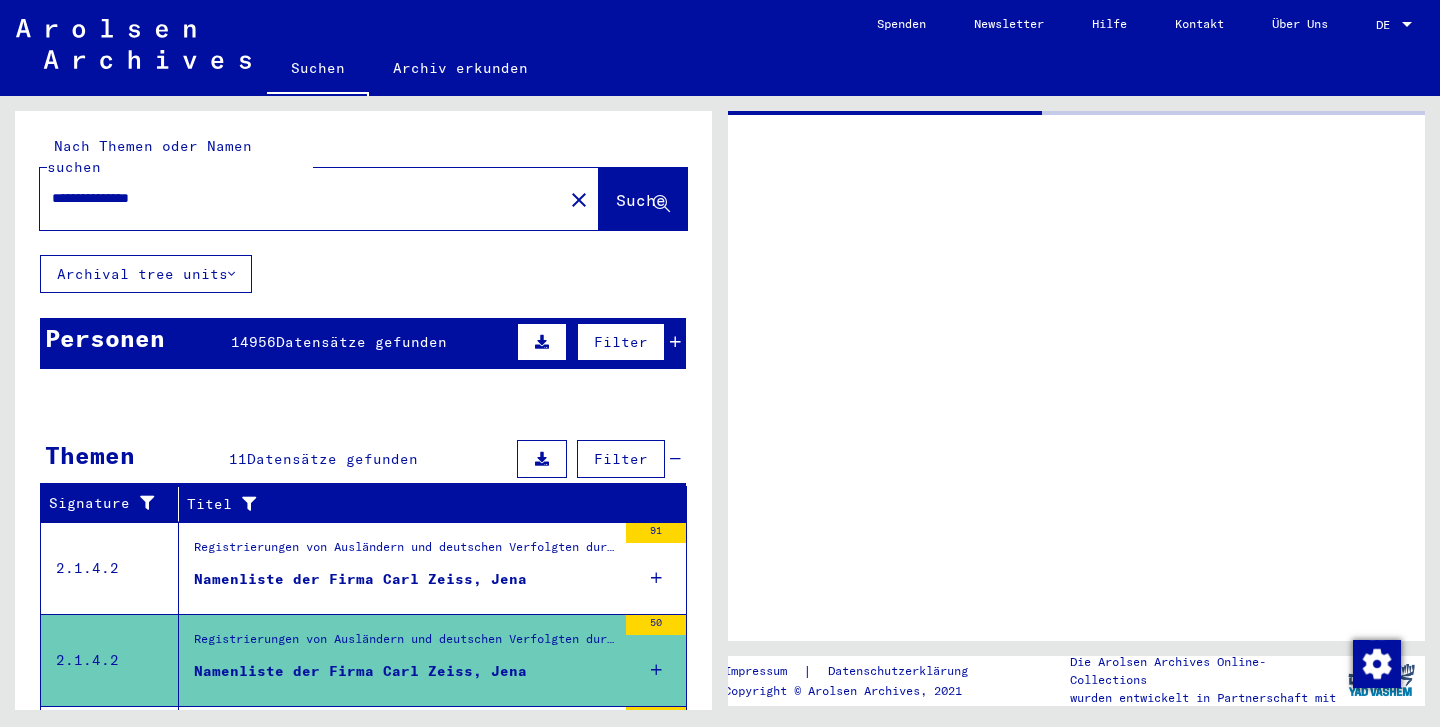 scroll, scrollTop: 0, scrollLeft: 0, axis: both 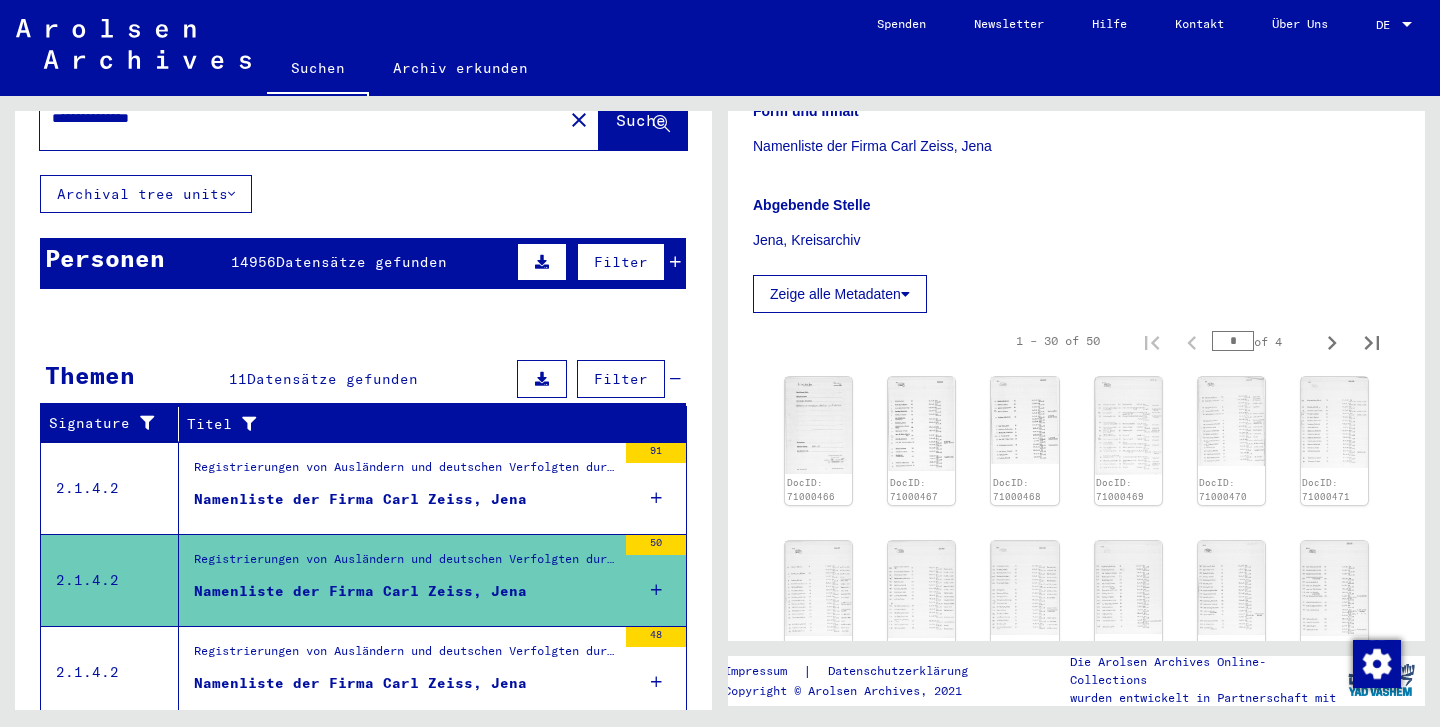 click at bounding box center [622, 570] 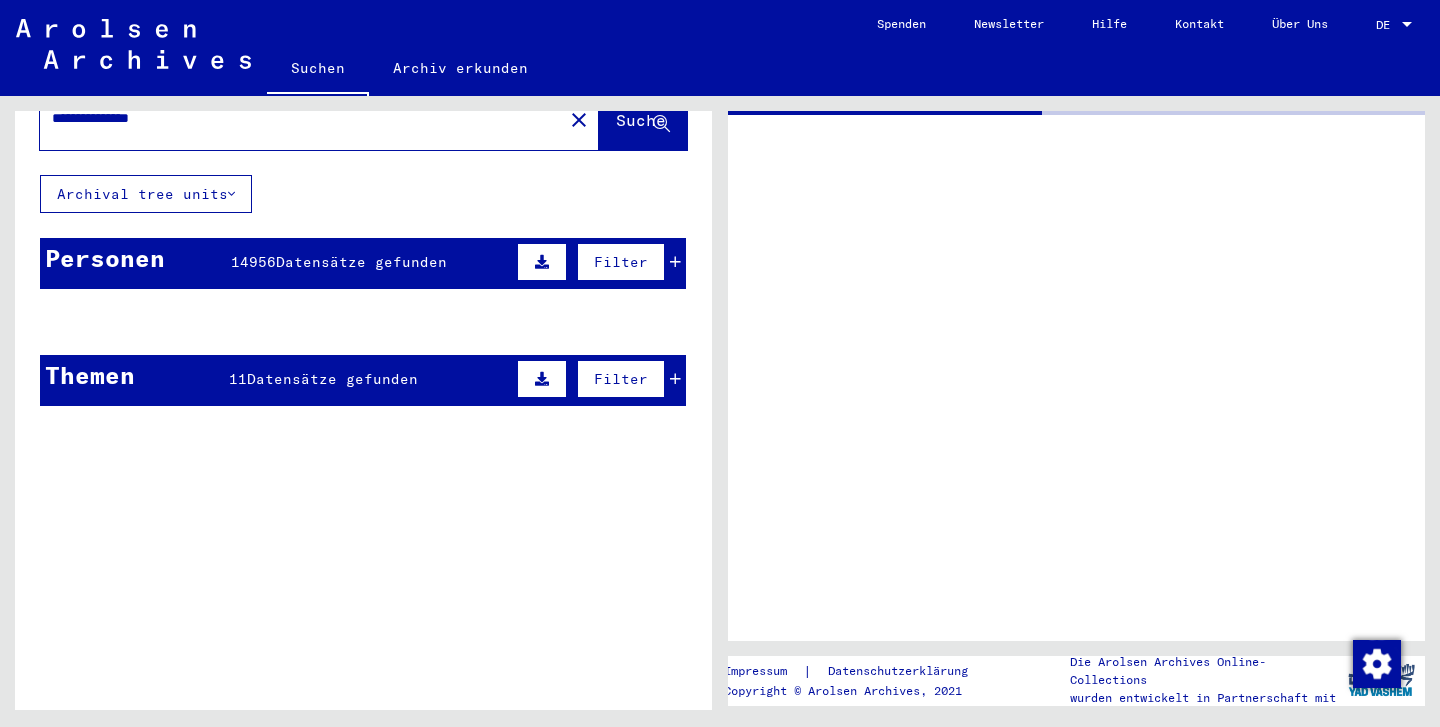 scroll, scrollTop: 0, scrollLeft: 0, axis: both 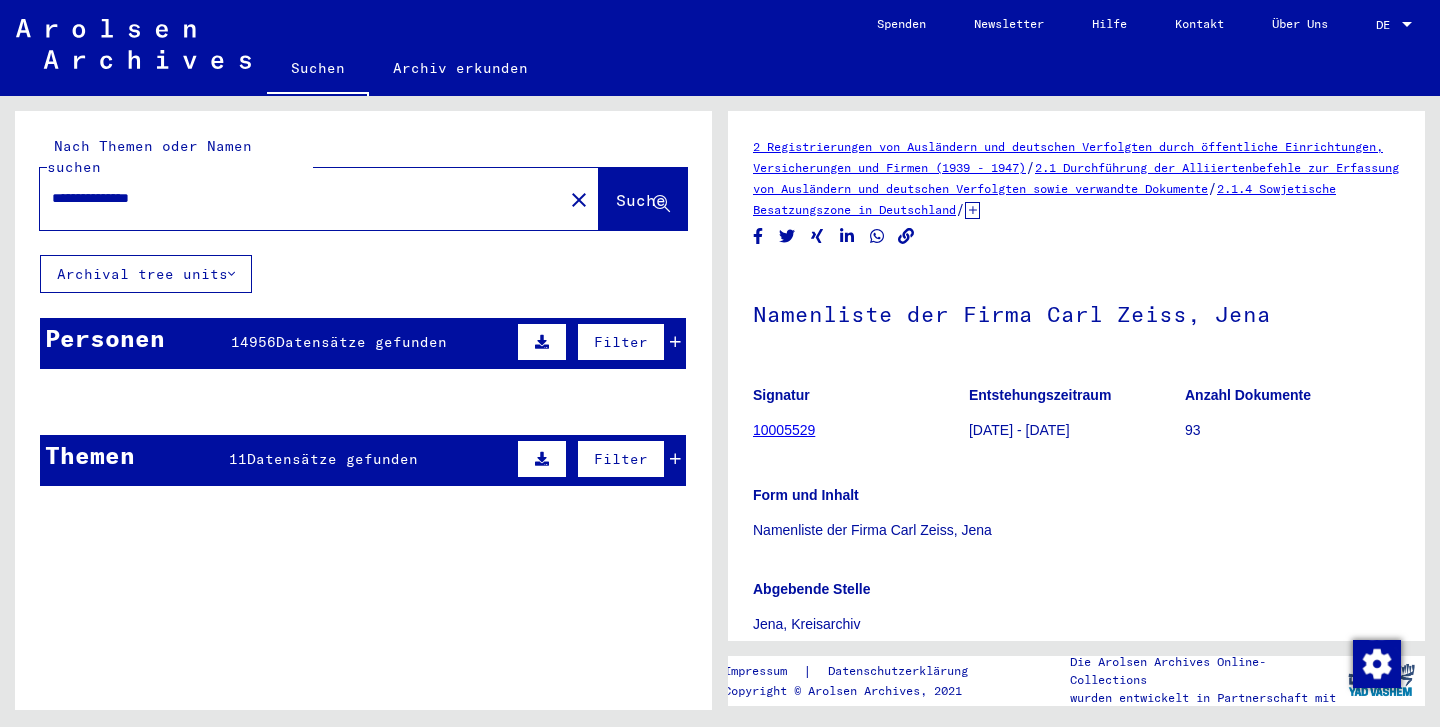 click at bounding box center [622, 500] 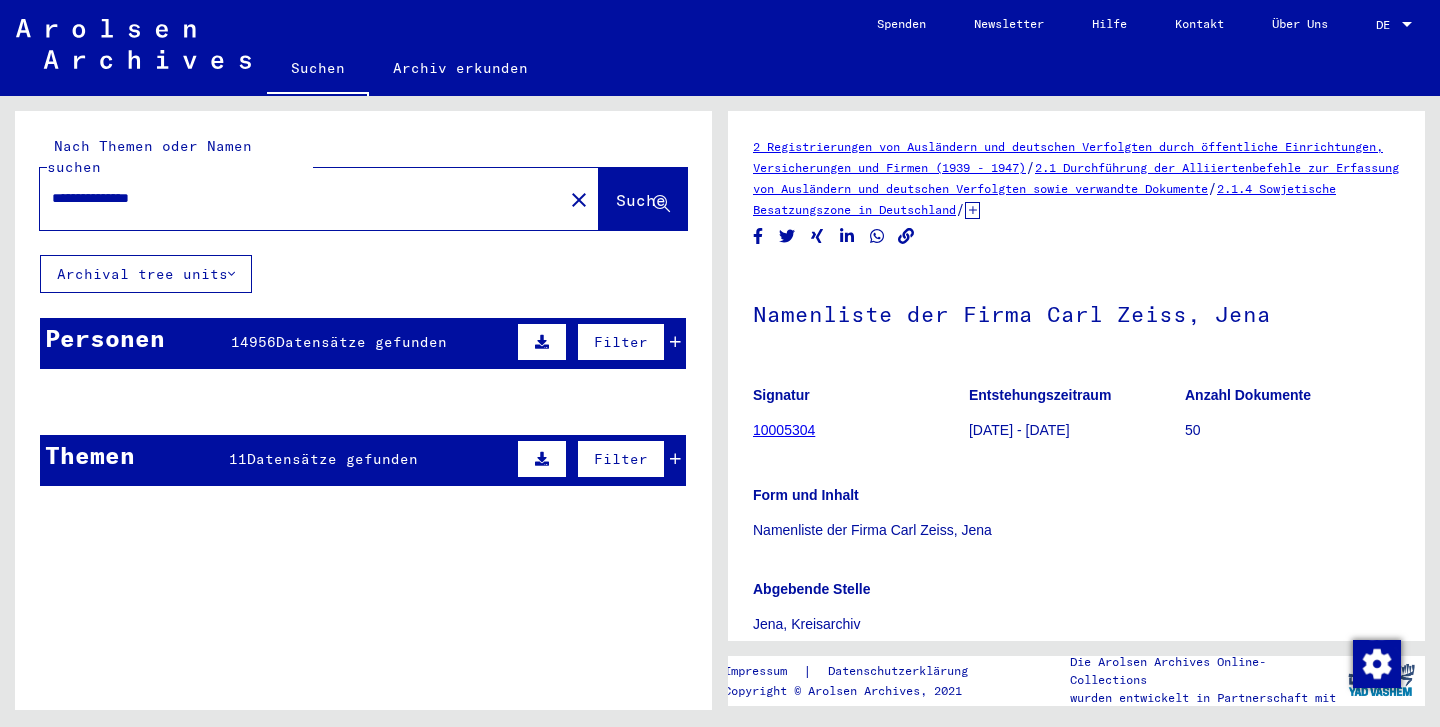 scroll, scrollTop: 0, scrollLeft: 0, axis: both 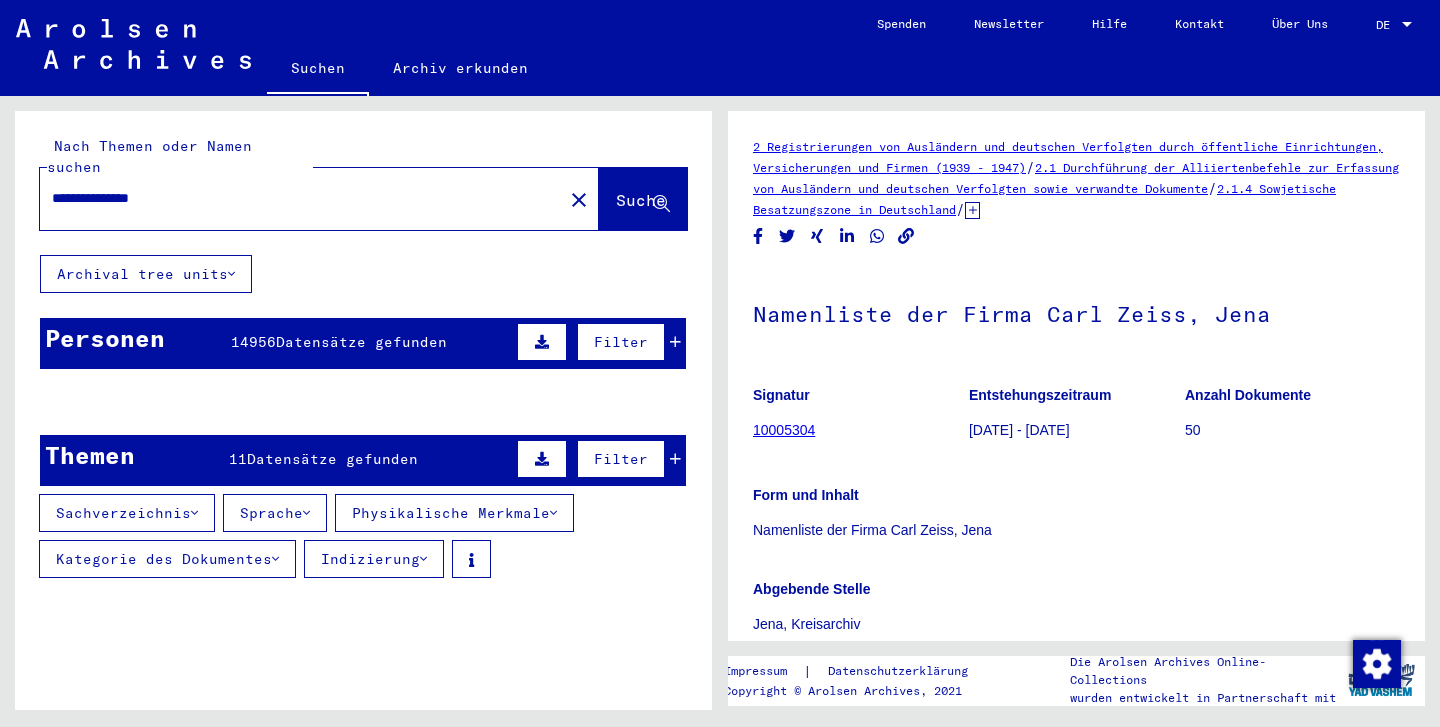 click on "Filter" at bounding box center (621, 459) 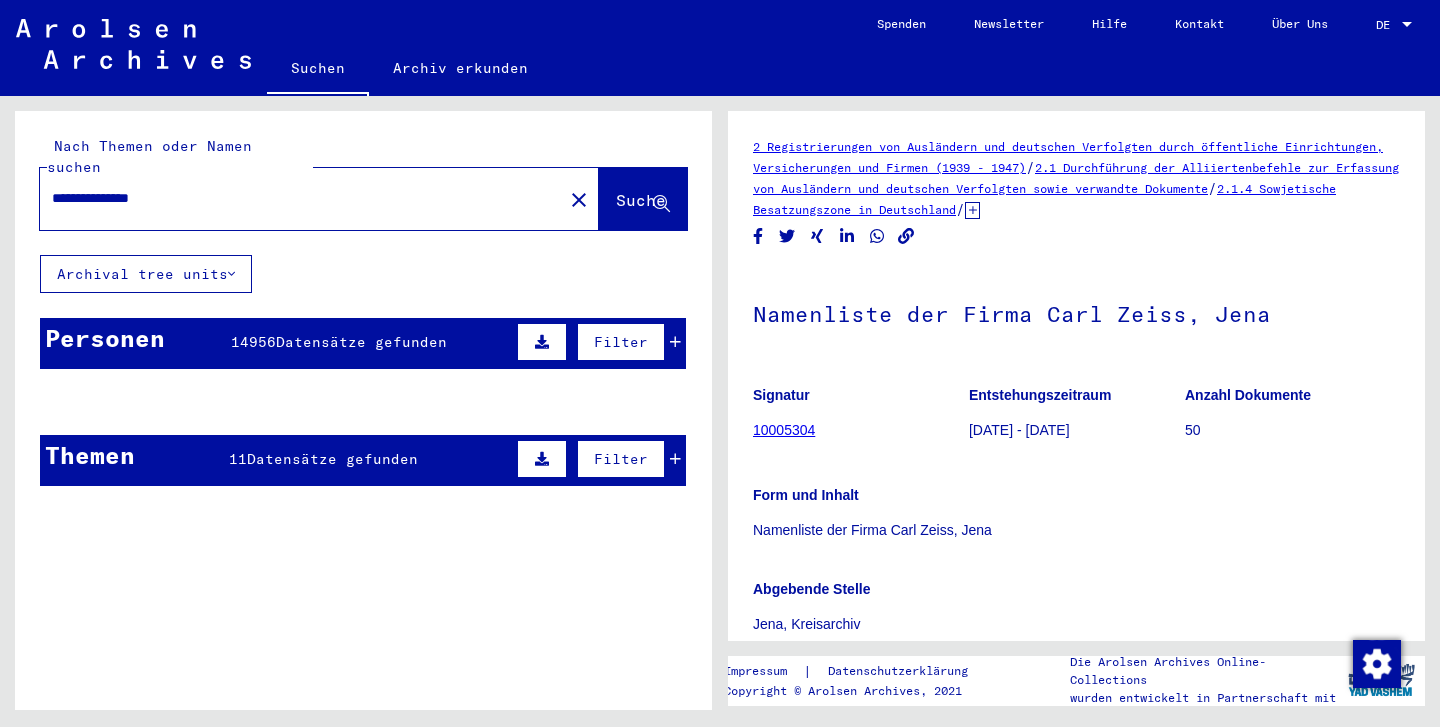 click on "Filter" at bounding box center (621, 342) 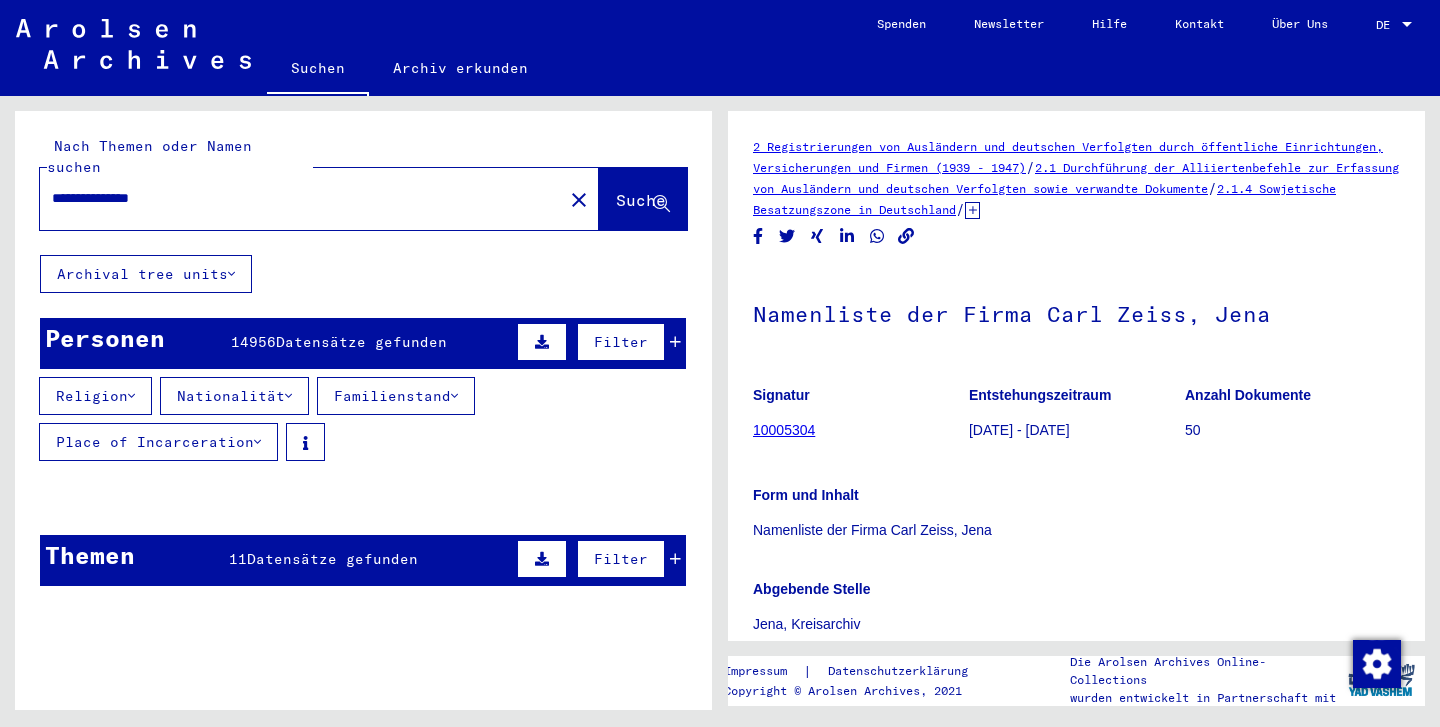 click at bounding box center [288, 396] 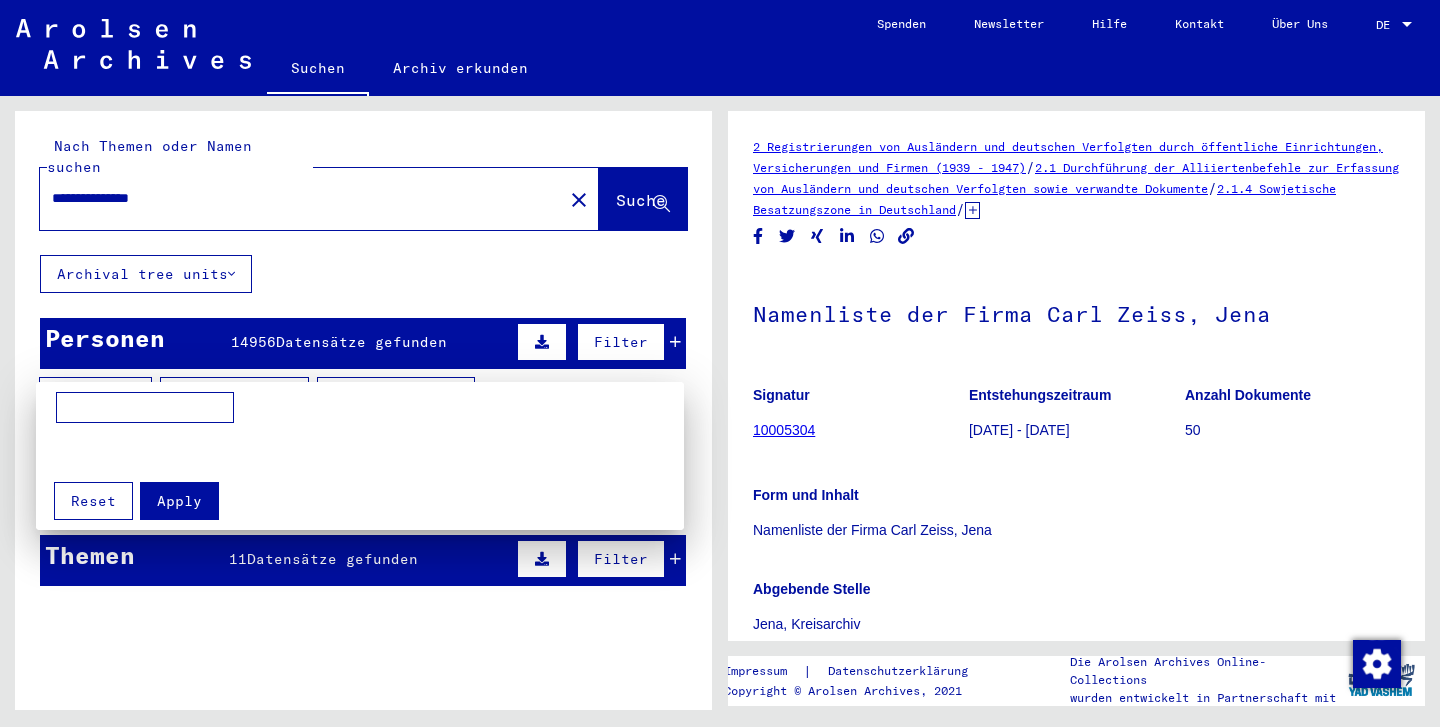 click at bounding box center (720, 363) 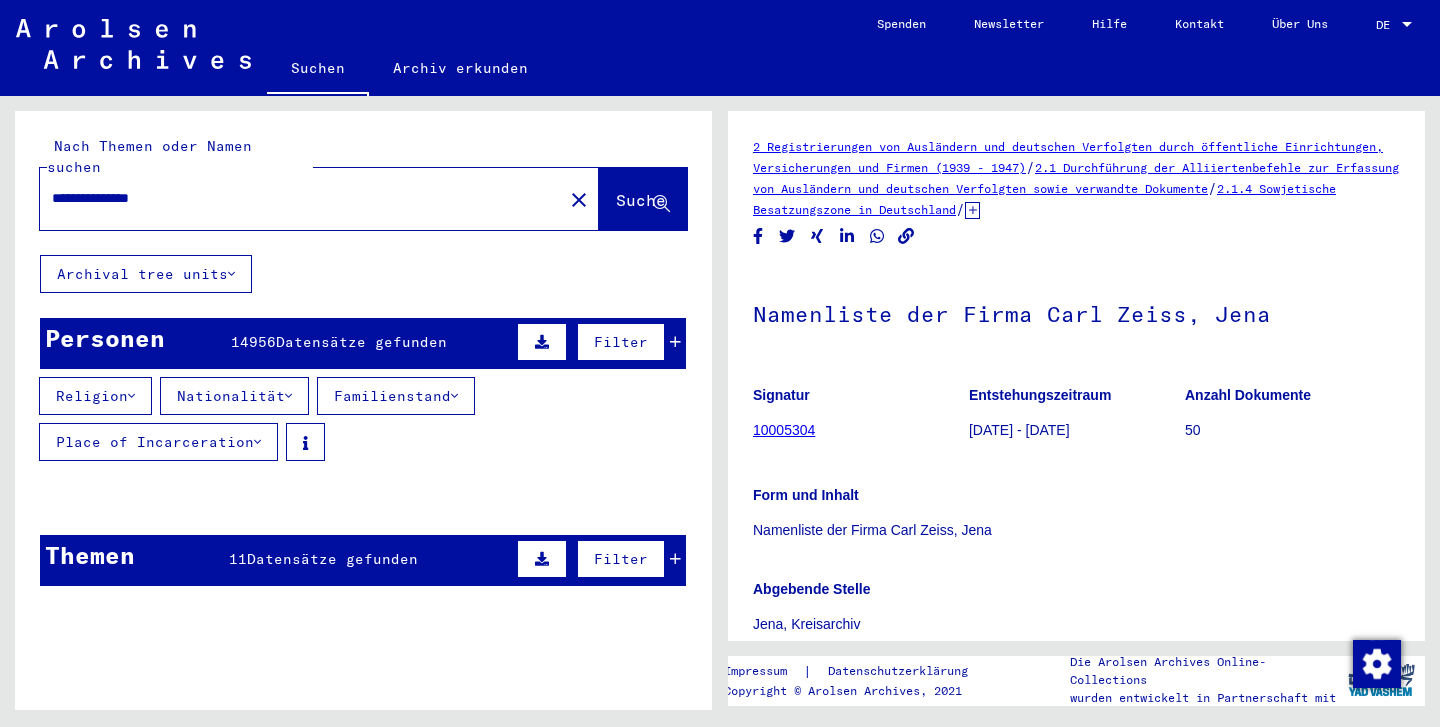 scroll, scrollTop: 0, scrollLeft: 0, axis: both 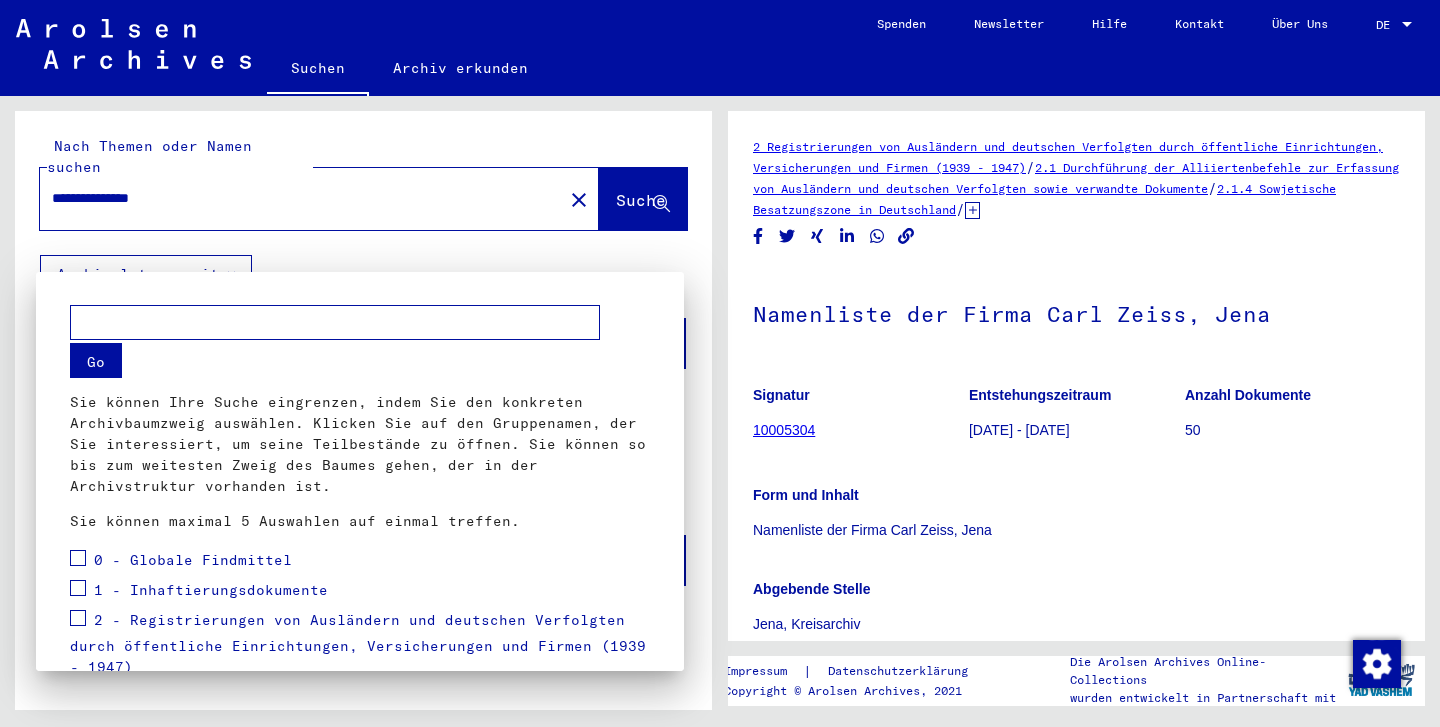 click at bounding box center [720, 363] 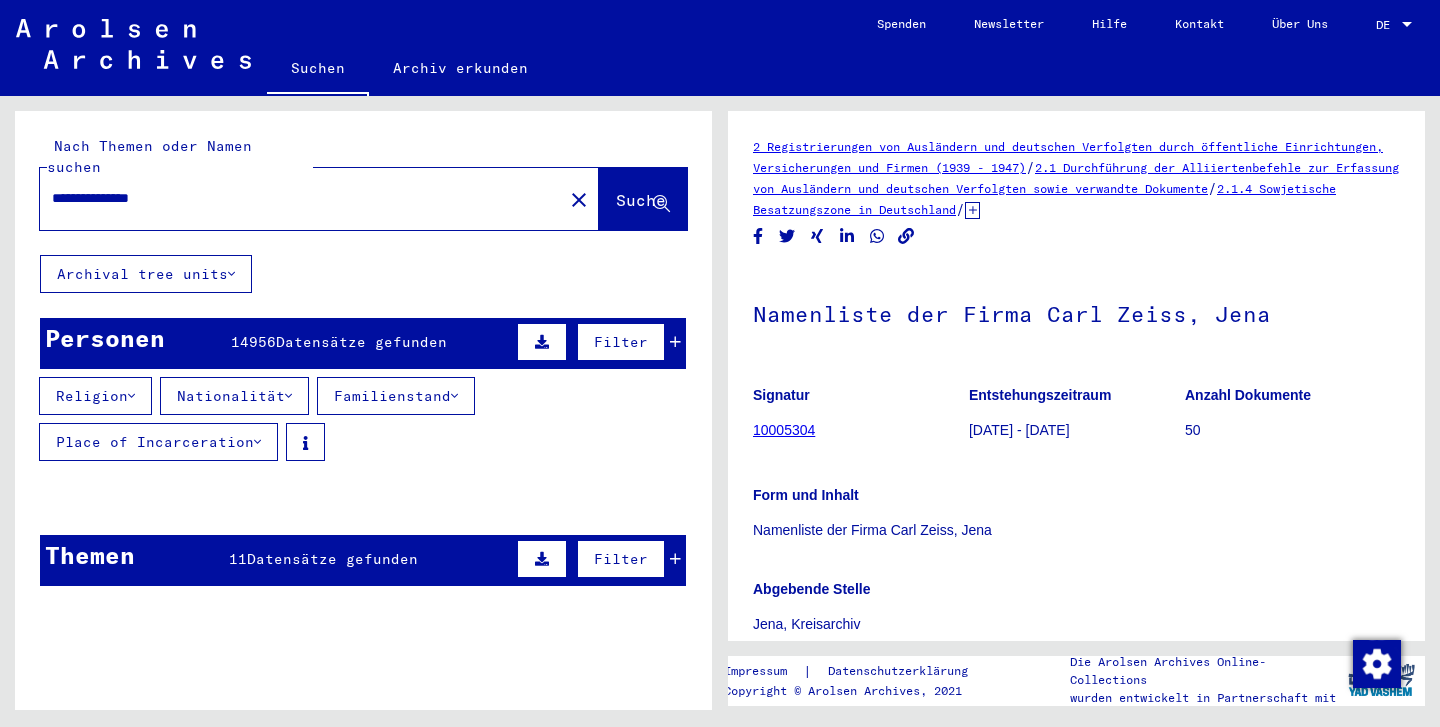 scroll, scrollTop: 0, scrollLeft: 0, axis: both 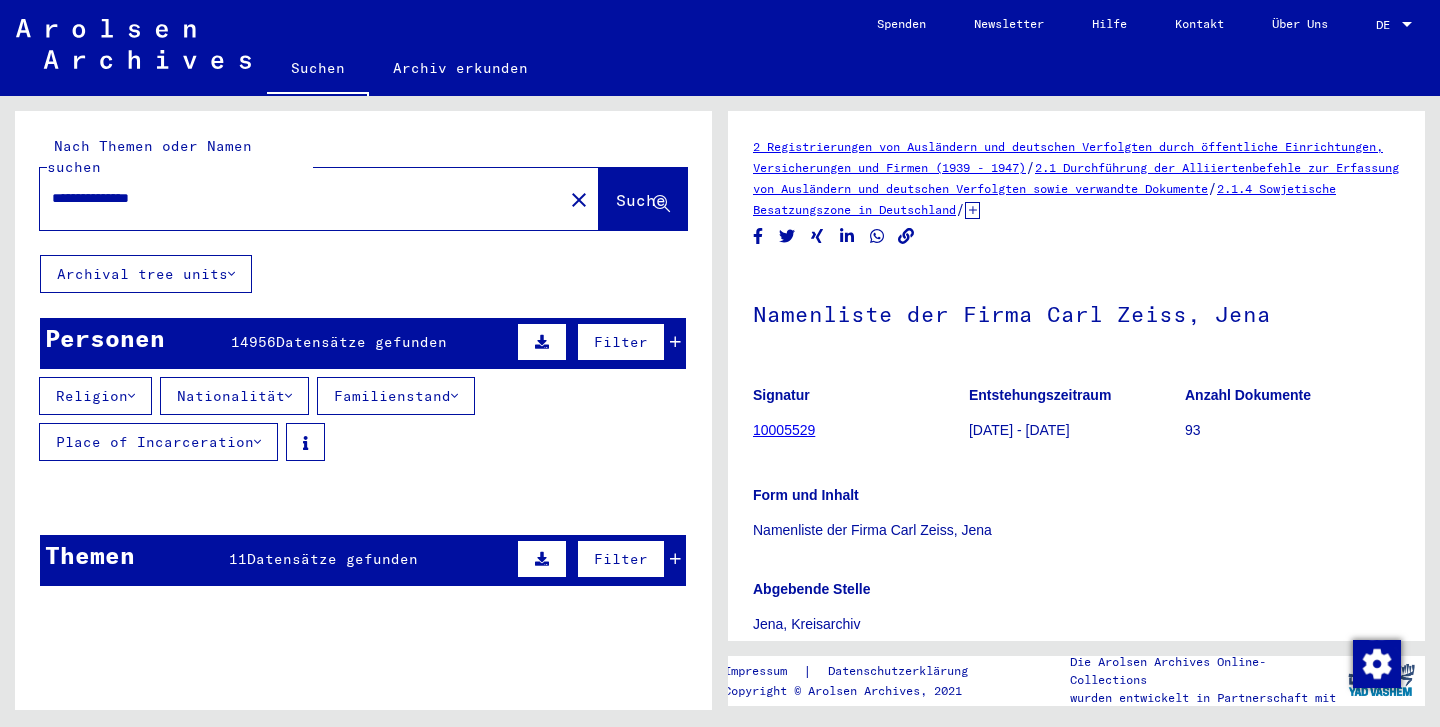 click on "**********" at bounding box center (301, 198) 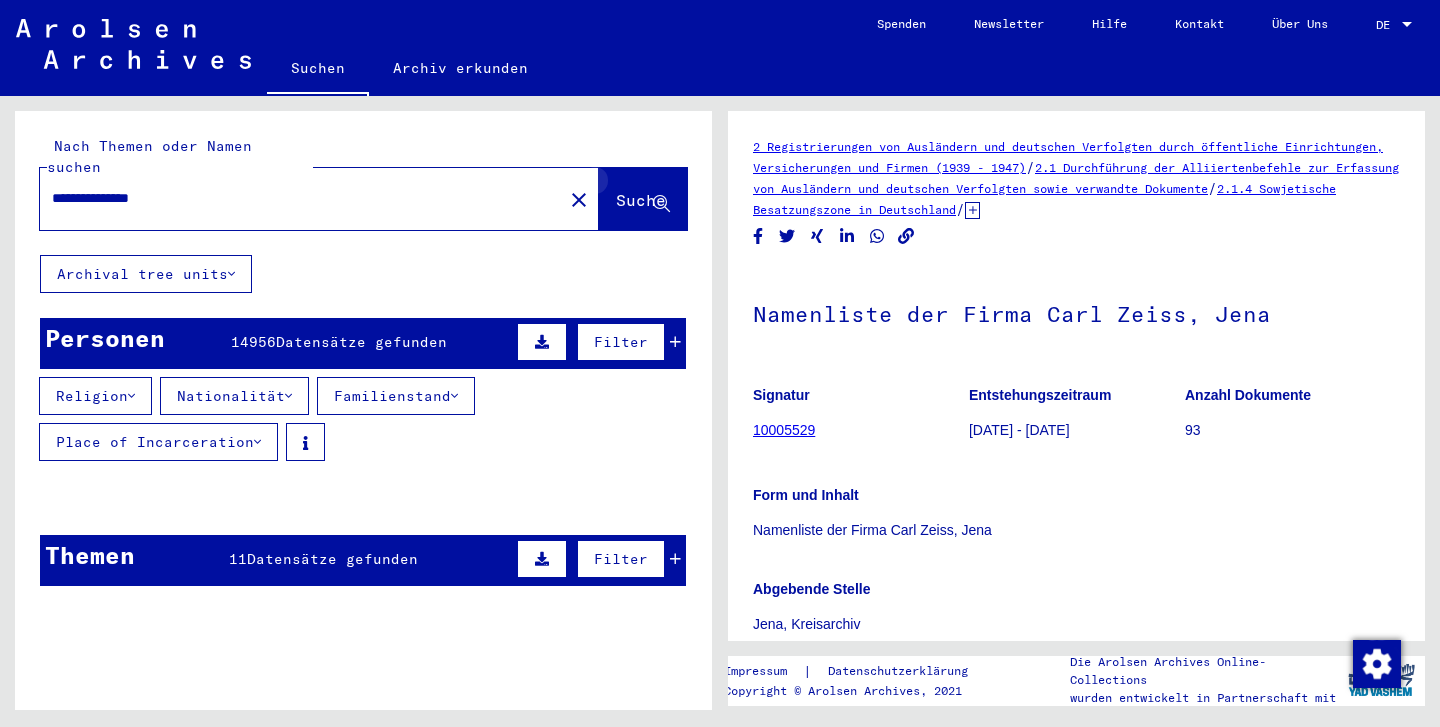 click 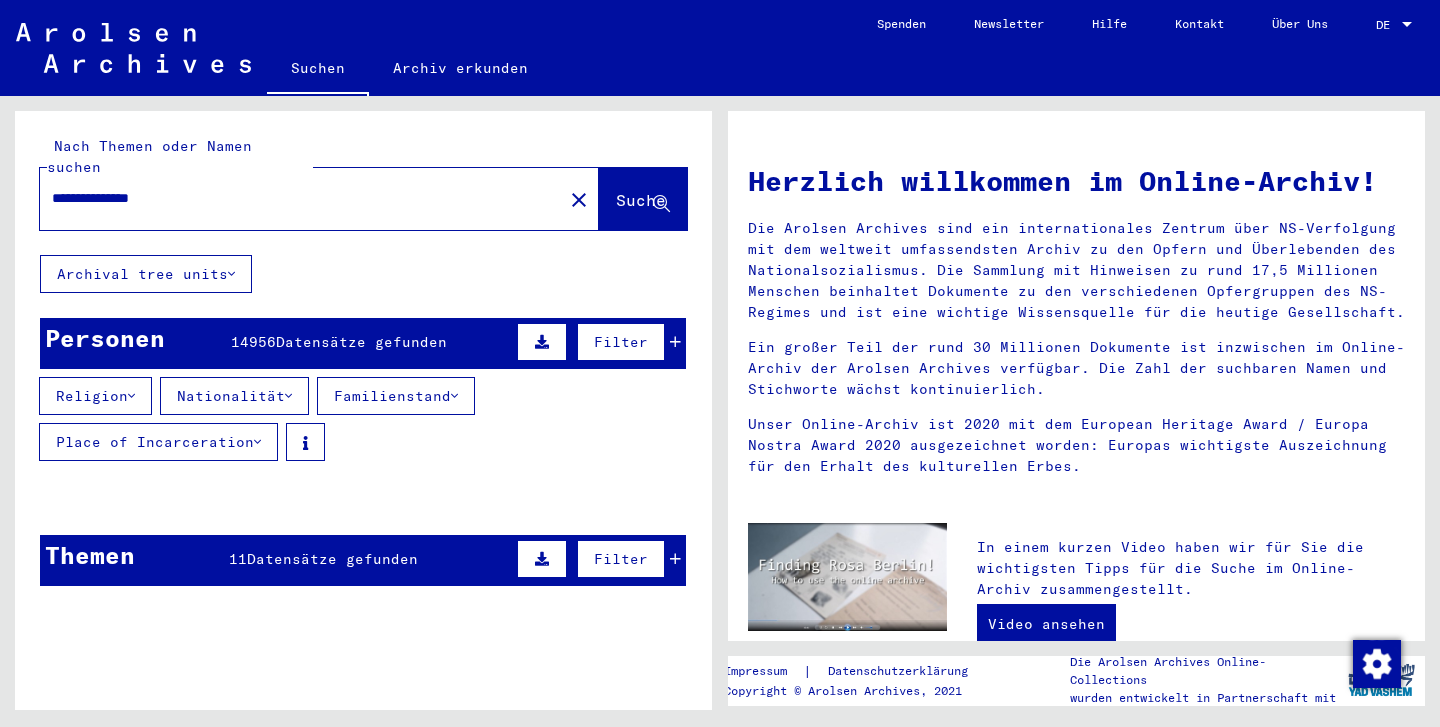 click 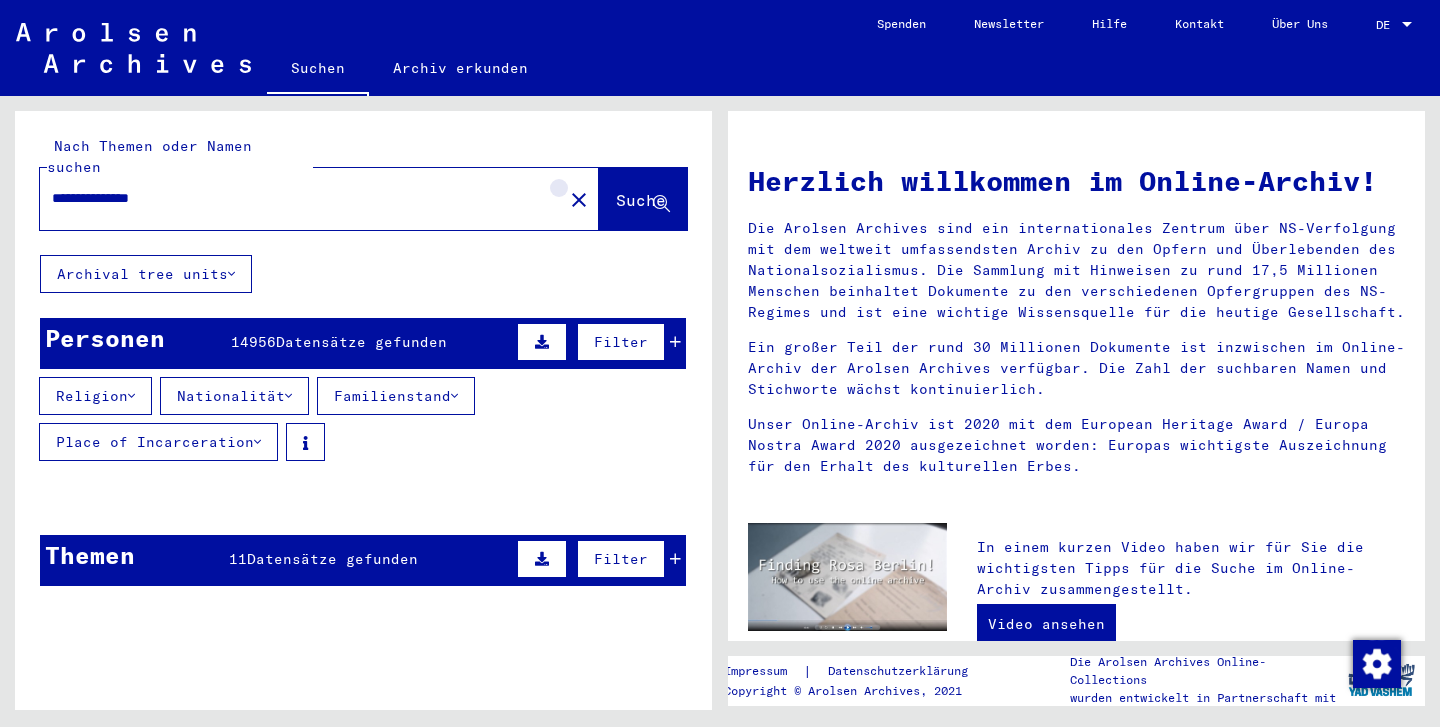click on "close" 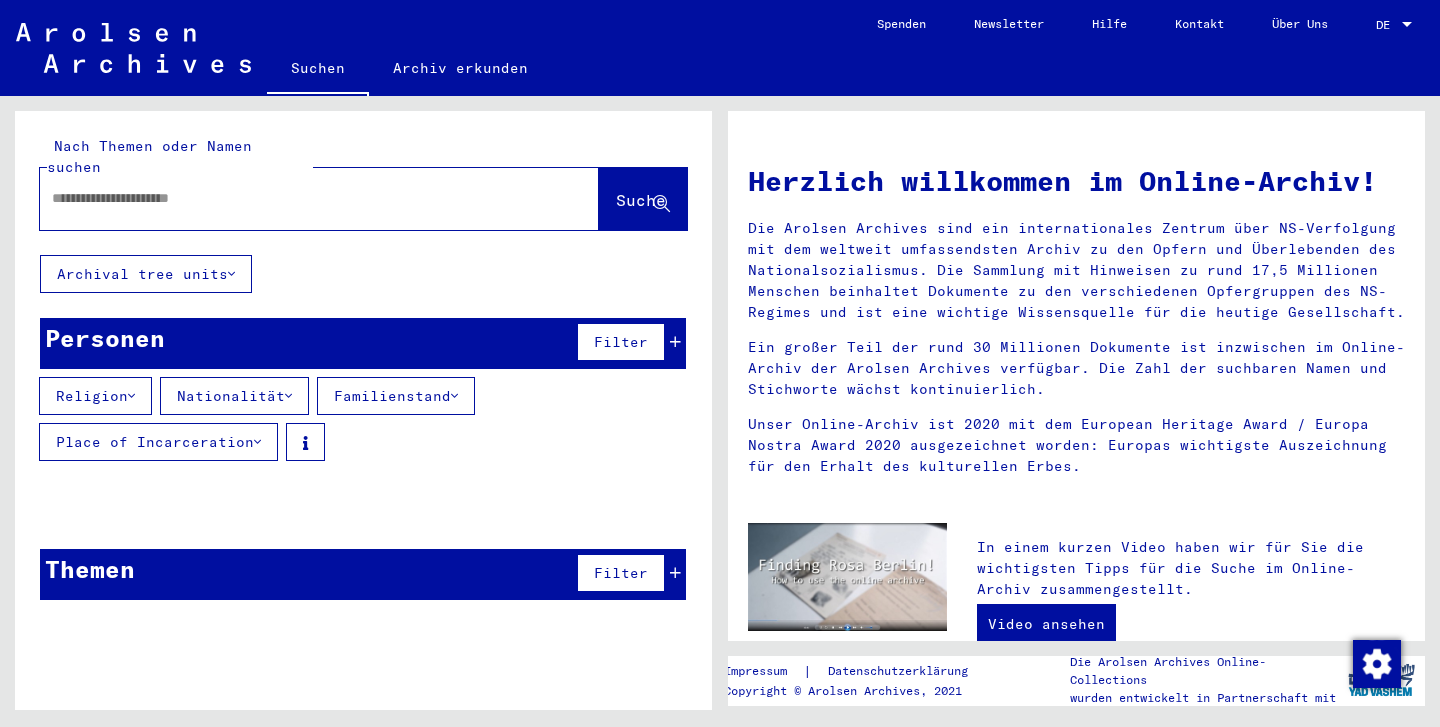 scroll, scrollTop: 0, scrollLeft: 0, axis: both 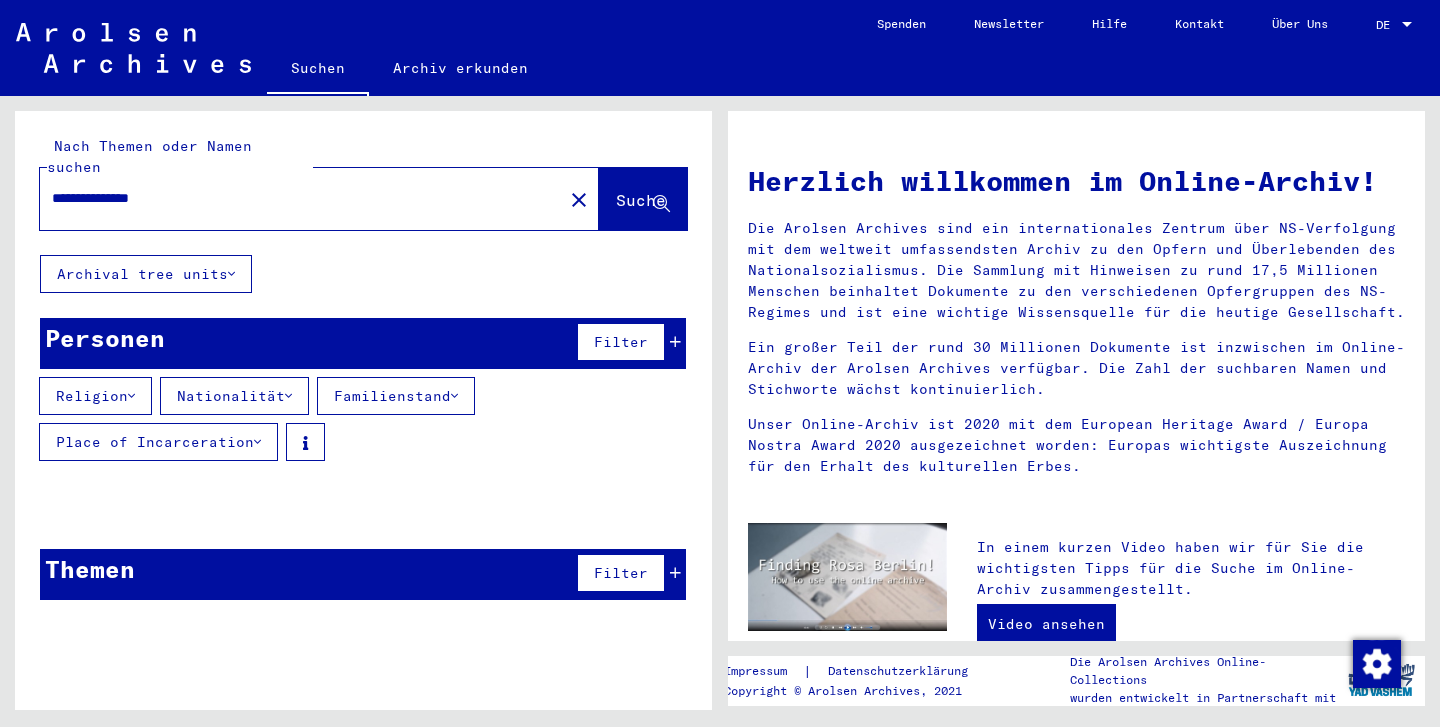type on "**********" 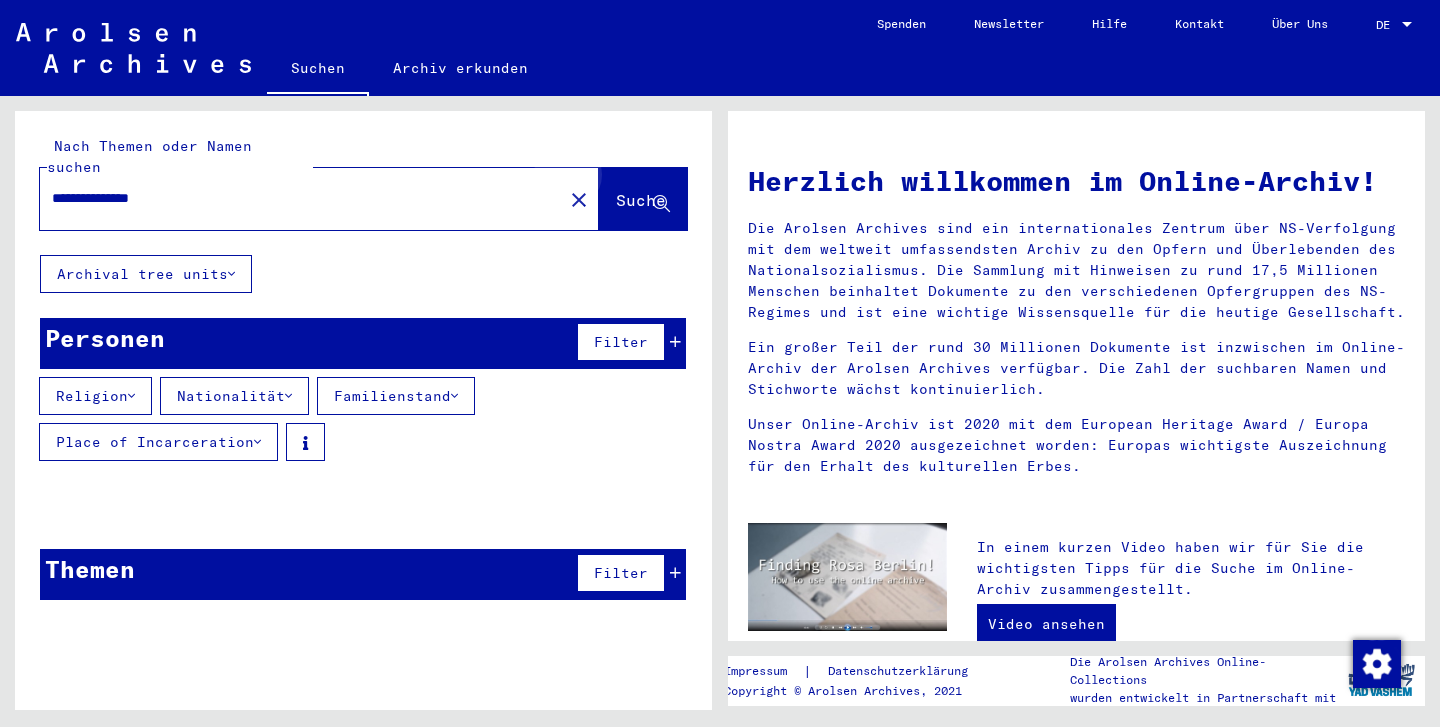 click on "Suche" 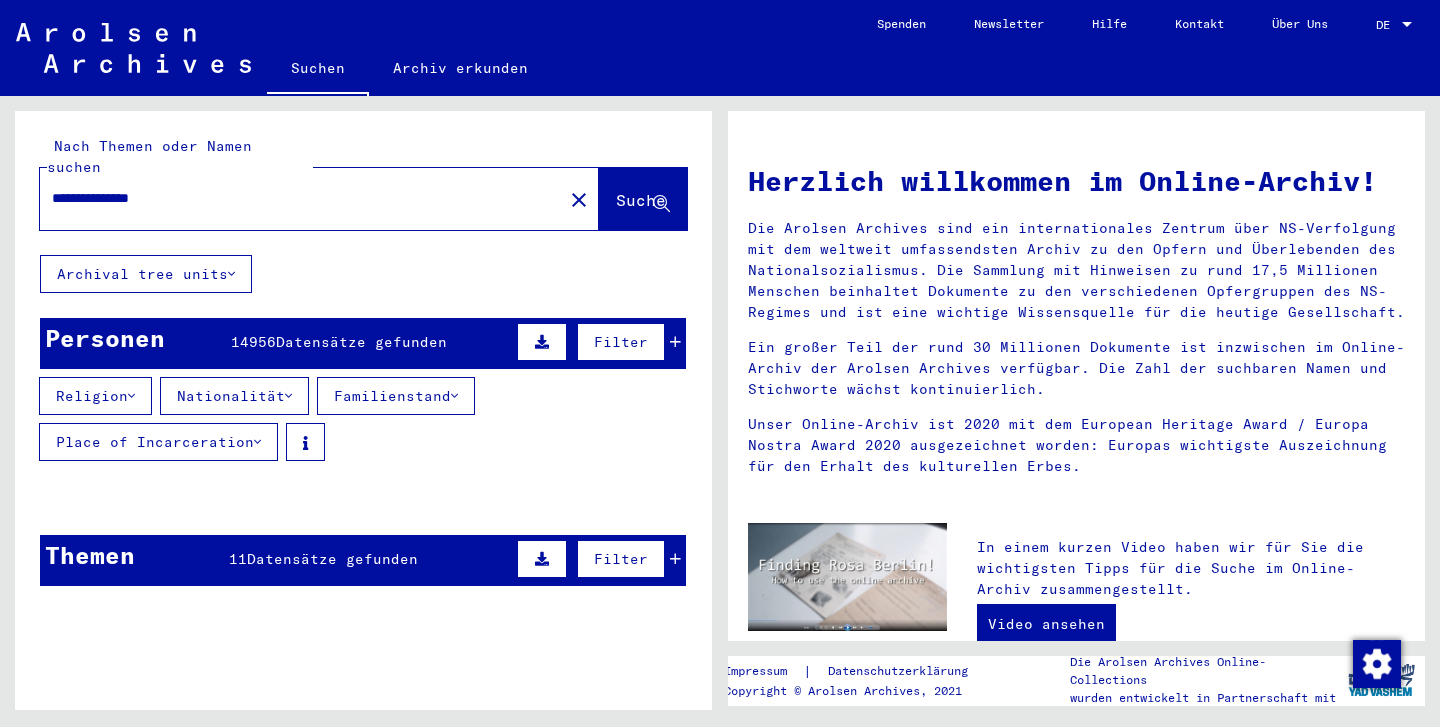 click on "Datensätze gefunden" at bounding box center [332, 559] 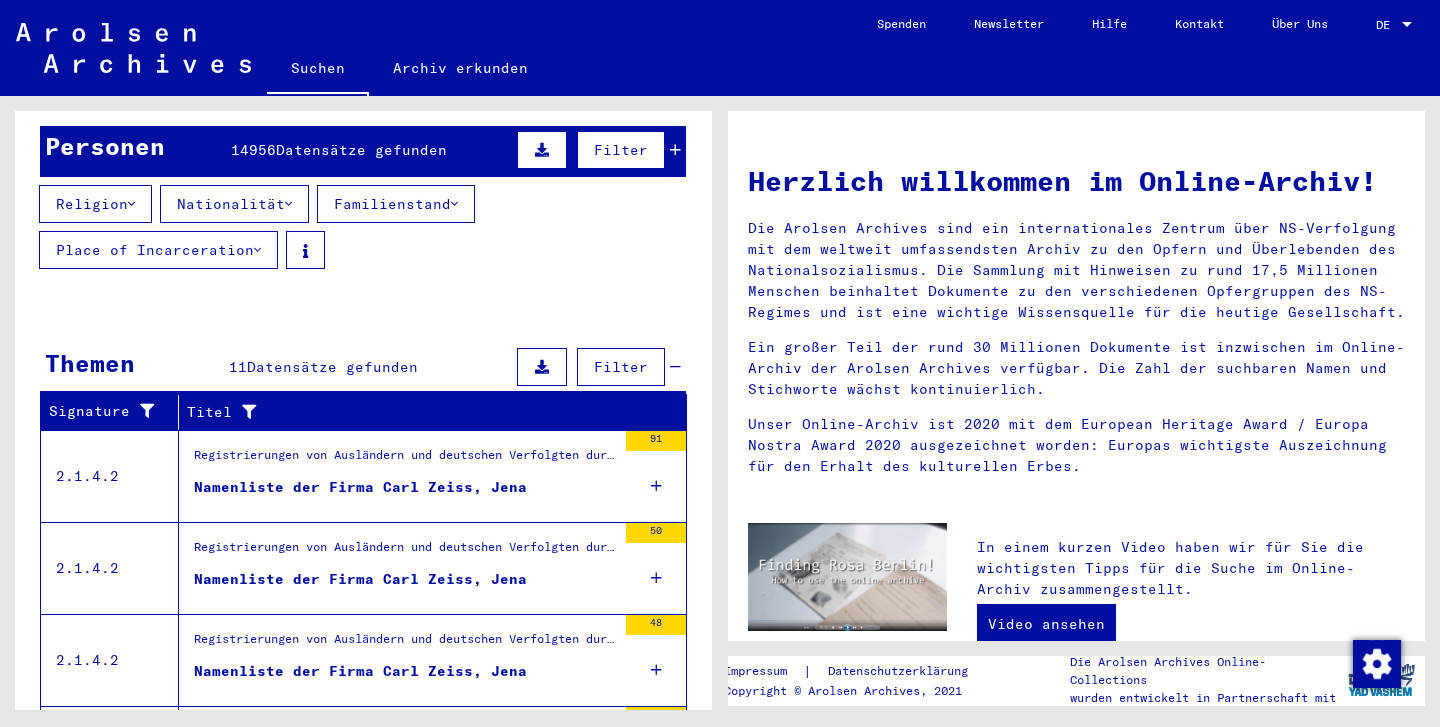 scroll, scrollTop: 195, scrollLeft: 0, axis: vertical 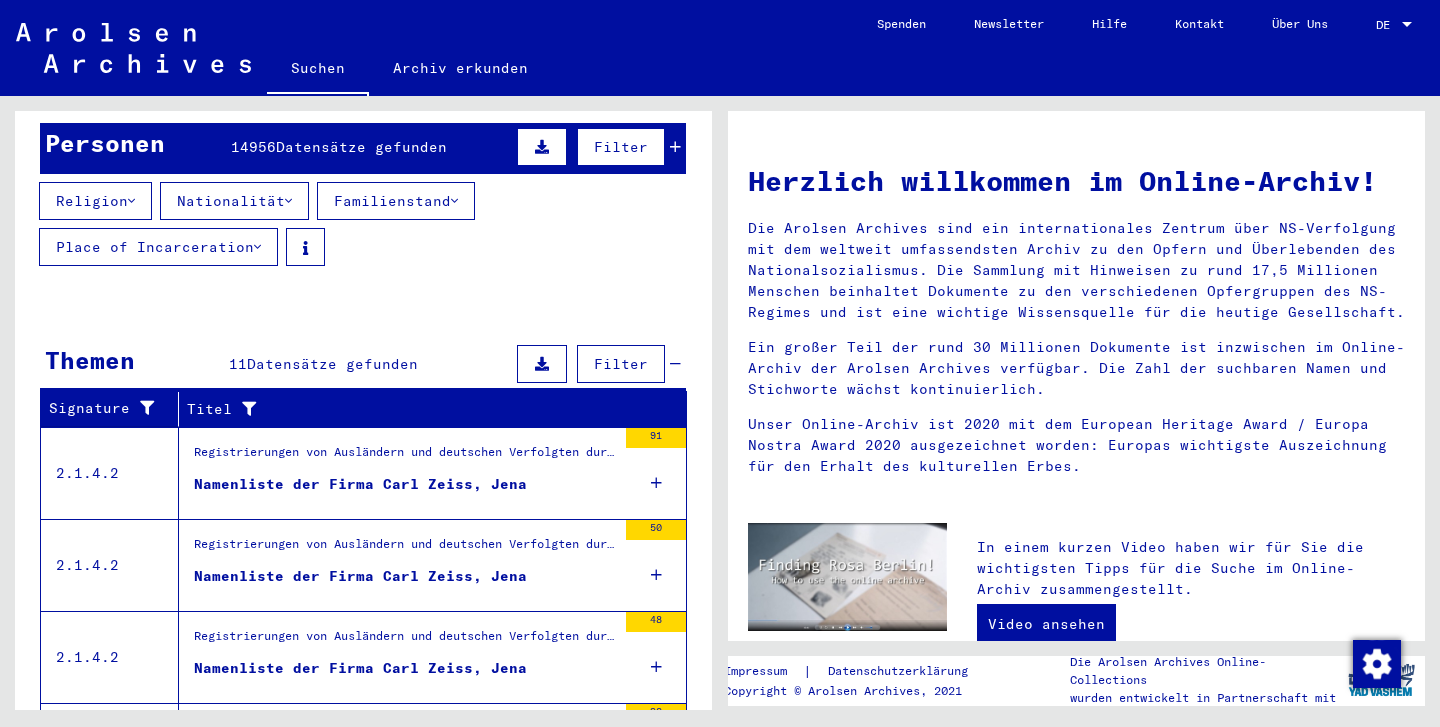 click at bounding box center [656, 483] 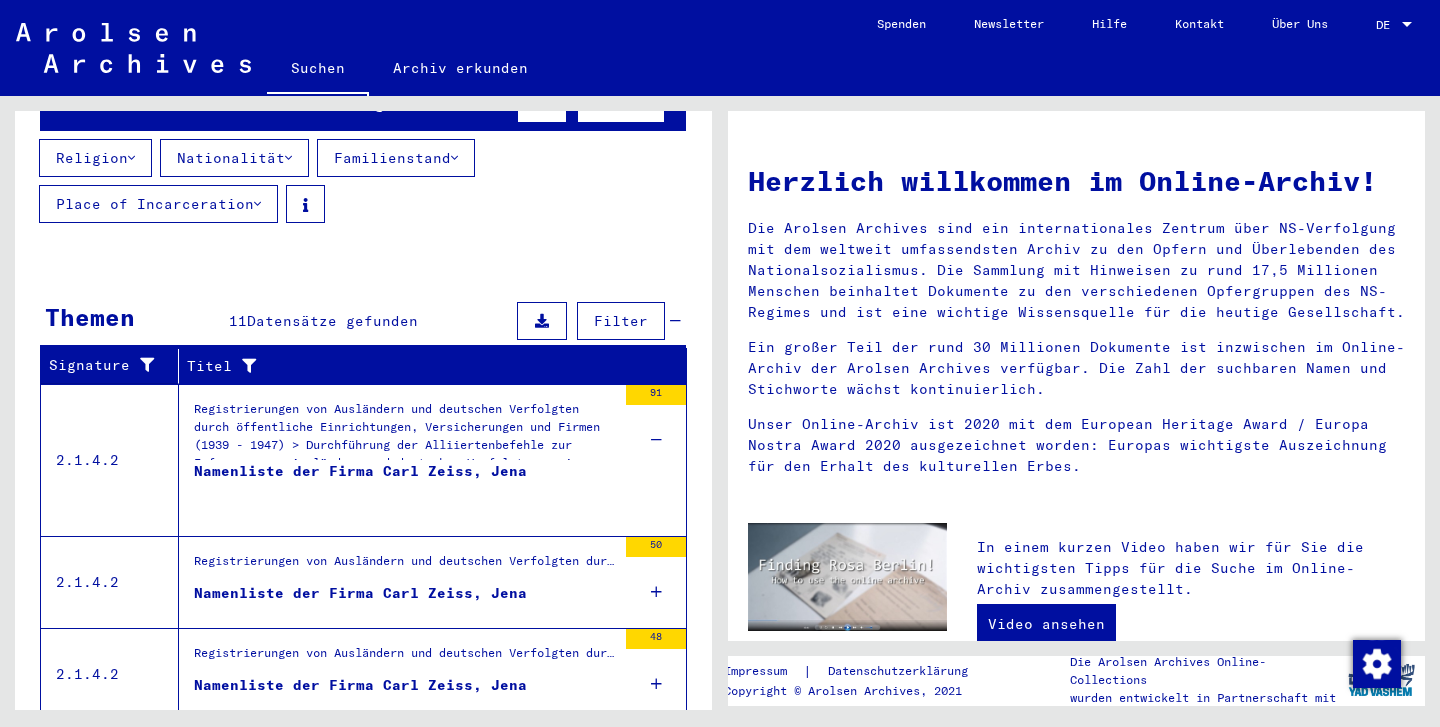 scroll, scrollTop: 246, scrollLeft: 0, axis: vertical 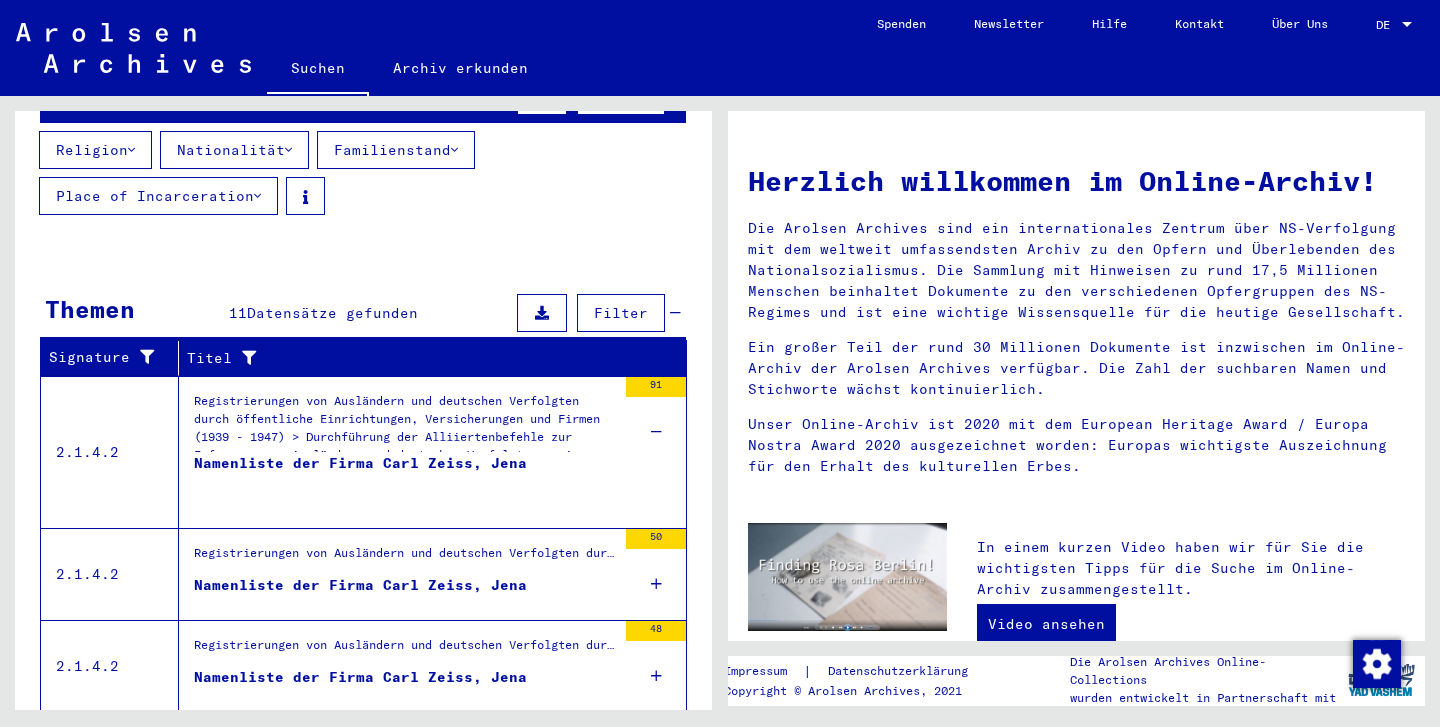 click on "Registrierungen von Ausländern und deutschen Verfolgten durch öffentliche Einrichtungen, Versicherungen und Firmen (1939 - 1947) > Durchführung der Alliiertenbefehle zur Erfassung von Ausländern und deutschen Verfolgten sowie verwandte Dokumente > Sowjetische Besatzungszone in Deutschland > Listen von Angehörigen der Vereinten Nationen, anderer Ausländer, deutscher Juden und Staatenloser, sowjetische Zone (2) > Unterlagen aus Thüringen > Dokumente aus dem Landkreis Jena (SK) > Informationen über Ausländer, die sich während des Kriegs im Kreis Jena (SK) aufhielten > Nationalität/Herkunft der aufgeführten Personen: Russisch" at bounding box center (405, 422) 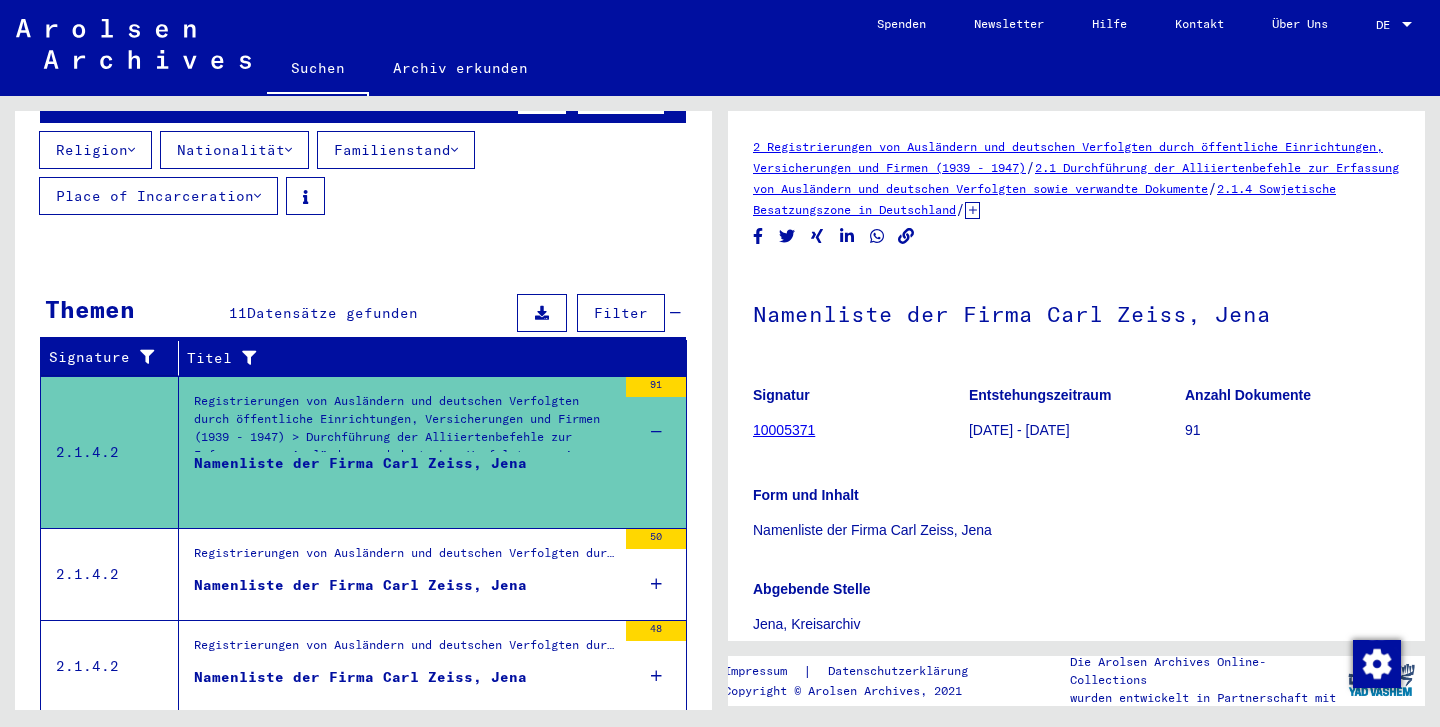 scroll, scrollTop: 0, scrollLeft: 0, axis: both 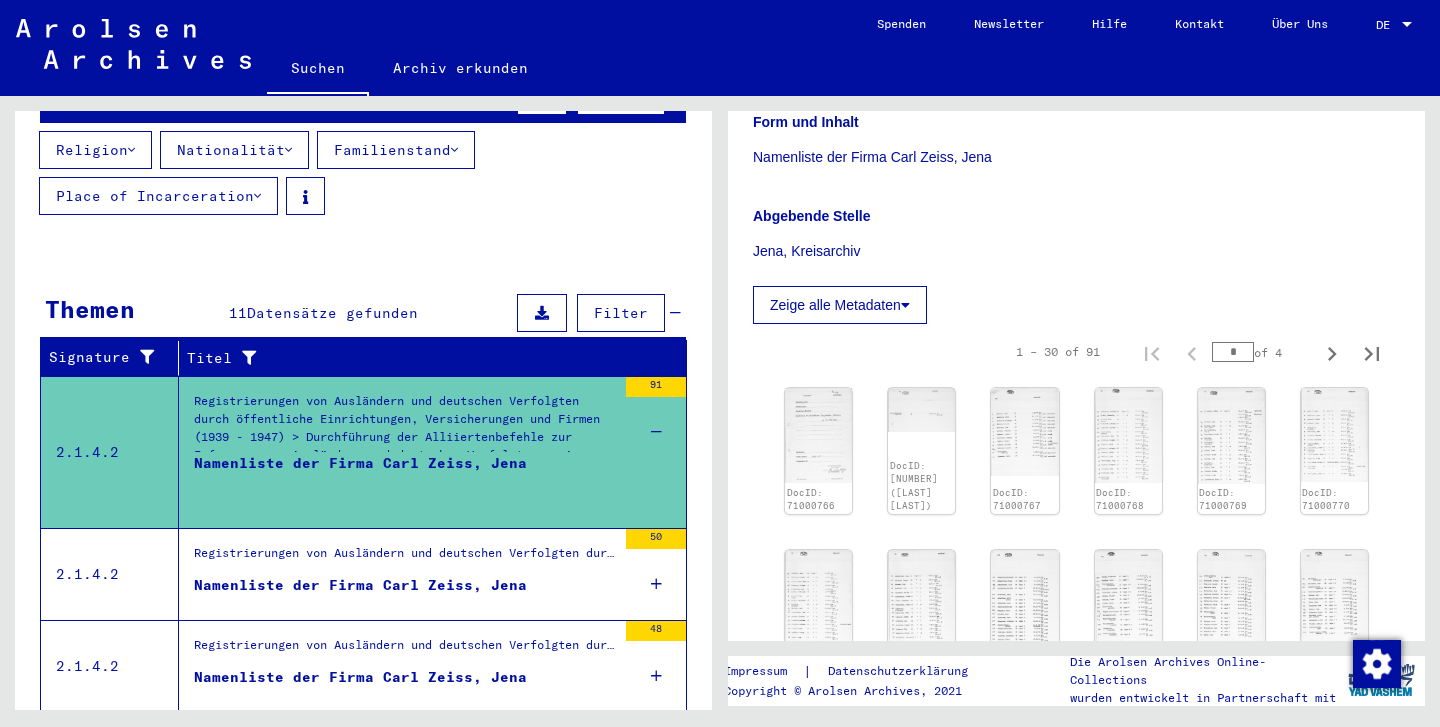 click on "Registrierungen von Ausländern und deutschen Verfolgten durch öffentliche Einrichtungen, Versicherungen und Firmen (1939 - 1947) > Durchführung der Alliiertenbefehle zur Erfassung von Ausländern und deutschen Verfolgten sowie verwandte Dokumente > Sowjetische Besatzungszone in Deutschland > Listen von Angehörigen der Vereinten Nationen, anderer Ausländer, deutscher Juden und Staatenloser, sowjetische Zone (2) > Unterlagen aus Thüringen > Dokumente aus dem Landkreis Jena (SK) > Informationen über Ausländer, die sich während des Kriegs im Kreis Jena (SK) aufhielten > Nationalität/Herkunft der aufgeführten Personen: Niederländisch" at bounding box center (405, 558) 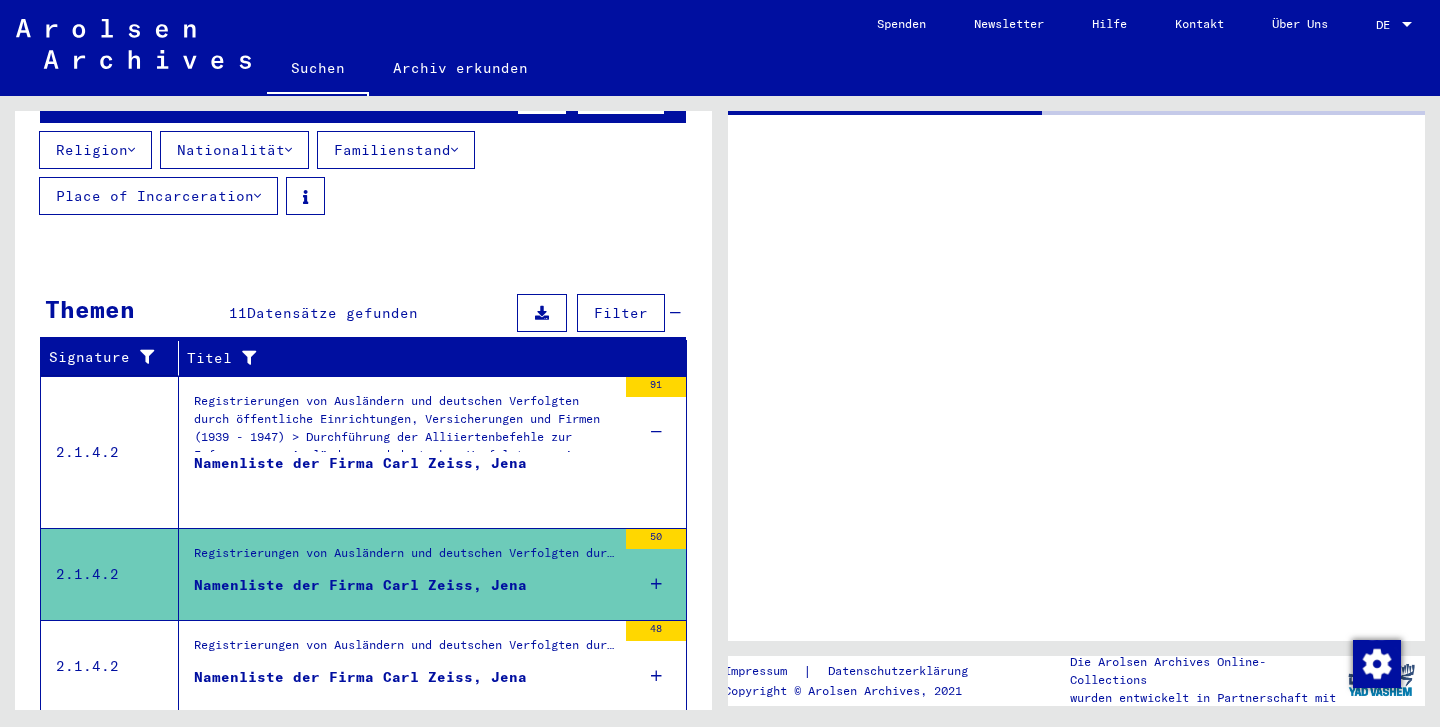 scroll, scrollTop: 0, scrollLeft: 0, axis: both 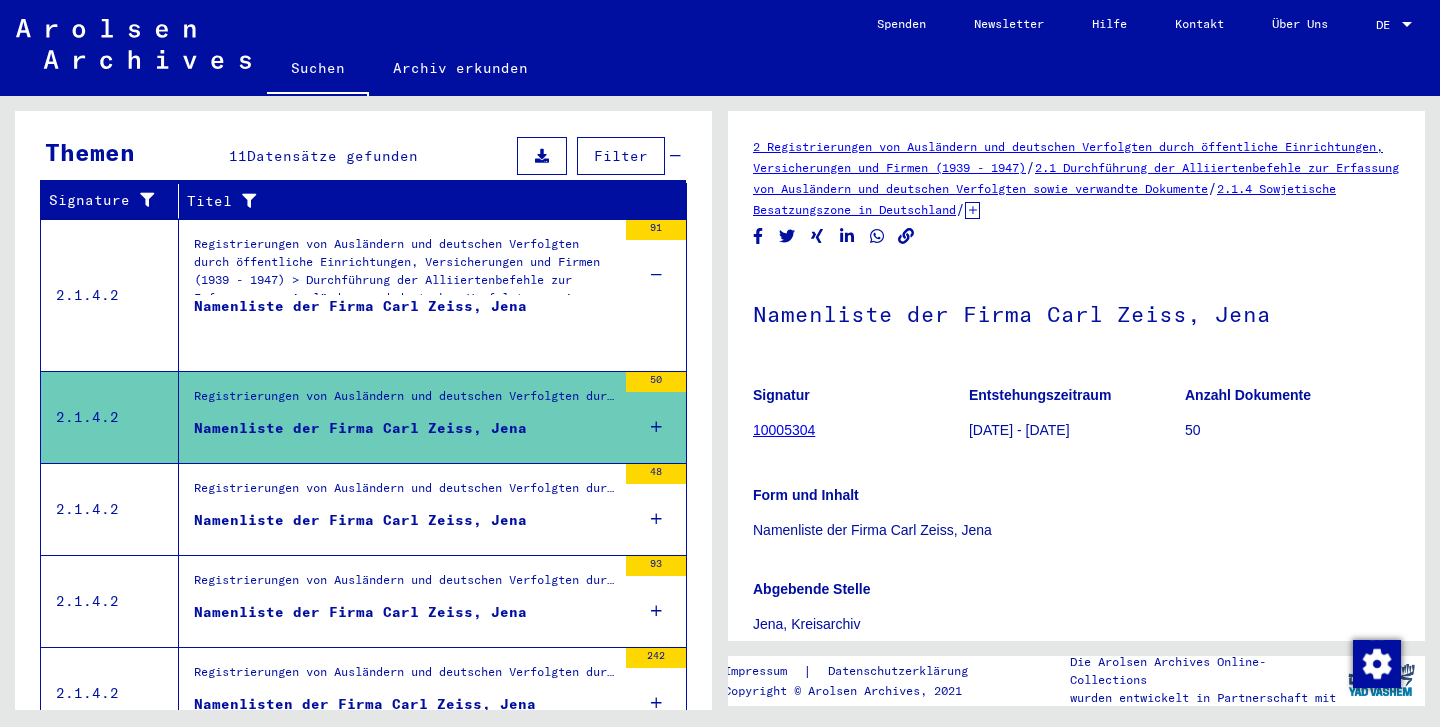 click on "Registrierungen von Ausländern und deutschen Verfolgten durch öffentliche Einrichtungen, Versicherungen und Firmen (1939 - 1947) > Durchführung der Alliiertenbefehle zur Erfassung von Ausländern und deutschen Verfolgten sowie verwandte Dokumente > Sowjetische Besatzungszone in Deutschland > Listen von Angehörigen der Vereinten Nationen, anderer Ausländer, deutscher Juden und Staatenloser, sowjetische Zone (2) > Unterlagen aus Thüringen > Dokumente aus dem Landkreis Jena (SK) > Informationen über Ausländer, die sich während des Kriegs im Kreis Jena (SK) aufhielten > Nationalität/Herkunft der aufgeführten Personen: Italienisch" at bounding box center [405, 493] 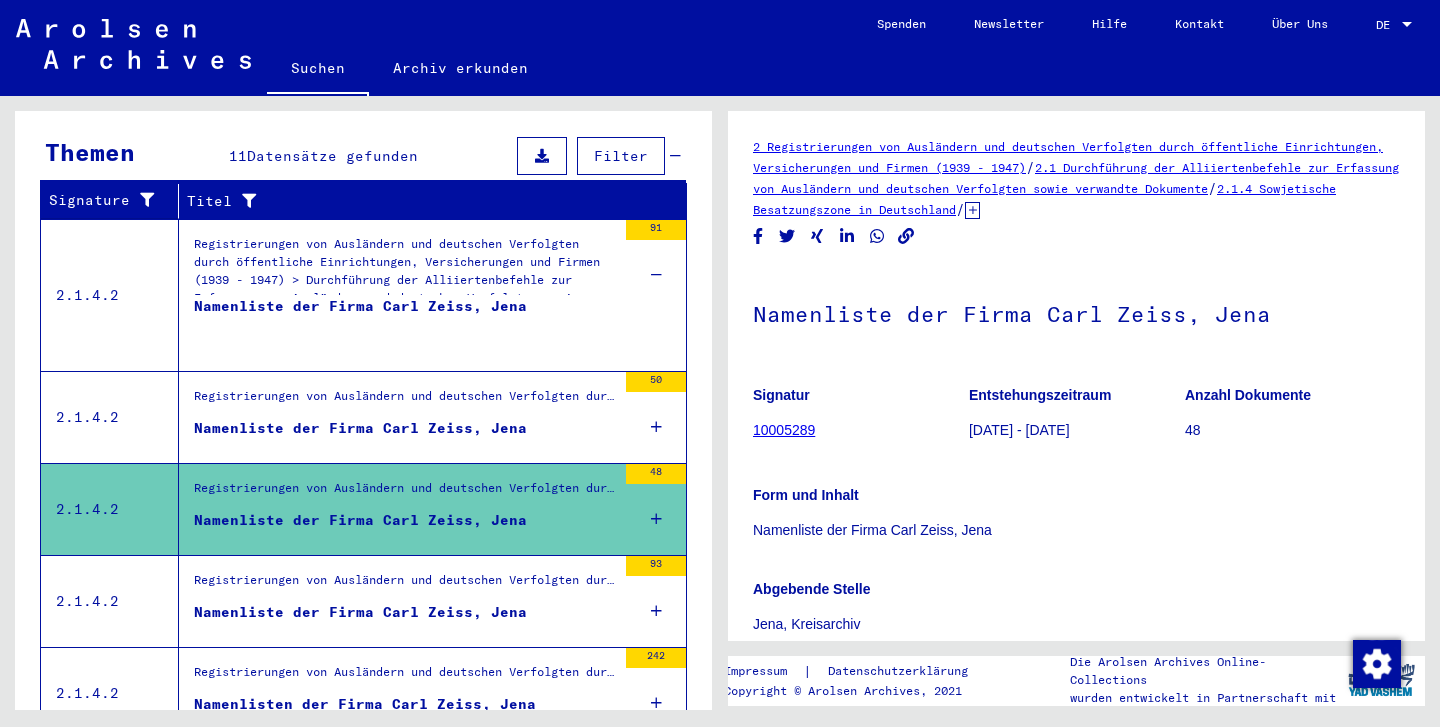 scroll, scrollTop: 0, scrollLeft: 0, axis: both 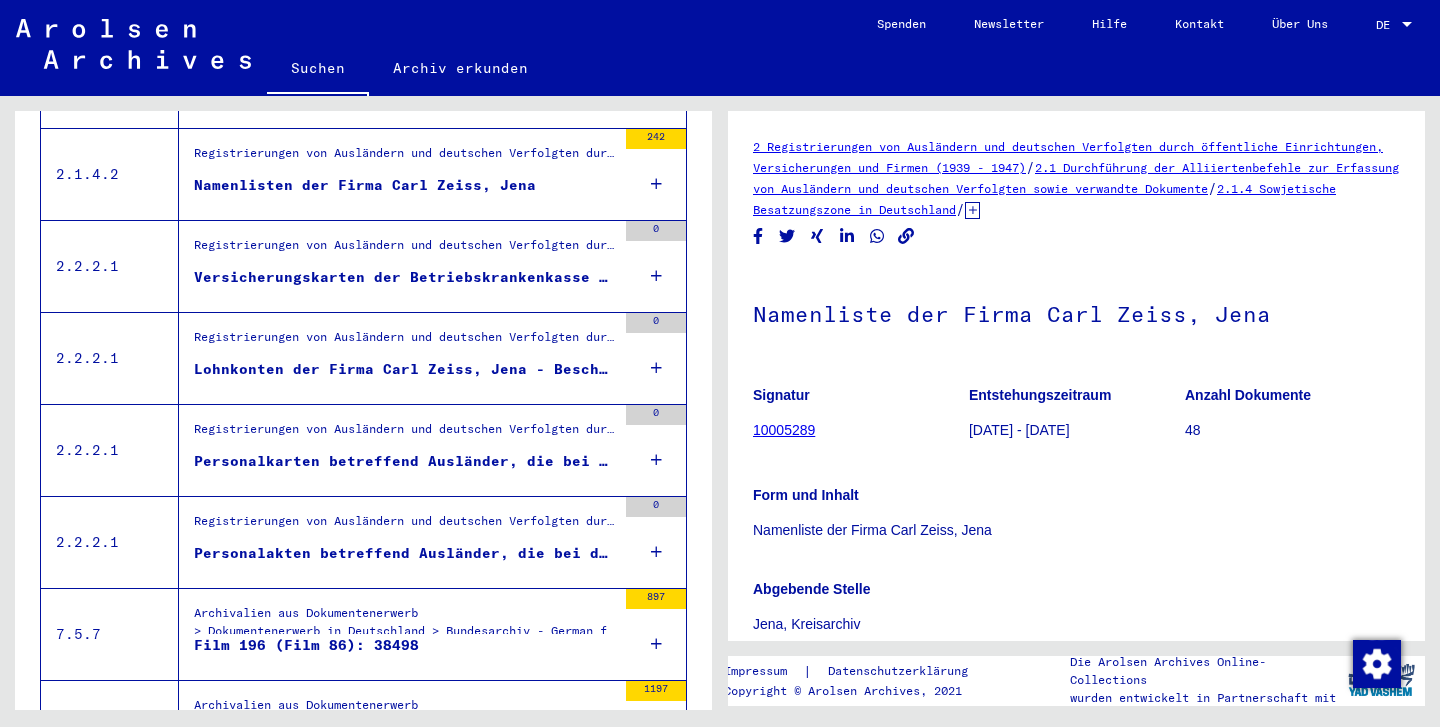 click on "Registrierungen von Ausländern und deutschen Verfolgten durch öffentliche Einrichtungen, Versicherungen und Firmen (1939 - 1947) > Dokumente über Registrierungen von Ausländern und den Einsatz von Zwangsarbeitern, 1939 - 1945 > Verschiedene Behörden und Firmen (Einzelpersonen-bezogene Unterlagen) > Kriegszeitkartei (Melde- und Registrierkarten, Arbeitsbücher, individueller Schriftverkehr) > Nicht zuordnete Elemente der Kriegszeitkartei" at bounding box center (405, 342) 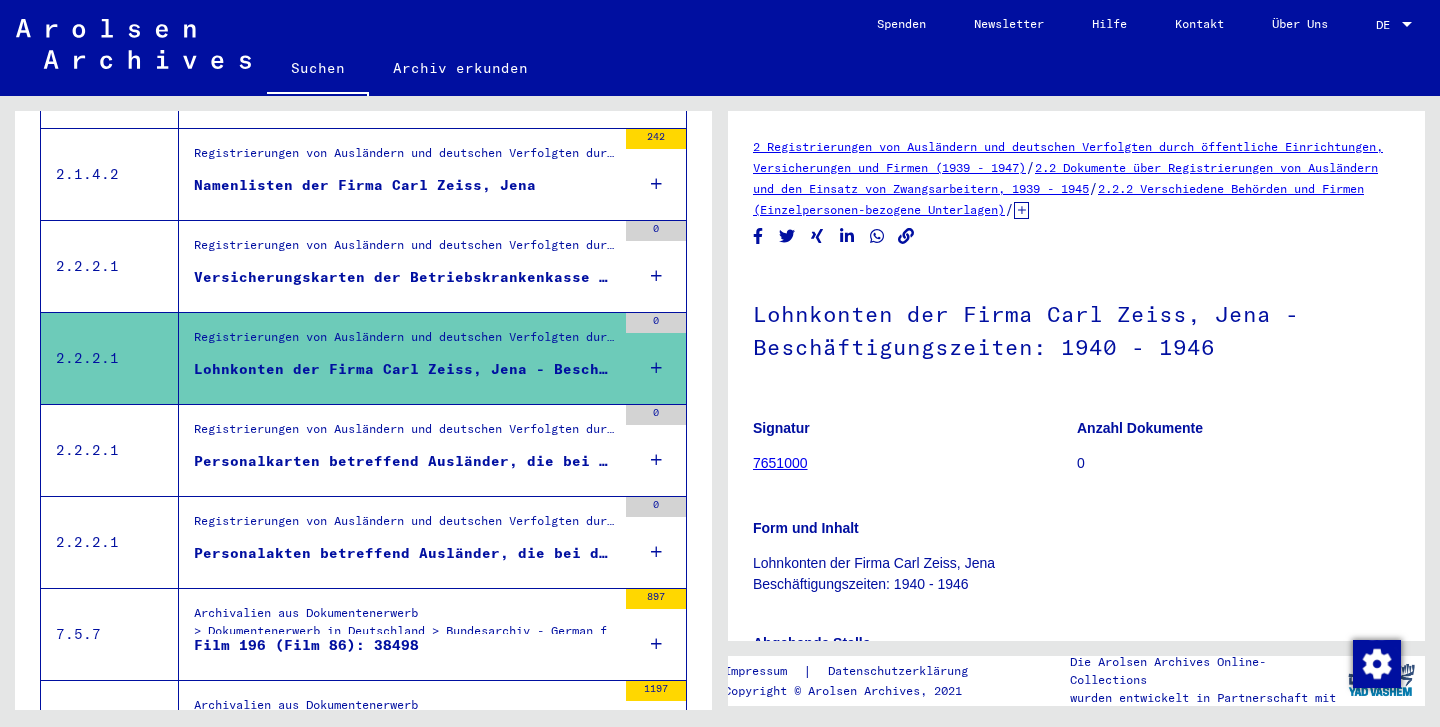 scroll, scrollTop: 0, scrollLeft: 0, axis: both 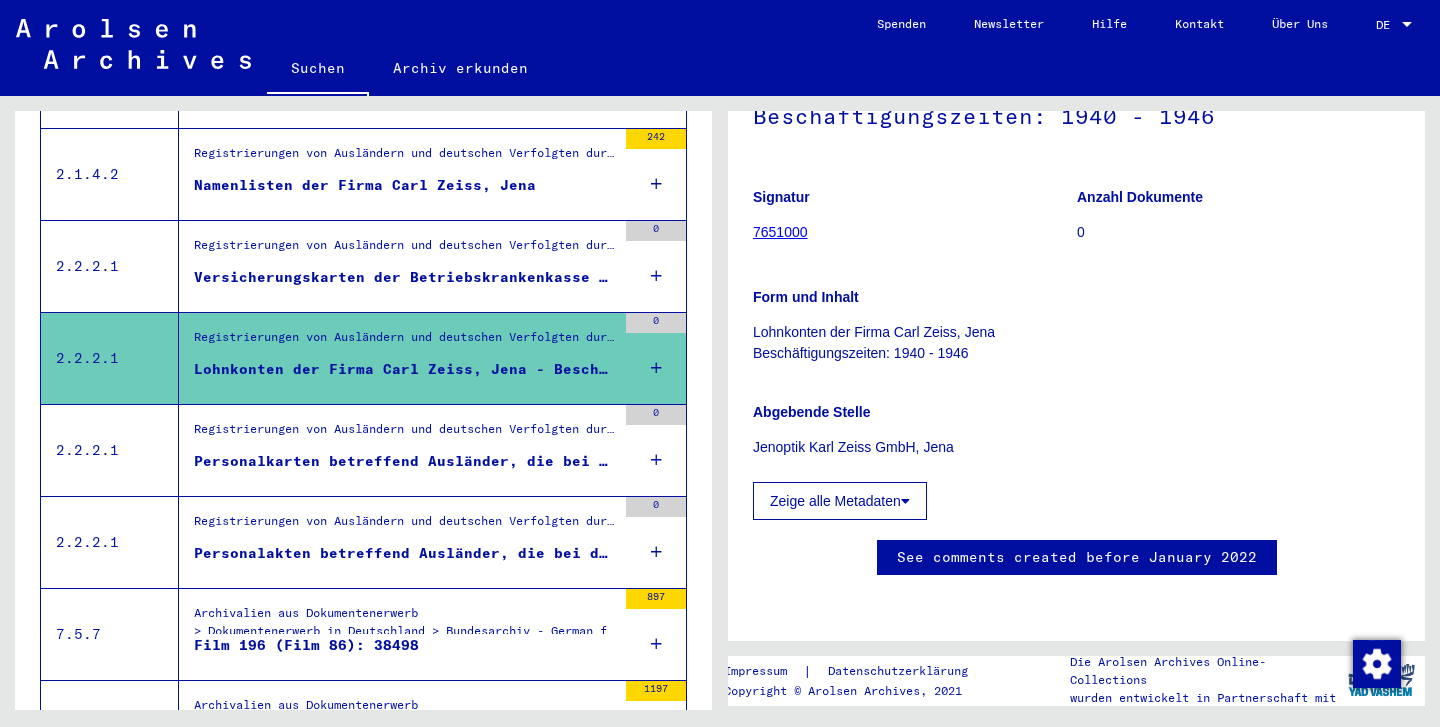 click on "7651000" 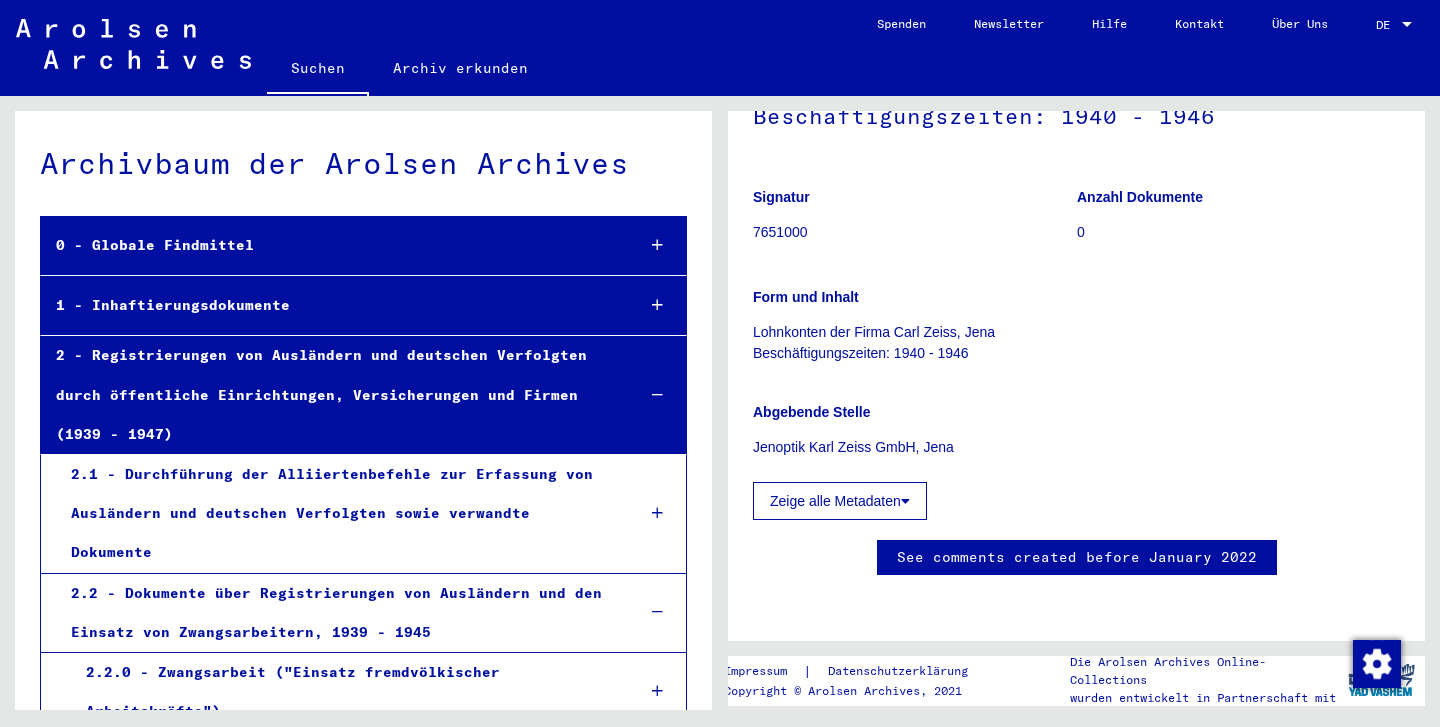 scroll, scrollTop: 0, scrollLeft: 0, axis: both 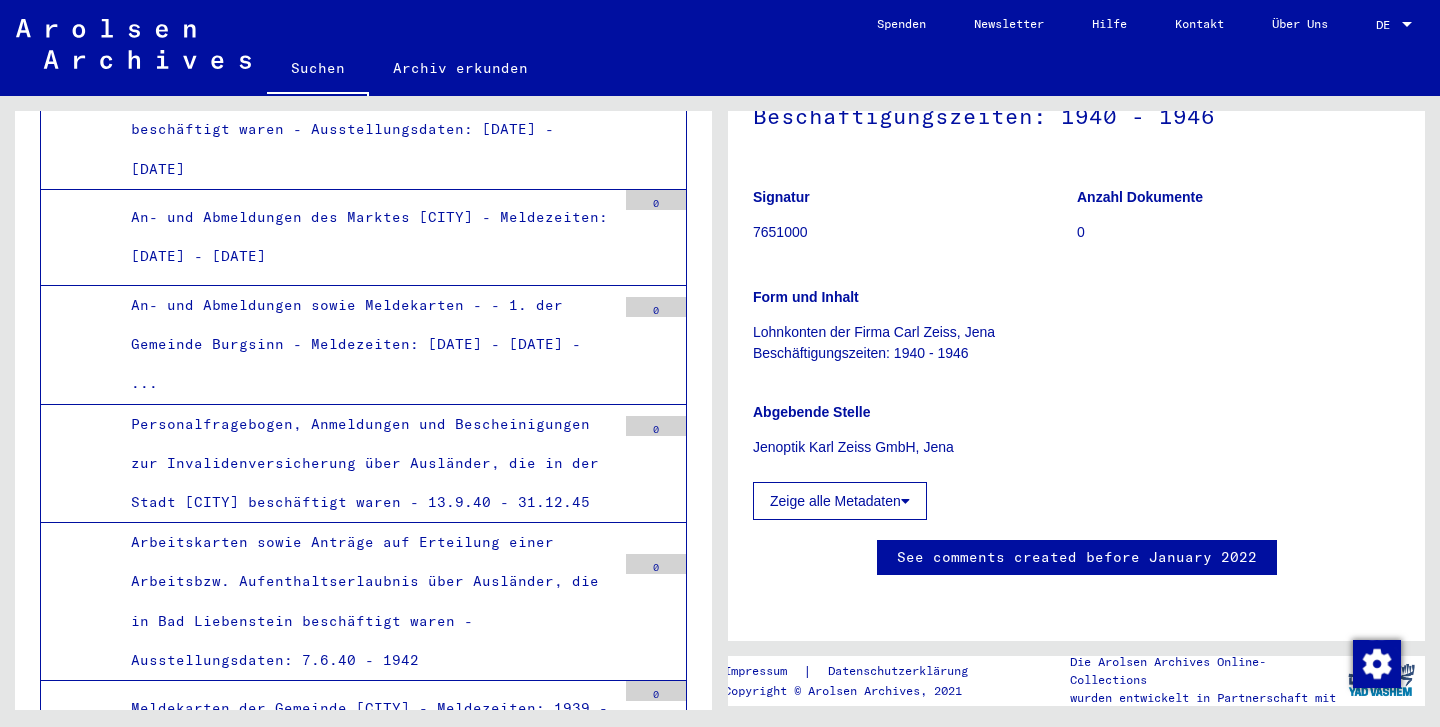 click on "Zeige alle Metadaten" 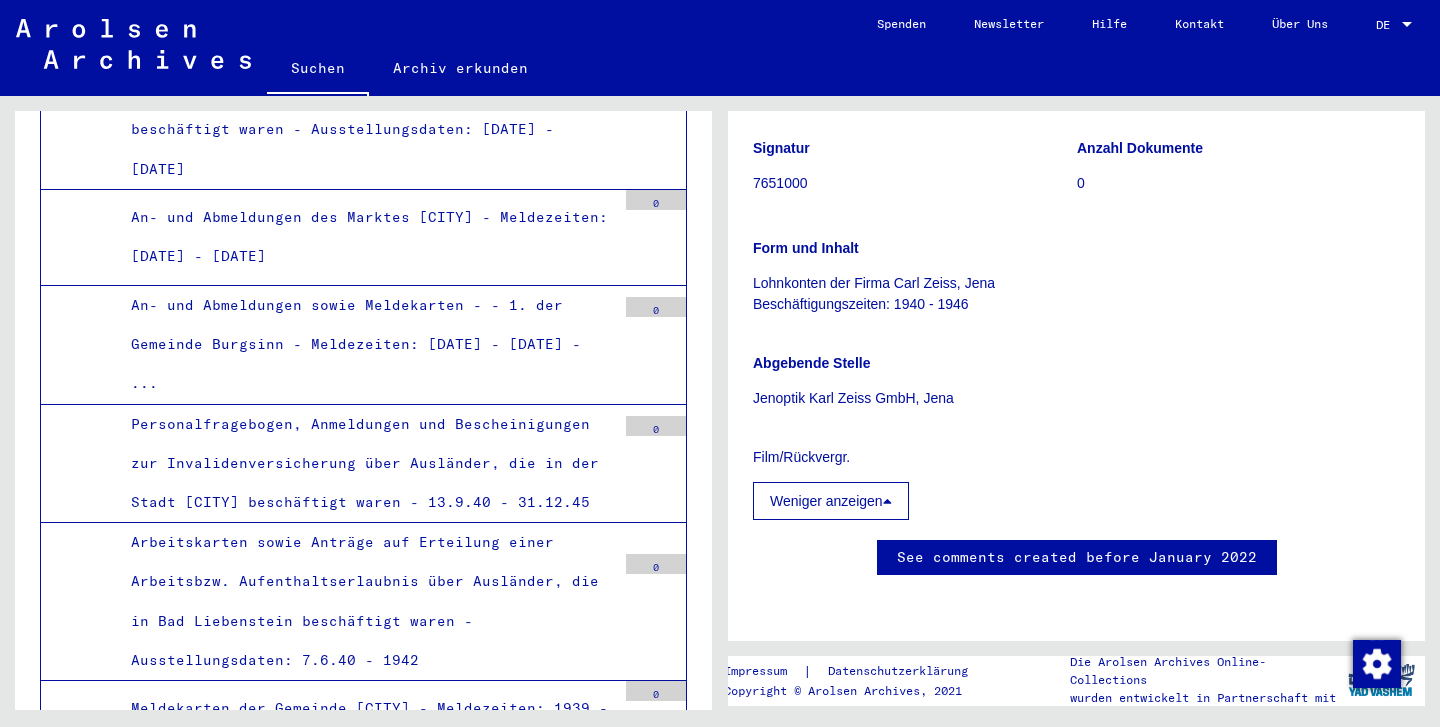 click on "Weniger anzeigen" at bounding box center [831, 501] 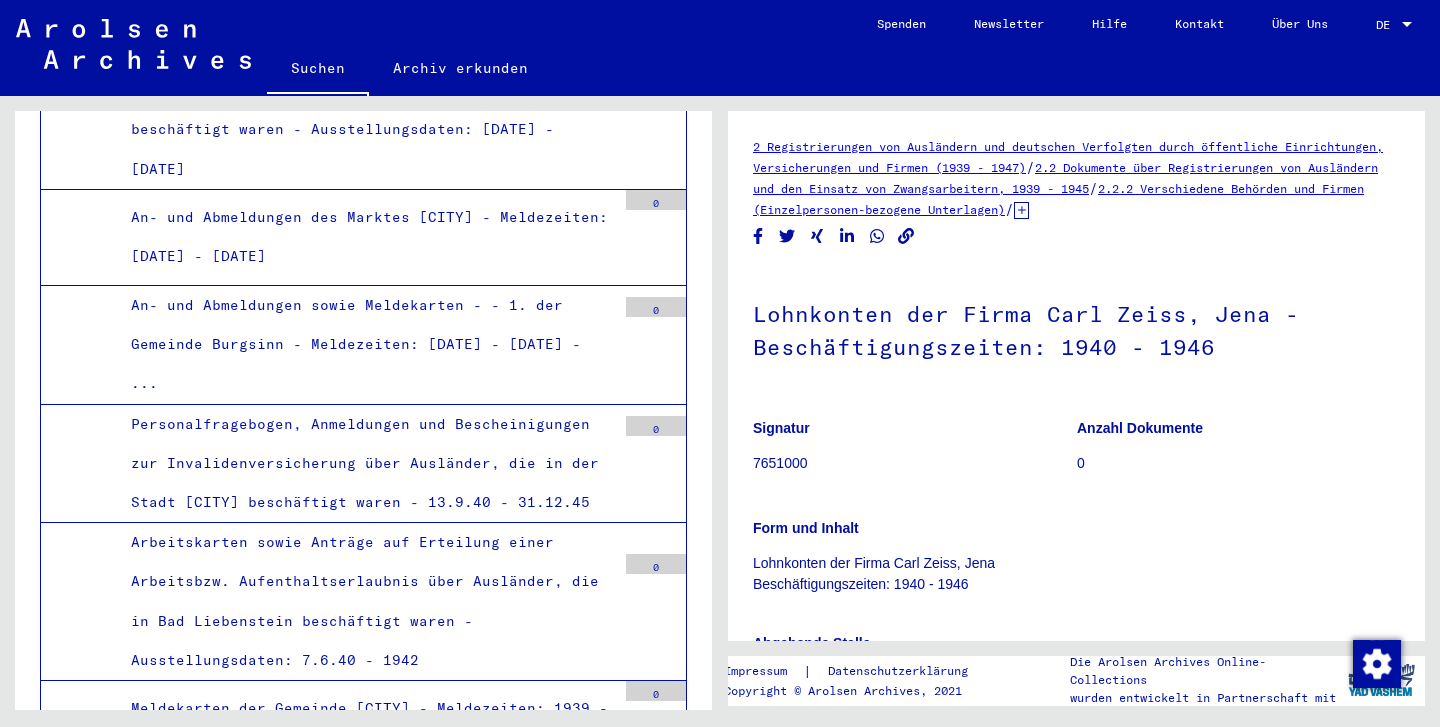 scroll, scrollTop: 0, scrollLeft: 0, axis: both 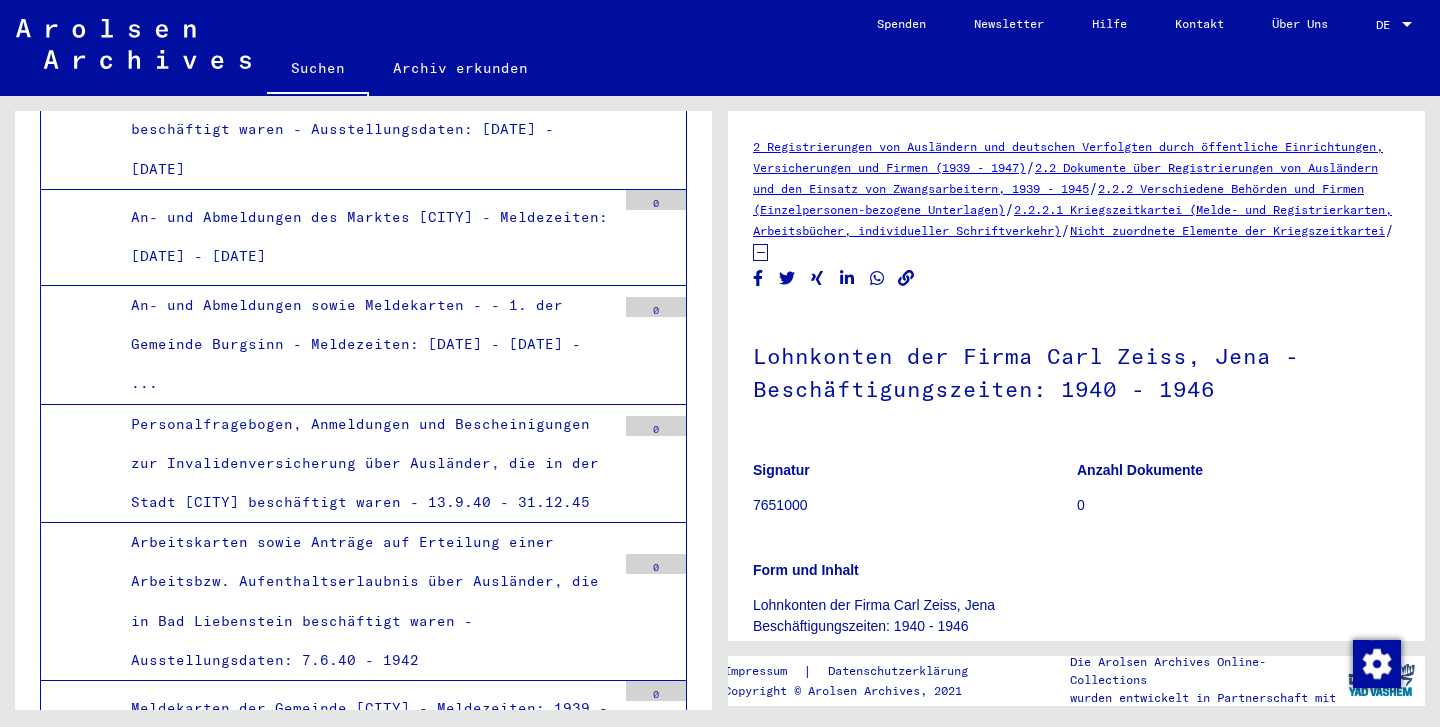 click on "Lohnkonten der Firma Carl Zeiss, Jena - Beschäftigungszeiten: 1940 - 1946" at bounding box center (366, 9063) 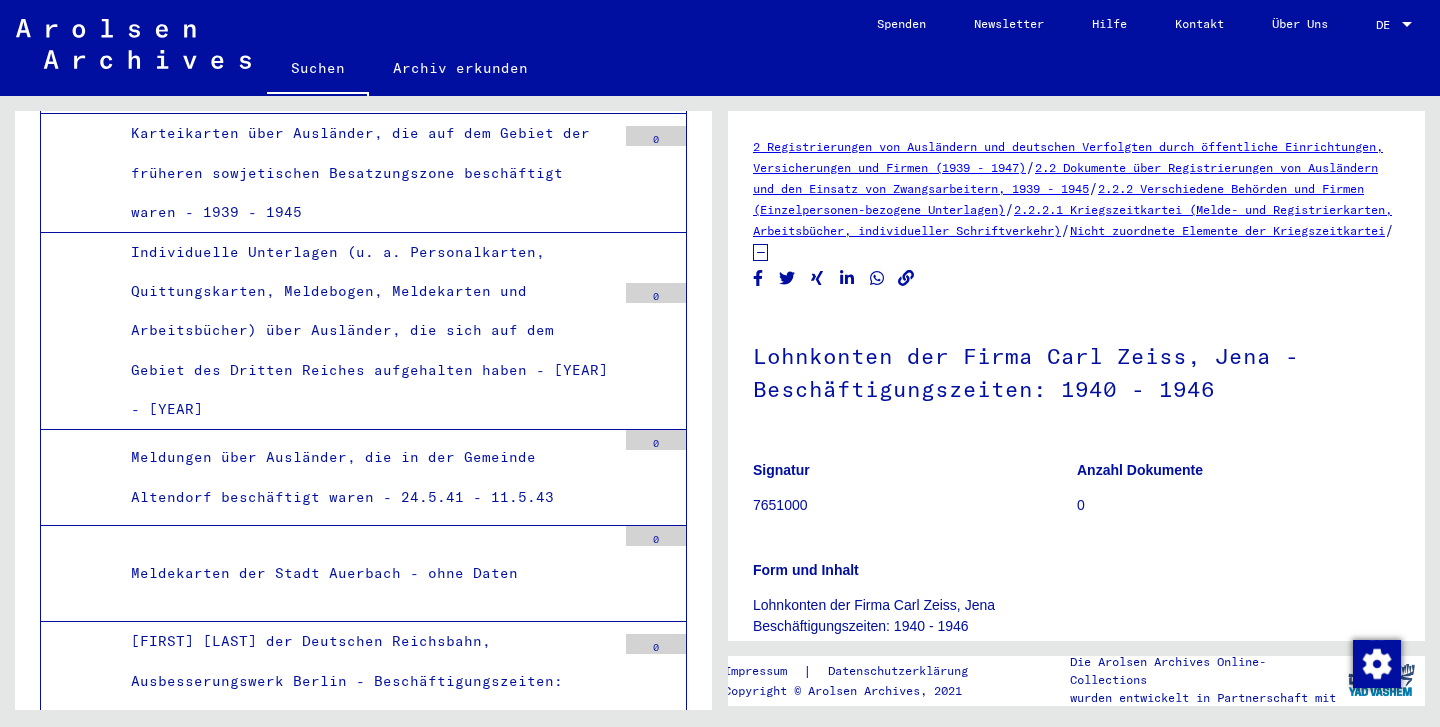 scroll, scrollTop: 0, scrollLeft: 0, axis: both 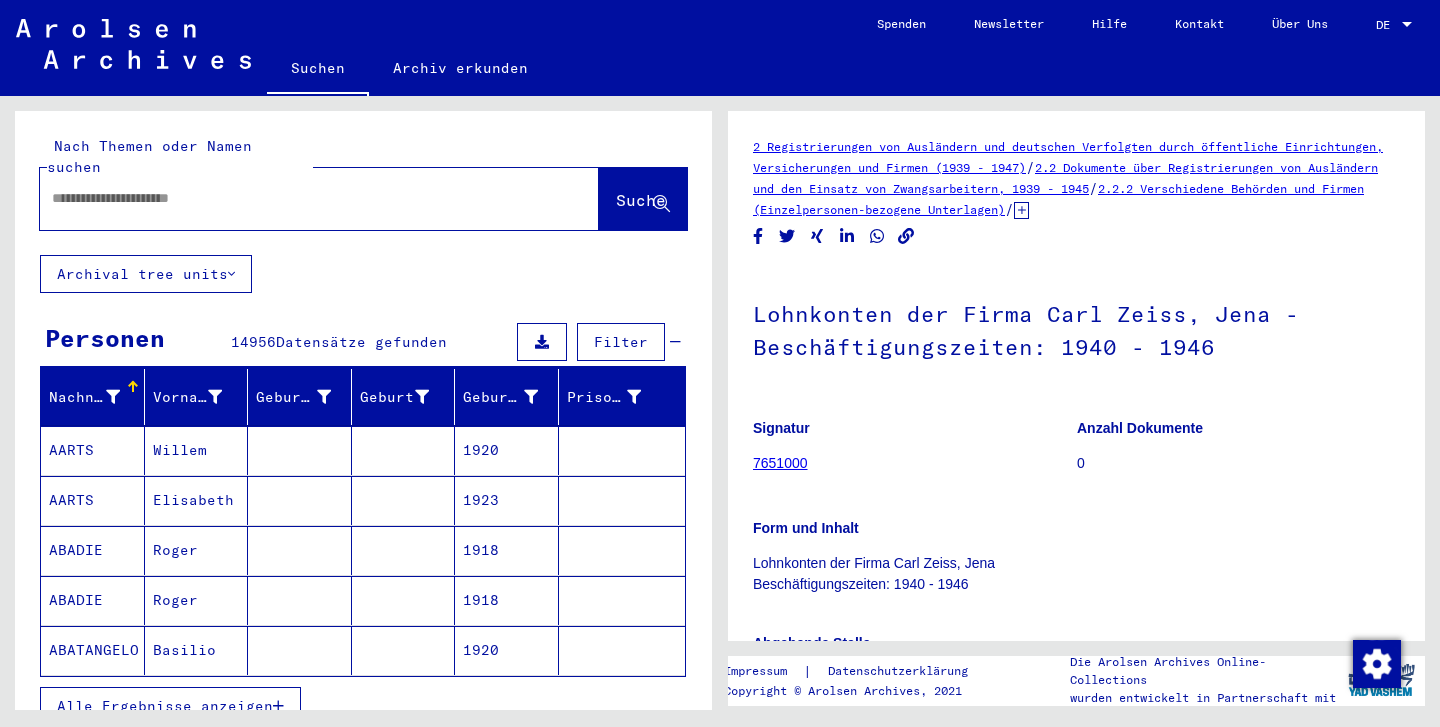 type on "*****" 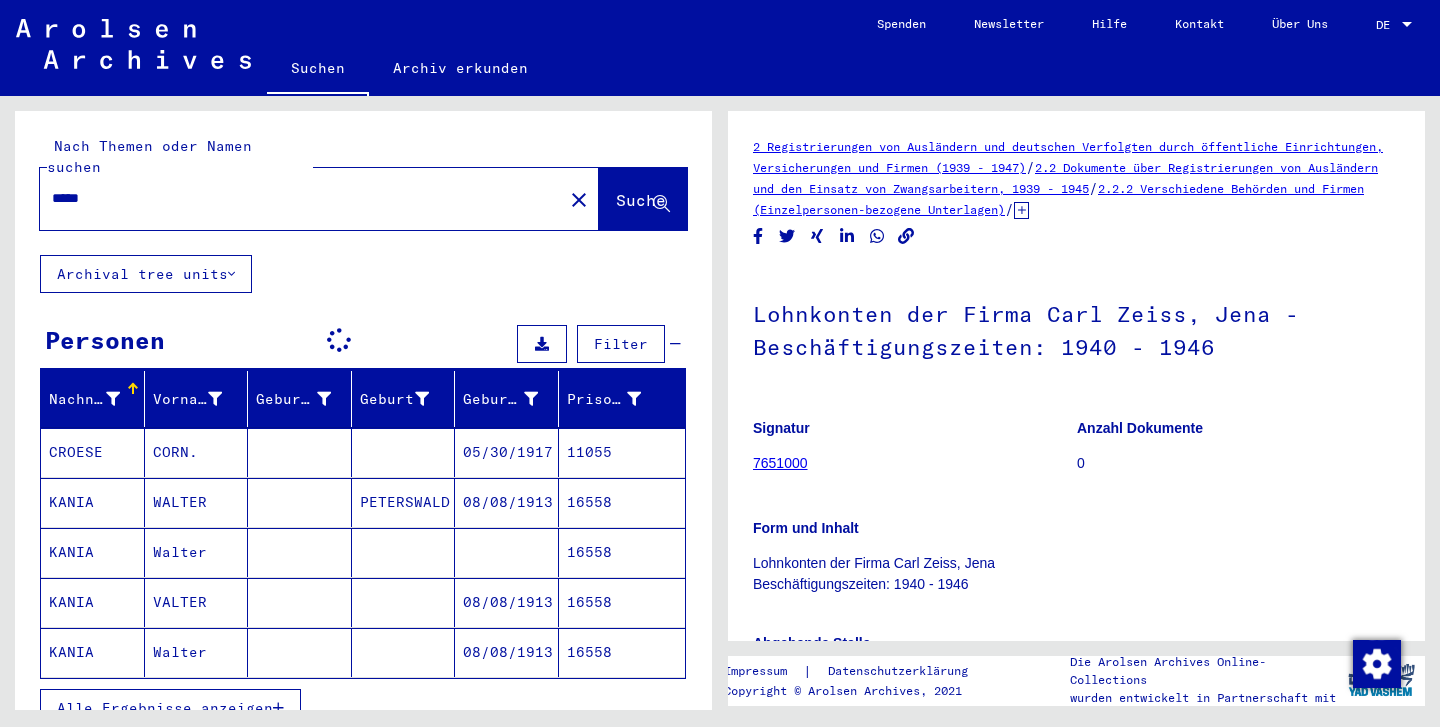 scroll, scrollTop: 0, scrollLeft: 0, axis: both 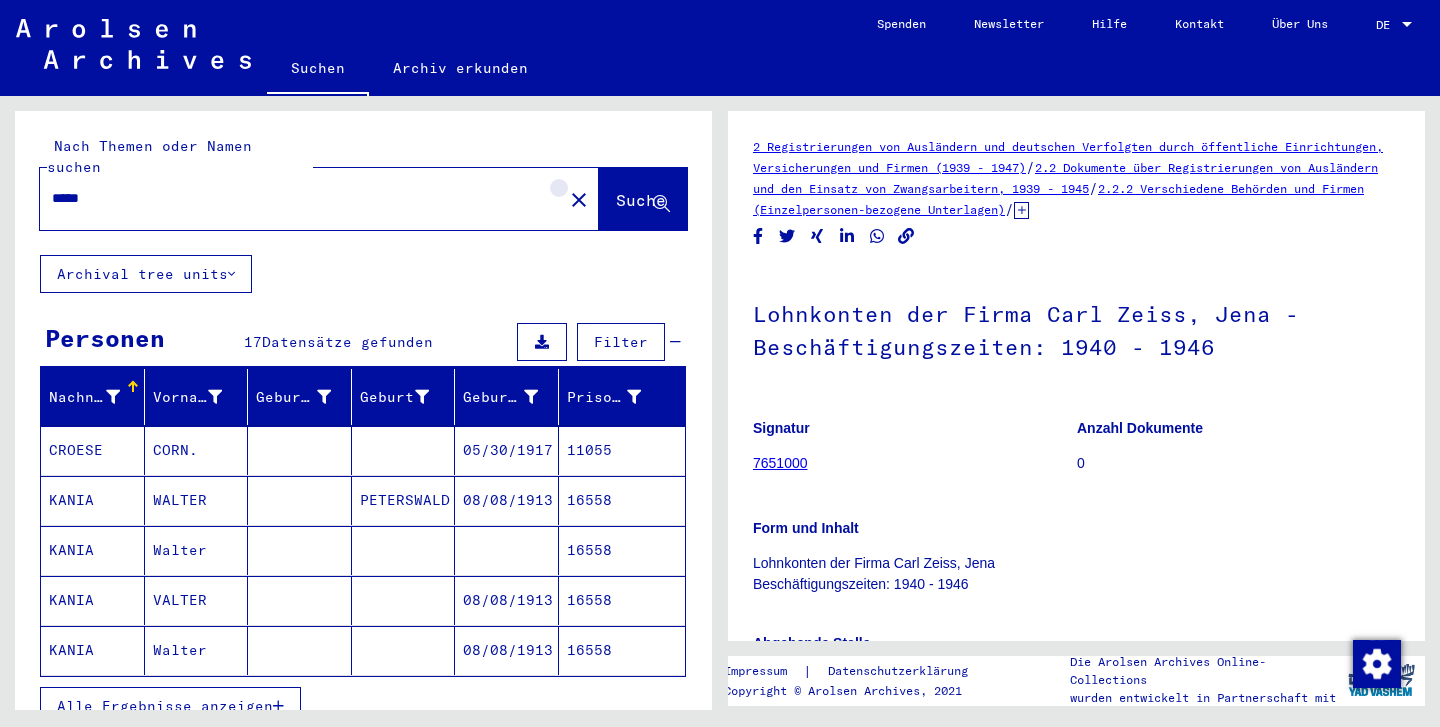 click on "close" 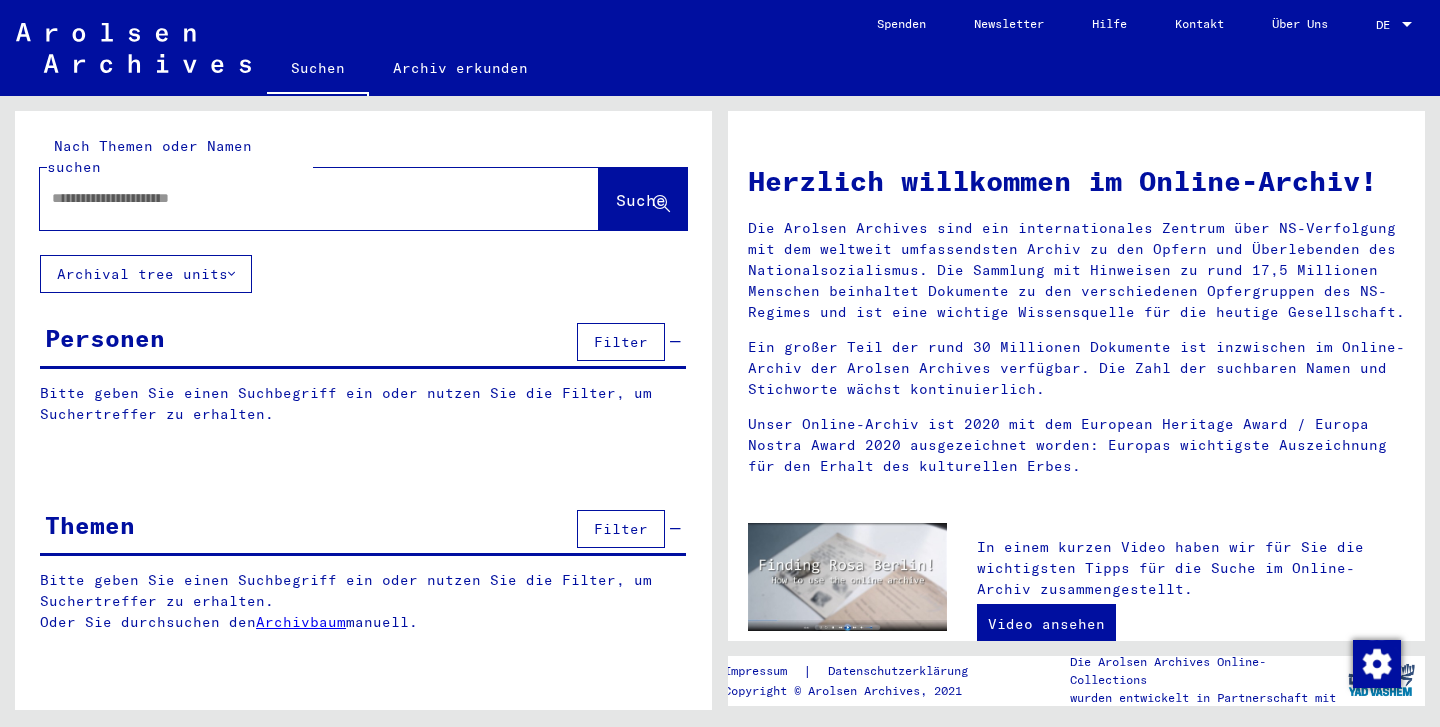 click at bounding box center (295, 198) 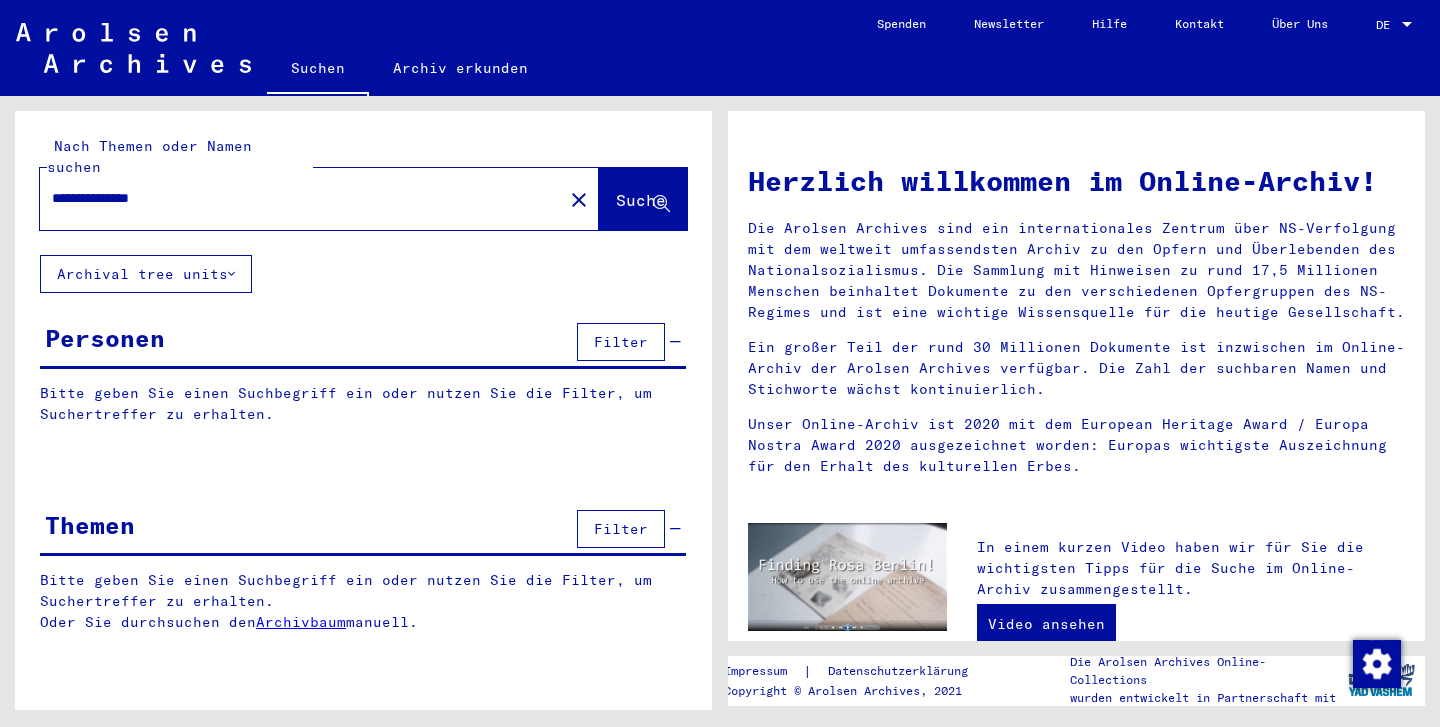 type on "**********" 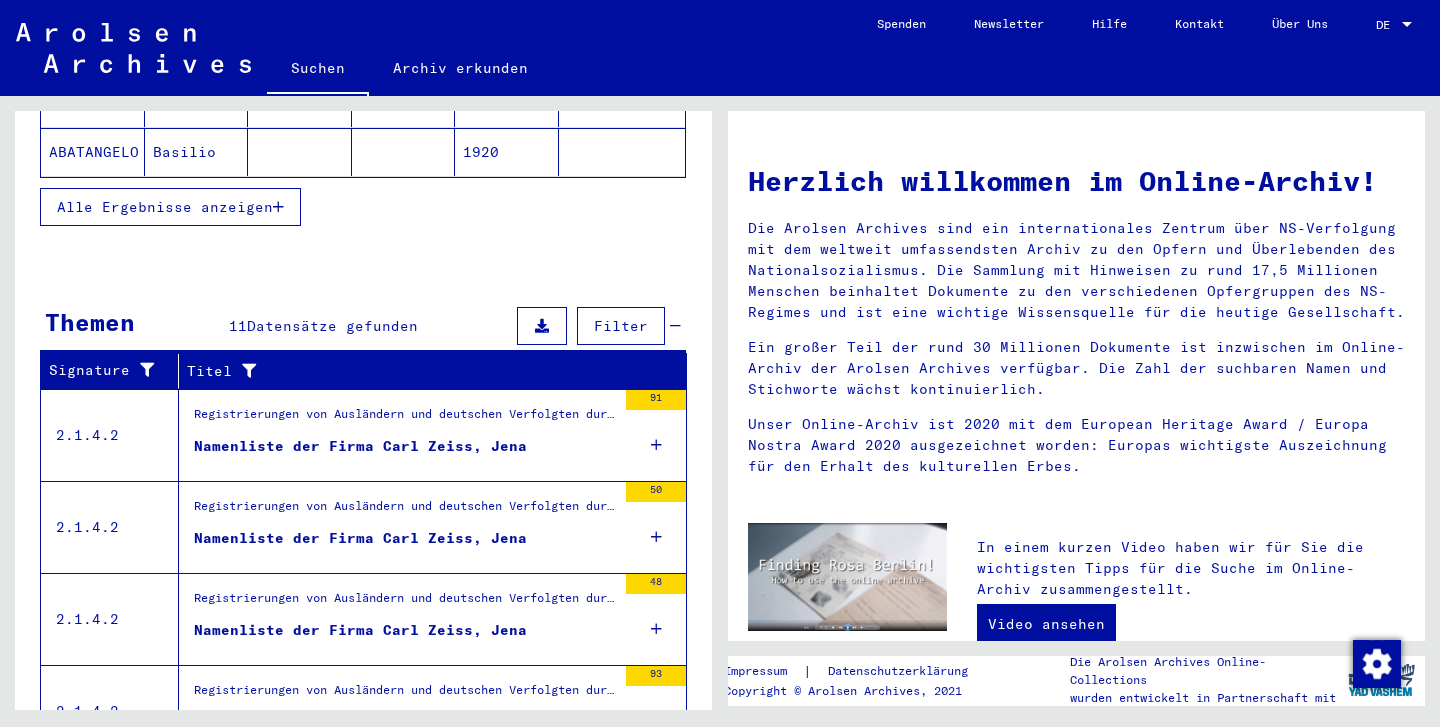 scroll, scrollTop: 516, scrollLeft: 0, axis: vertical 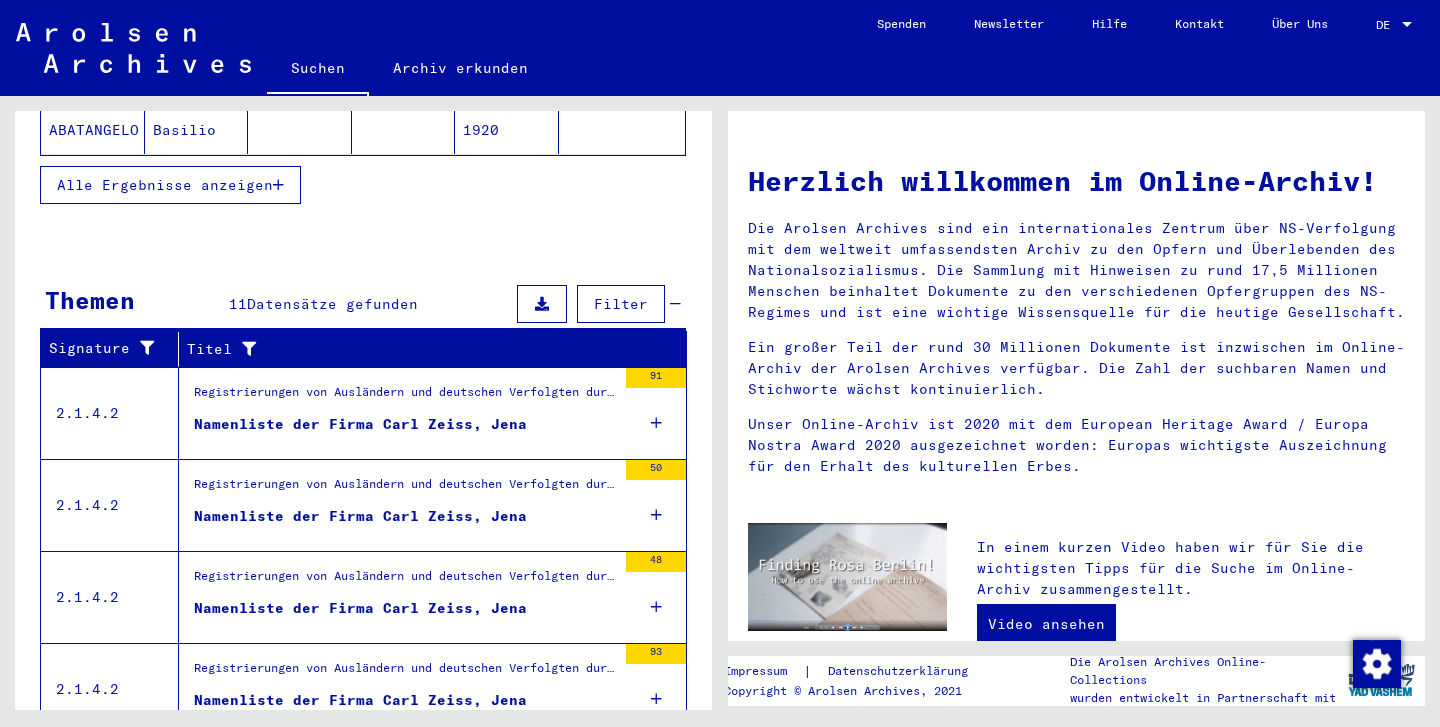 click on "Datensätze gefunden" at bounding box center [332, 304] 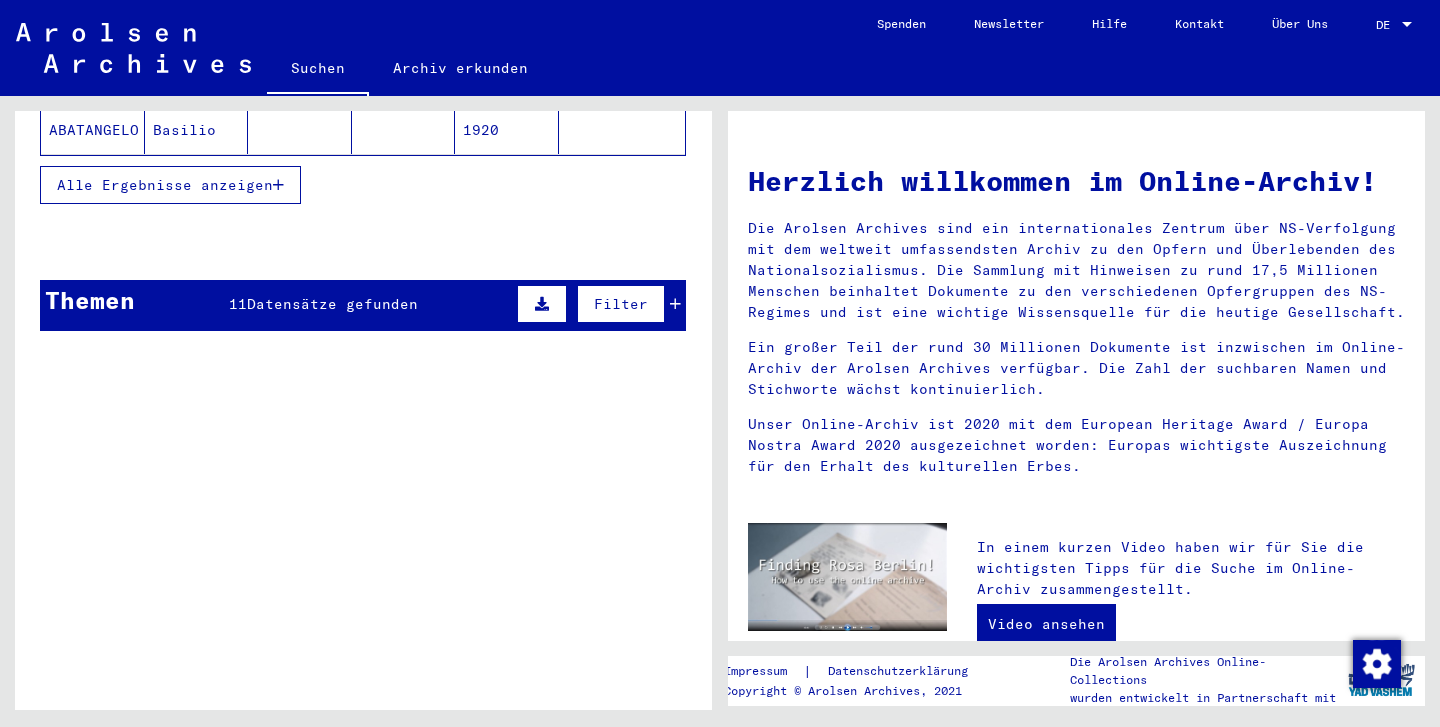 click on "Datensätze gefunden" at bounding box center [332, 304] 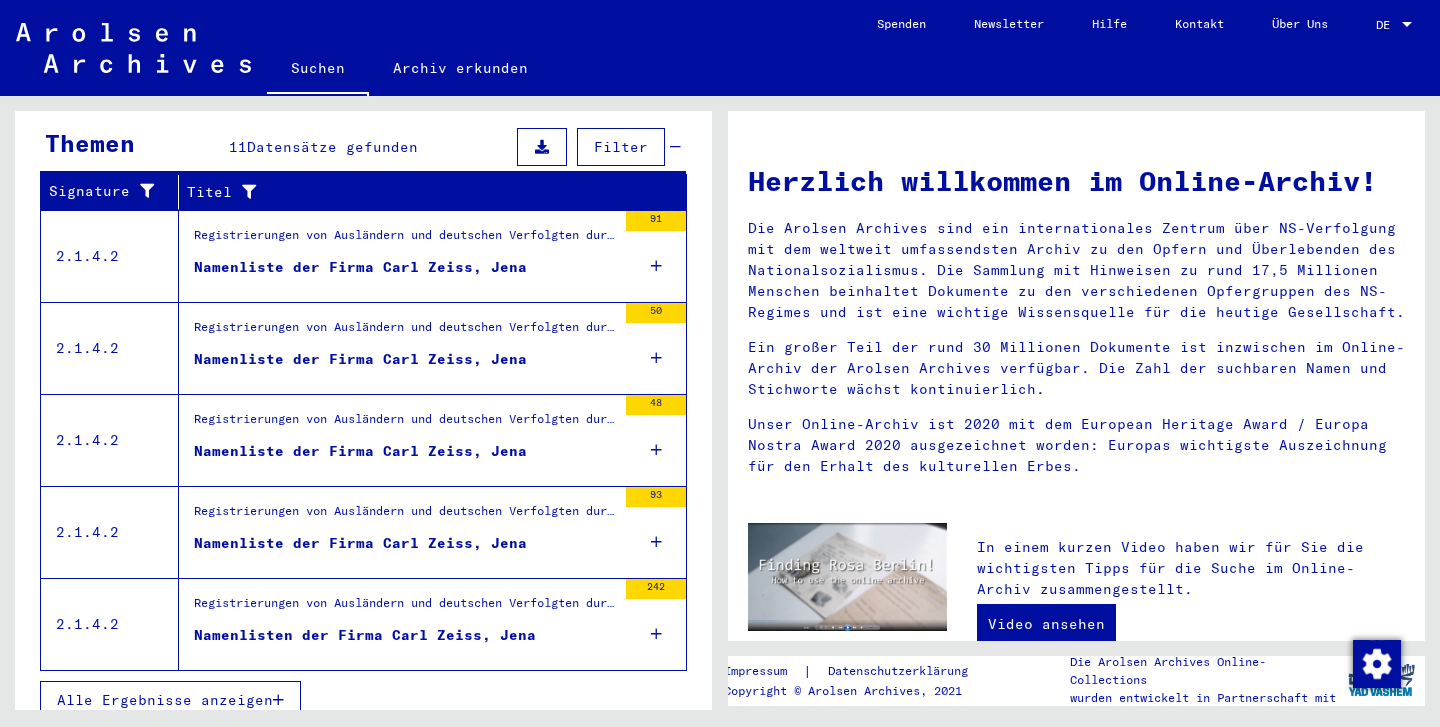 scroll, scrollTop: 672, scrollLeft: 0, axis: vertical 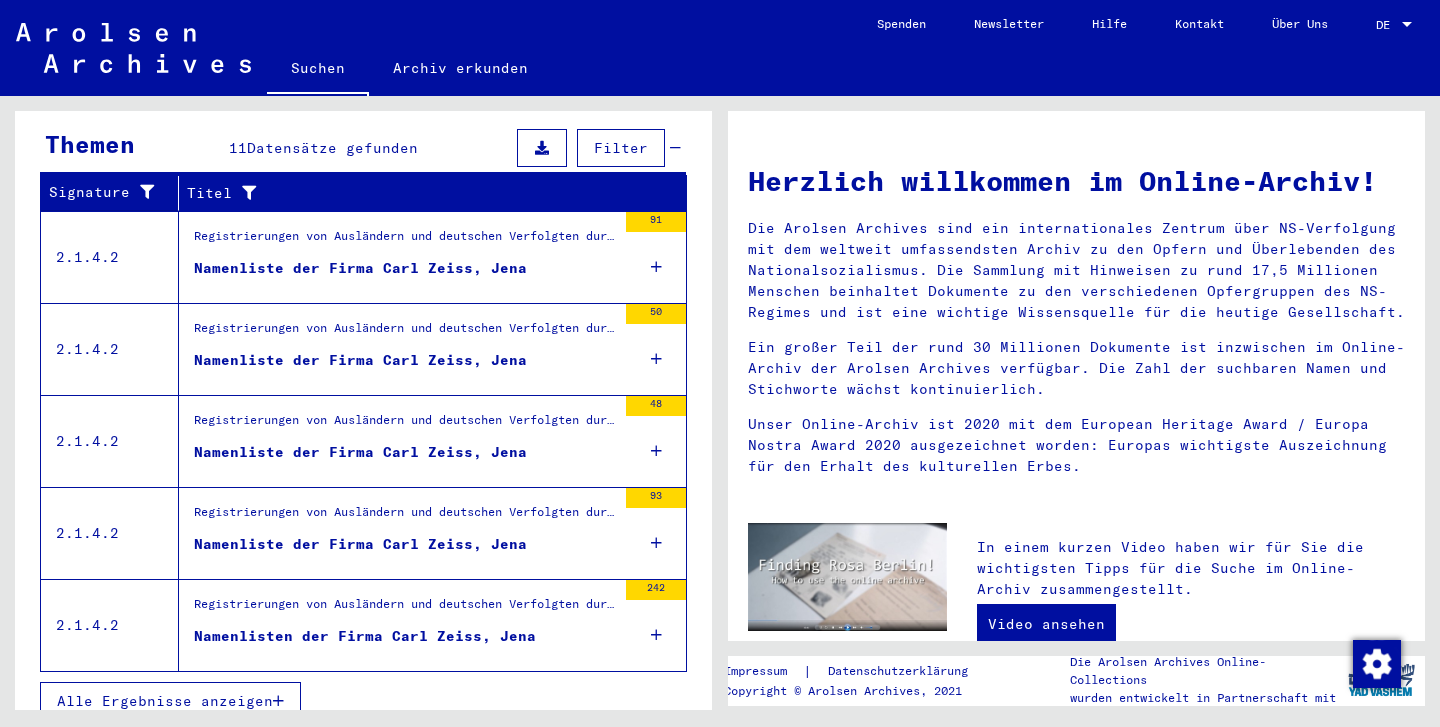 click on "Alle Ergebnisse anzeigen" at bounding box center (165, 701) 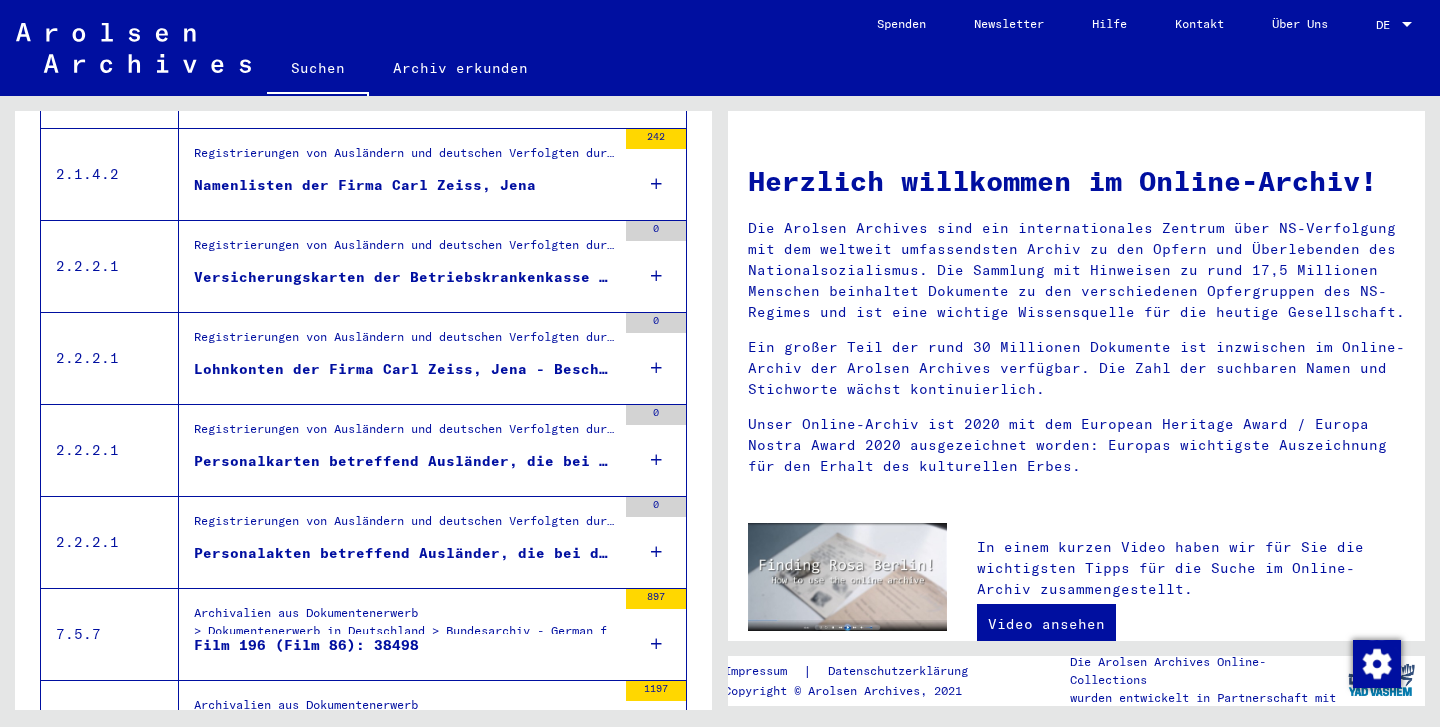 scroll, scrollTop: 775, scrollLeft: 0, axis: vertical 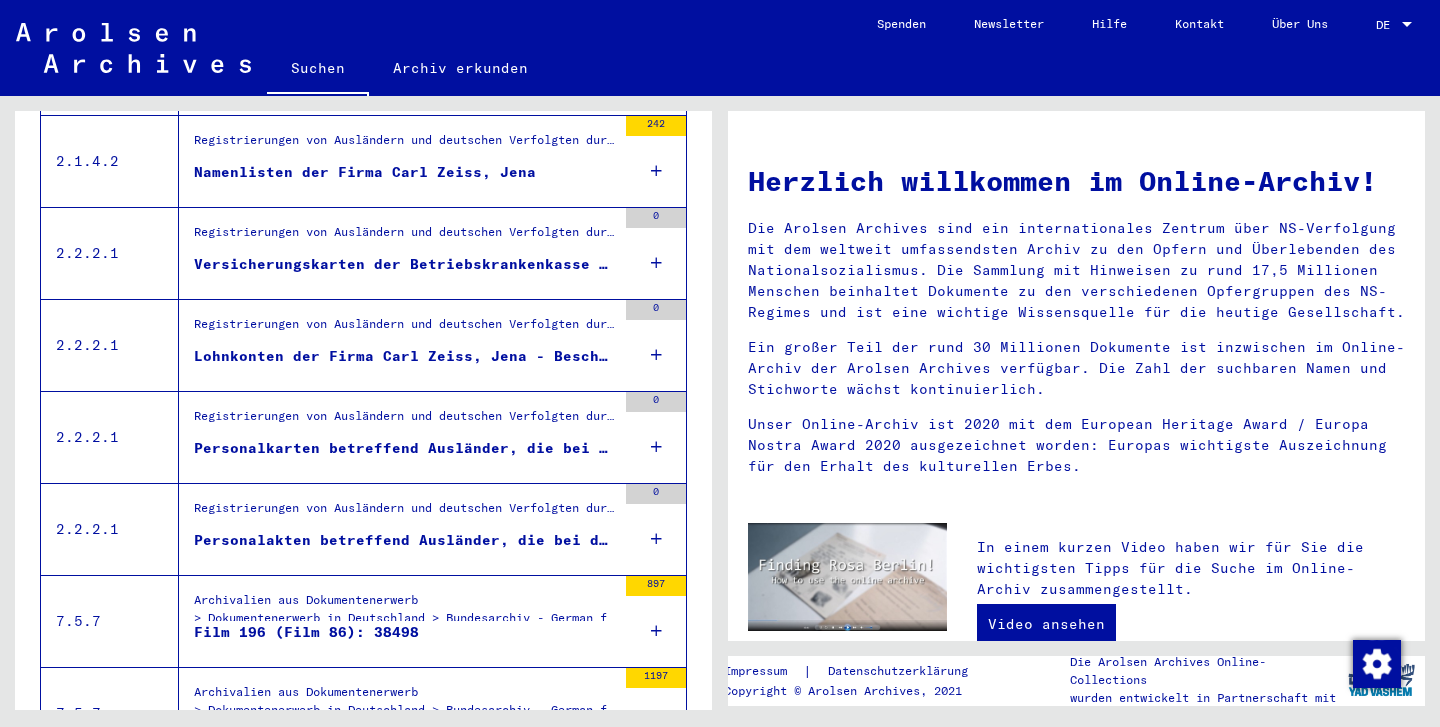 click on "Personalkarten betreffend Ausländer, die bei der Firma Carl Zeiss, Jena, beschäftigt waren, Beschäftigungszeiten: 12.12.41 - 24.3.45" at bounding box center (405, 448) 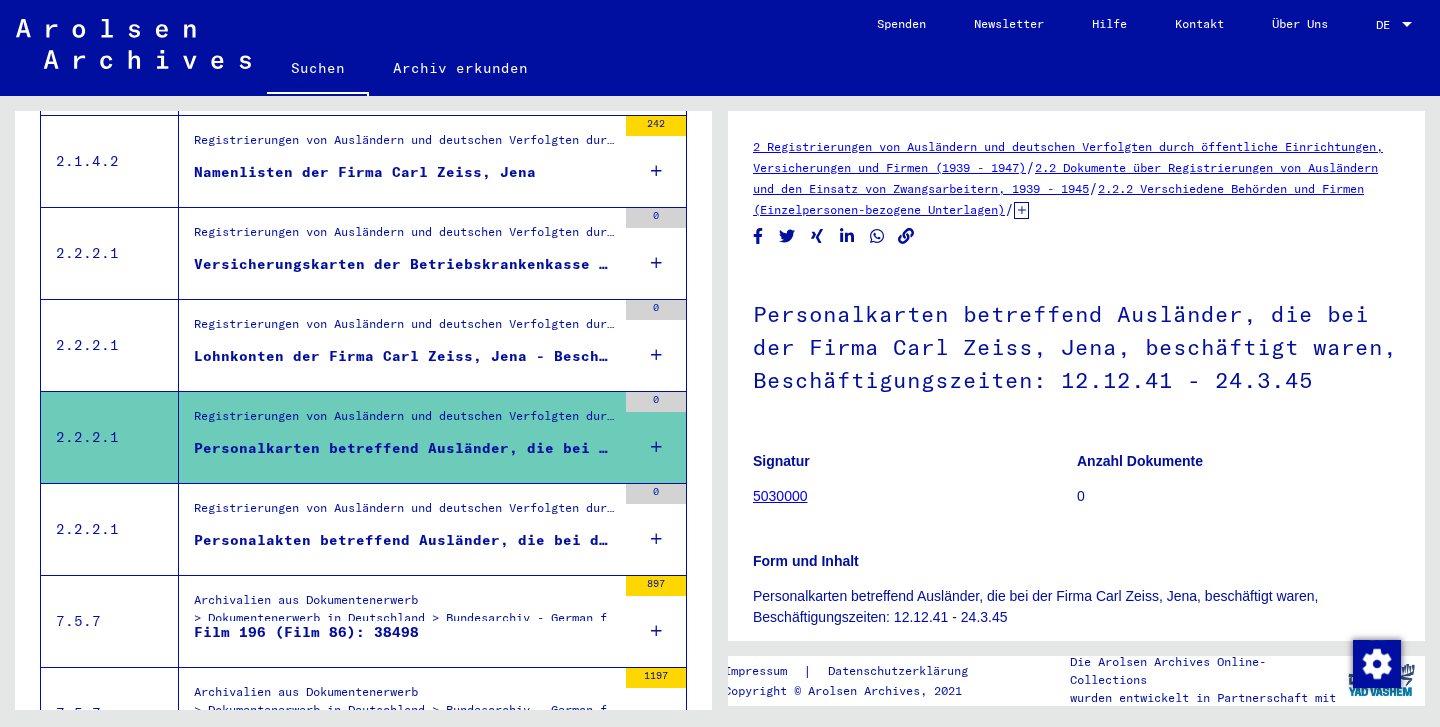 scroll, scrollTop: 0, scrollLeft: 0, axis: both 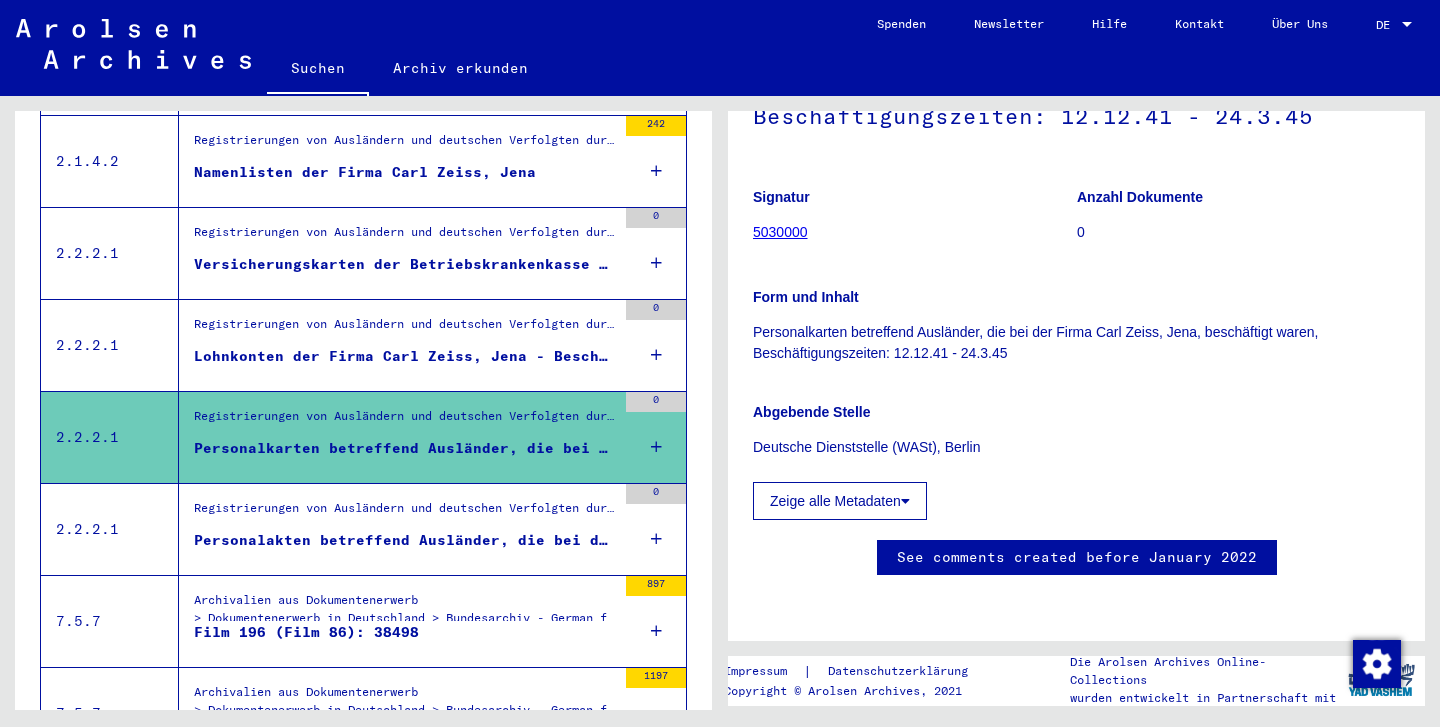 click on "Zeige alle Metadaten" 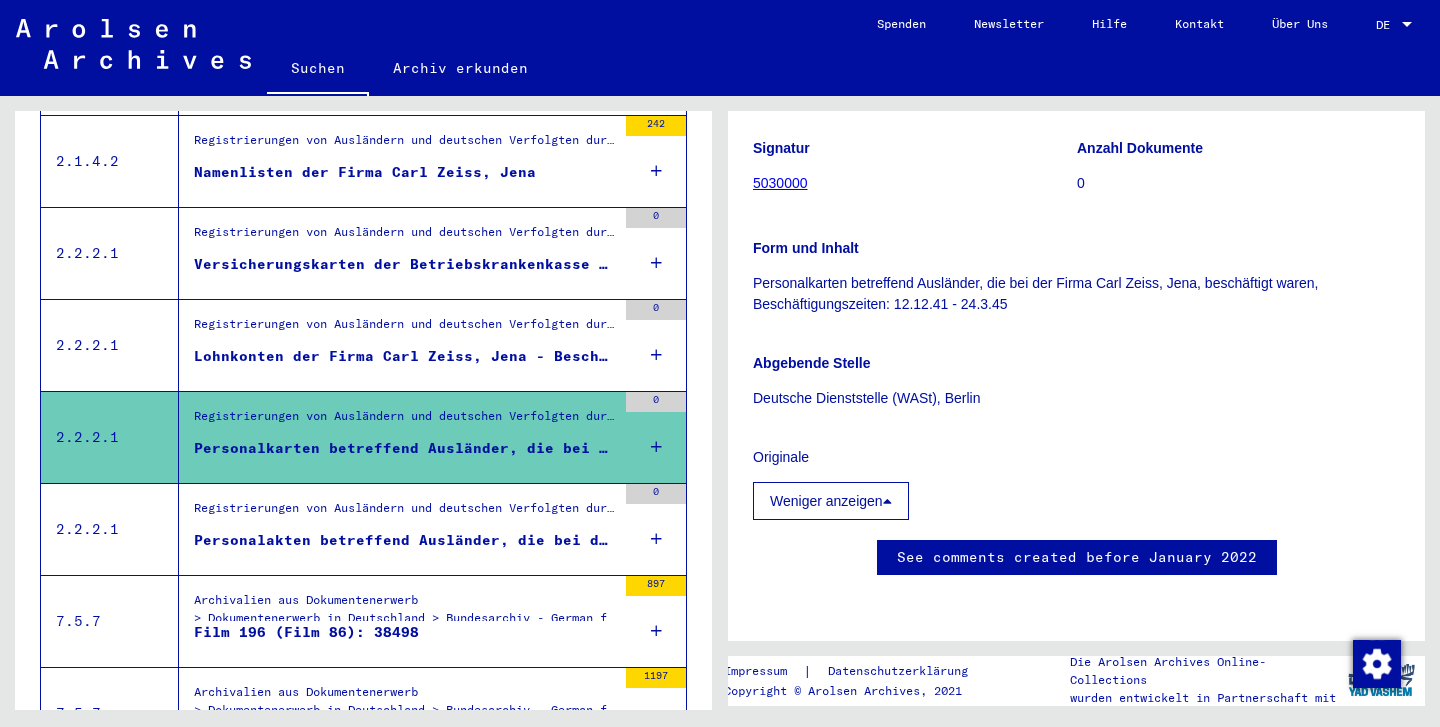 click on "Weniger anzeigen" at bounding box center (831, 501) 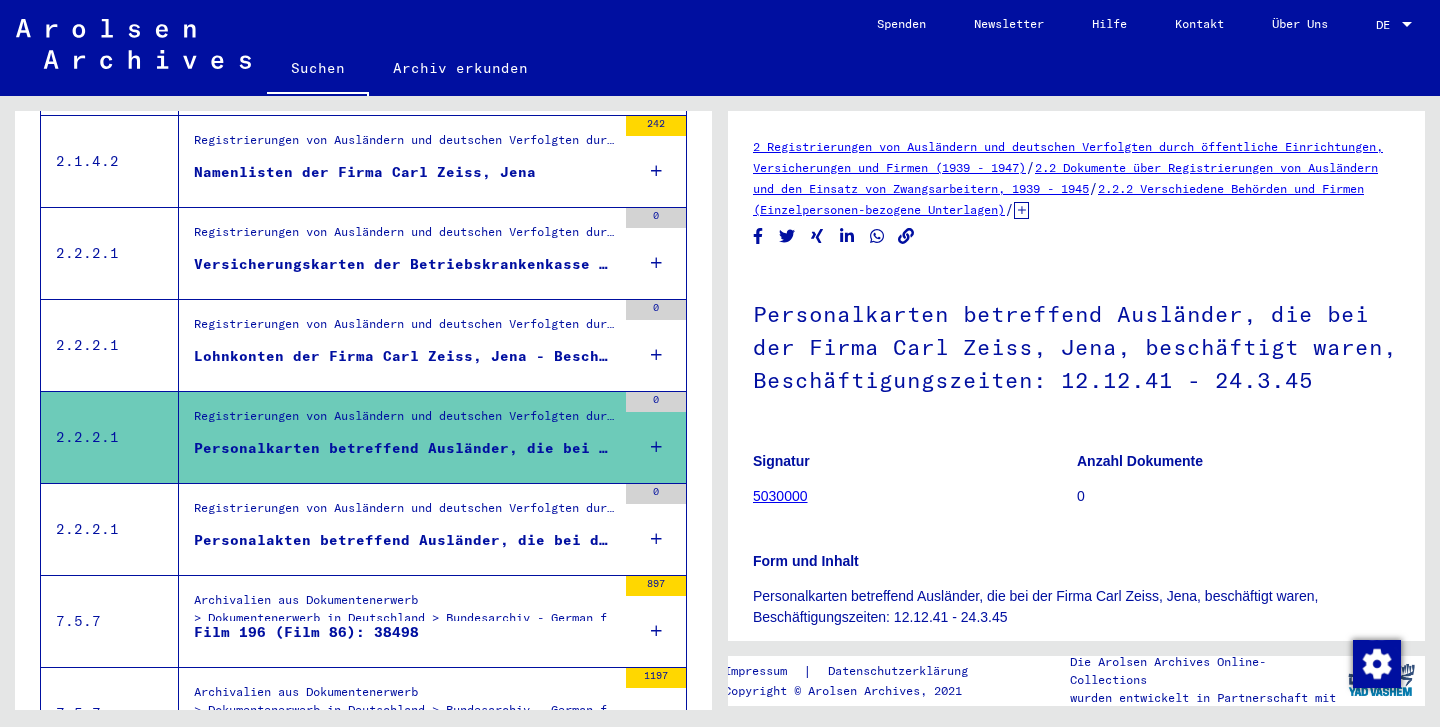 scroll, scrollTop: 0, scrollLeft: 0, axis: both 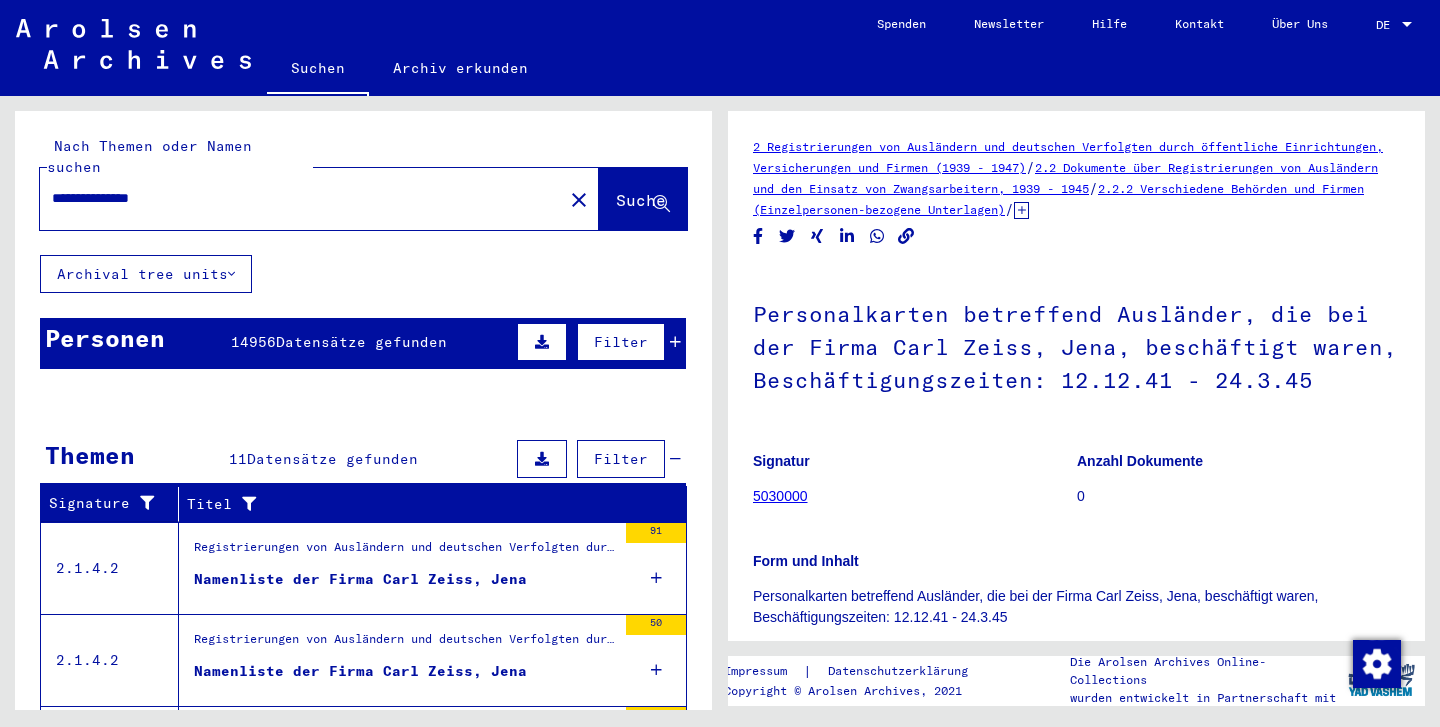 click on "2.2 Dokumente über Registrierungen von Ausländern und den Einsatz von Zwangsarbeitern, 1939 - 1945" 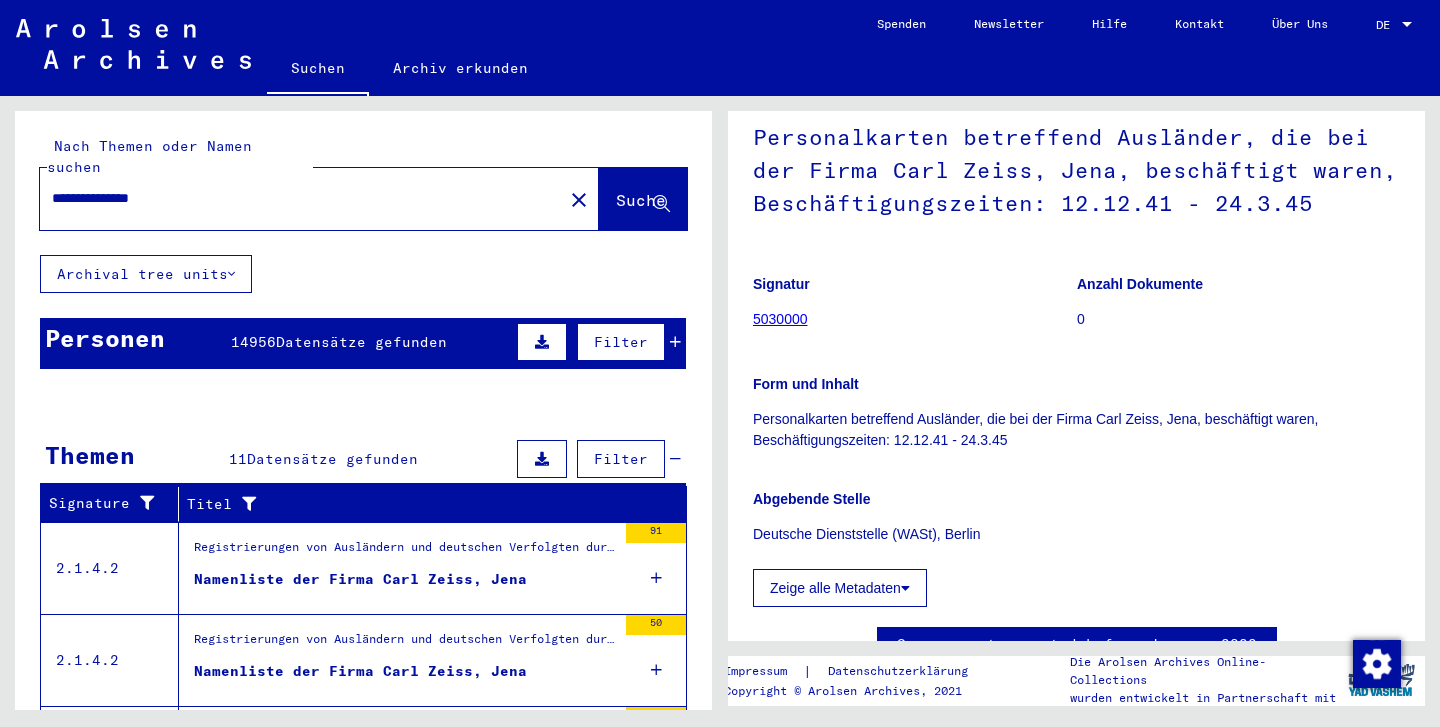 scroll, scrollTop: 182, scrollLeft: 0, axis: vertical 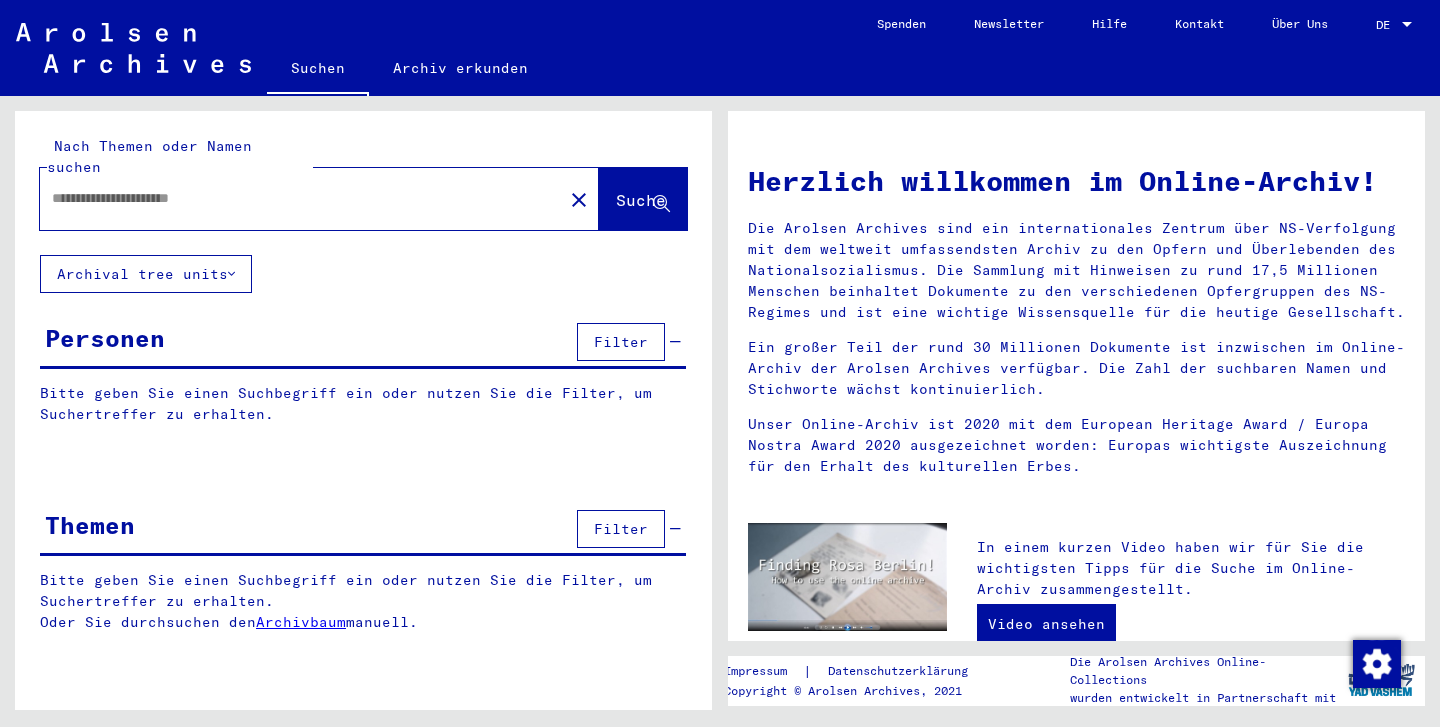 type on "**********" 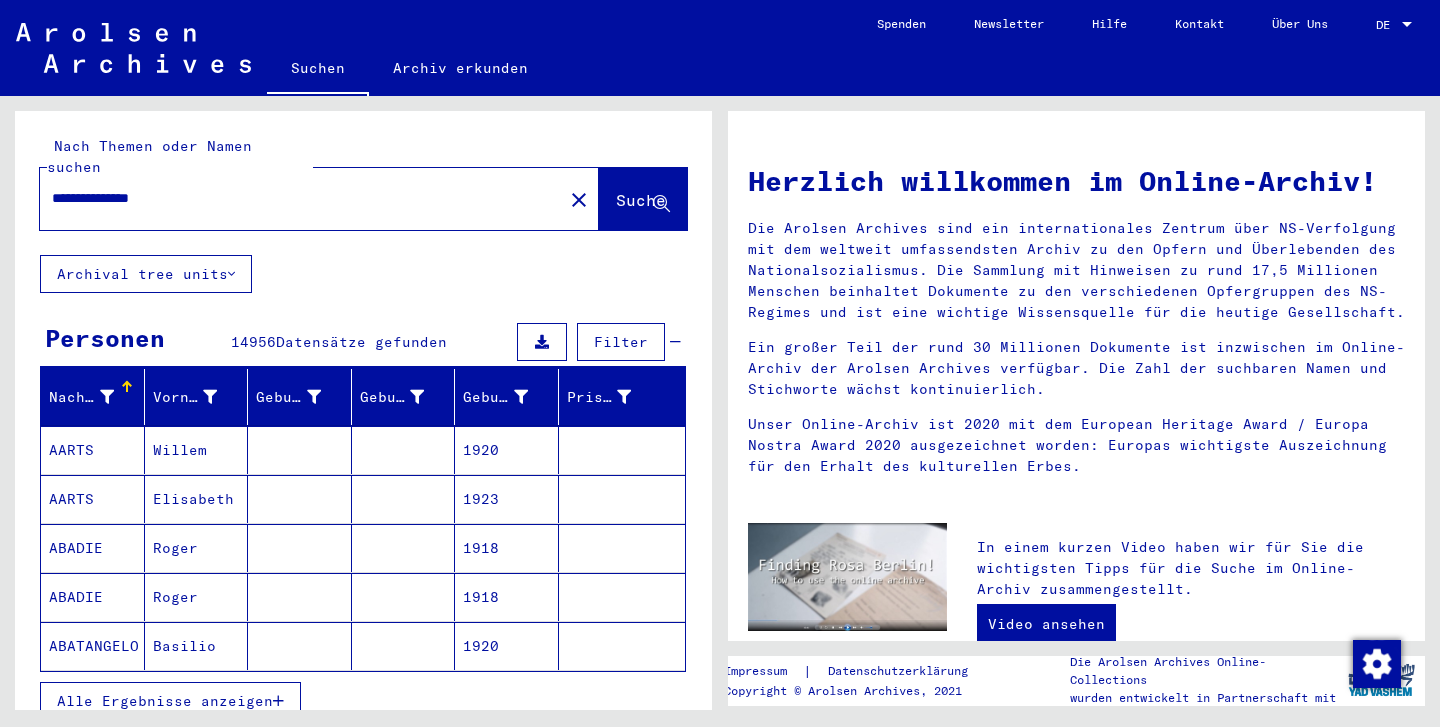 scroll, scrollTop: 0, scrollLeft: 0, axis: both 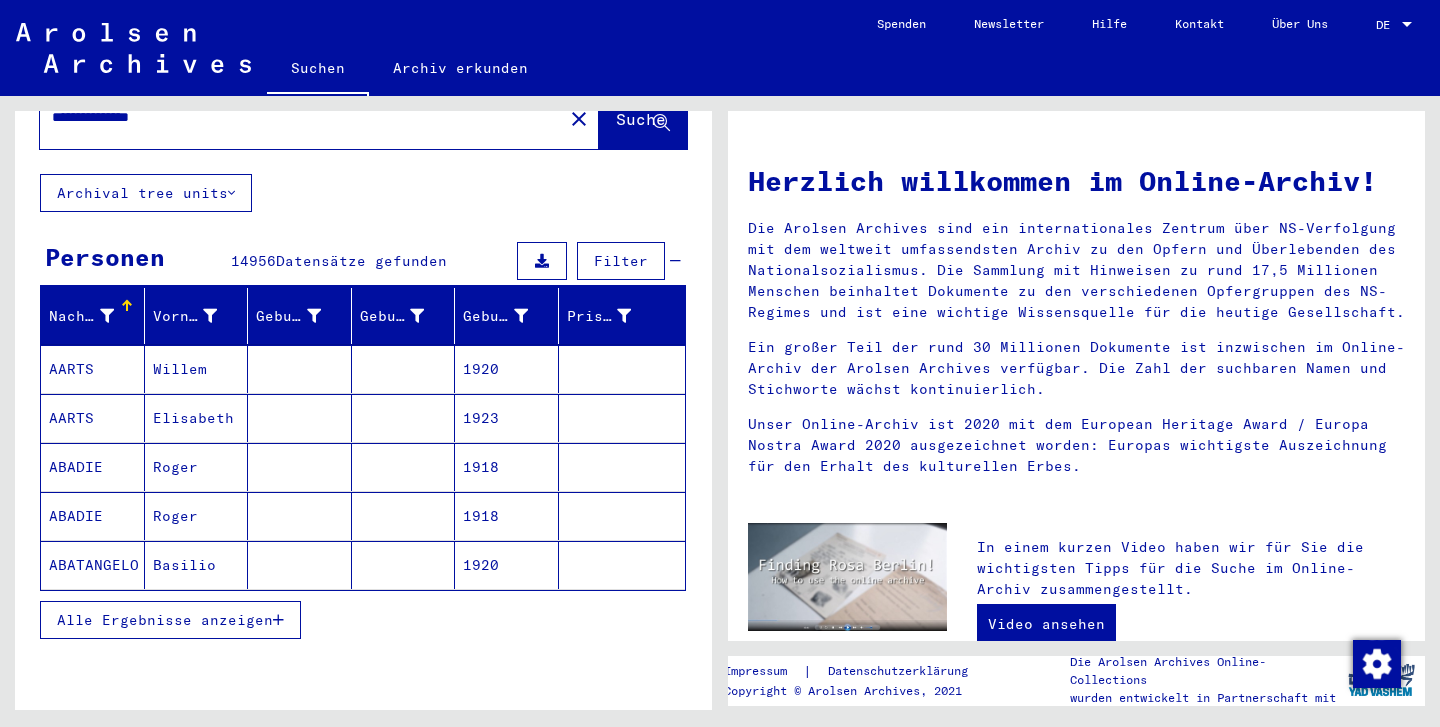 click on "Alle Ergebnisse anzeigen" at bounding box center (165, 620) 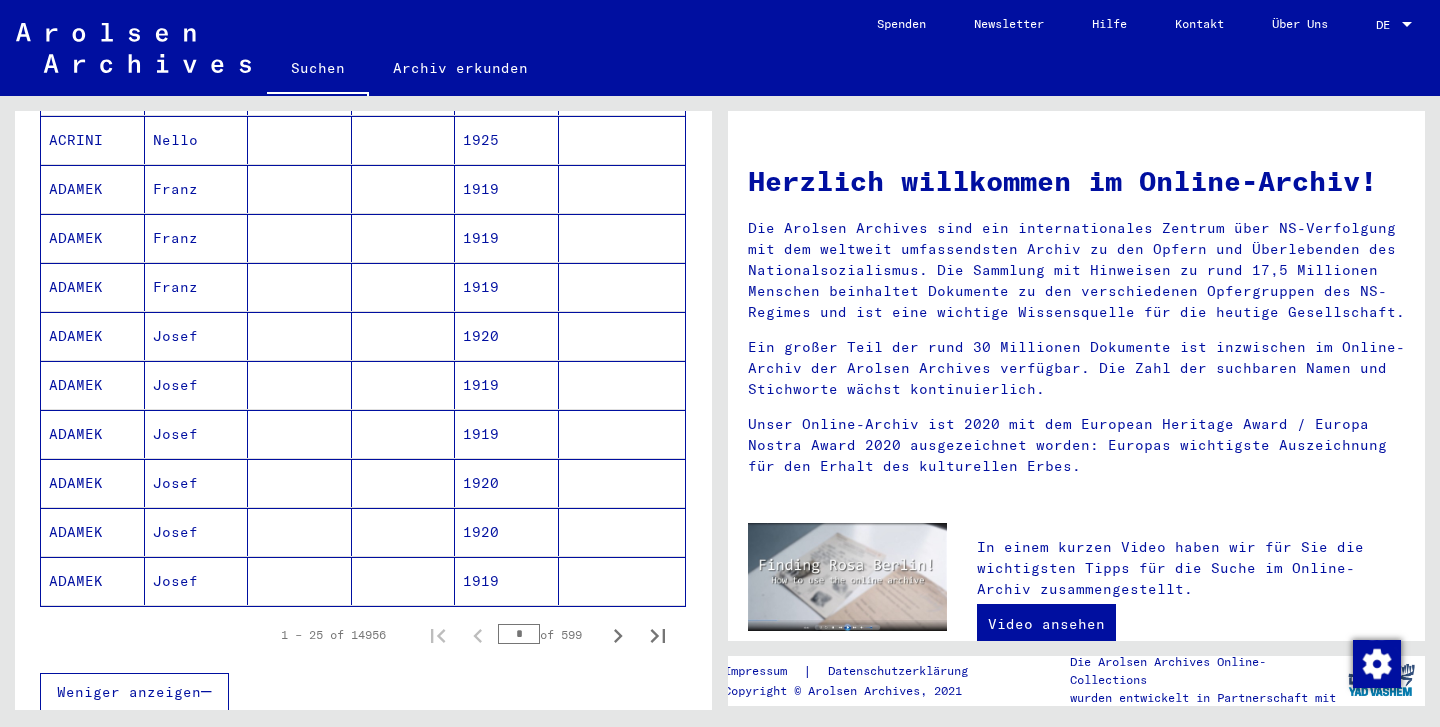 scroll, scrollTop: 1156, scrollLeft: 0, axis: vertical 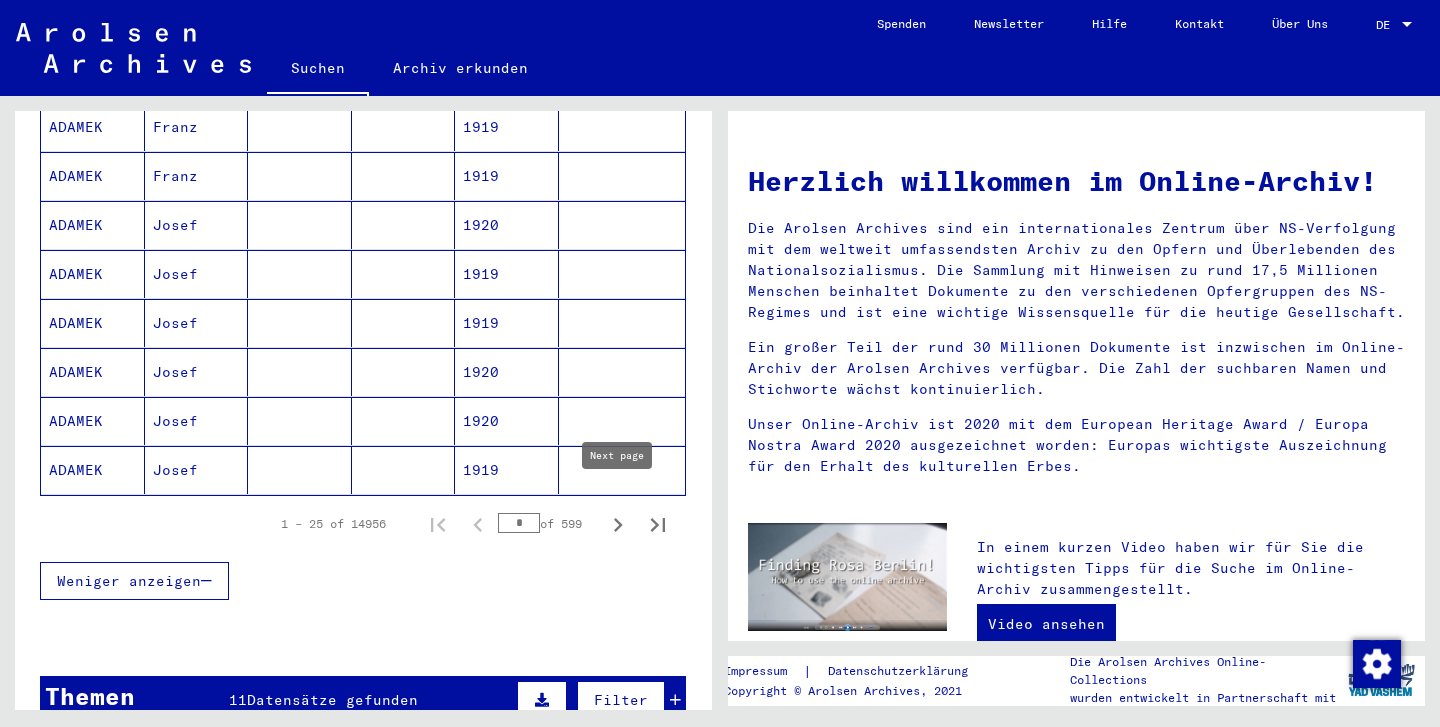 click 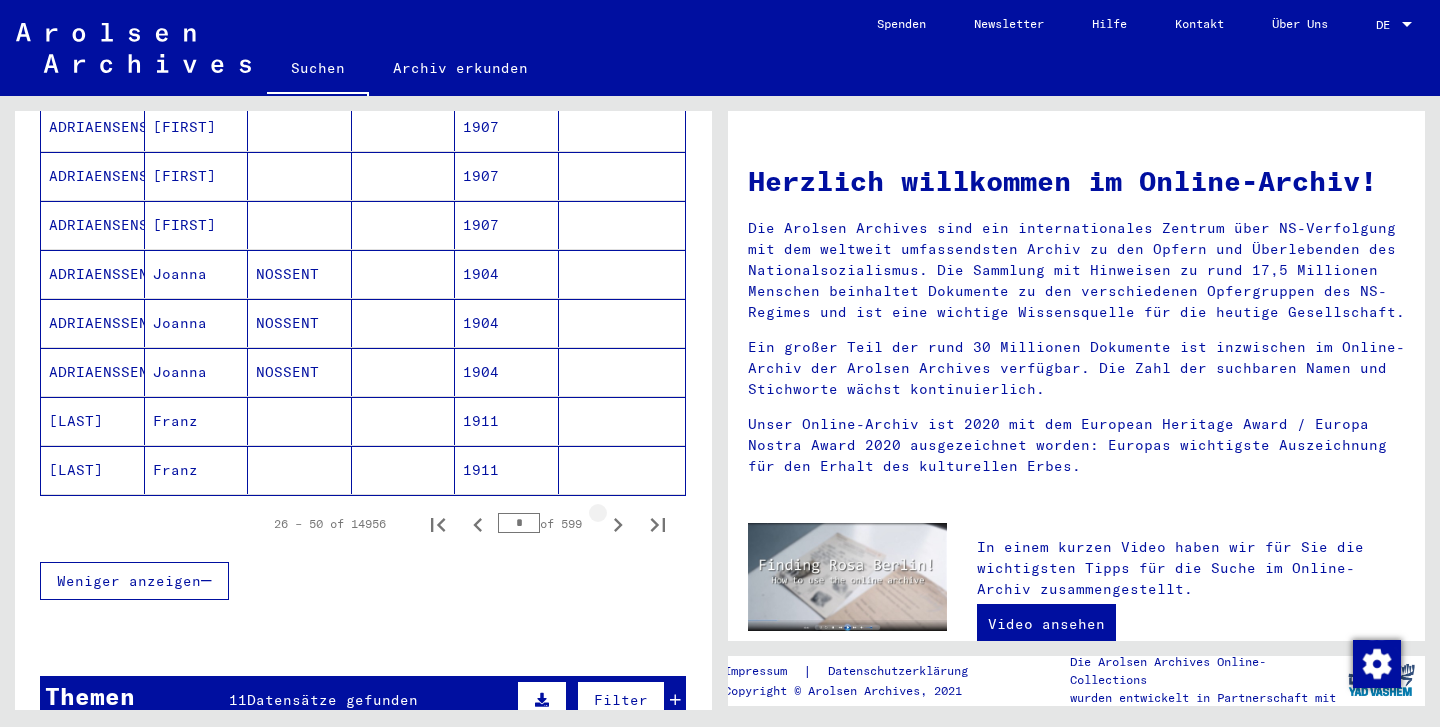 click 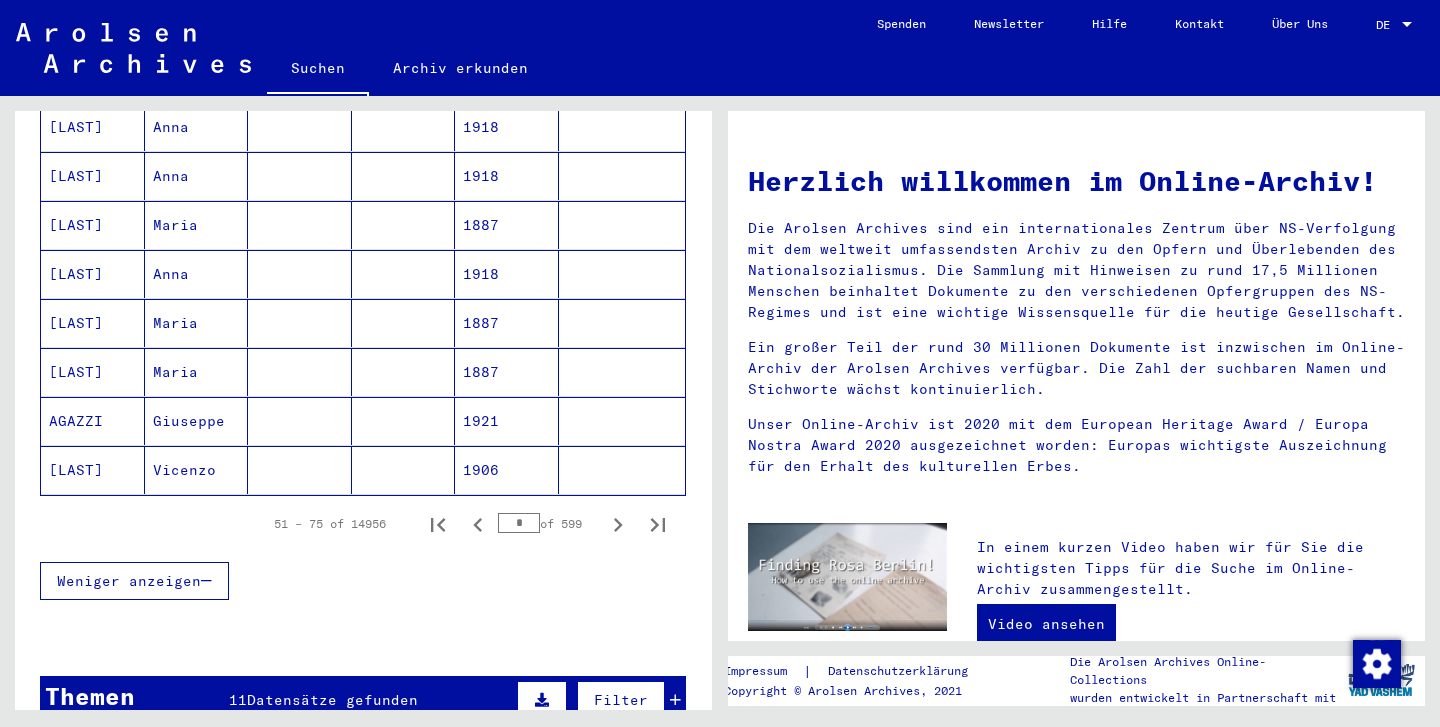 click 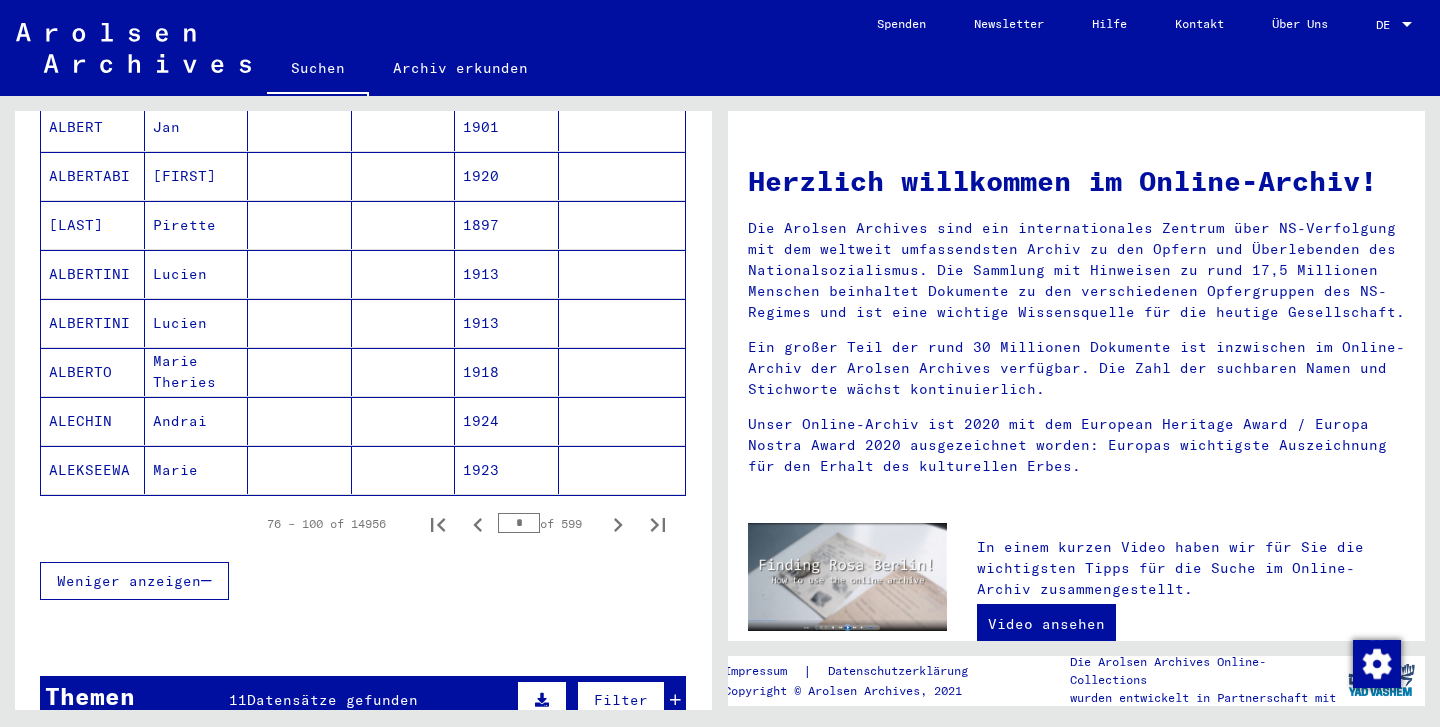 click 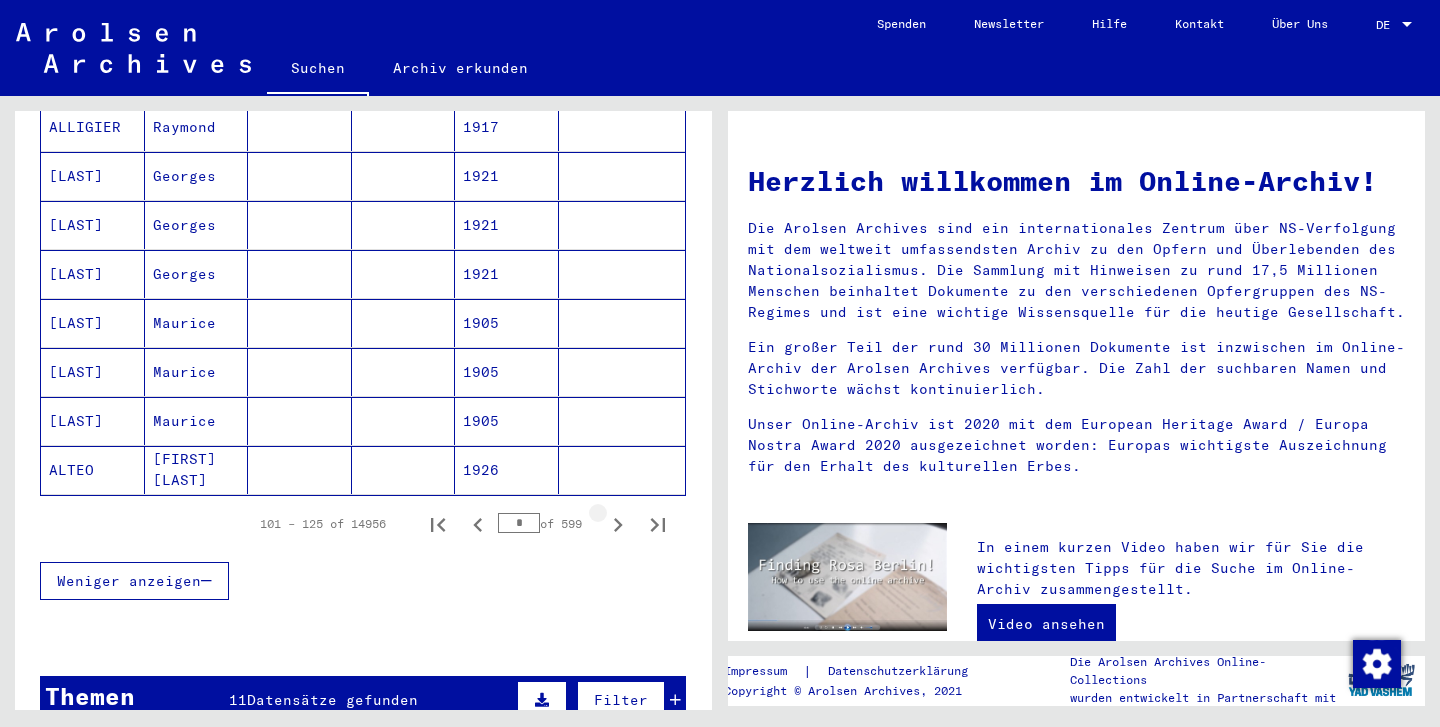 click 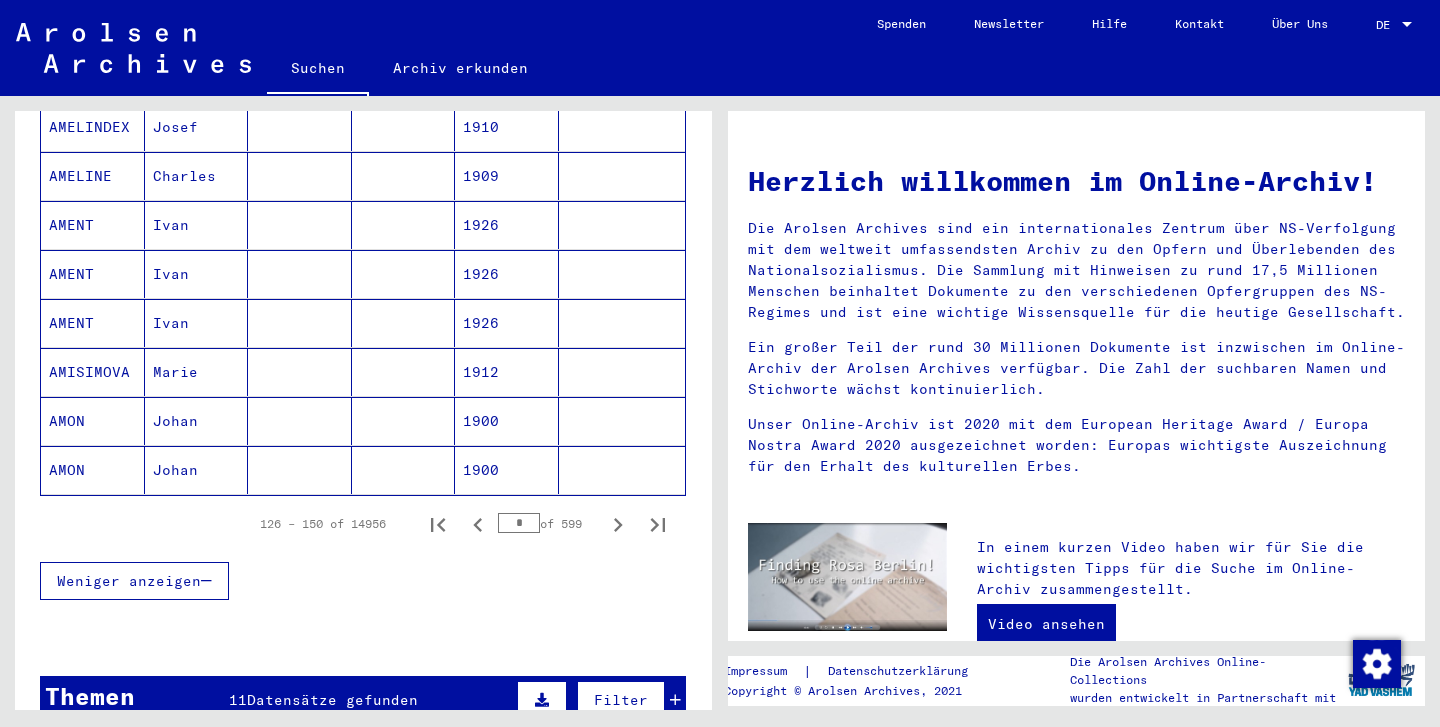 click 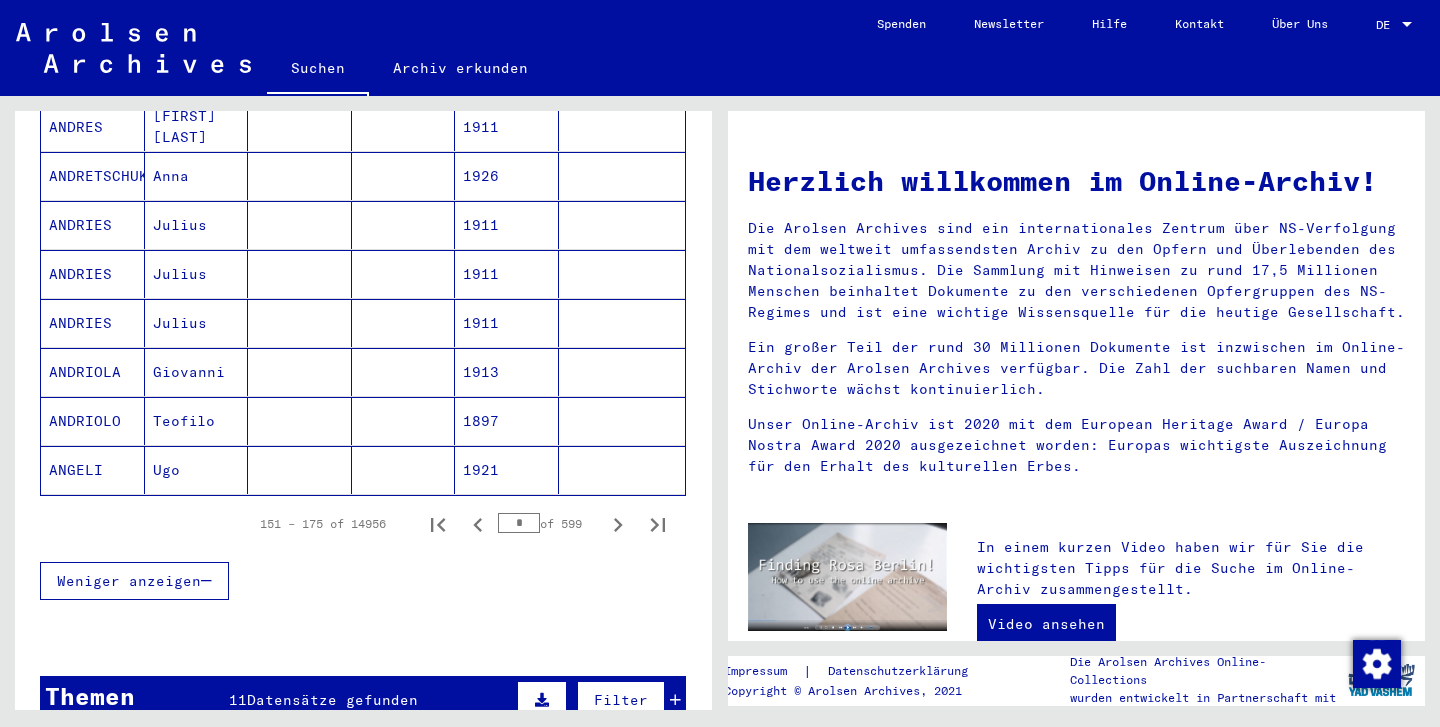 click 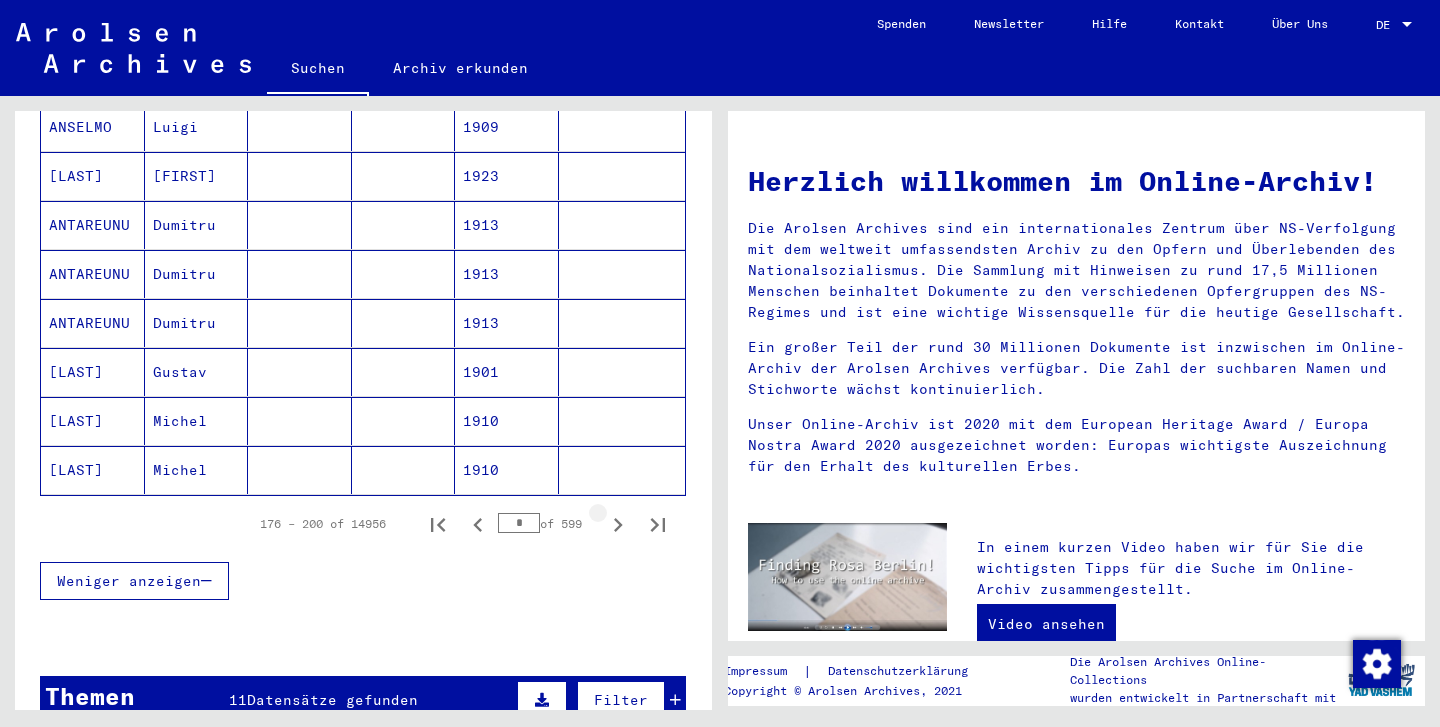 click 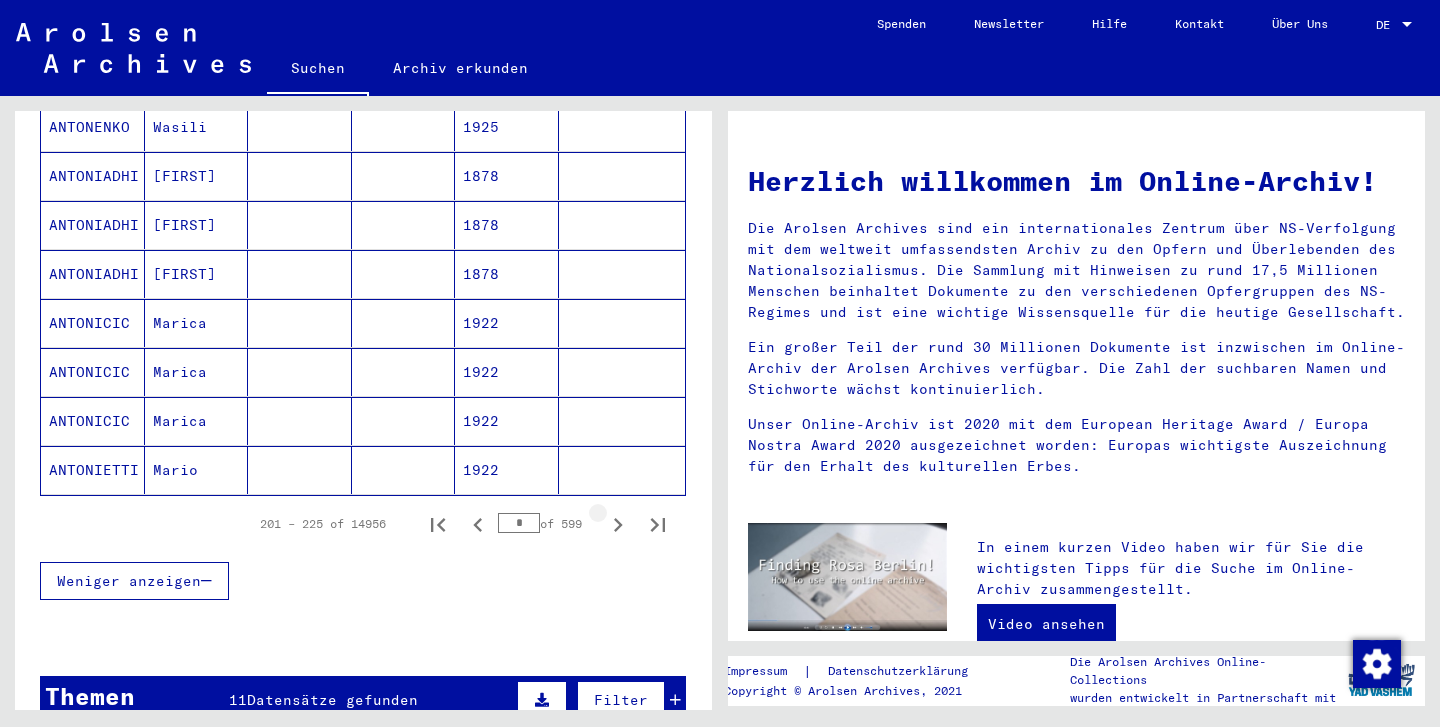 click 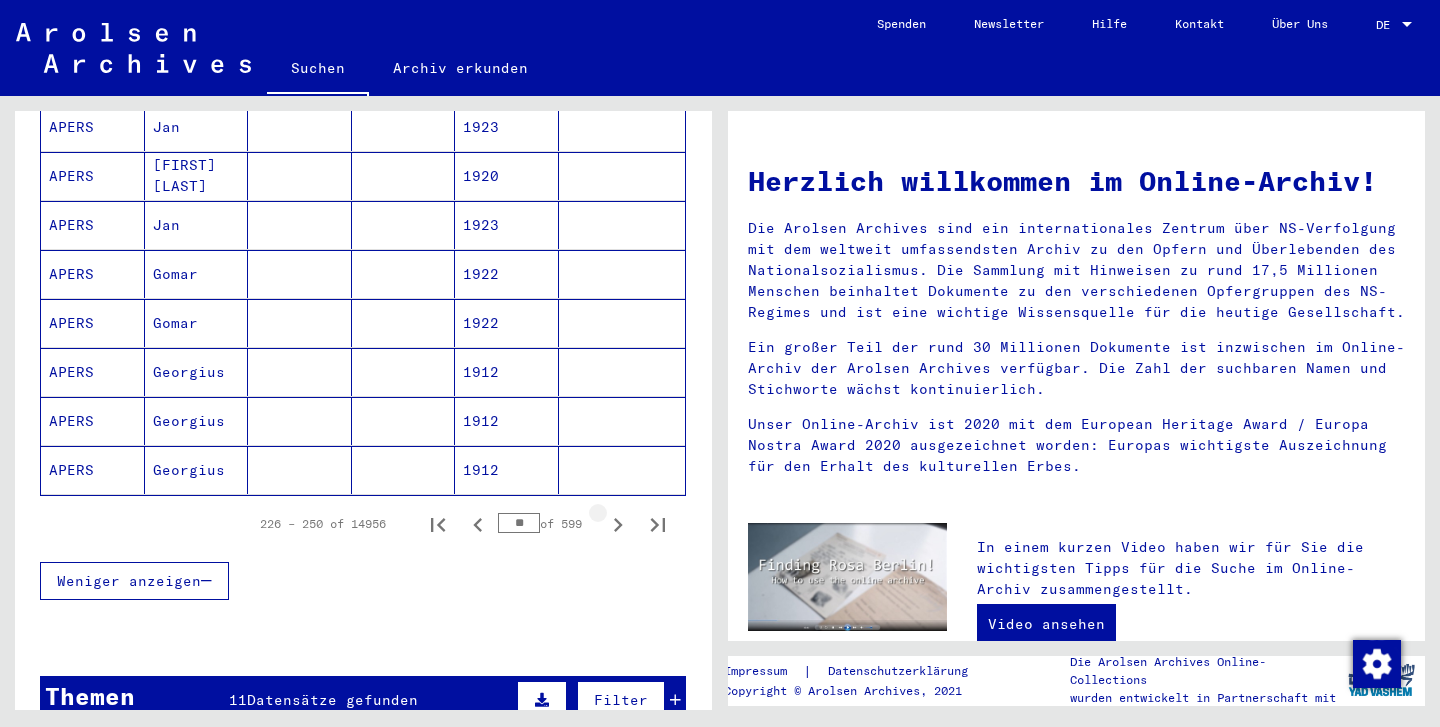 click 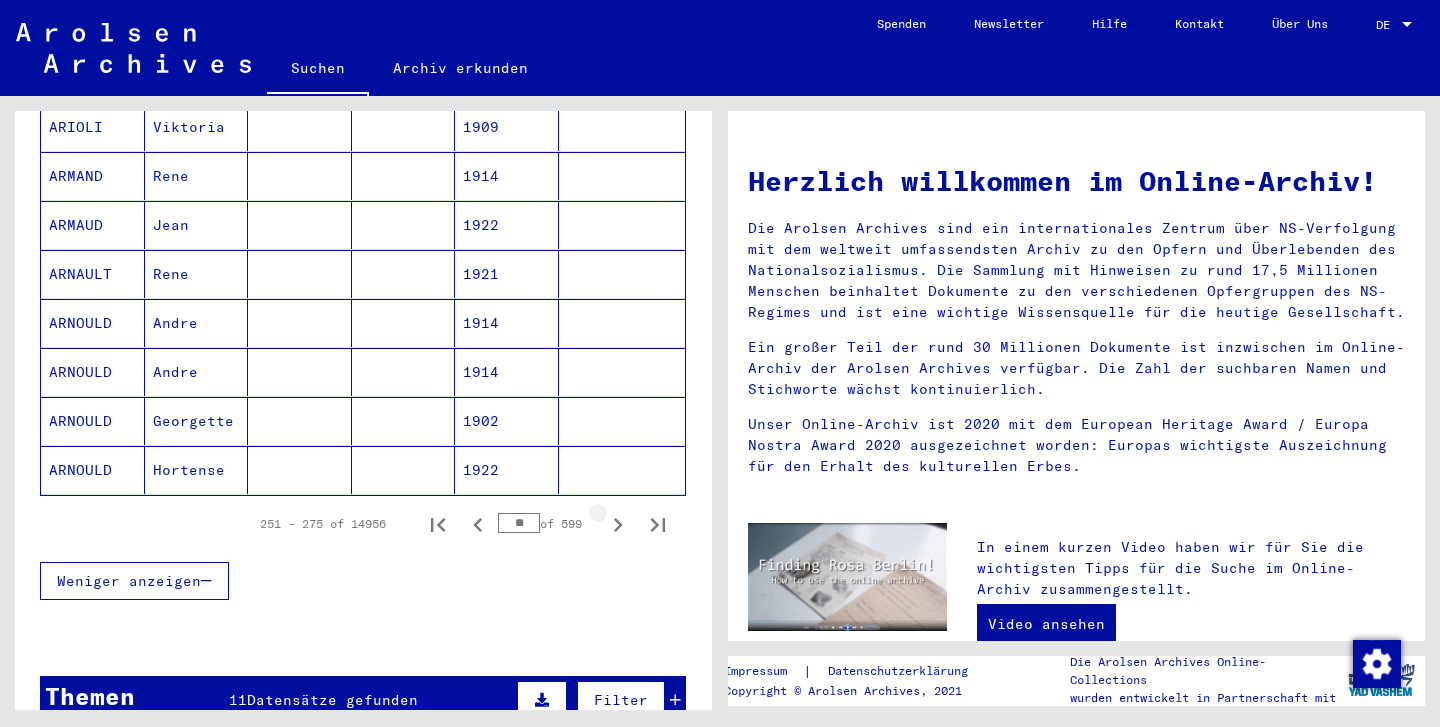 click 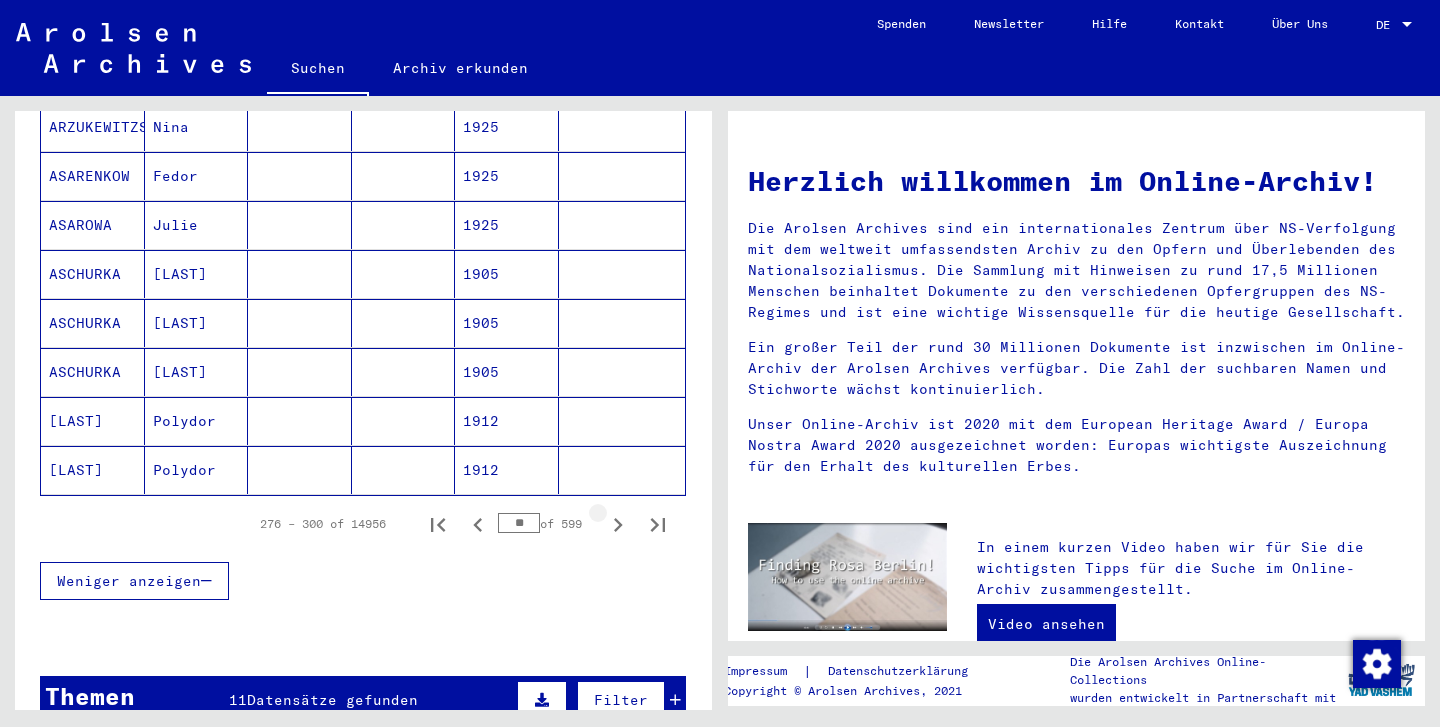 click 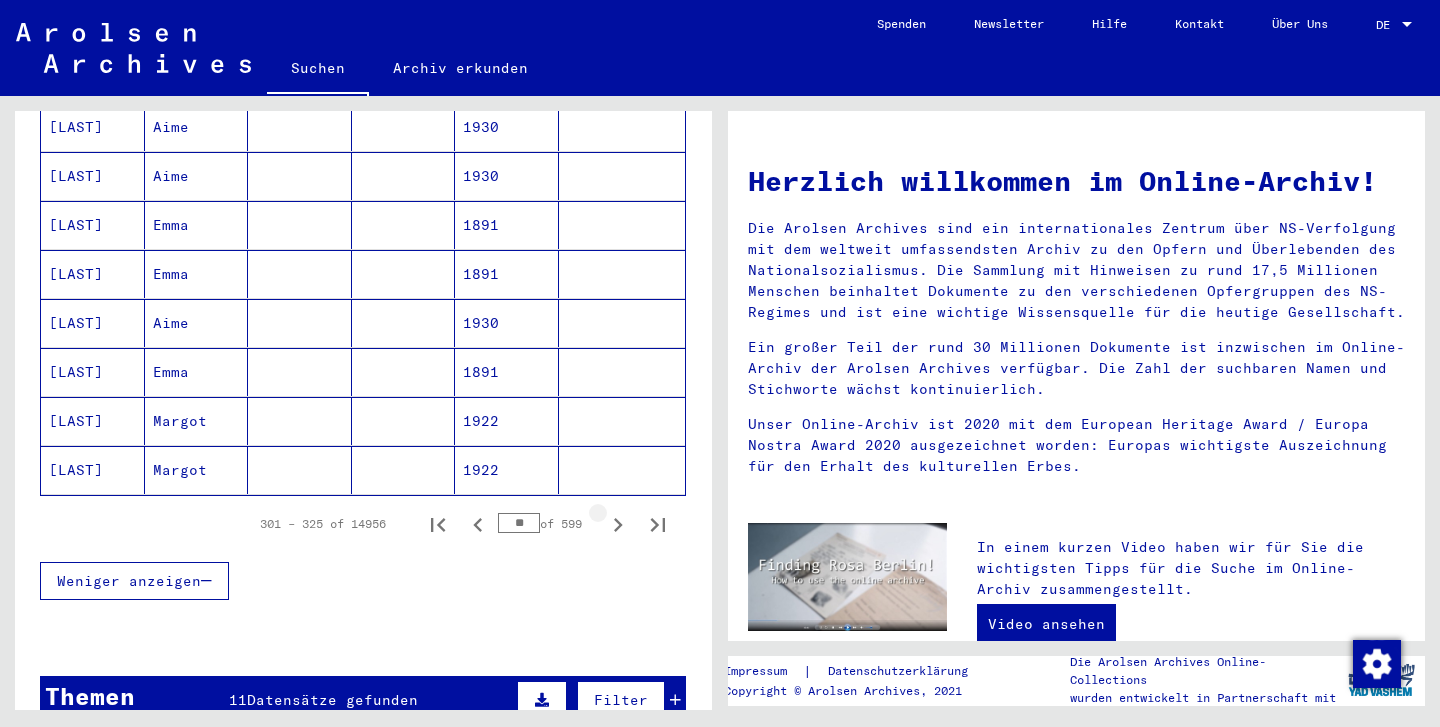 click 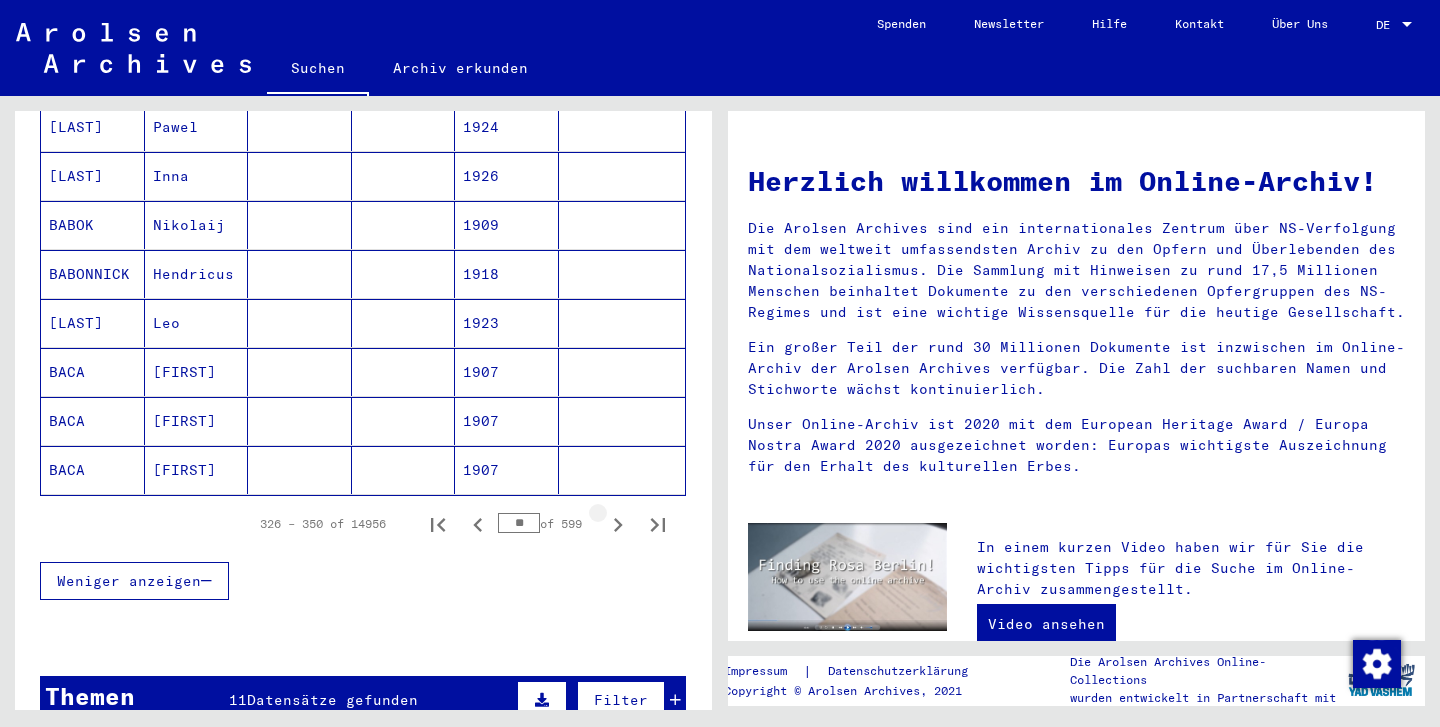 click 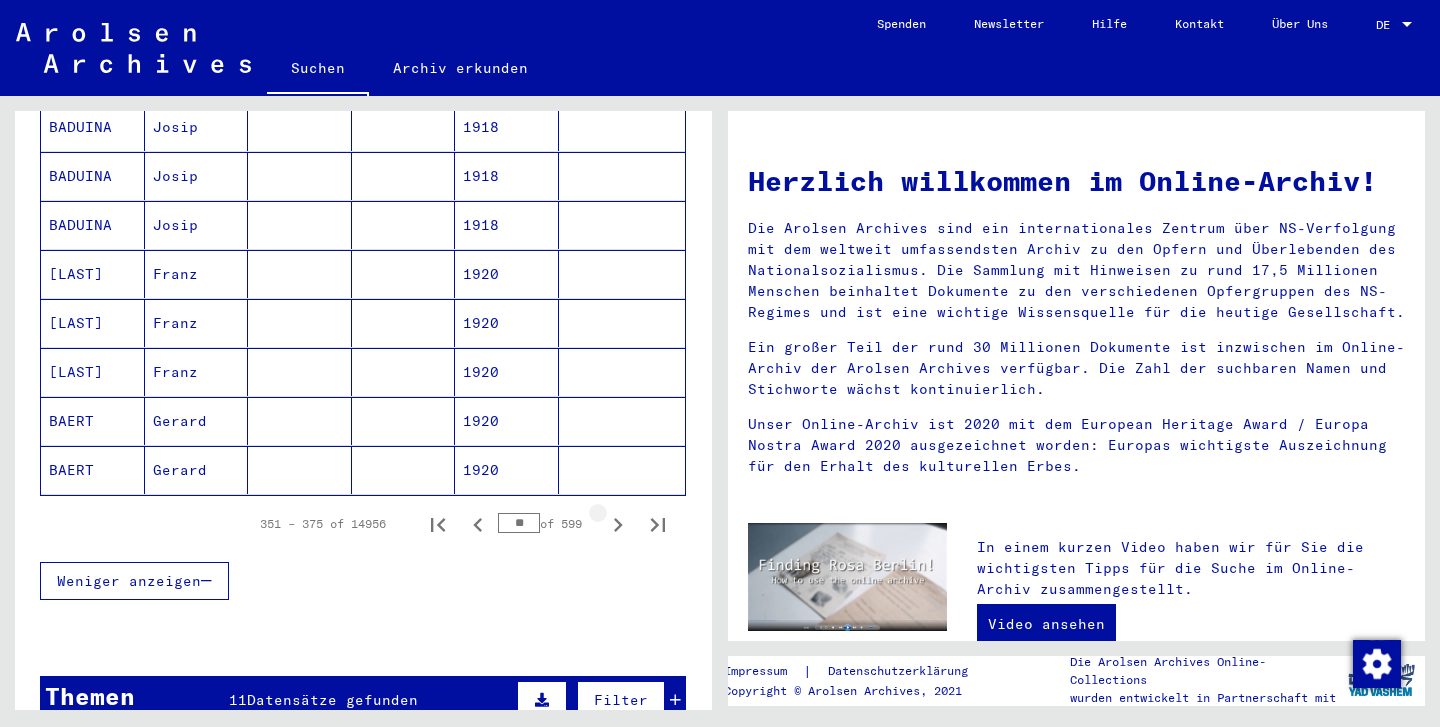 click 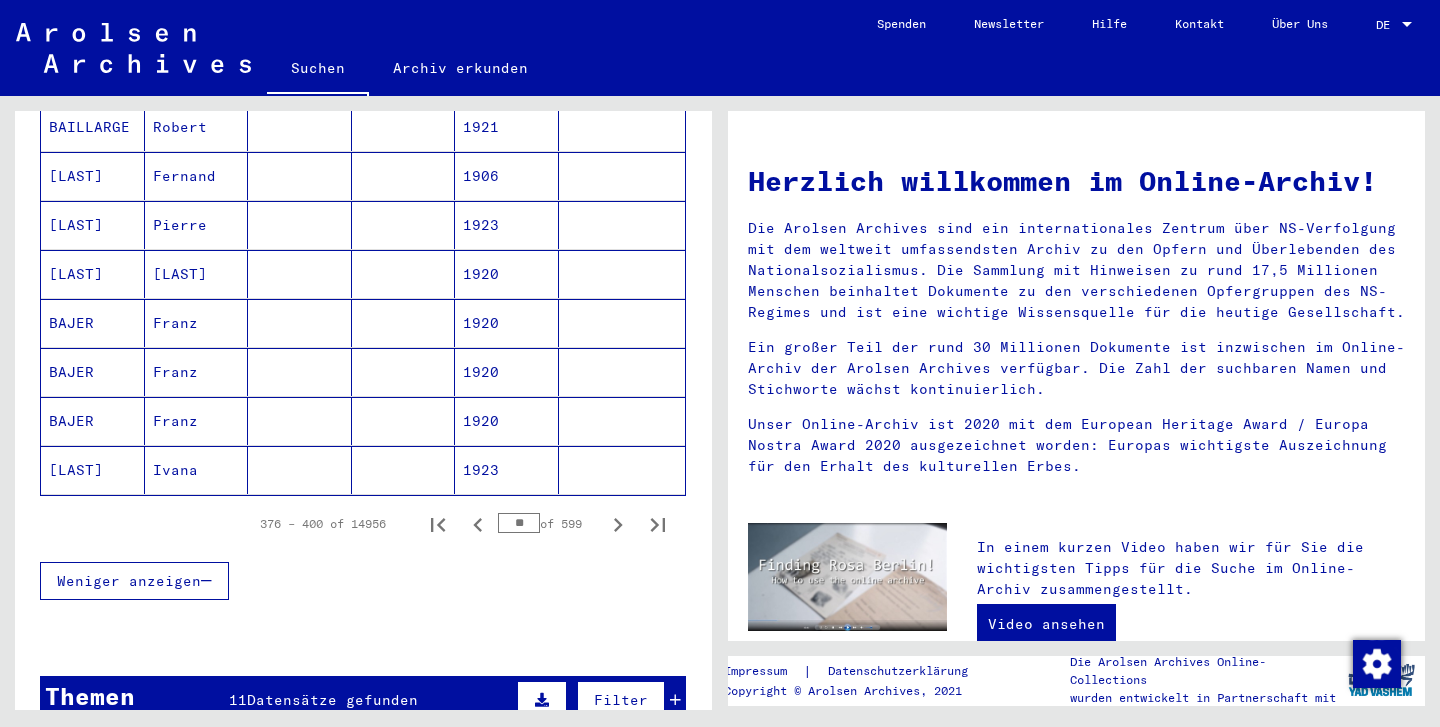 click 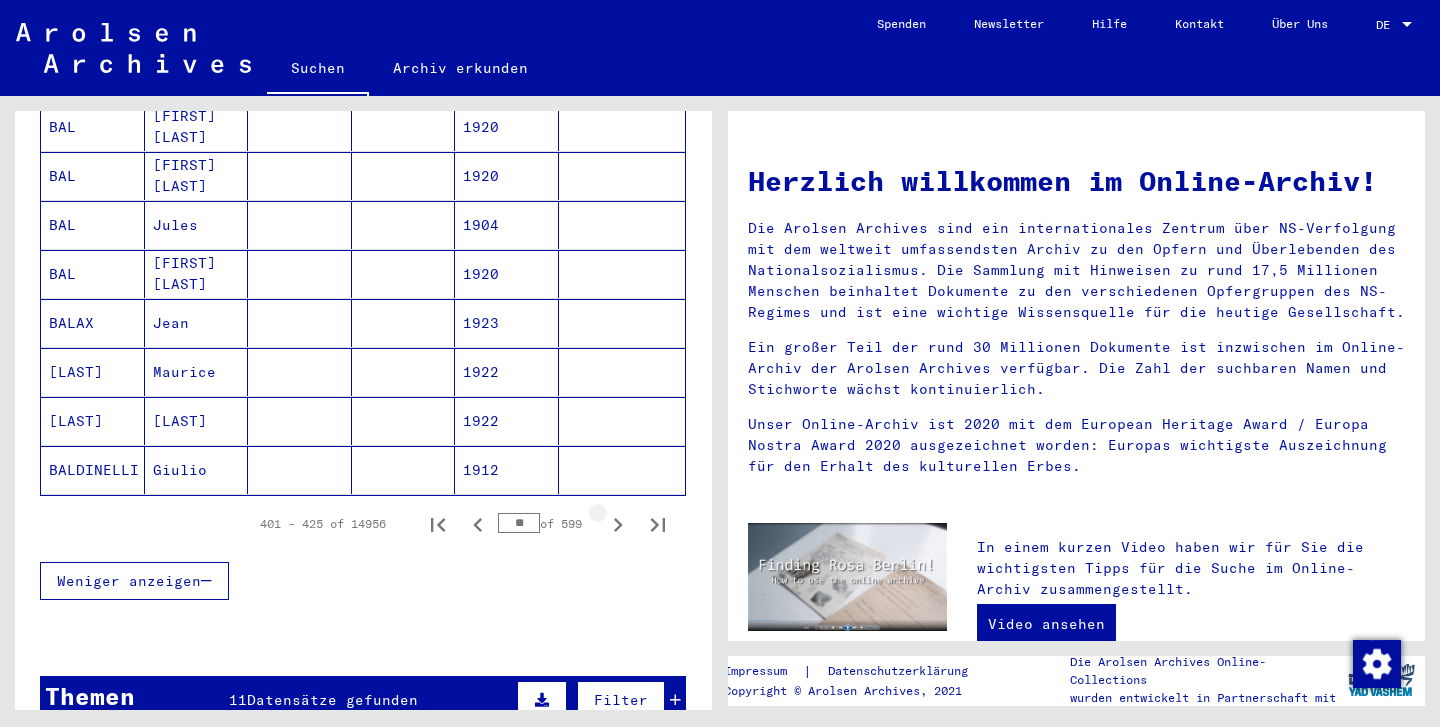 click 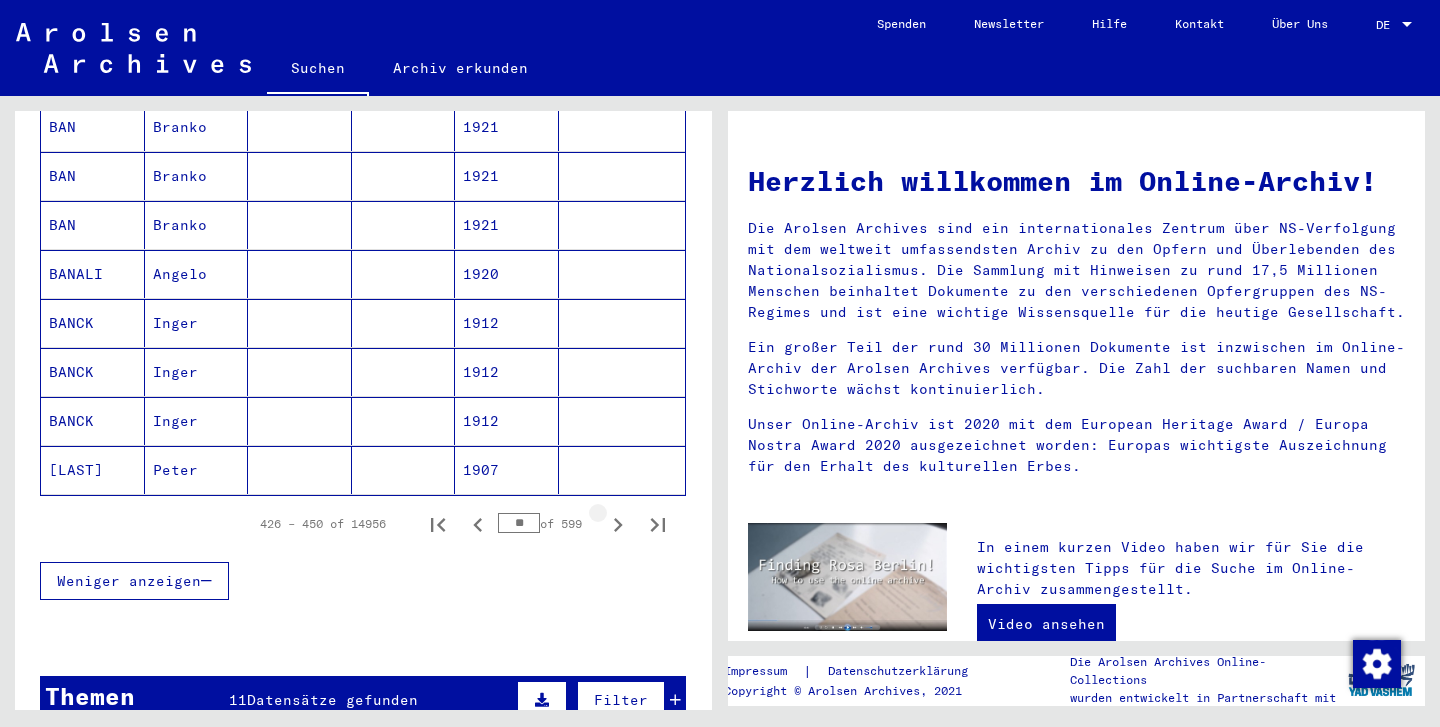 click 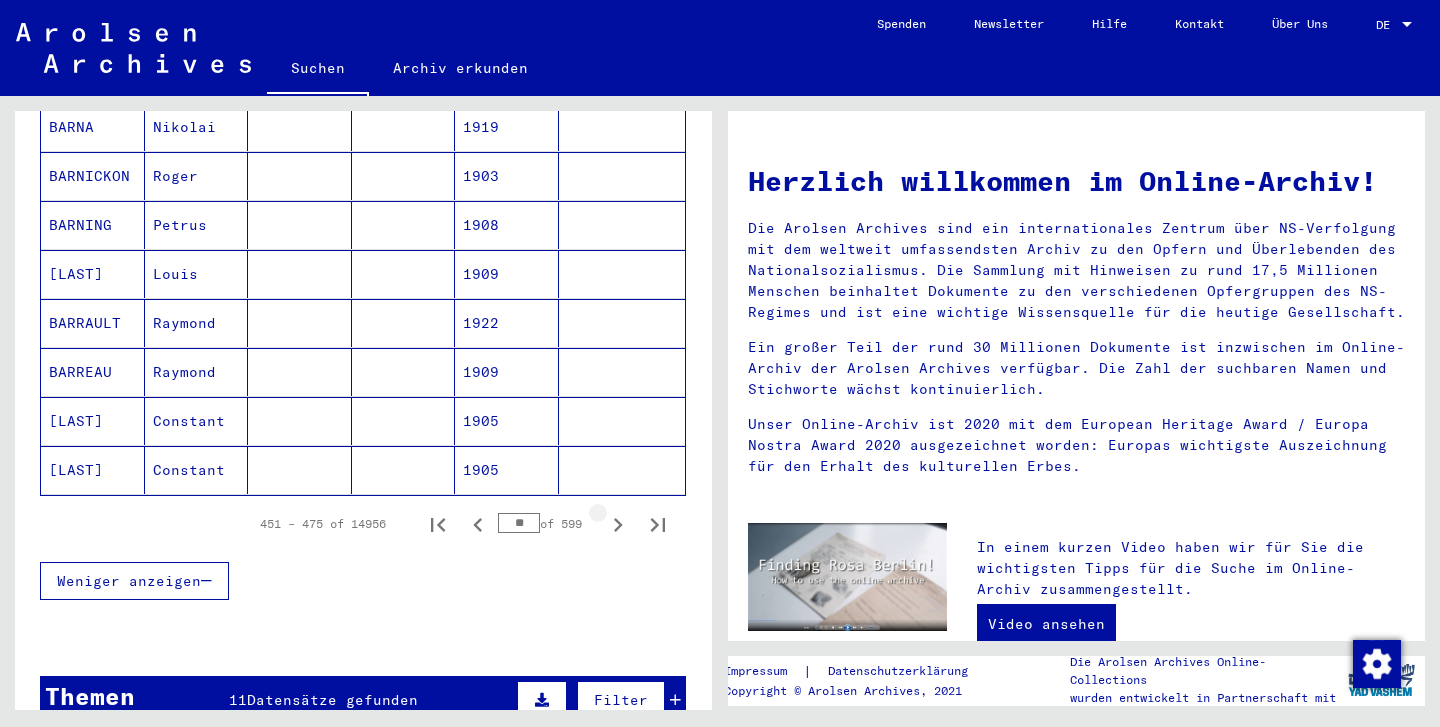 click 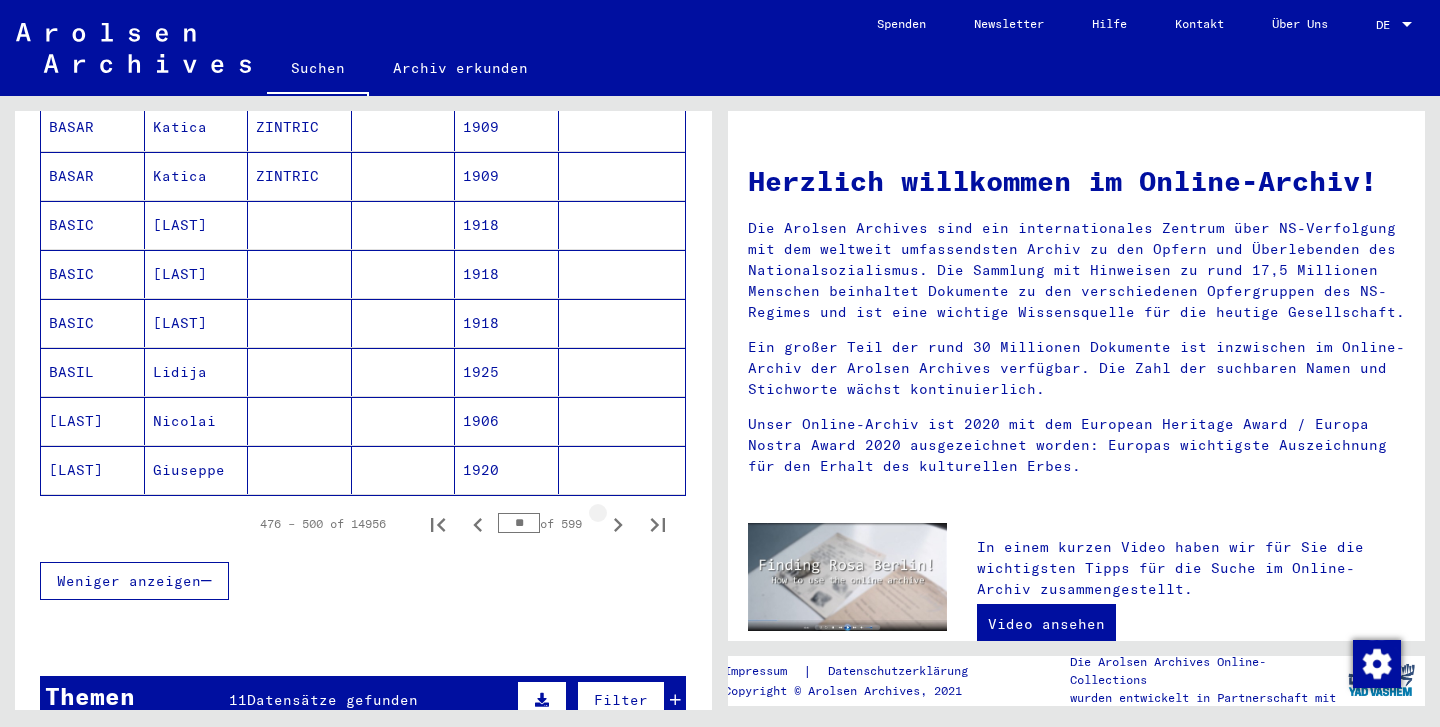 click 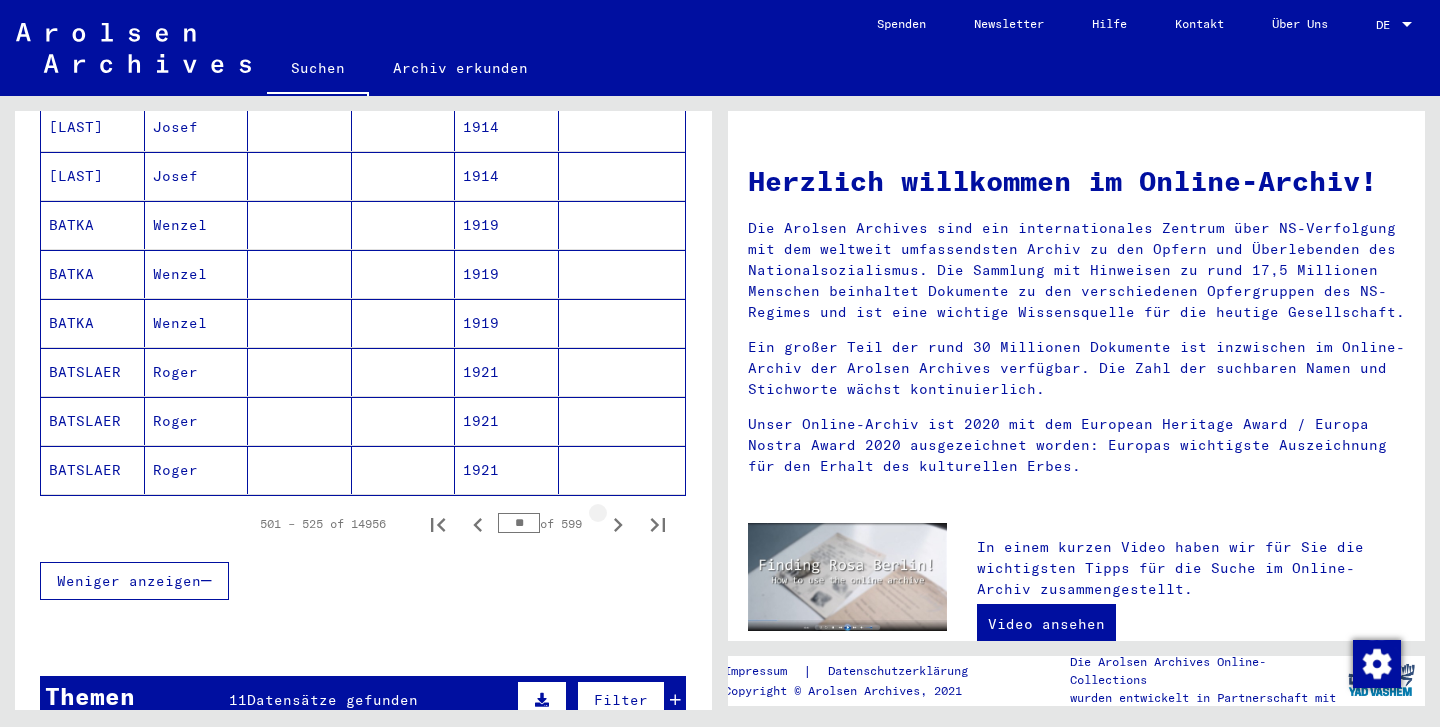 click 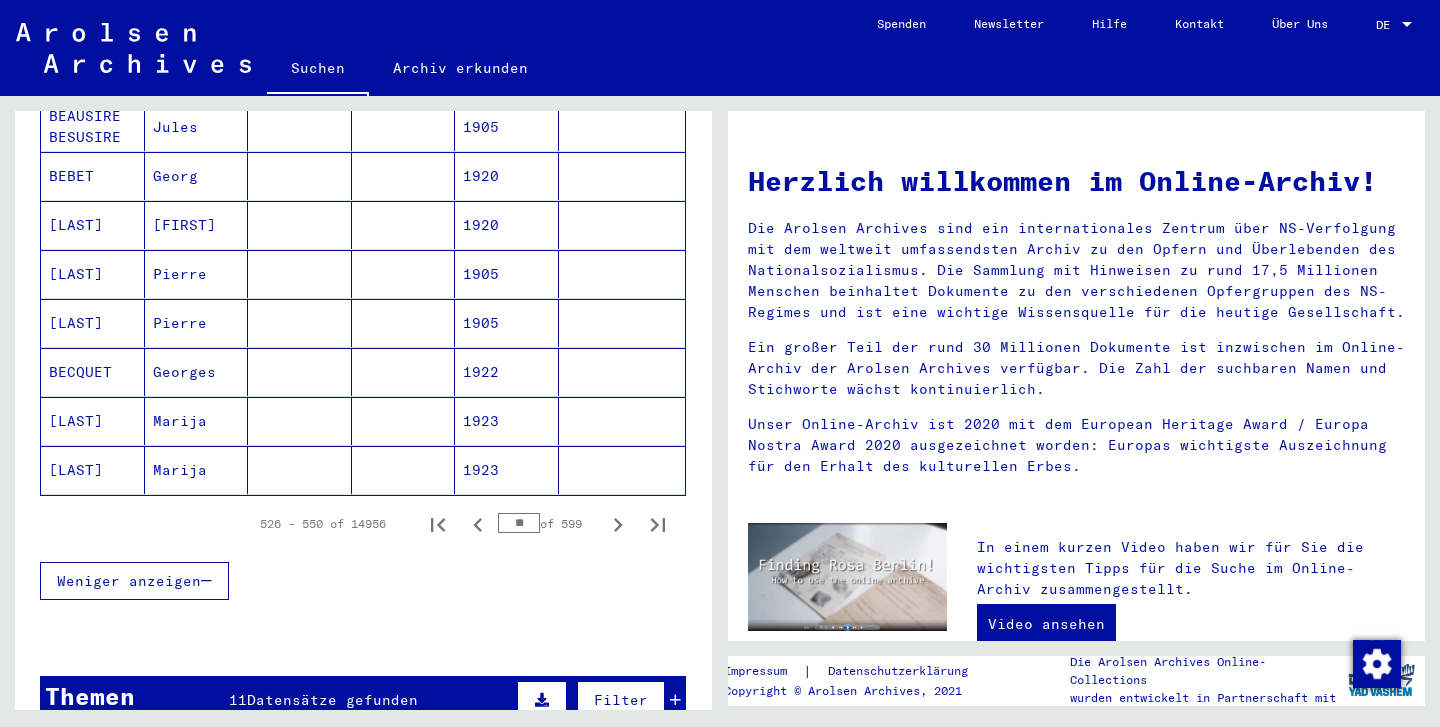 click 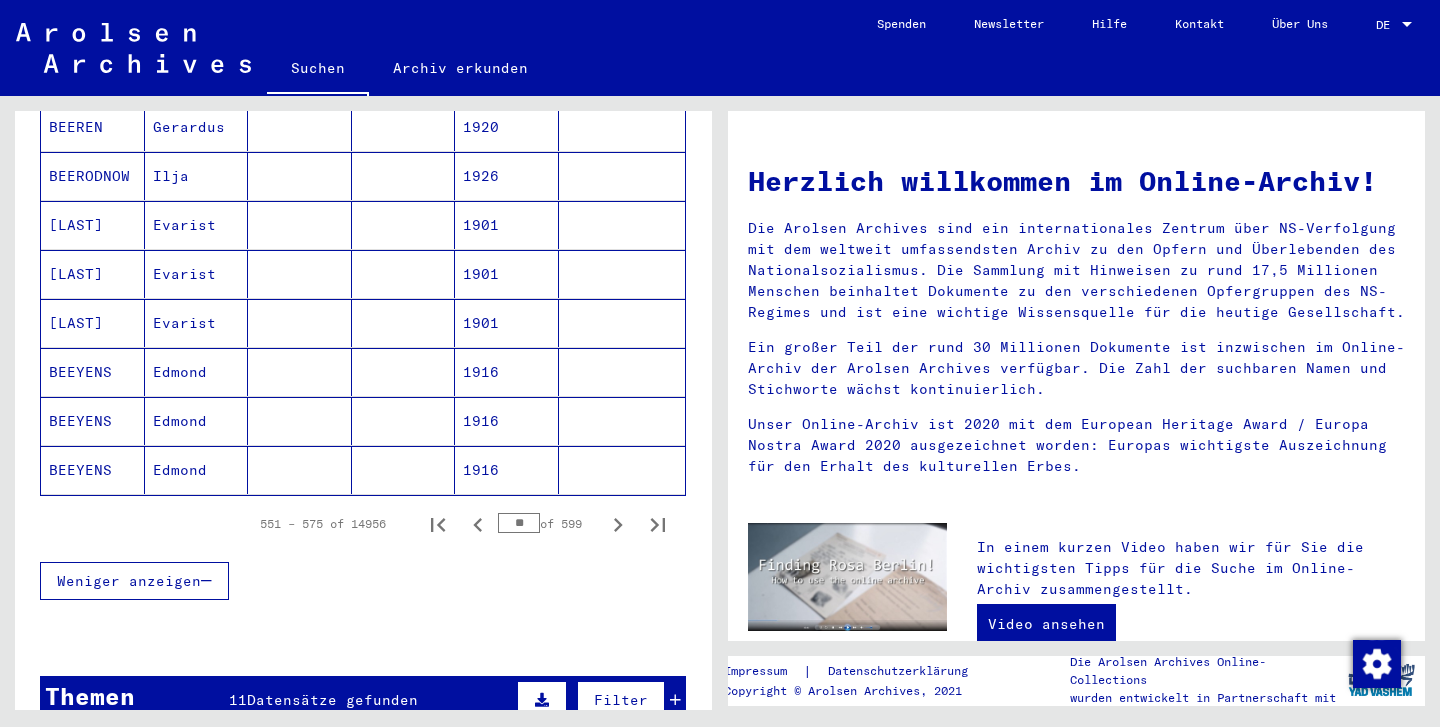 click 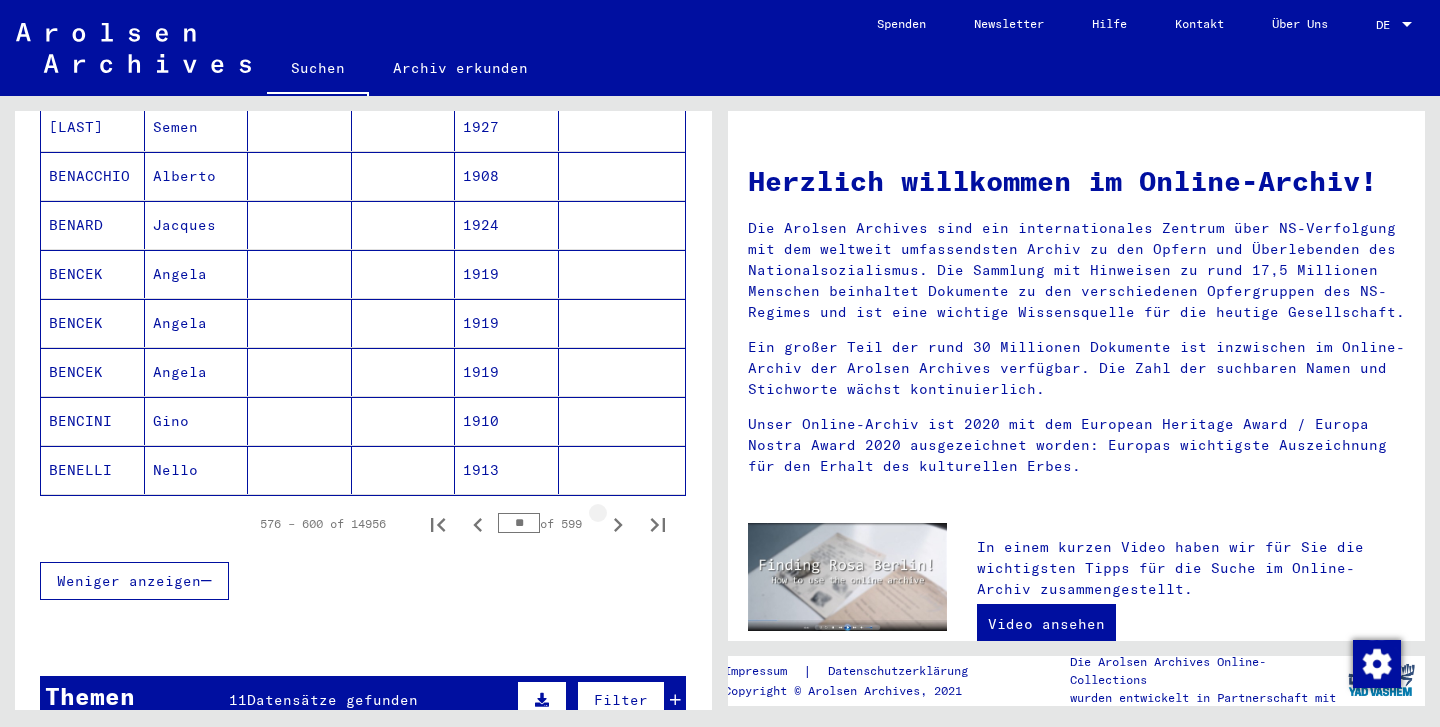 click 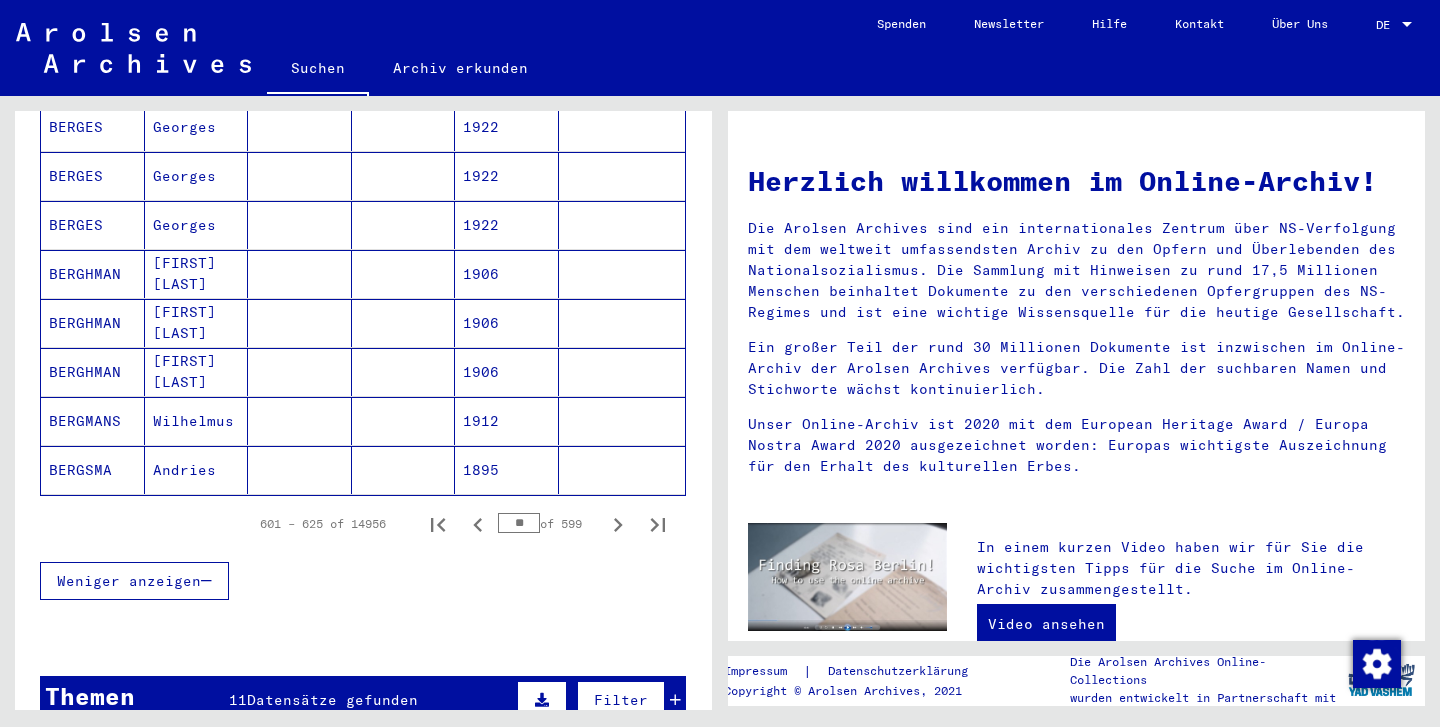 click 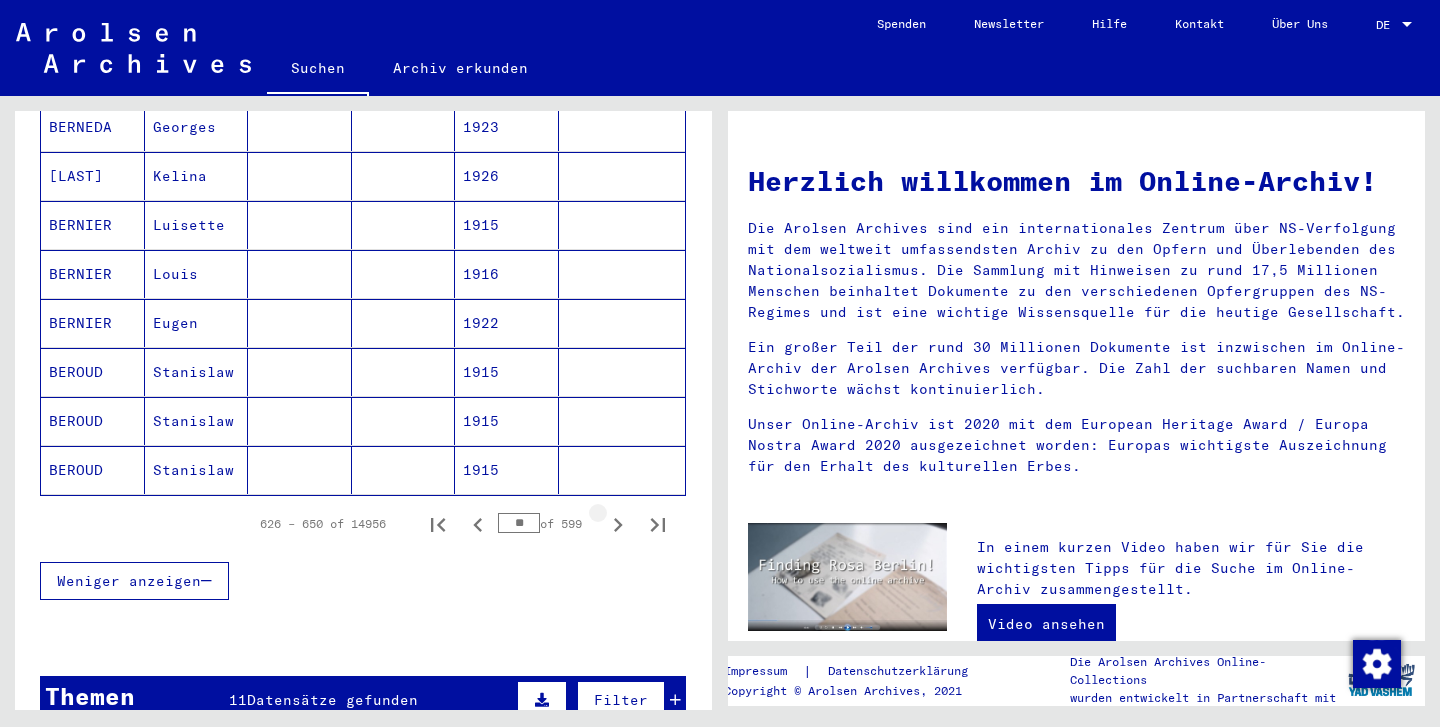 click 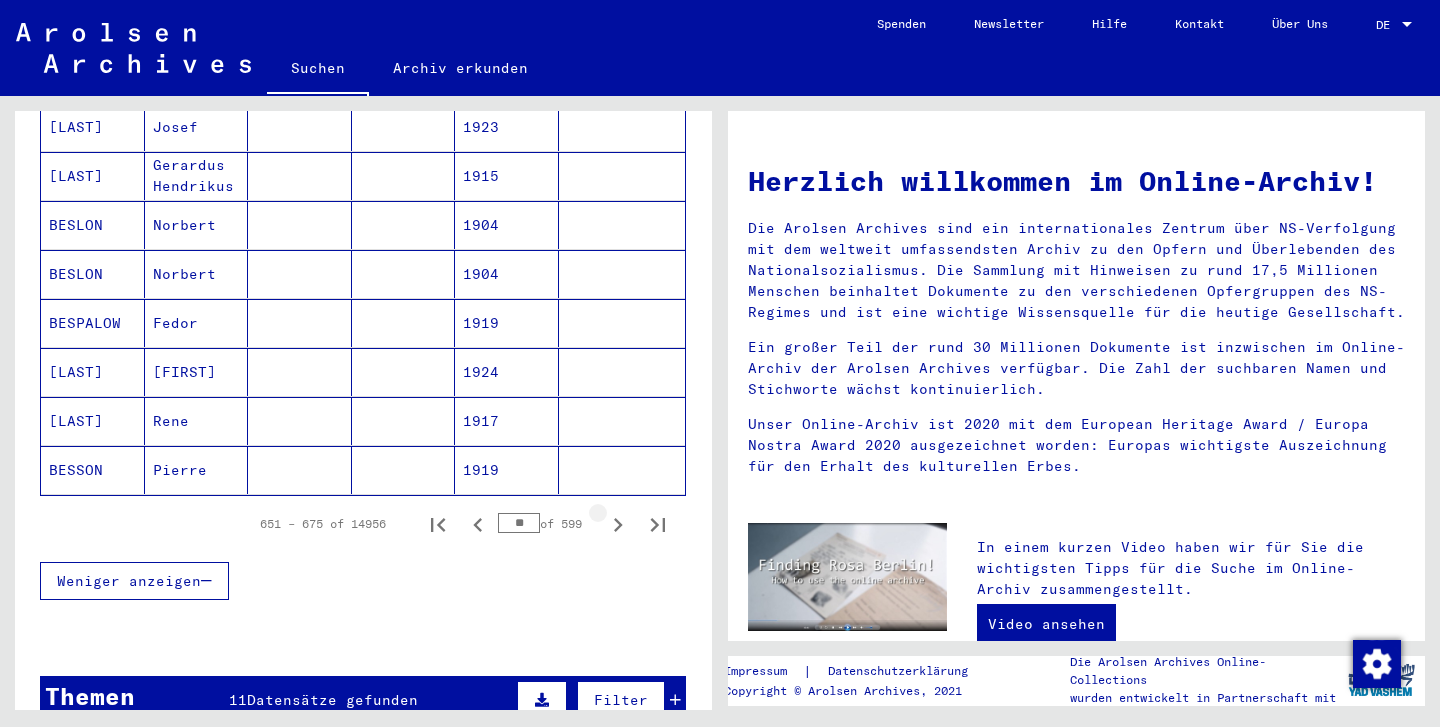 click 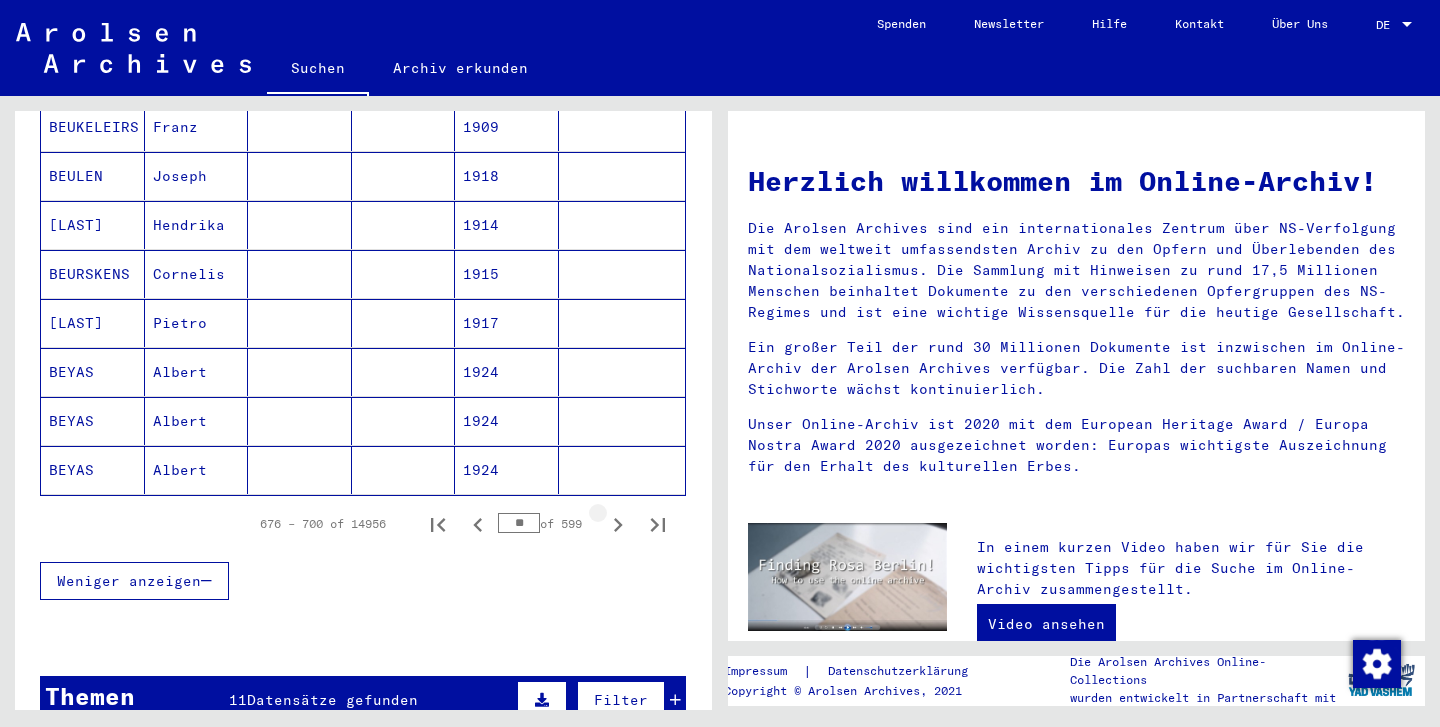 click 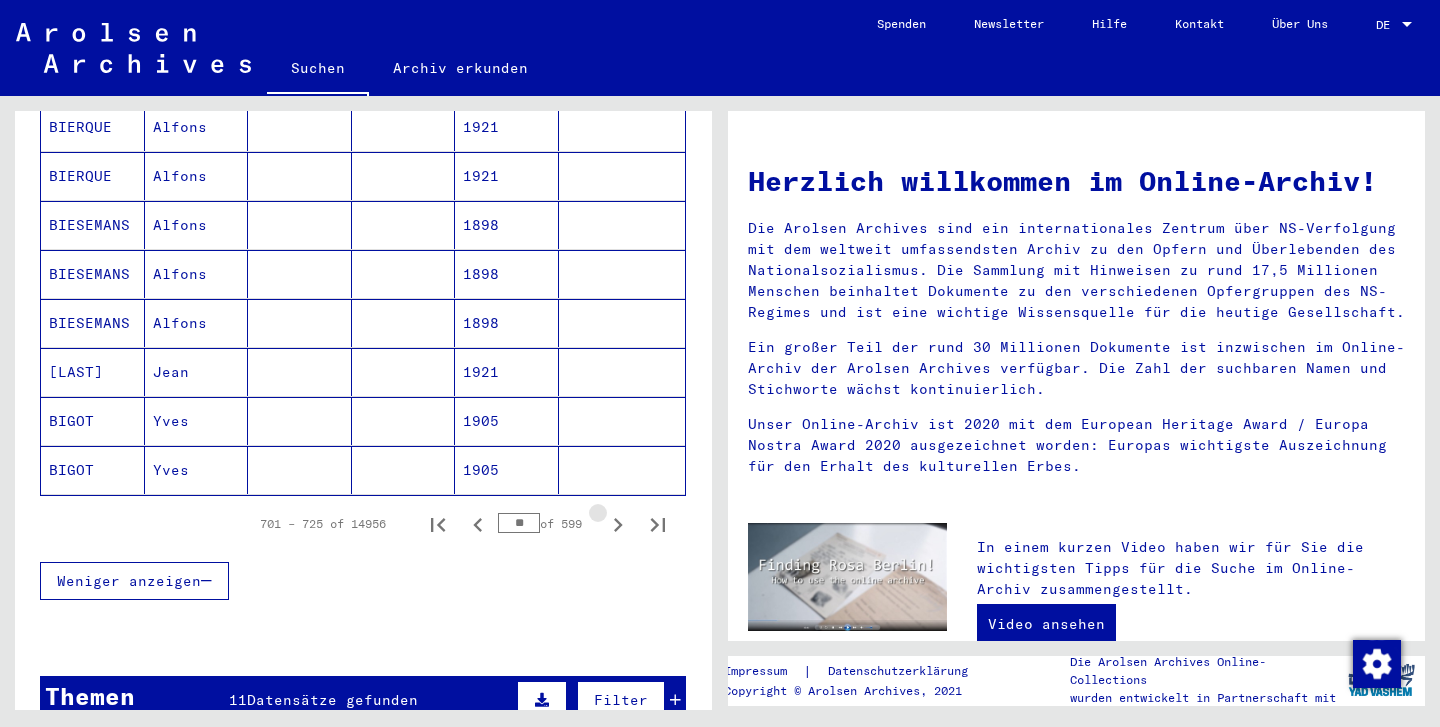 click 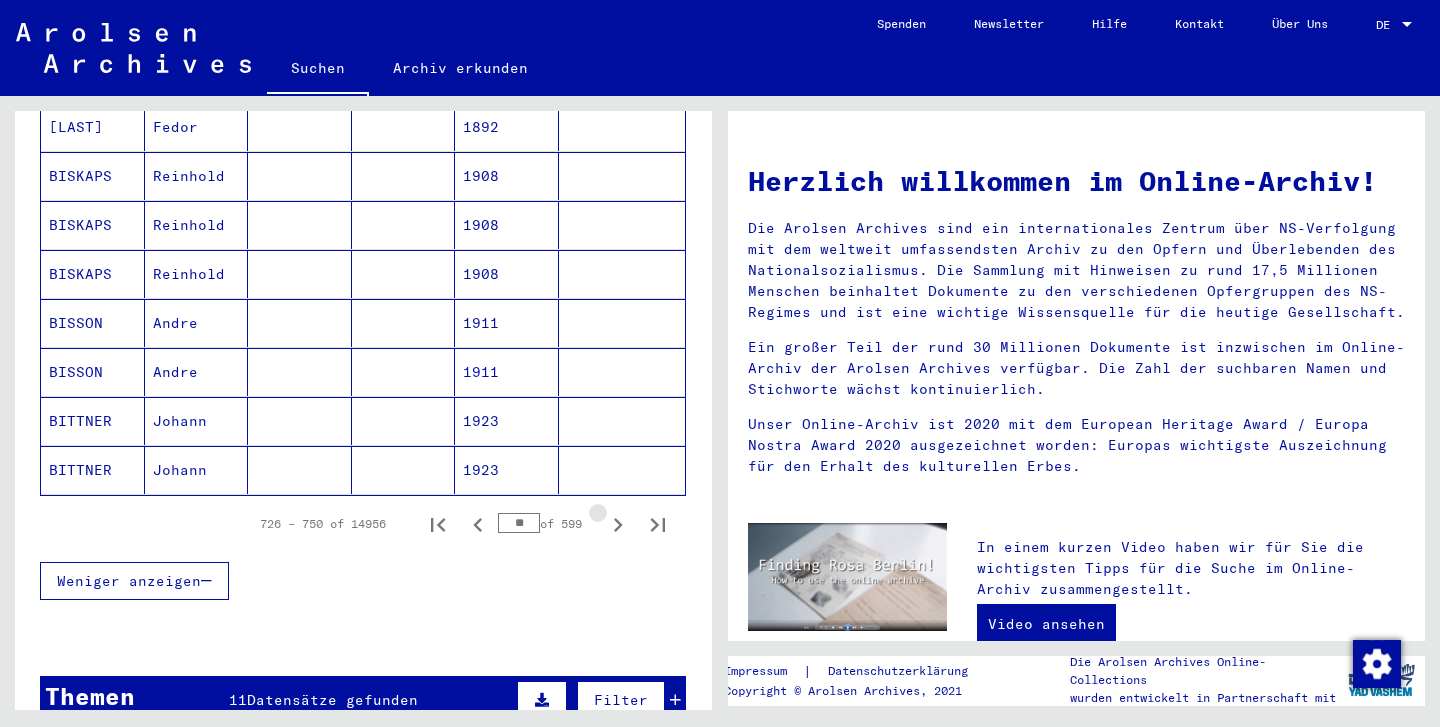 click 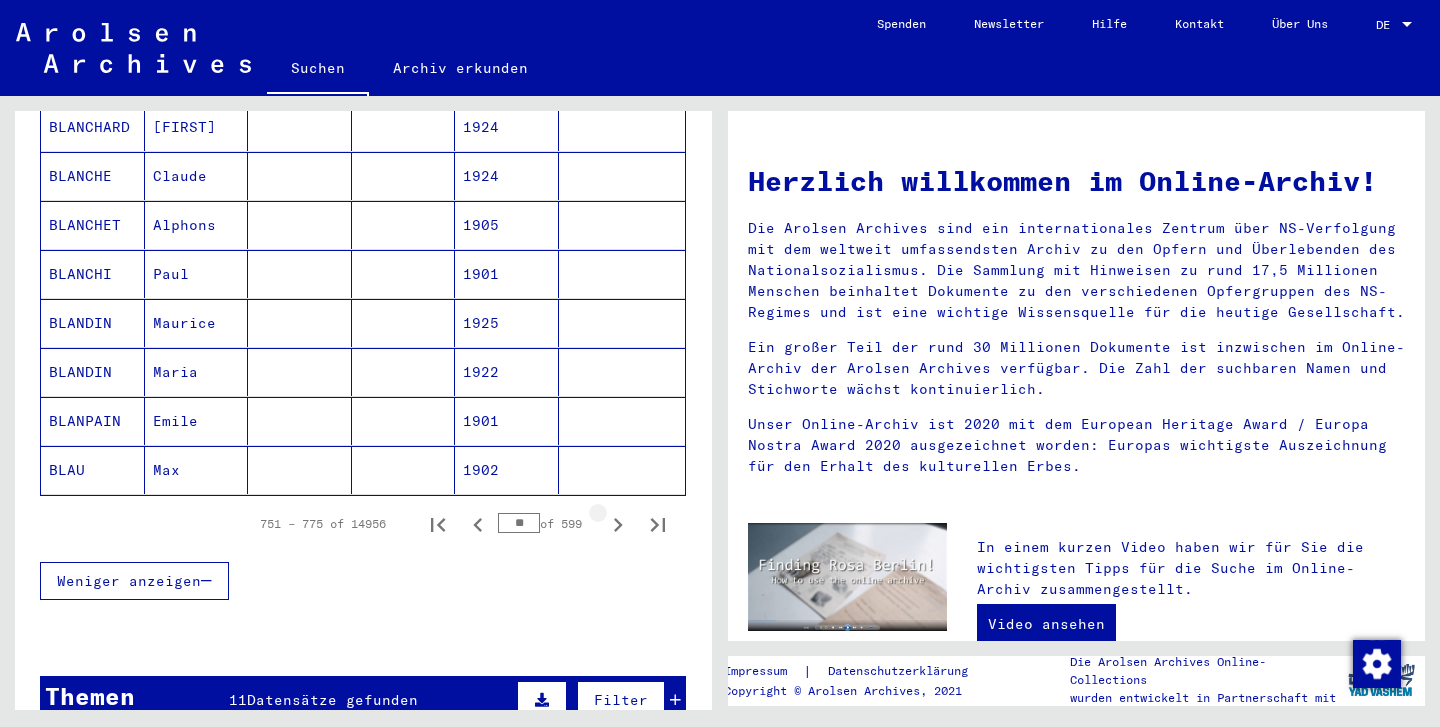 click 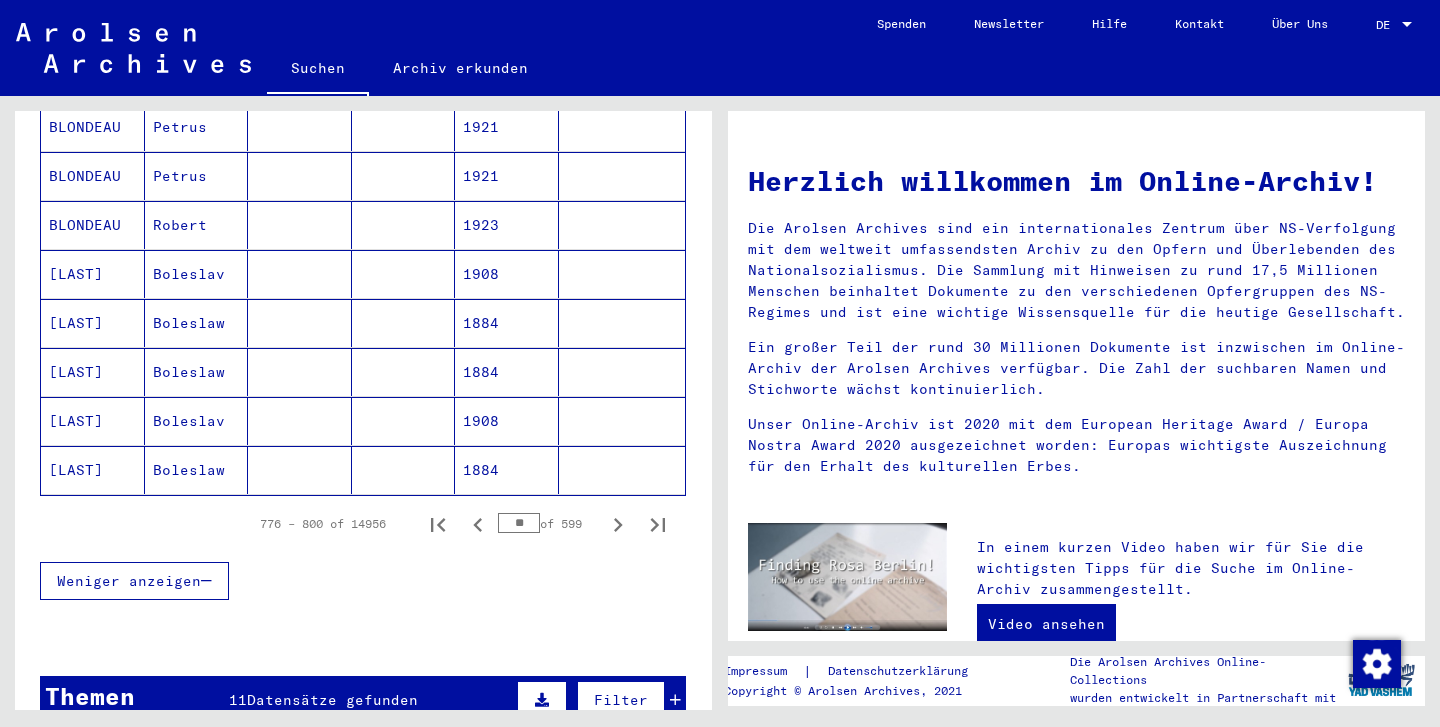 click 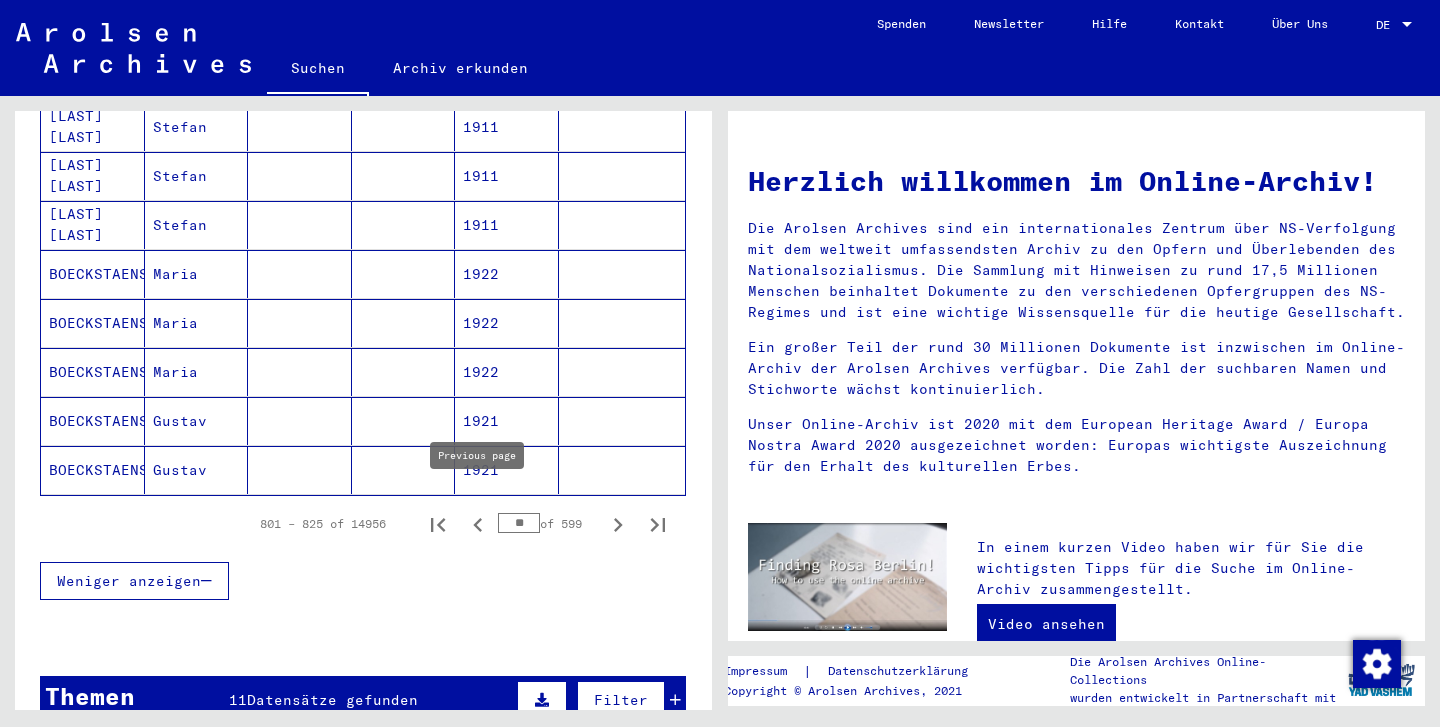 click 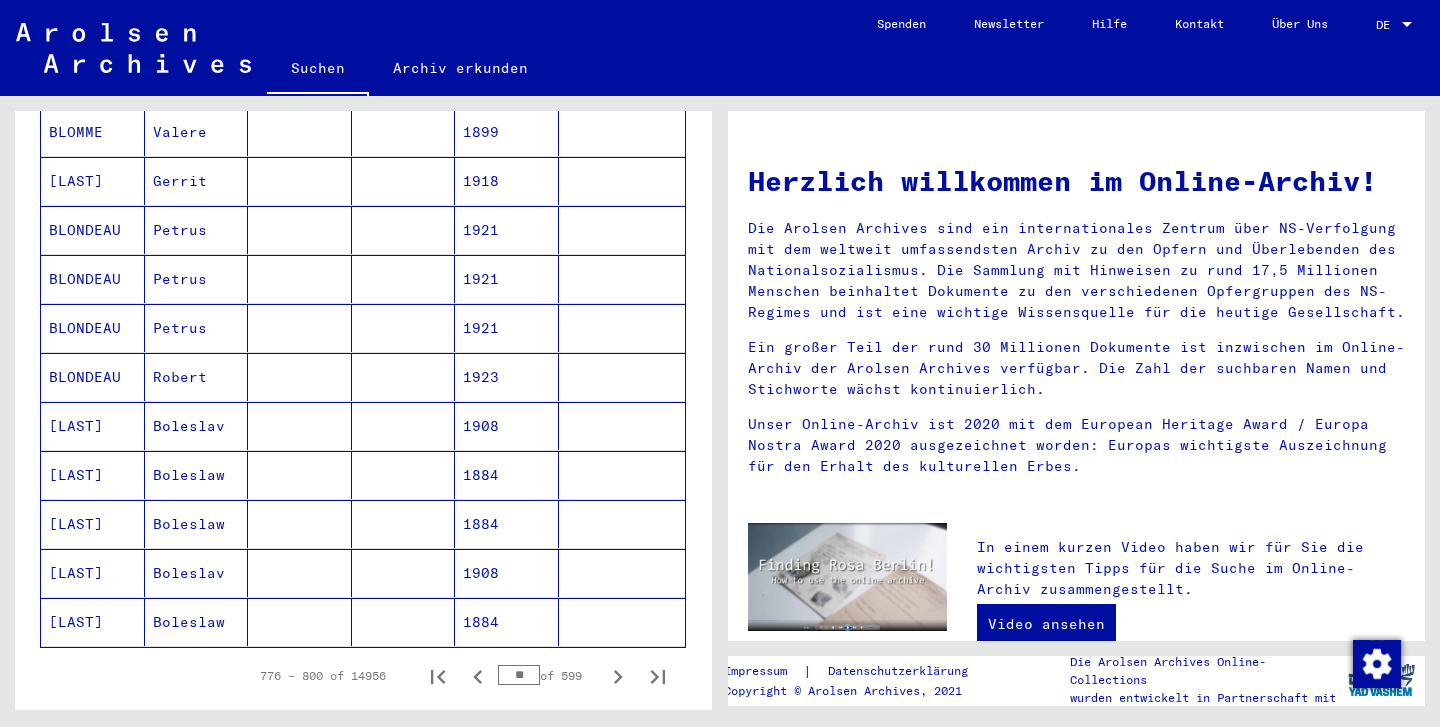scroll, scrollTop: 1033, scrollLeft: 0, axis: vertical 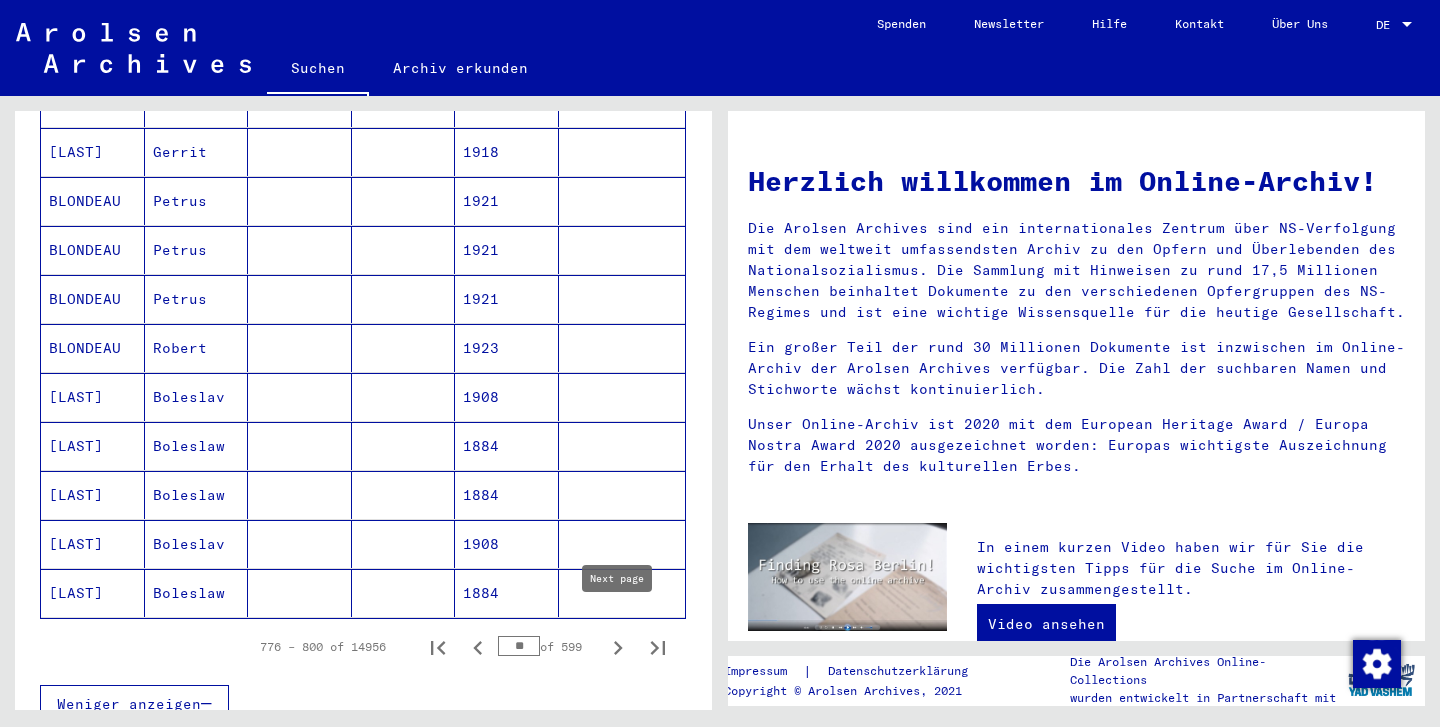 click 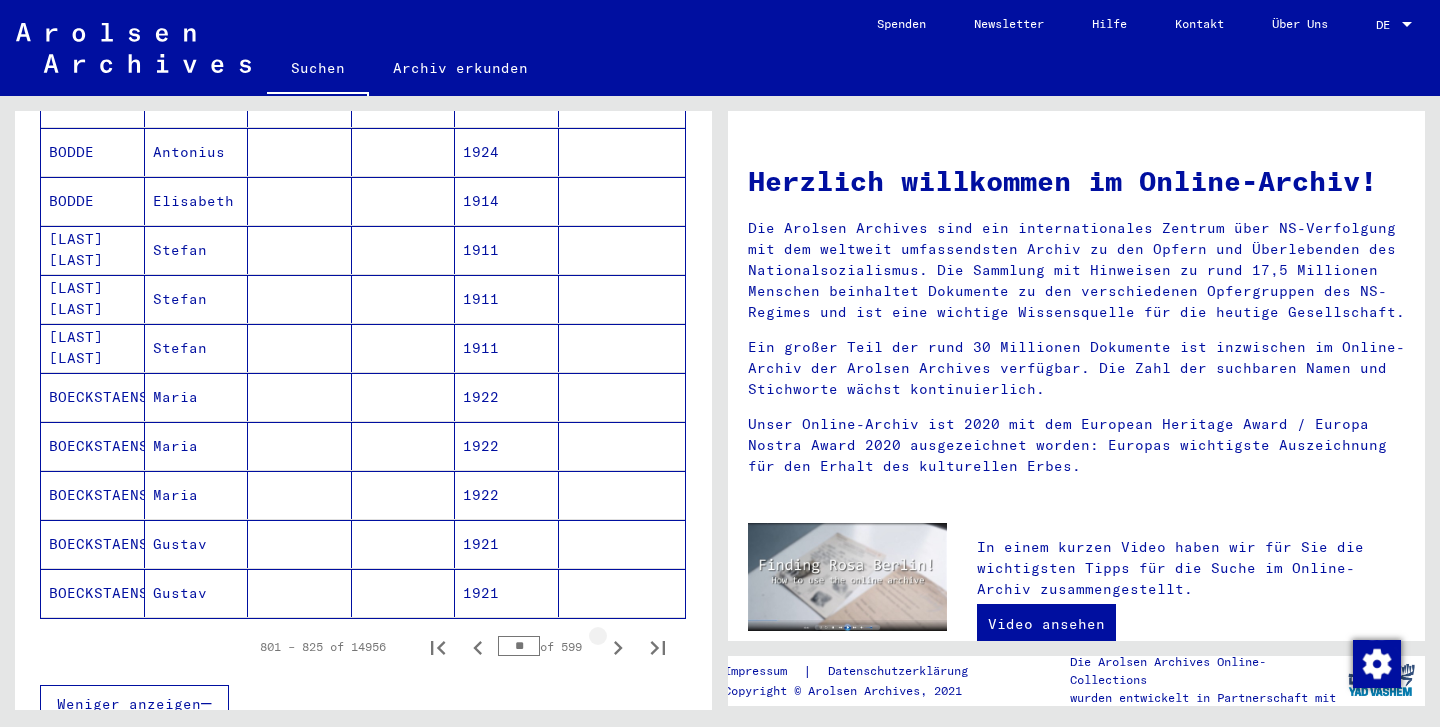 click 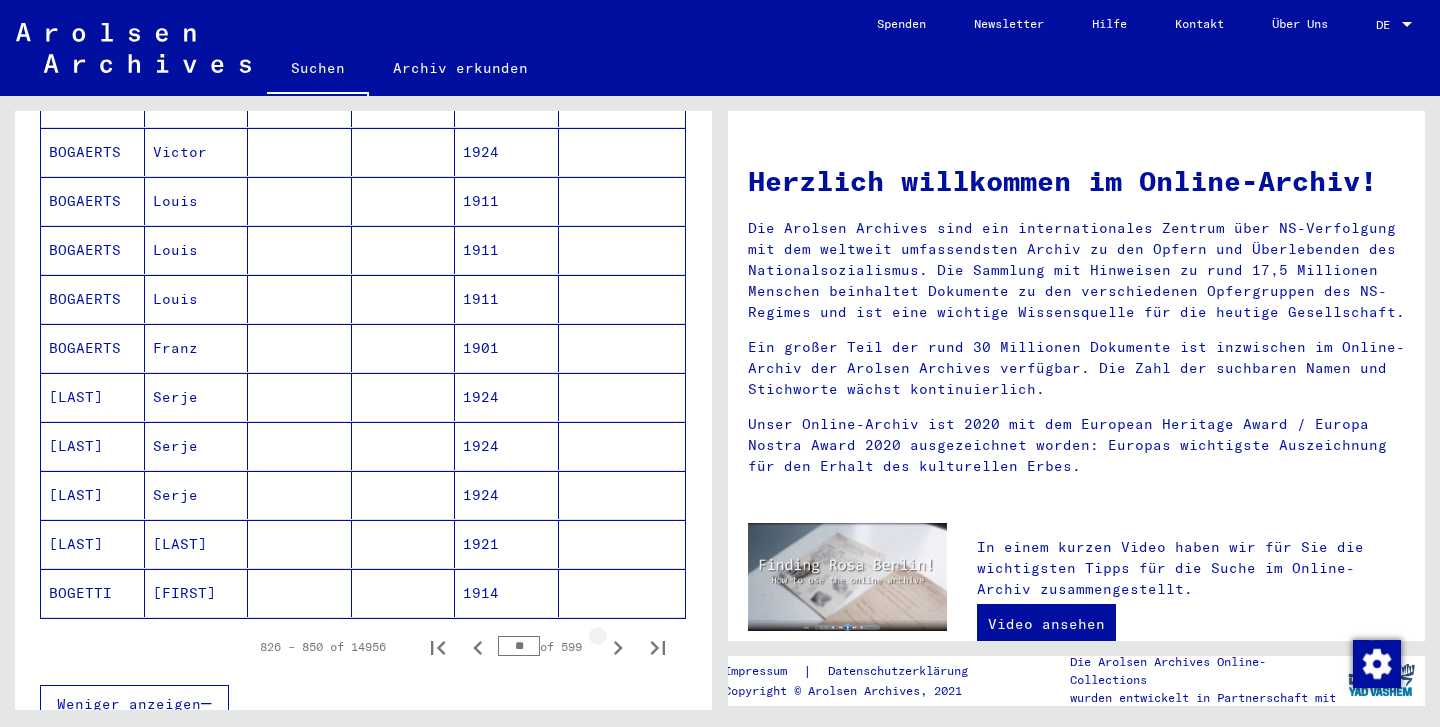 click 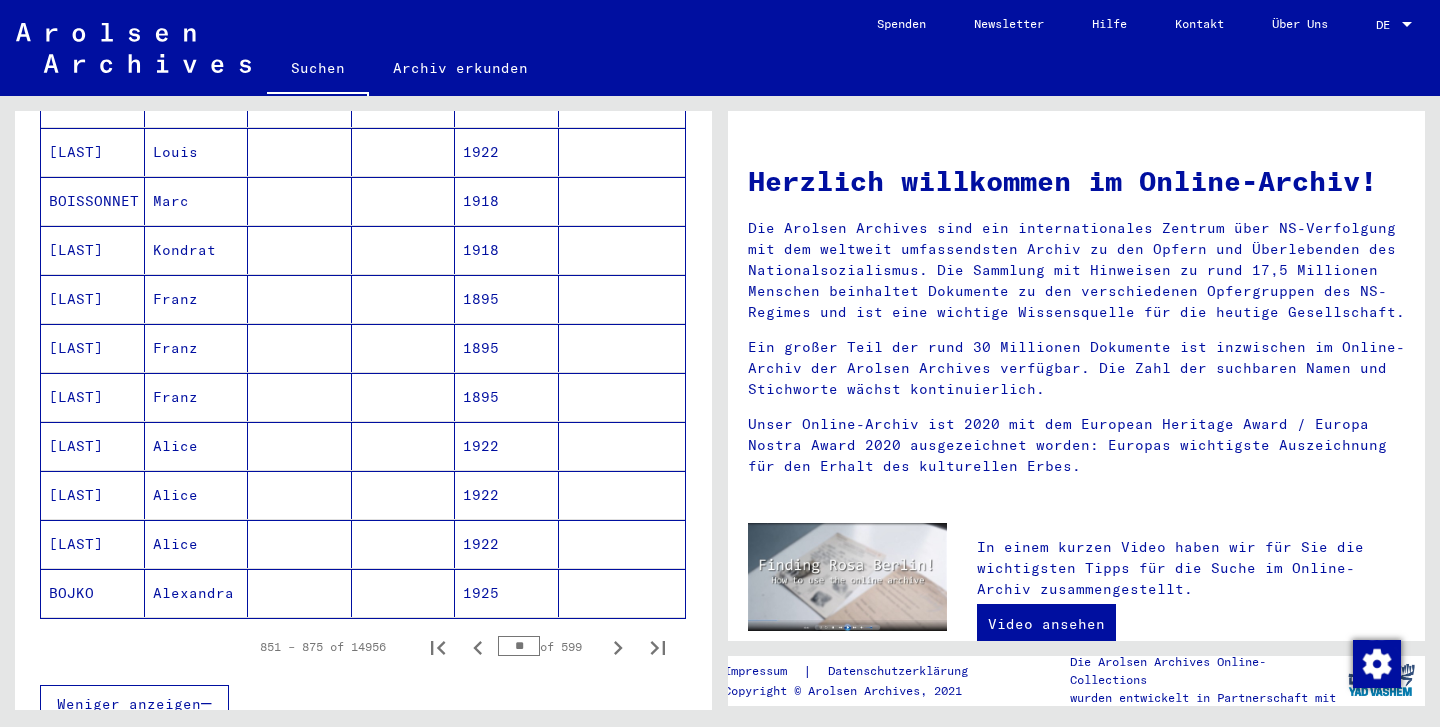 click 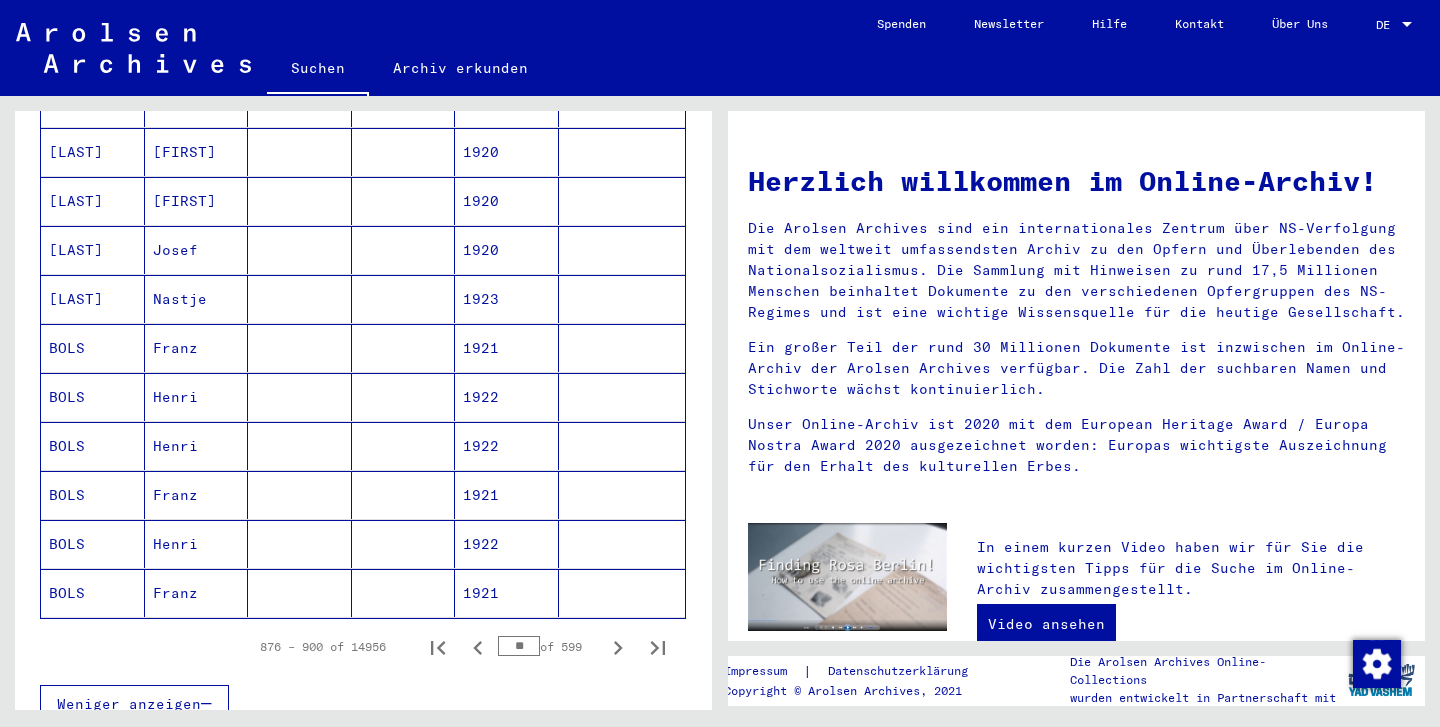 click 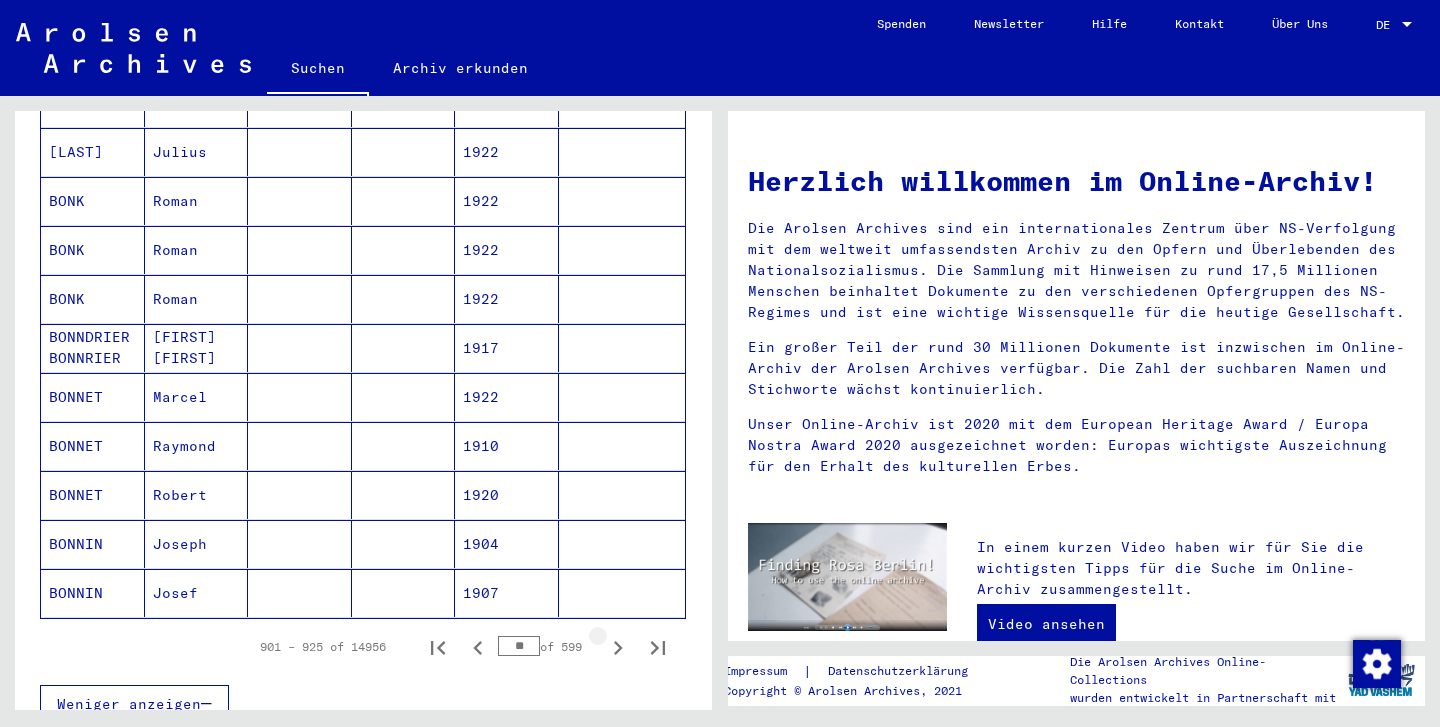 click 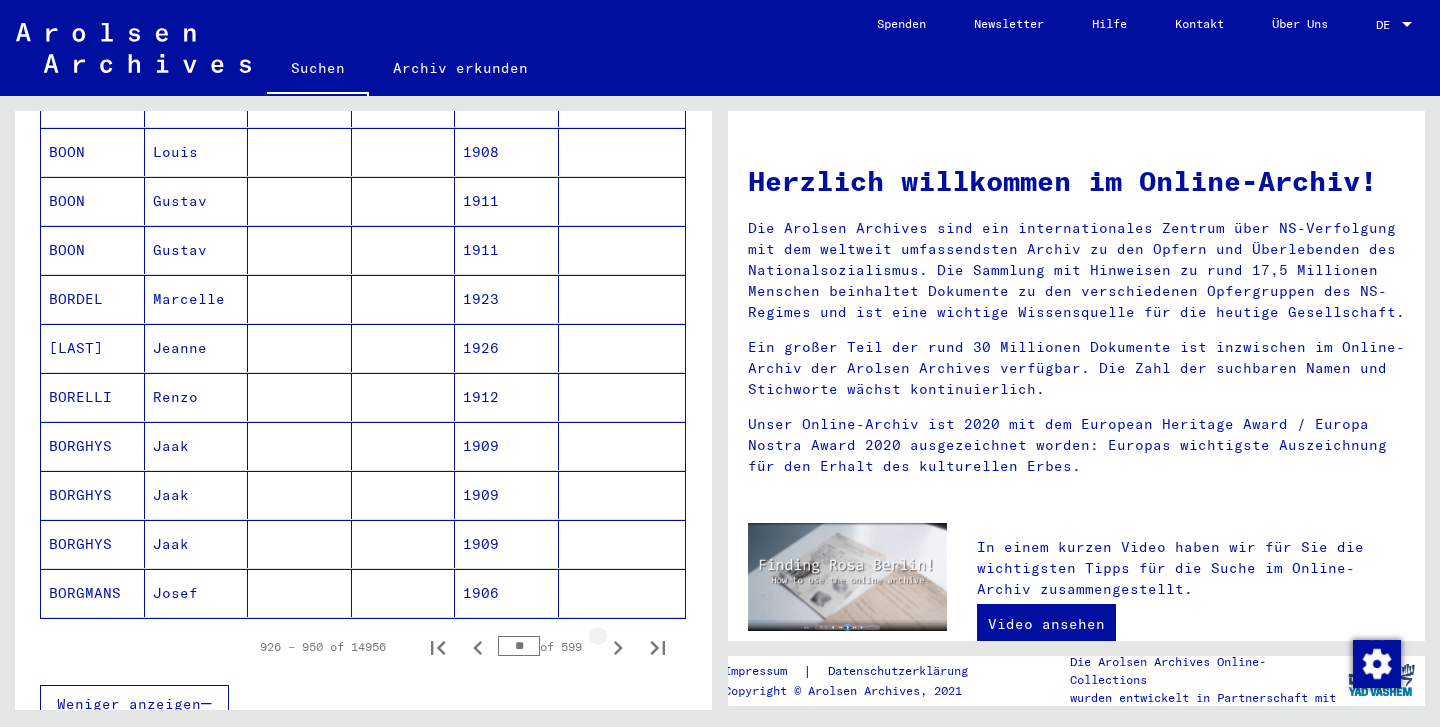 click 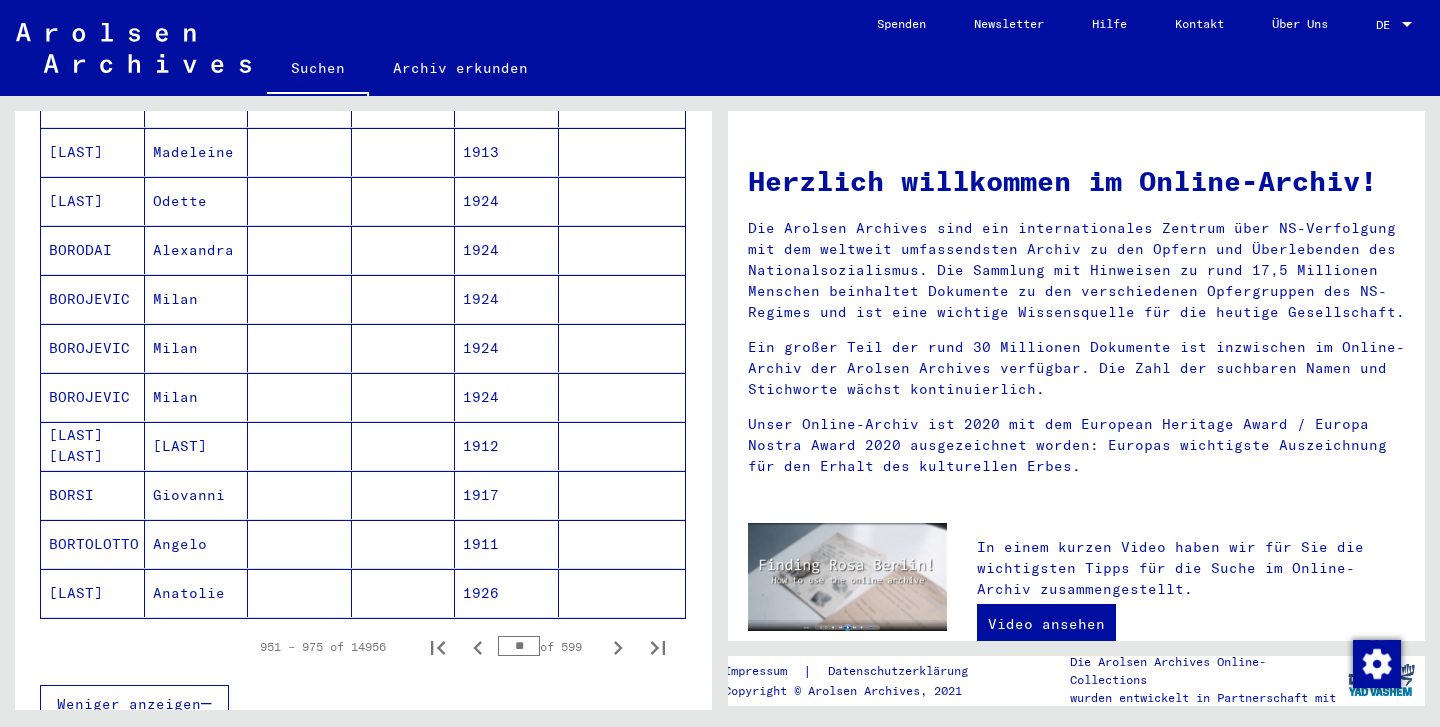 click 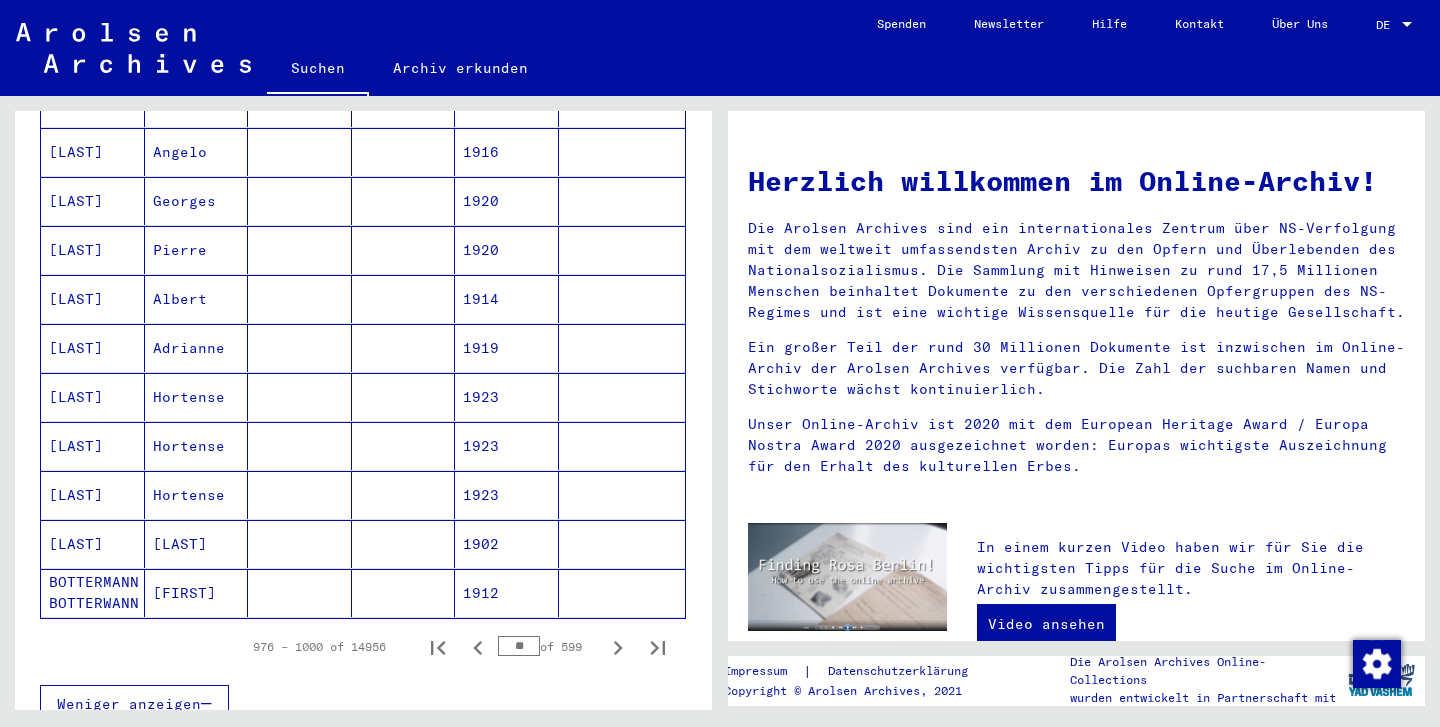click 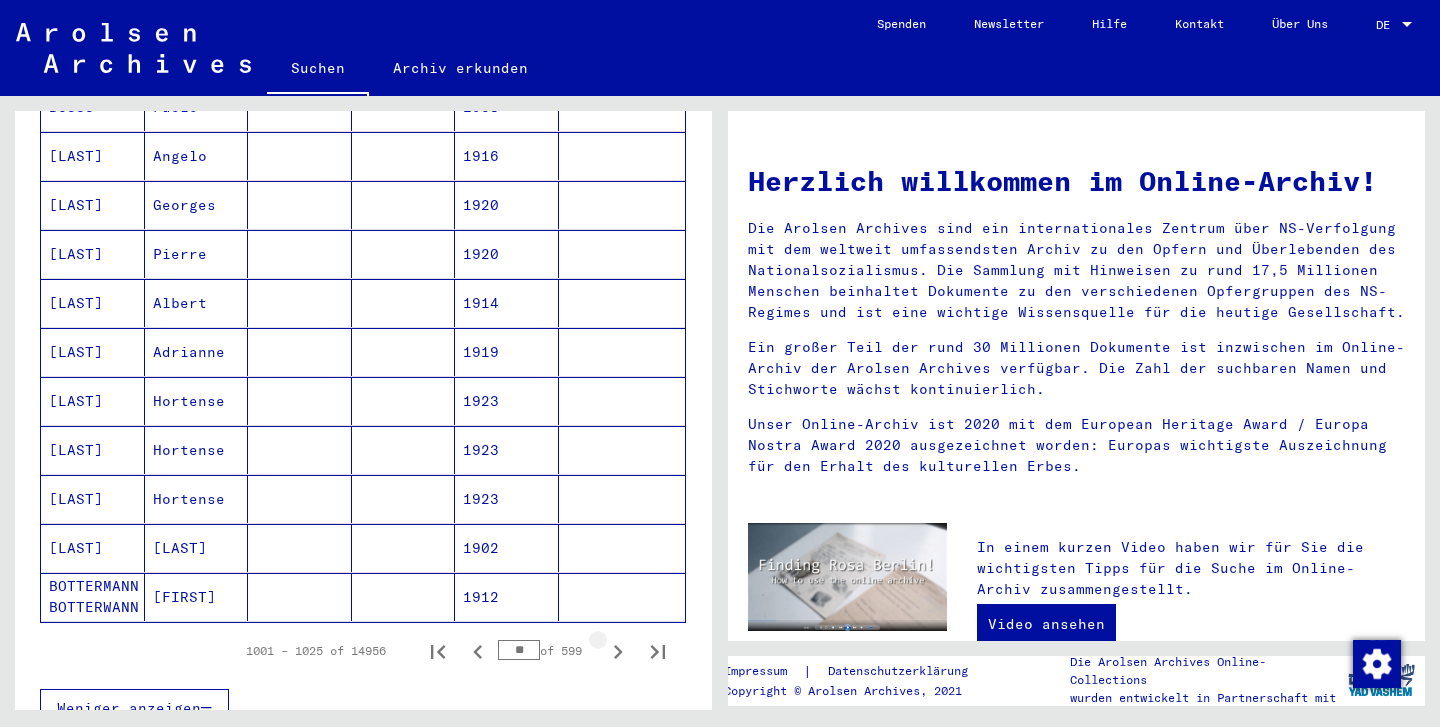 click 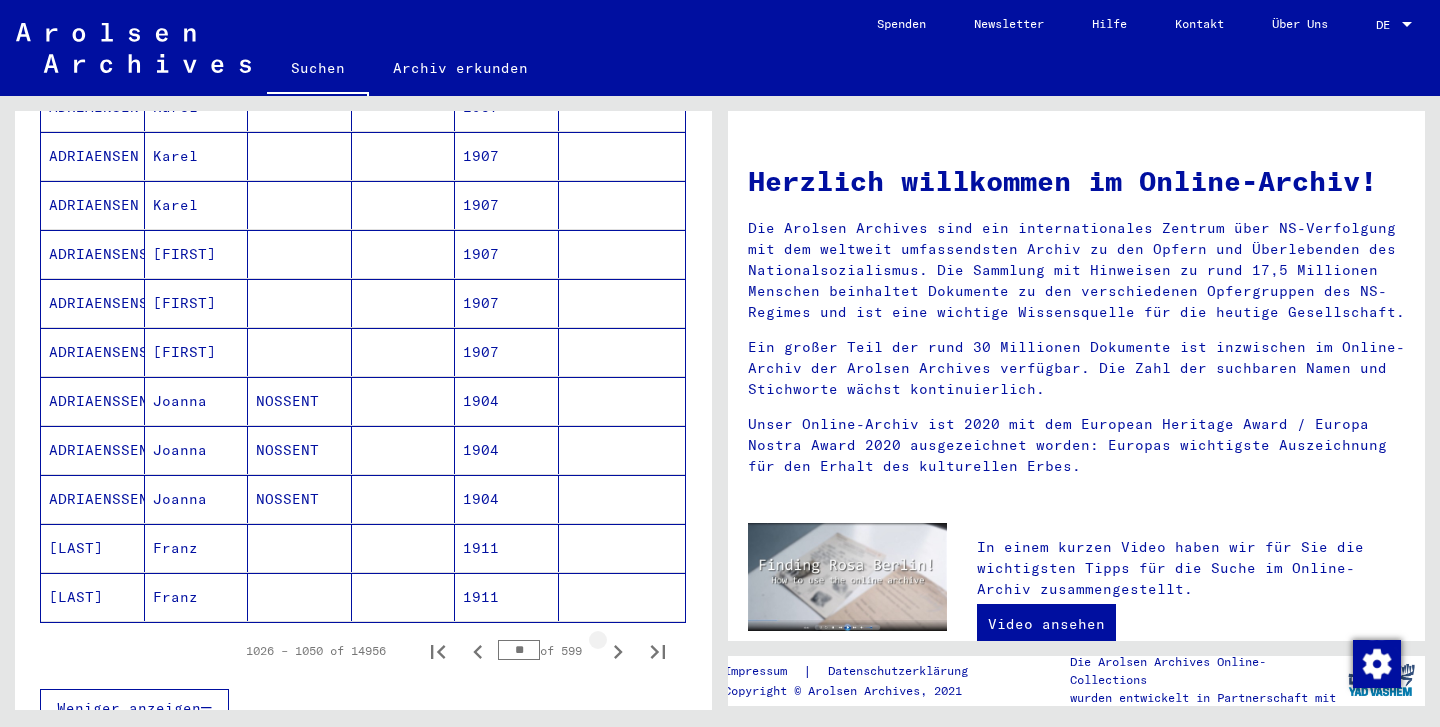 click 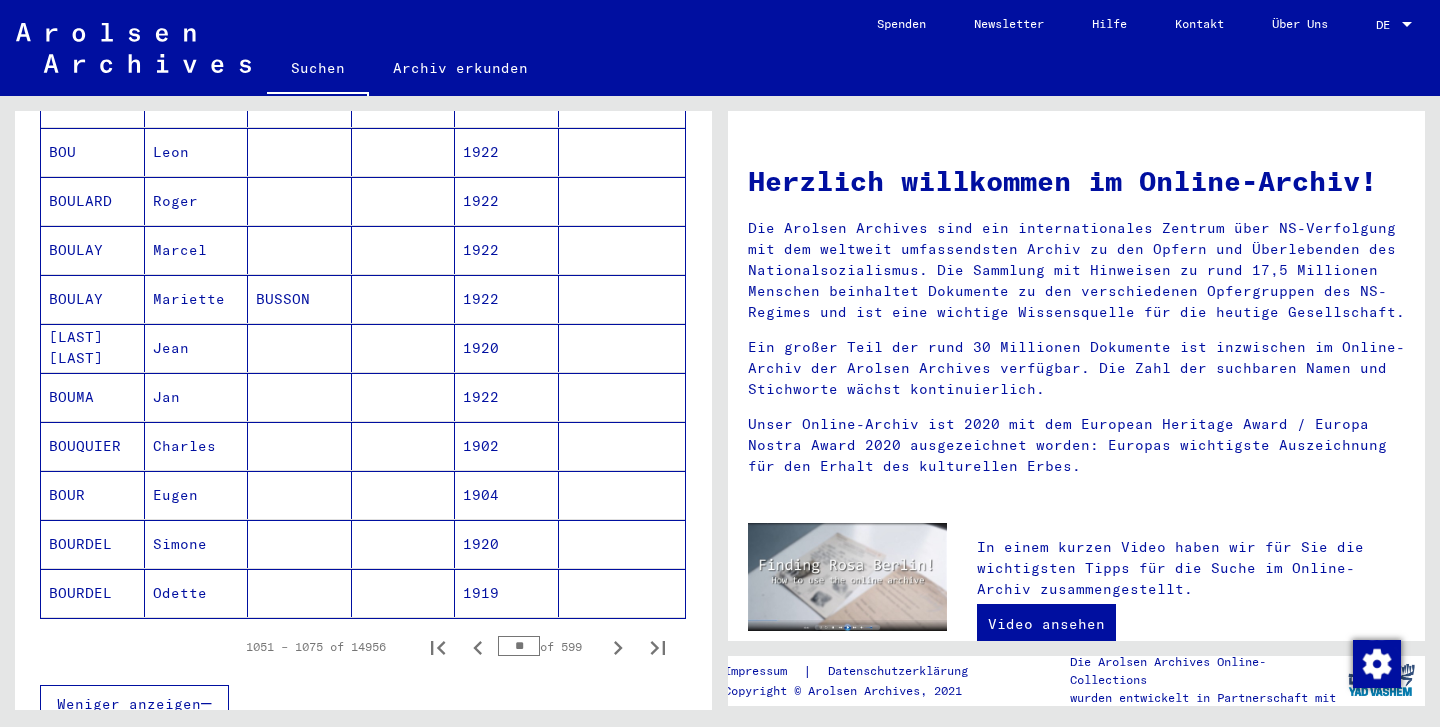 click 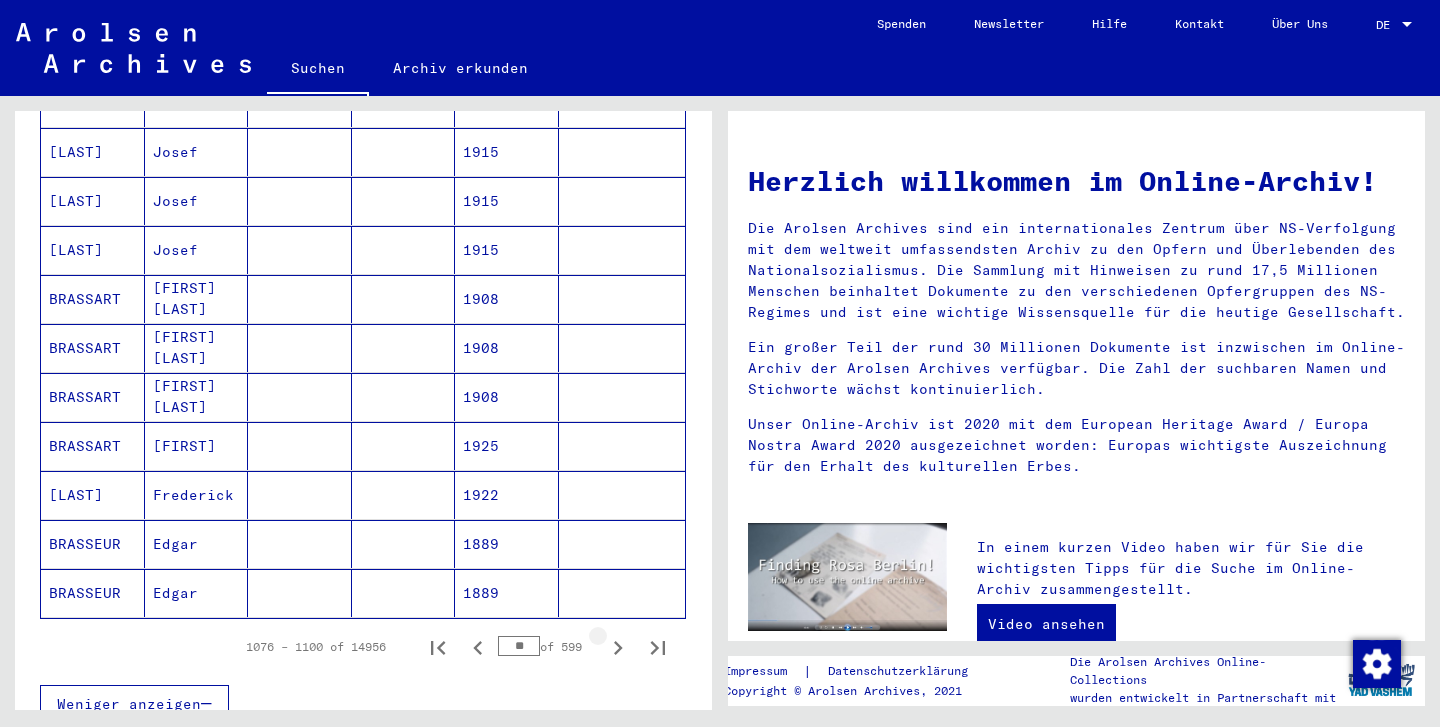 click 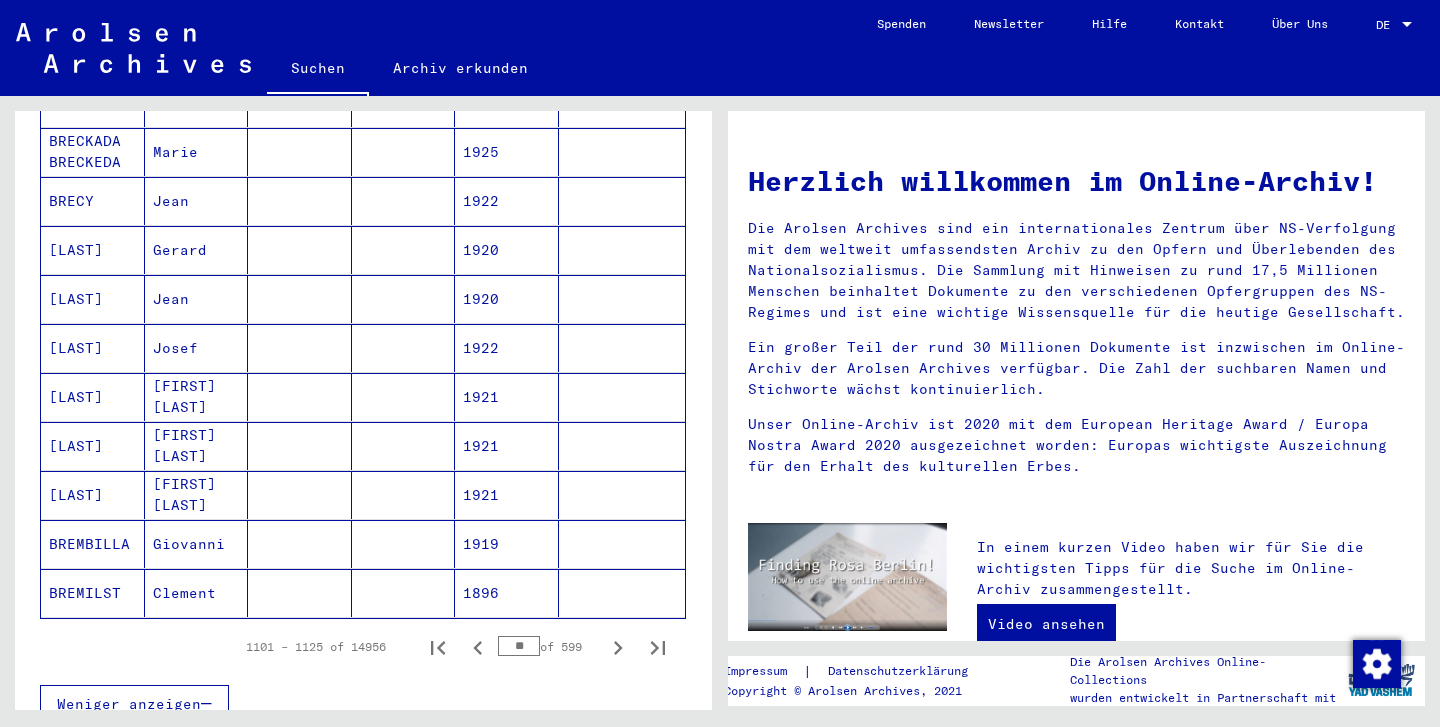click 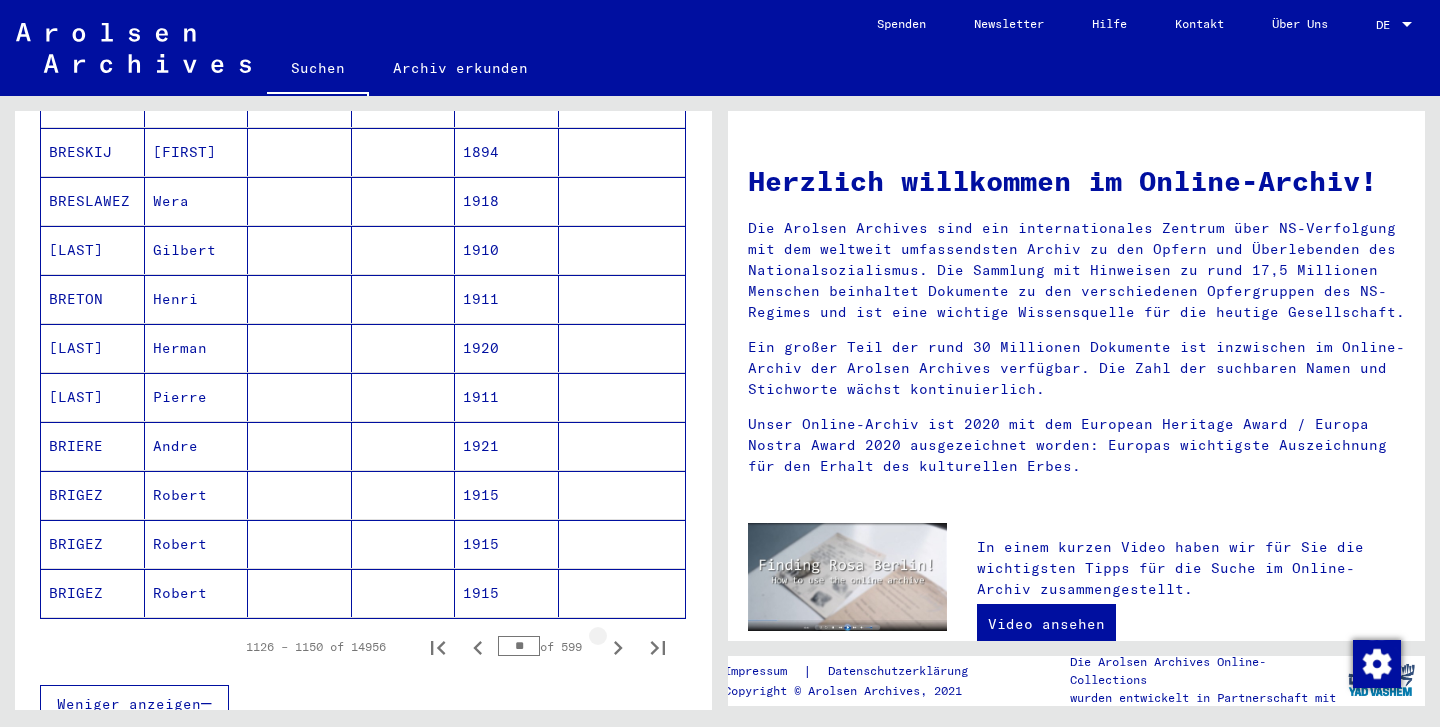 click 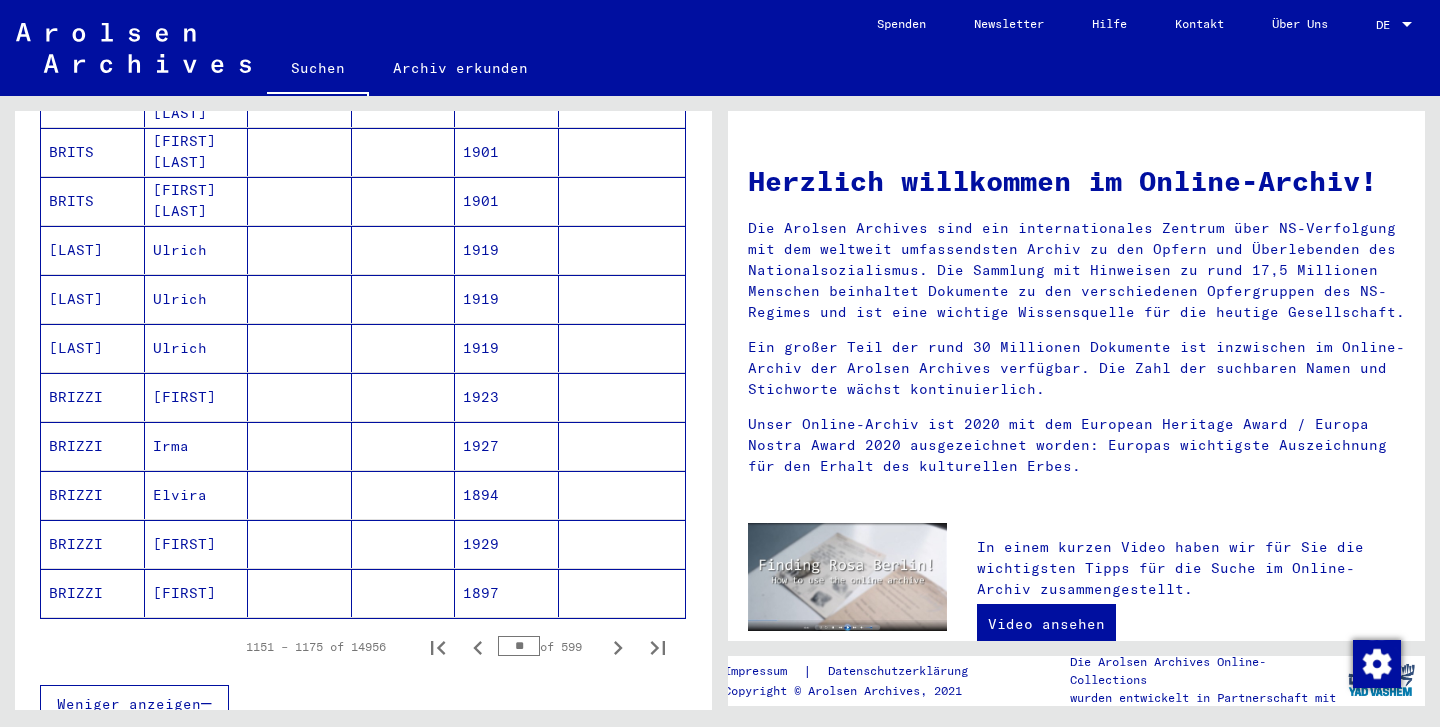 click 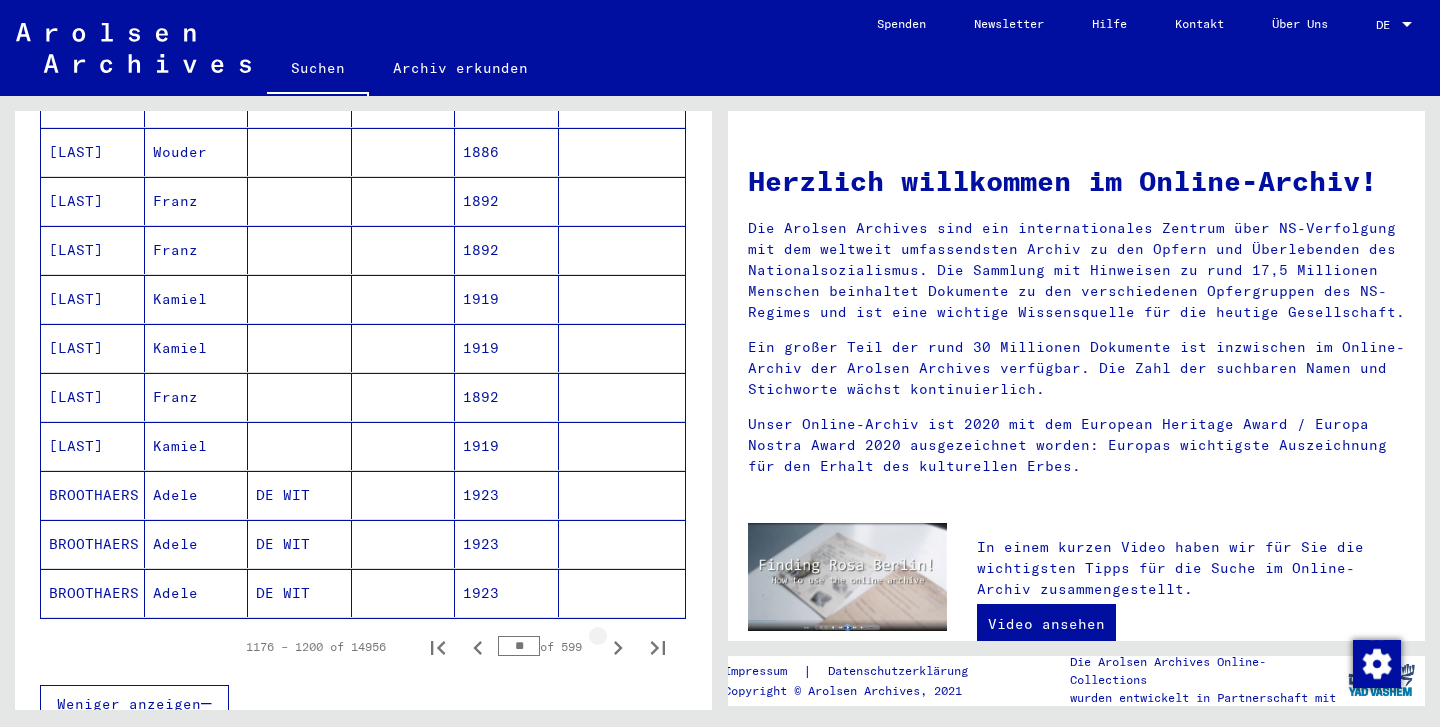 click 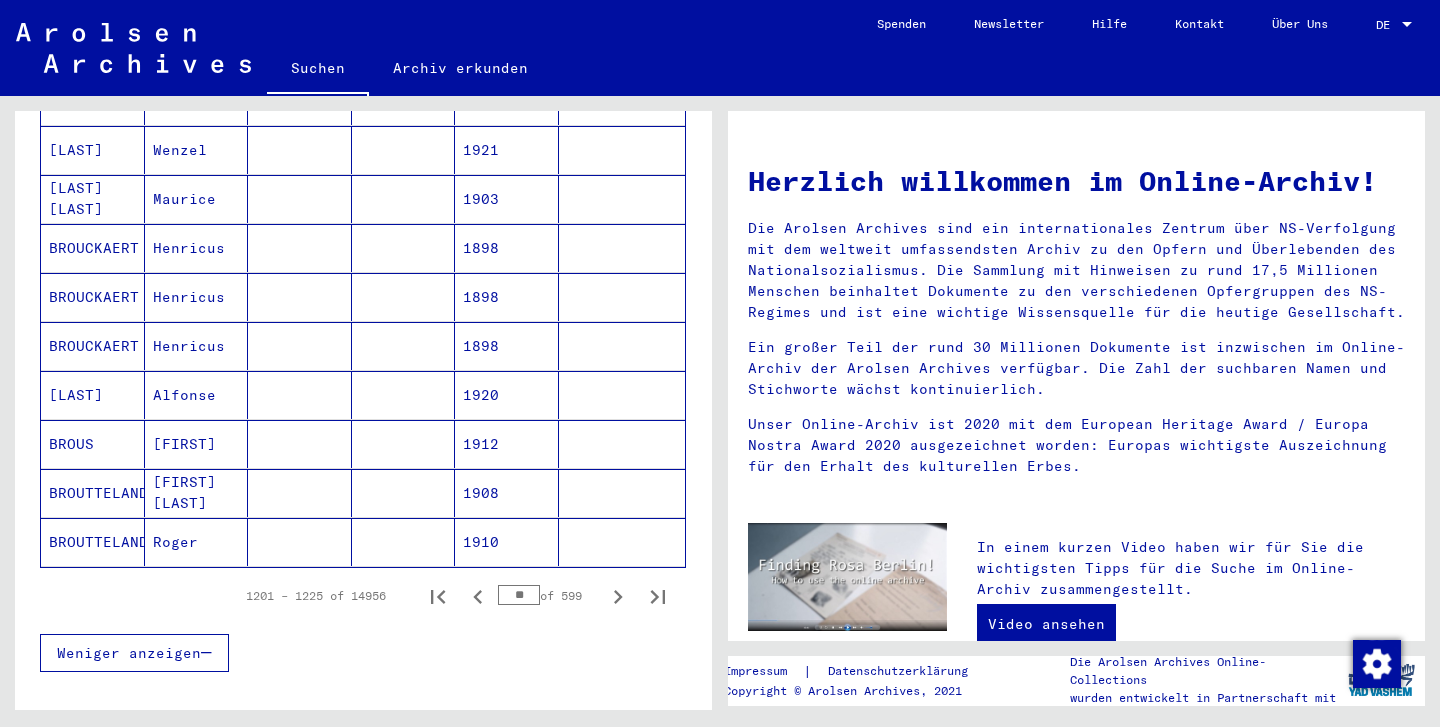scroll, scrollTop: 1202, scrollLeft: 0, axis: vertical 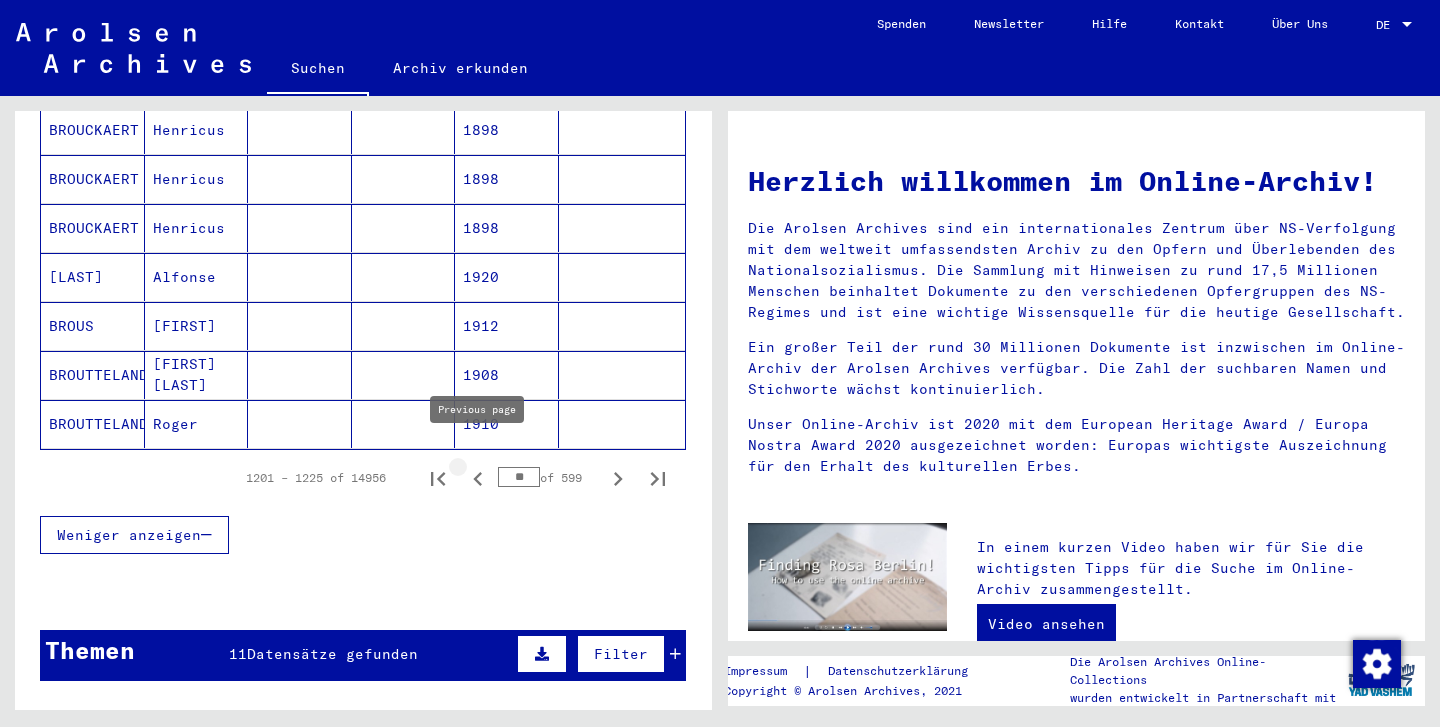 click 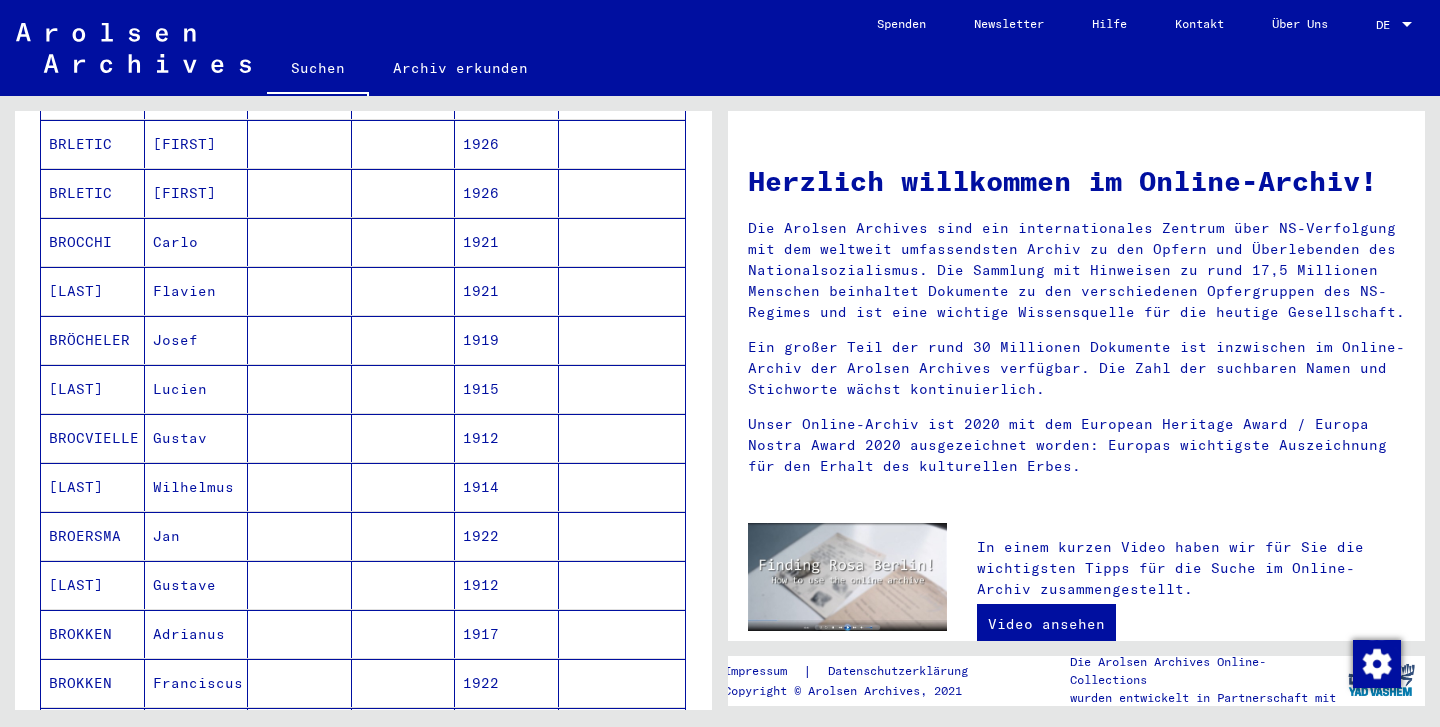 scroll, scrollTop: 407, scrollLeft: 0, axis: vertical 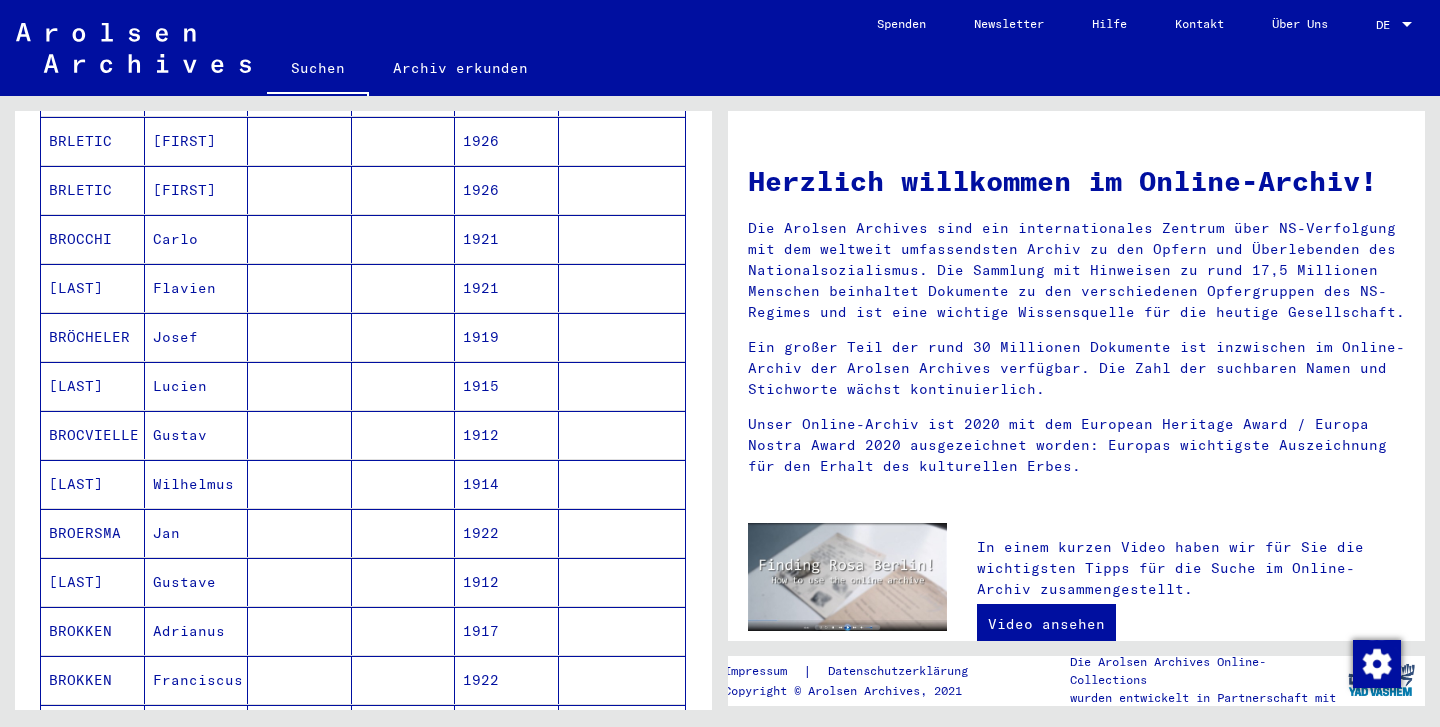 click on "[LAST]" at bounding box center [93, 533] 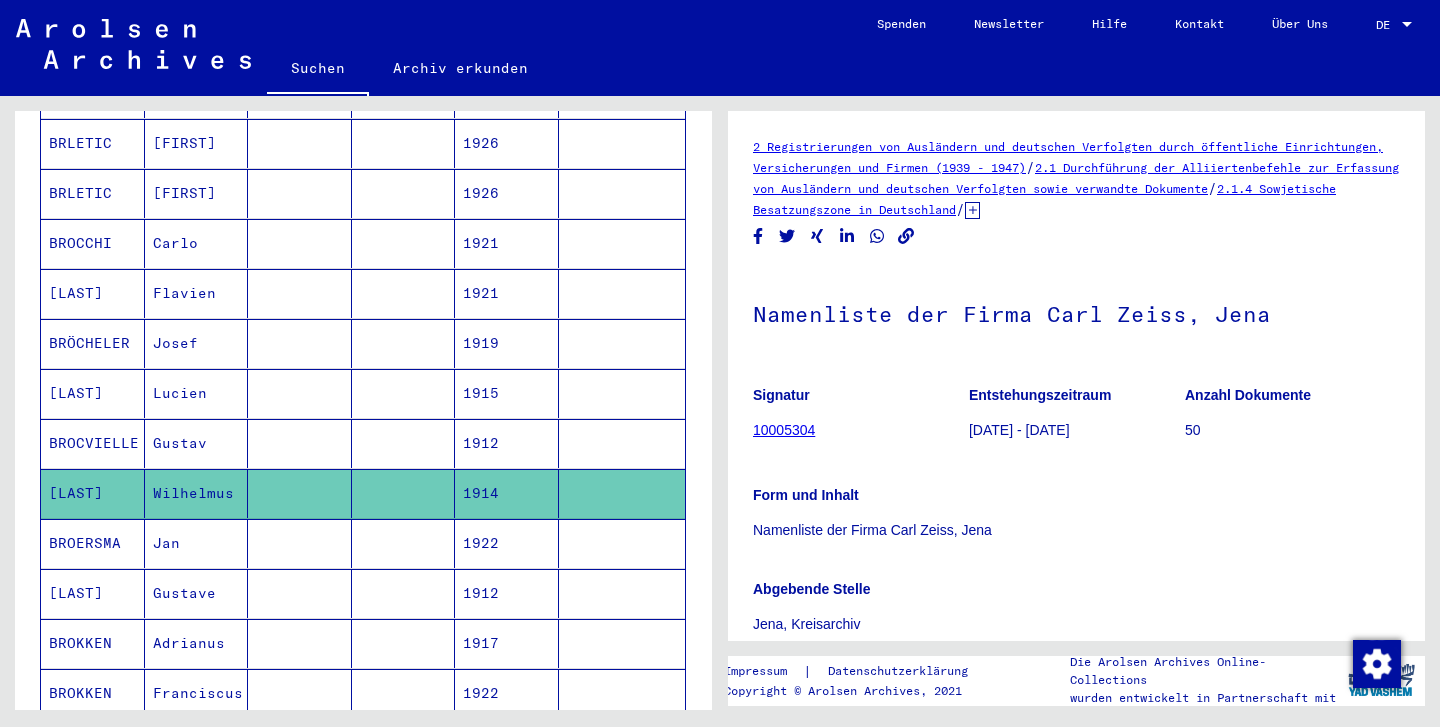 scroll, scrollTop: 0, scrollLeft: 0, axis: both 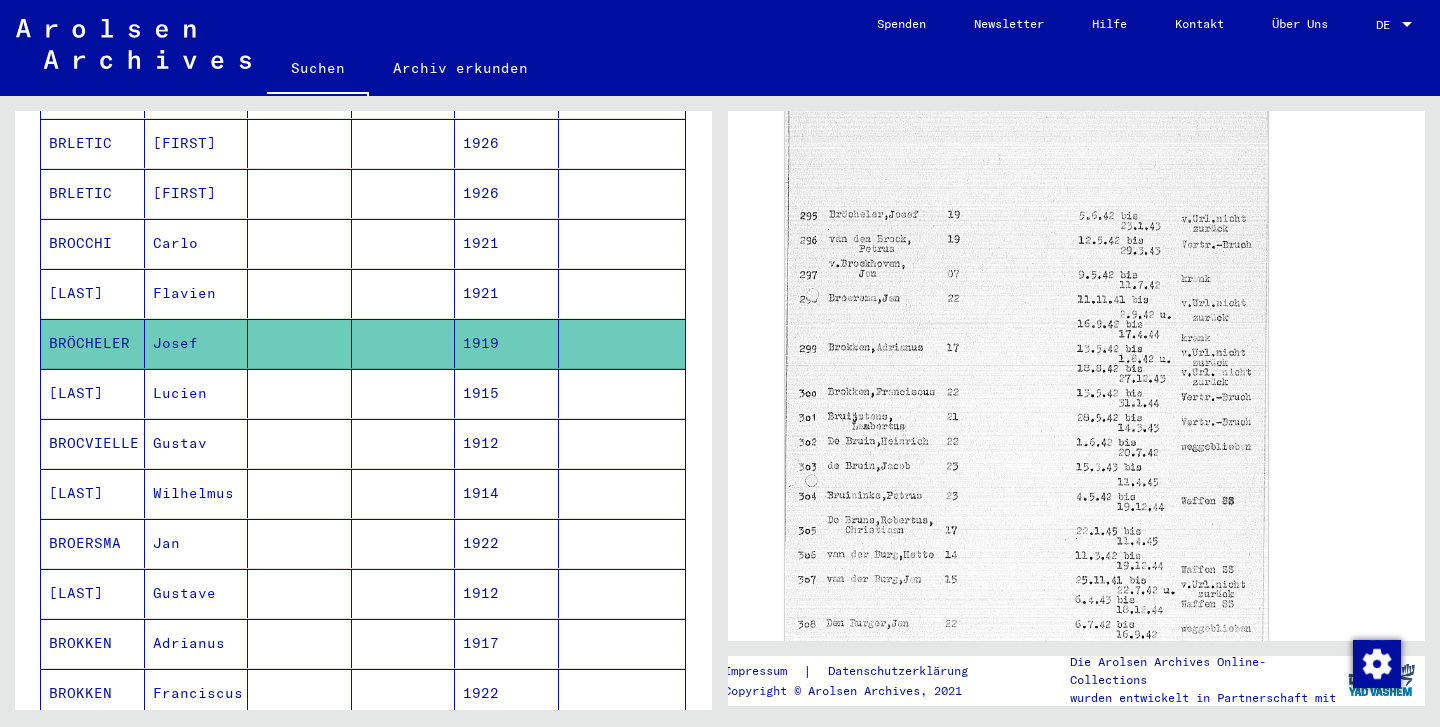 click on "[LAST]" at bounding box center [93, 443] 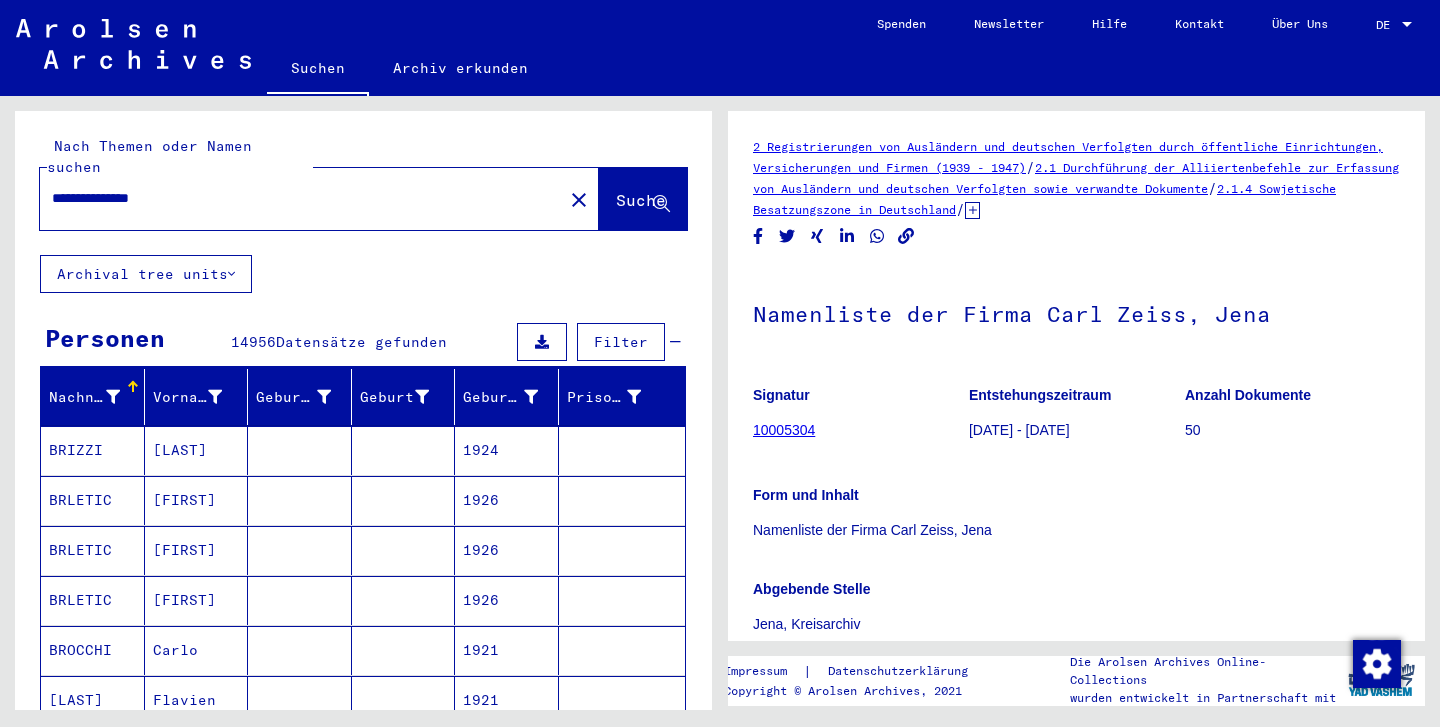scroll, scrollTop: -2, scrollLeft: 0, axis: vertical 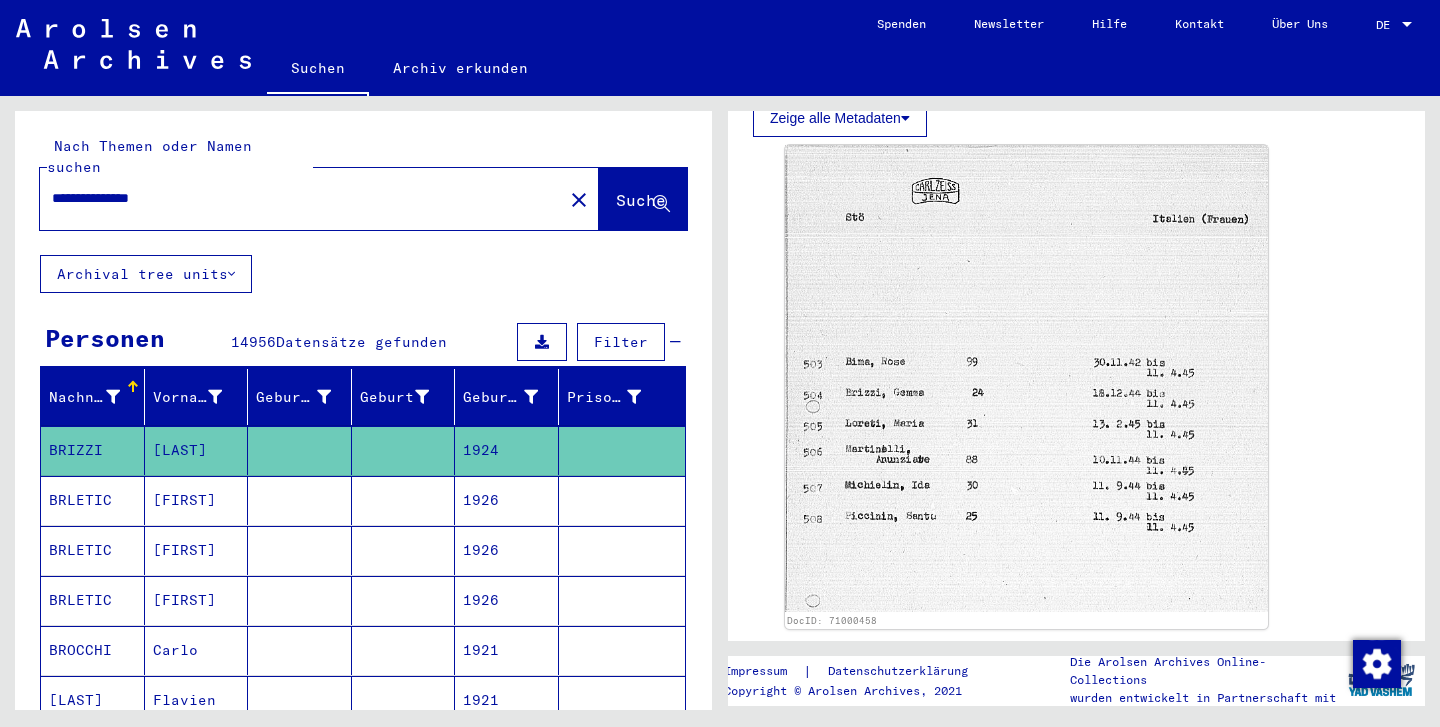 click on "BRLETIC" at bounding box center [93, 550] 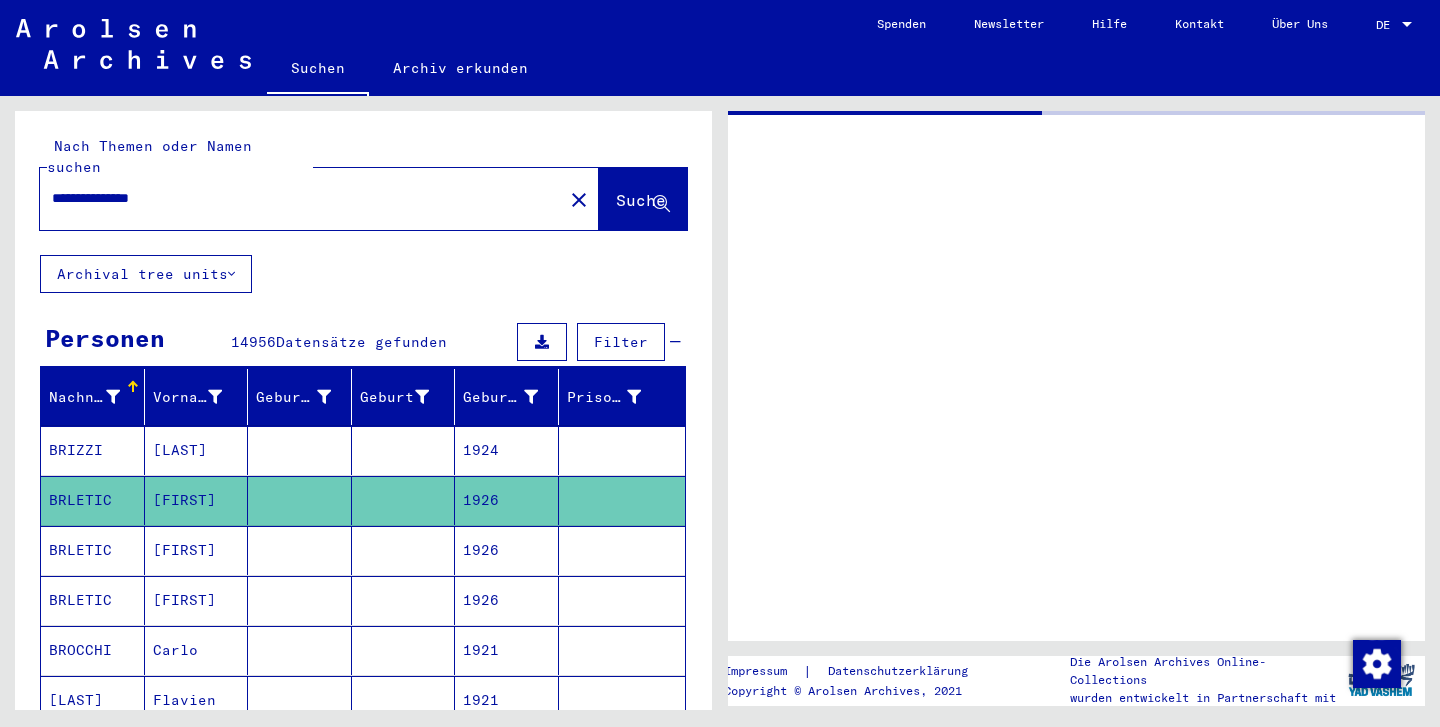 scroll, scrollTop: 0, scrollLeft: 0, axis: both 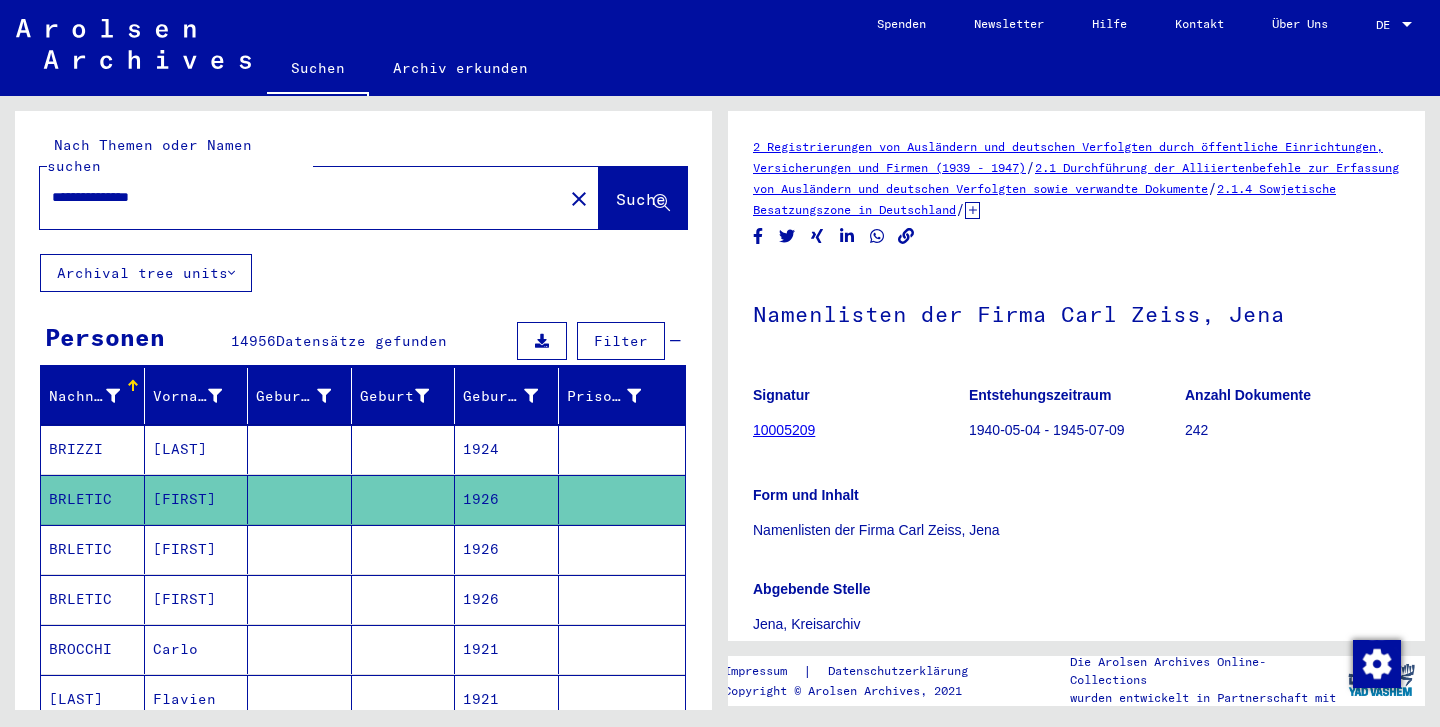 click on "Filter" at bounding box center [621, 341] 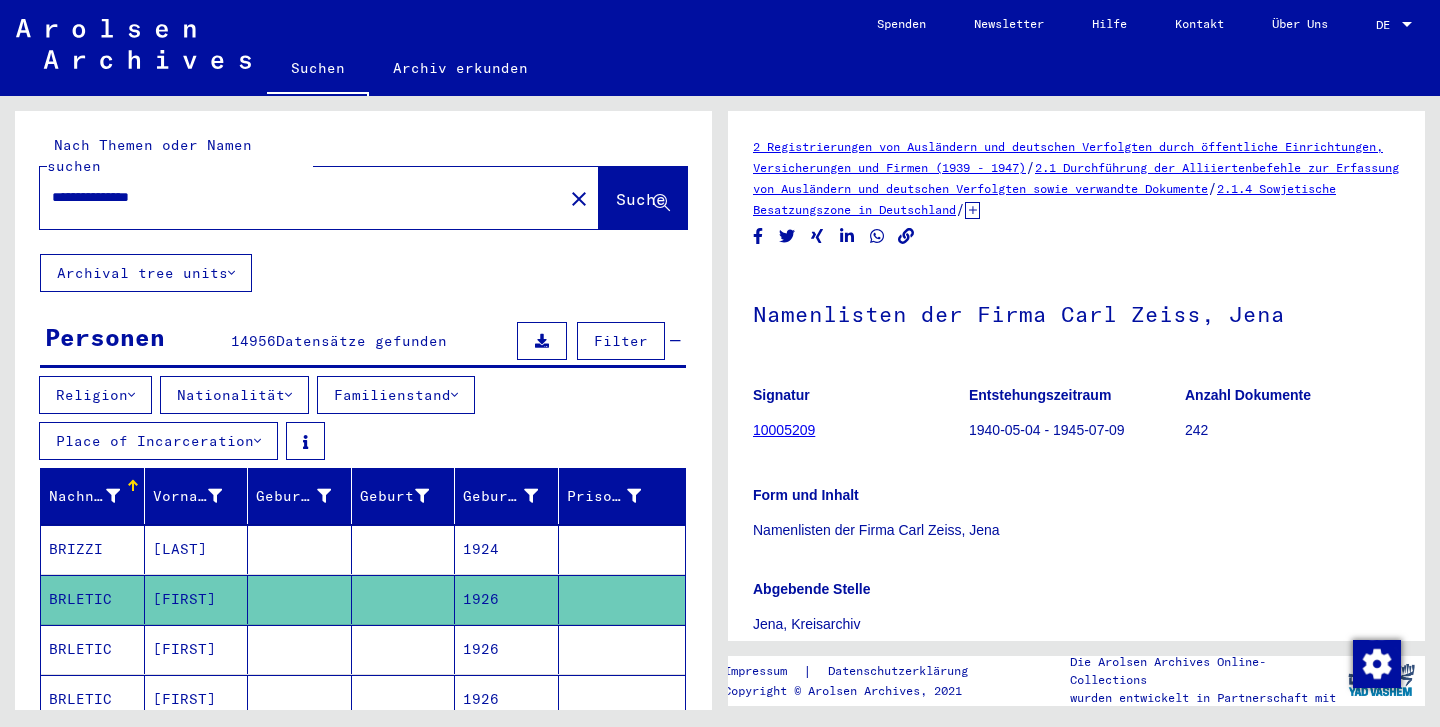 click at bounding box center (288, 395) 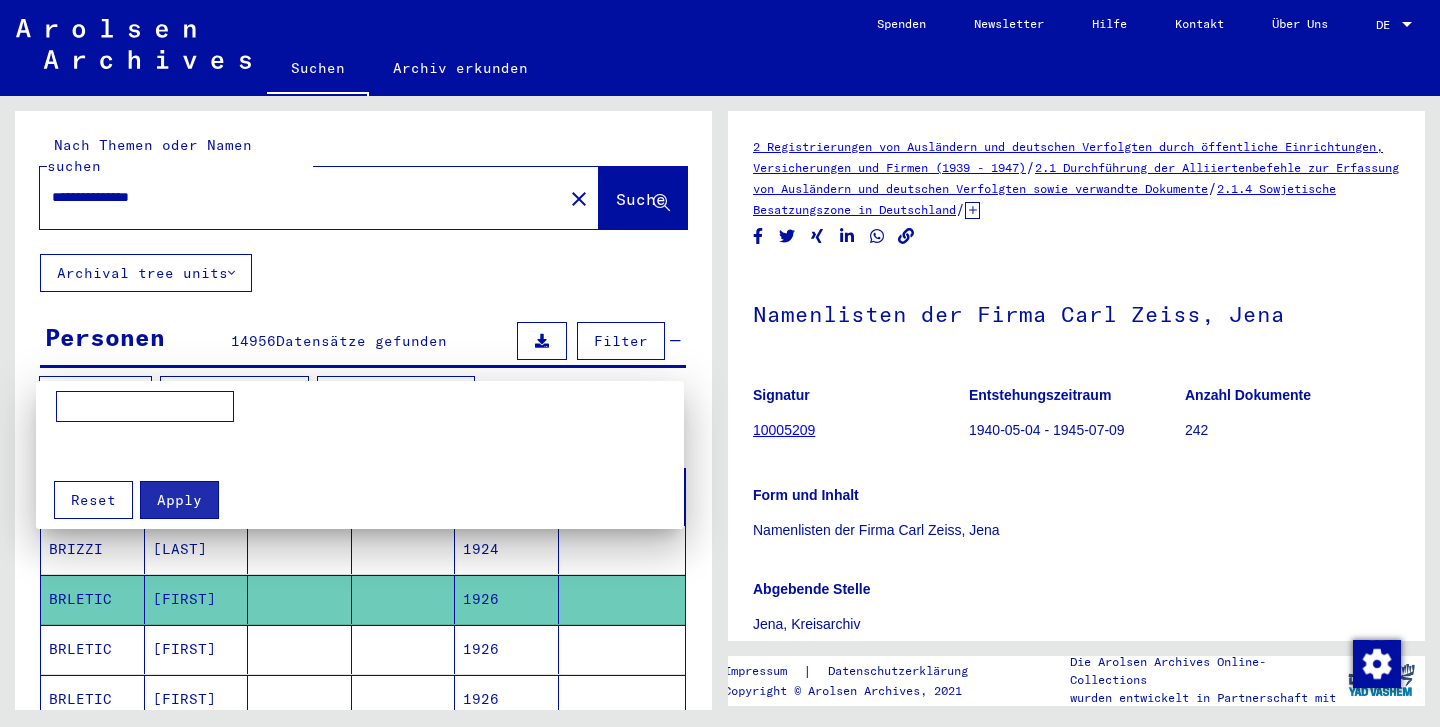 scroll, scrollTop: 0, scrollLeft: 0, axis: both 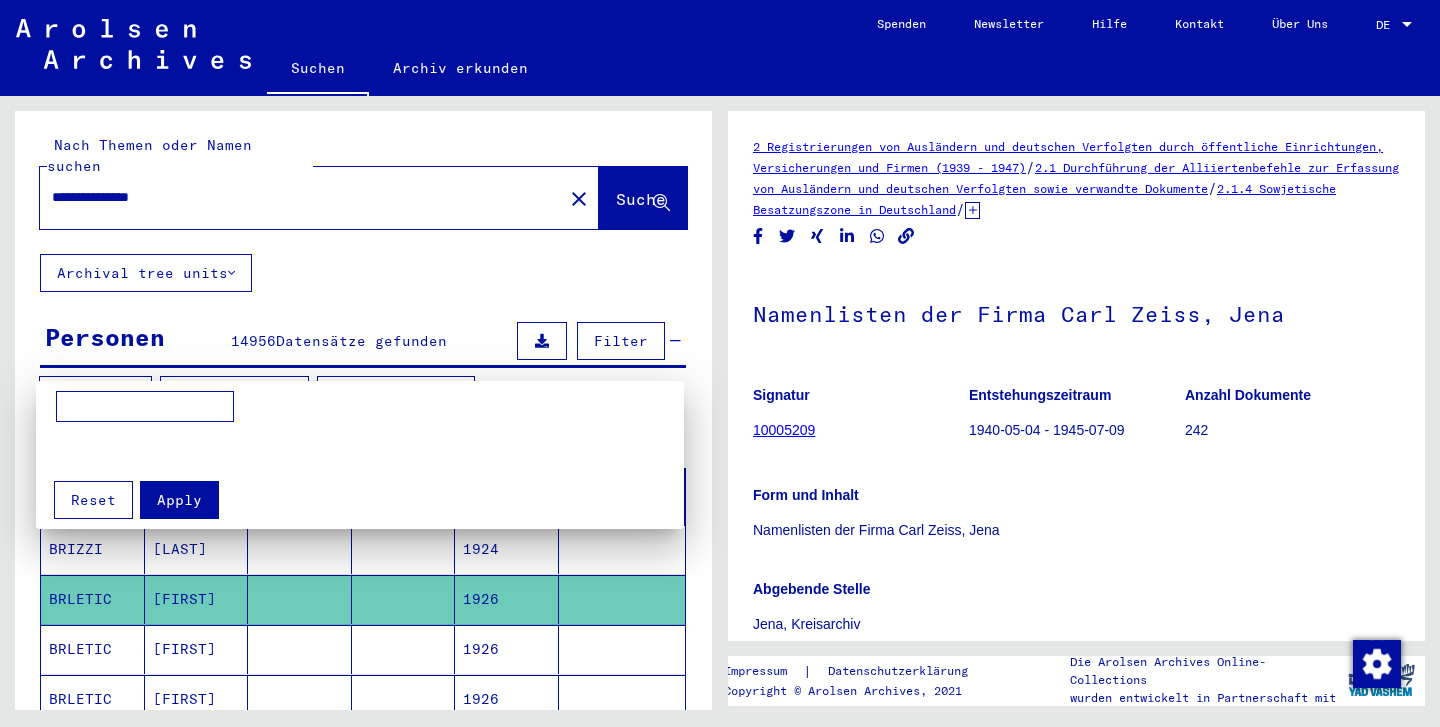 click on "Apply Reset" at bounding box center [370, 455] 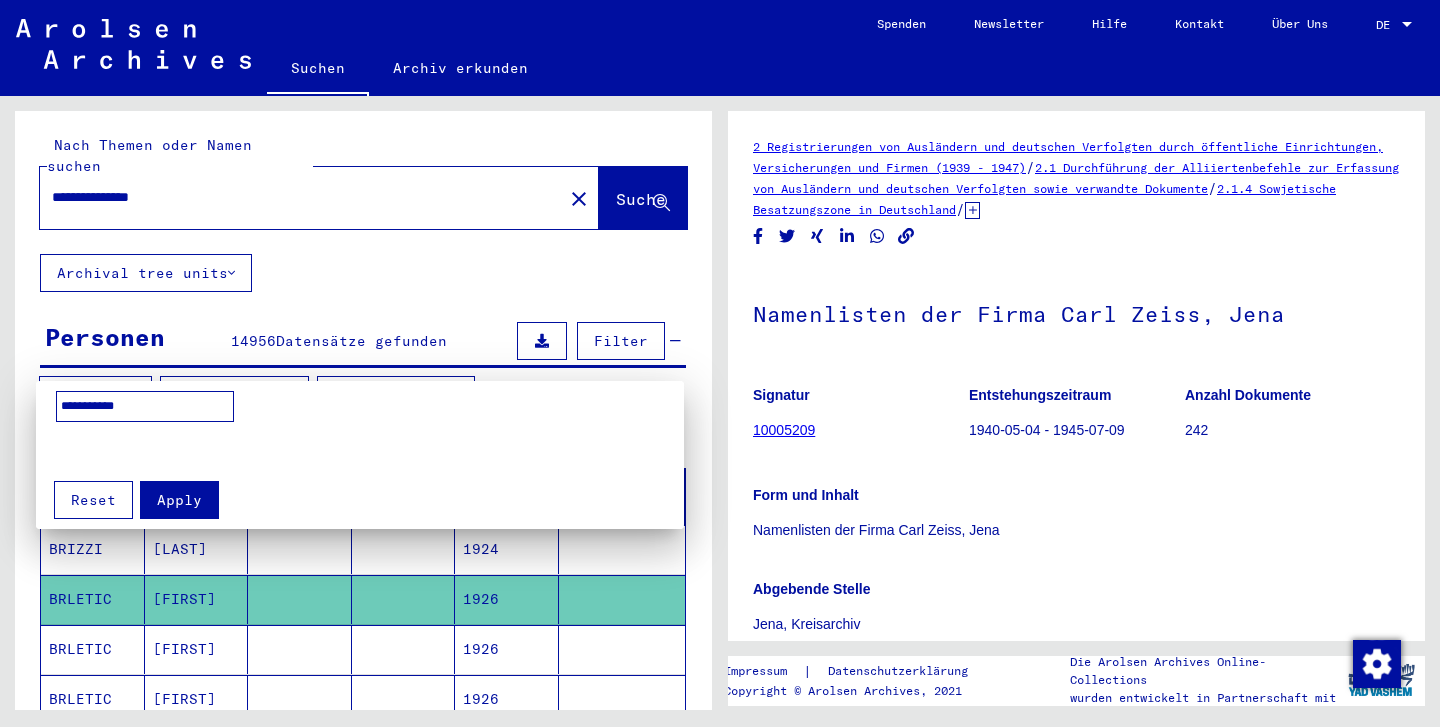type on "**********" 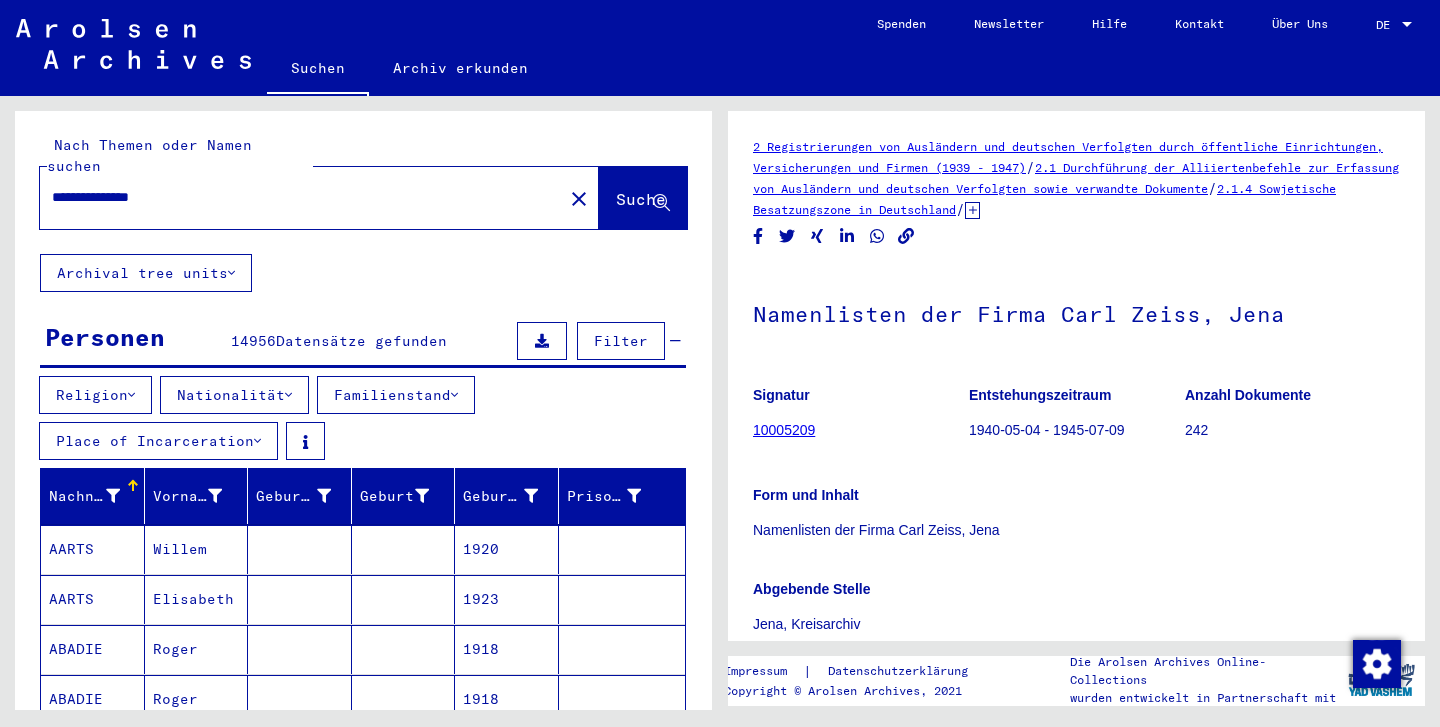 click at bounding box center [288, 395] 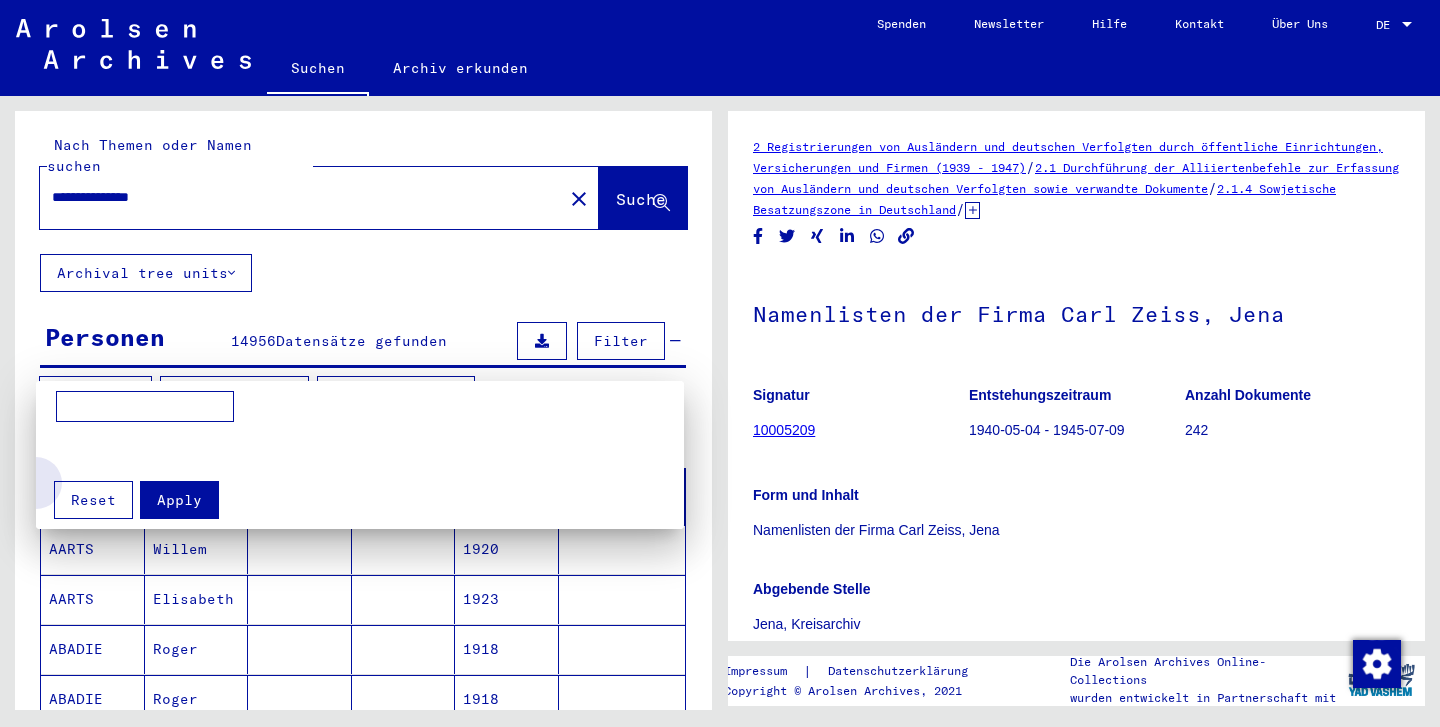 click on "Reset" at bounding box center [93, 500] 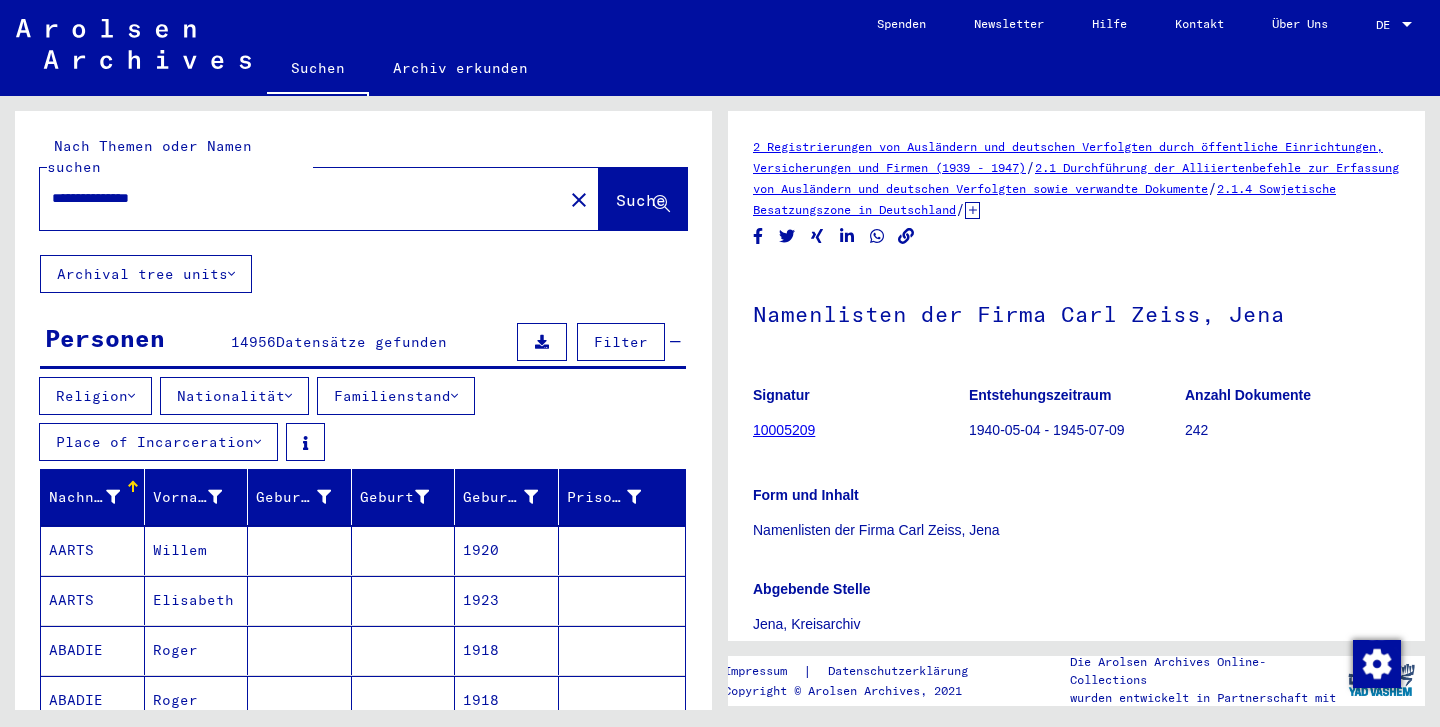 scroll, scrollTop: 0, scrollLeft: 0, axis: both 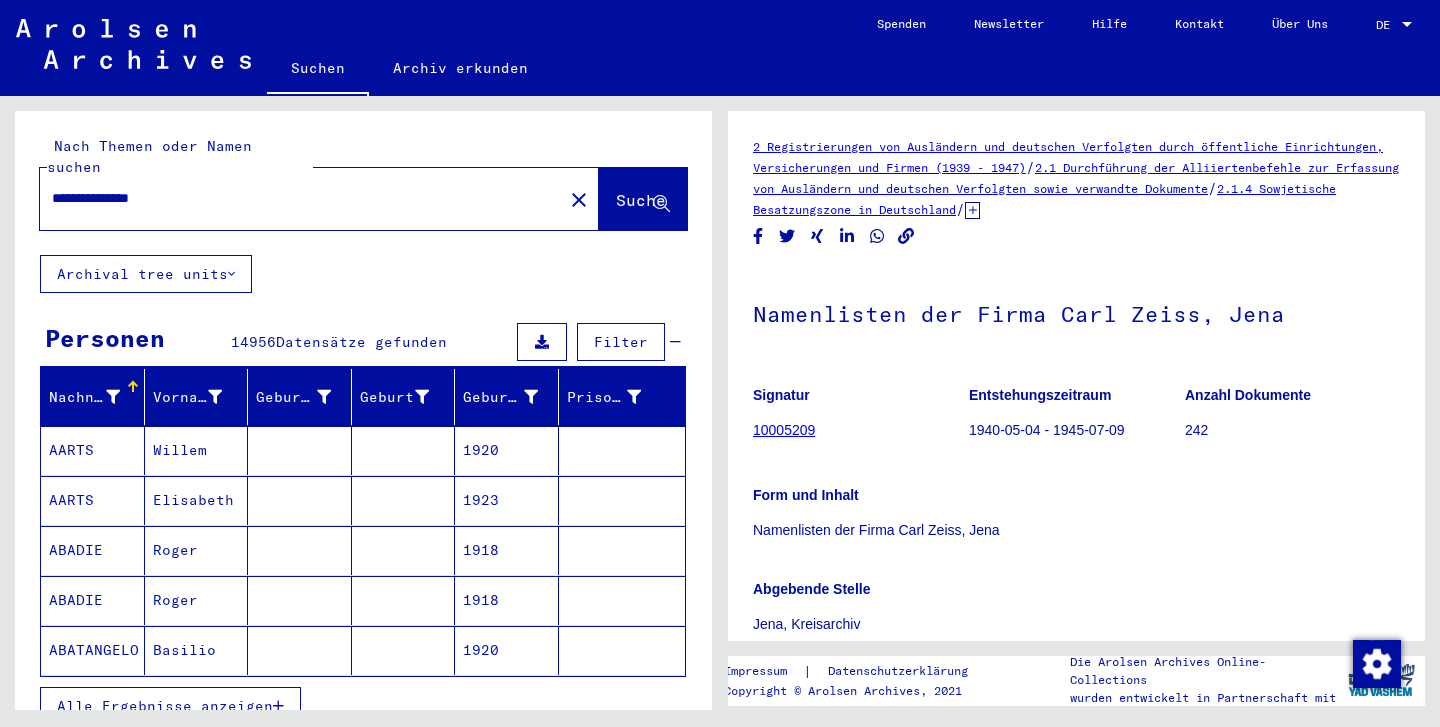 click on "Filter" at bounding box center (621, 342) 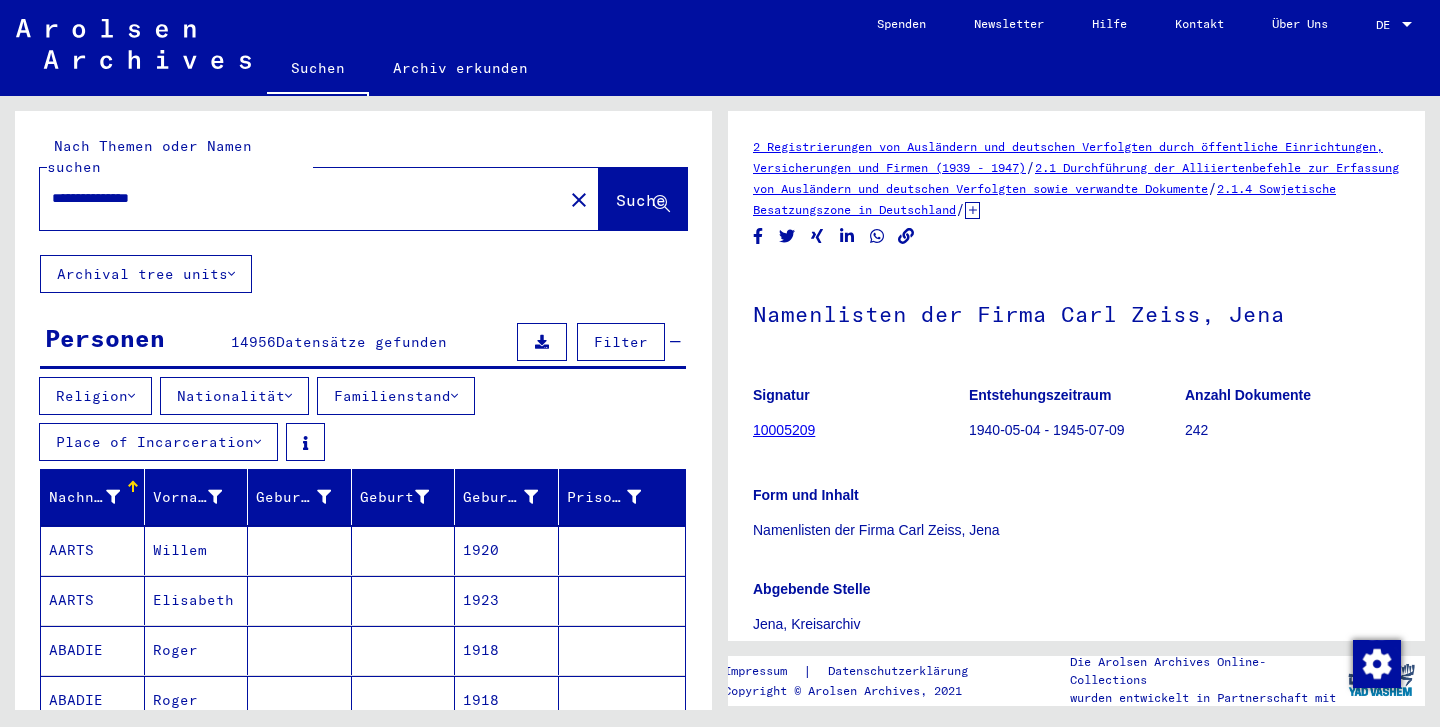 scroll, scrollTop: 0, scrollLeft: 0, axis: both 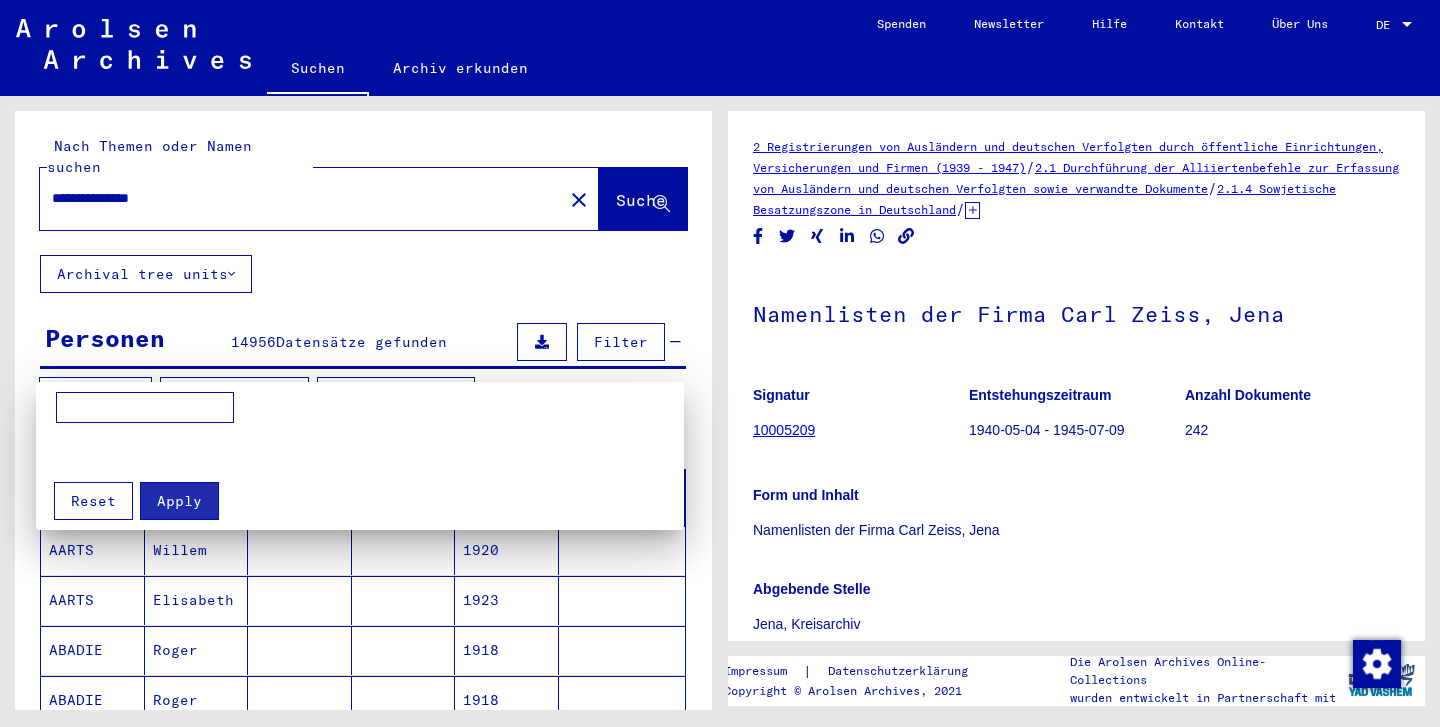 click at bounding box center [720, 363] 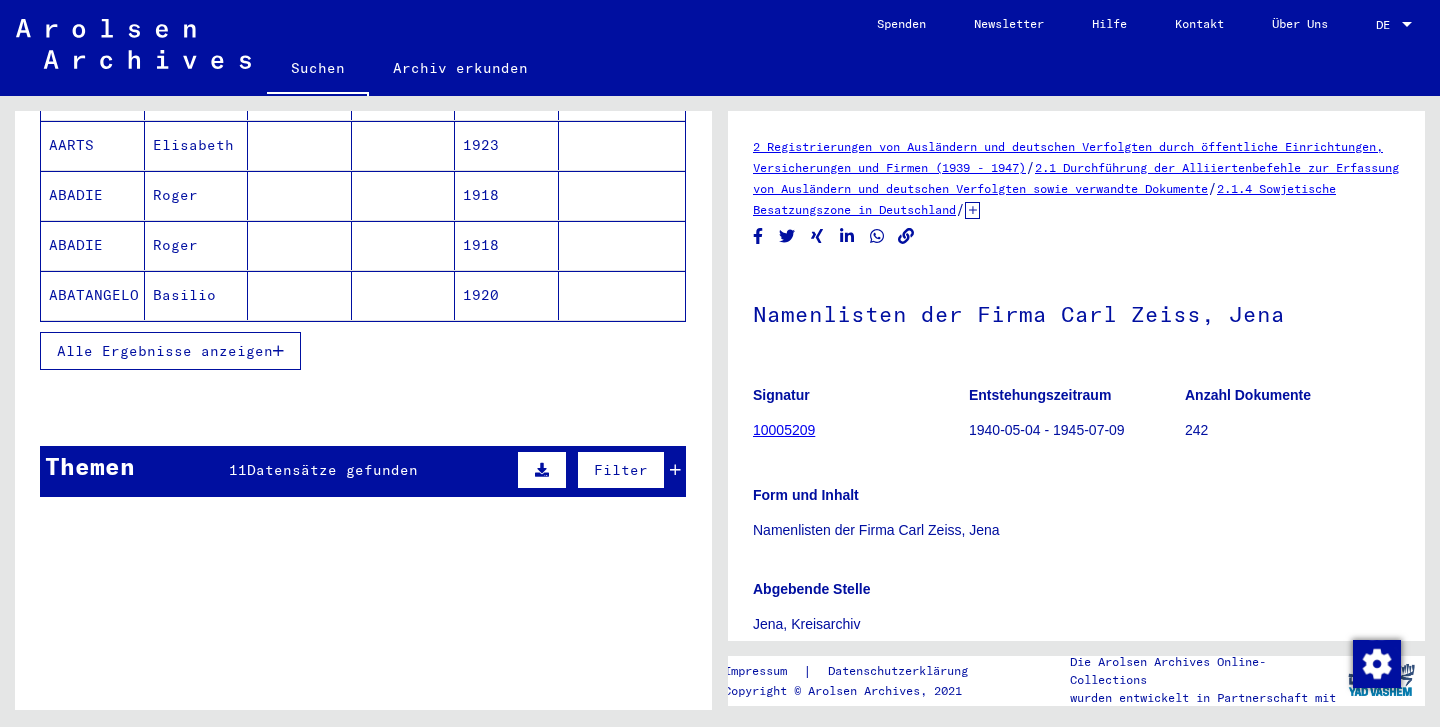 scroll, scrollTop: 518, scrollLeft: 0, axis: vertical 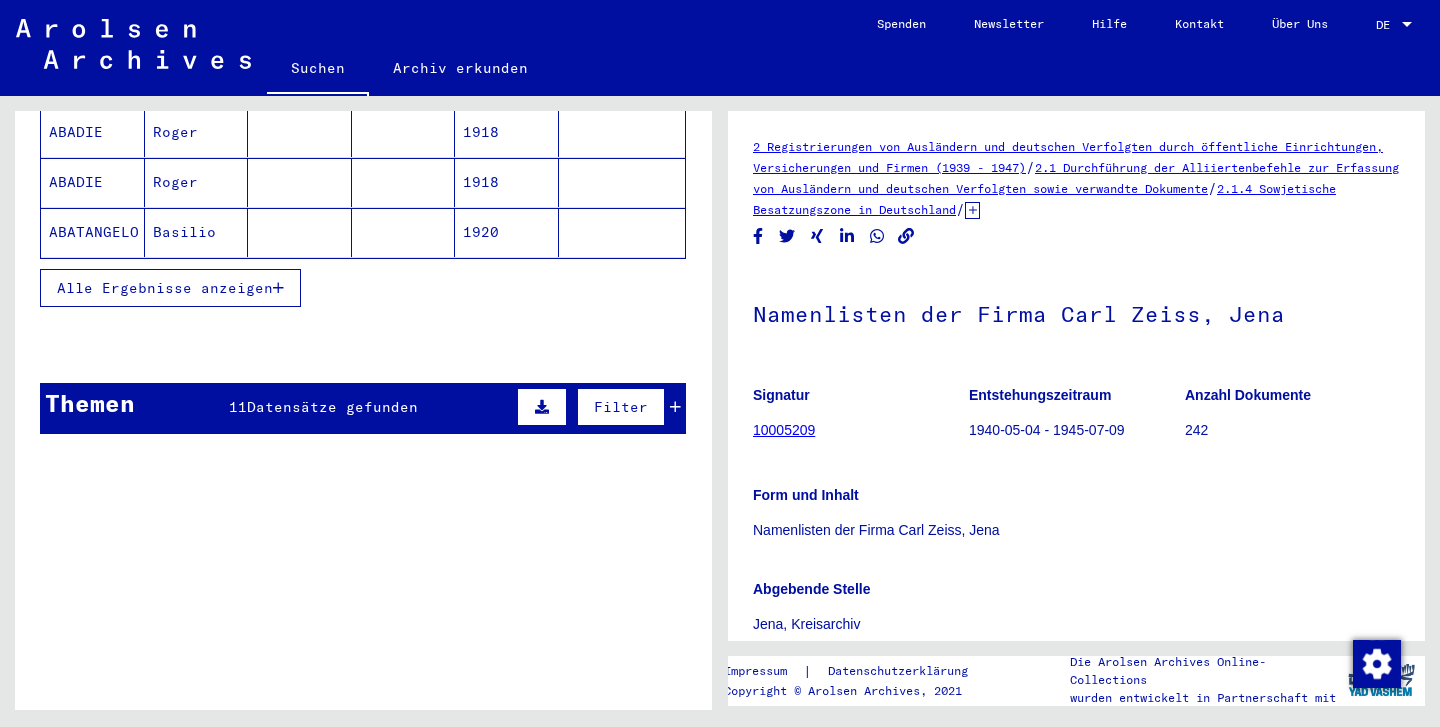 click on "Alle Ergebnisse anzeigen" at bounding box center [165, 288] 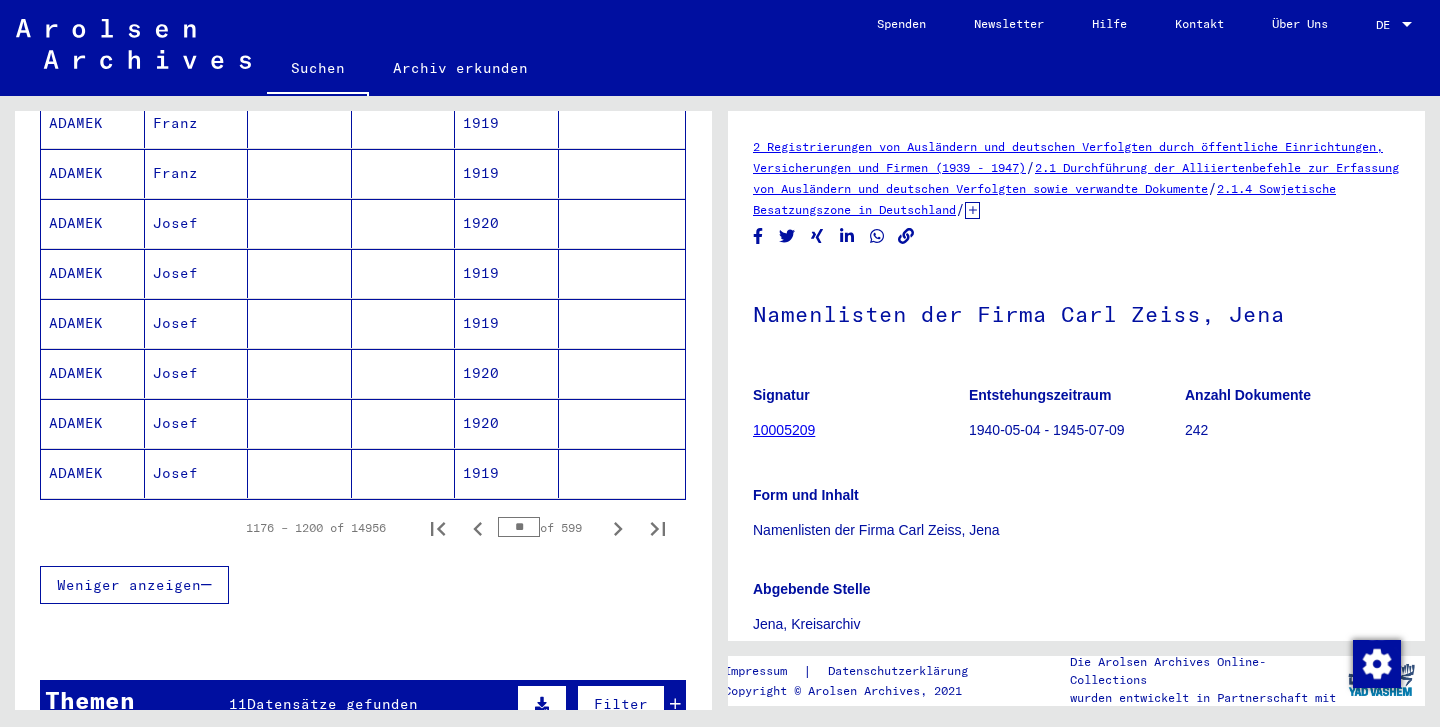 scroll, scrollTop: 1541, scrollLeft: 0, axis: vertical 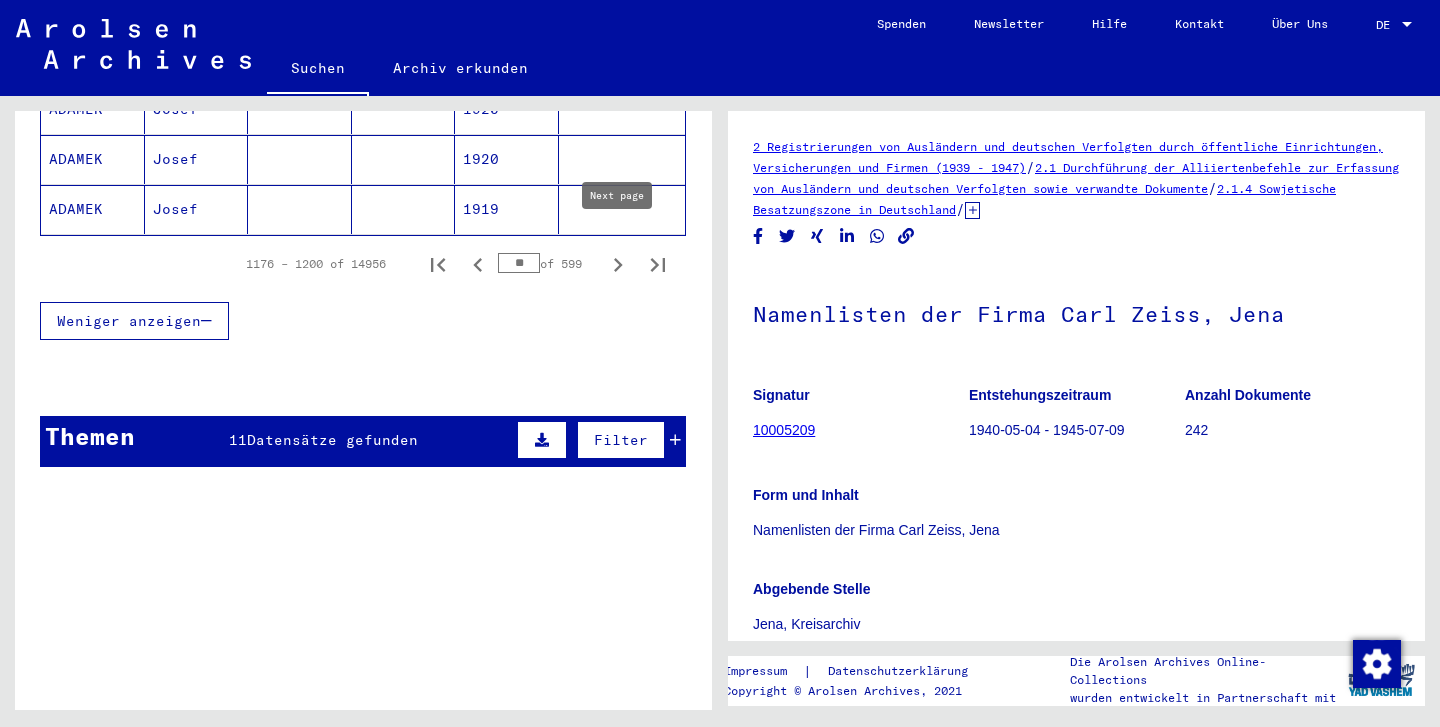 click 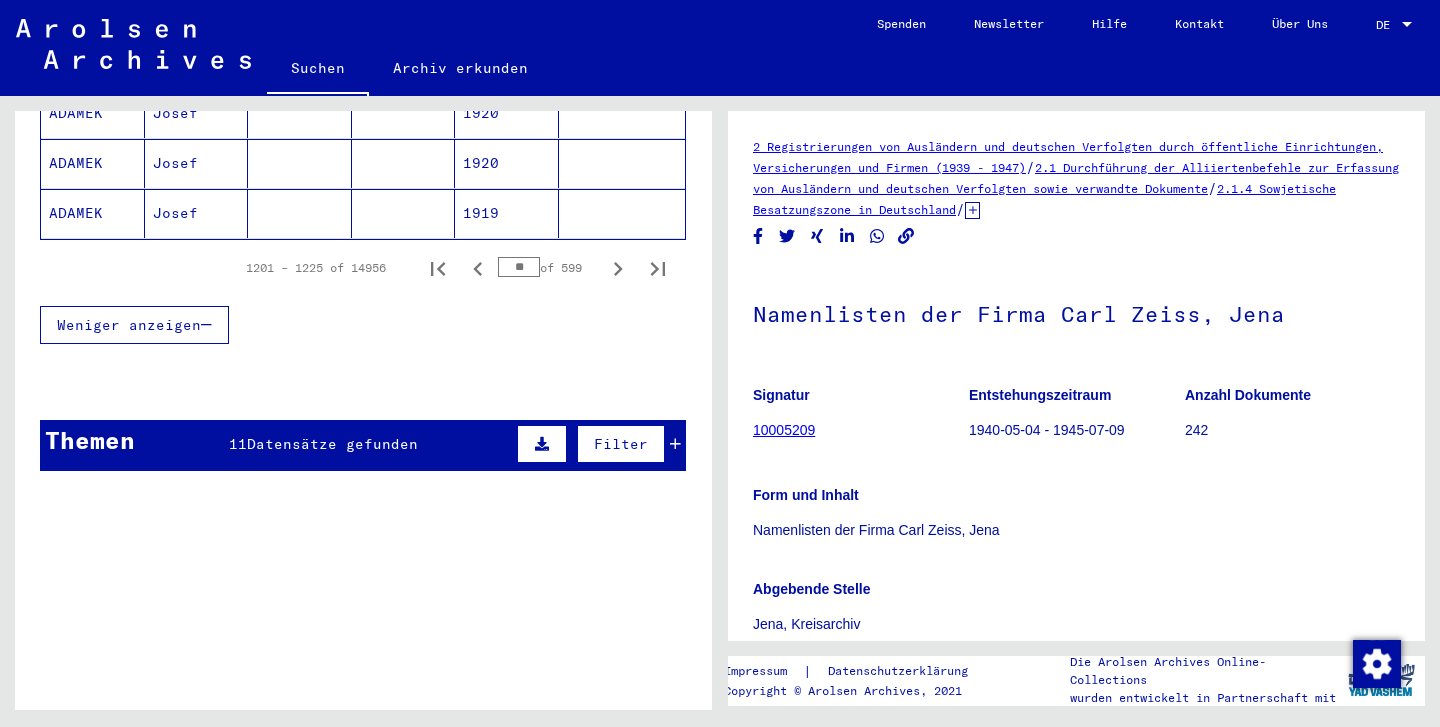 click 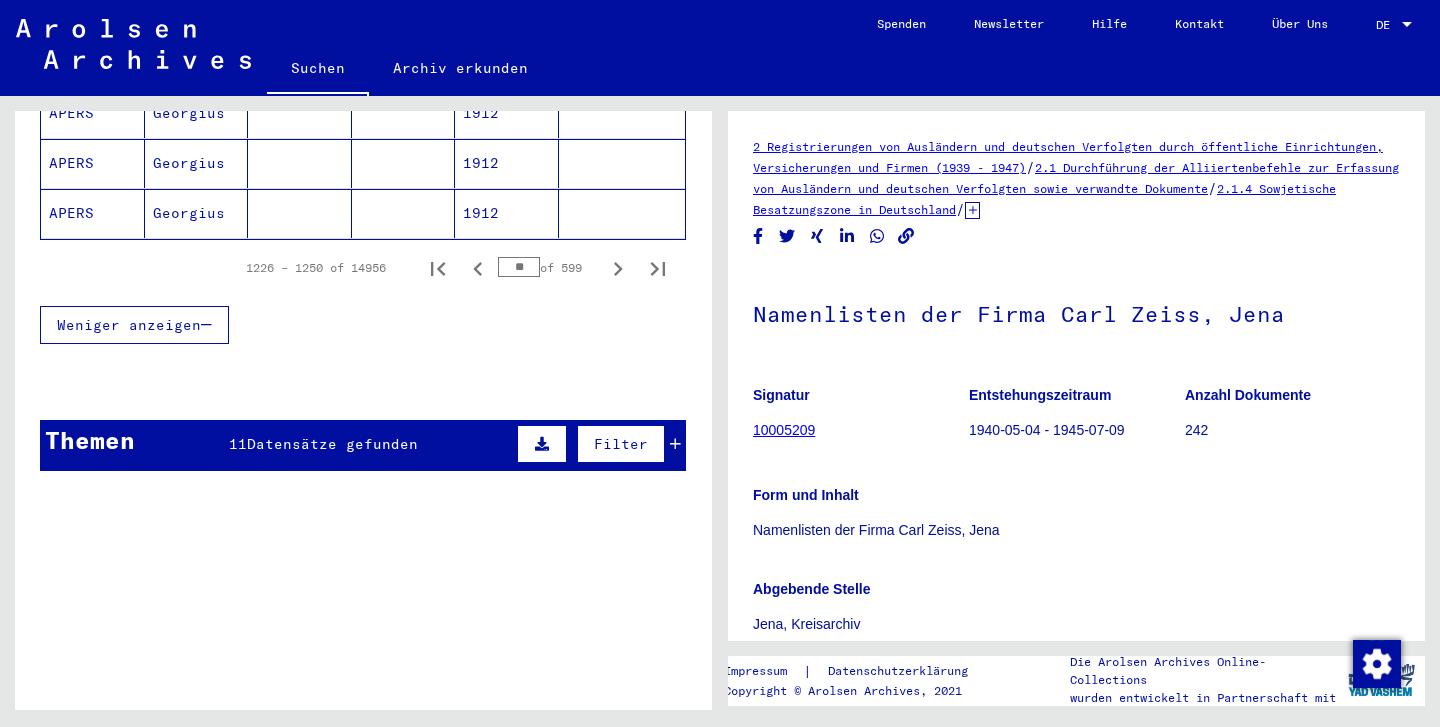 click 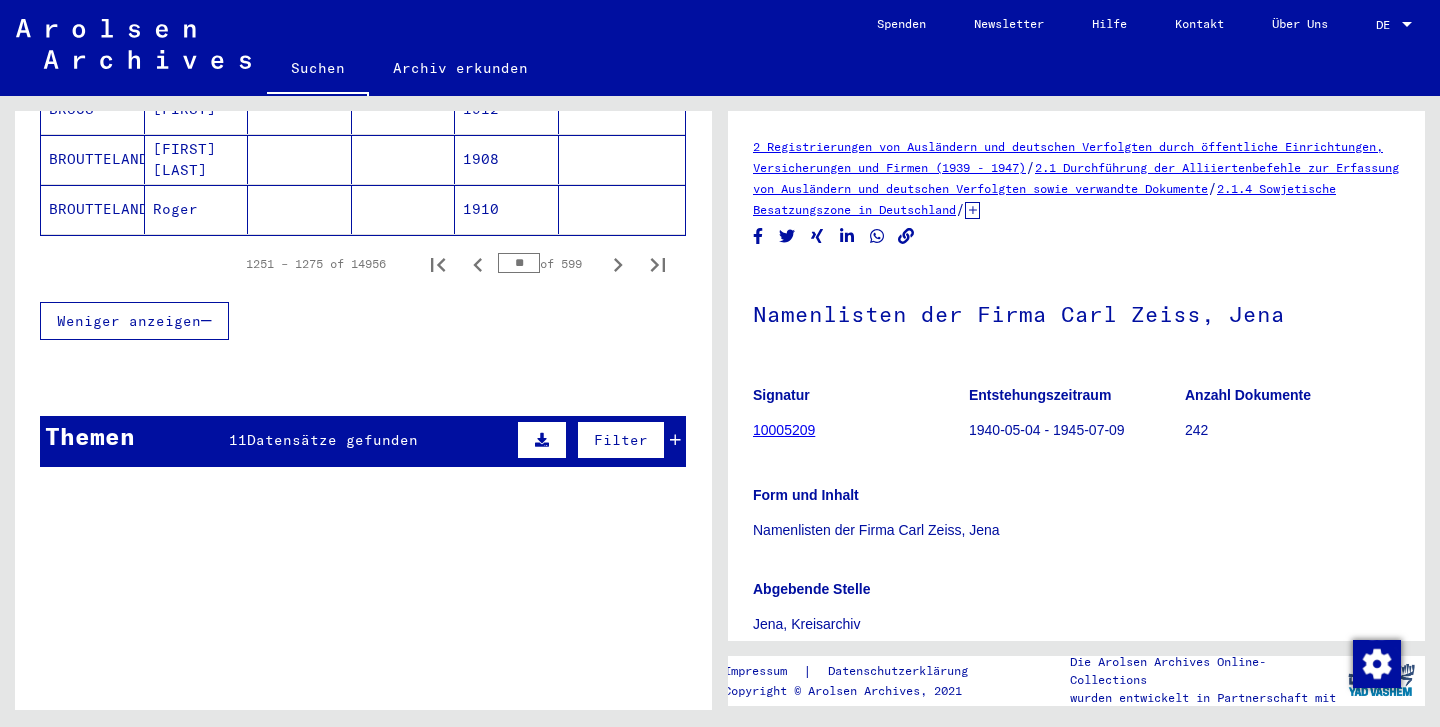 click 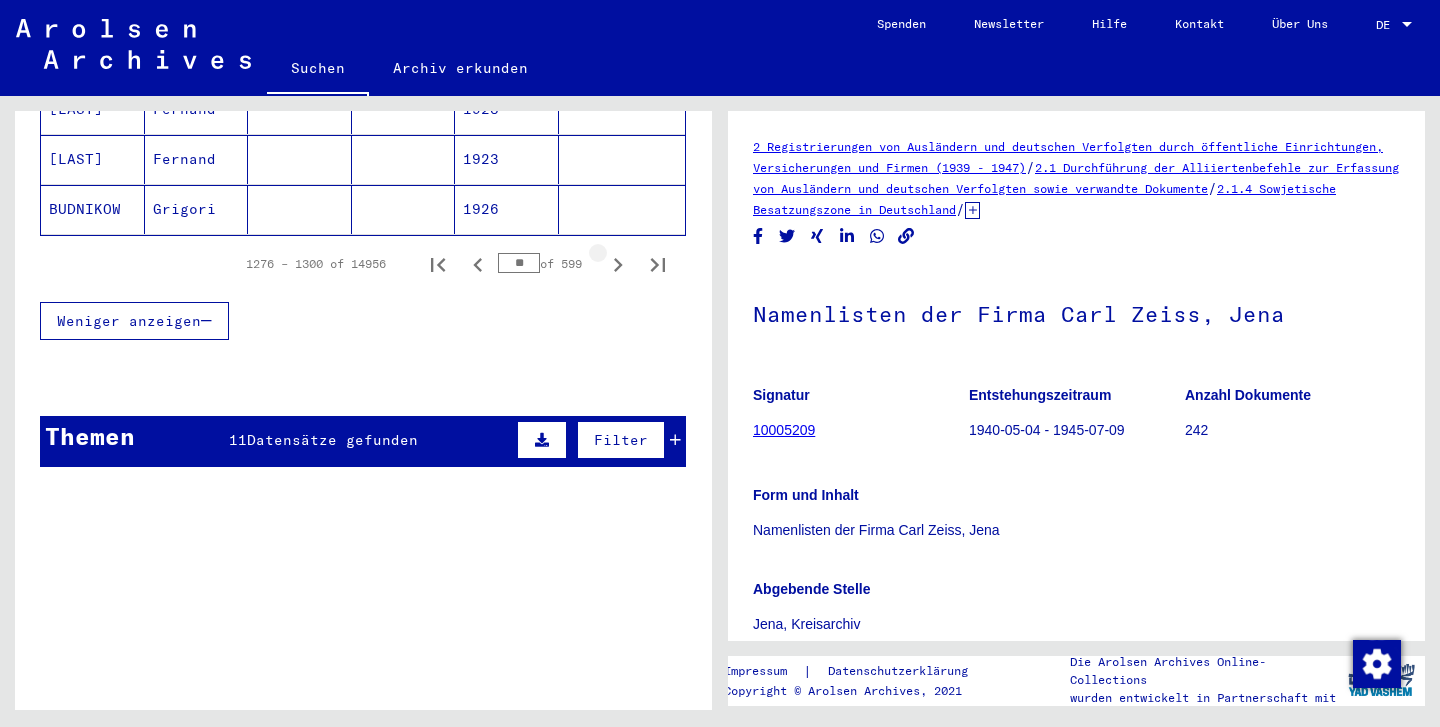 click 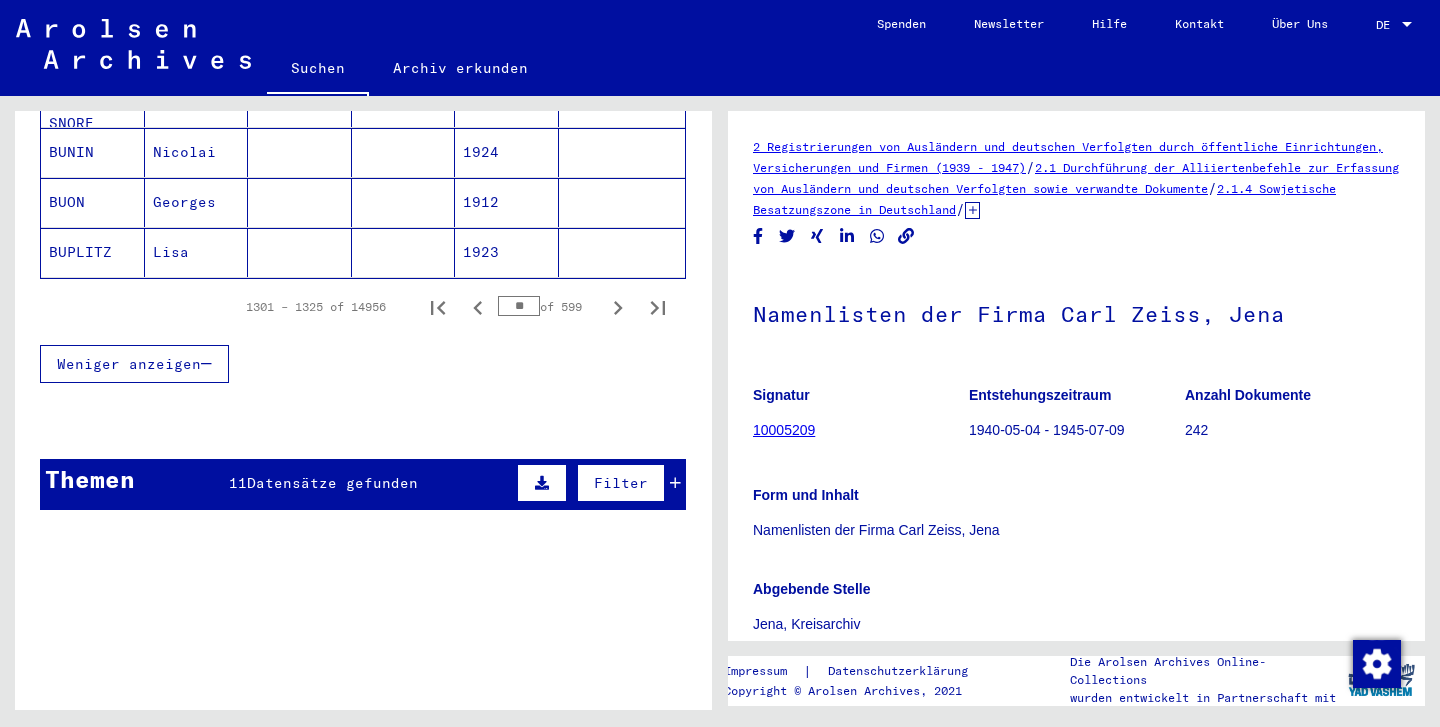 scroll, scrollTop: 1506, scrollLeft: 0, axis: vertical 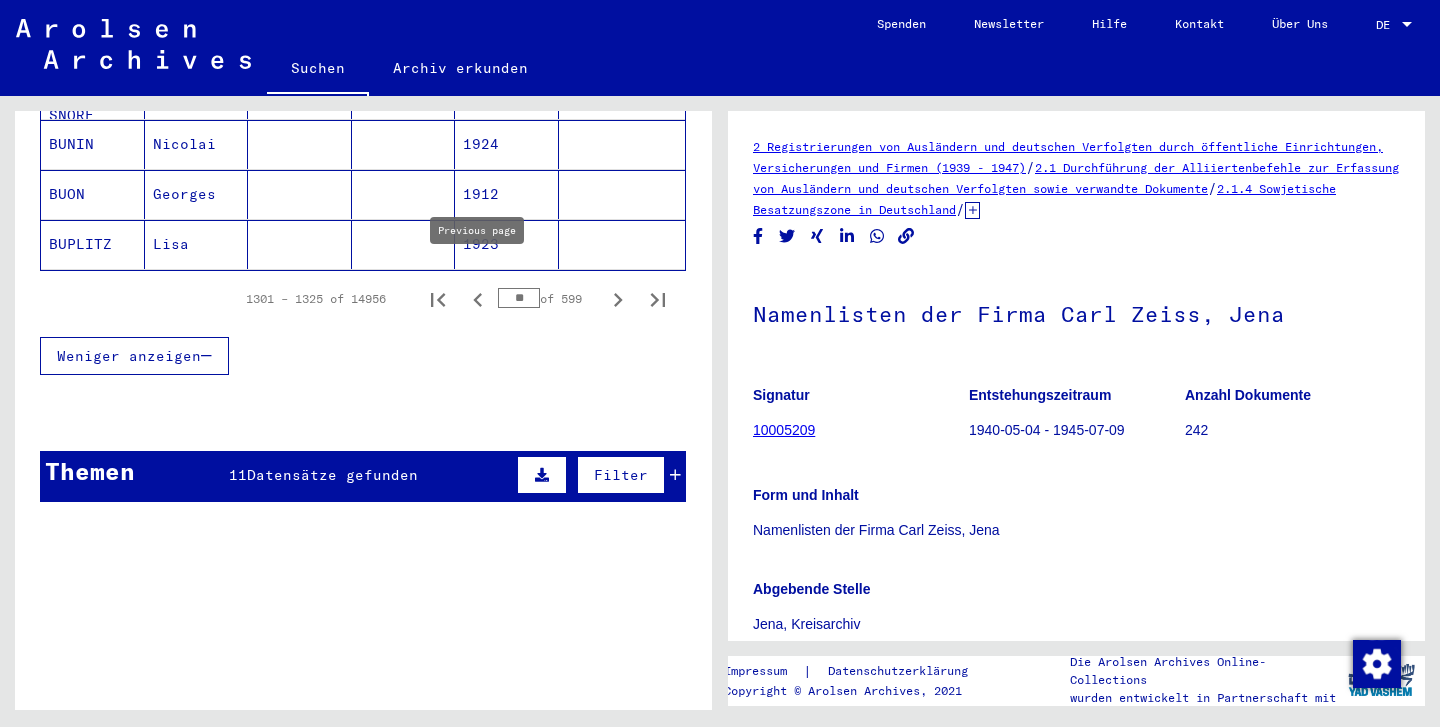 click 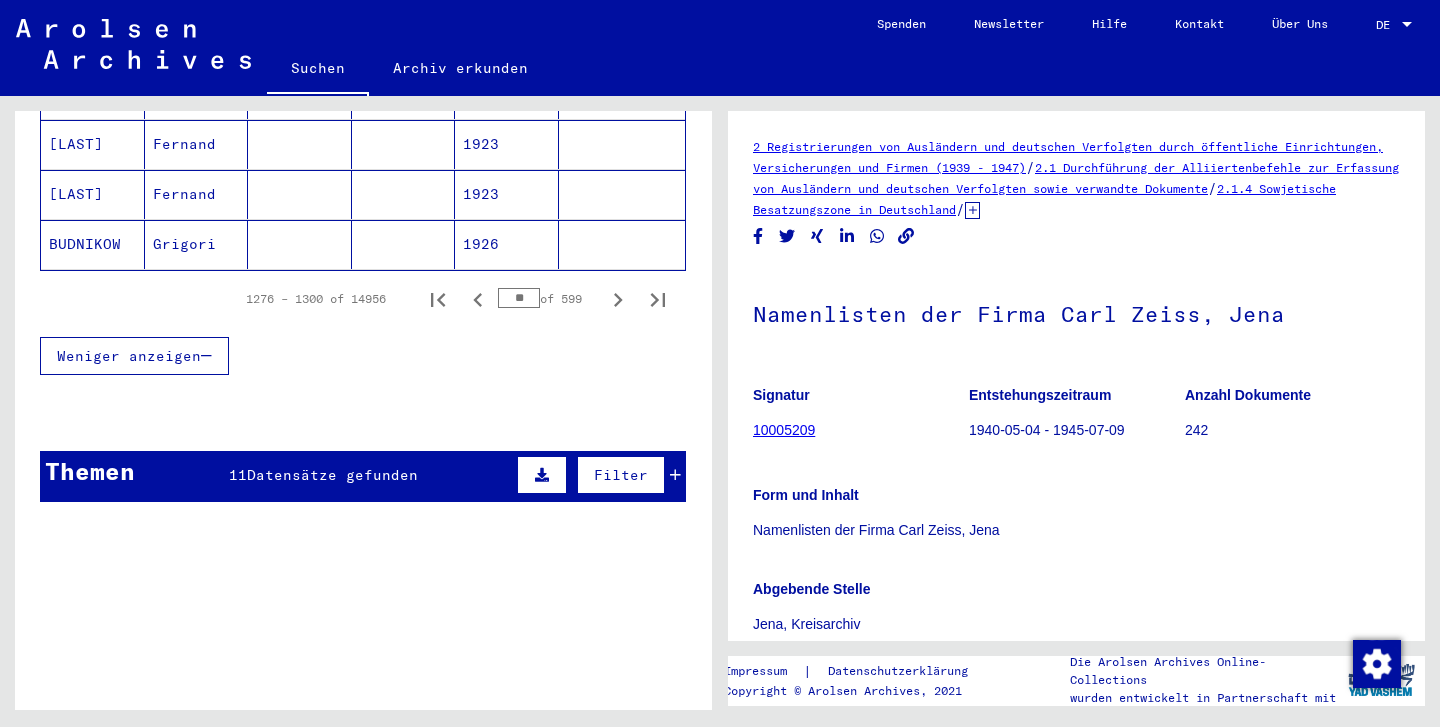 click 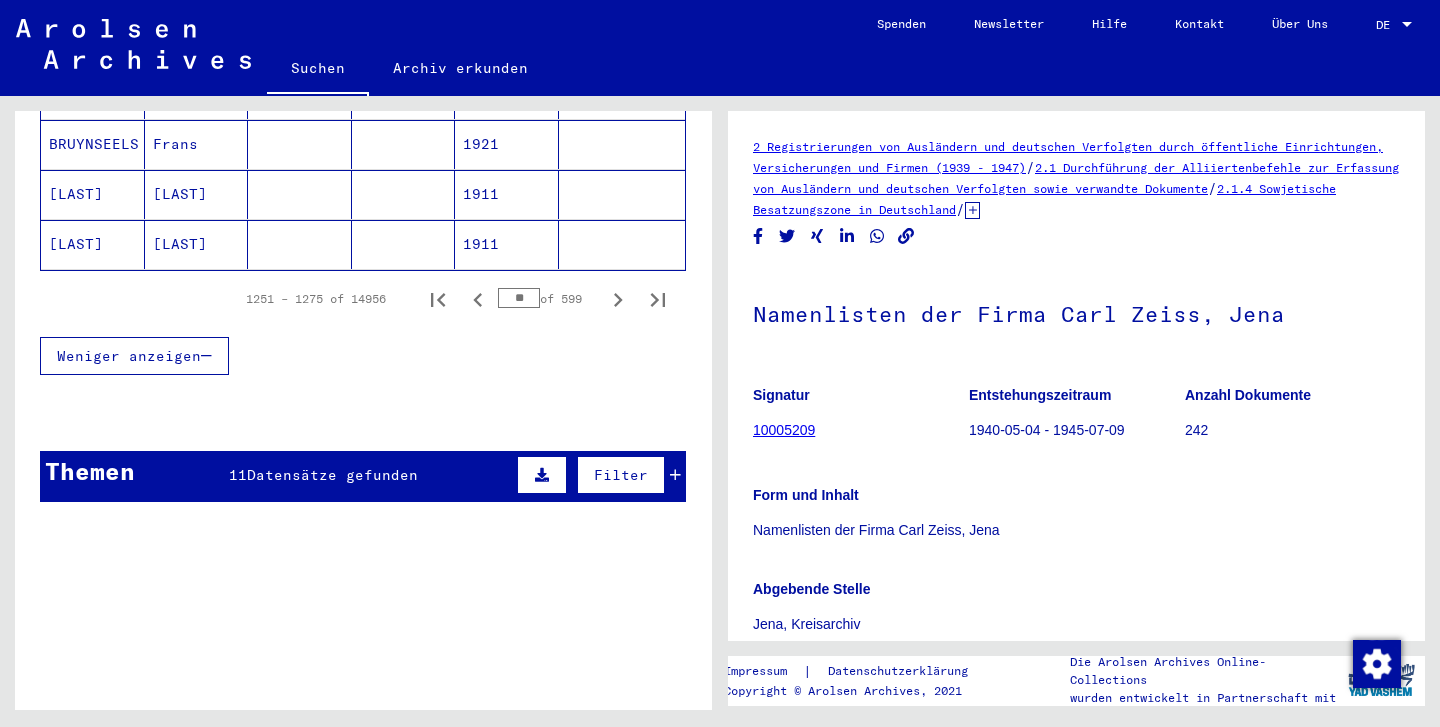 click 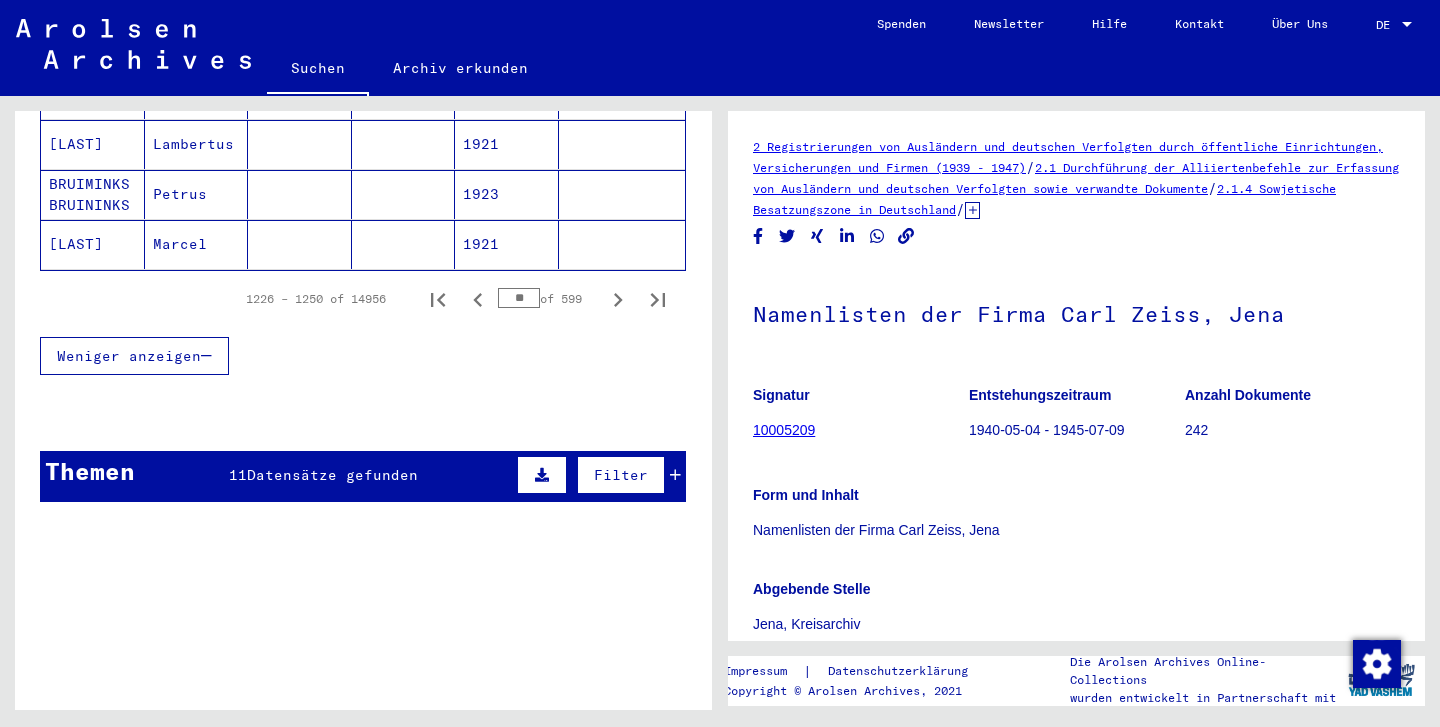 click 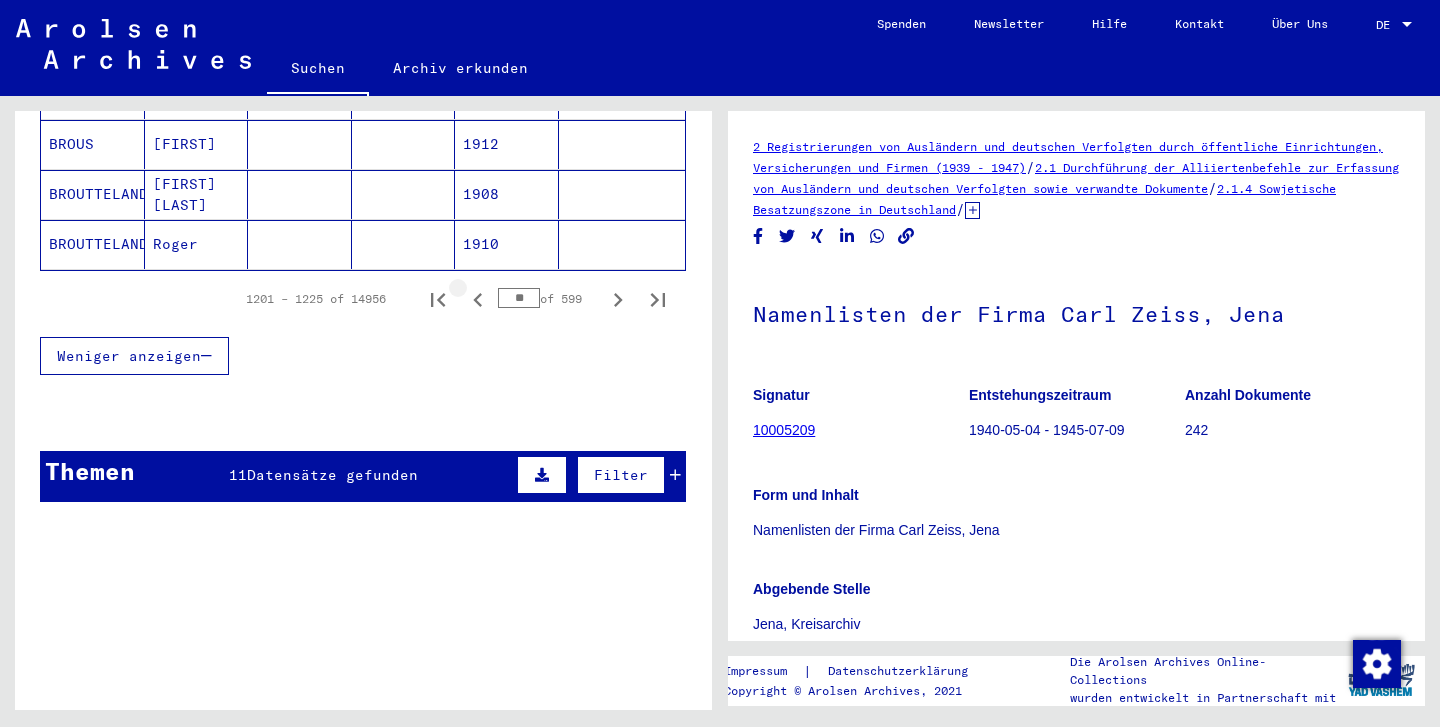 click 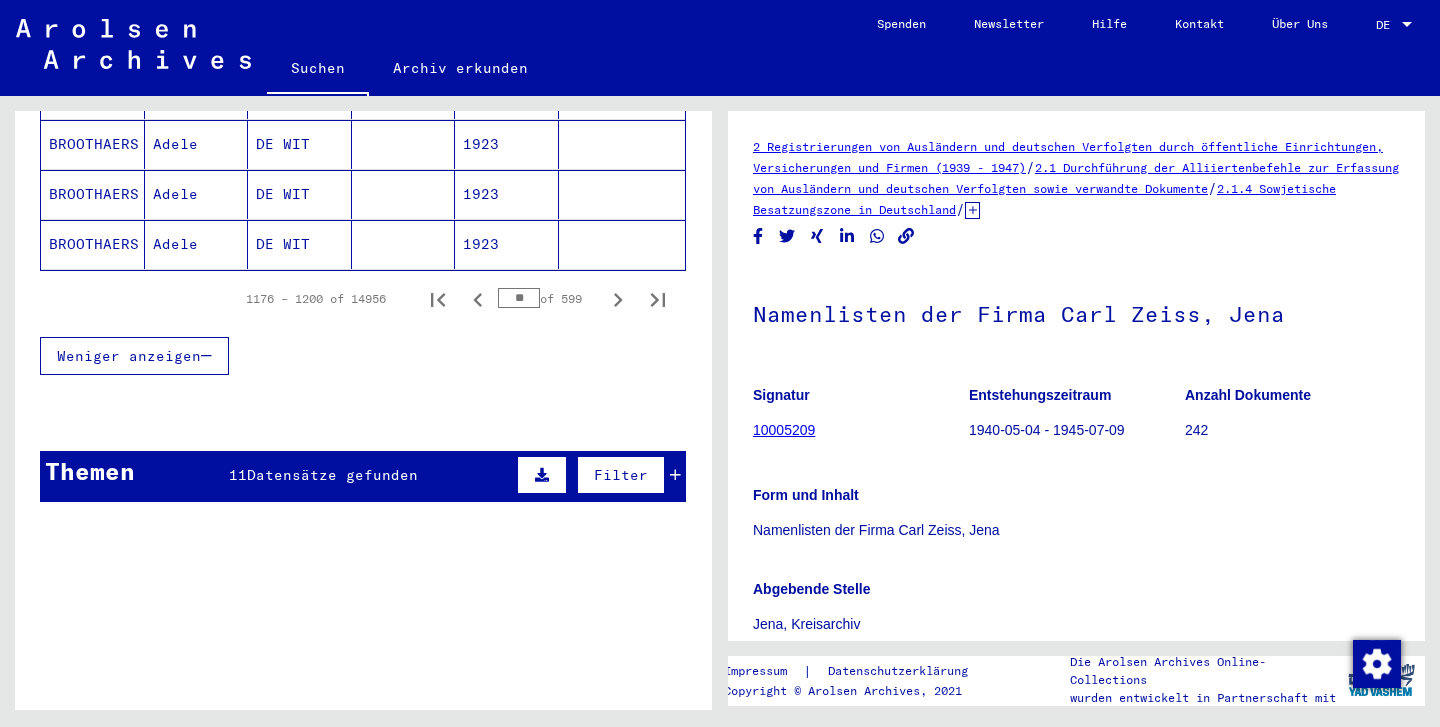 click 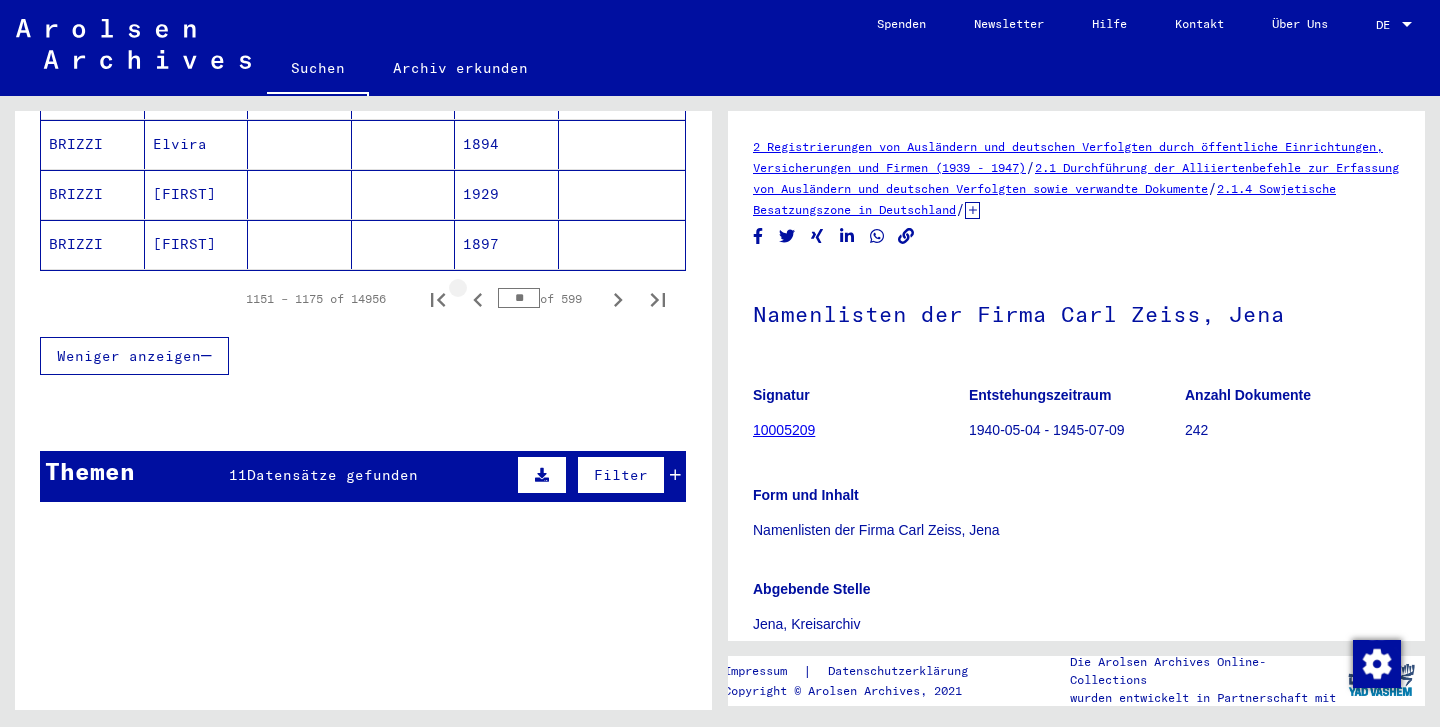 click 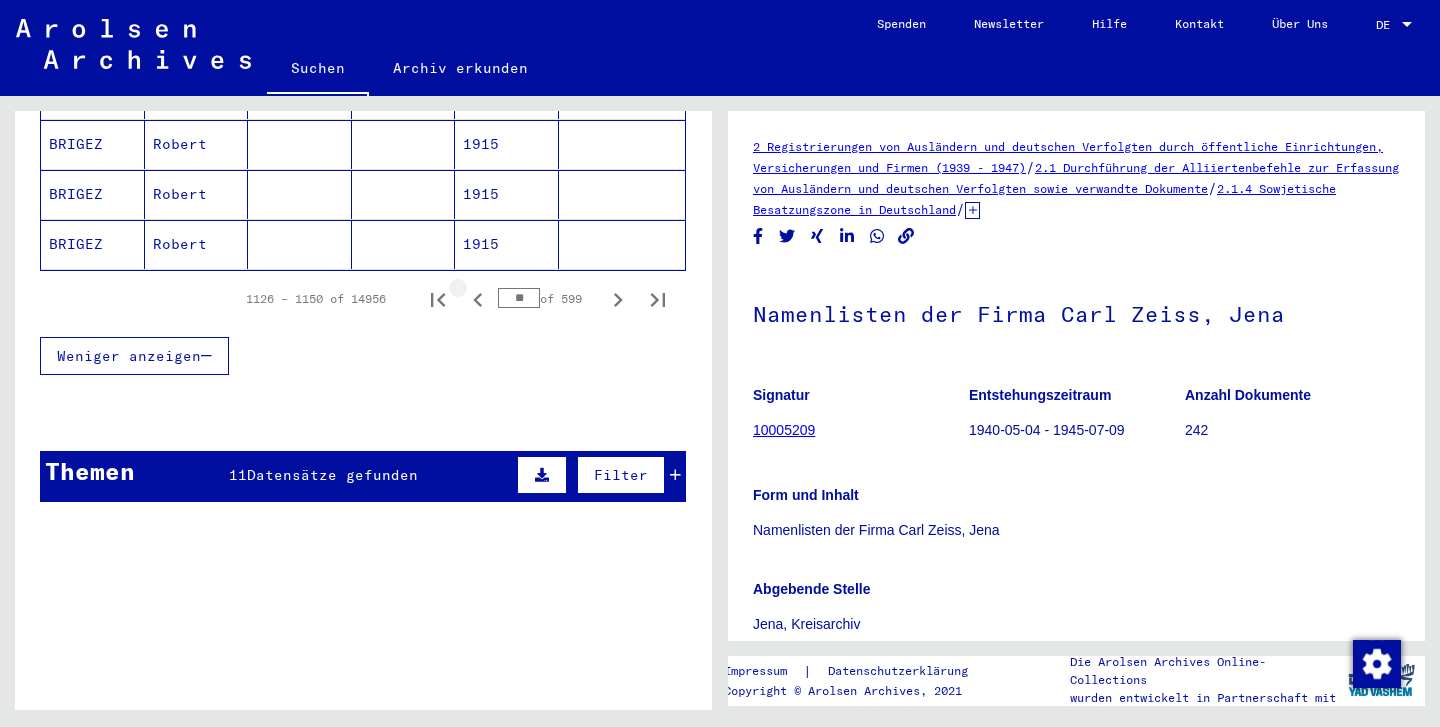 click 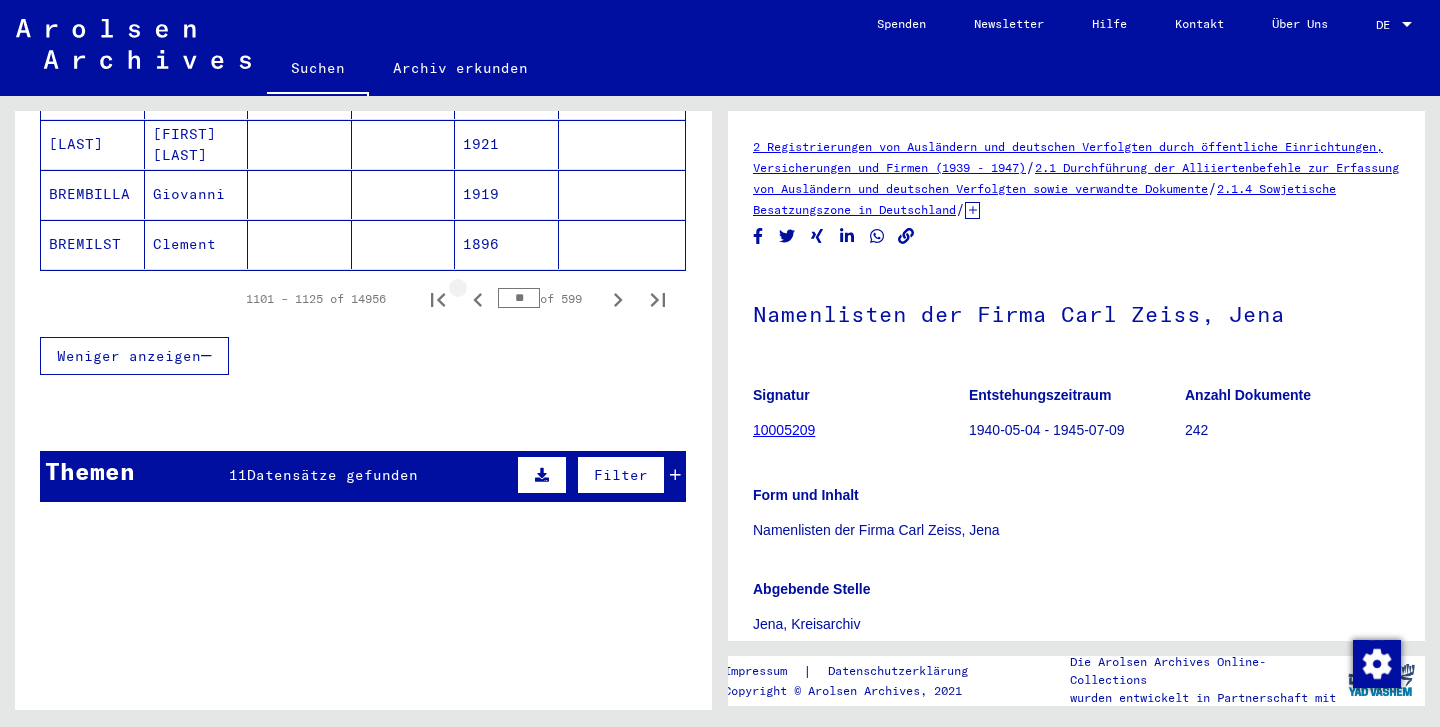 click 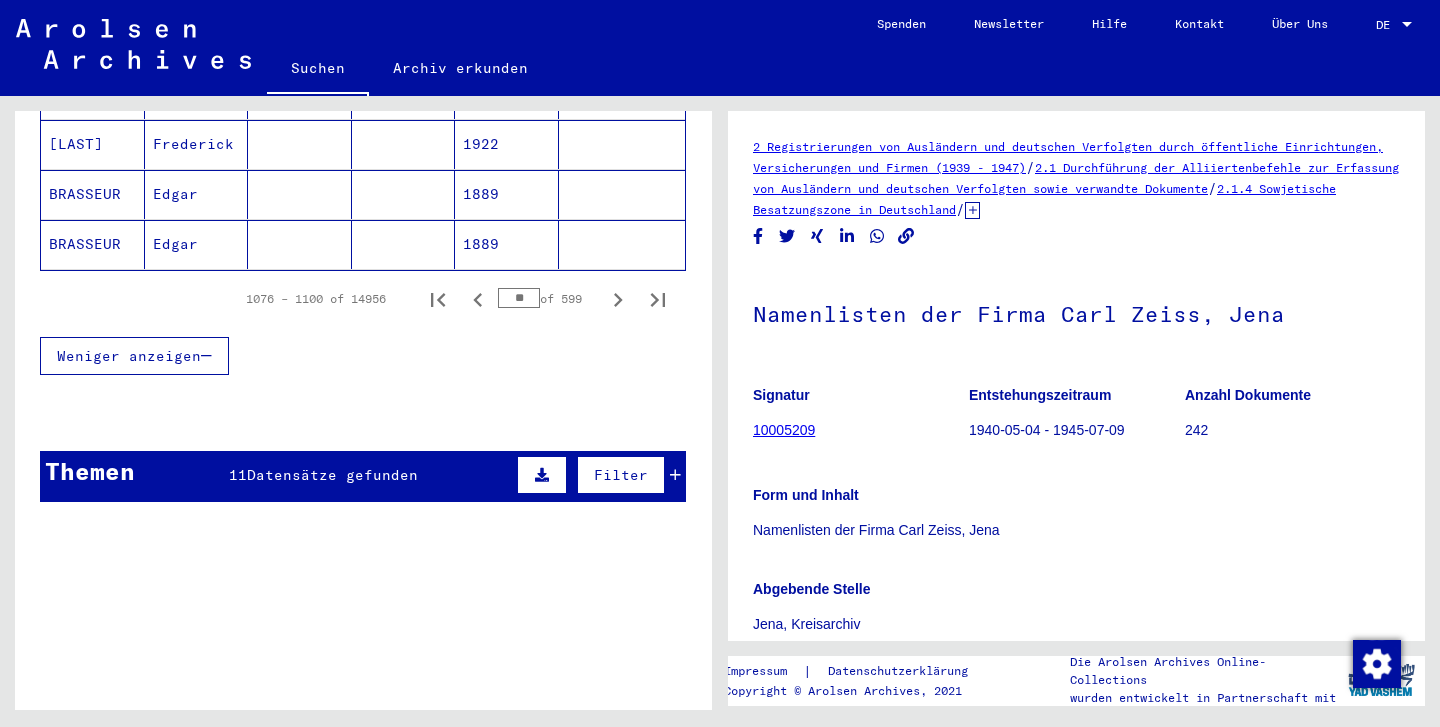 click 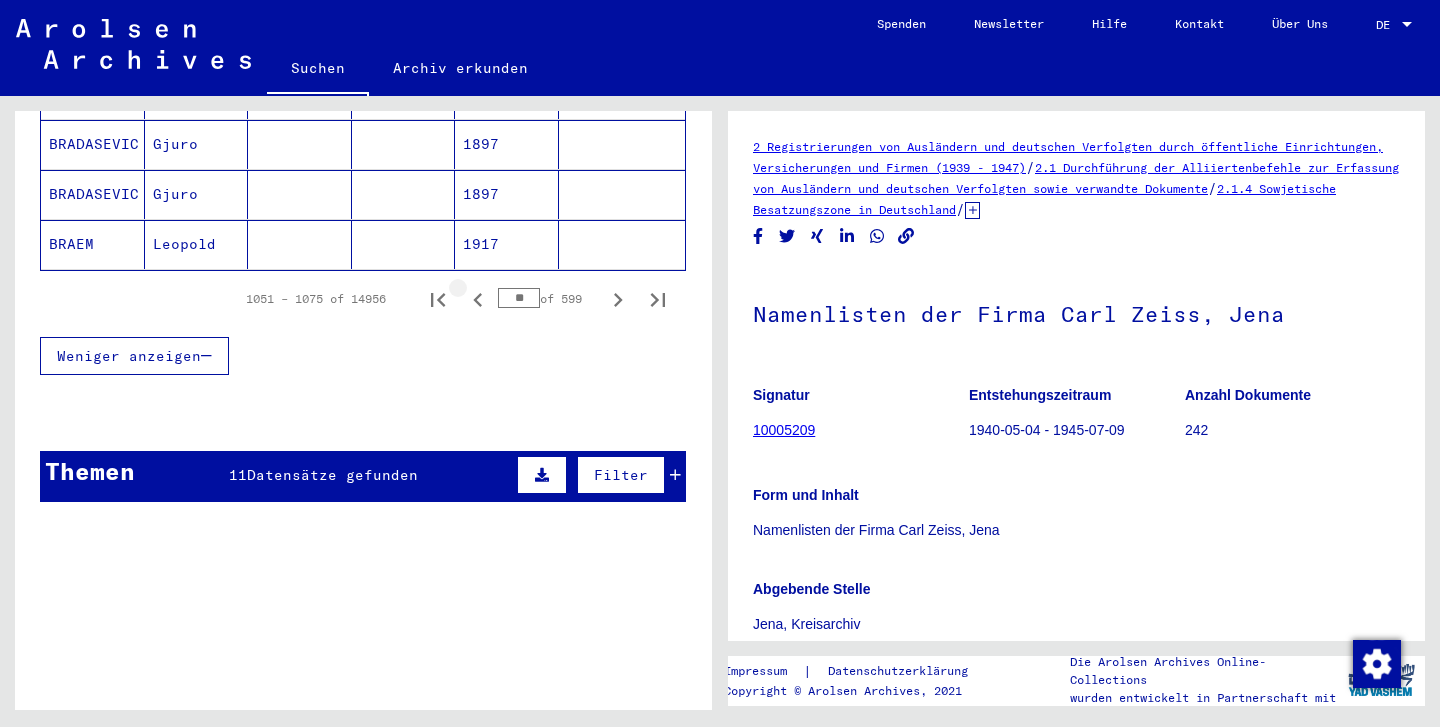 click 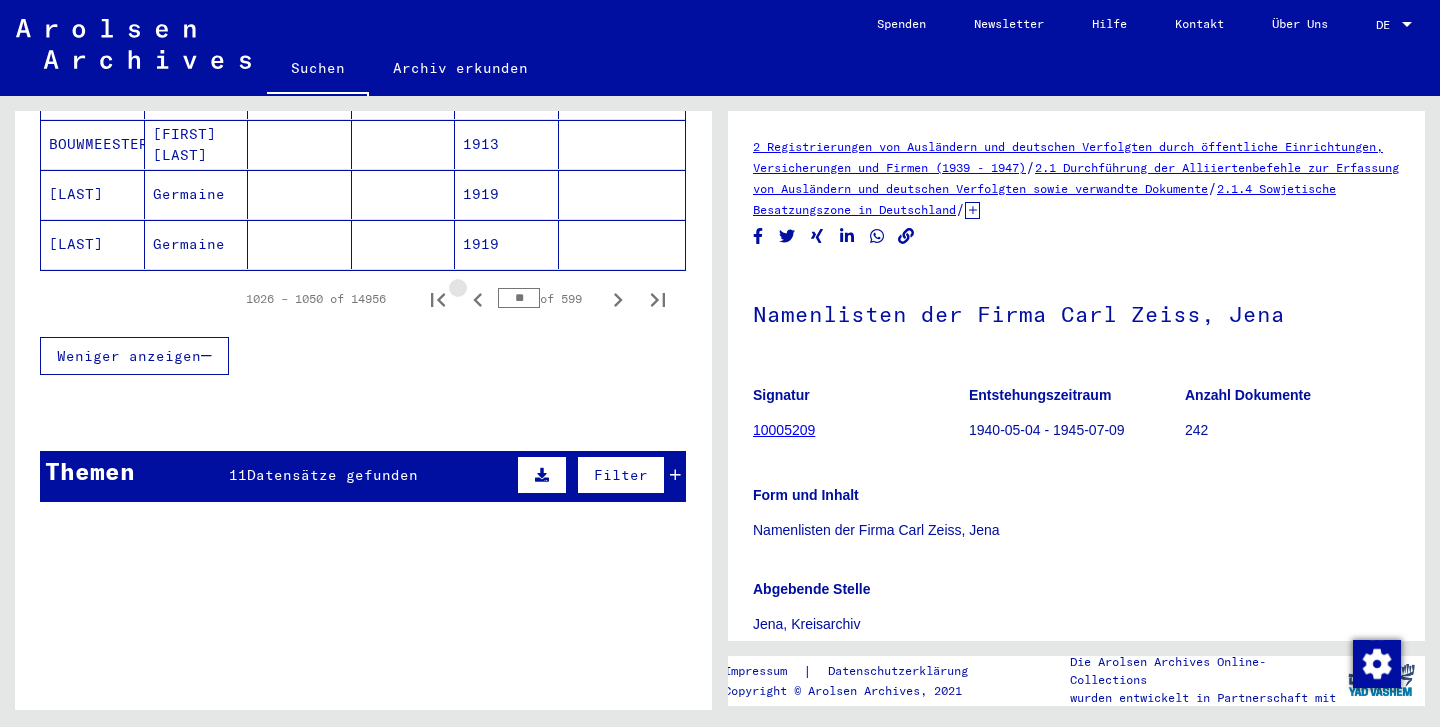 click 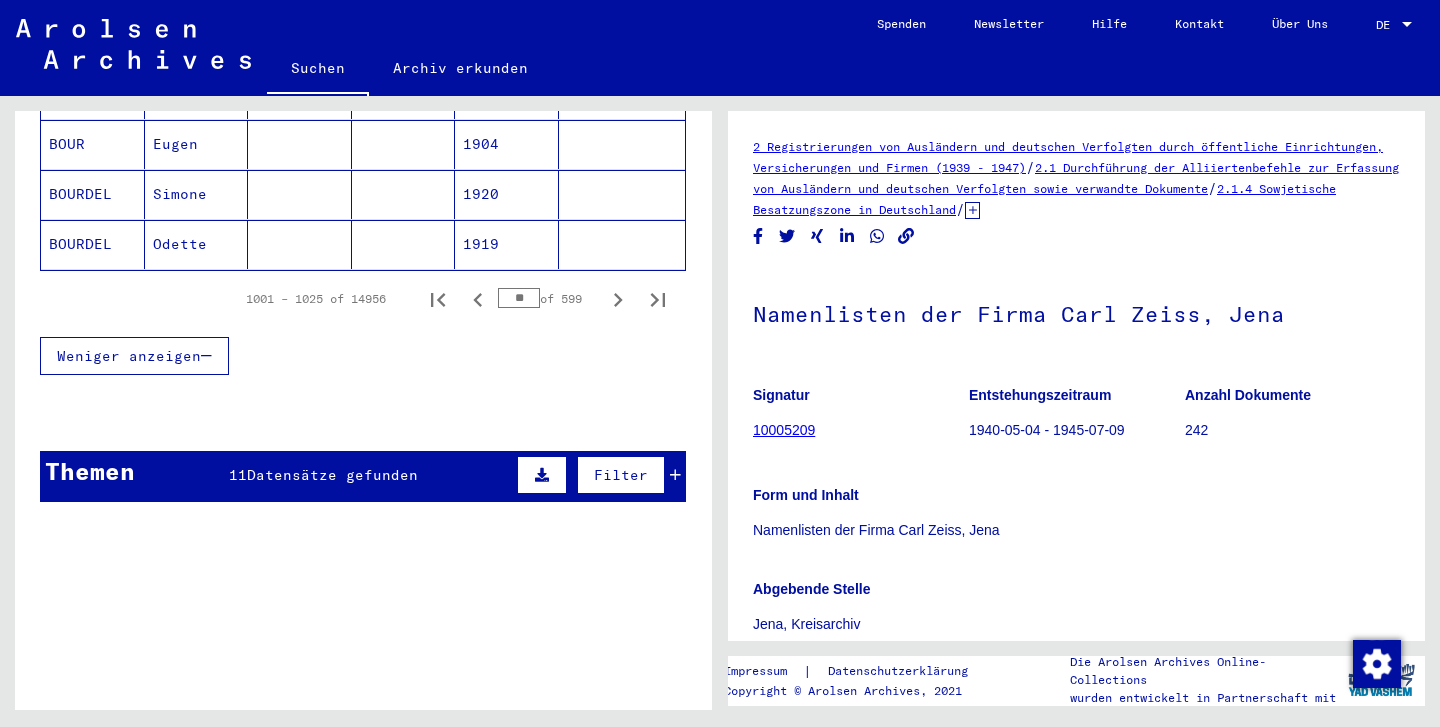 click 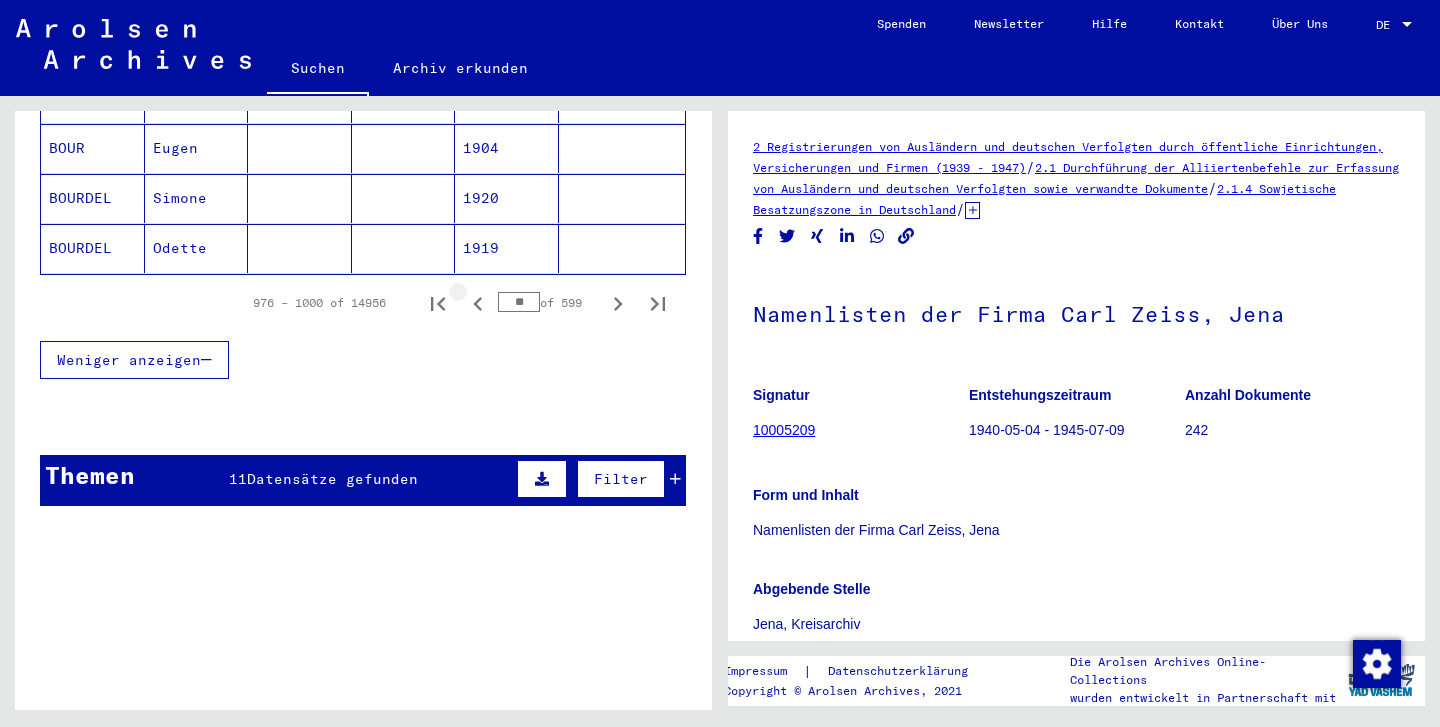 click 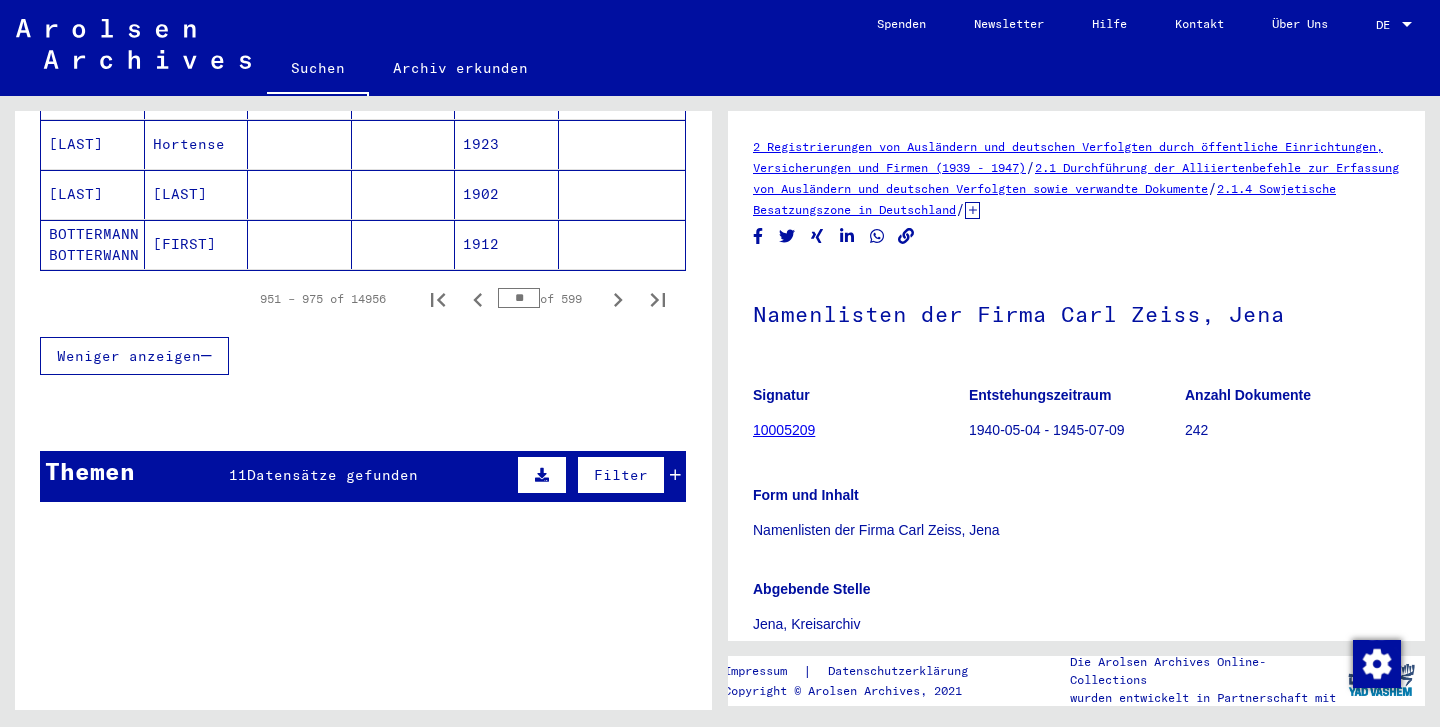 click 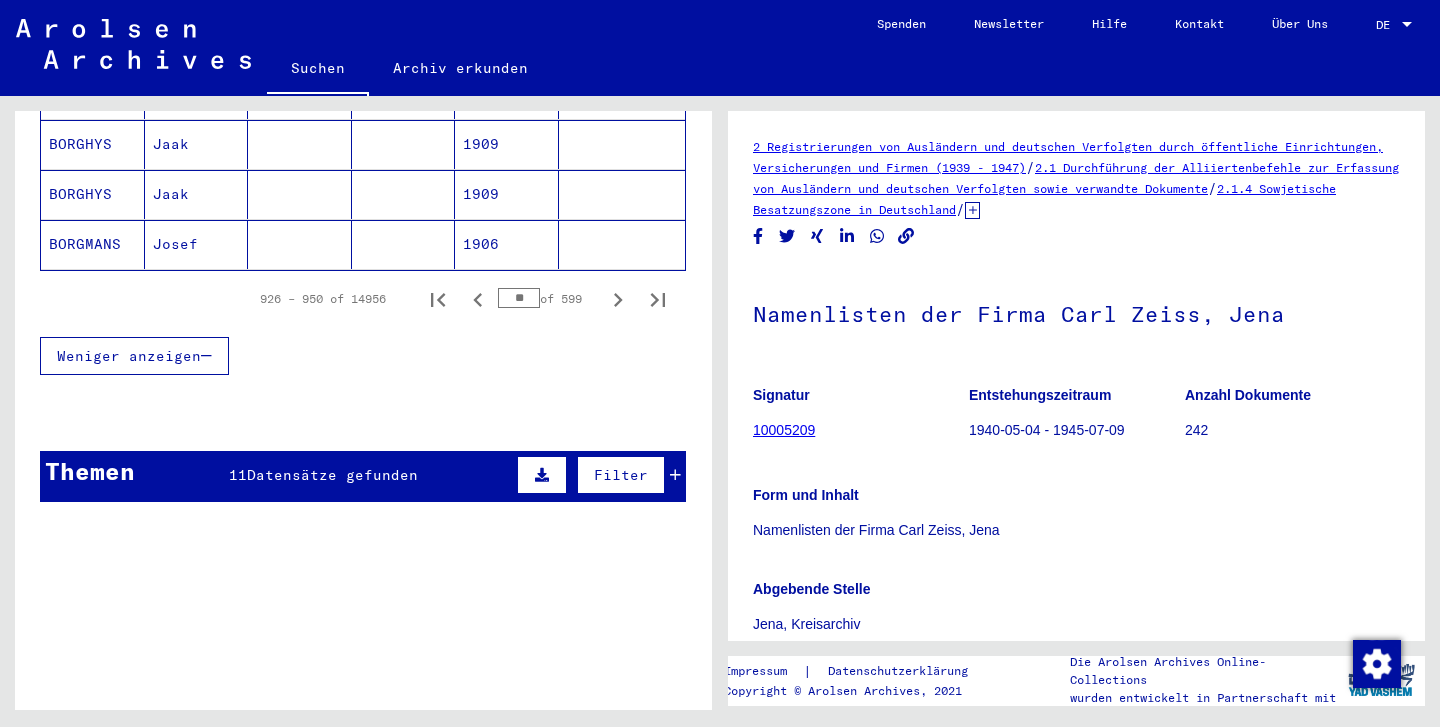 click 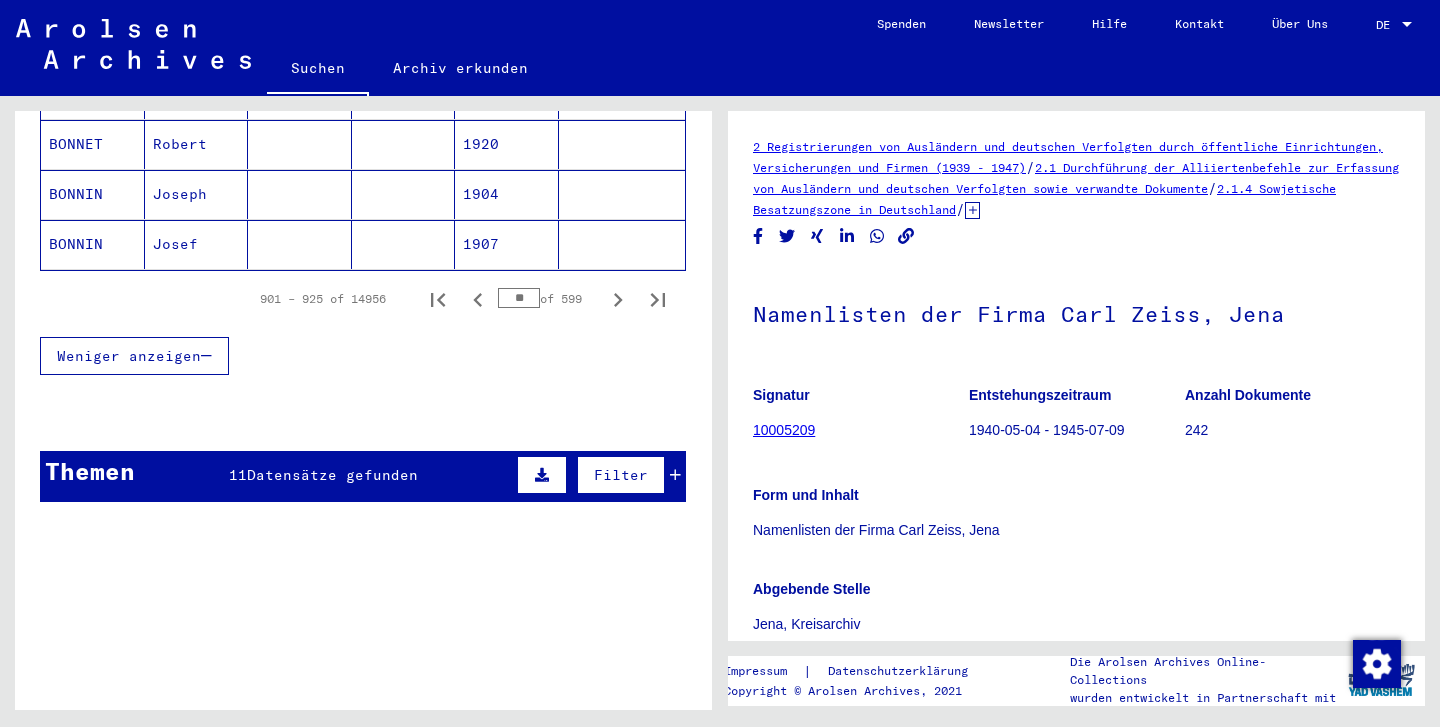 click 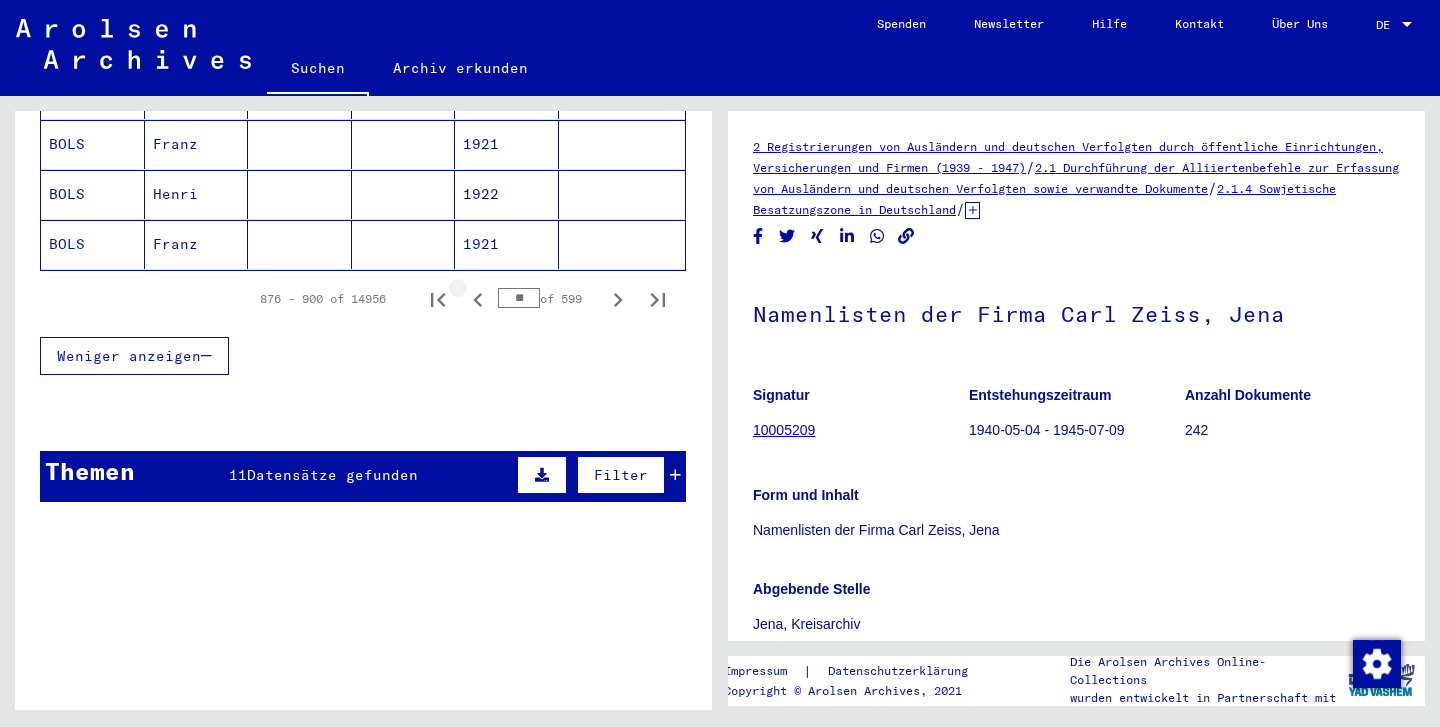 click 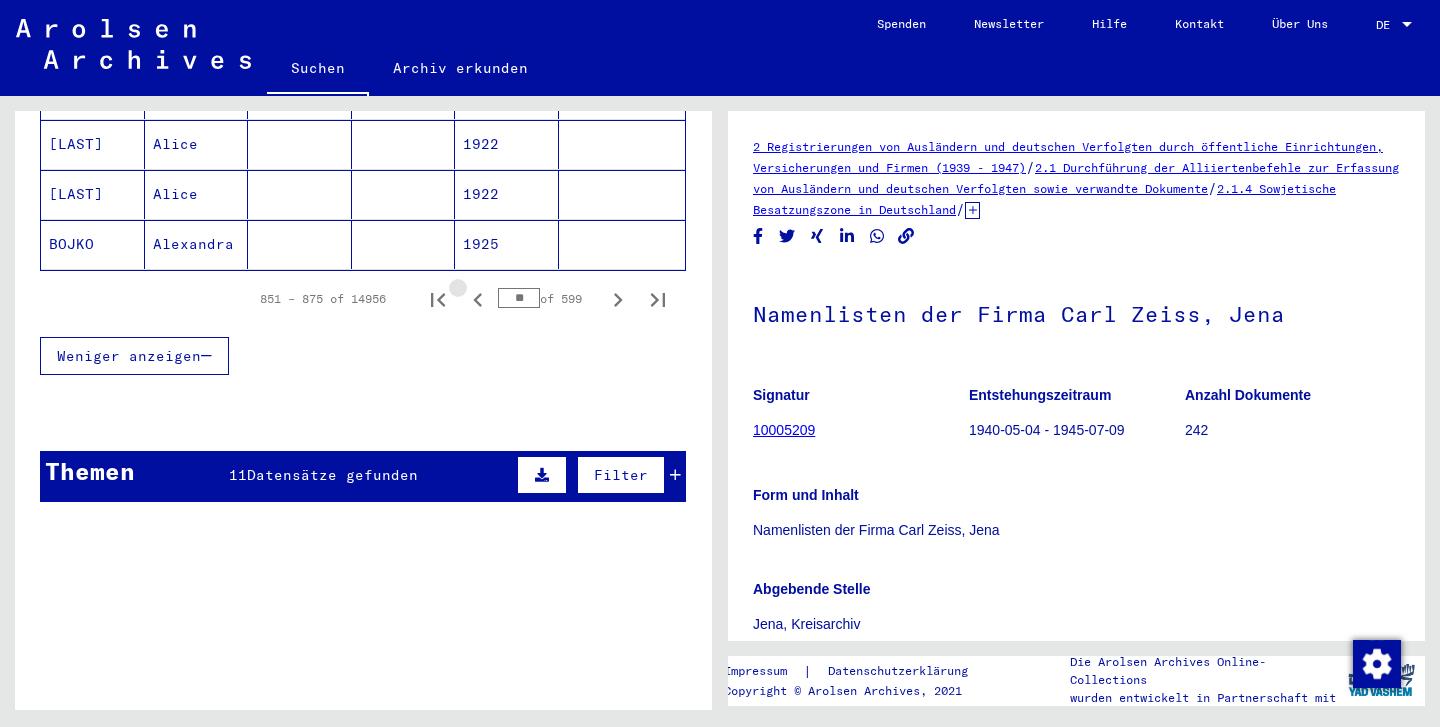 click 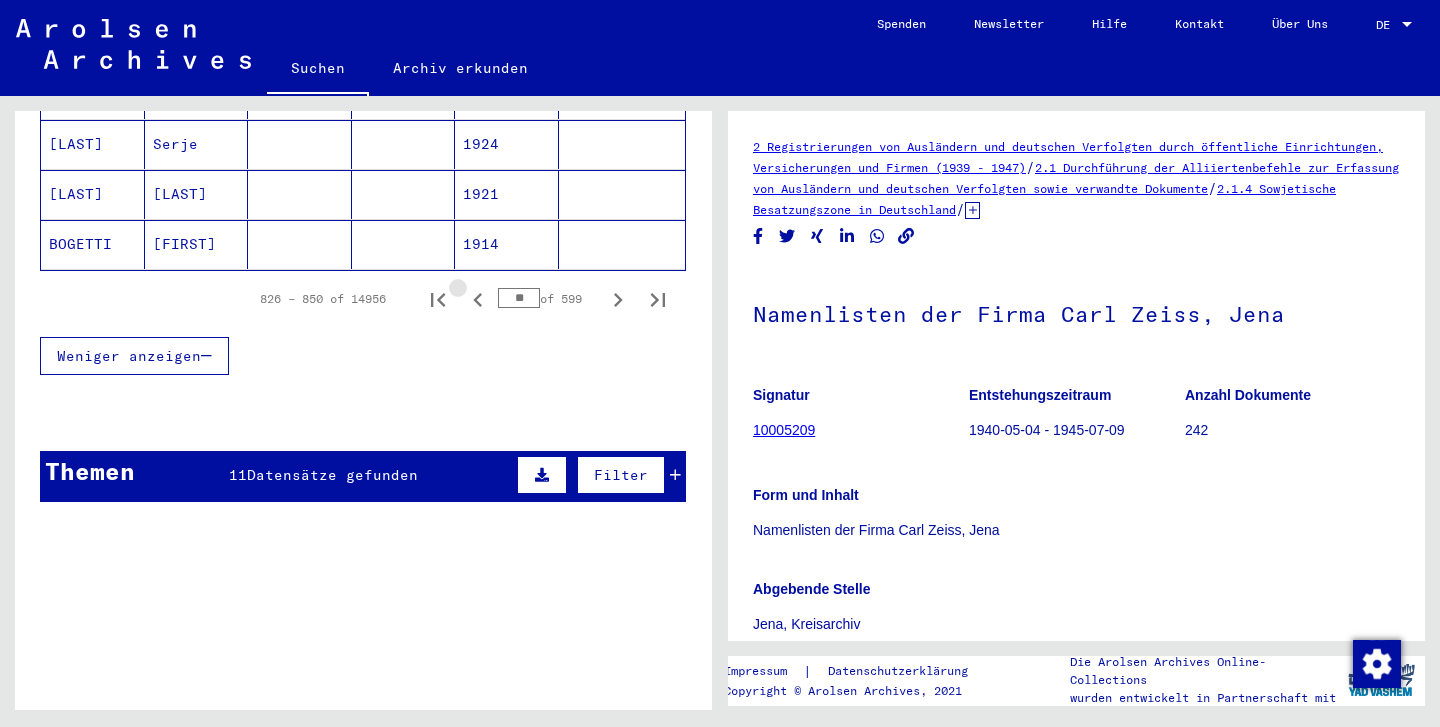 click 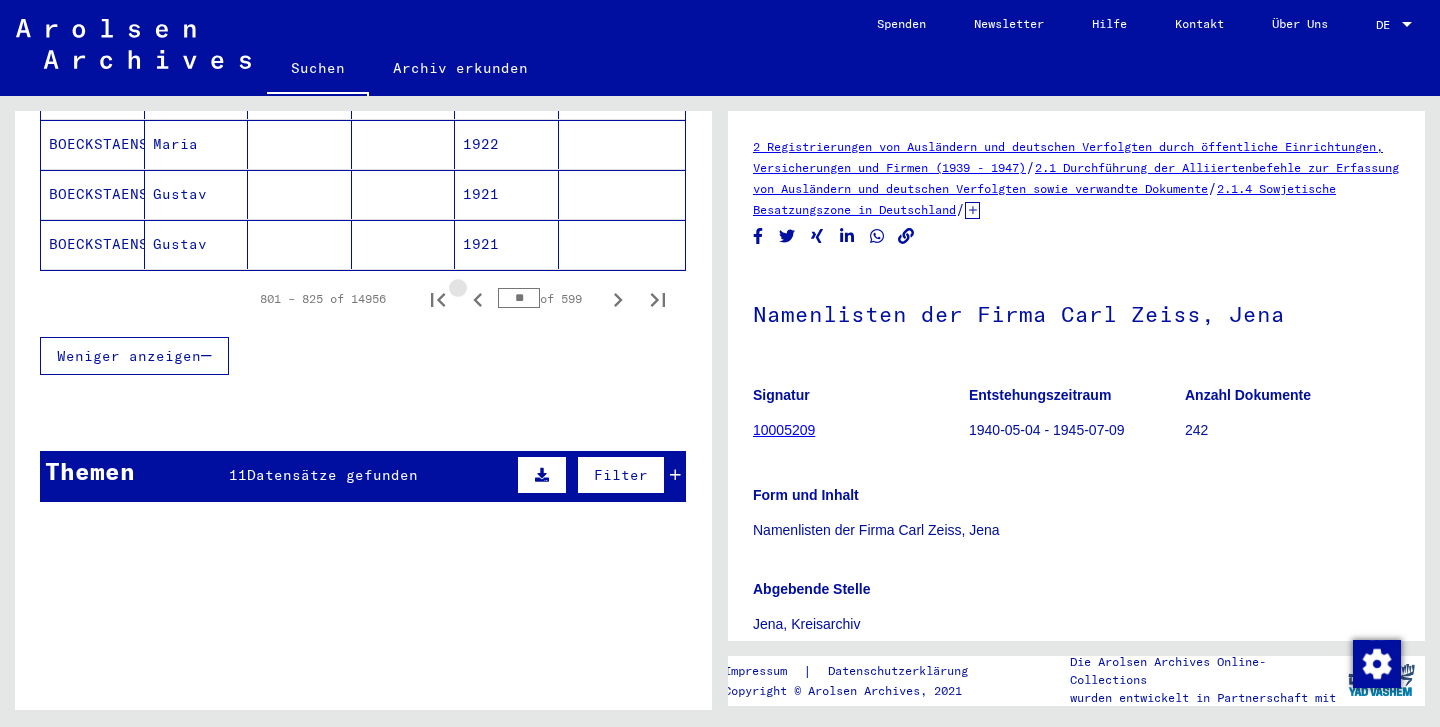 click 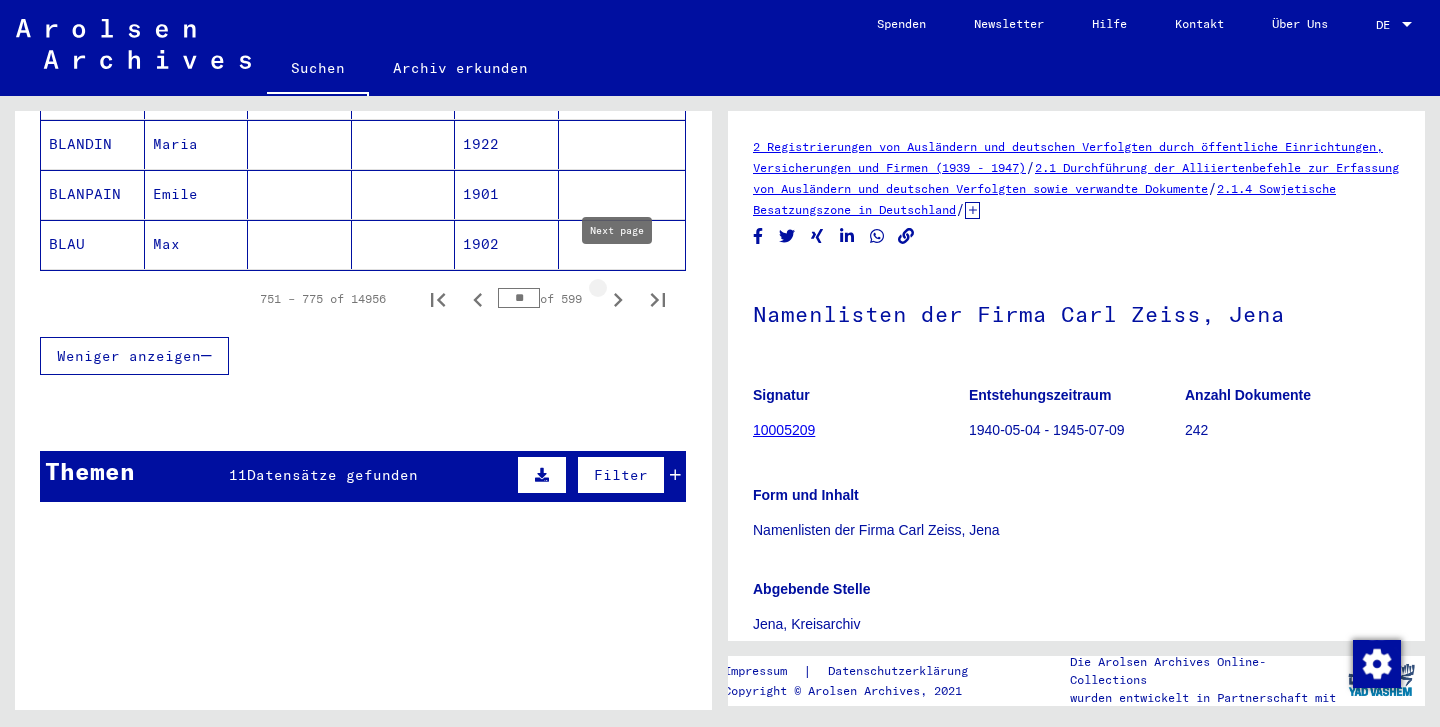 click 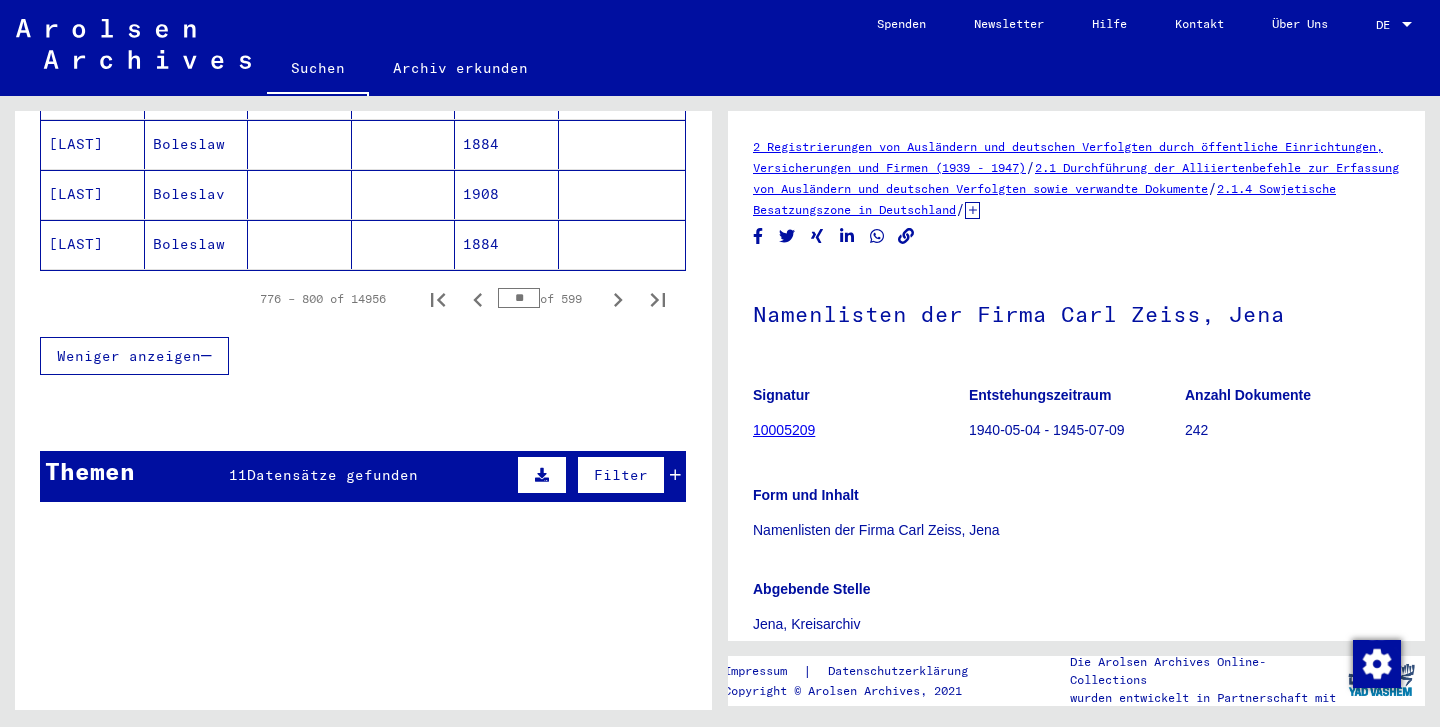 click 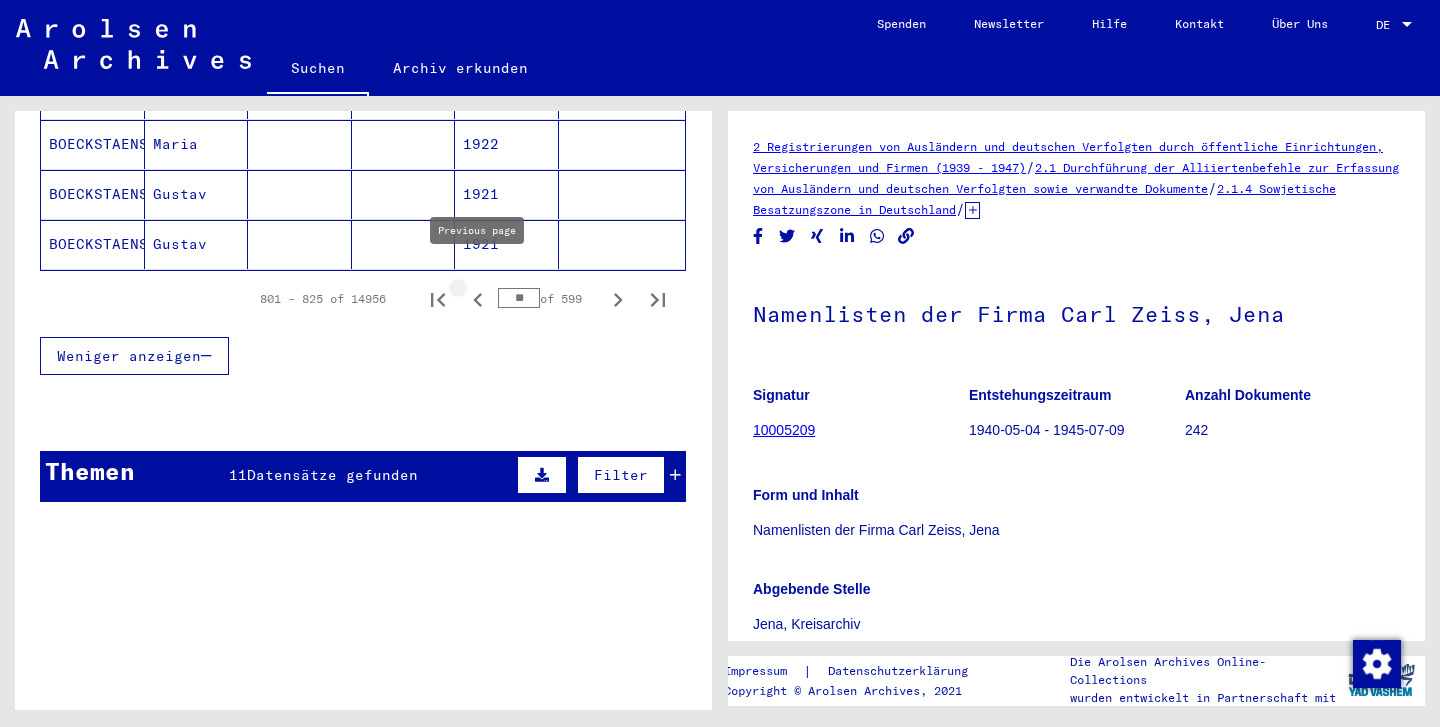 click 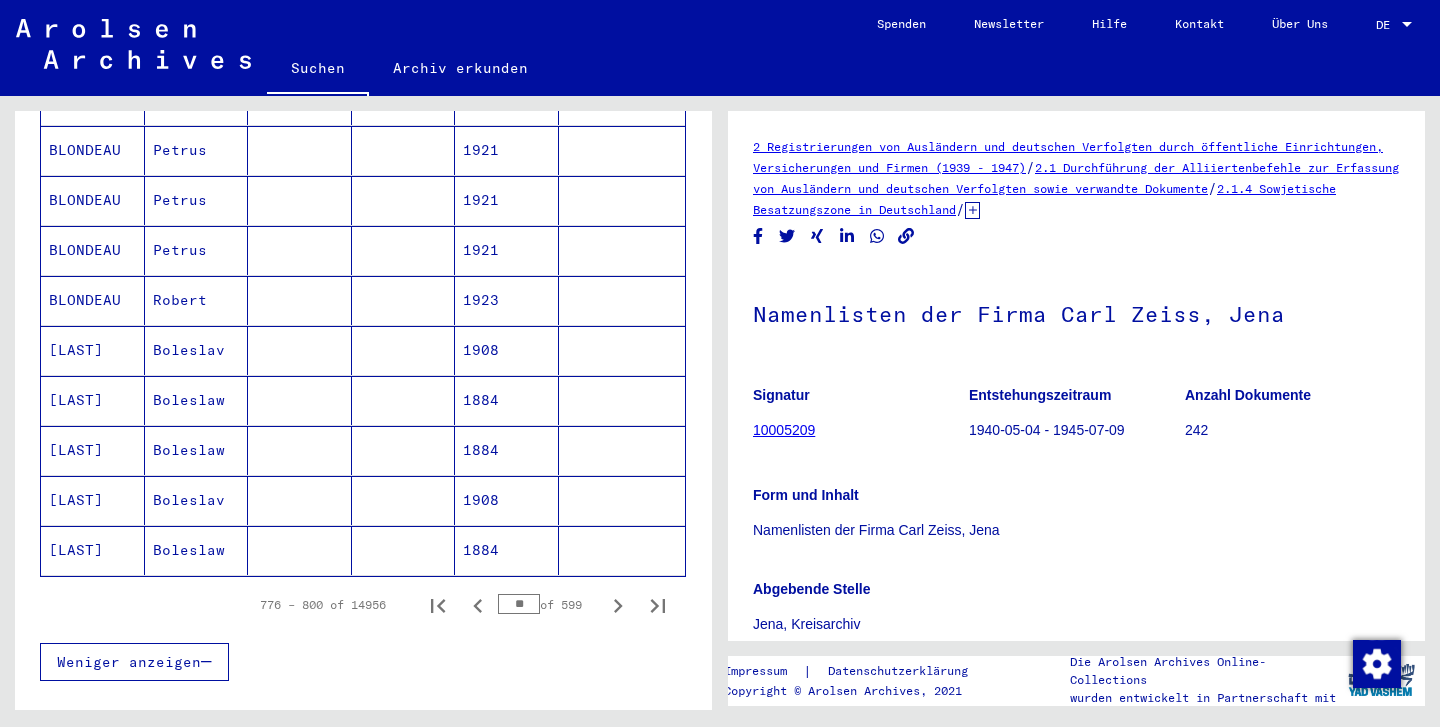 scroll, scrollTop: 1236, scrollLeft: 0, axis: vertical 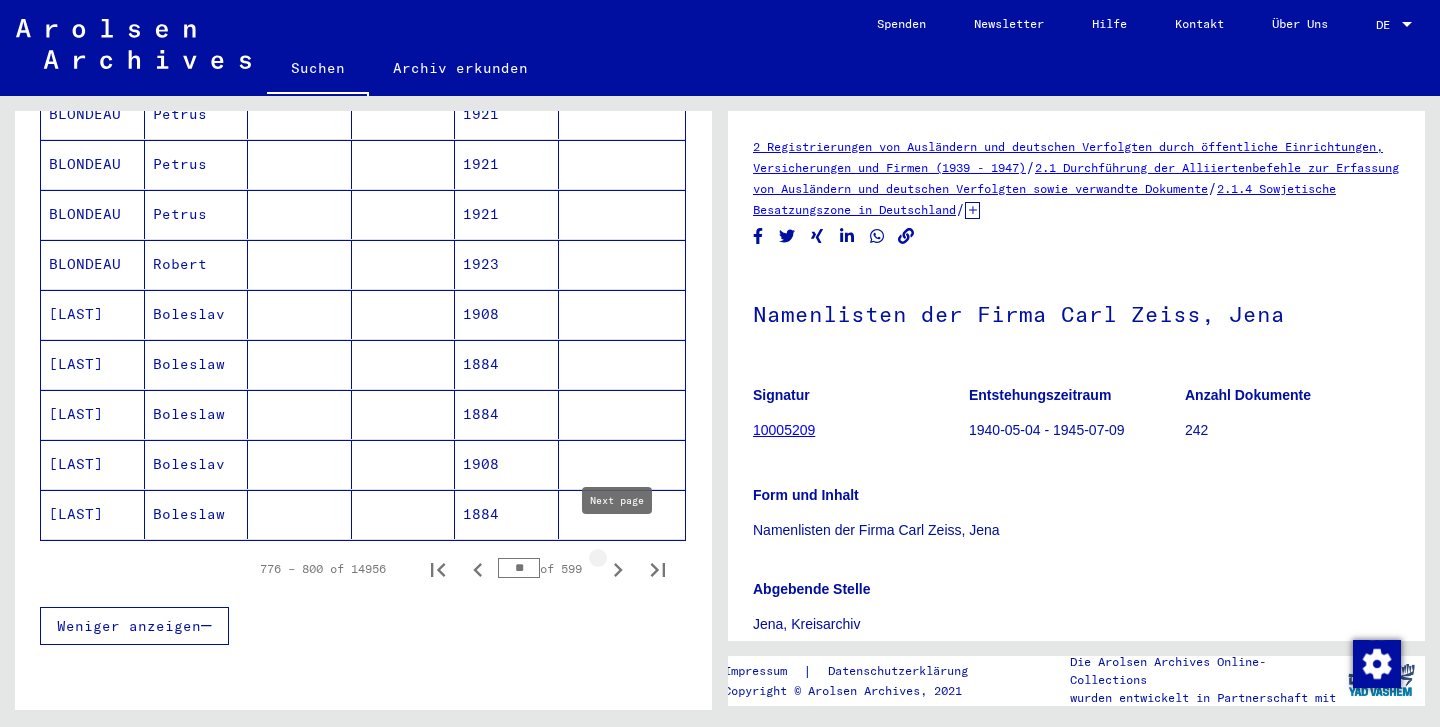 click 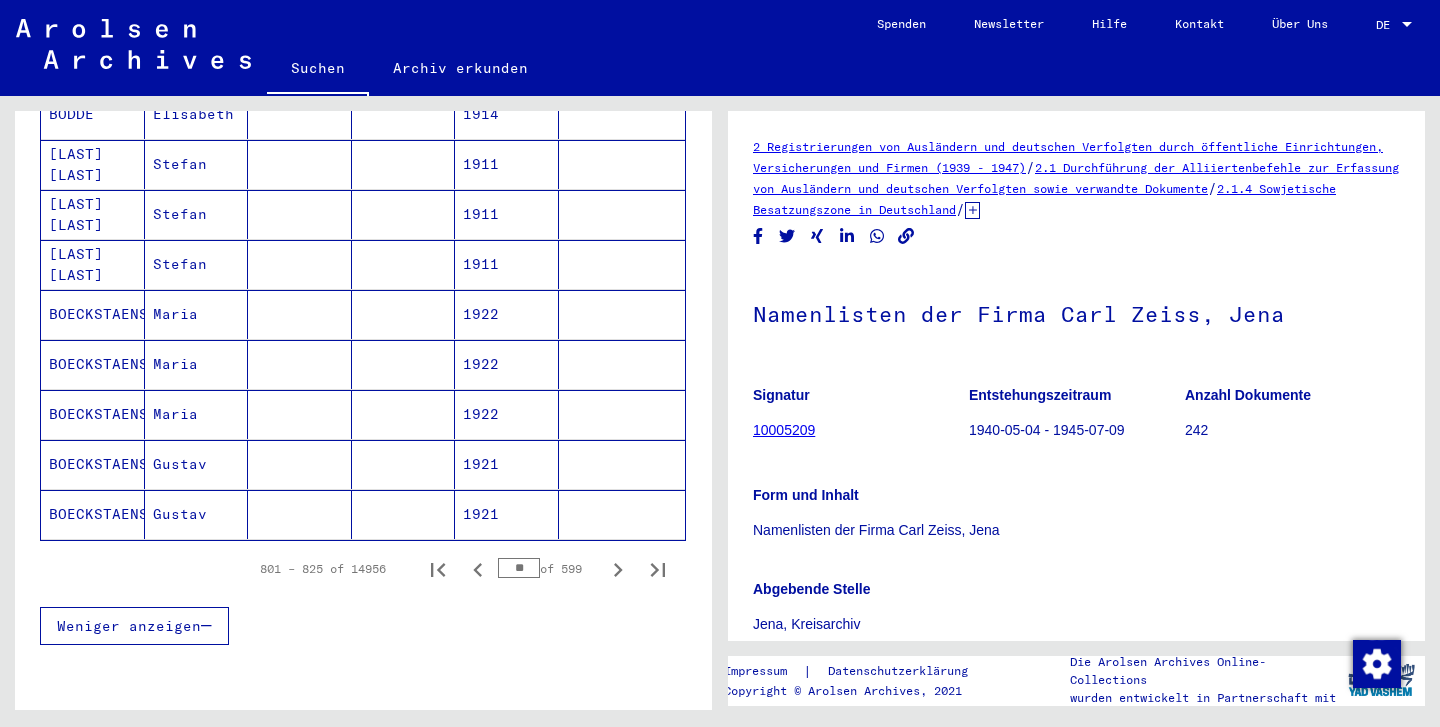 click 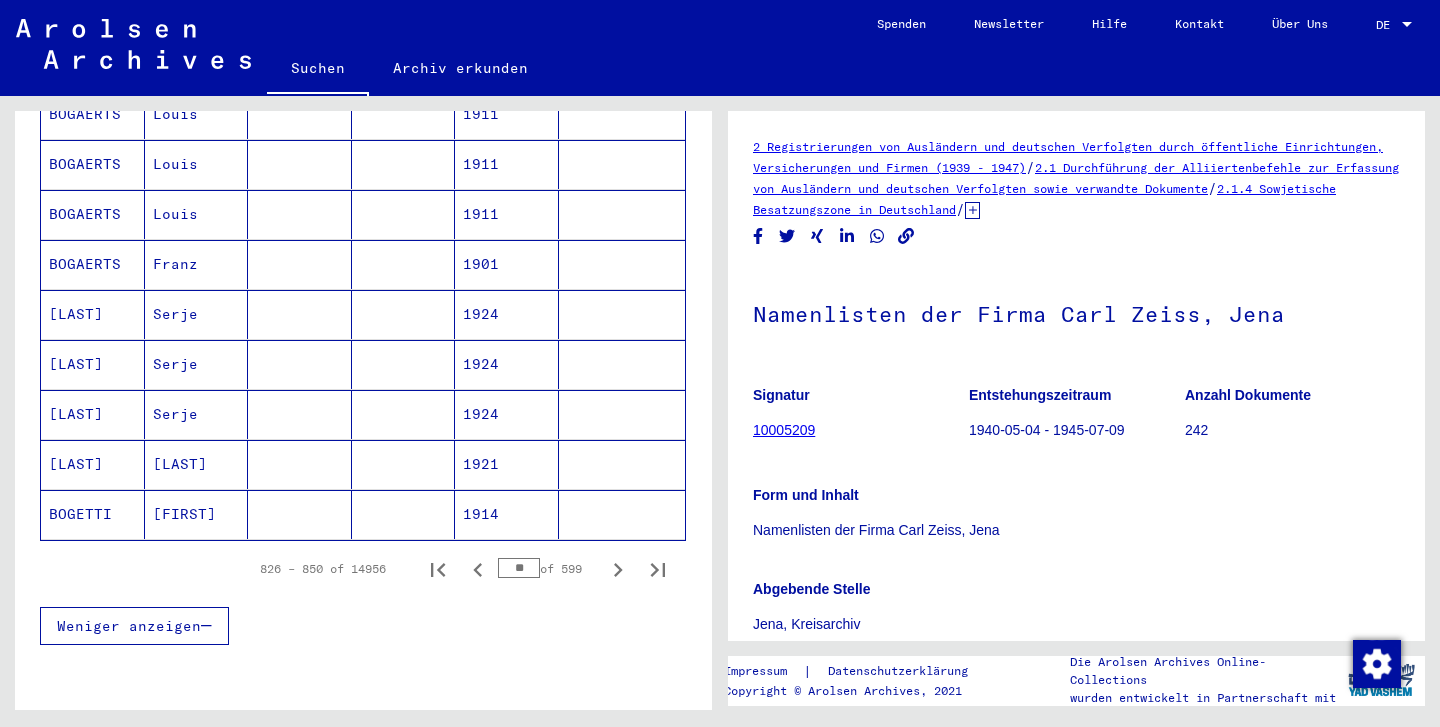 click 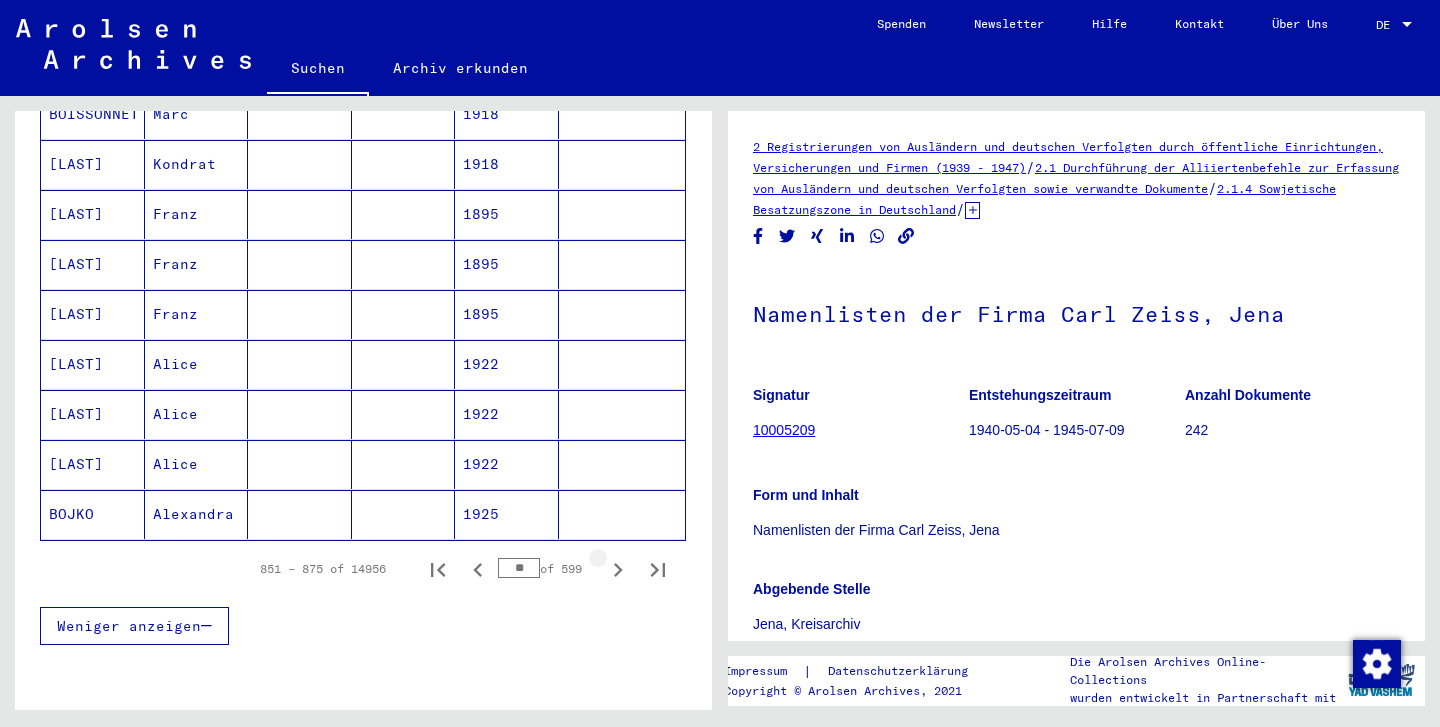 click 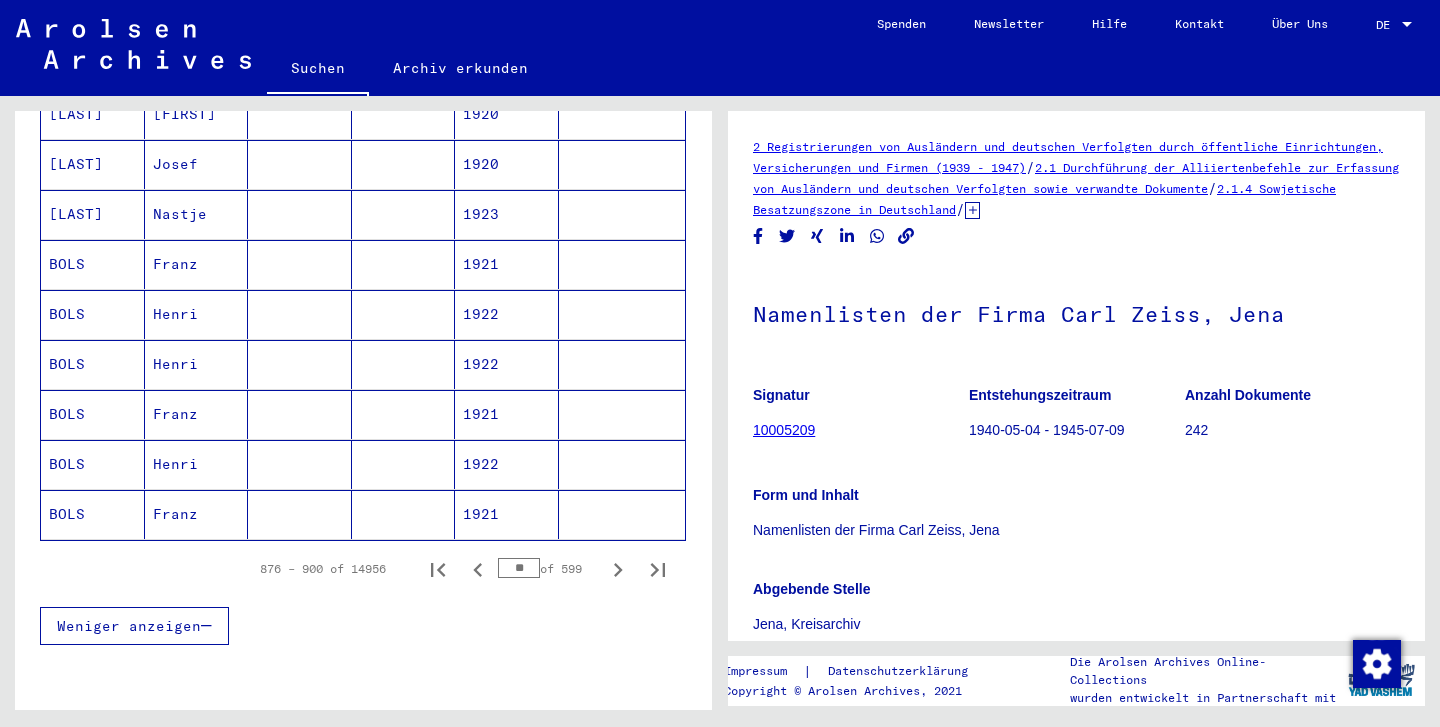 click 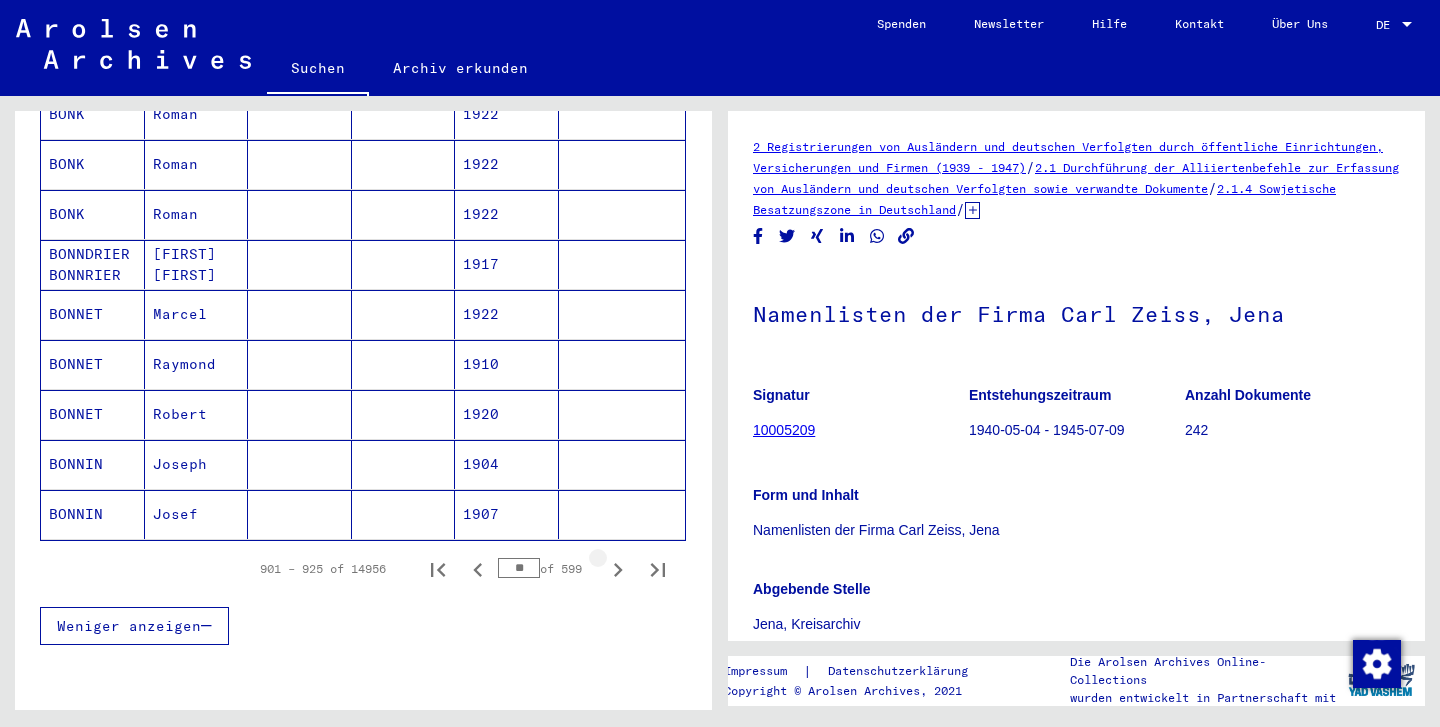 click 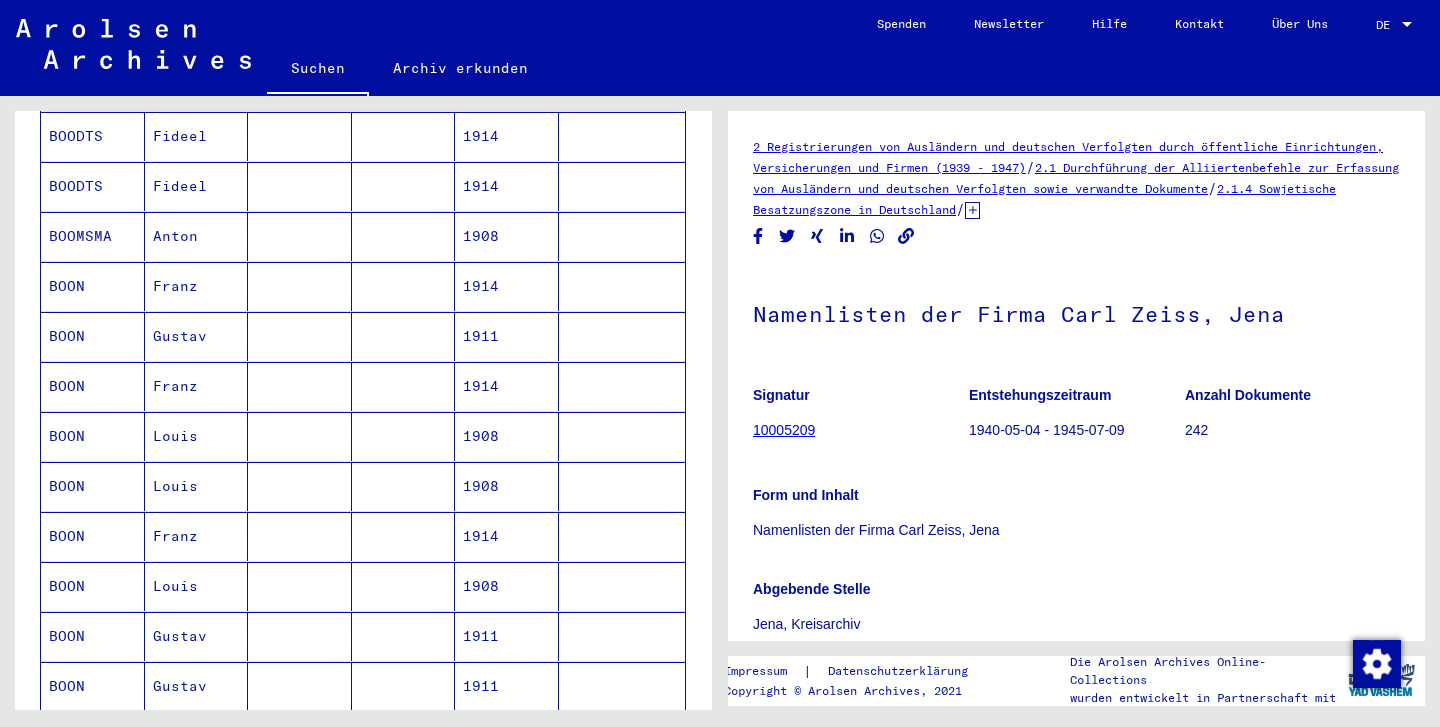 scroll, scrollTop: 712, scrollLeft: 0, axis: vertical 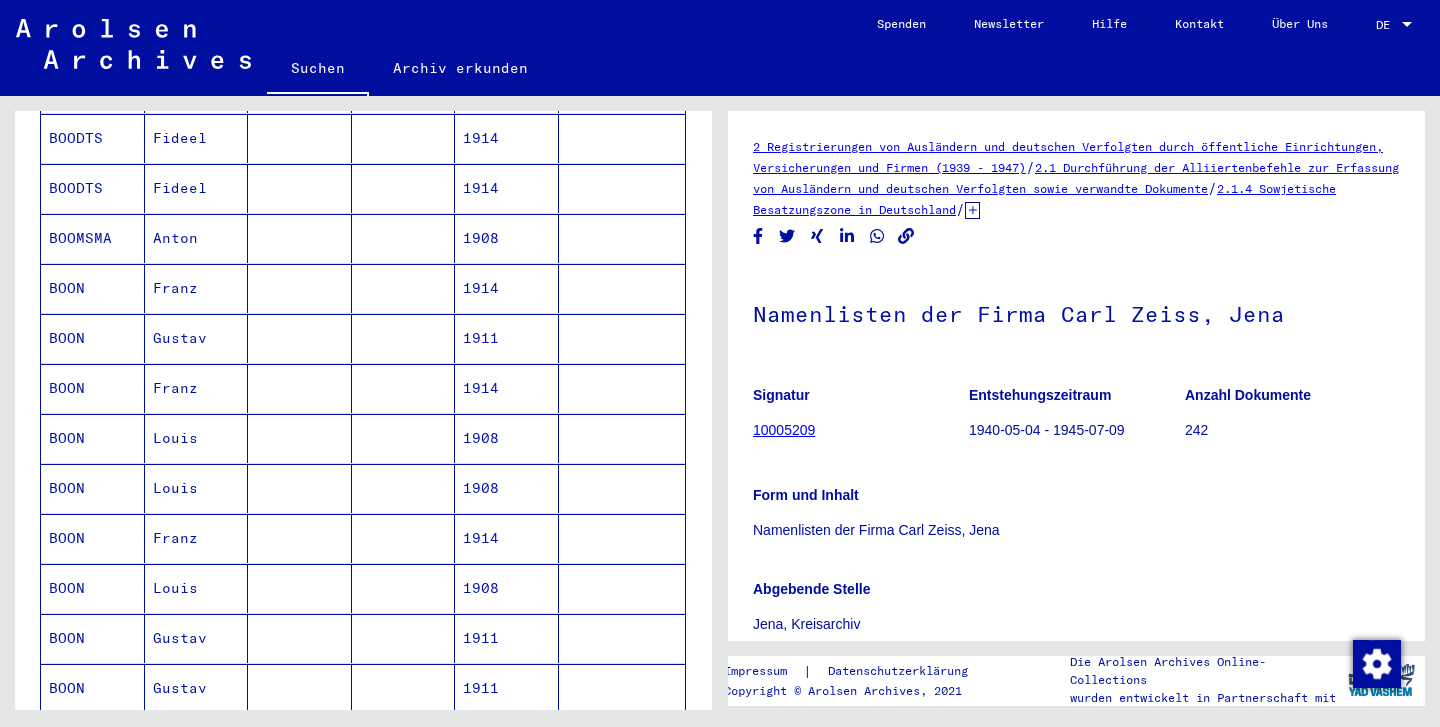 click on "BOON" at bounding box center (93, 338) 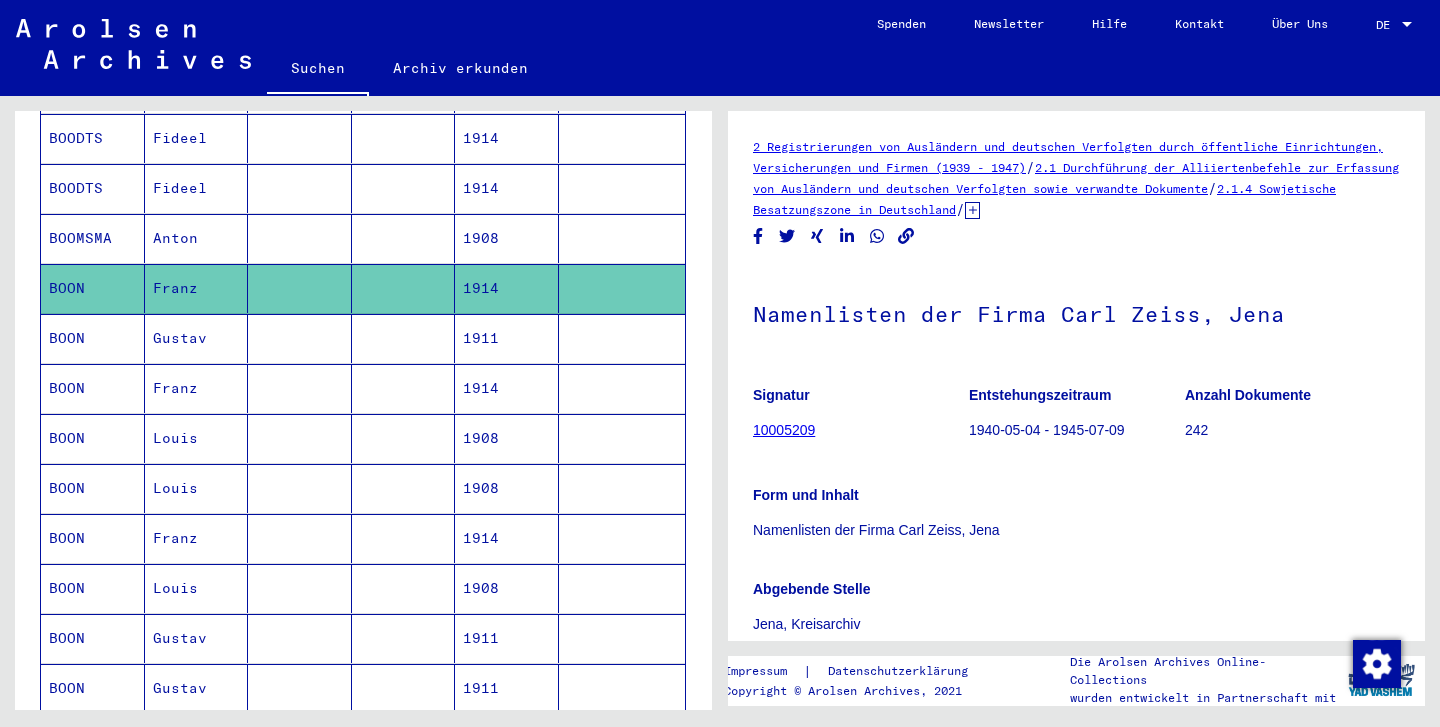 scroll, scrollTop: 0, scrollLeft: 0, axis: both 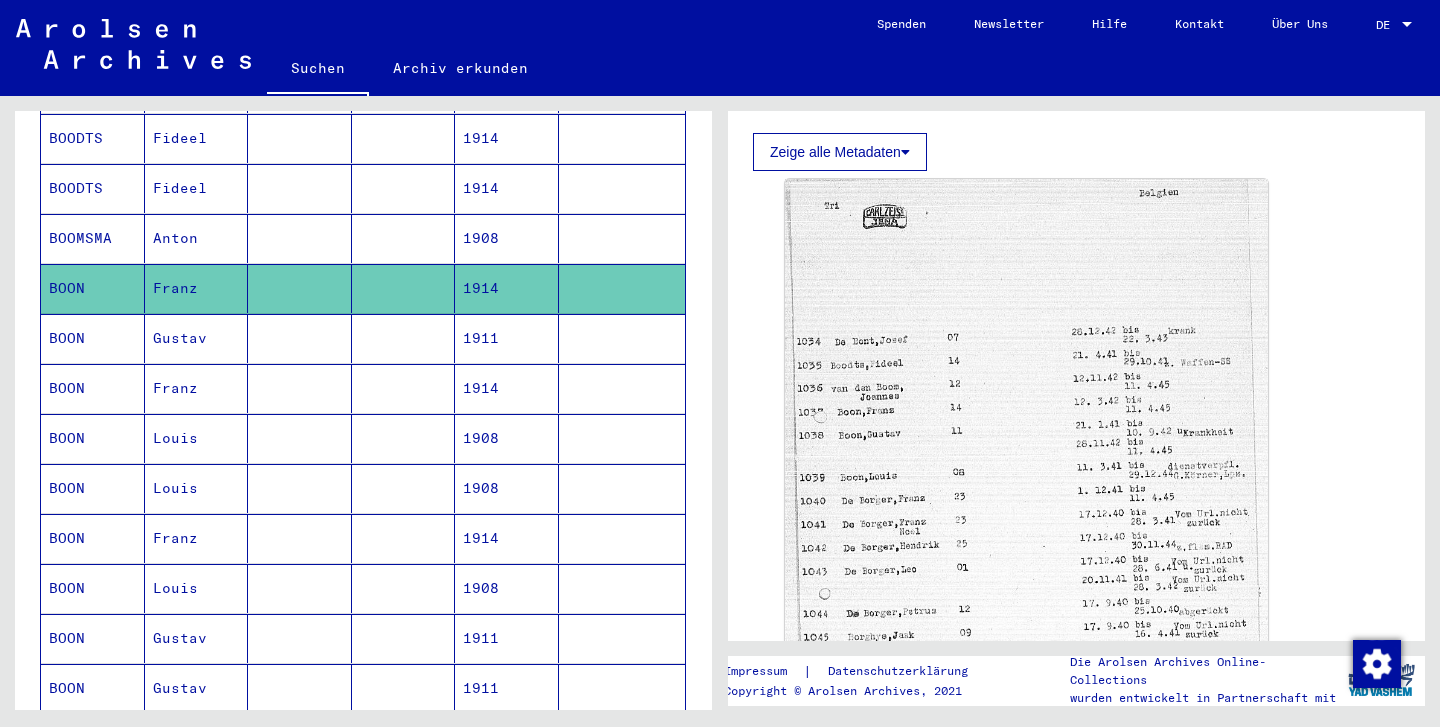 click on "BOON" at bounding box center (93, 388) 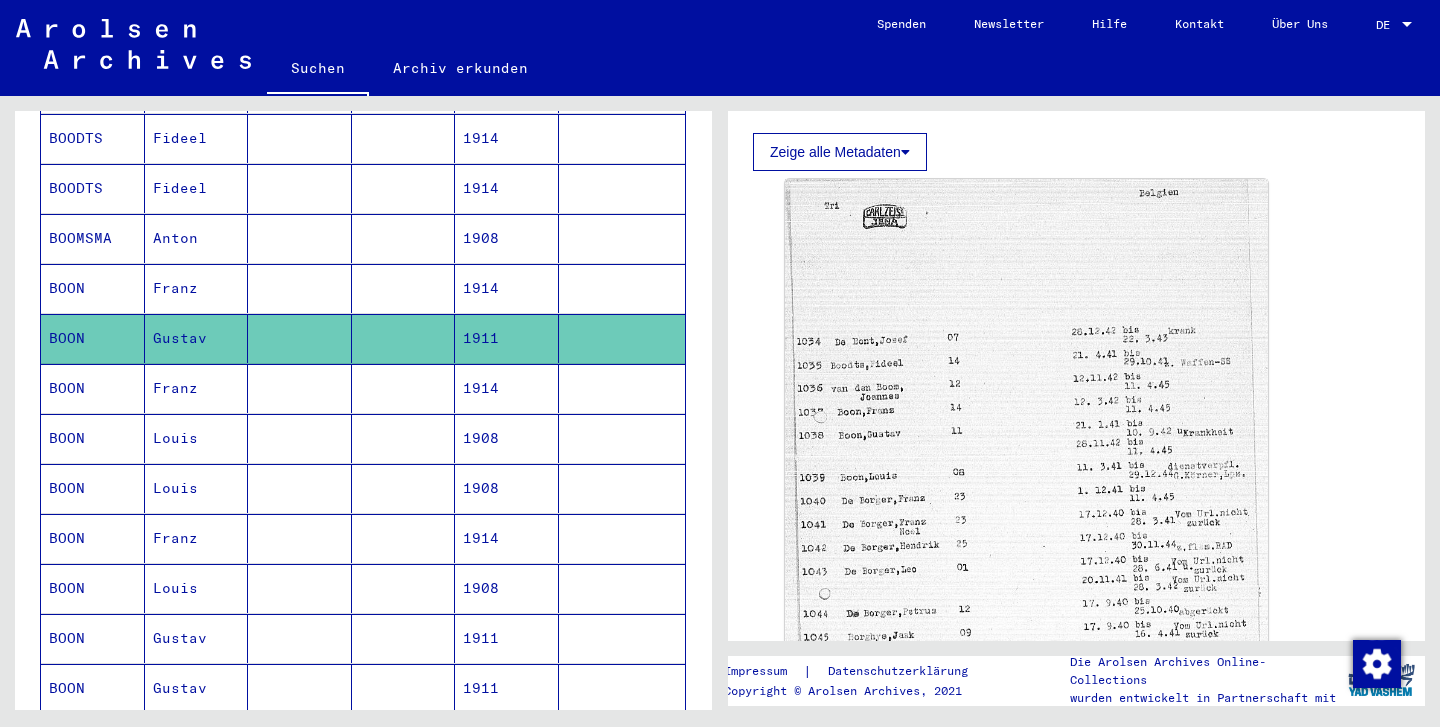click on "BOON" at bounding box center (93, 438) 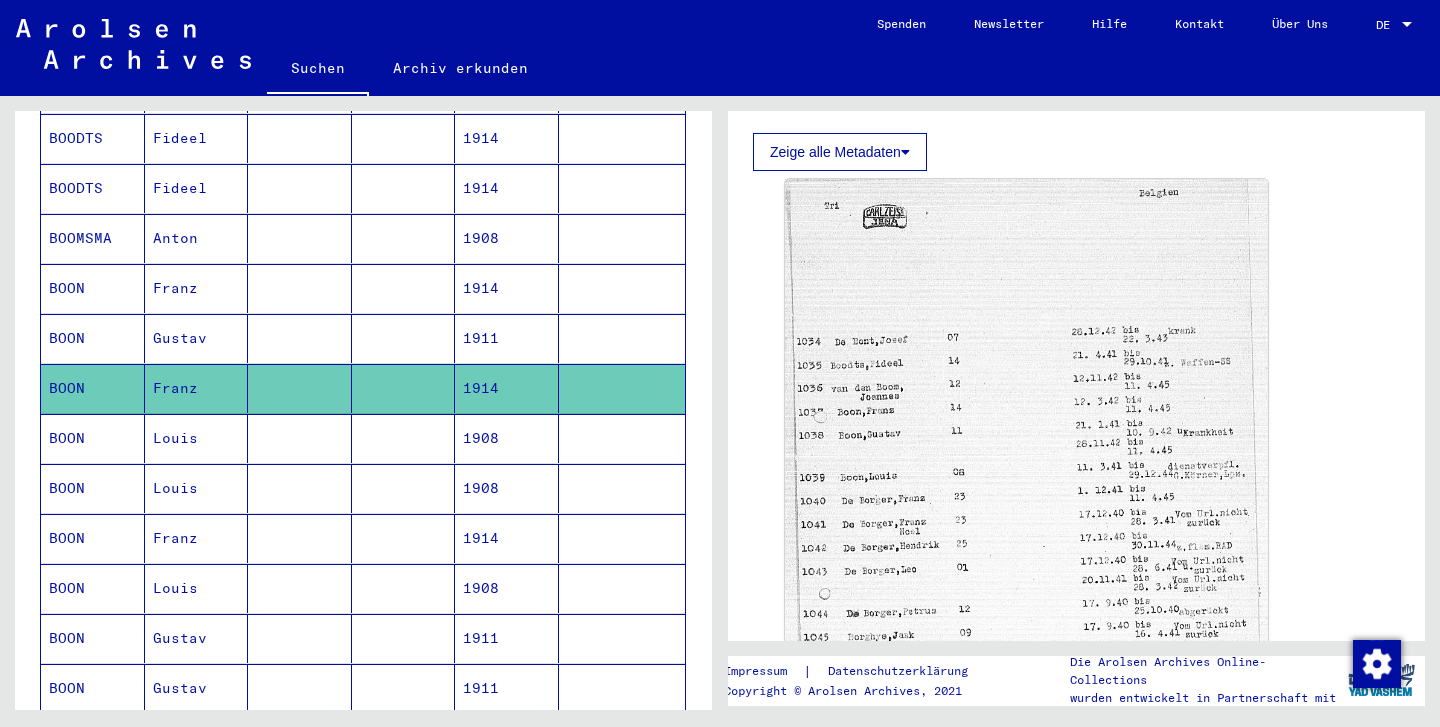 click 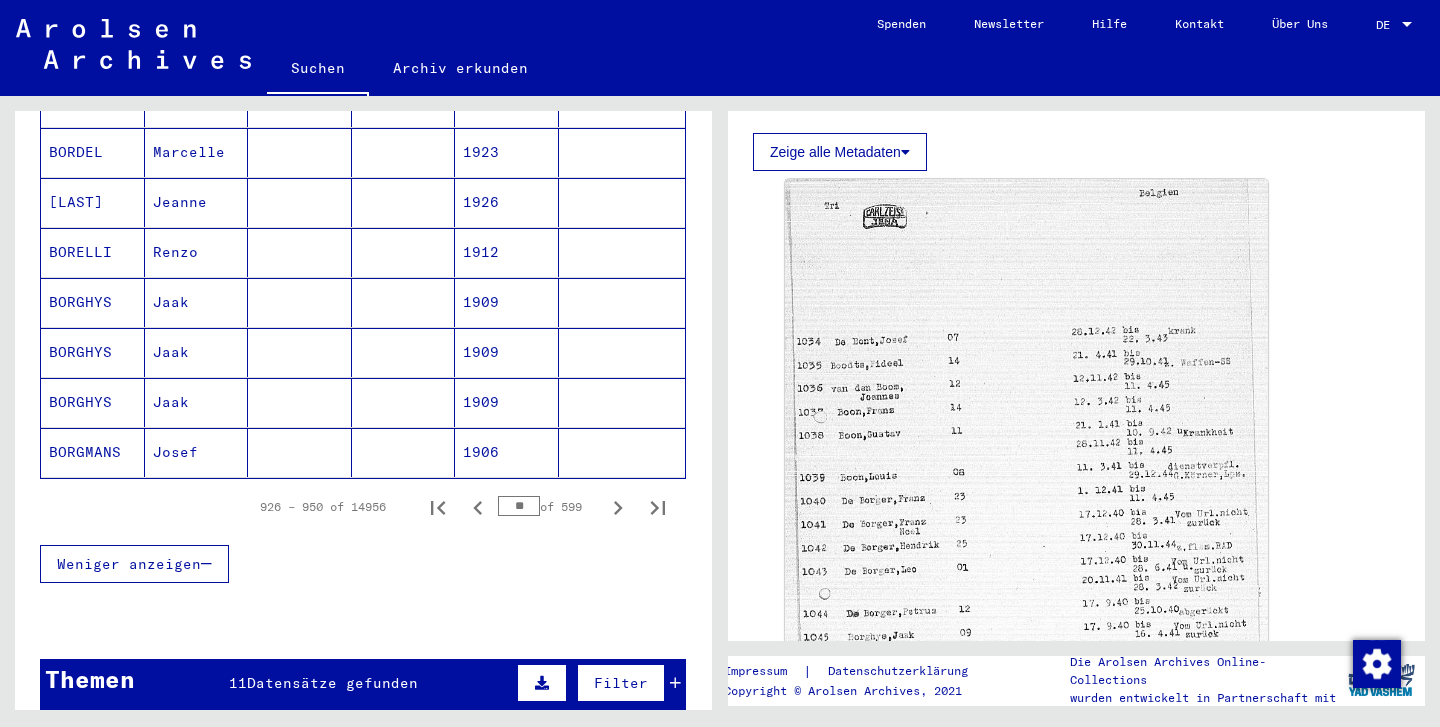 scroll, scrollTop: 1304, scrollLeft: 0, axis: vertical 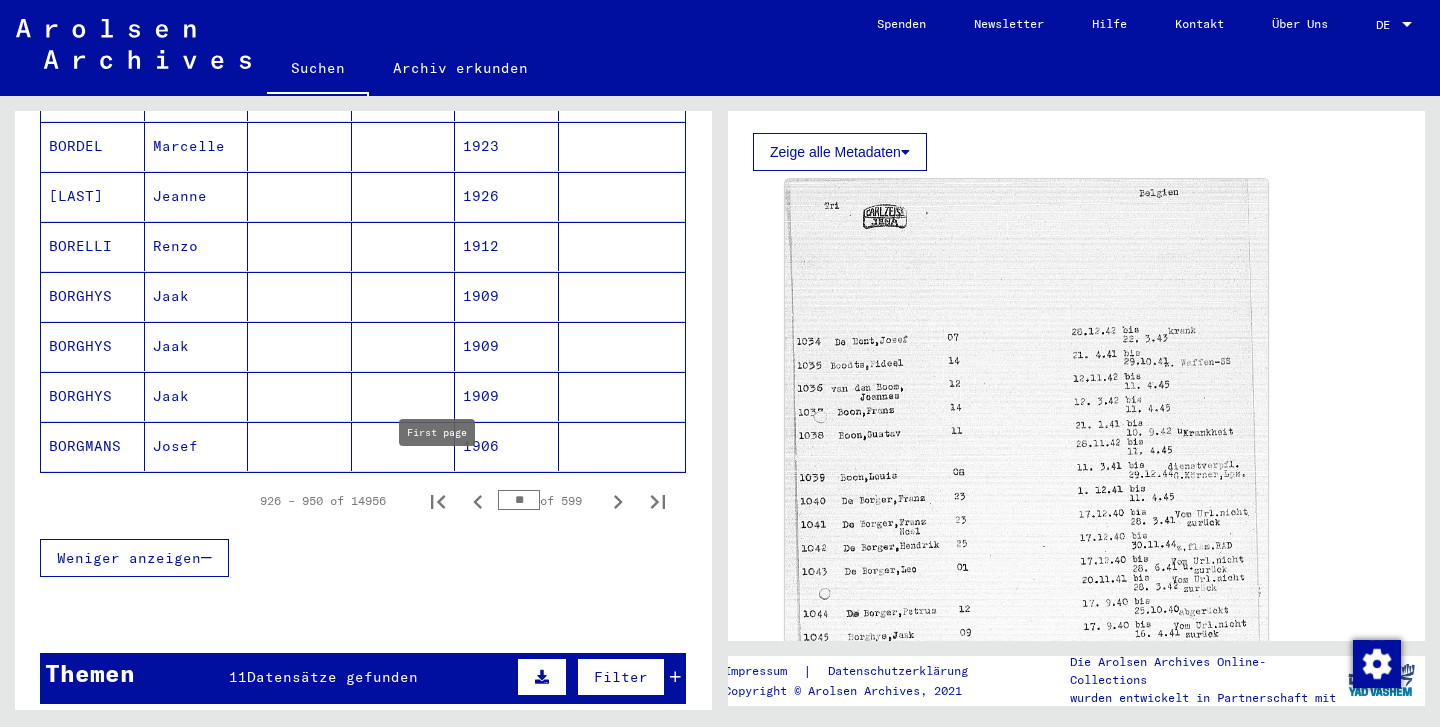 click 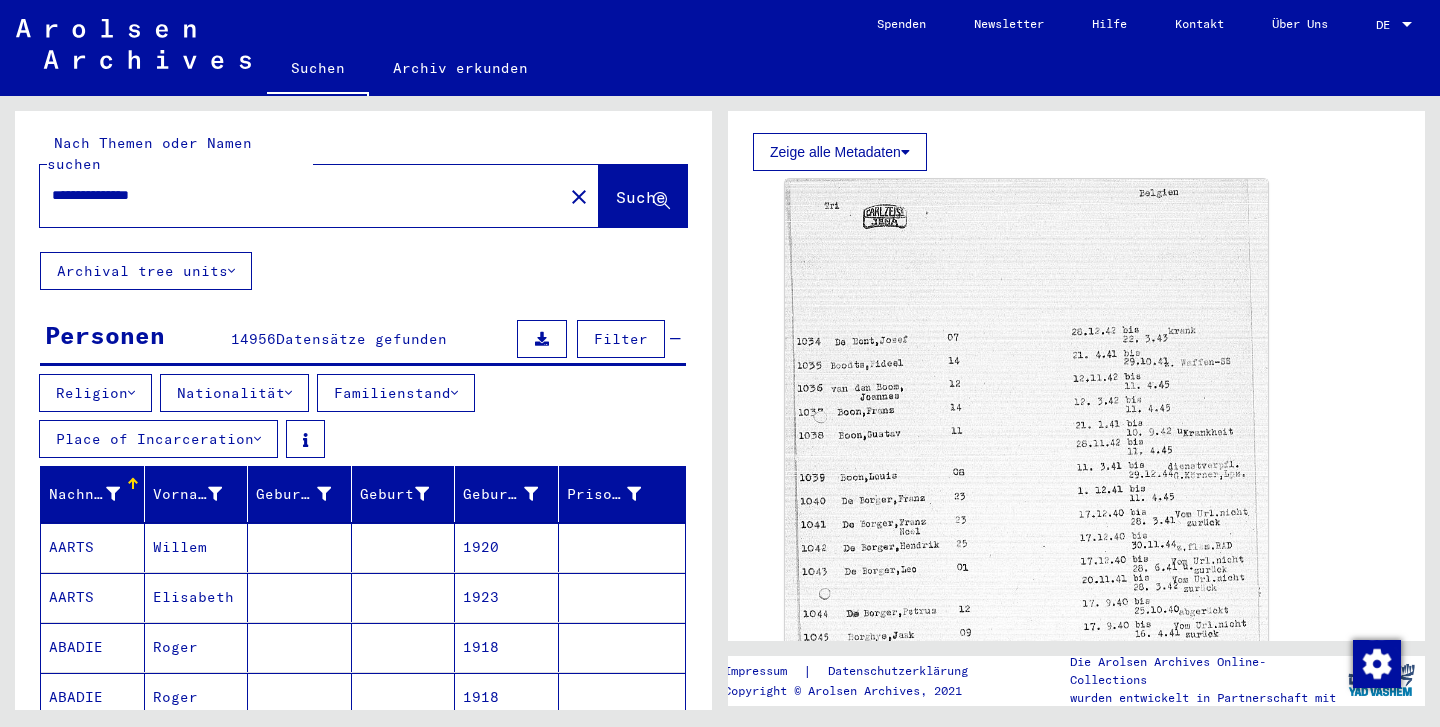 scroll, scrollTop: 78, scrollLeft: 0, axis: vertical 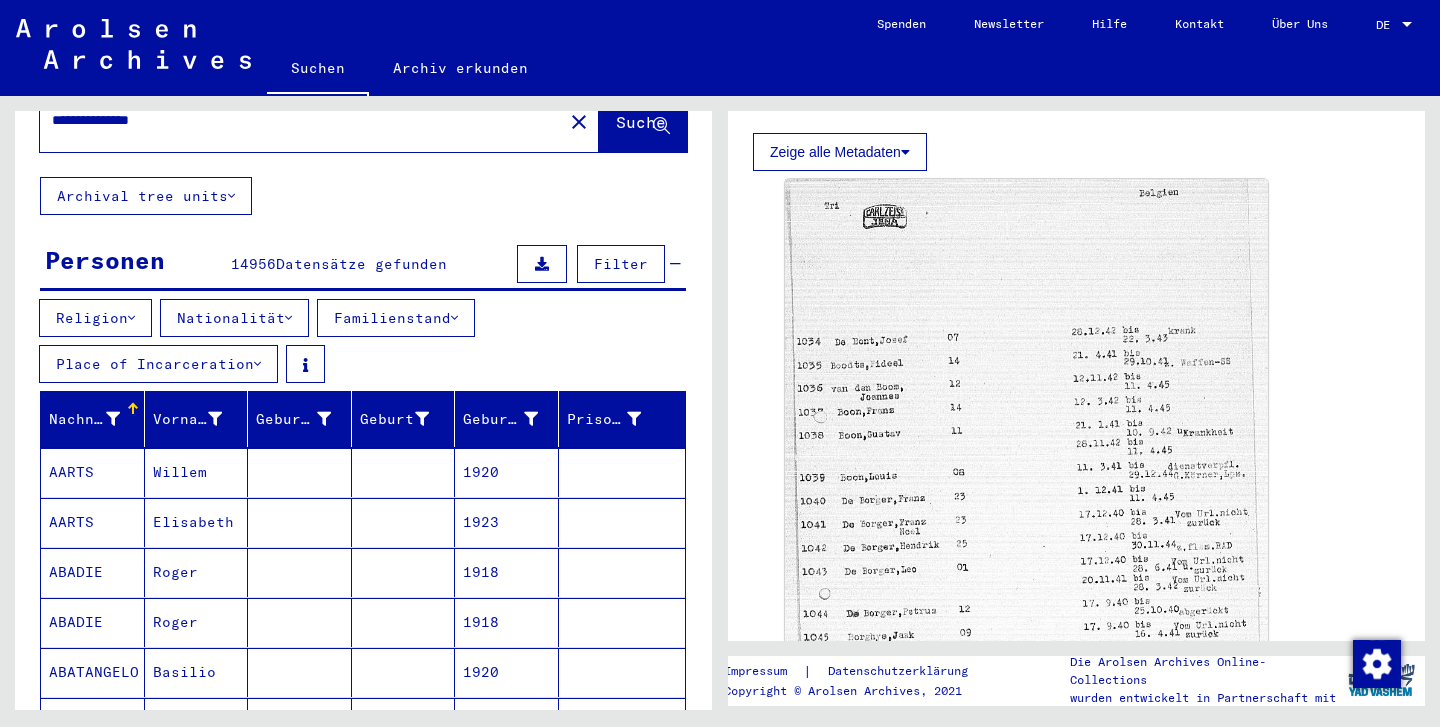 click on "AARTS" at bounding box center (93, 522) 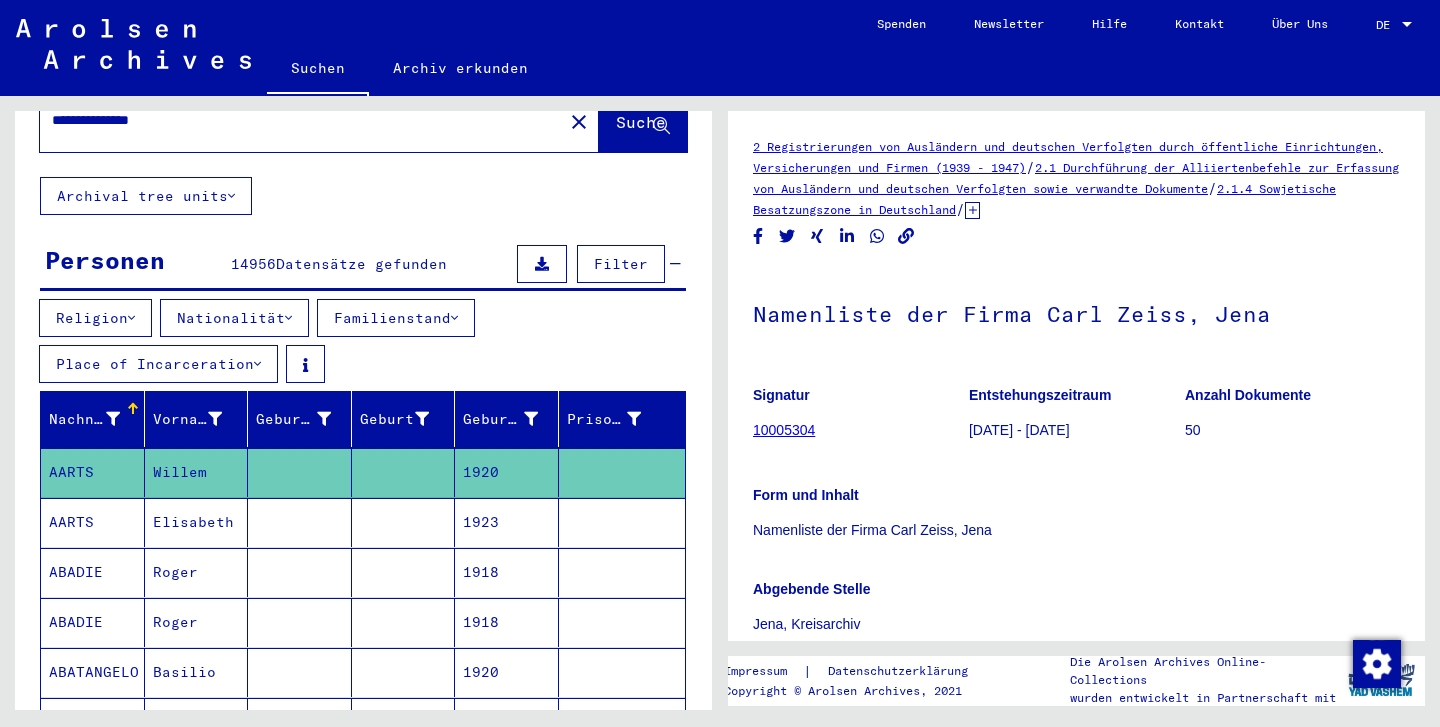 scroll, scrollTop: 44, scrollLeft: 0, axis: vertical 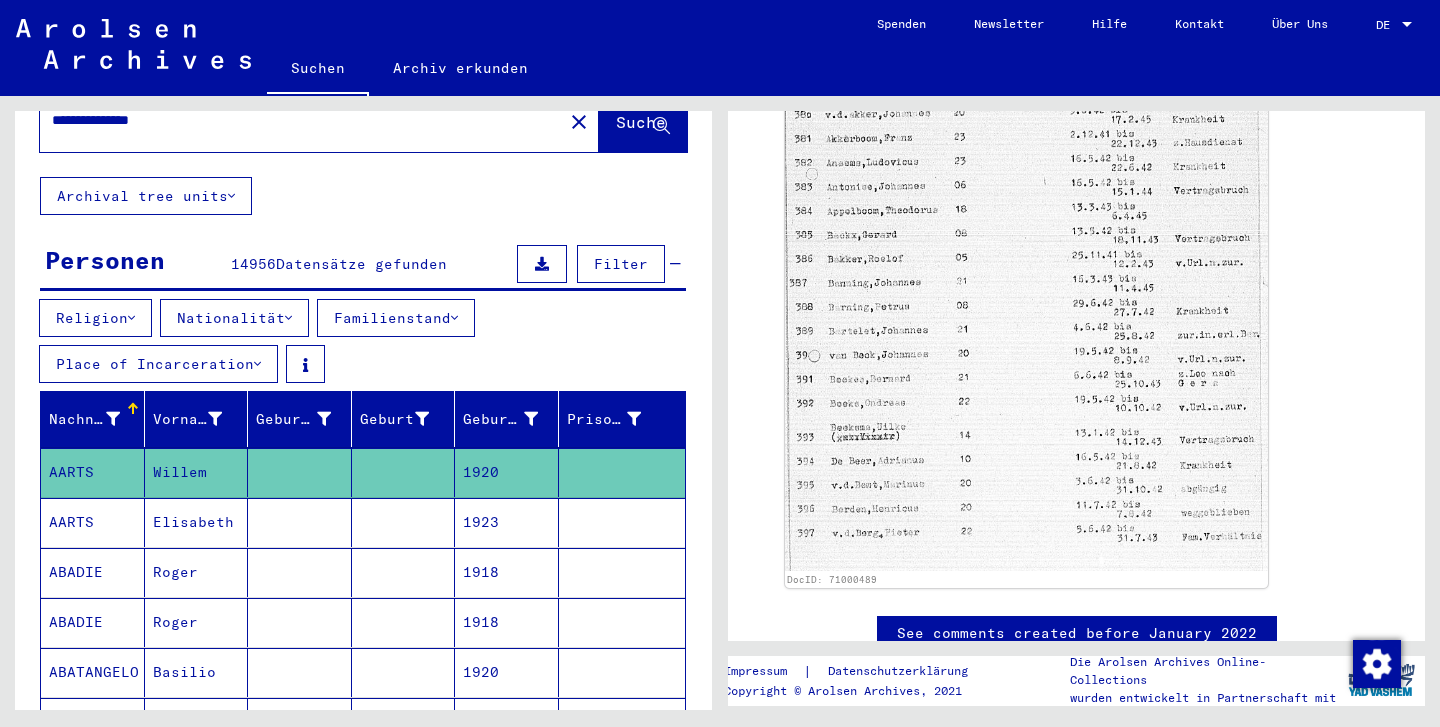 click at bounding box center (288, 318) 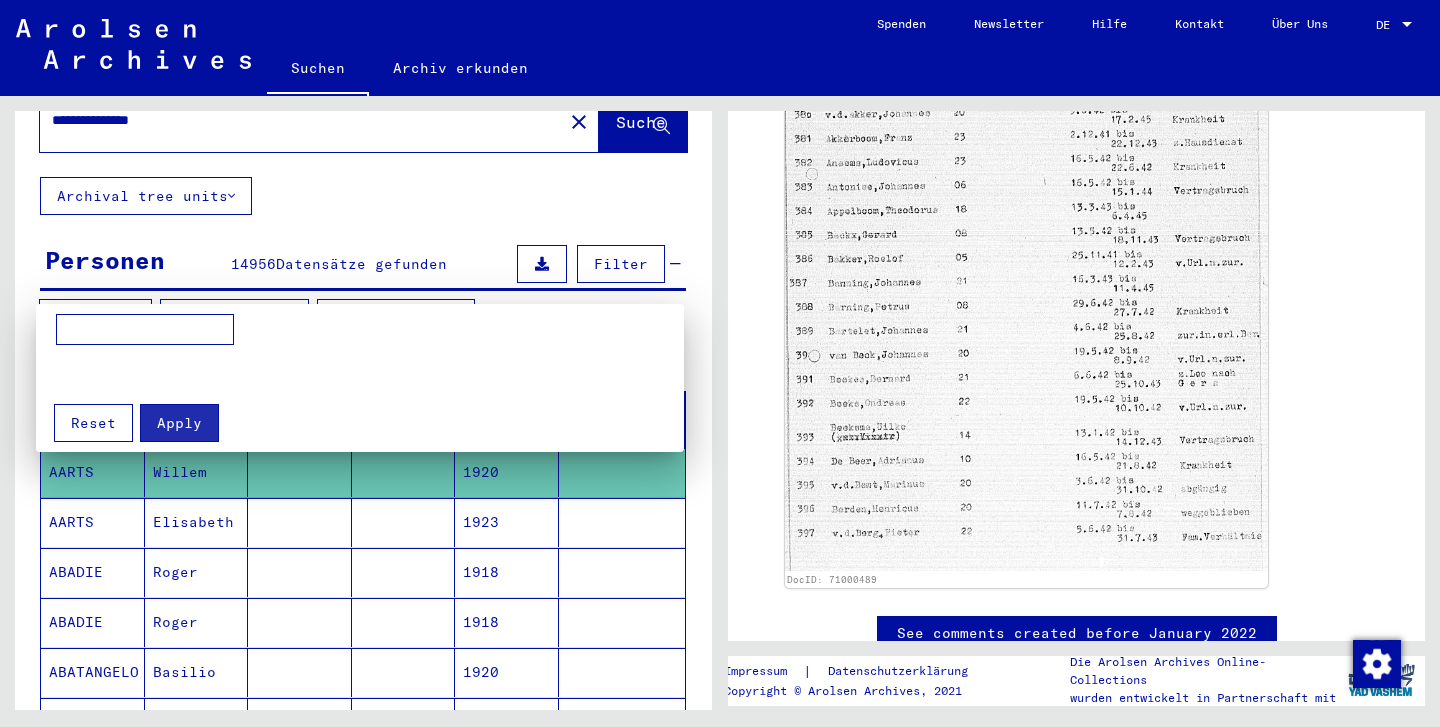 click at bounding box center (720, 363) 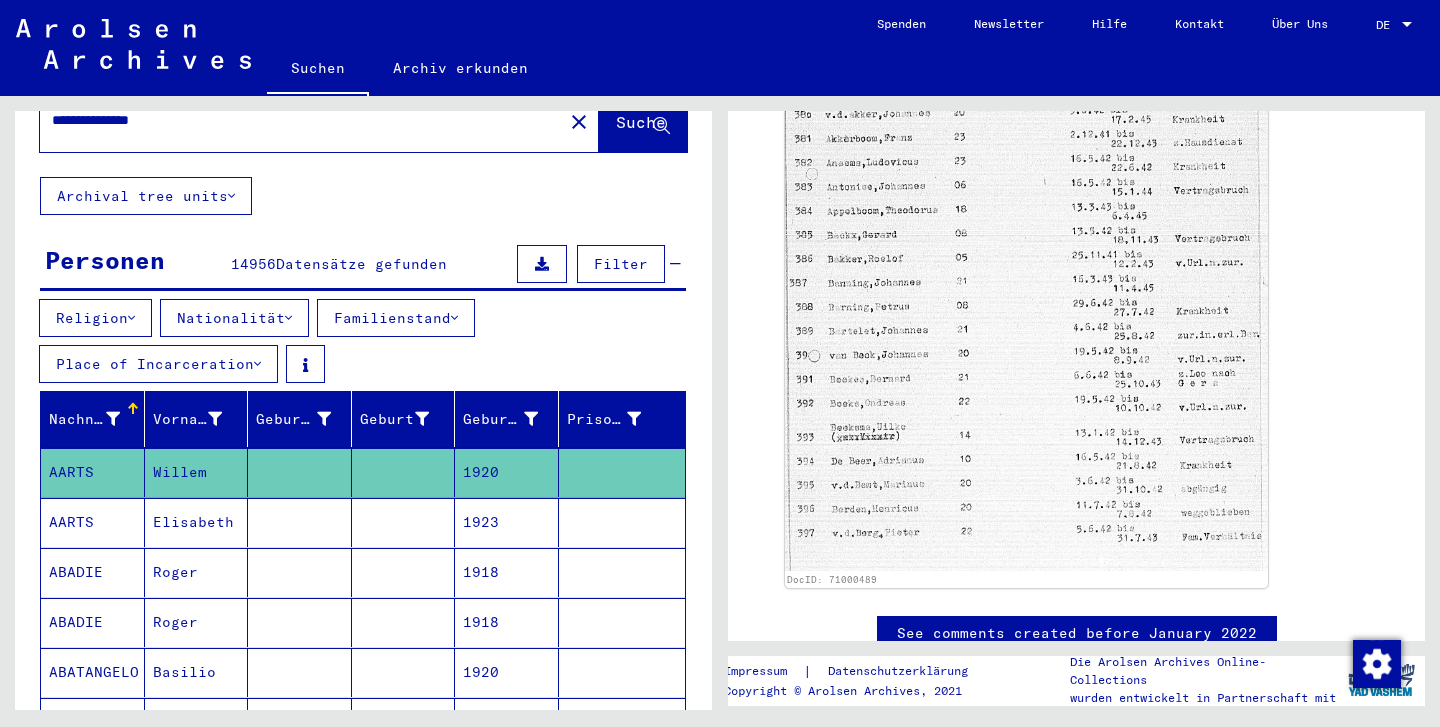 click at bounding box center [542, 264] 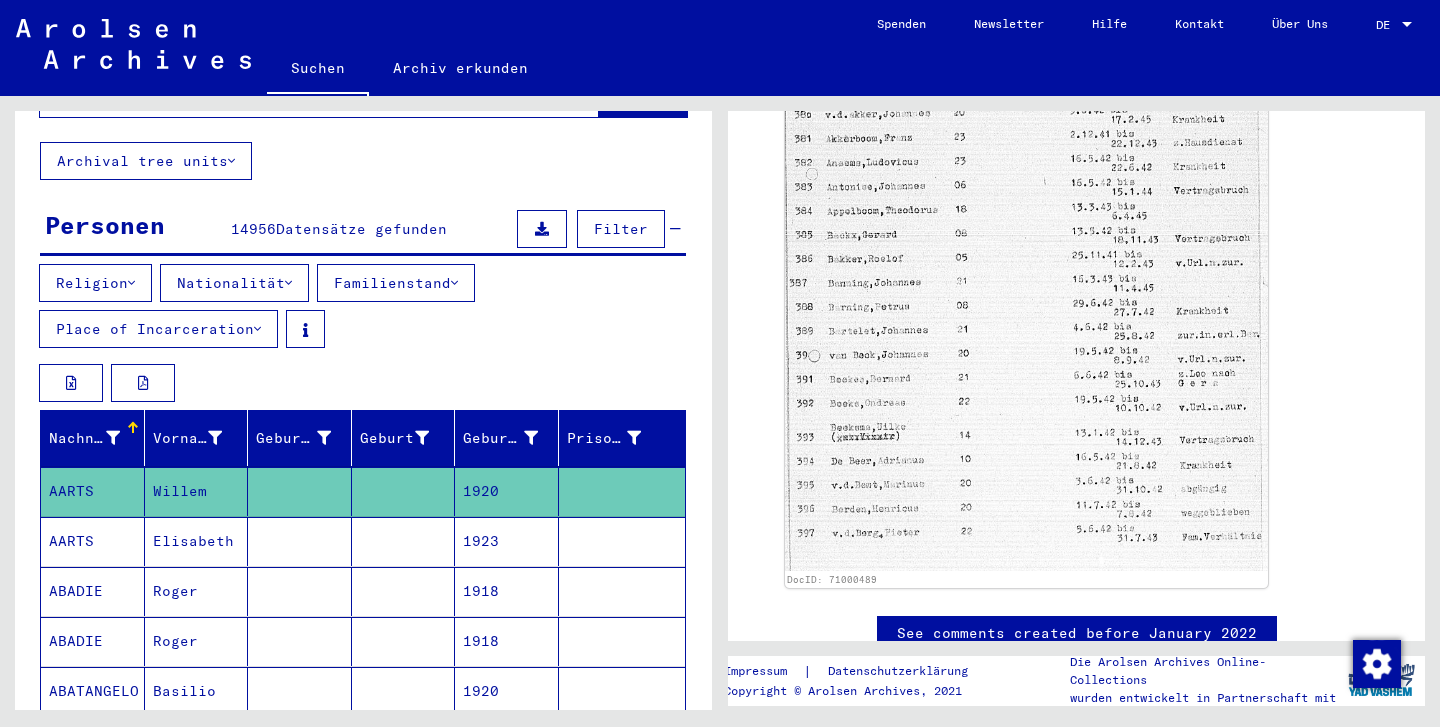 scroll, scrollTop: 115, scrollLeft: 0, axis: vertical 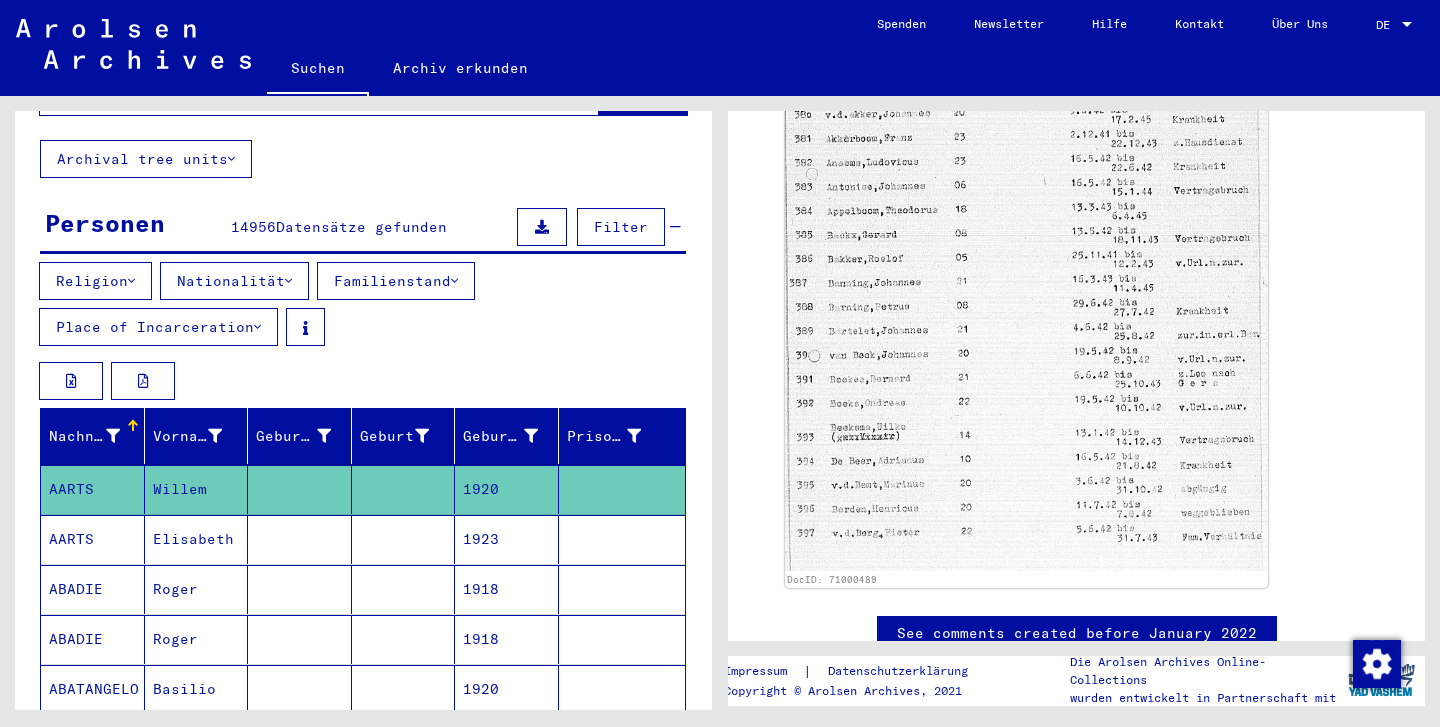 click on "Nationalität" at bounding box center [234, 281] 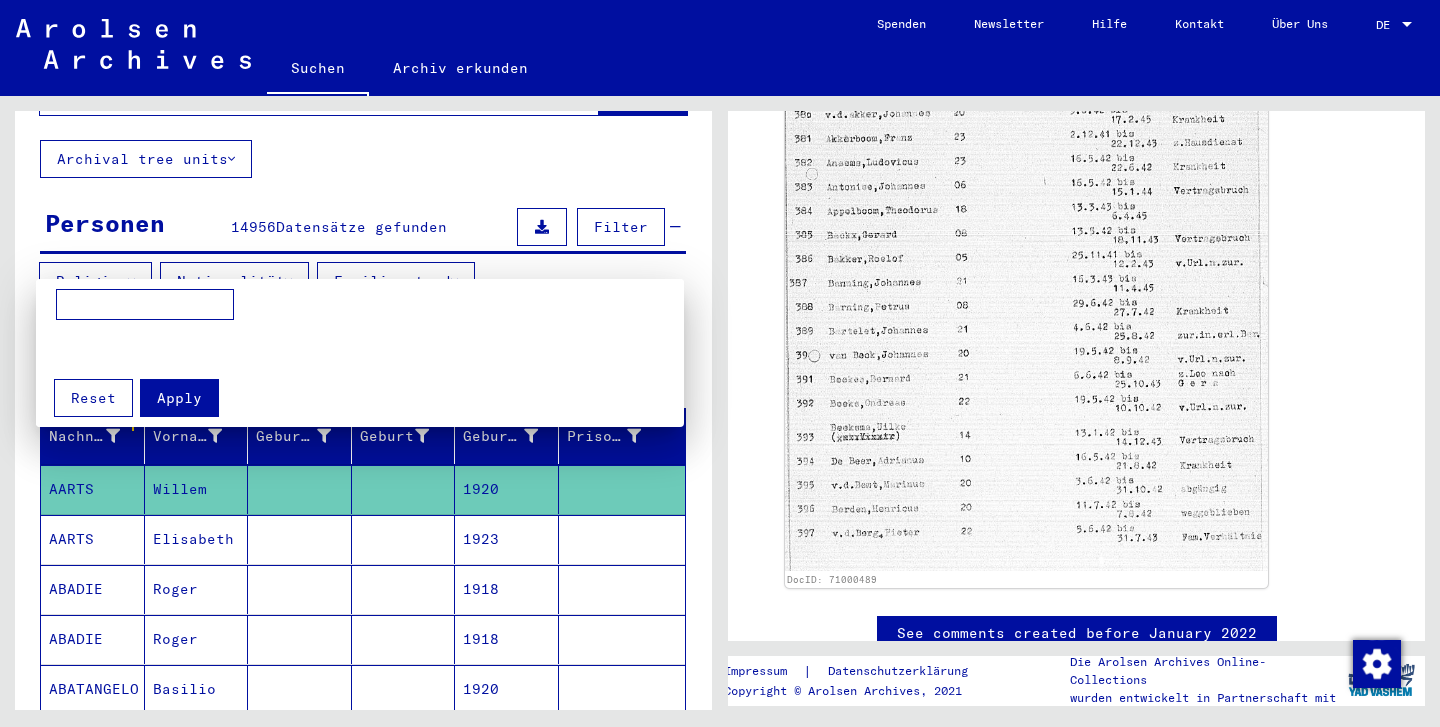 click at bounding box center [720, 363] 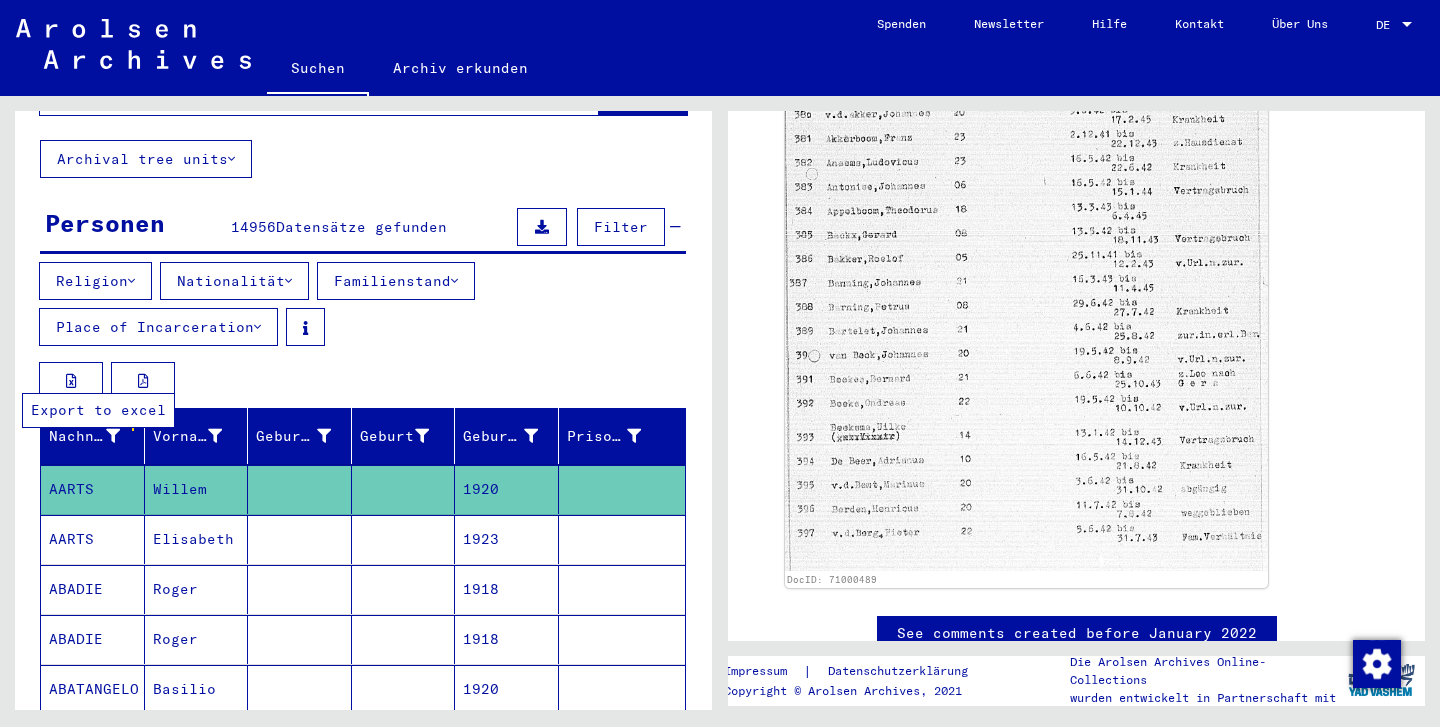 click at bounding box center [71, 381] 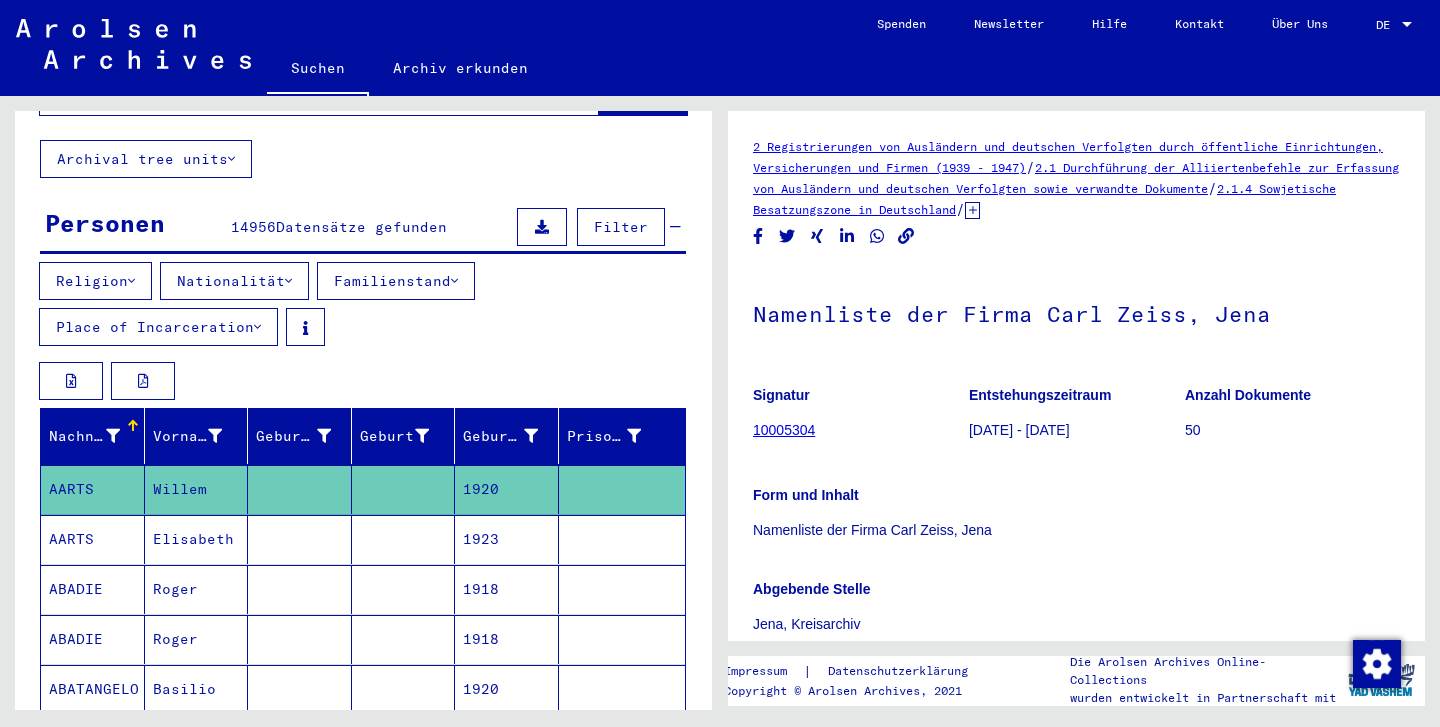 scroll, scrollTop: 0, scrollLeft: 0, axis: both 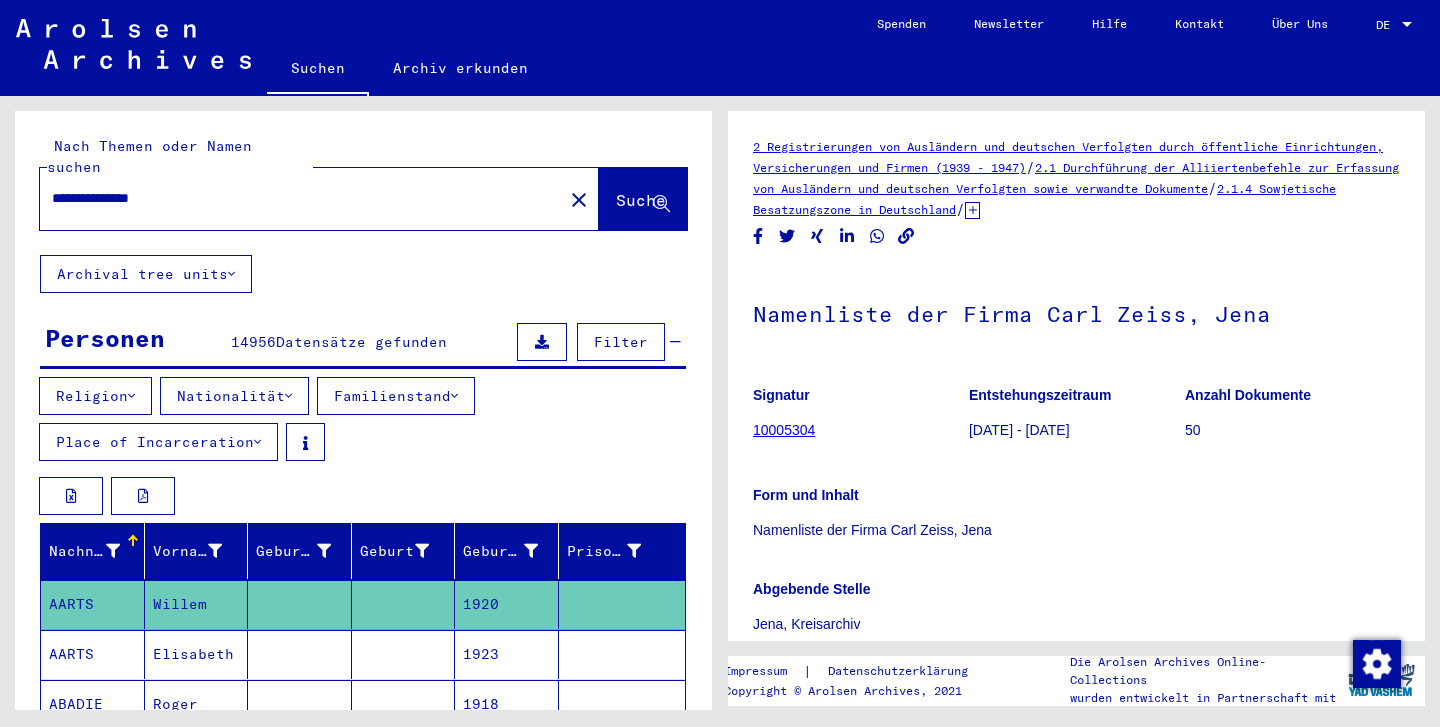 click on "Filter" at bounding box center [621, 342] 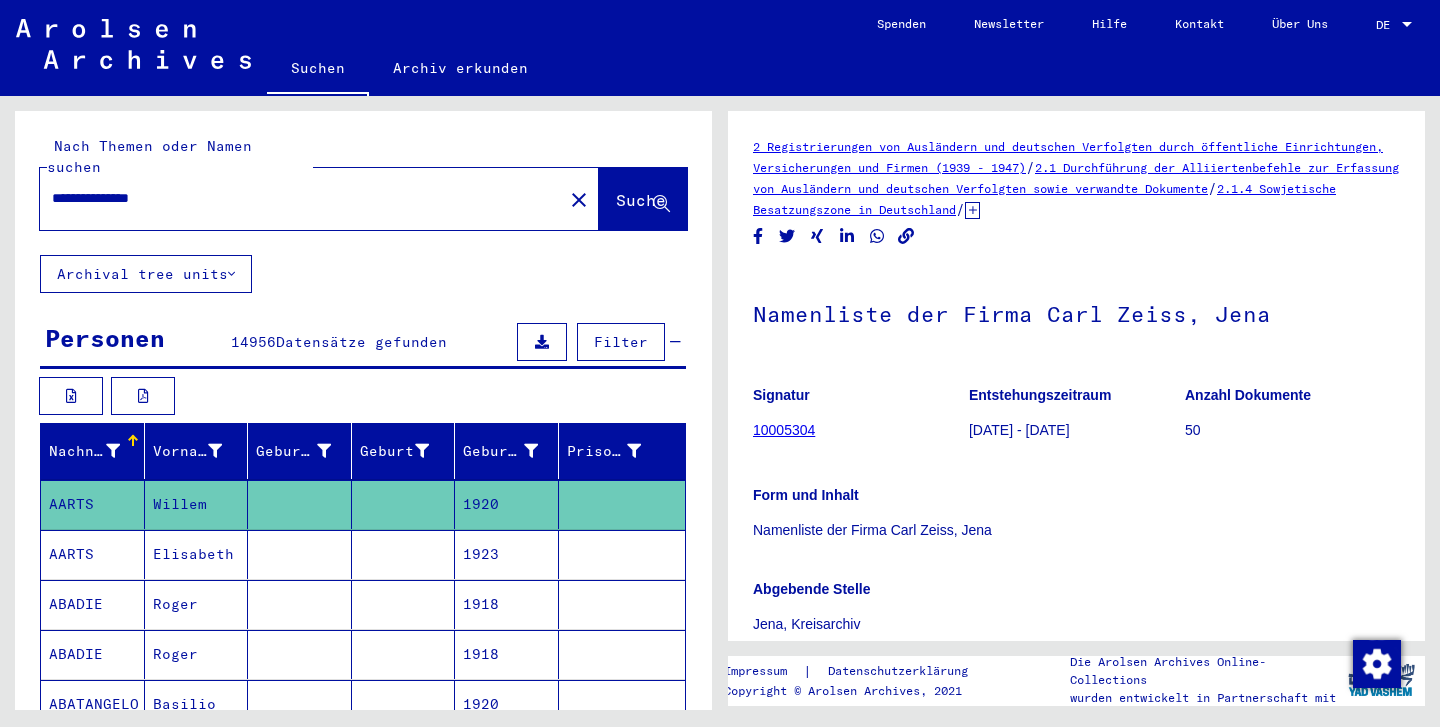 click on "Filter" at bounding box center [621, 342] 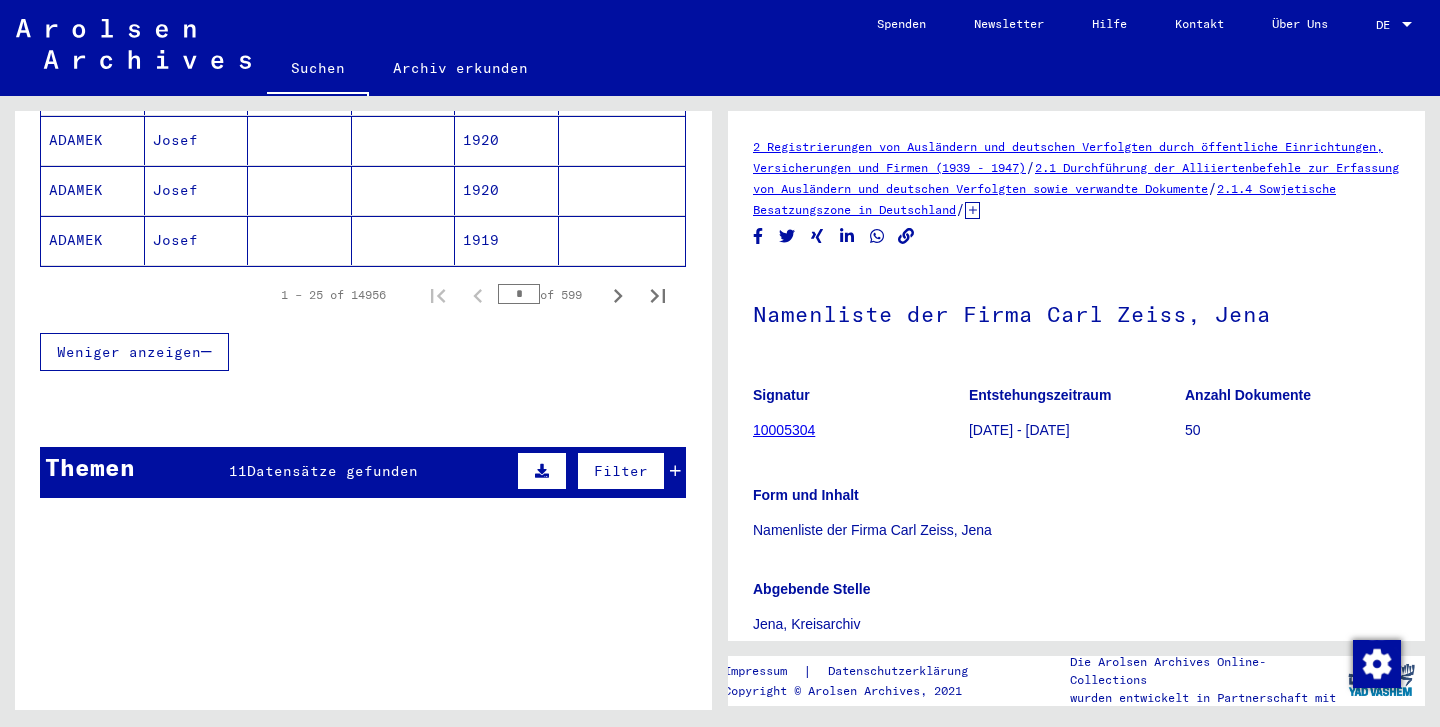 scroll, scrollTop: 1540, scrollLeft: 0, axis: vertical 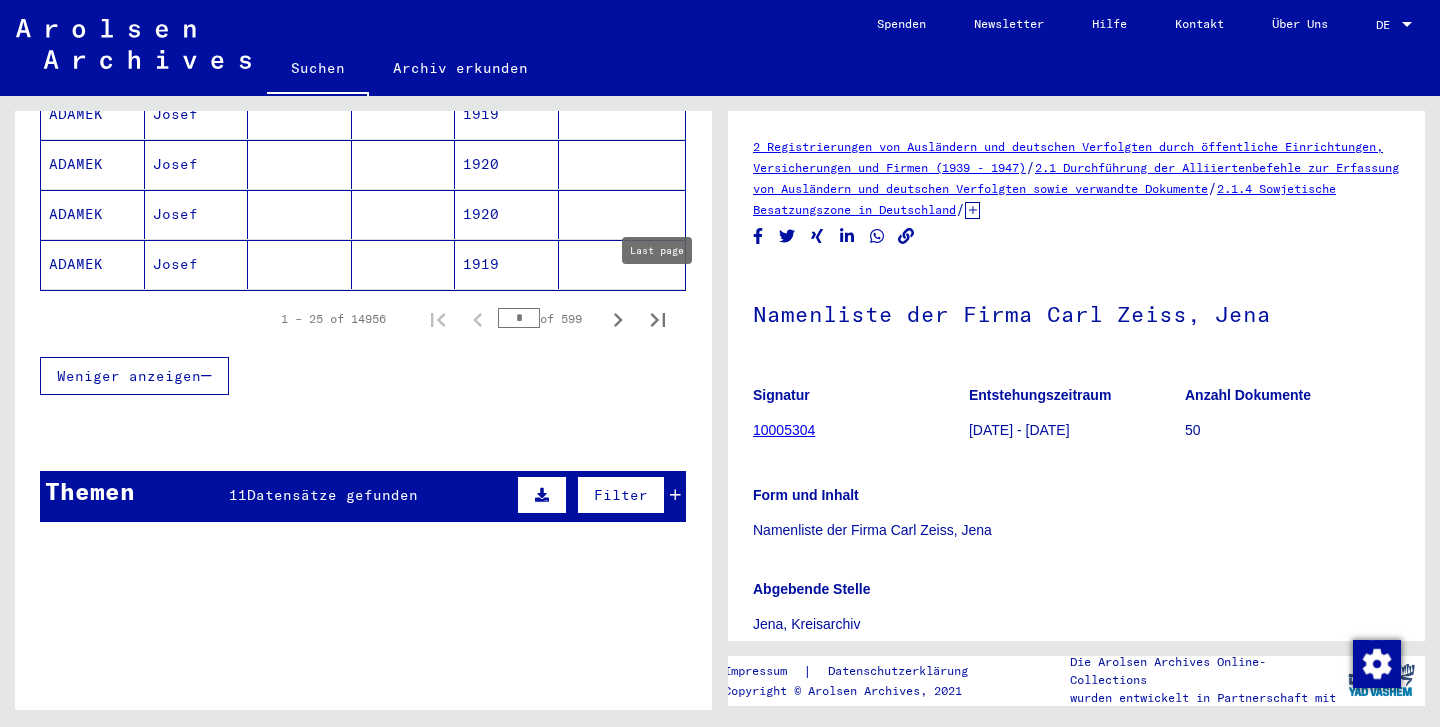 click 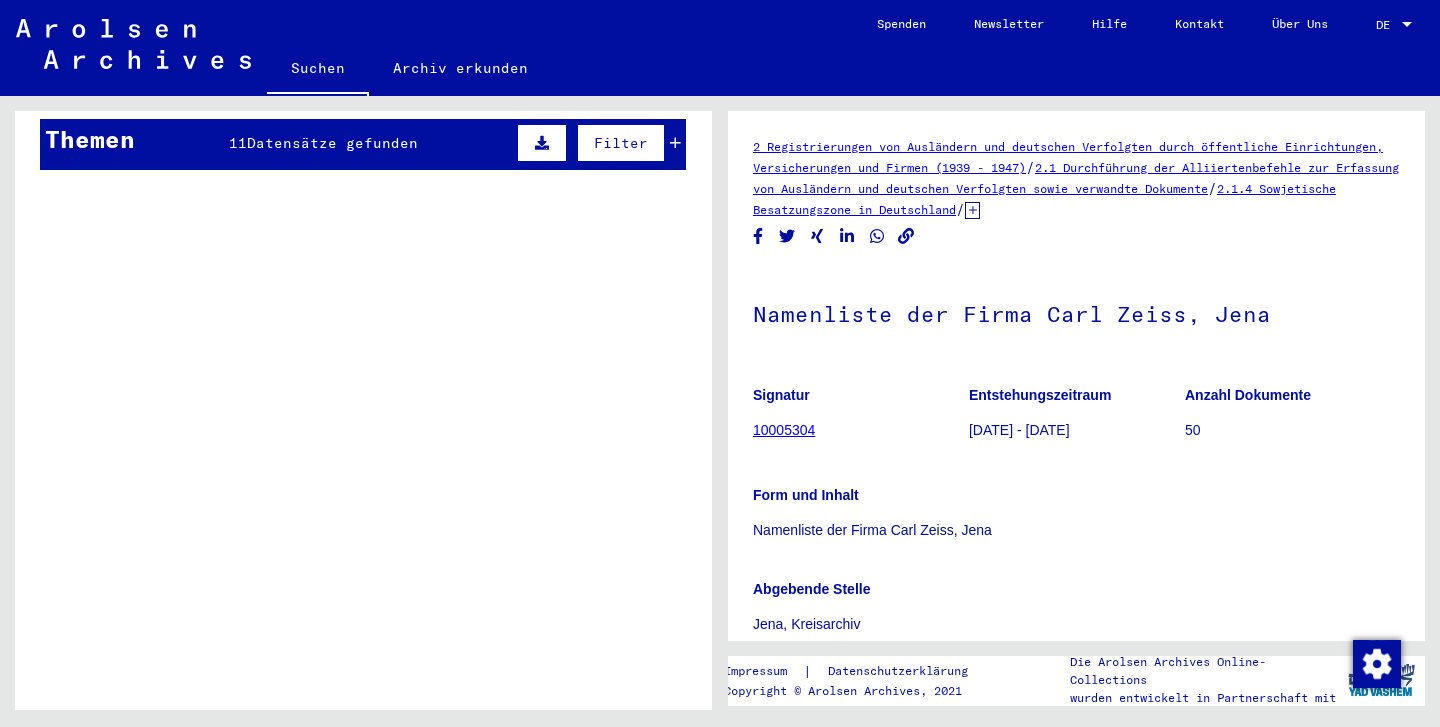 scroll, scrollTop: 921, scrollLeft: 0, axis: vertical 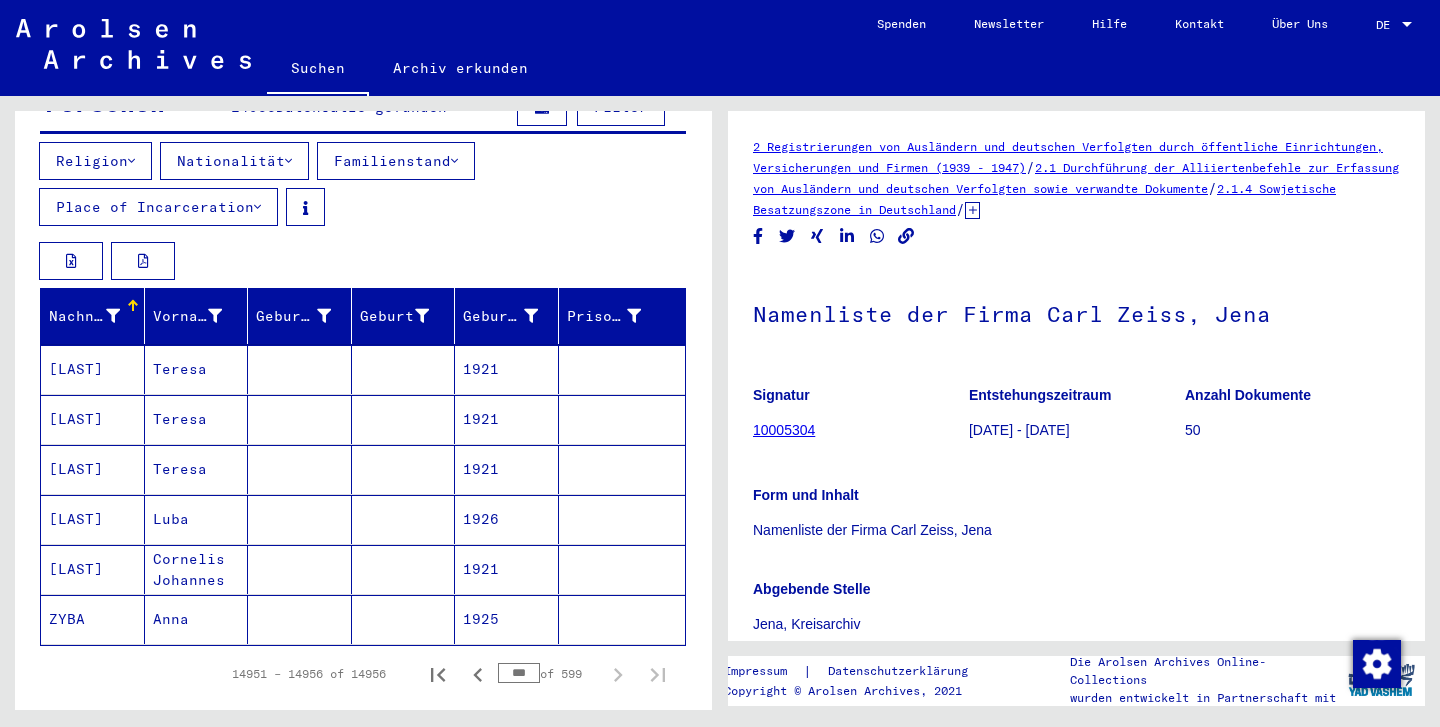 click on "[LAST]" at bounding box center (93, 619) 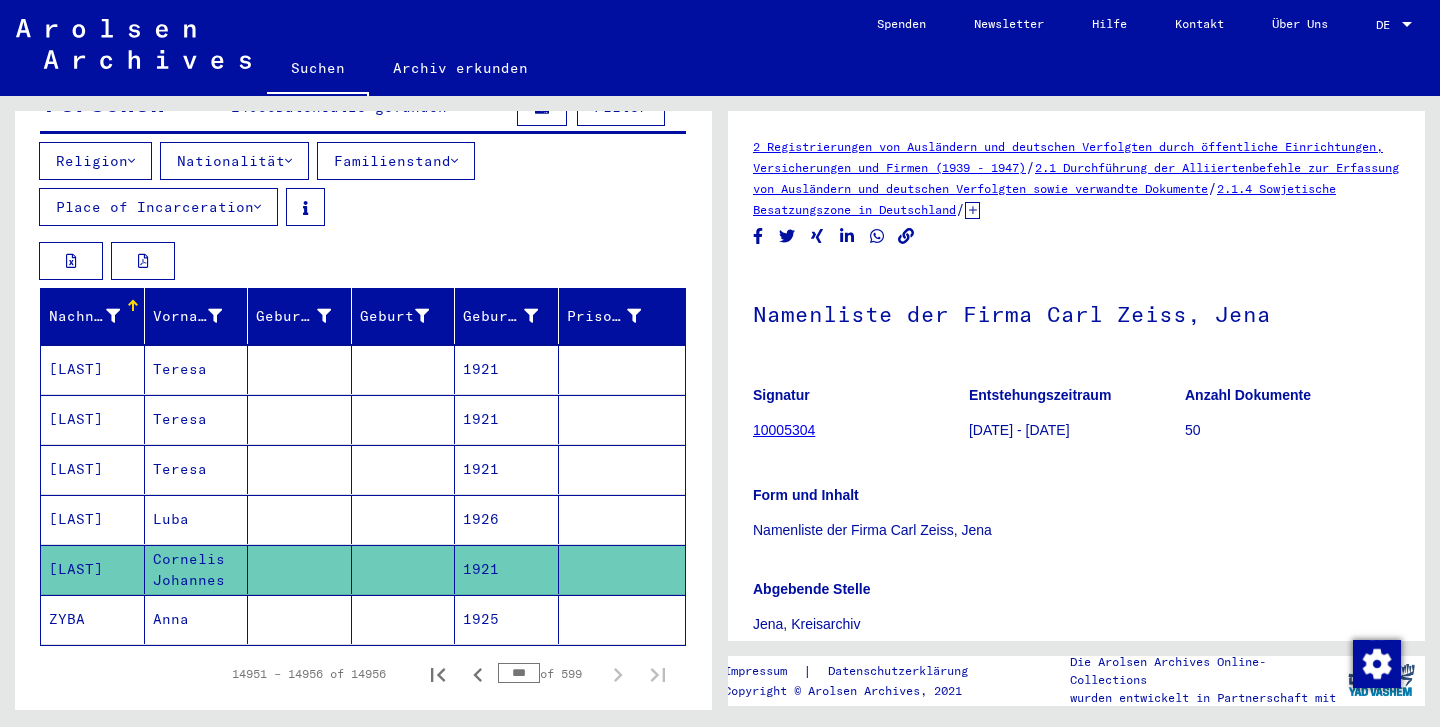 scroll, scrollTop: 0, scrollLeft: 0, axis: both 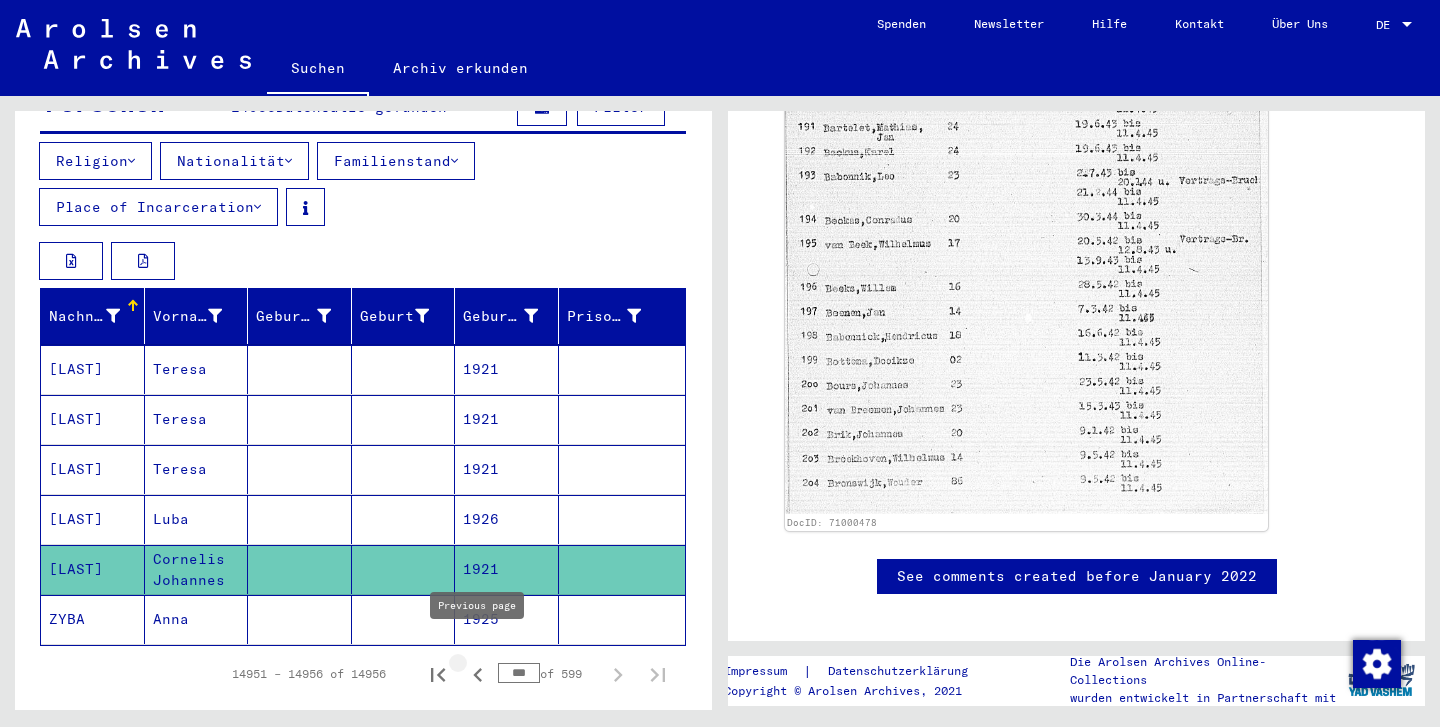 click 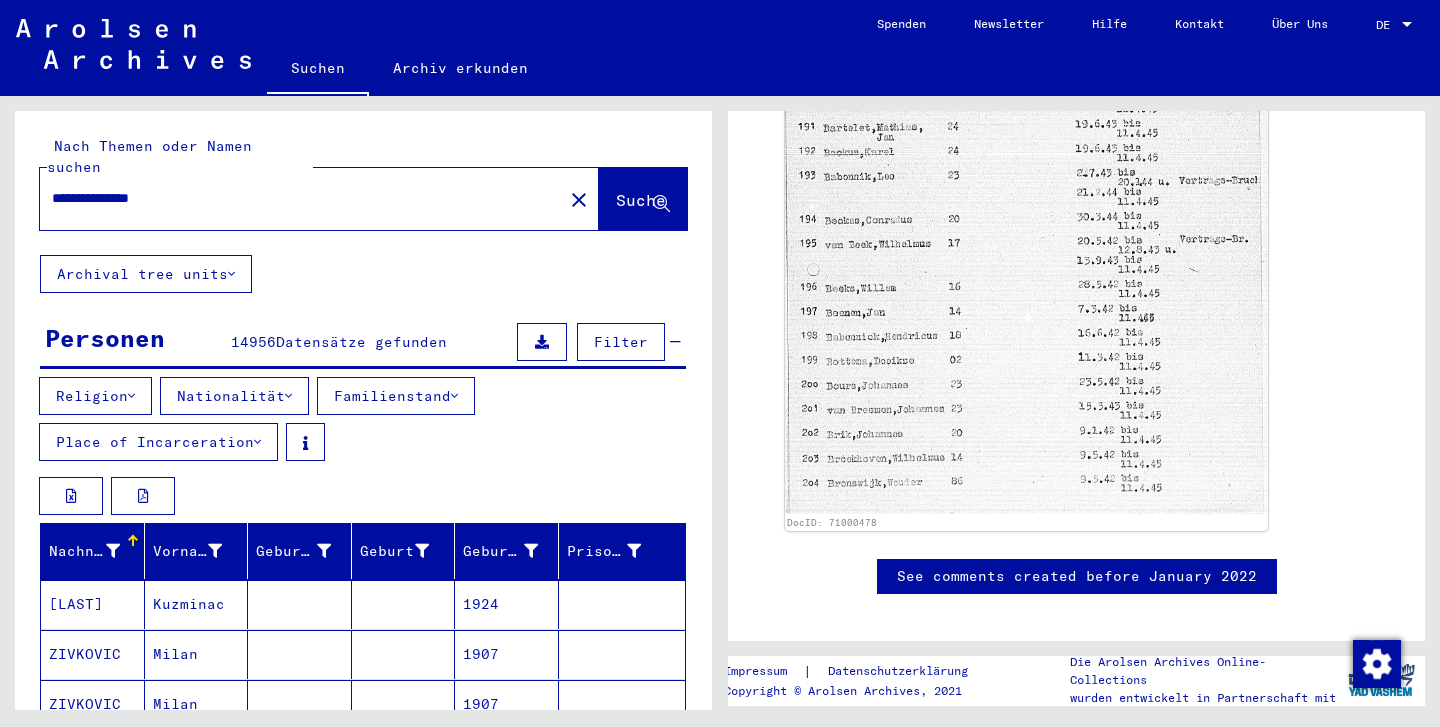 scroll, scrollTop: 0, scrollLeft: 0, axis: both 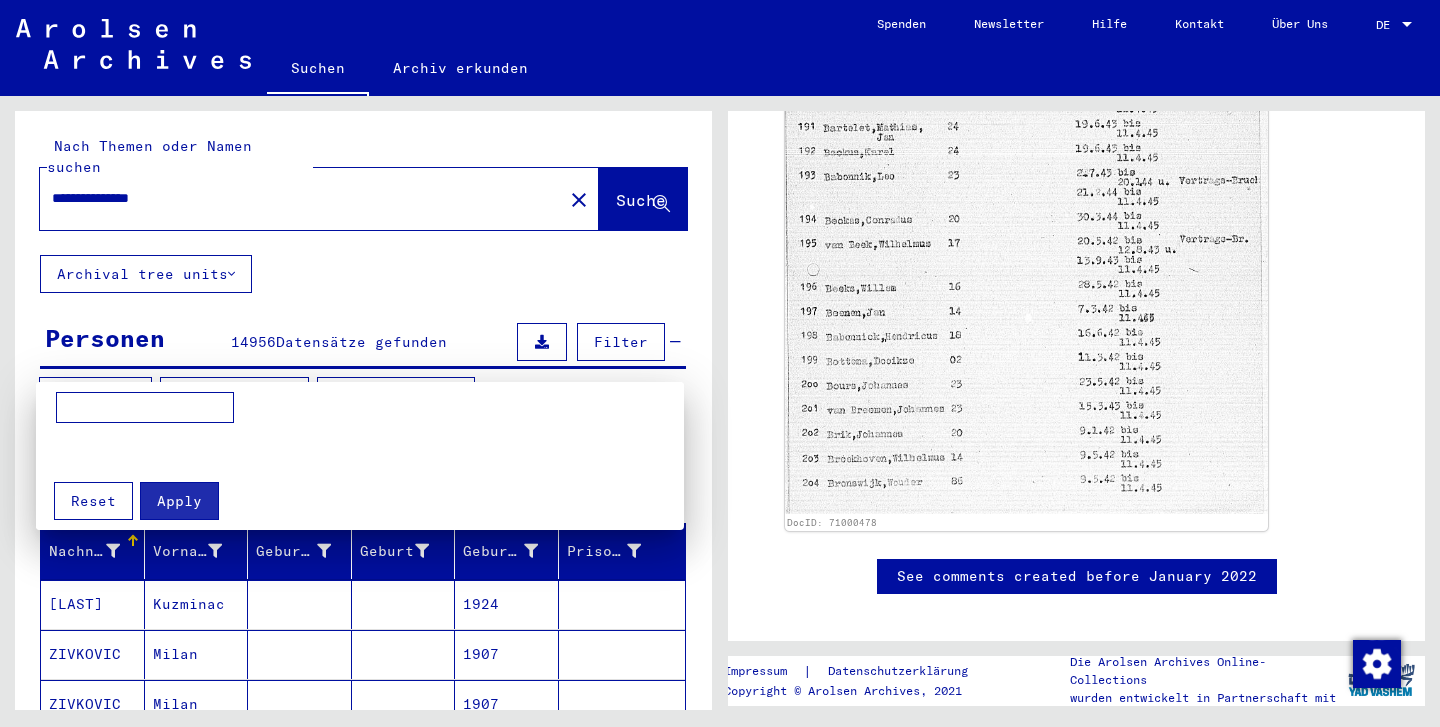 click at bounding box center (145, 408) 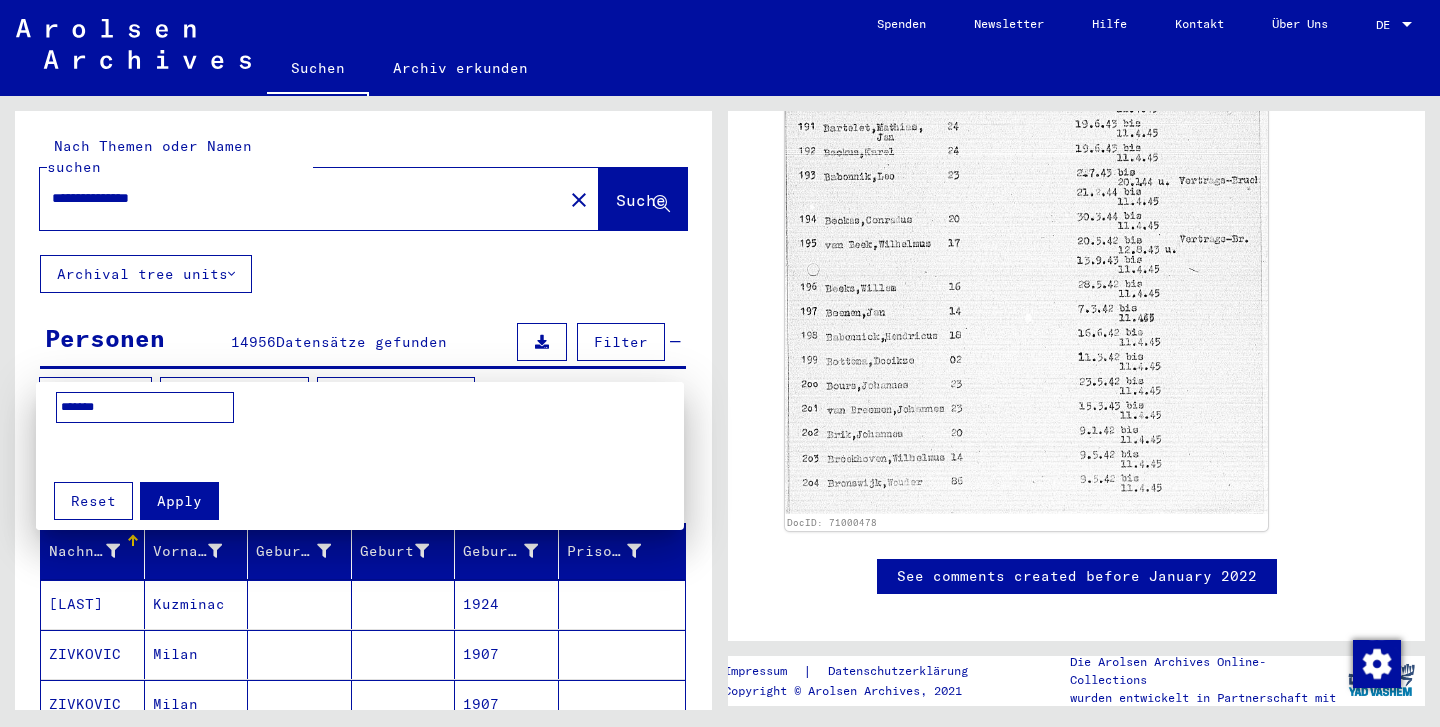 type on "*******" 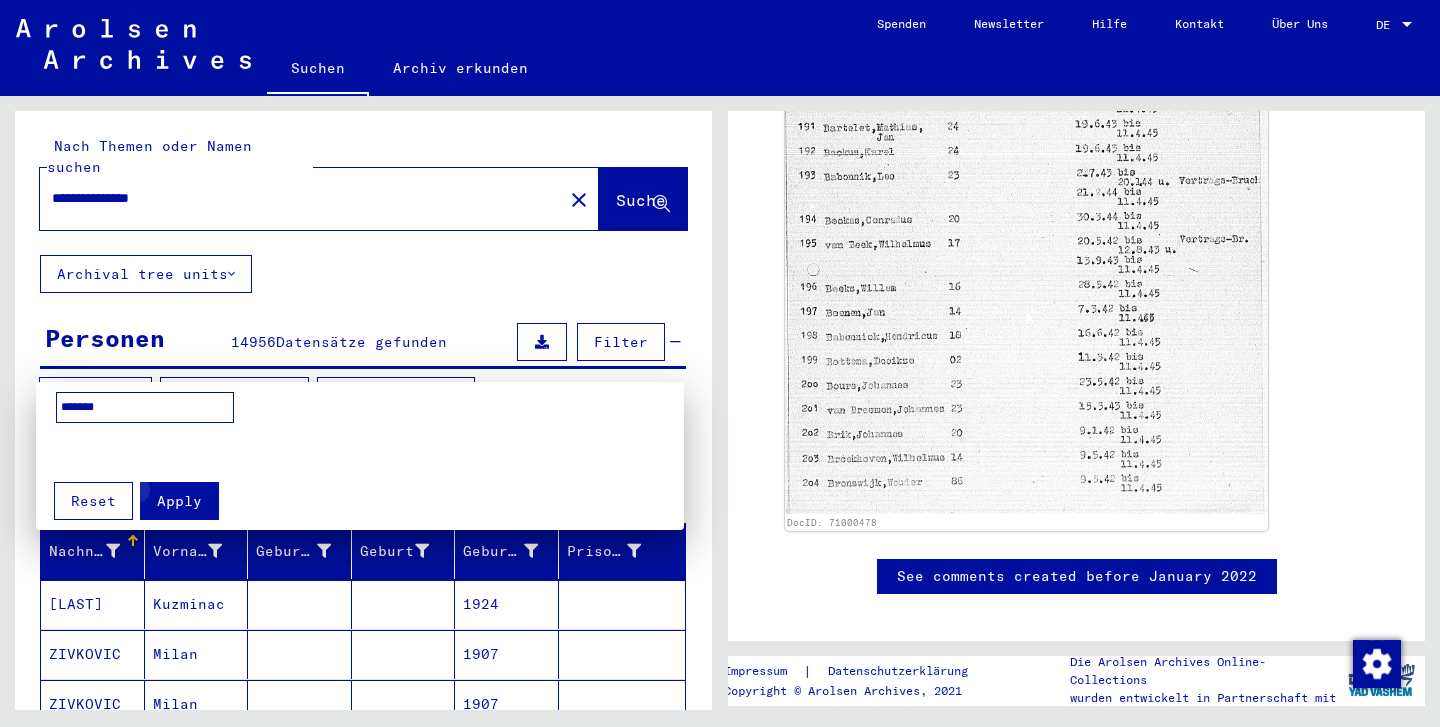 click on "Apply" at bounding box center (179, 501) 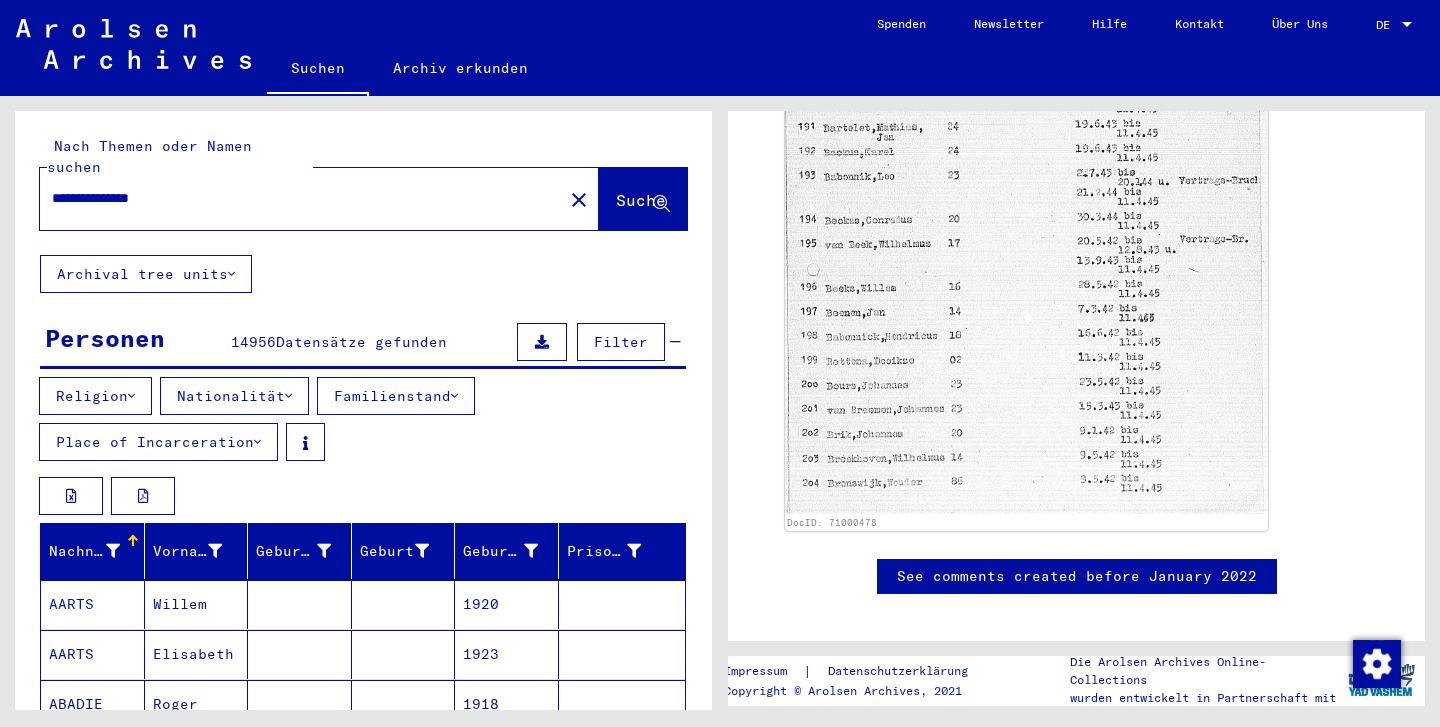 click at bounding box center (288, 396) 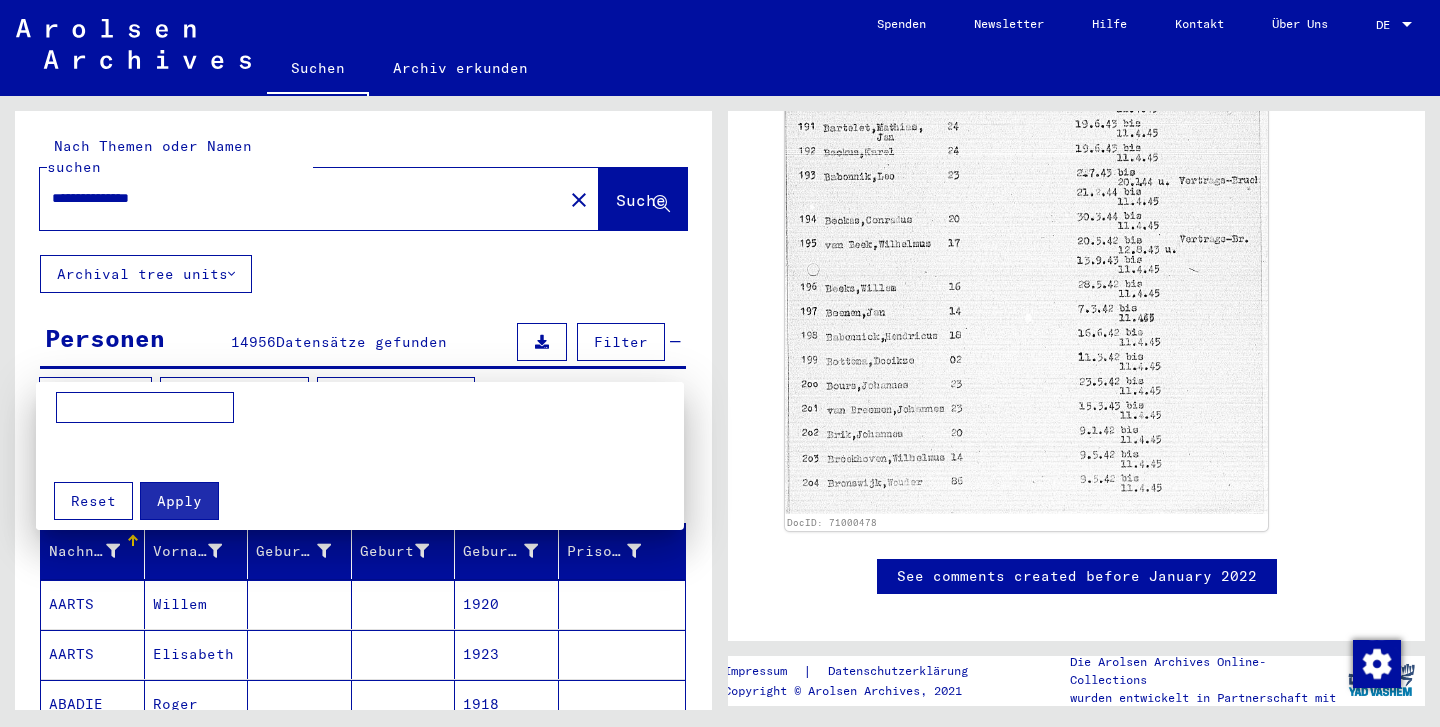 click on "Reset" at bounding box center [93, 501] 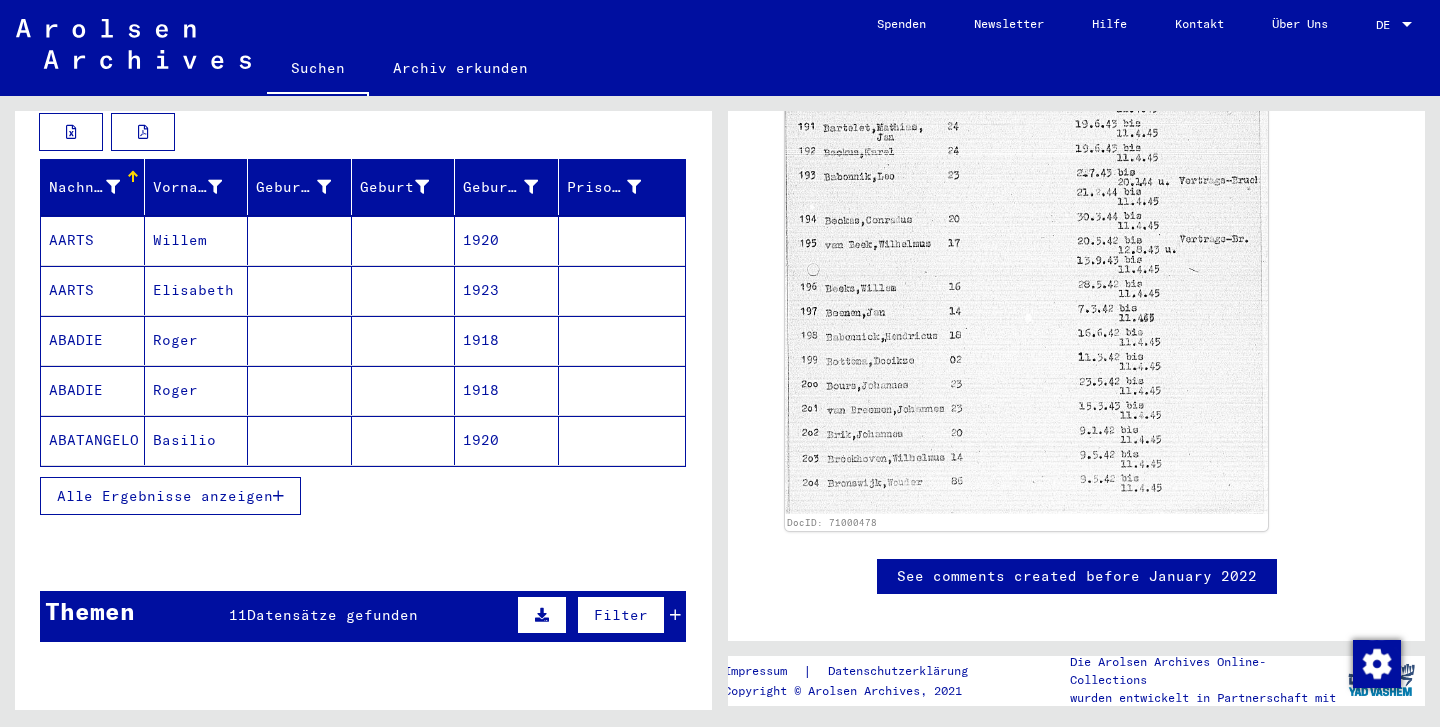 scroll, scrollTop: 389, scrollLeft: 0, axis: vertical 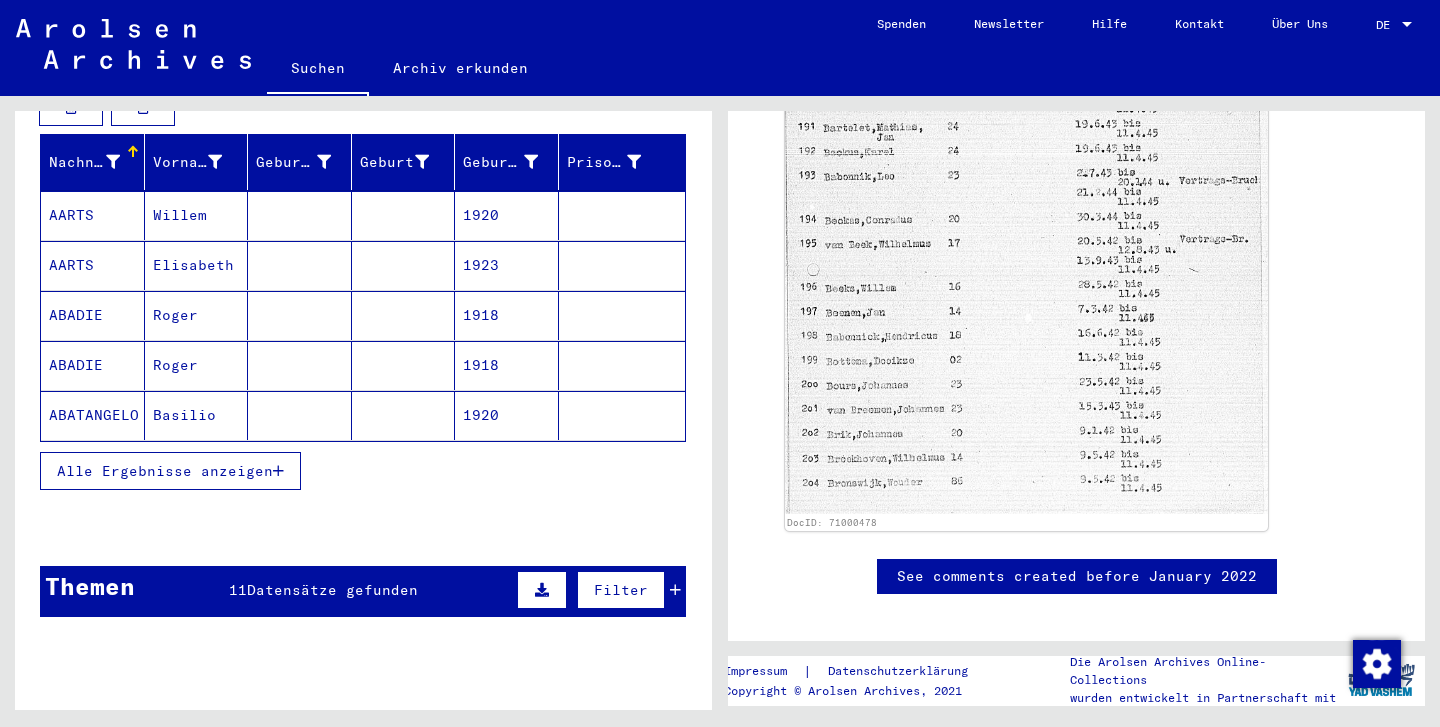 click on "Alle Ergebnisse anzeigen" at bounding box center [165, 471] 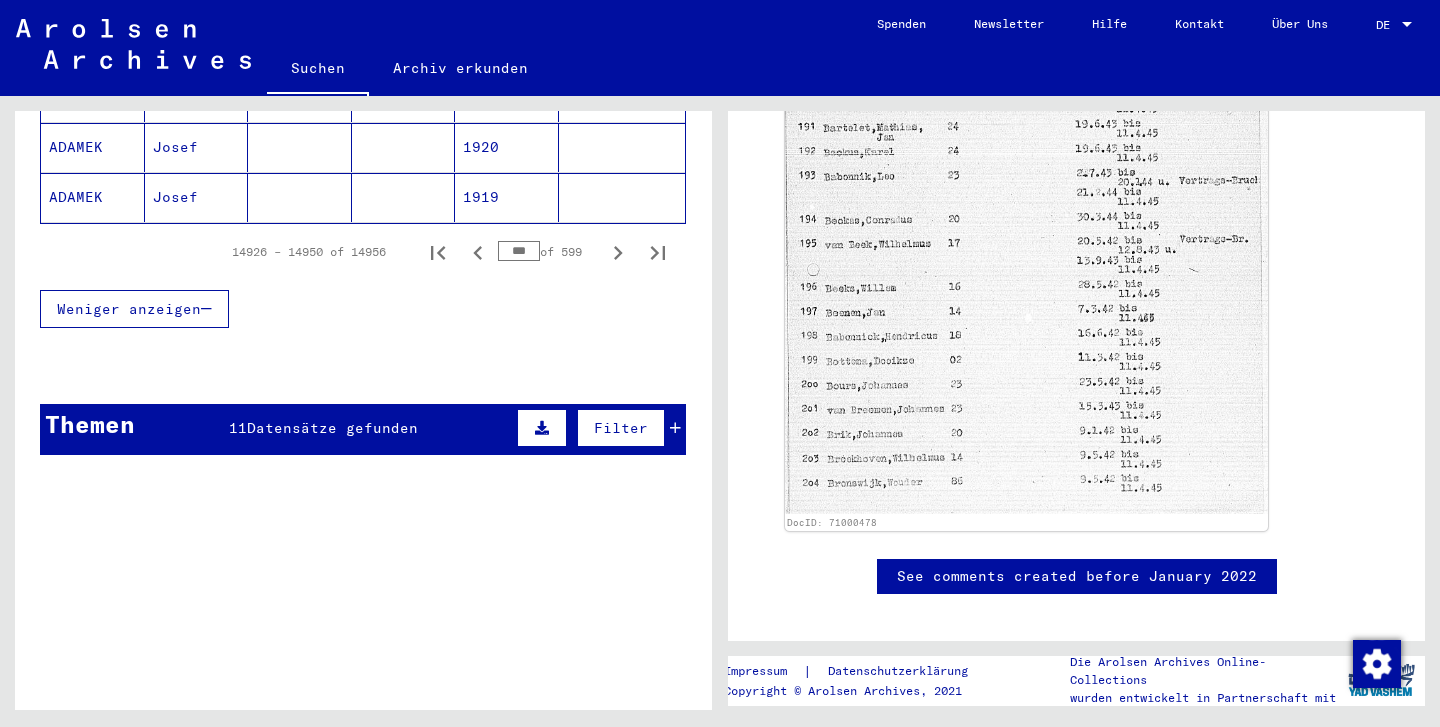scroll, scrollTop: 1685, scrollLeft: 0, axis: vertical 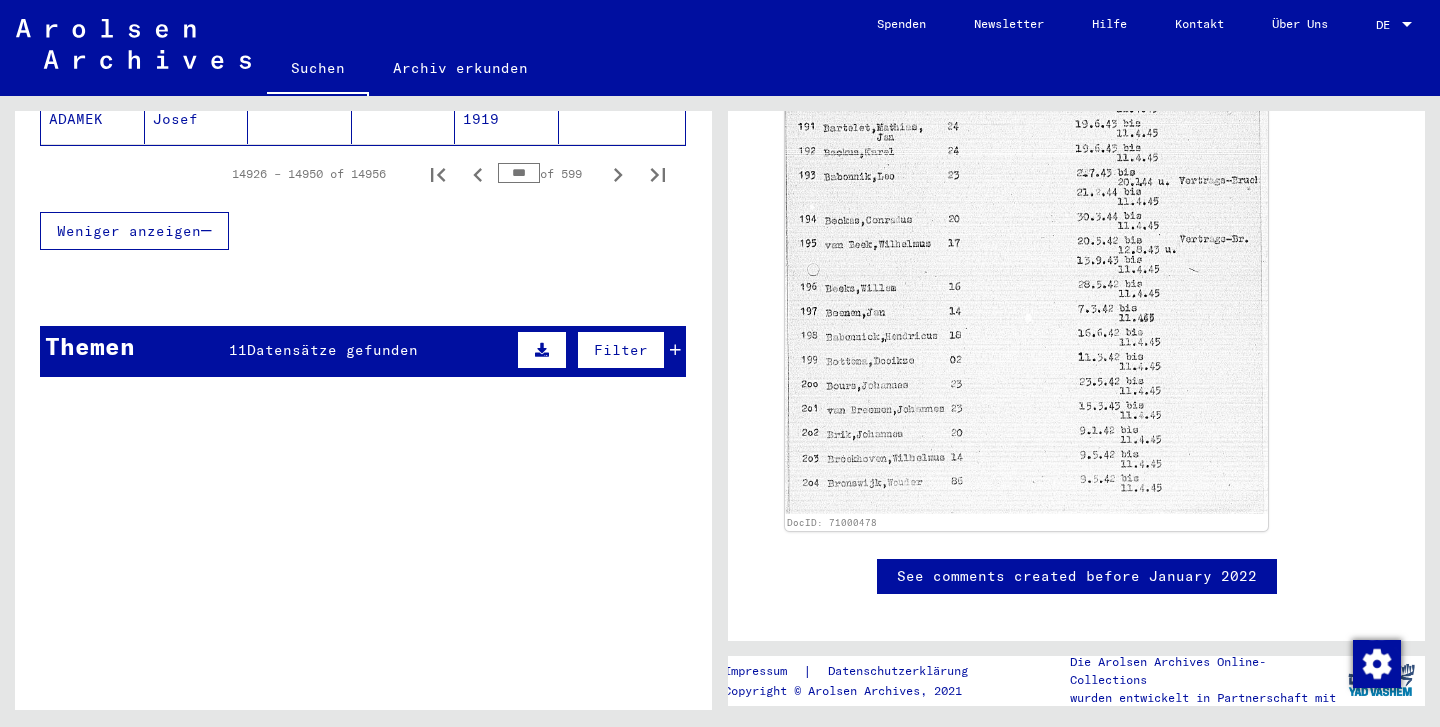 click on "Datensätze gefunden" at bounding box center [332, 350] 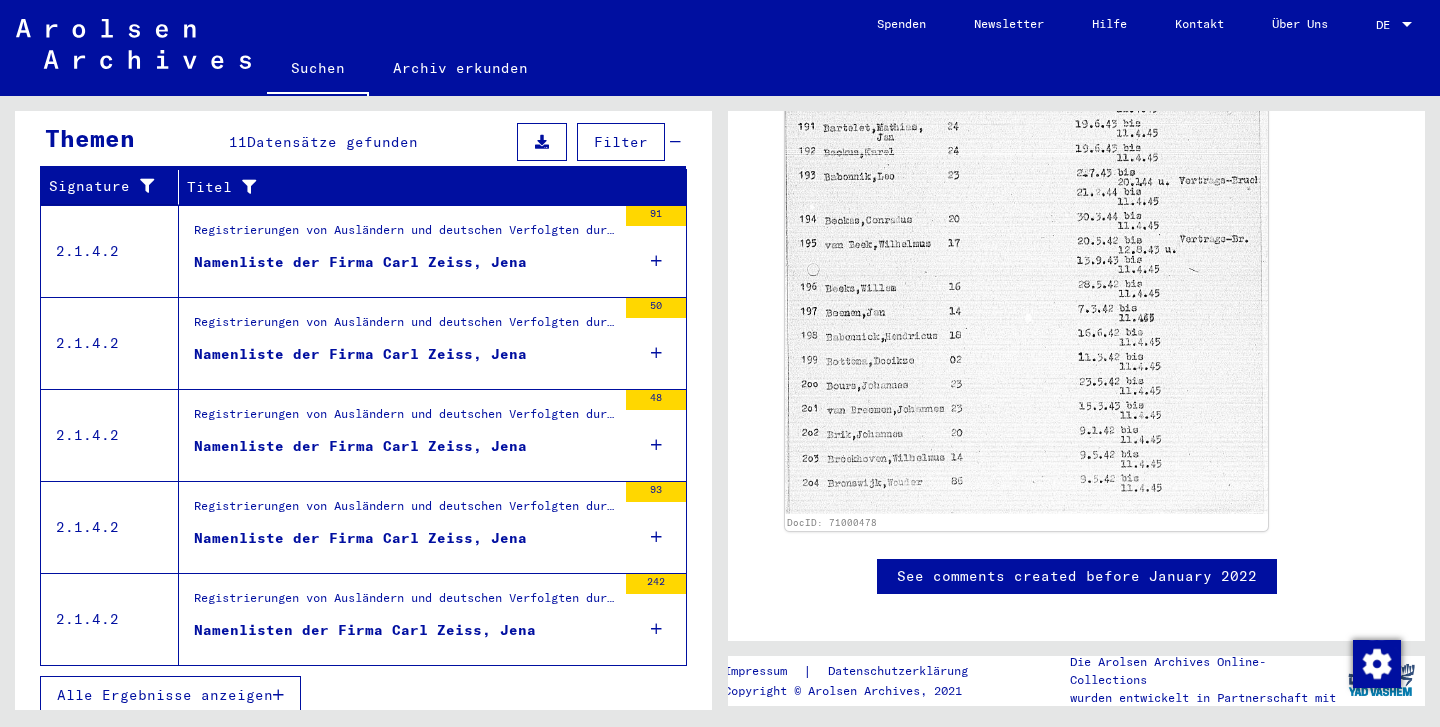 scroll, scrollTop: 1889, scrollLeft: 0, axis: vertical 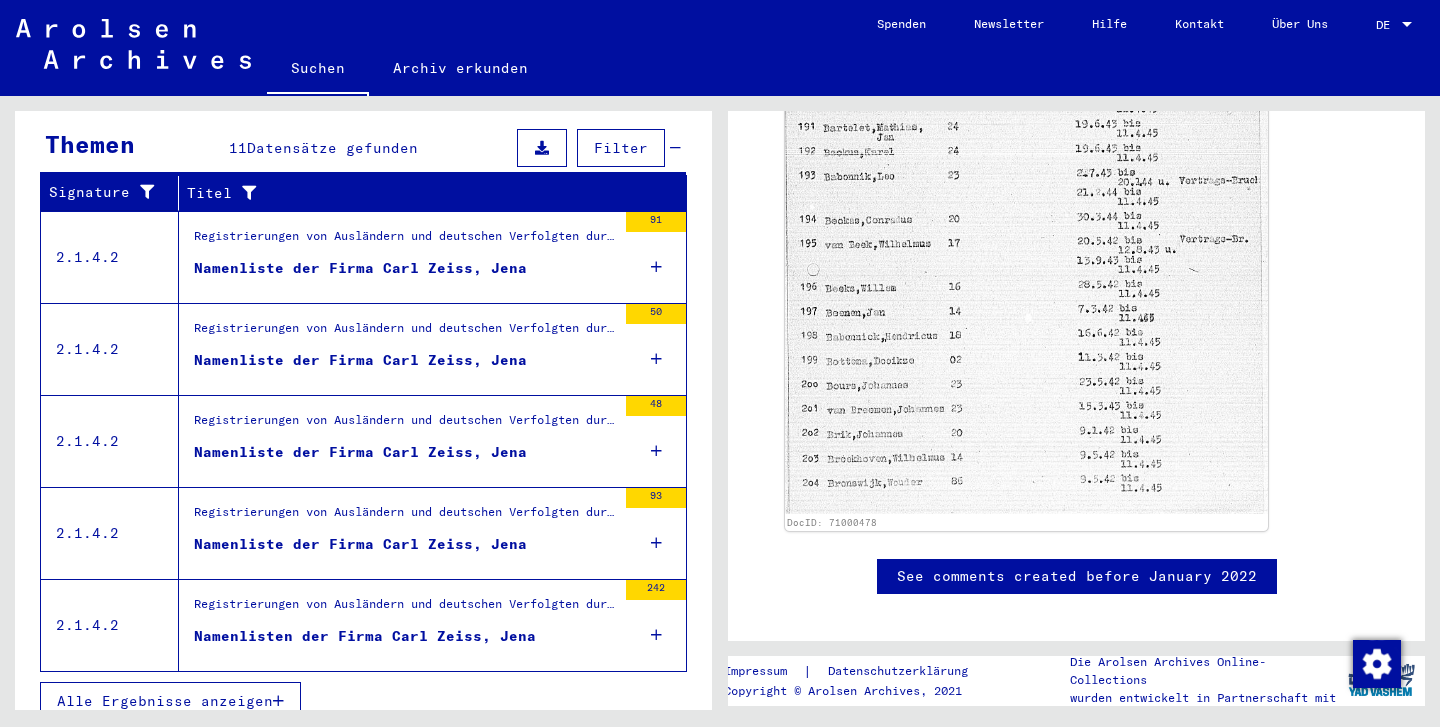 click on "Alle Ergebnisse anzeigen" at bounding box center [165, 701] 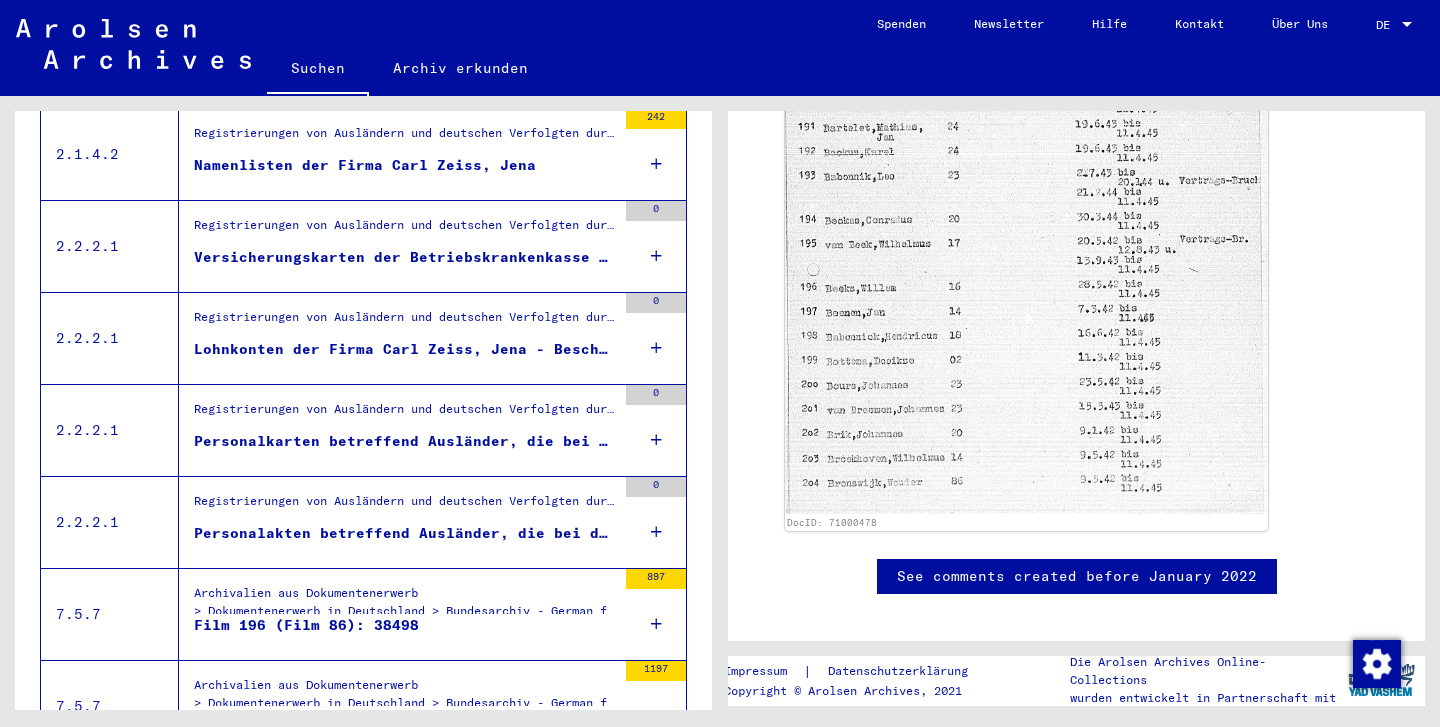 scroll, scrollTop: 932, scrollLeft: 0, axis: vertical 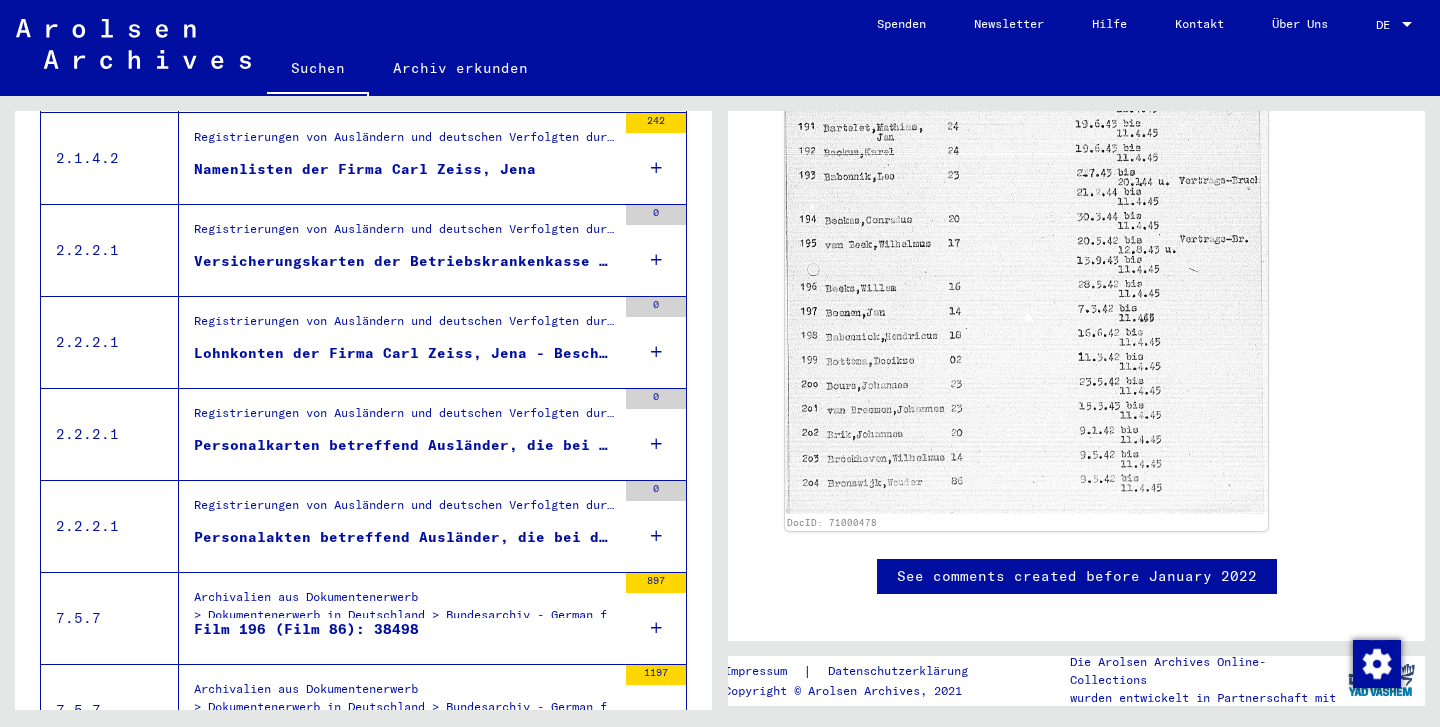 click on "Personalakten betreffend Ausländer, die bei der Firma Carl Zeiss, Jena, beschäftigt waren, Beschäftigungszeiten: 9.9.42 - 24.1.45" at bounding box center (405, 537) 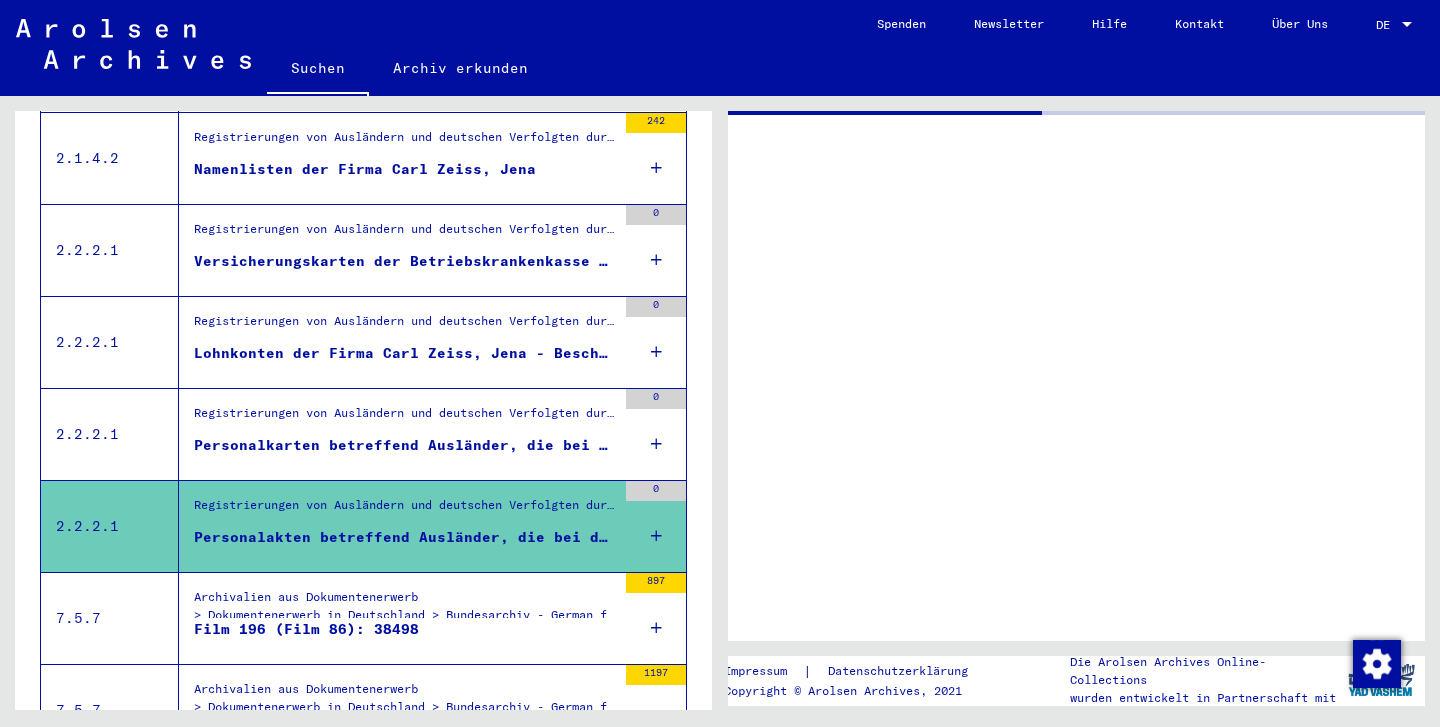 scroll, scrollTop: 0, scrollLeft: 0, axis: both 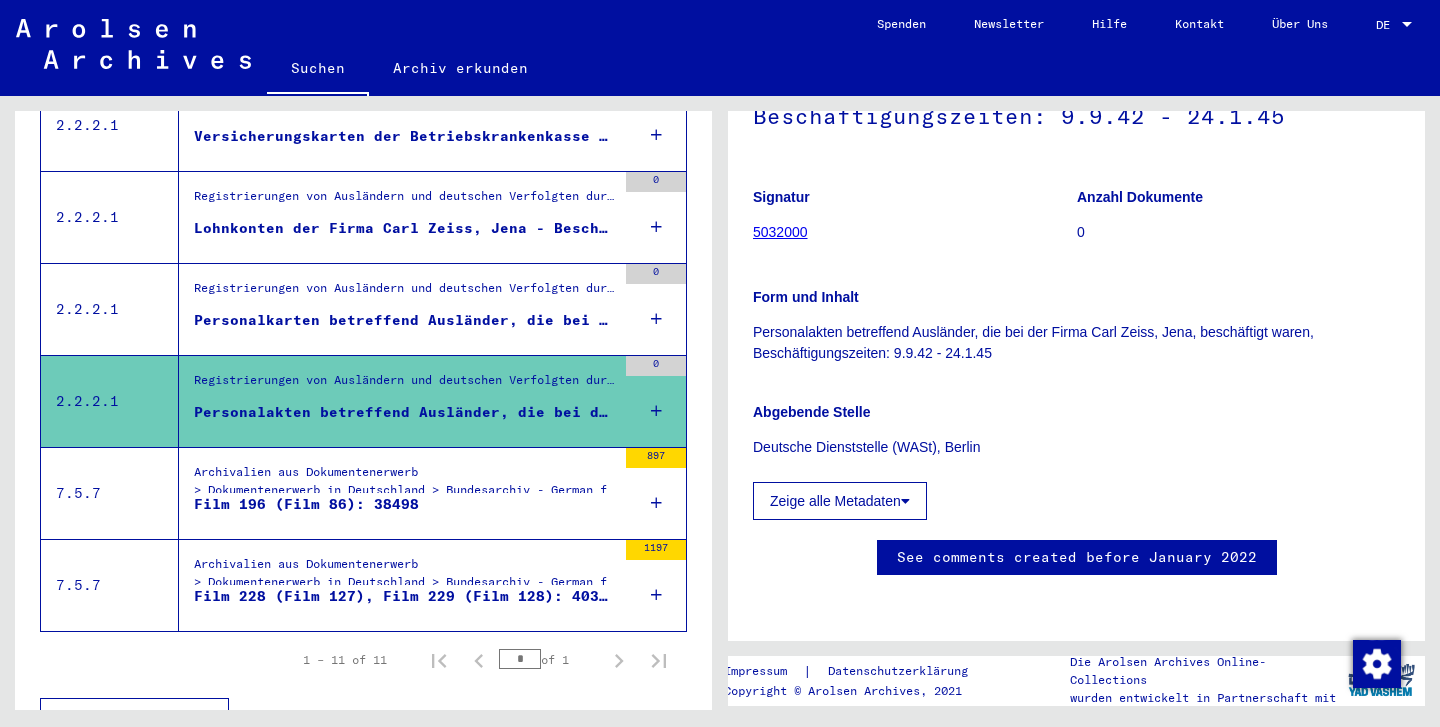 click on "Personalkarten betreffend Ausländer, die bei der Firma Carl Zeiss, Jena, beschäftigt waren, Beschäftigungszeiten: 12.12.41 - 24.3.45" at bounding box center (405, 320) 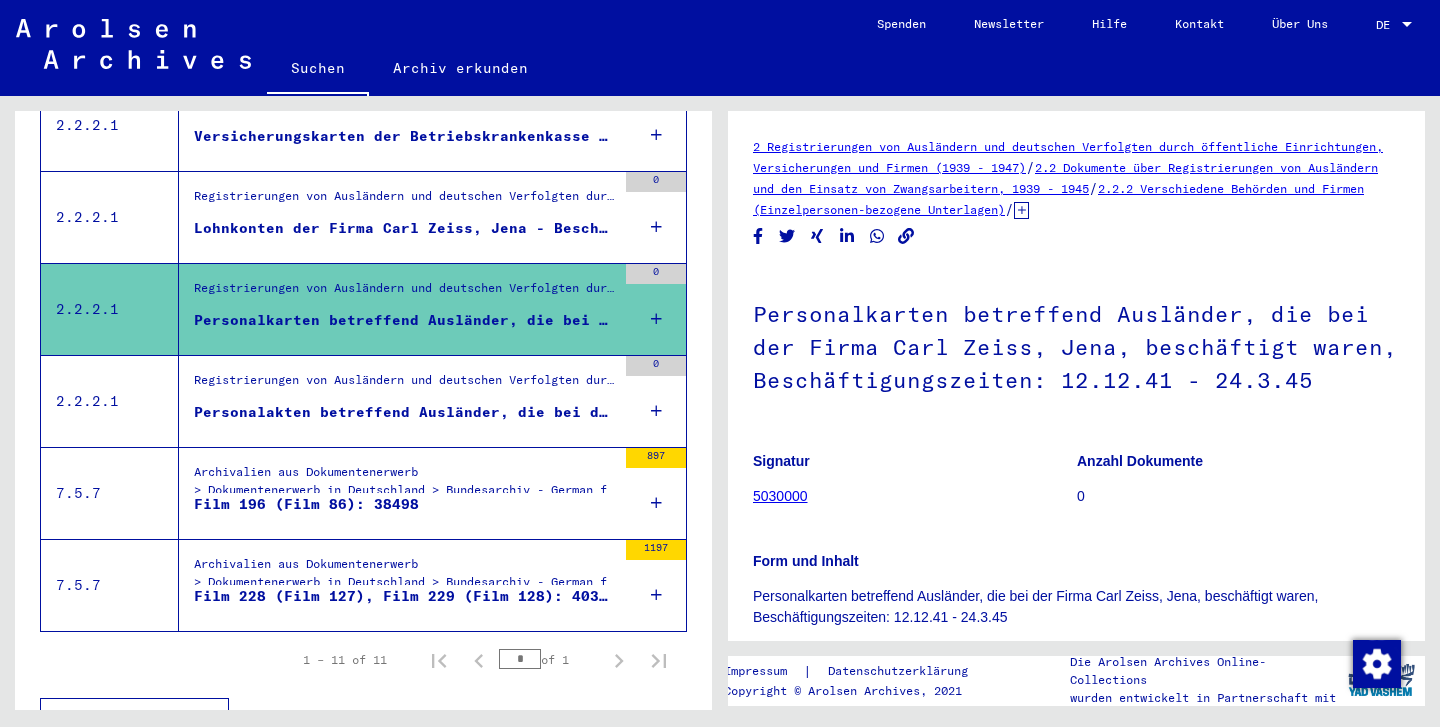 scroll, scrollTop: 0, scrollLeft: 0, axis: both 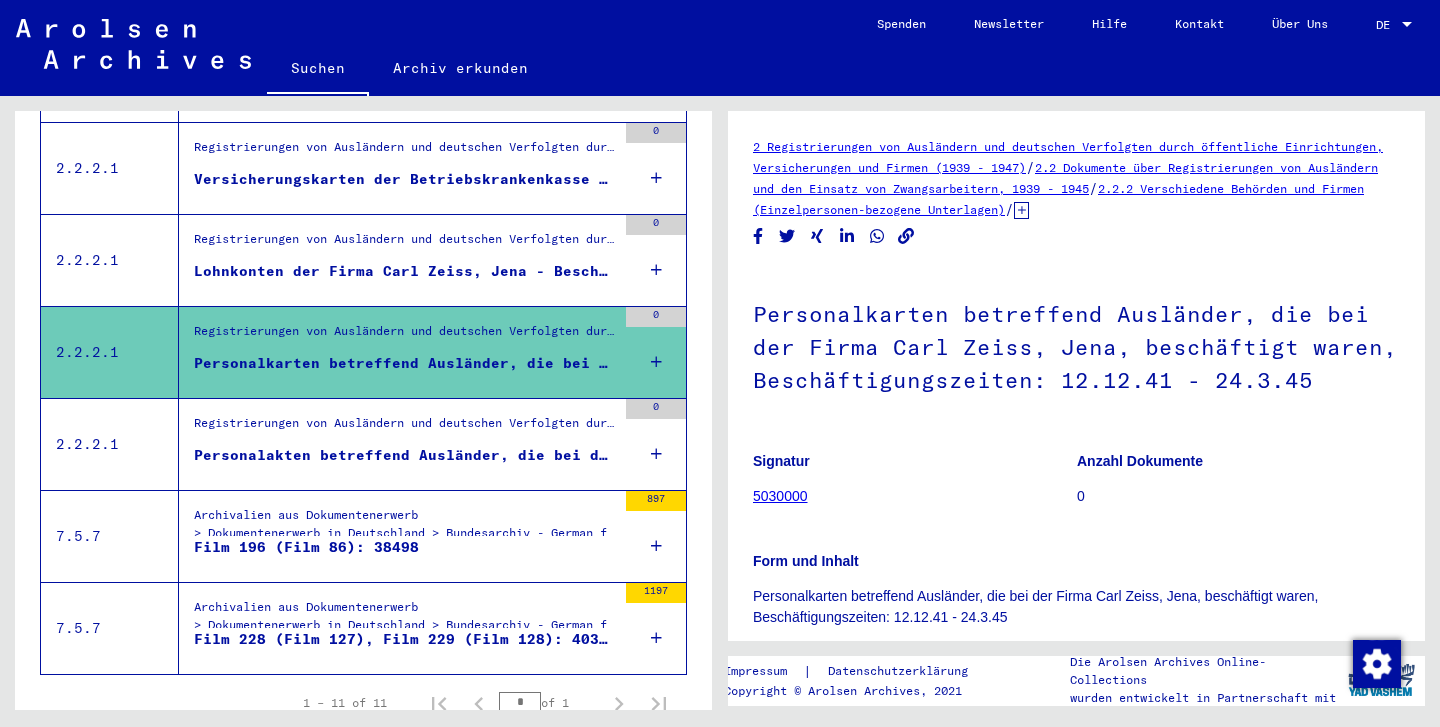 click on "Lohnkonten der Firma Carl Zeiss, Jena - Beschäftigungszeiten: 1940 - 1946" at bounding box center [405, 271] 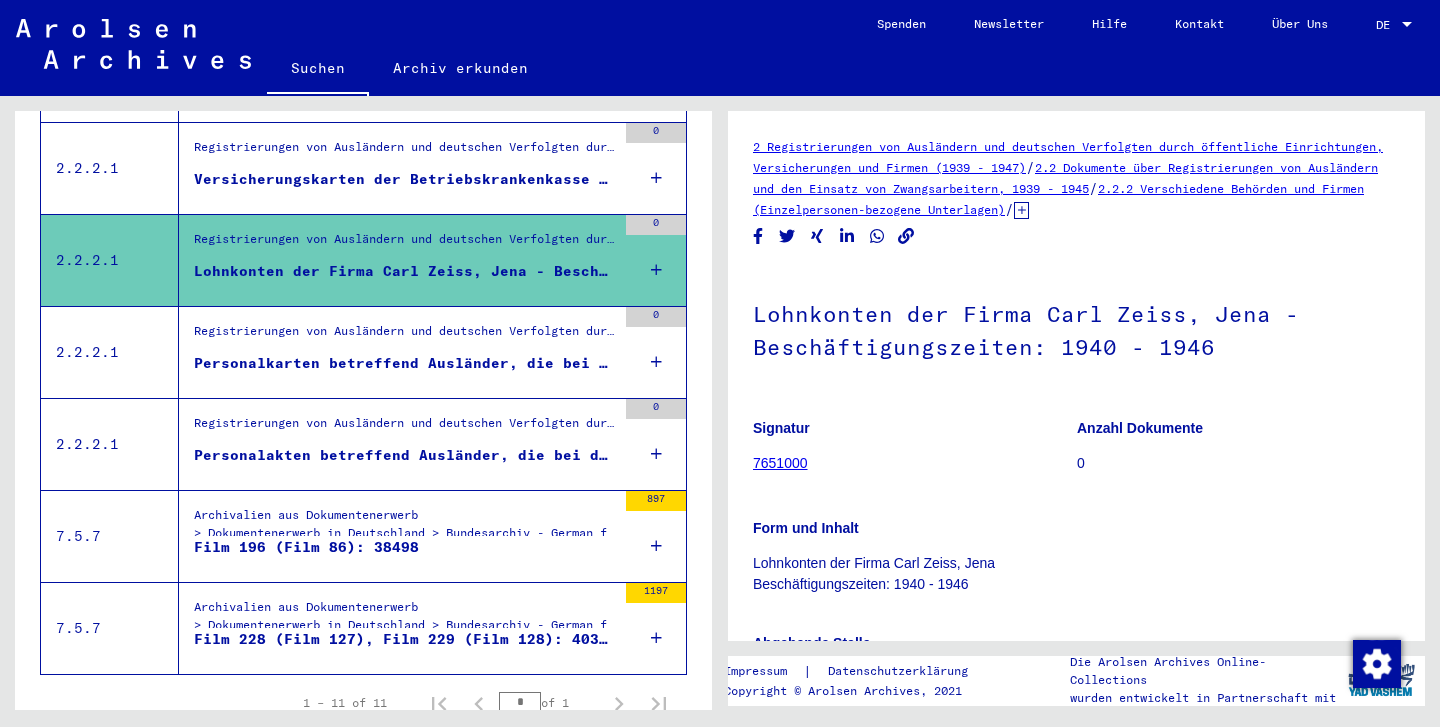 scroll, scrollTop: 0, scrollLeft: 0, axis: both 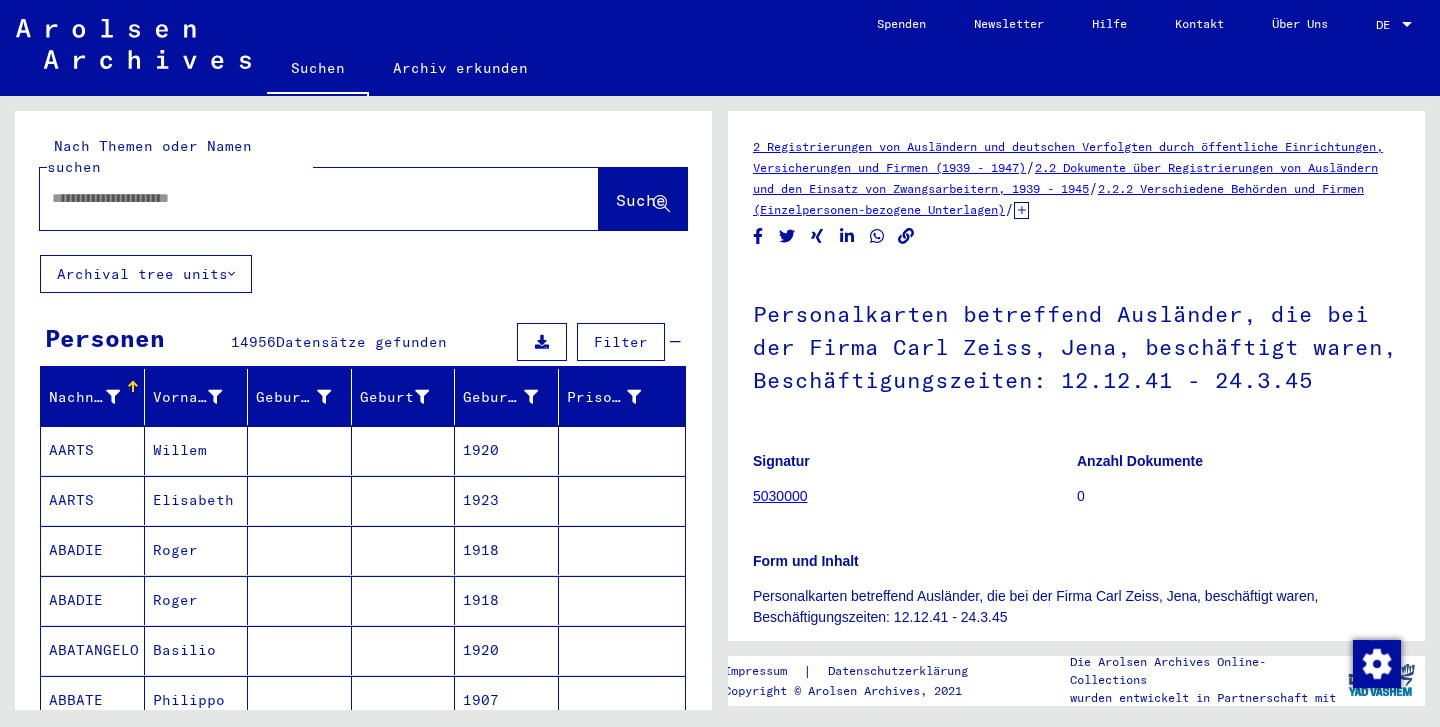 type on "*****" 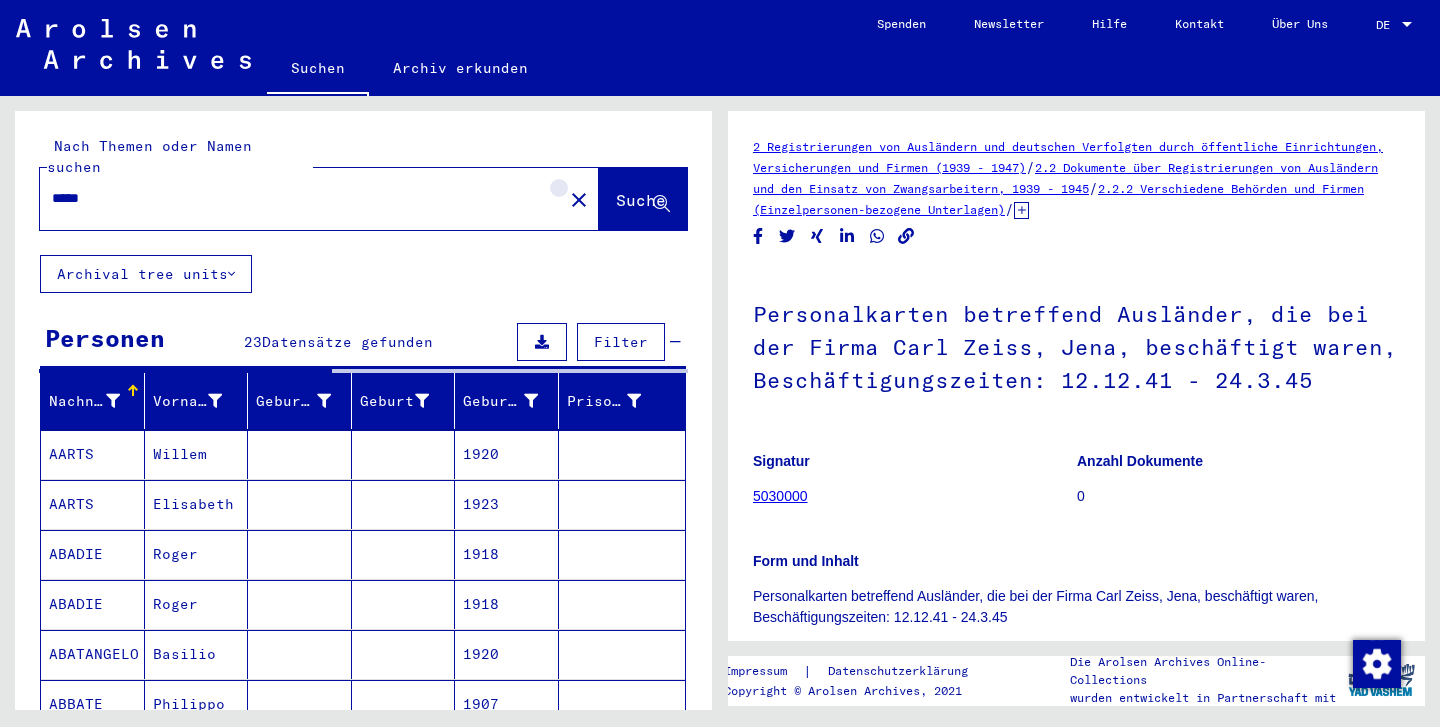 click on "close" 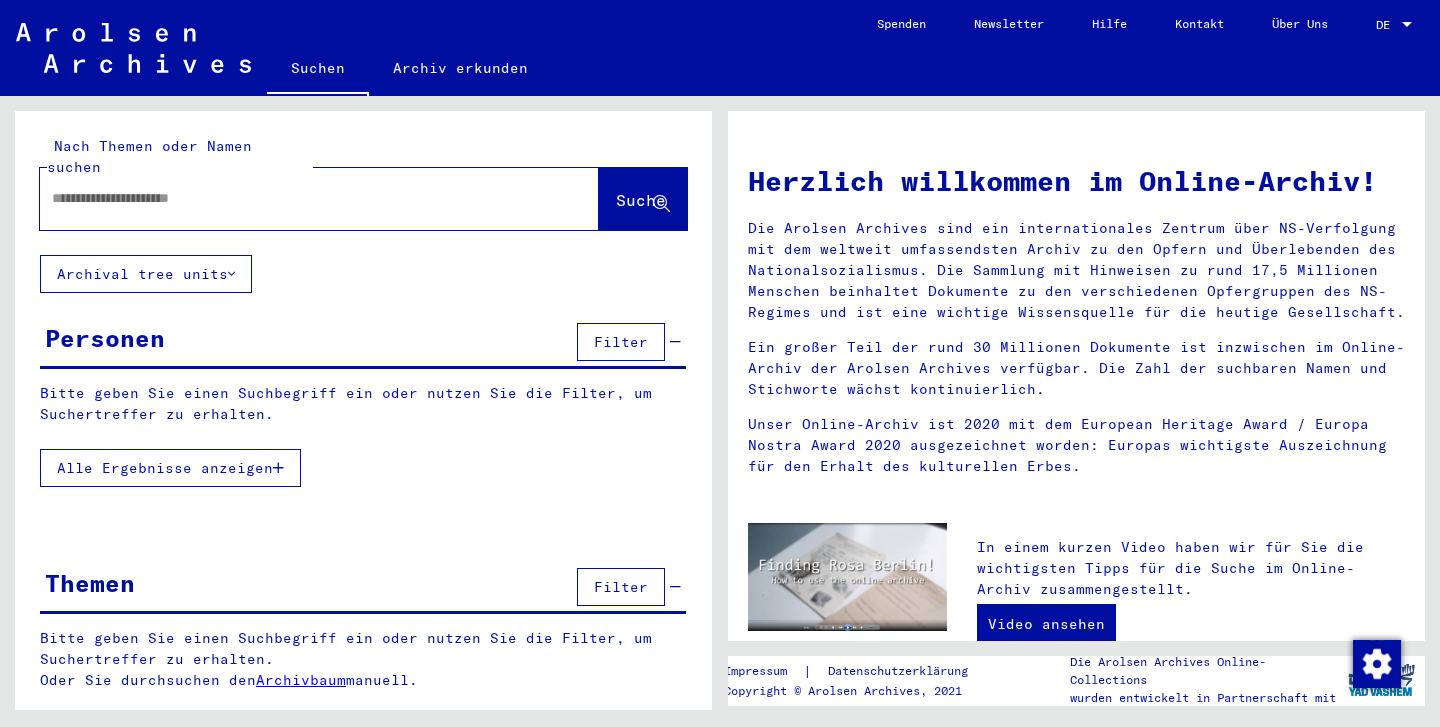 click 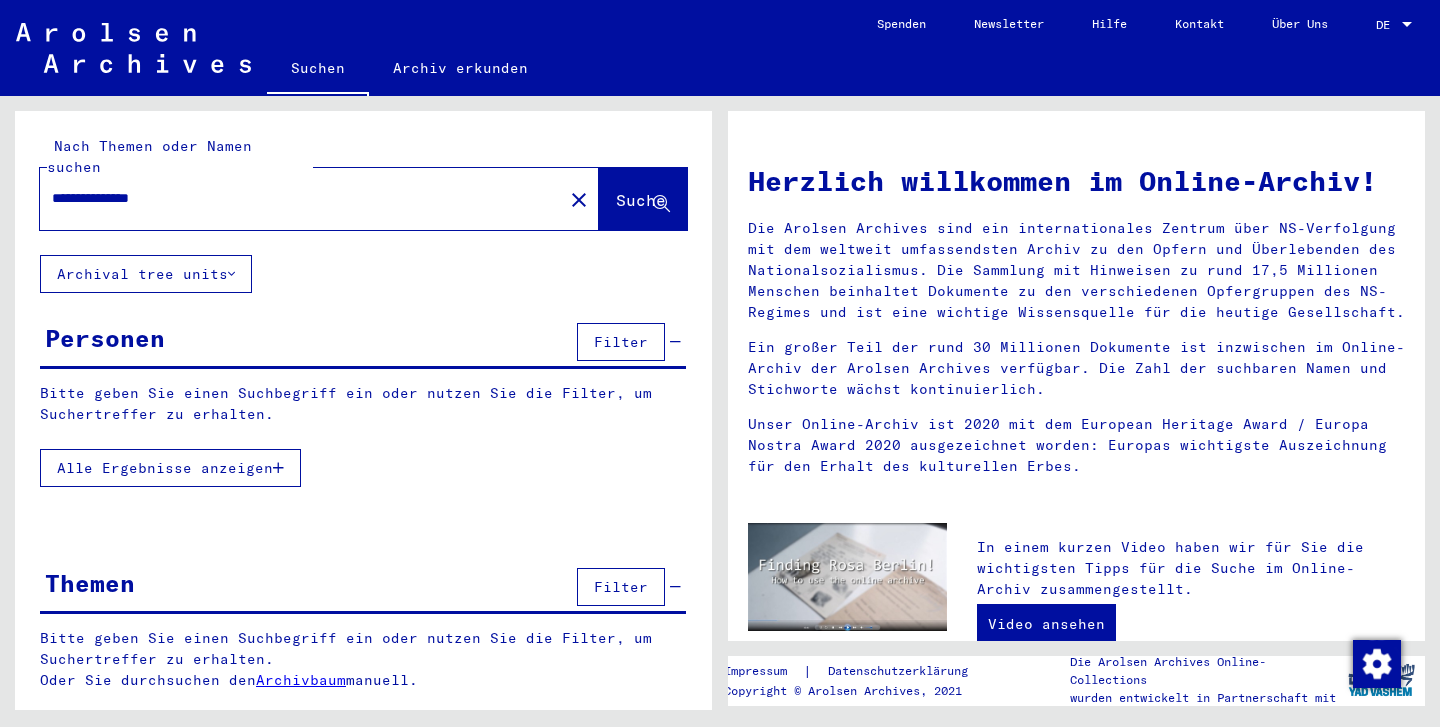 type on "**********" 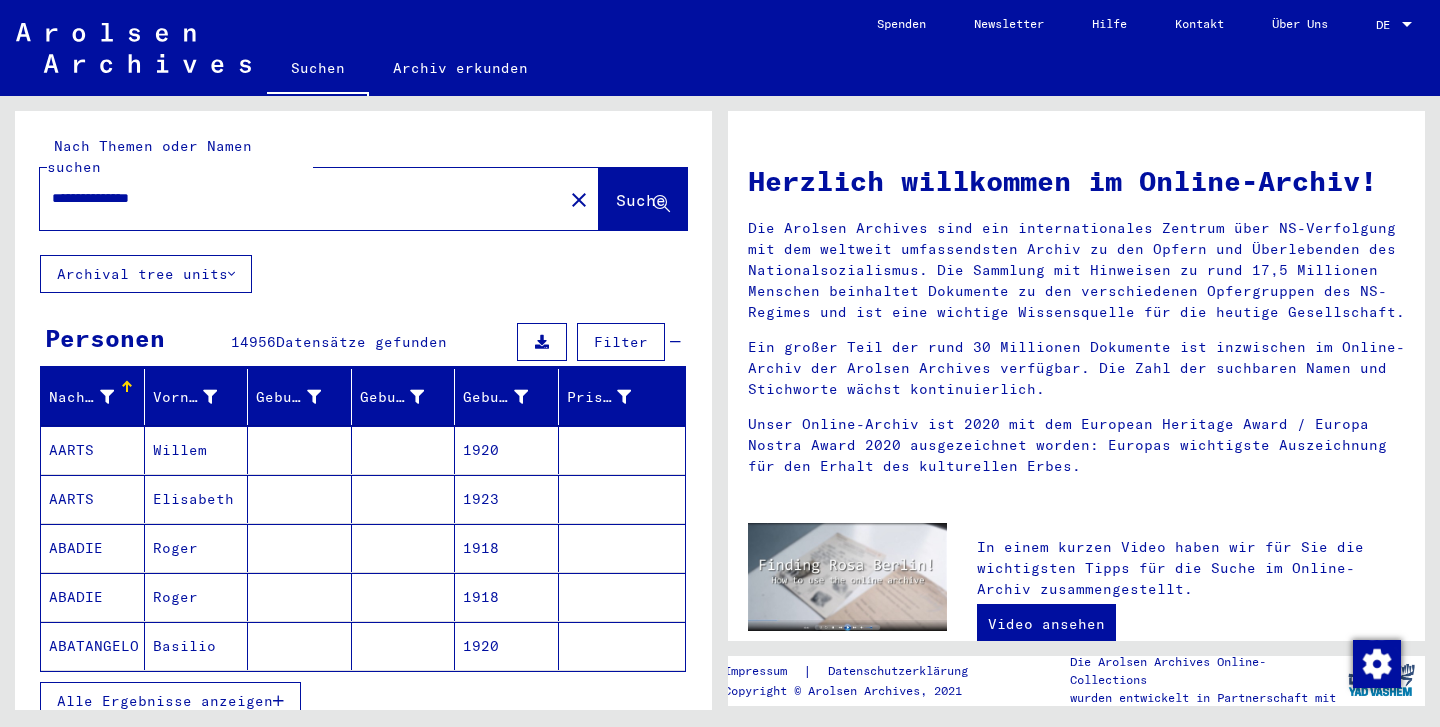 scroll, scrollTop: 0, scrollLeft: 0, axis: both 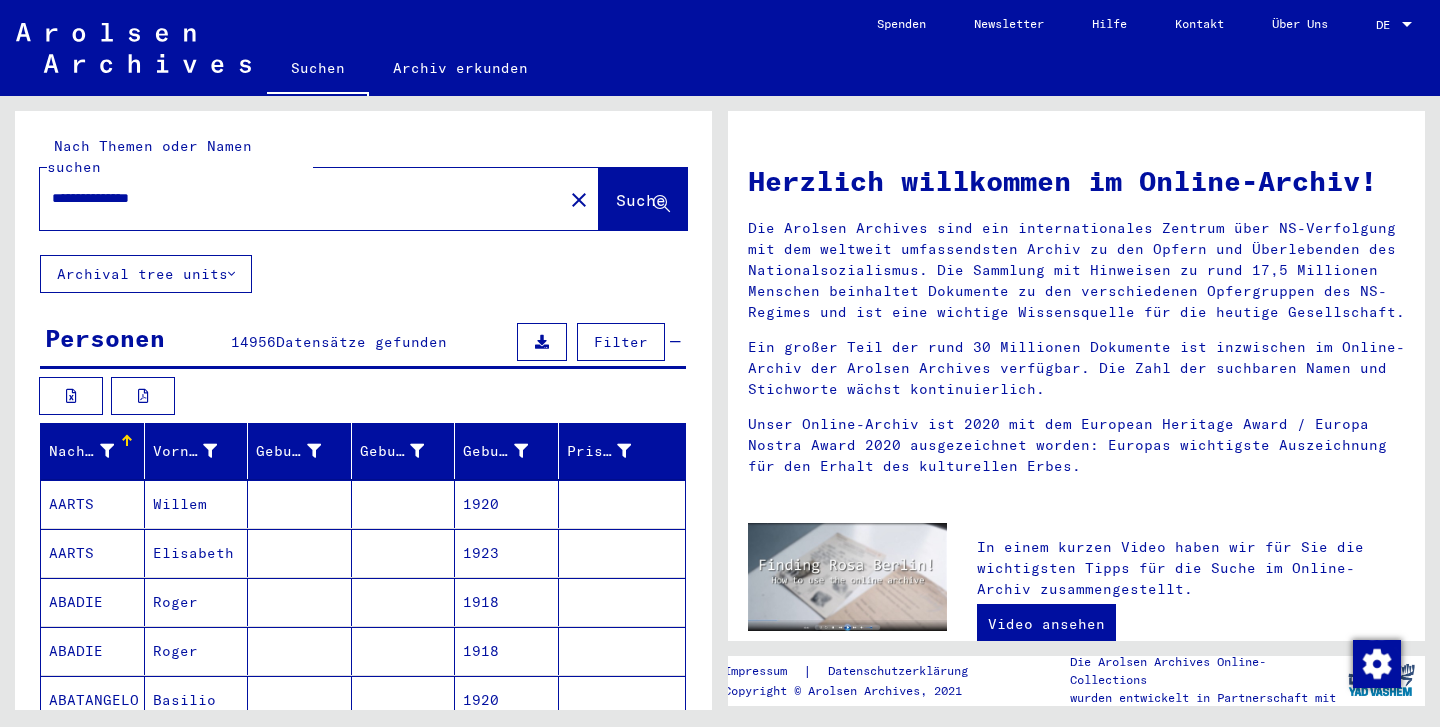 click at bounding box center (542, 342) 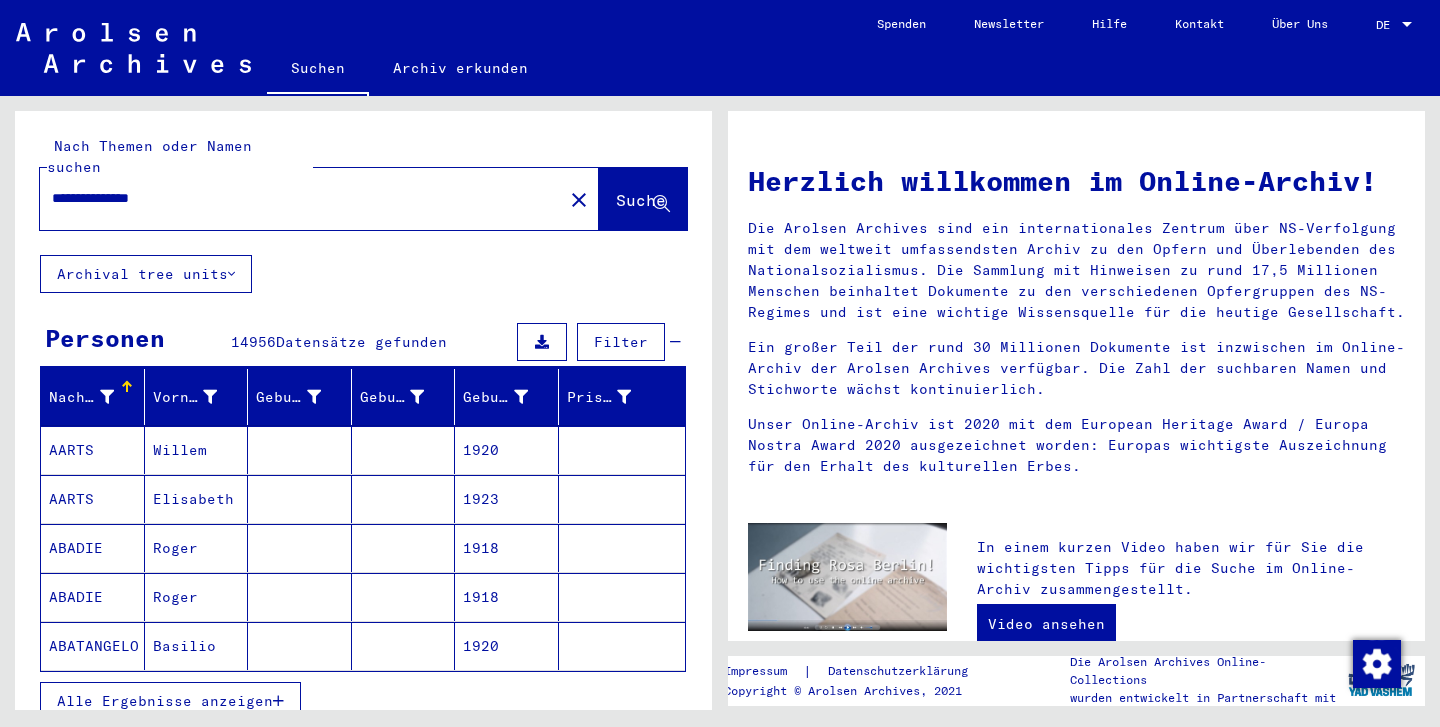 click on "Alle Ergebnisse anzeigen" at bounding box center [165, 701] 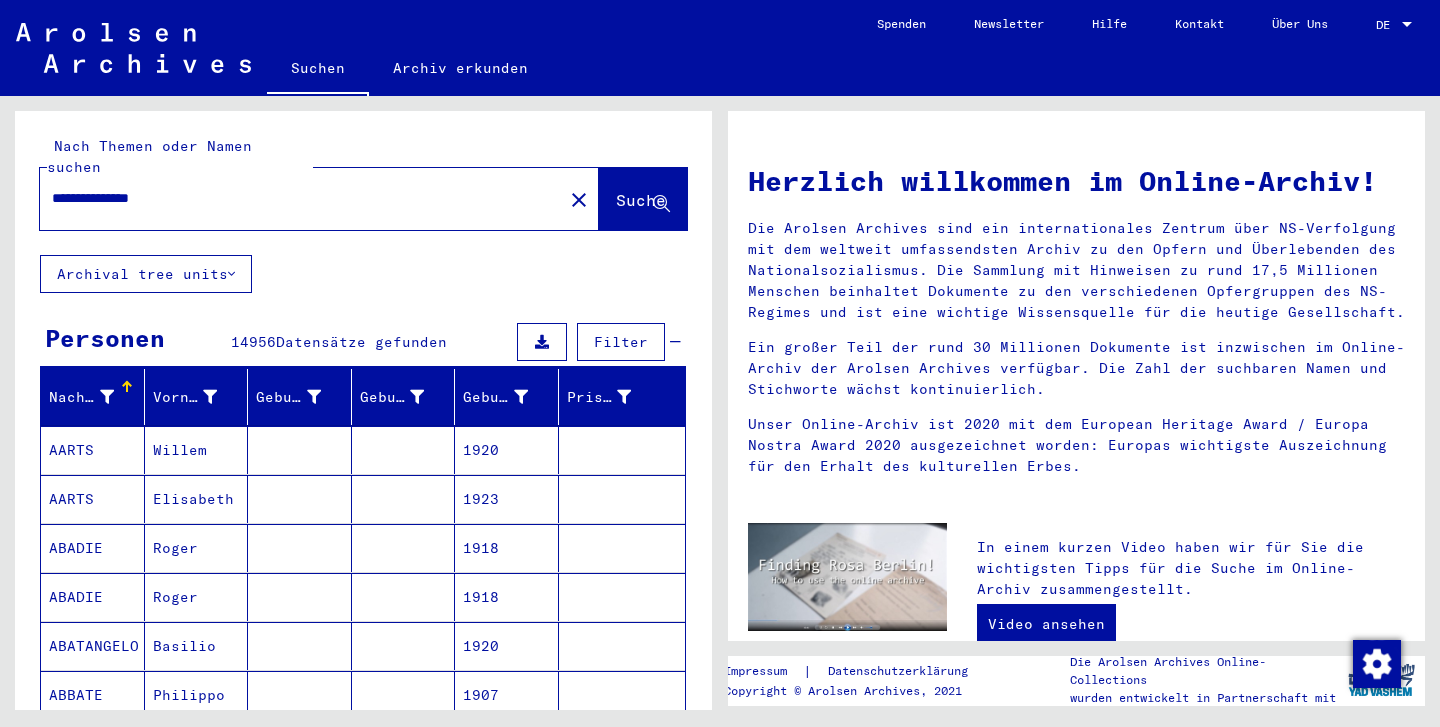 scroll, scrollTop: 0, scrollLeft: 0, axis: both 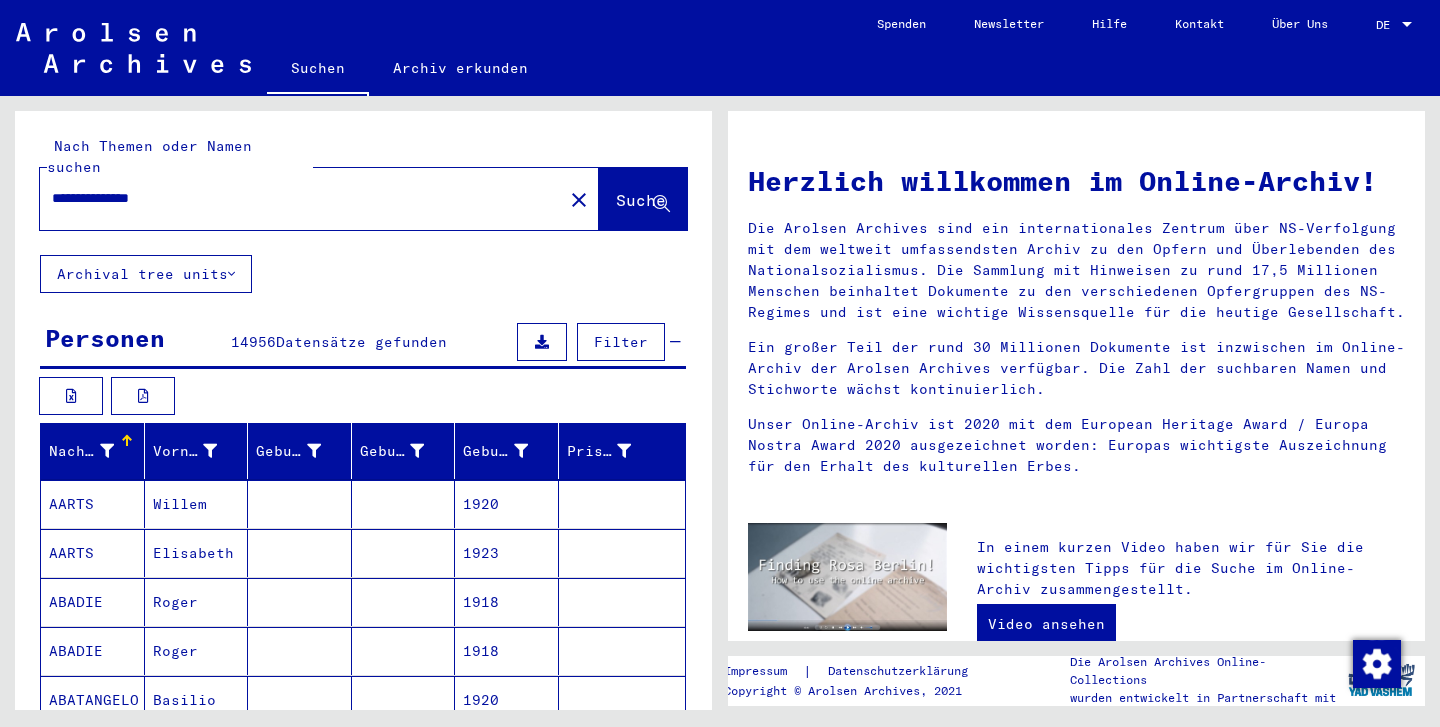 click at bounding box center (675, 342) 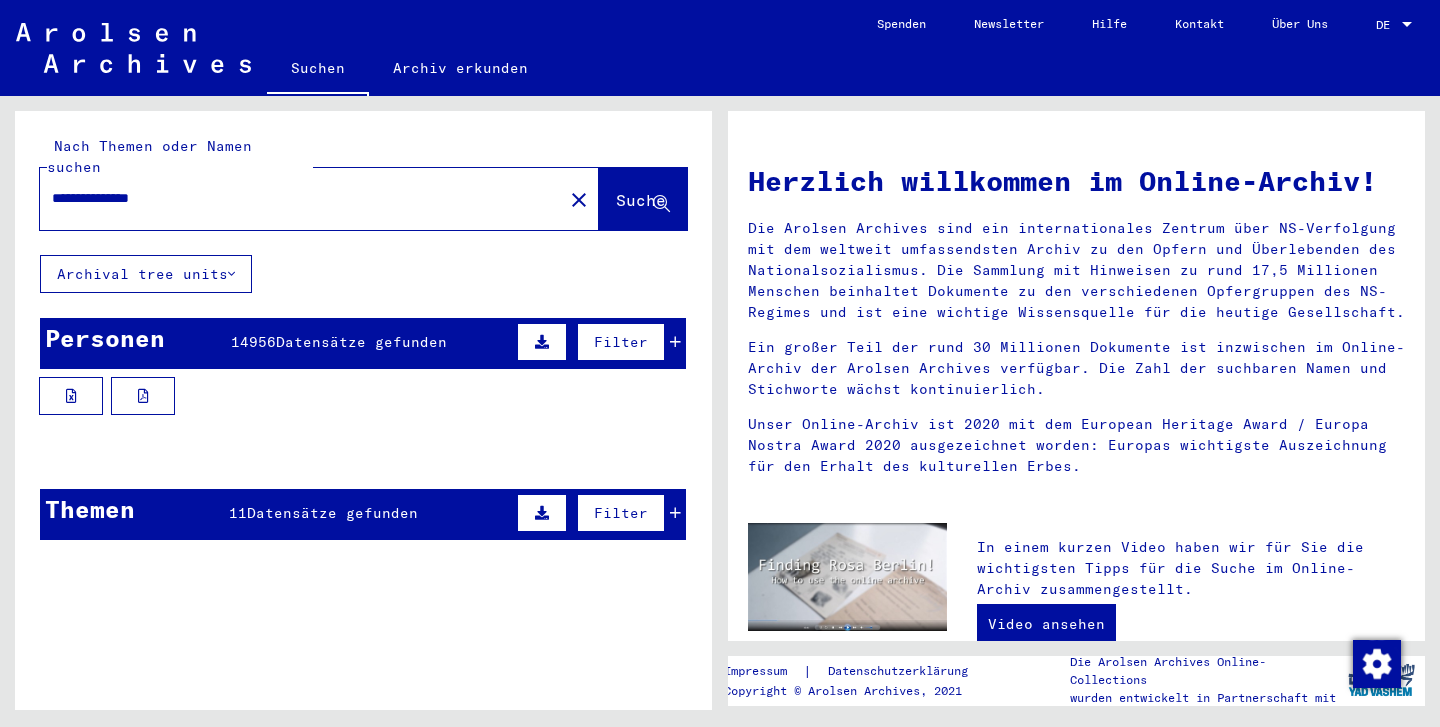 click at bounding box center (675, 342) 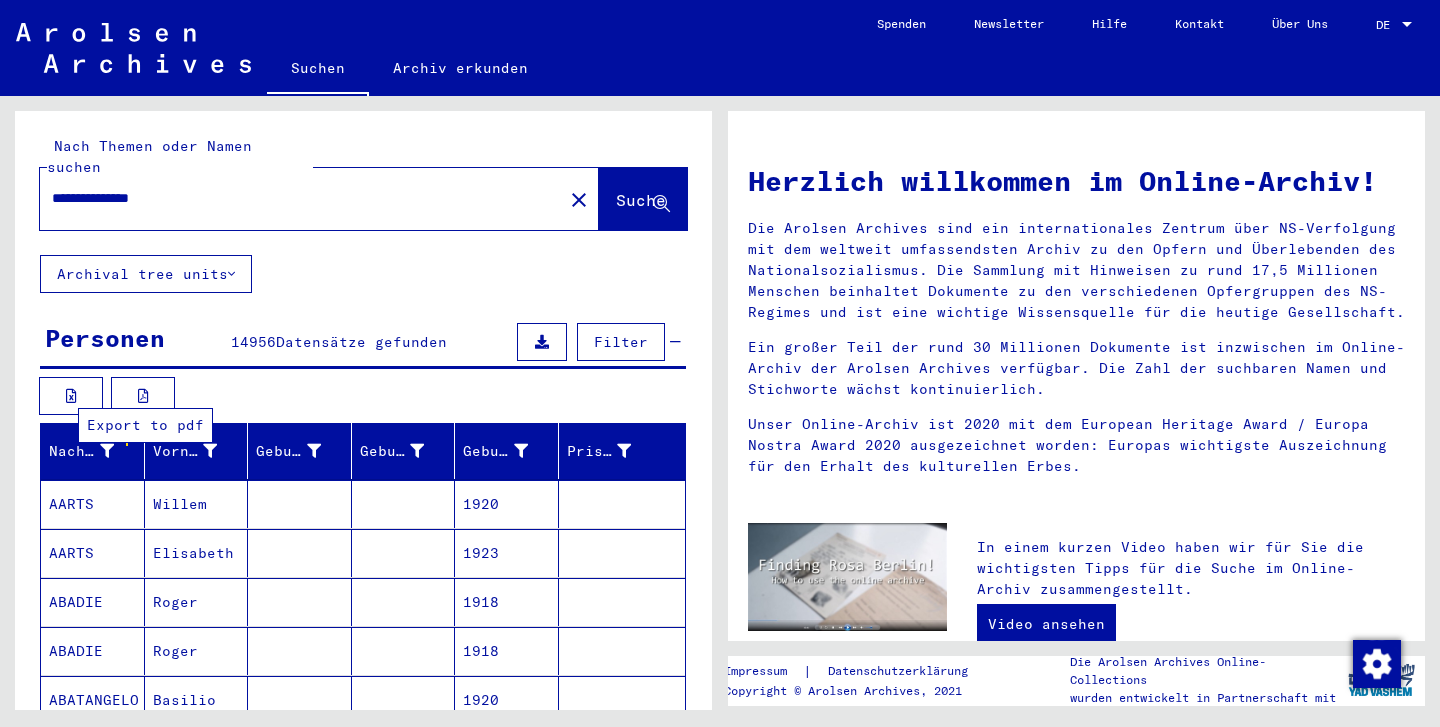 click at bounding box center [143, 396] 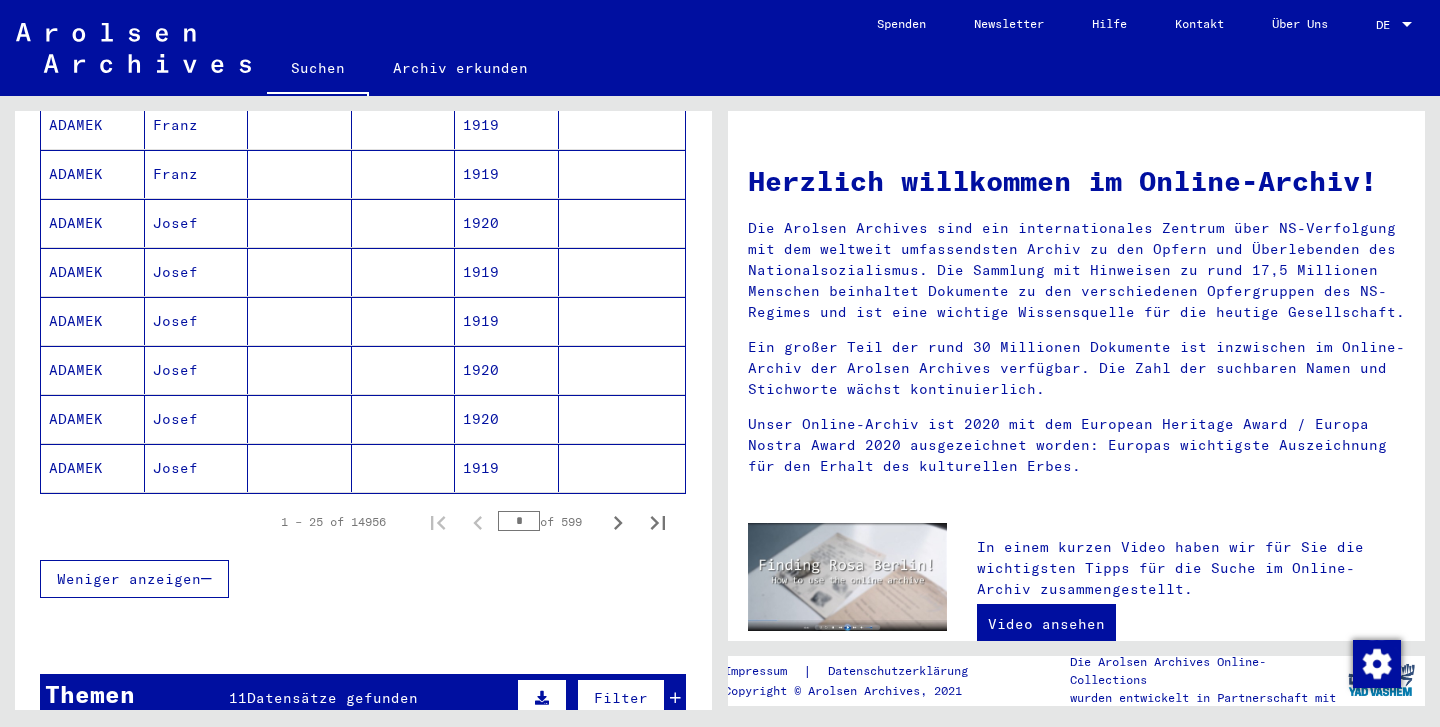 scroll, scrollTop: 1211, scrollLeft: 0, axis: vertical 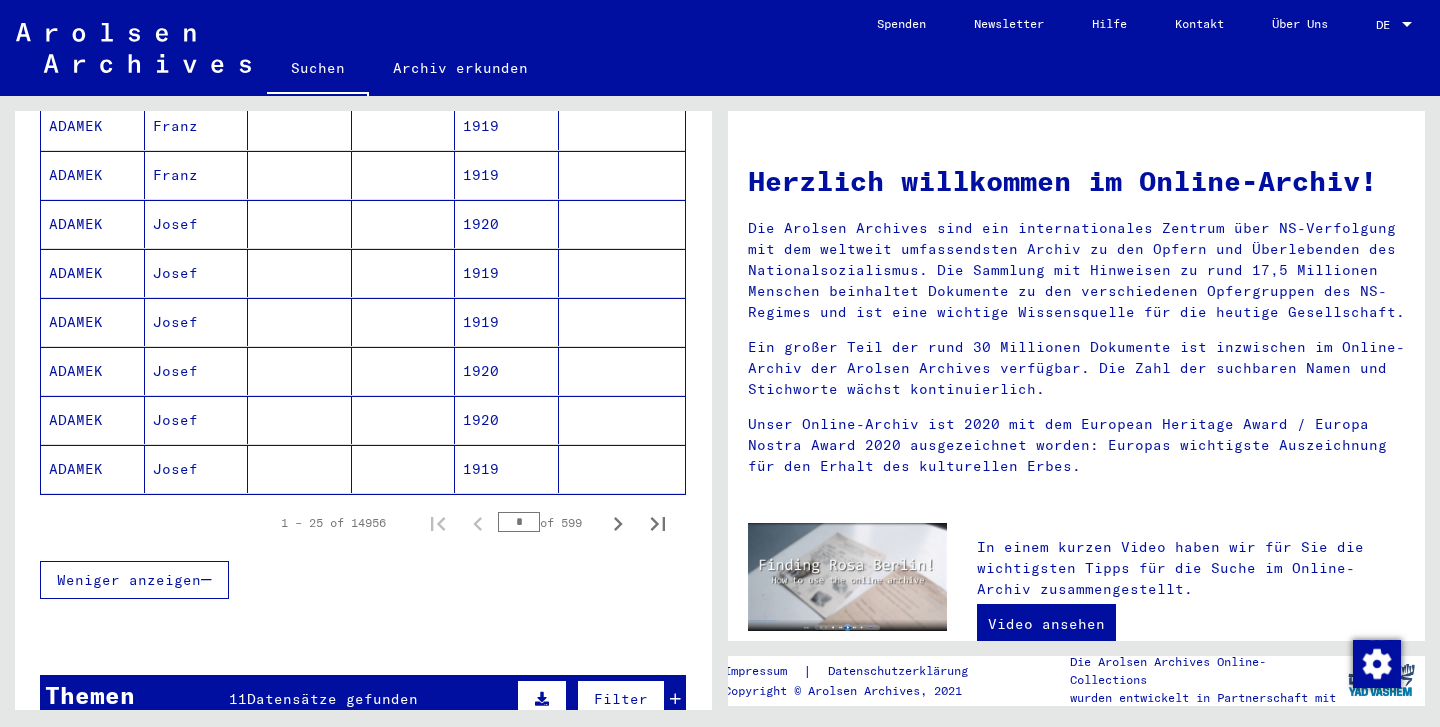 drag, startPoint x: 704, startPoint y: 552, endPoint x: 700, endPoint y: 579, distance: 27.294687 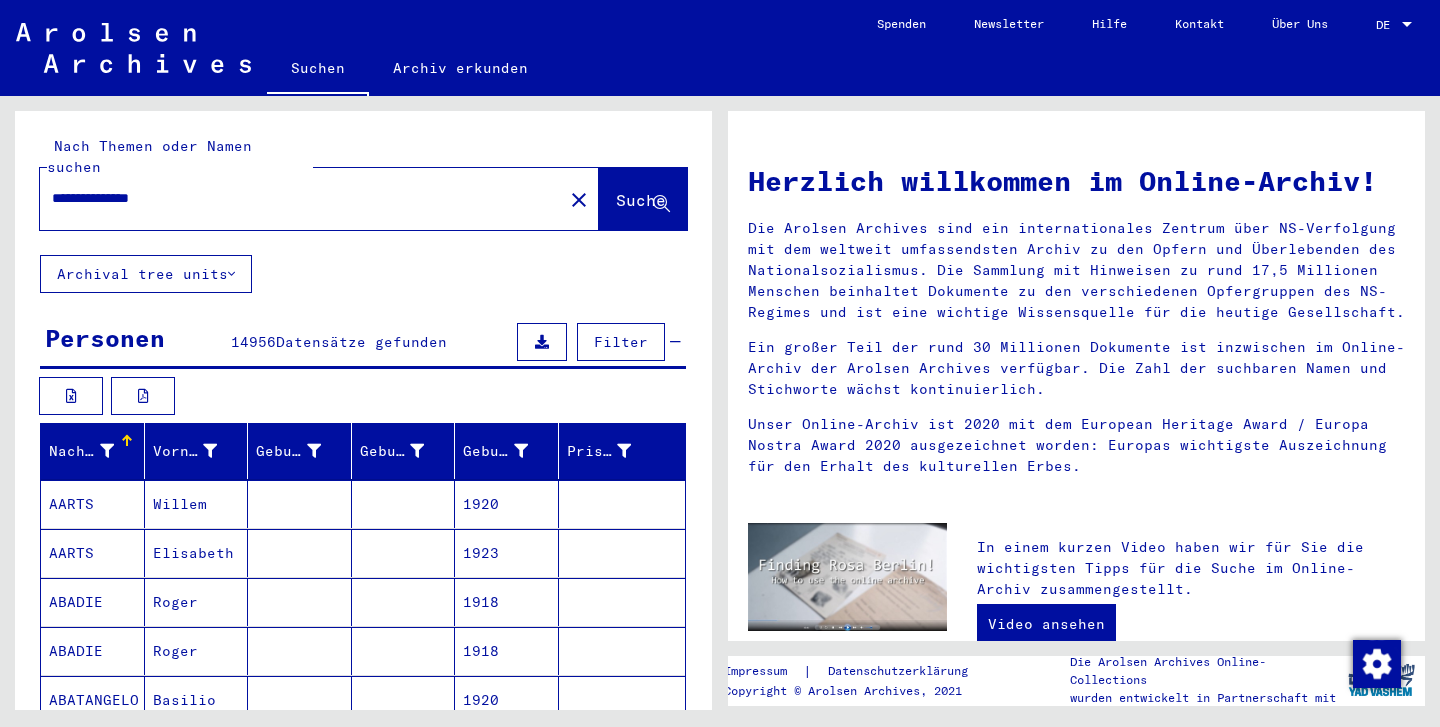 scroll, scrollTop: 0, scrollLeft: 0, axis: both 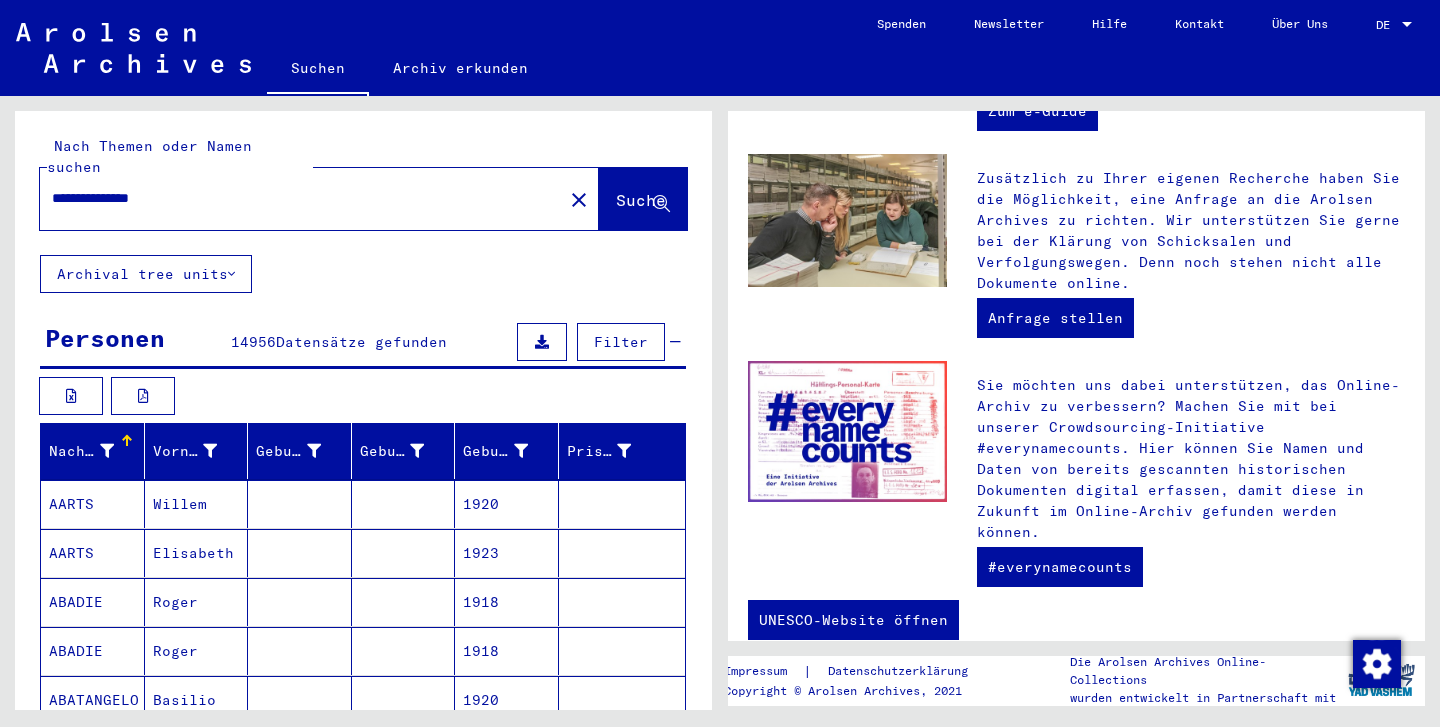 click on "Personen 14956  Datensätze gefunden  Filter" at bounding box center [363, 343] 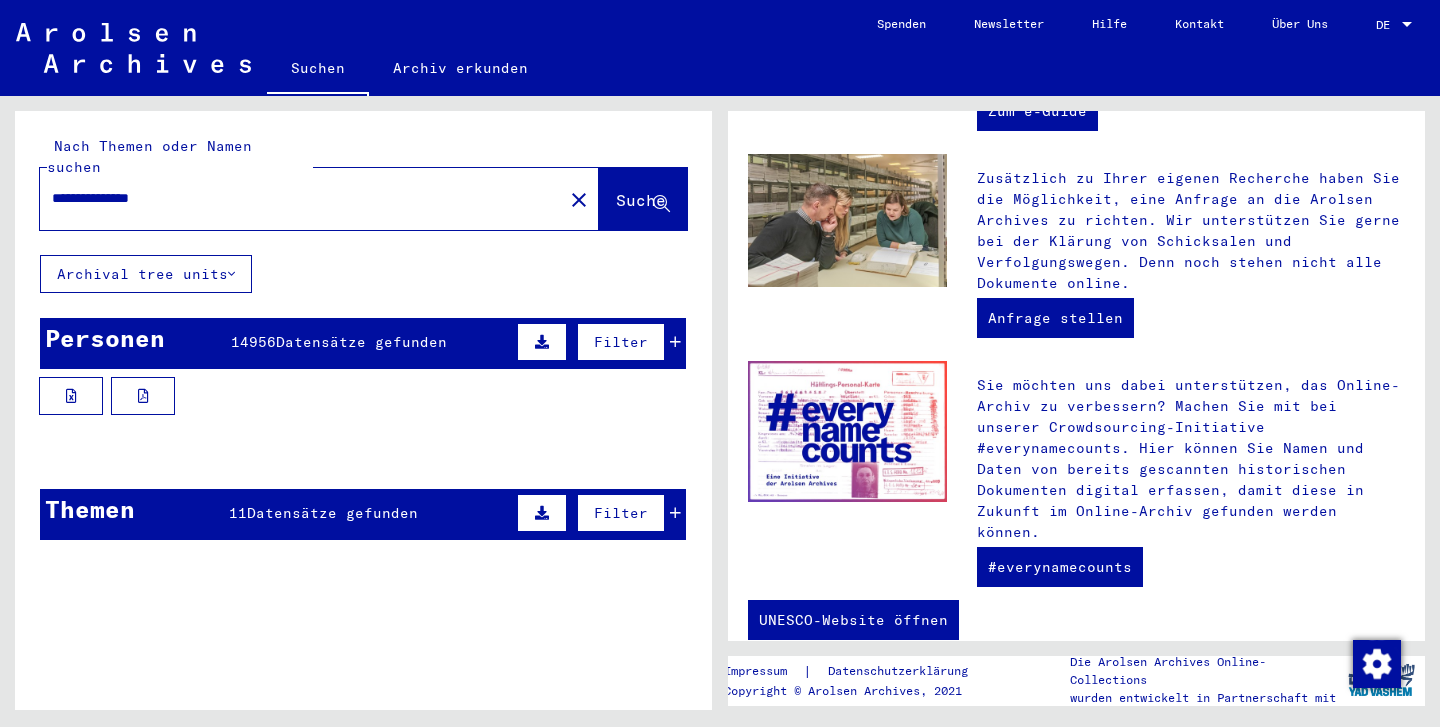 click on "Personen 14956  Datensätze gefunden  Filter" at bounding box center (363, 343) 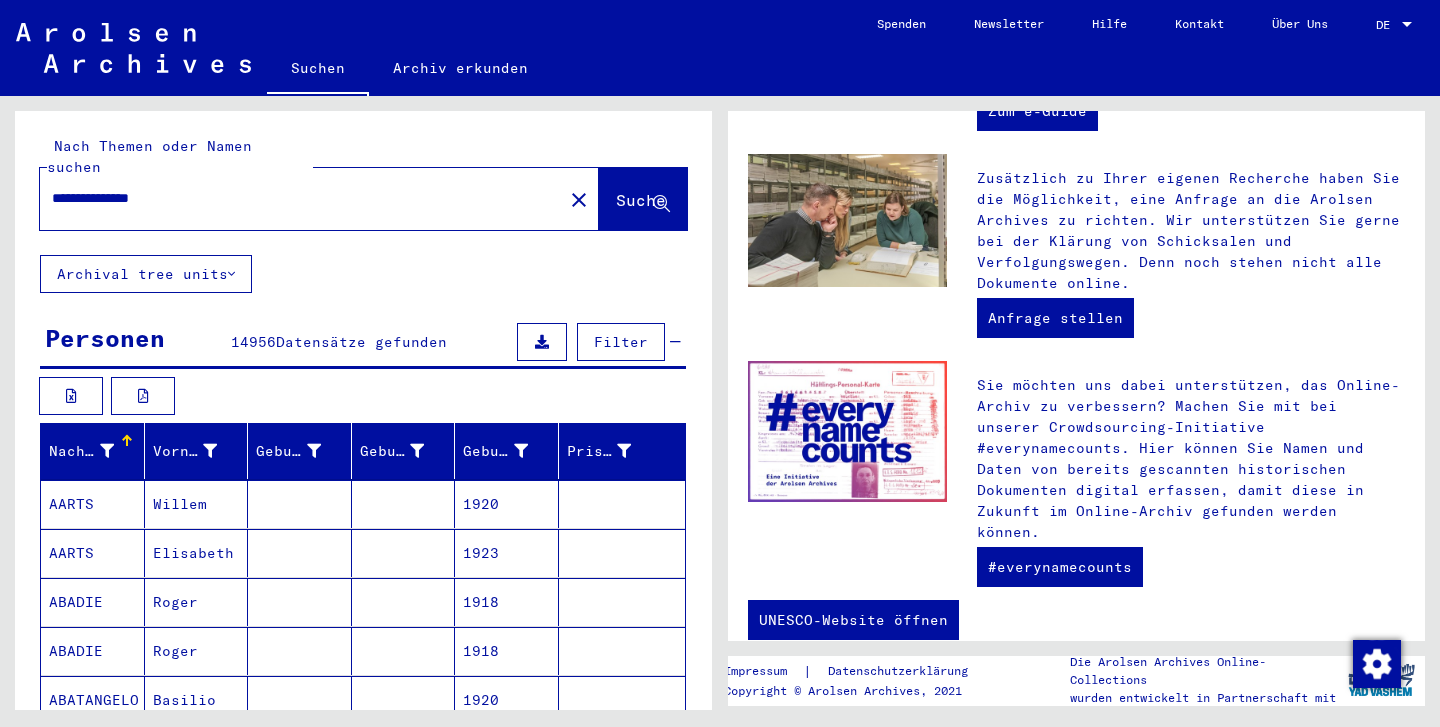 click on "Filter" at bounding box center [621, 342] 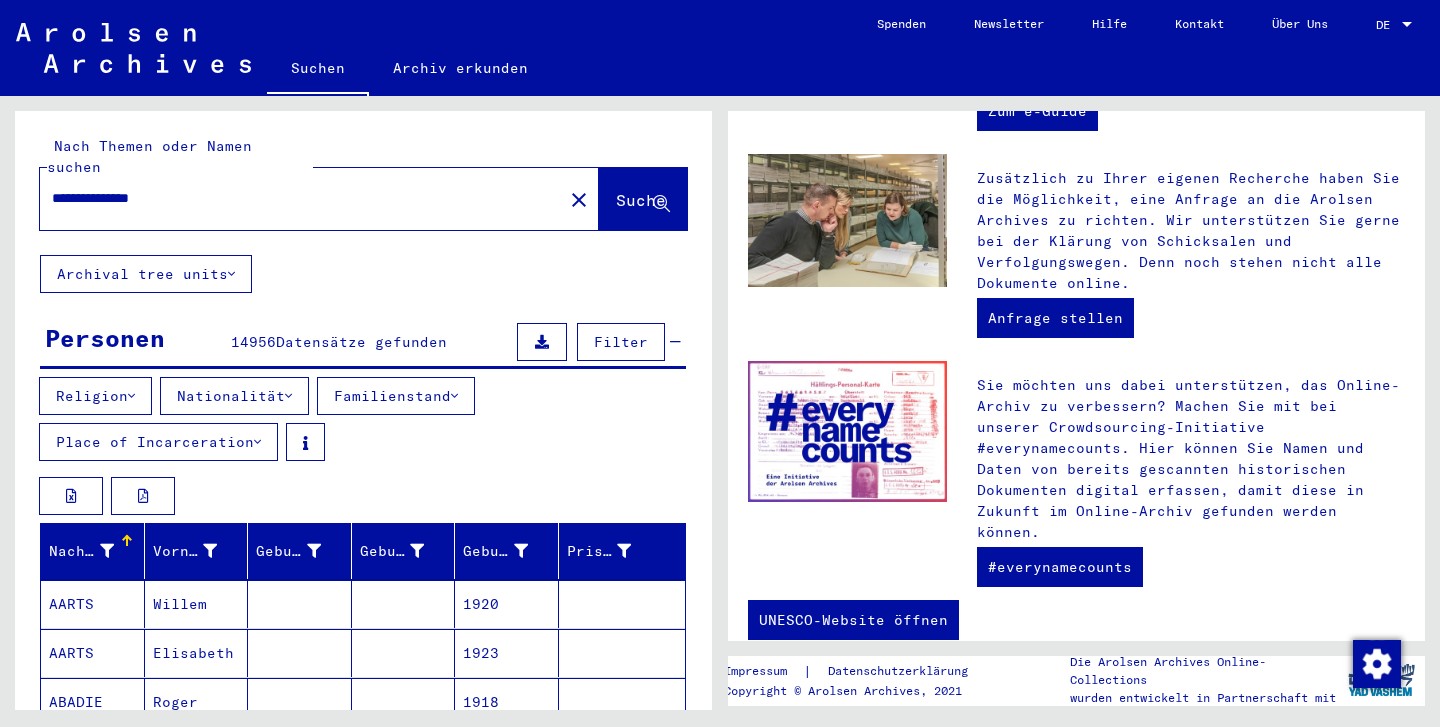 click at bounding box center (288, 396) 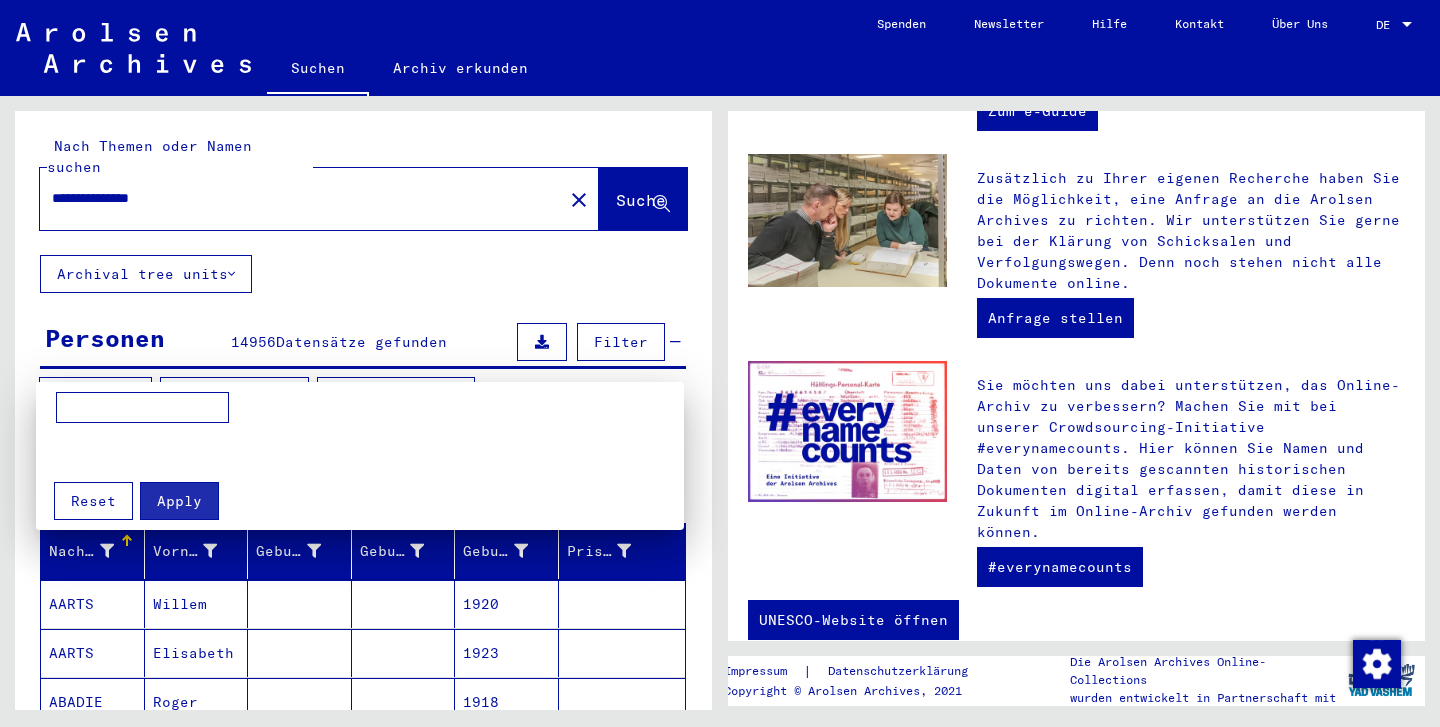 click at bounding box center (720, 363) 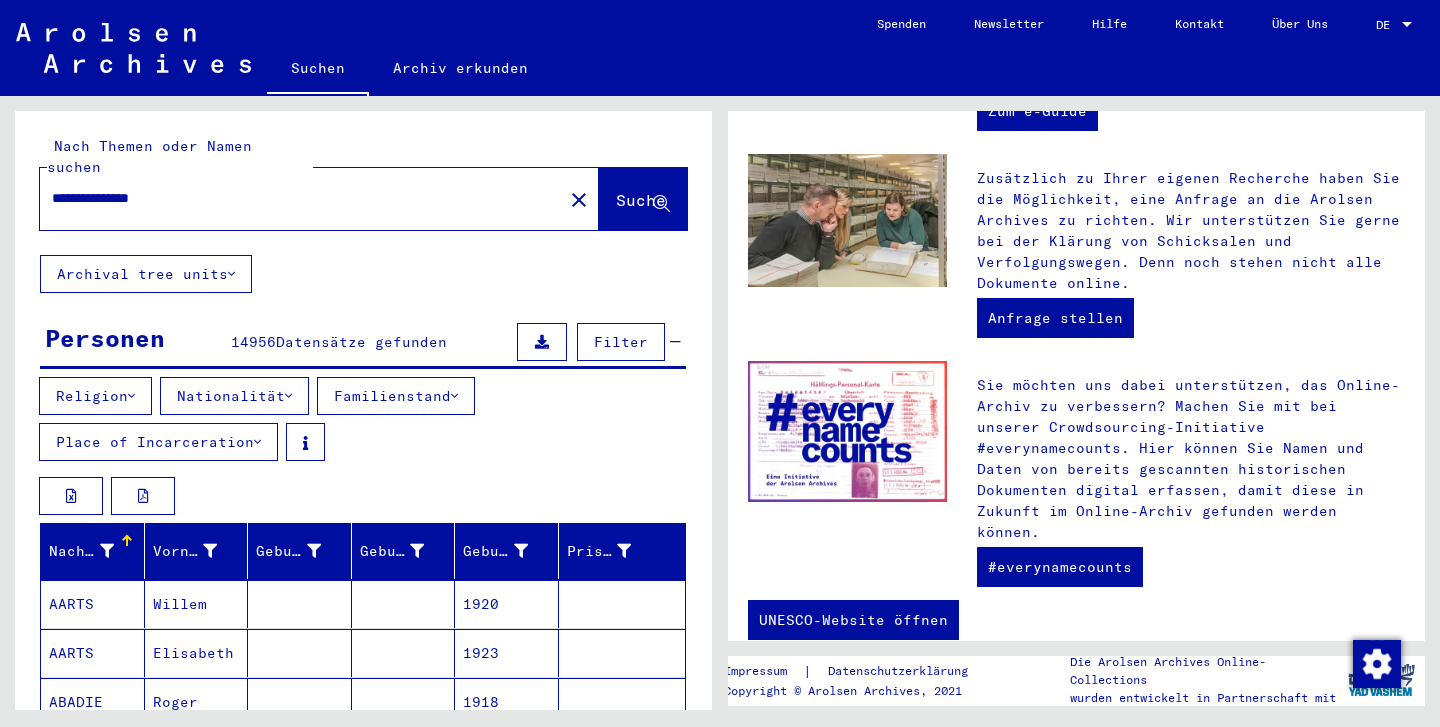 click on "Familienstand" at bounding box center [396, 396] 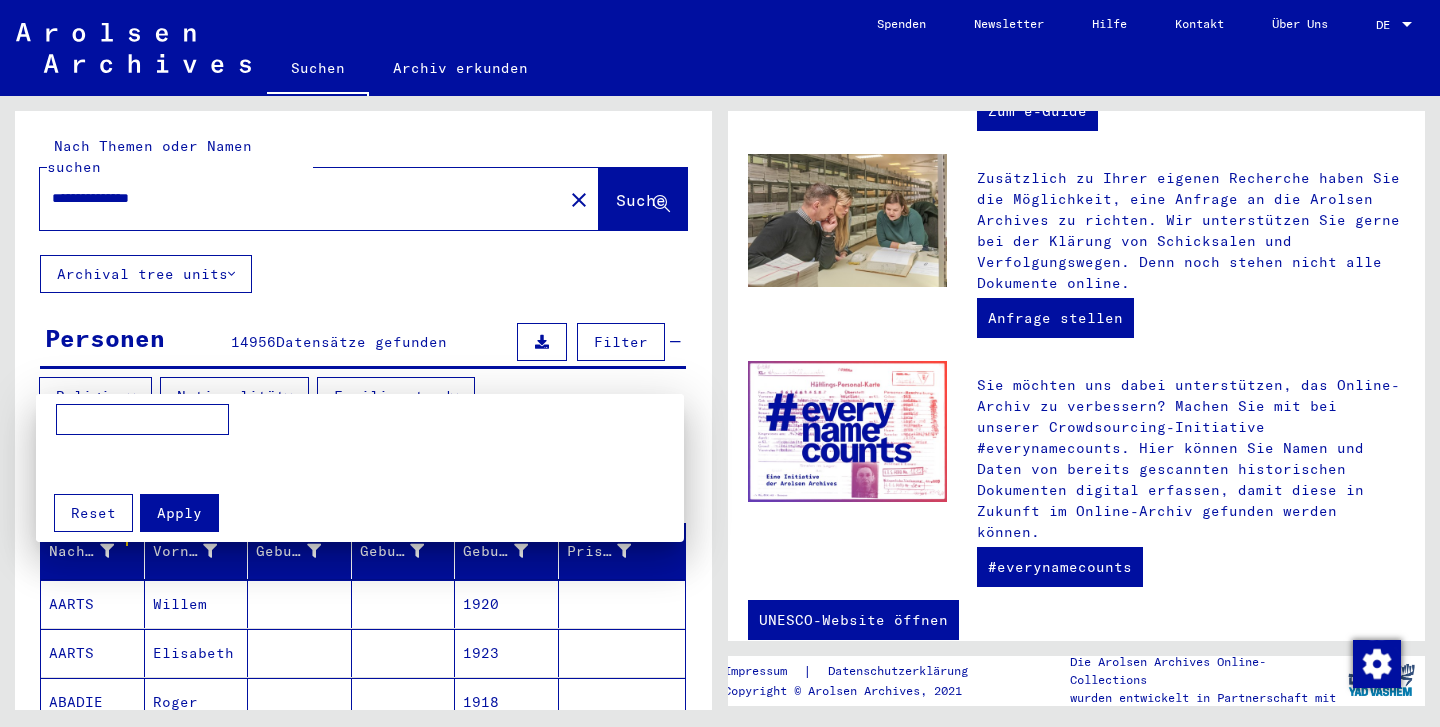 click at bounding box center (720, 363) 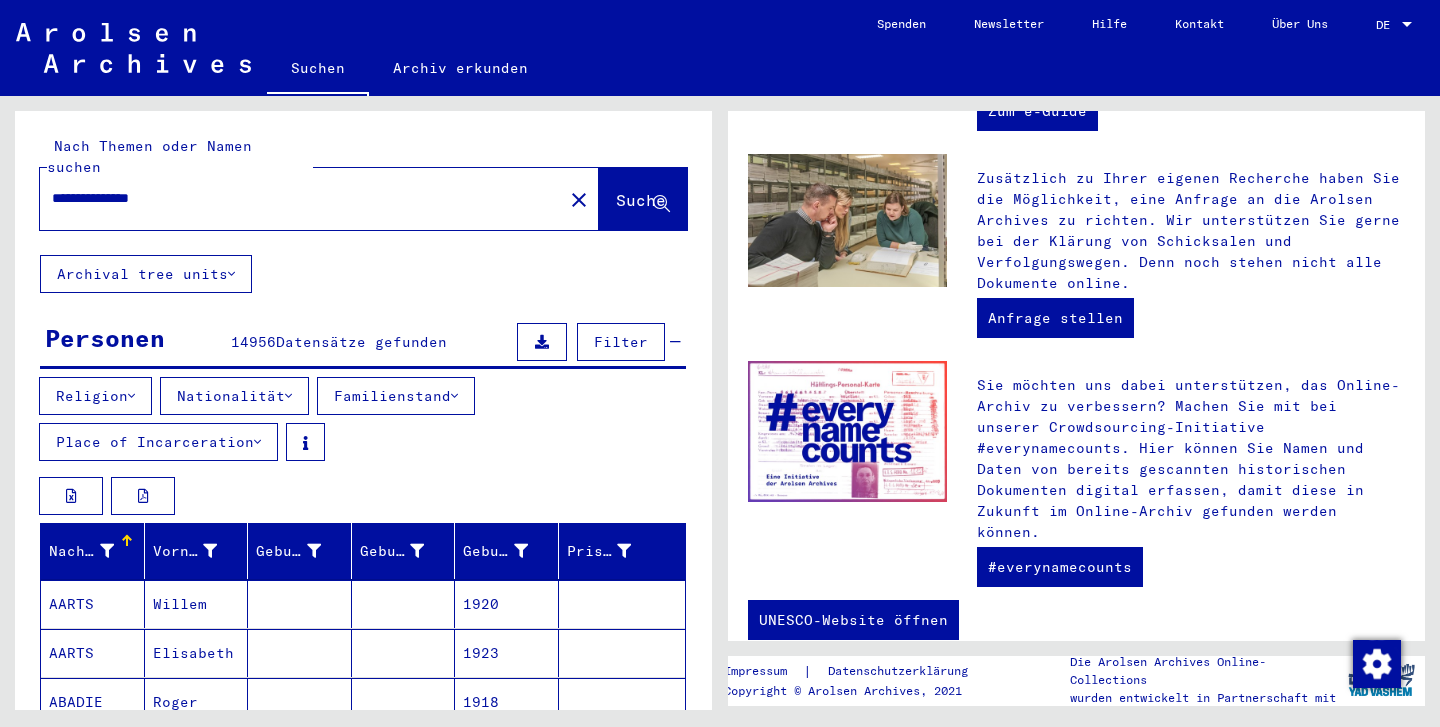 click at bounding box center [131, 396] 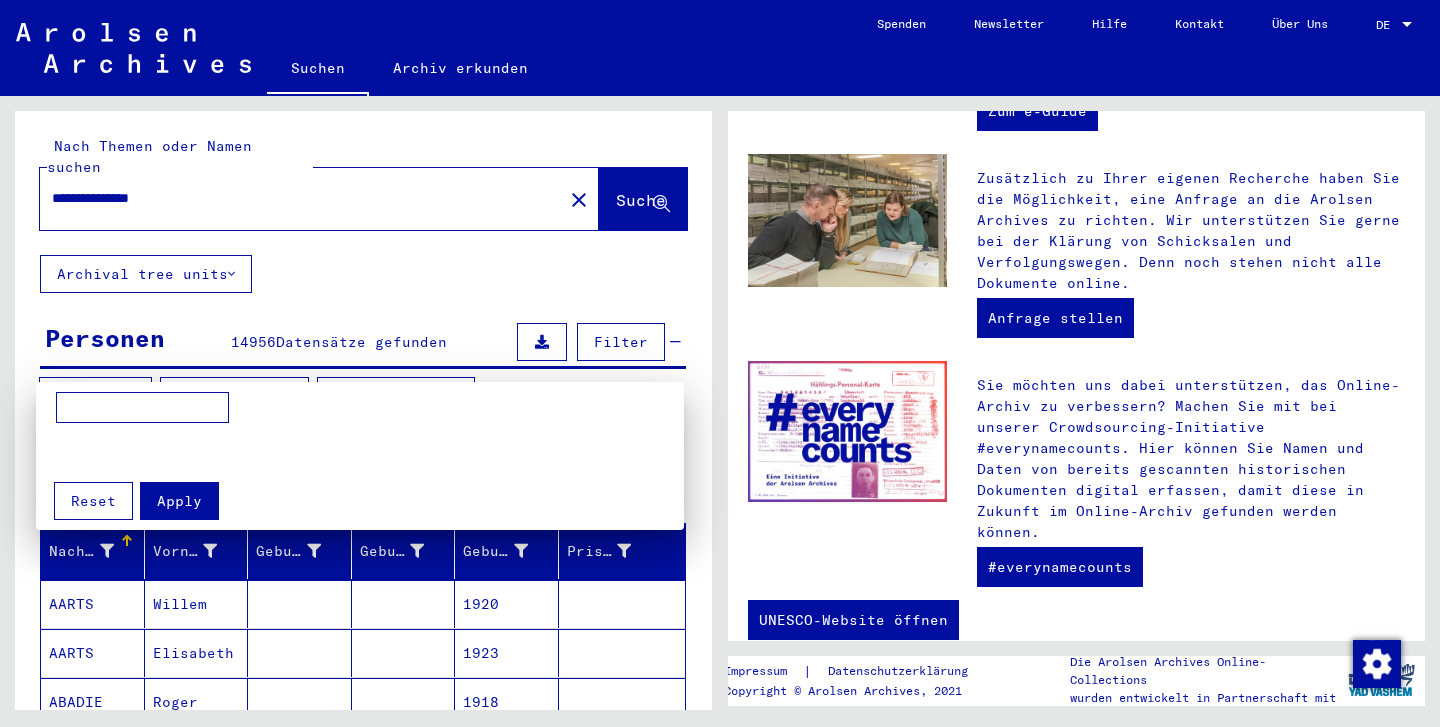 click at bounding box center [720, 363] 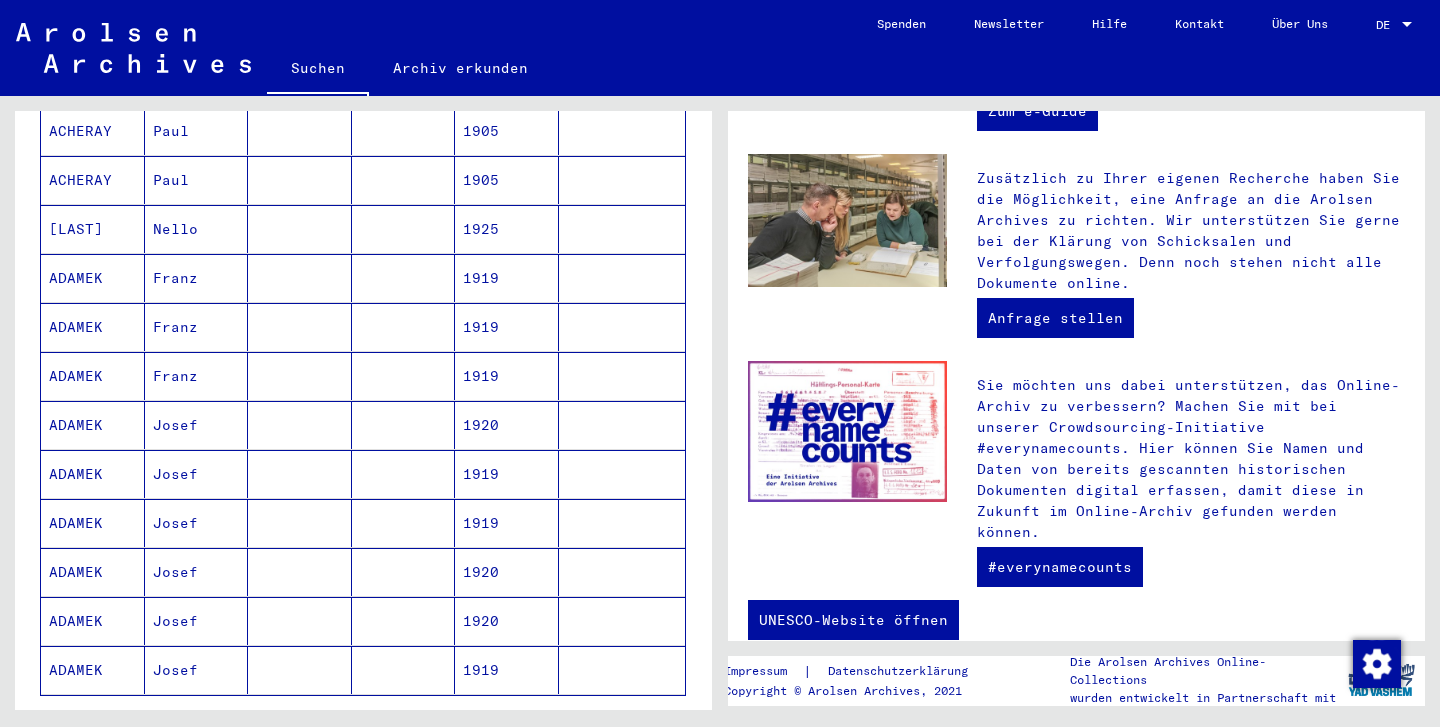 scroll, scrollTop: 1115, scrollLeft: 0, axis: vertical 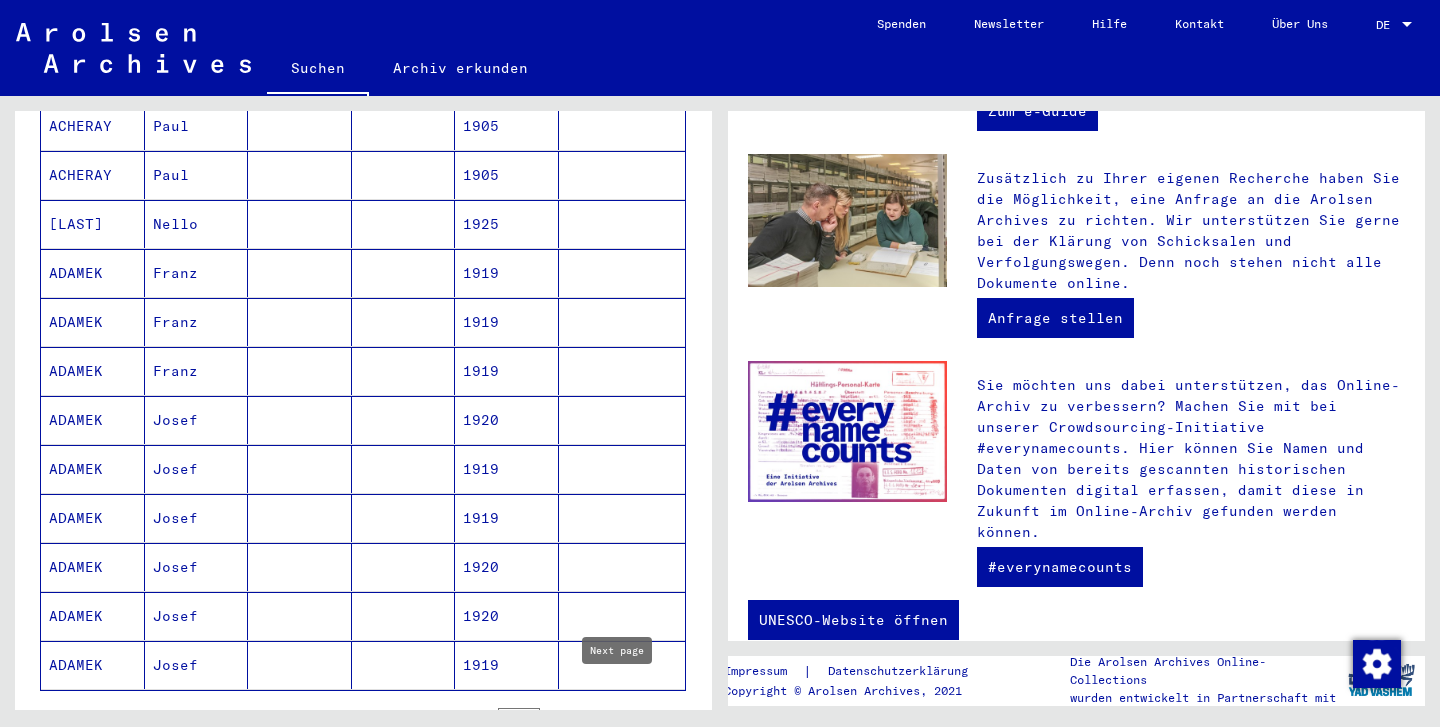 click 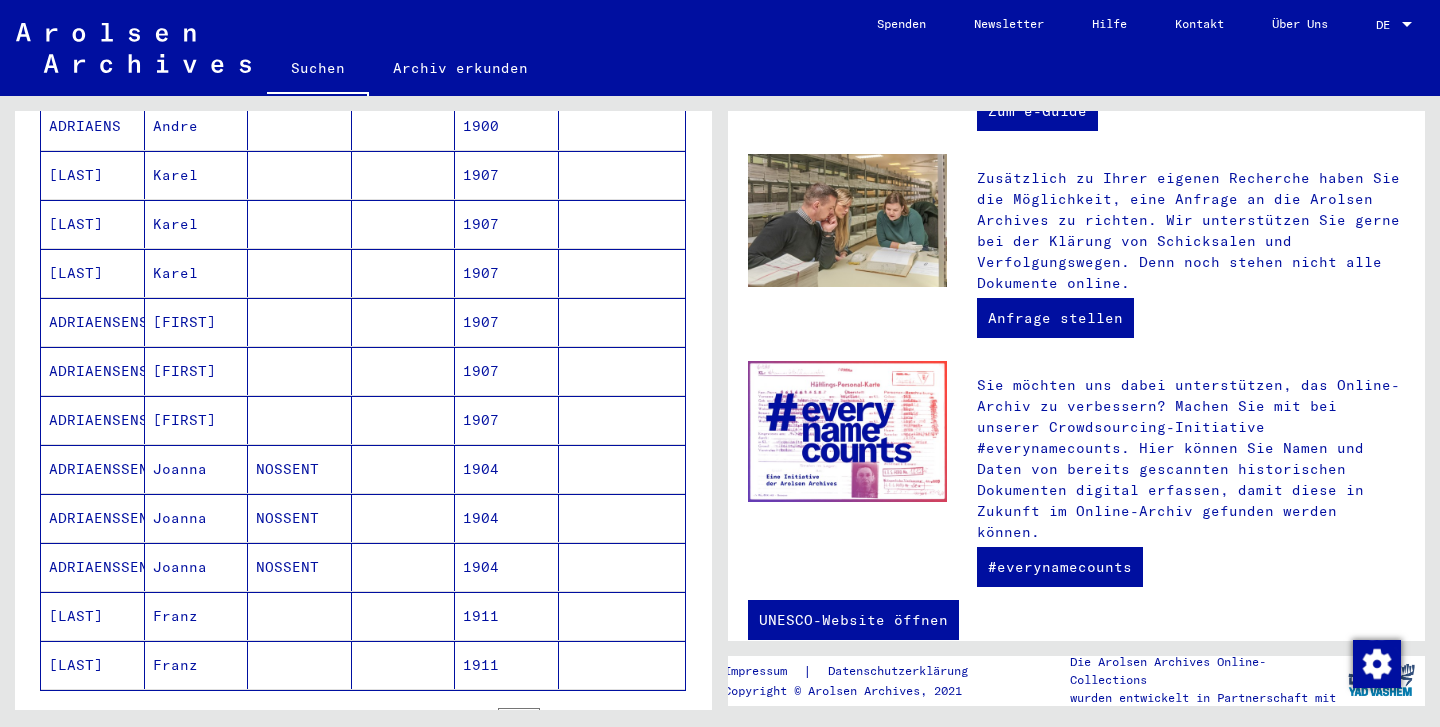 click 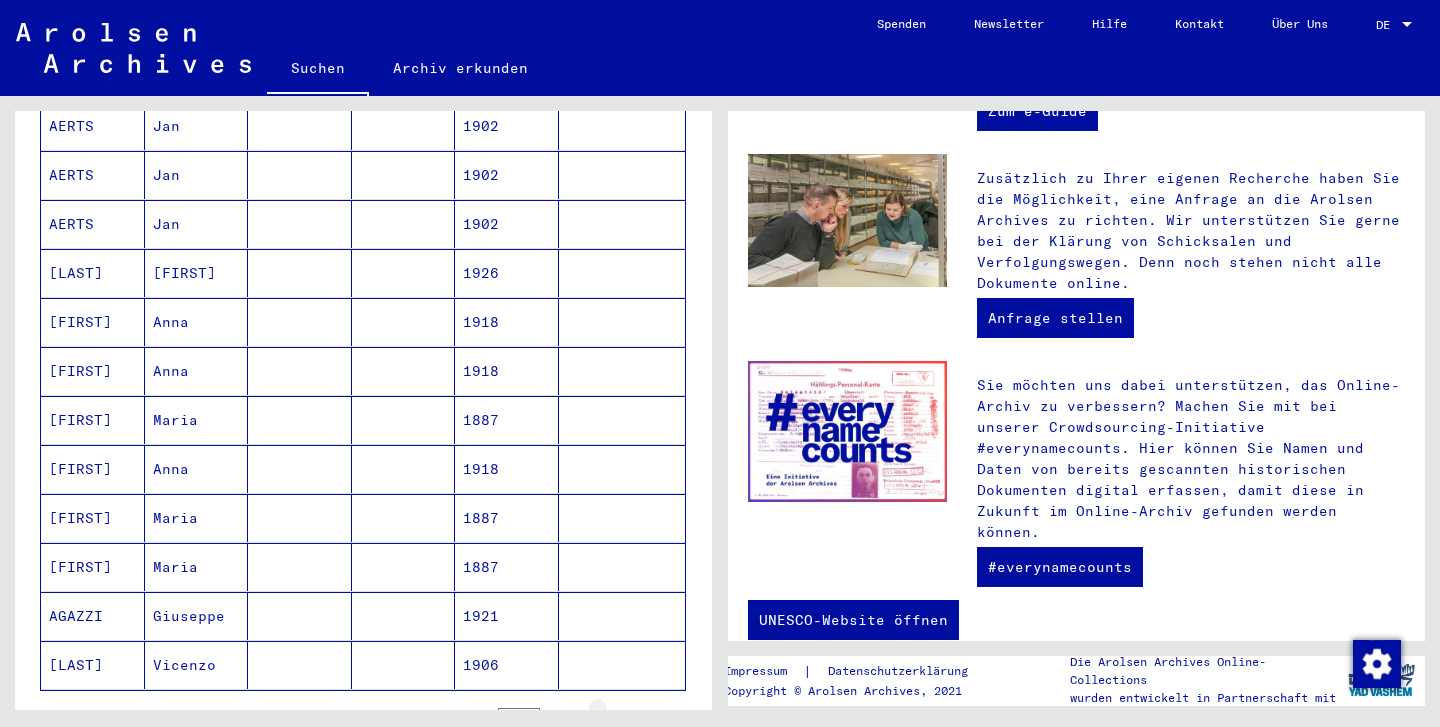 click 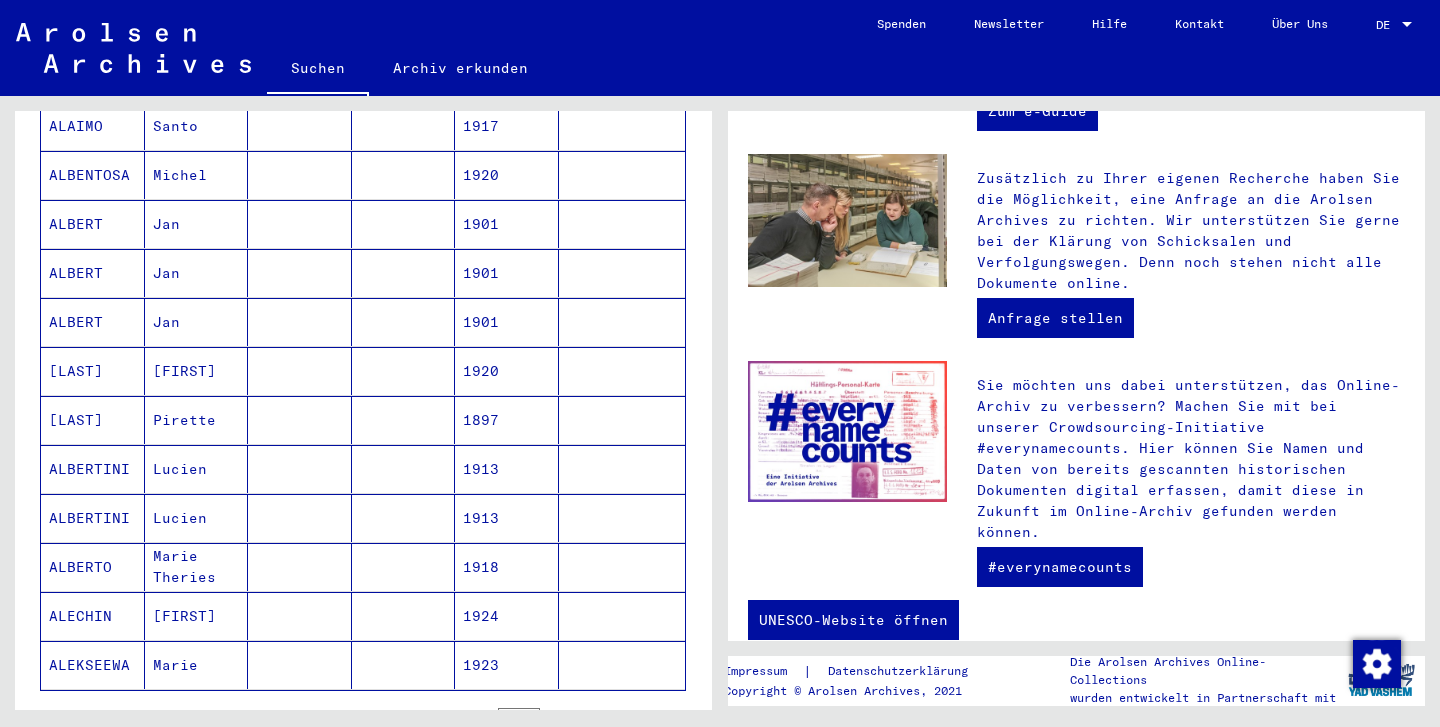 click 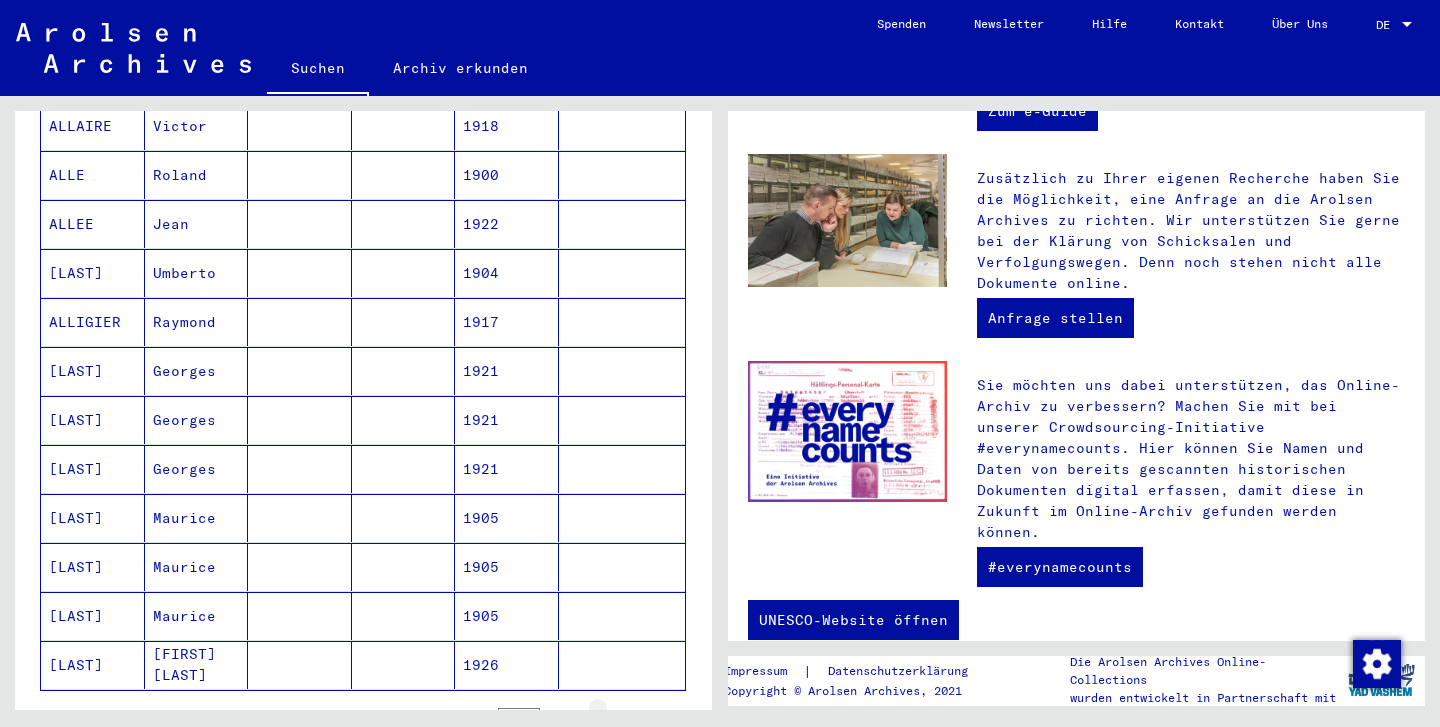 click 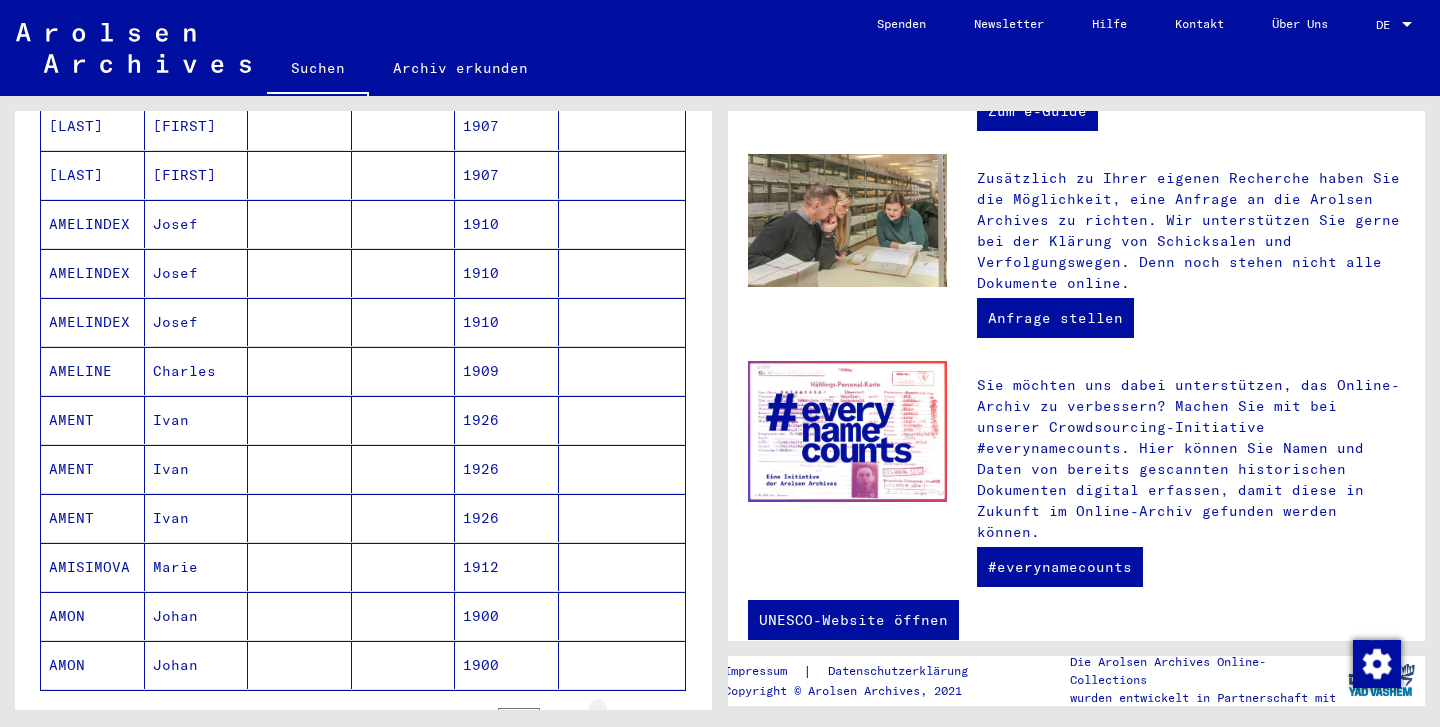 click 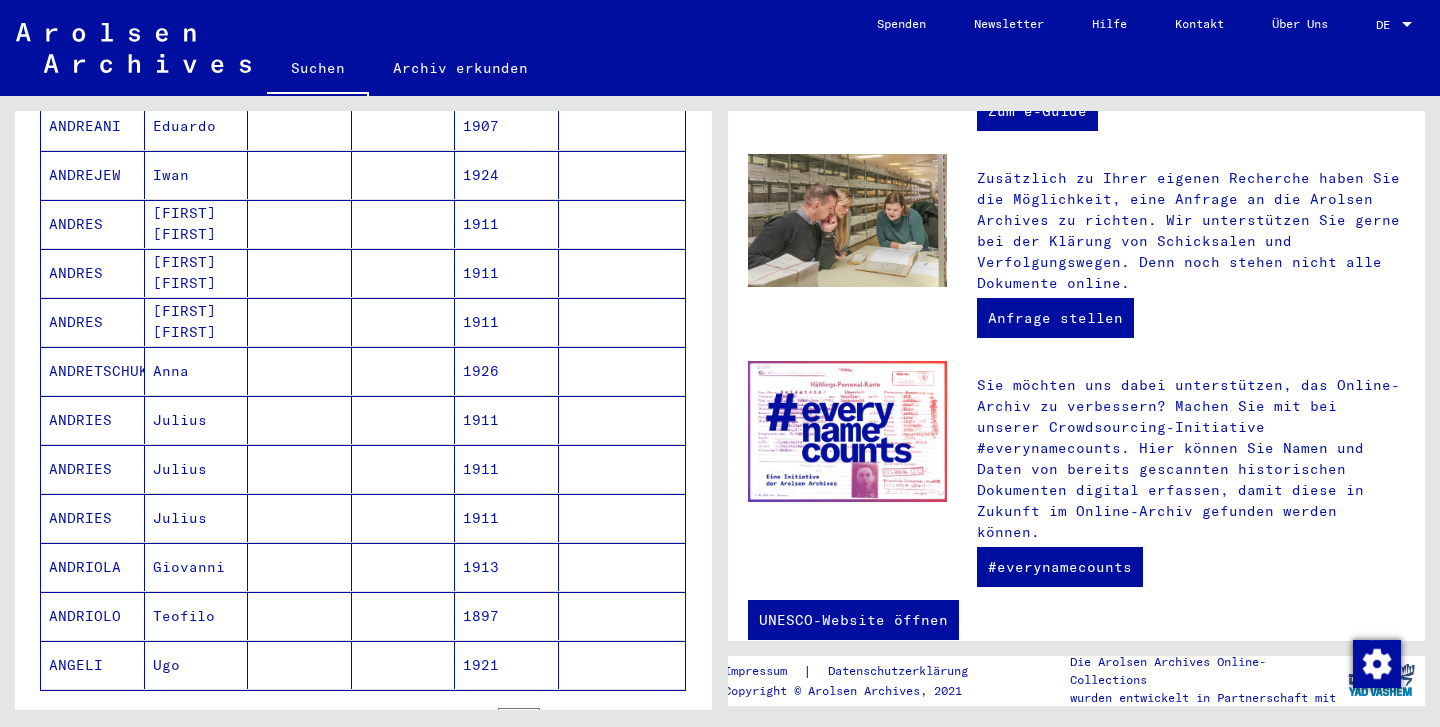 click 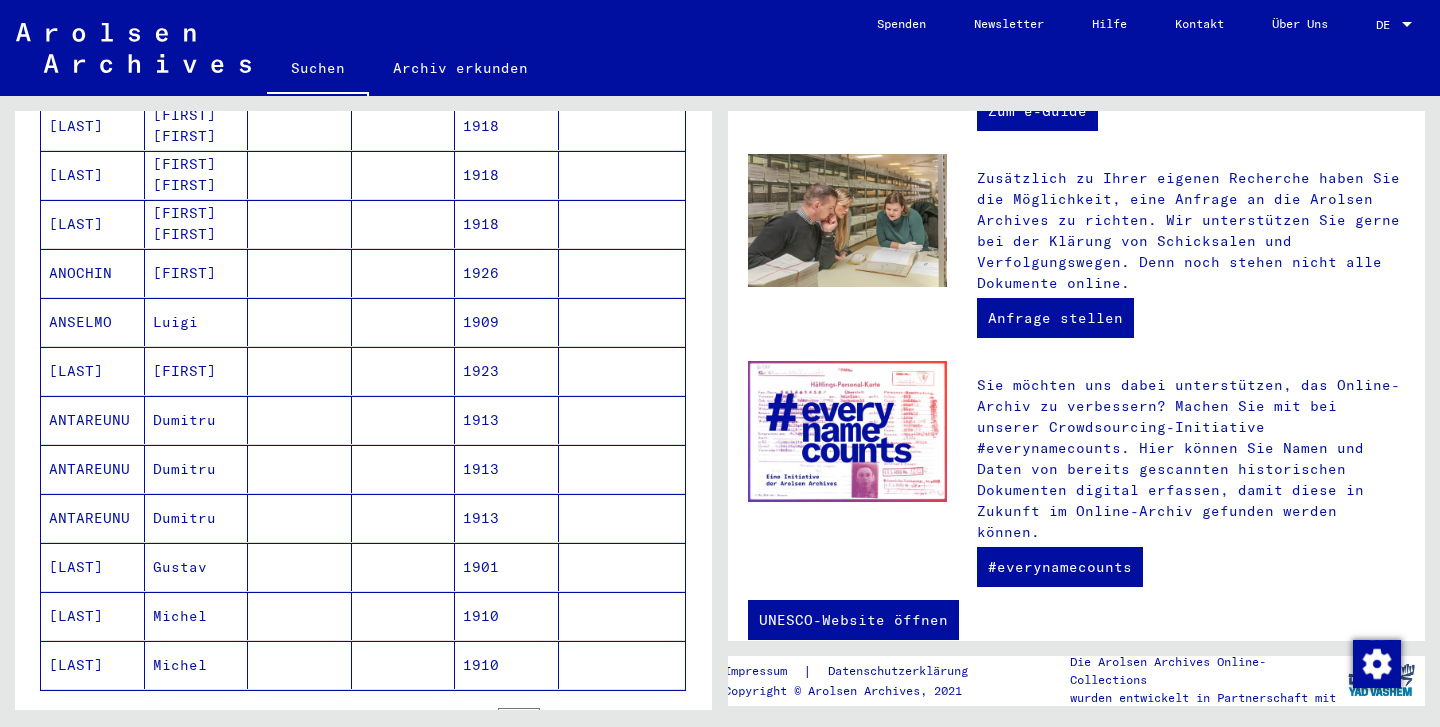 click 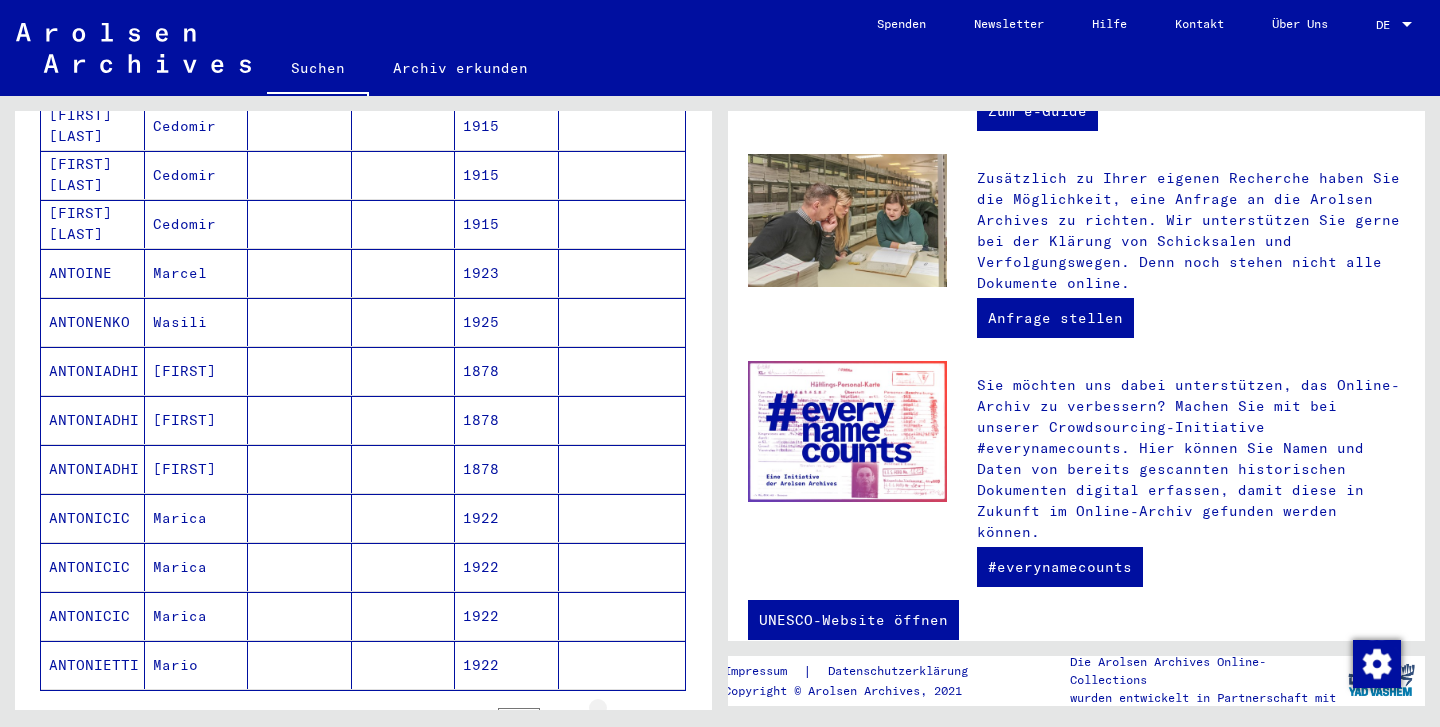 click 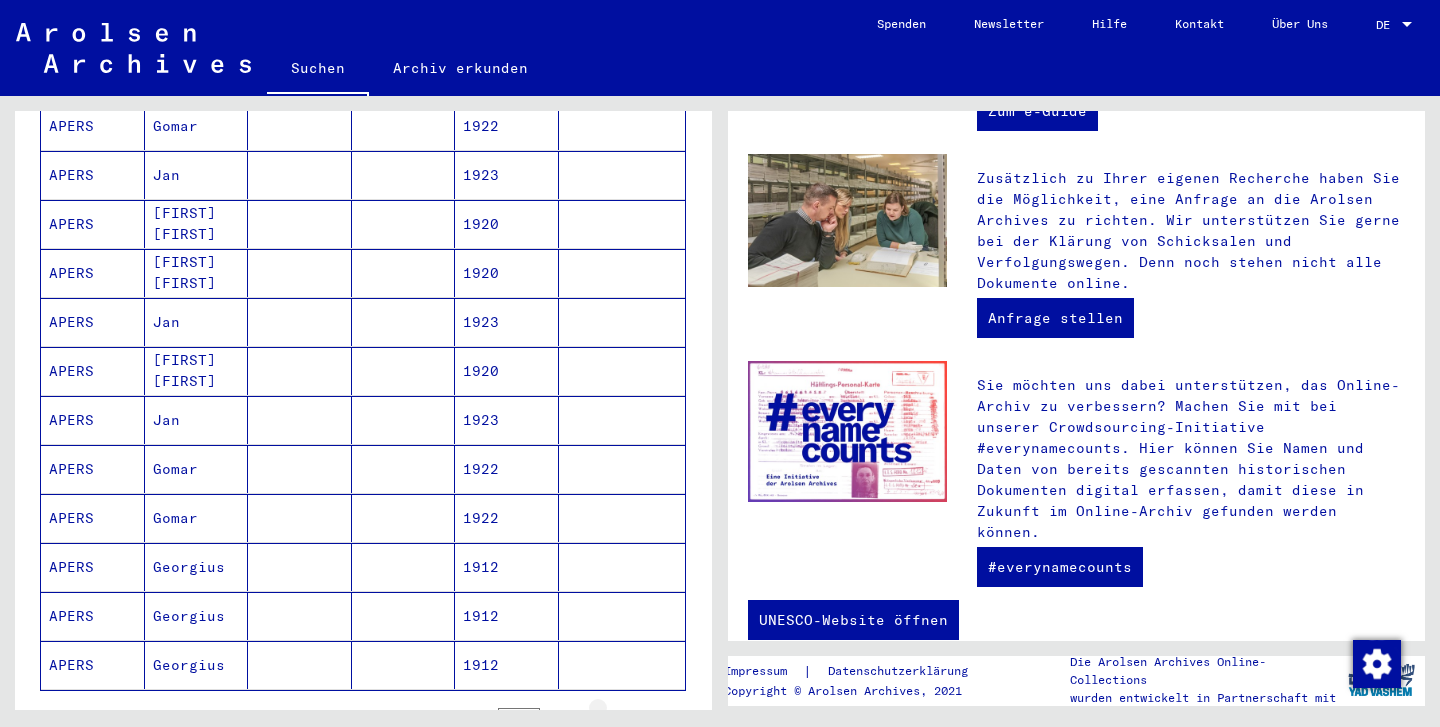 click 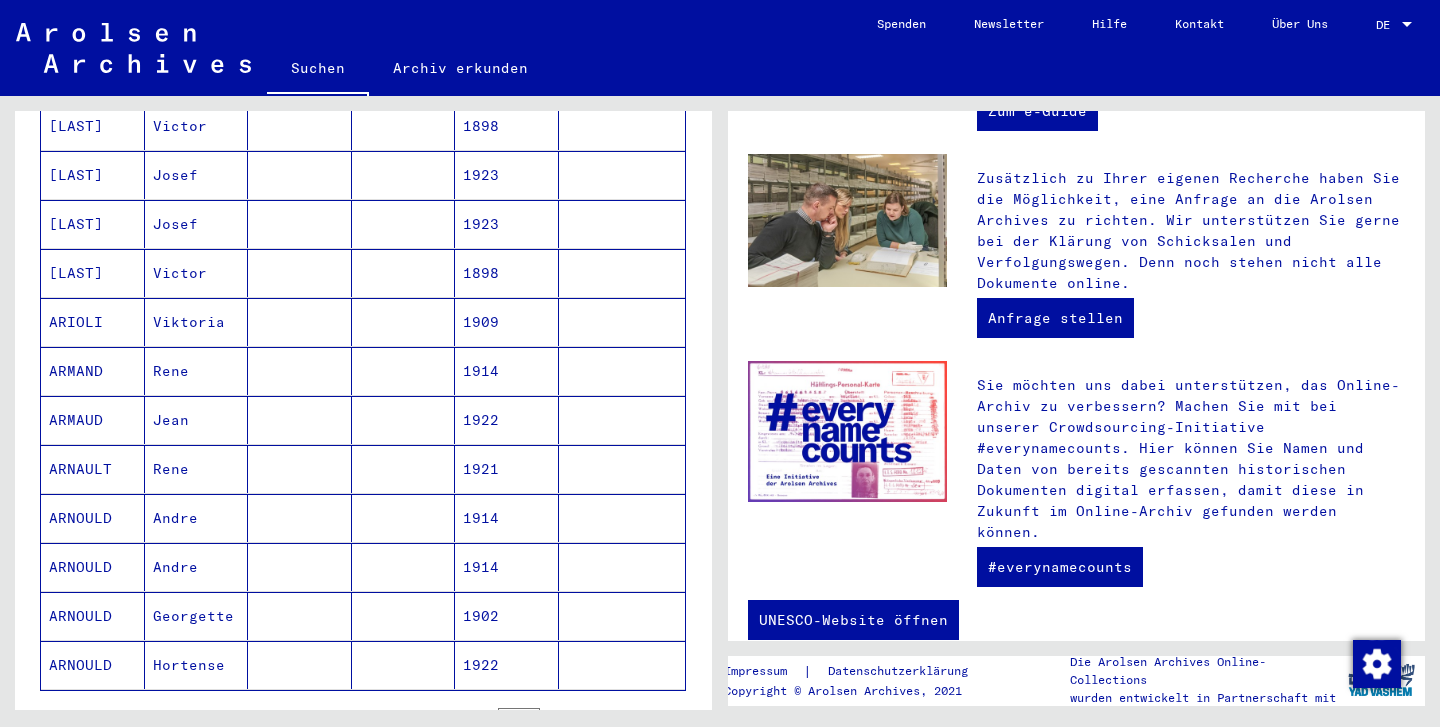click 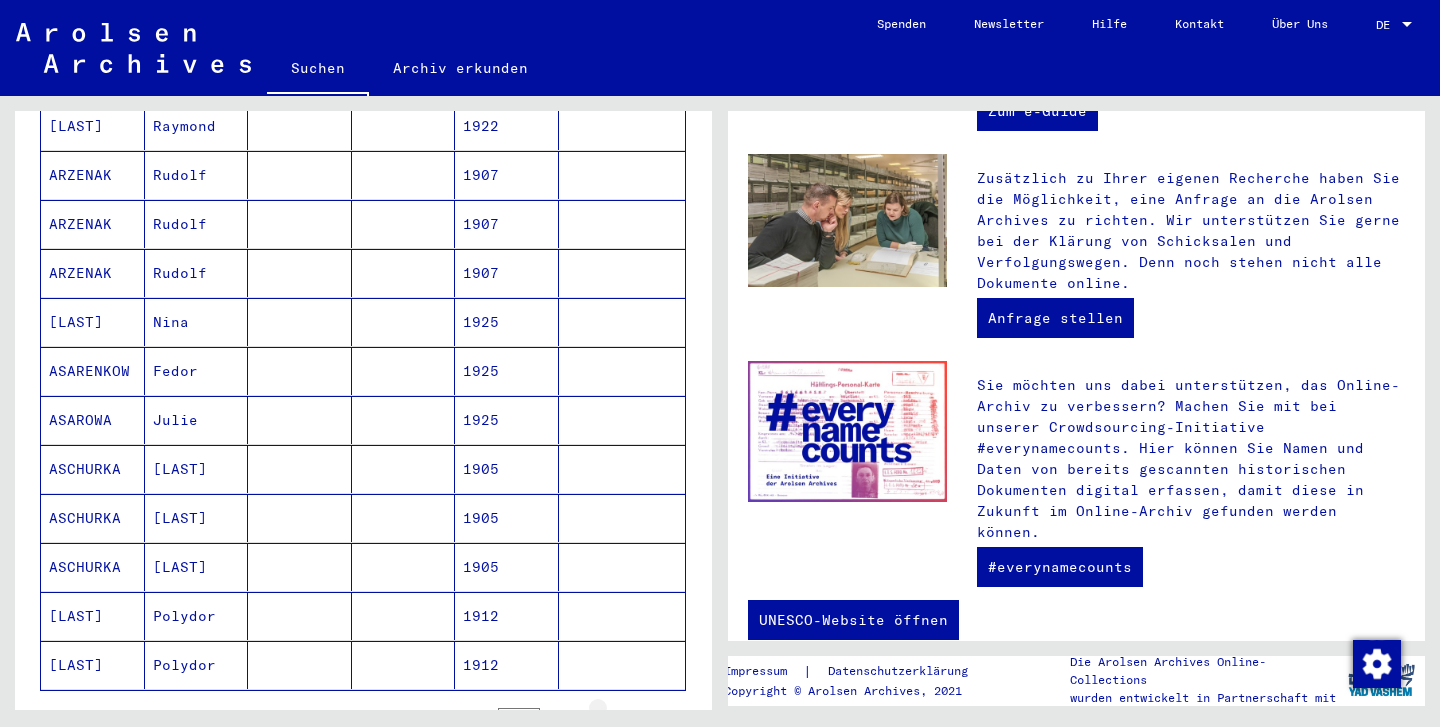 click 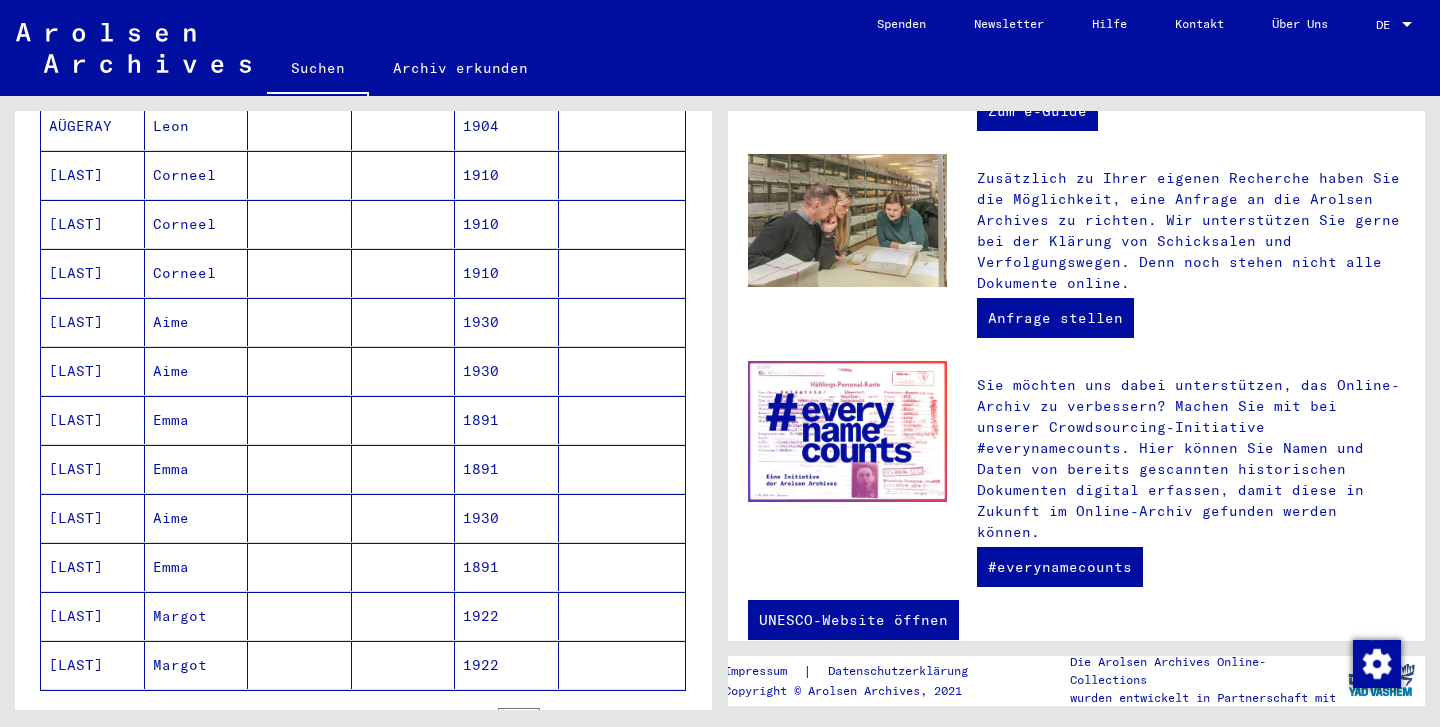 click 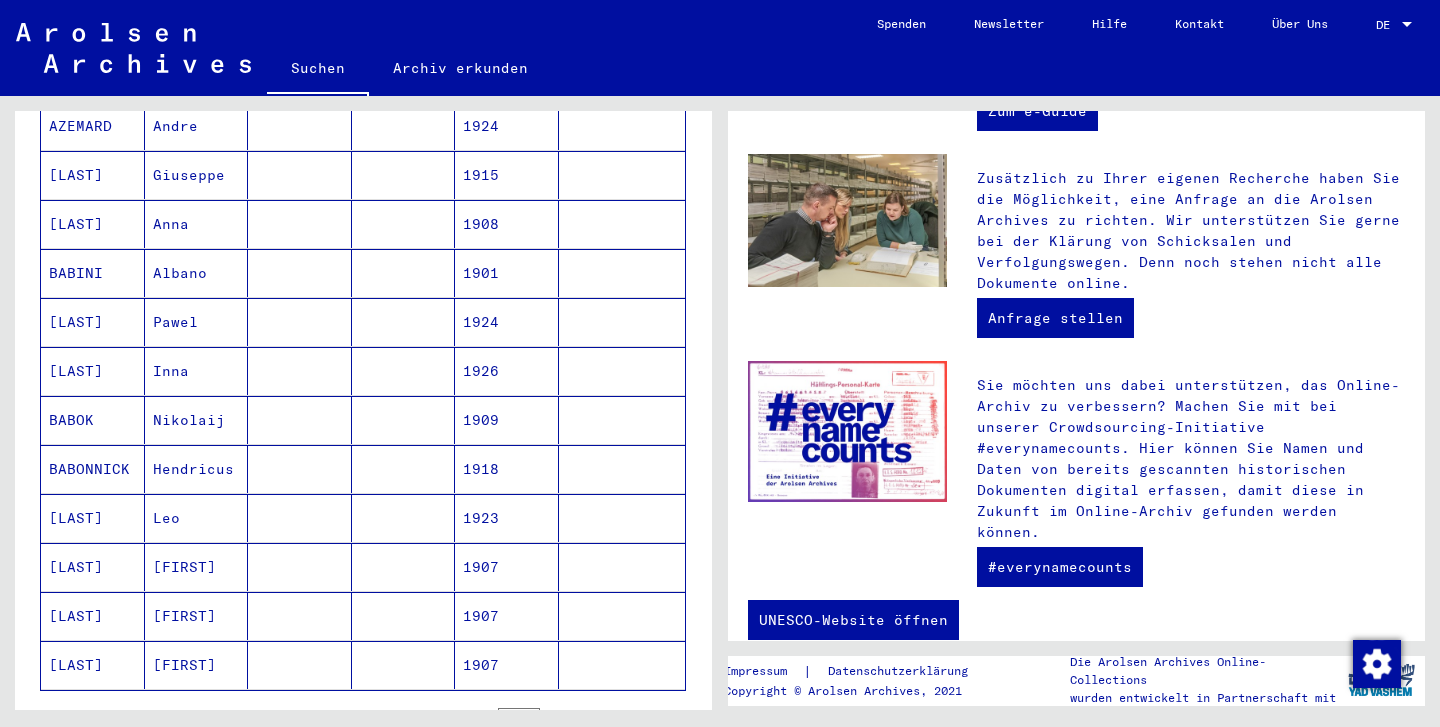 click 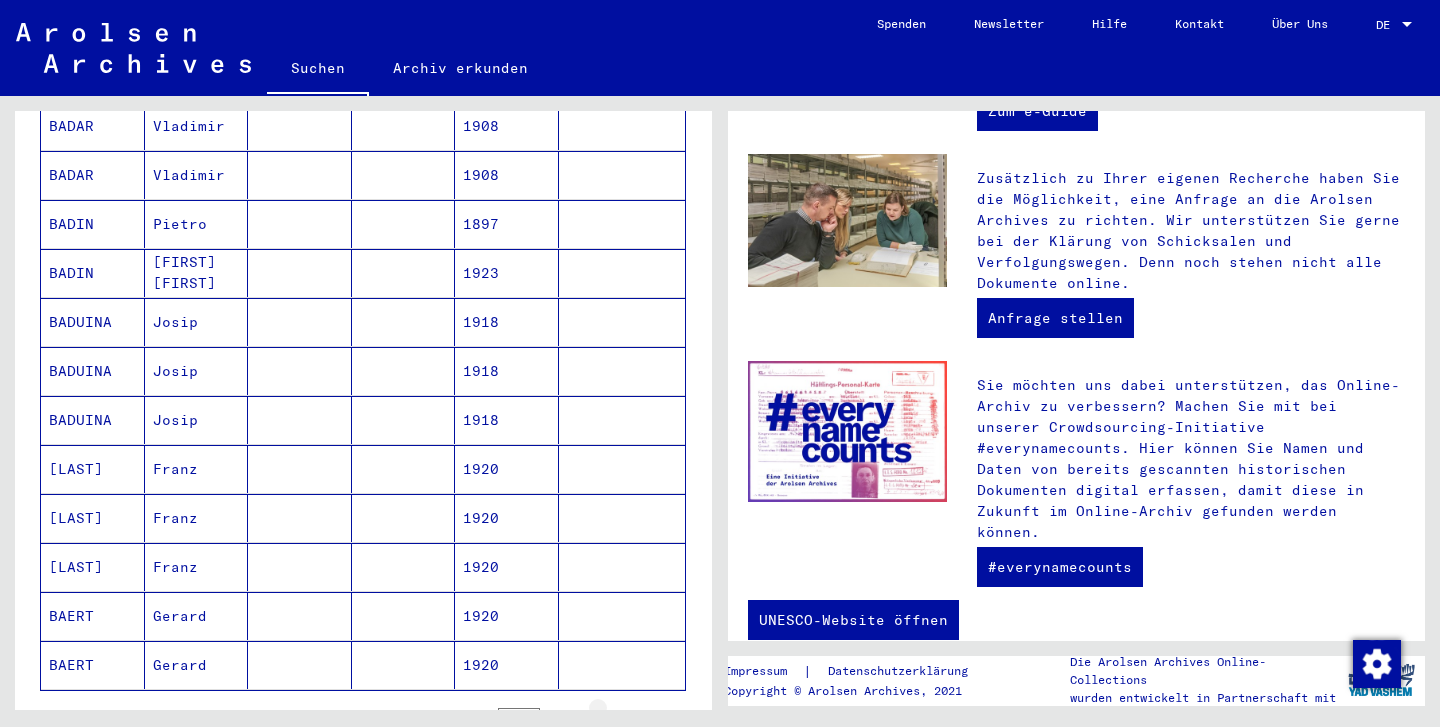 click 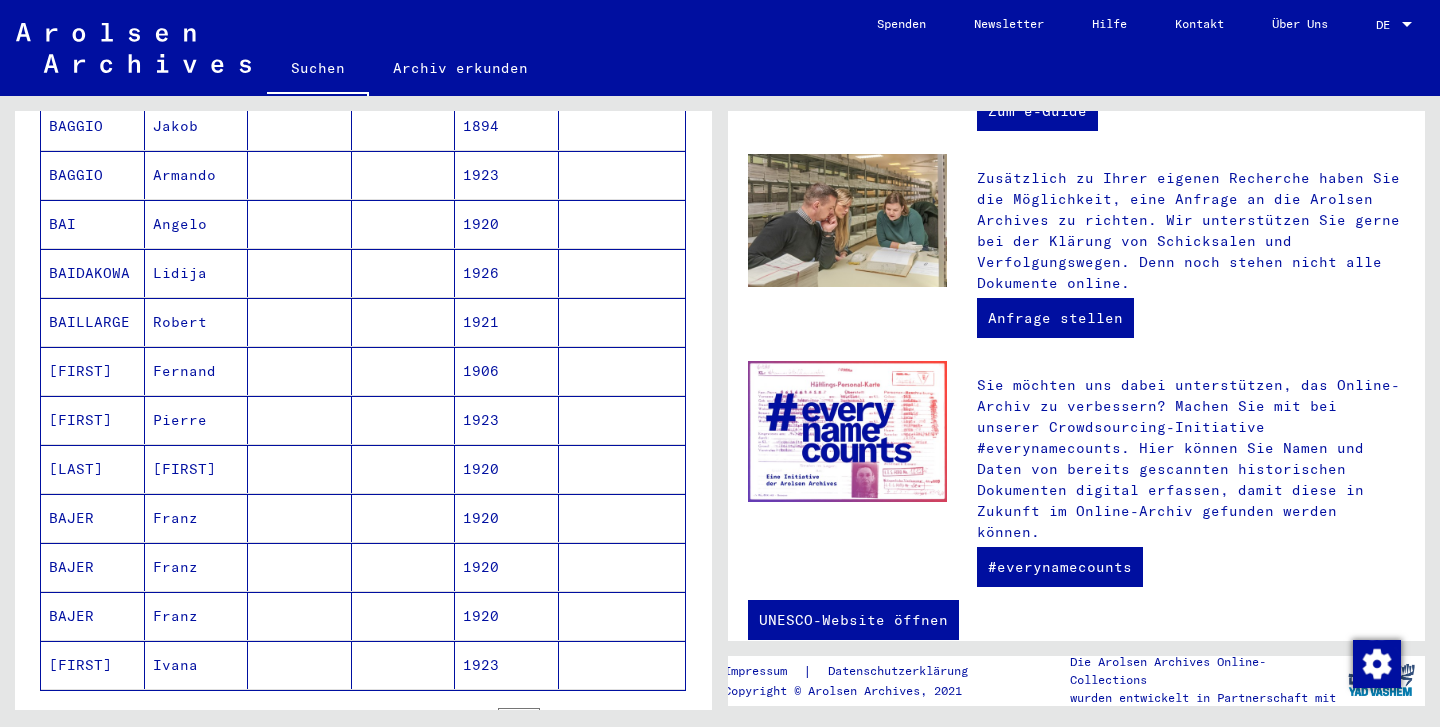 click 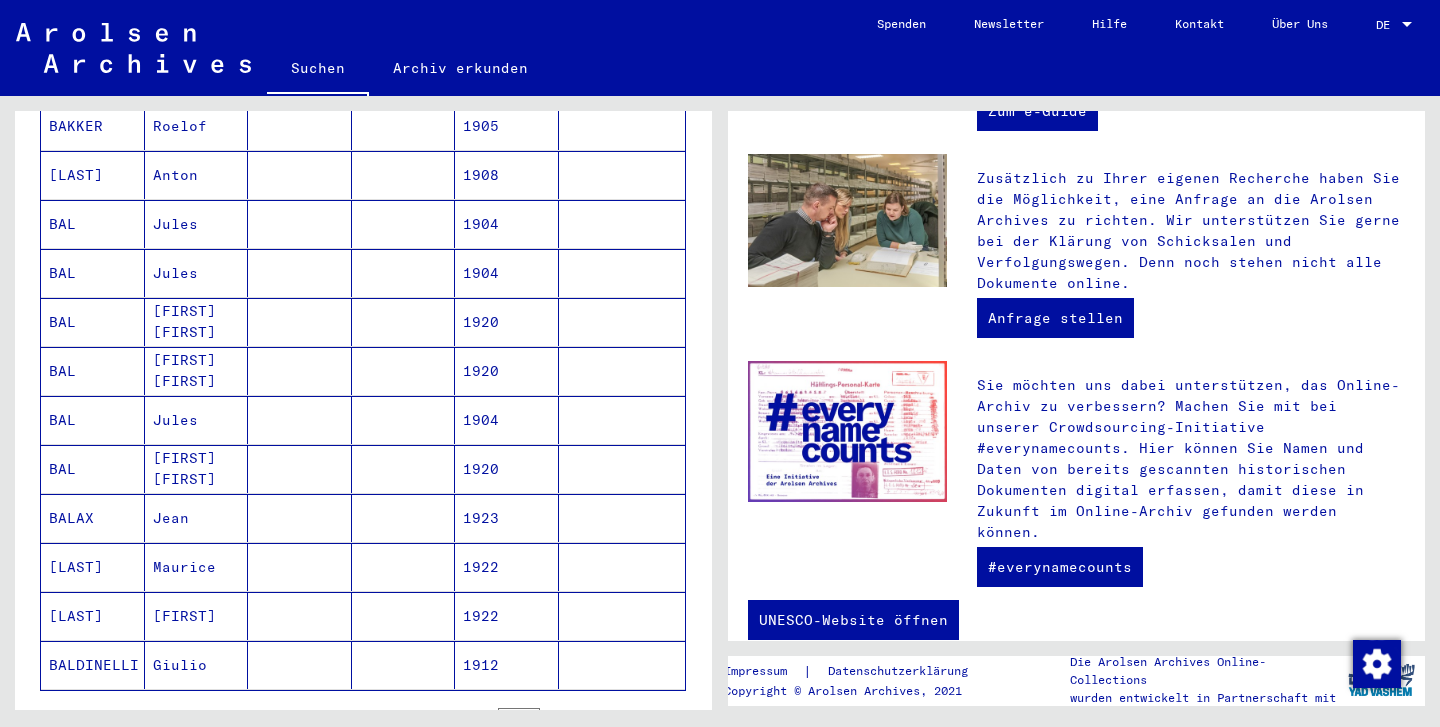 click 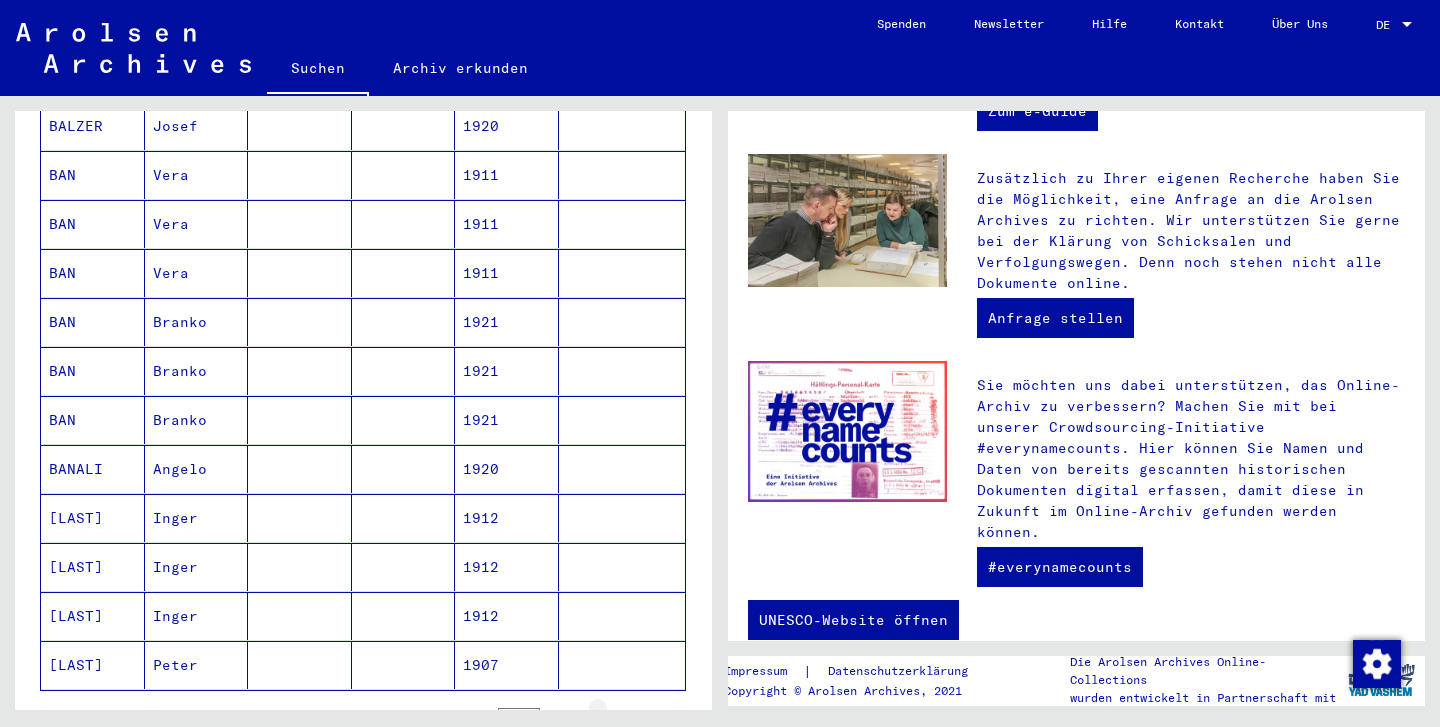 click 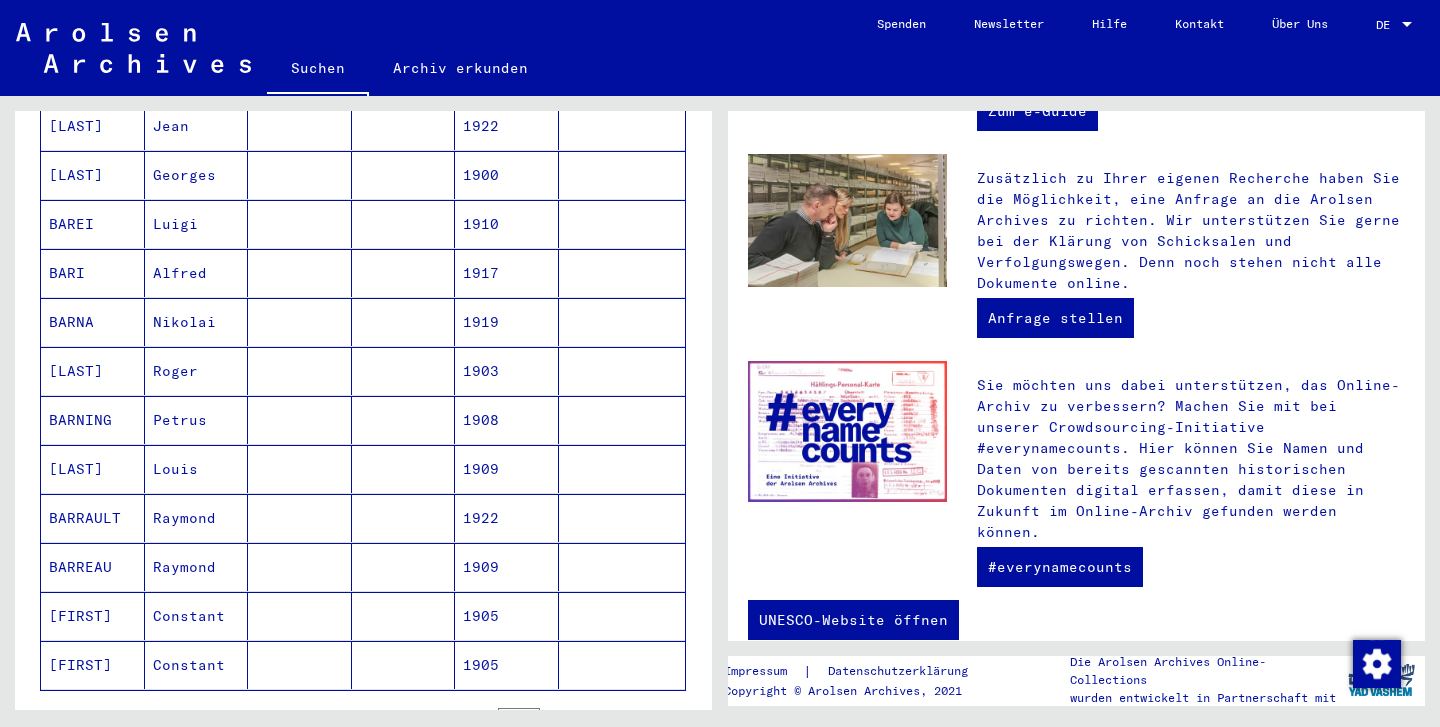 click 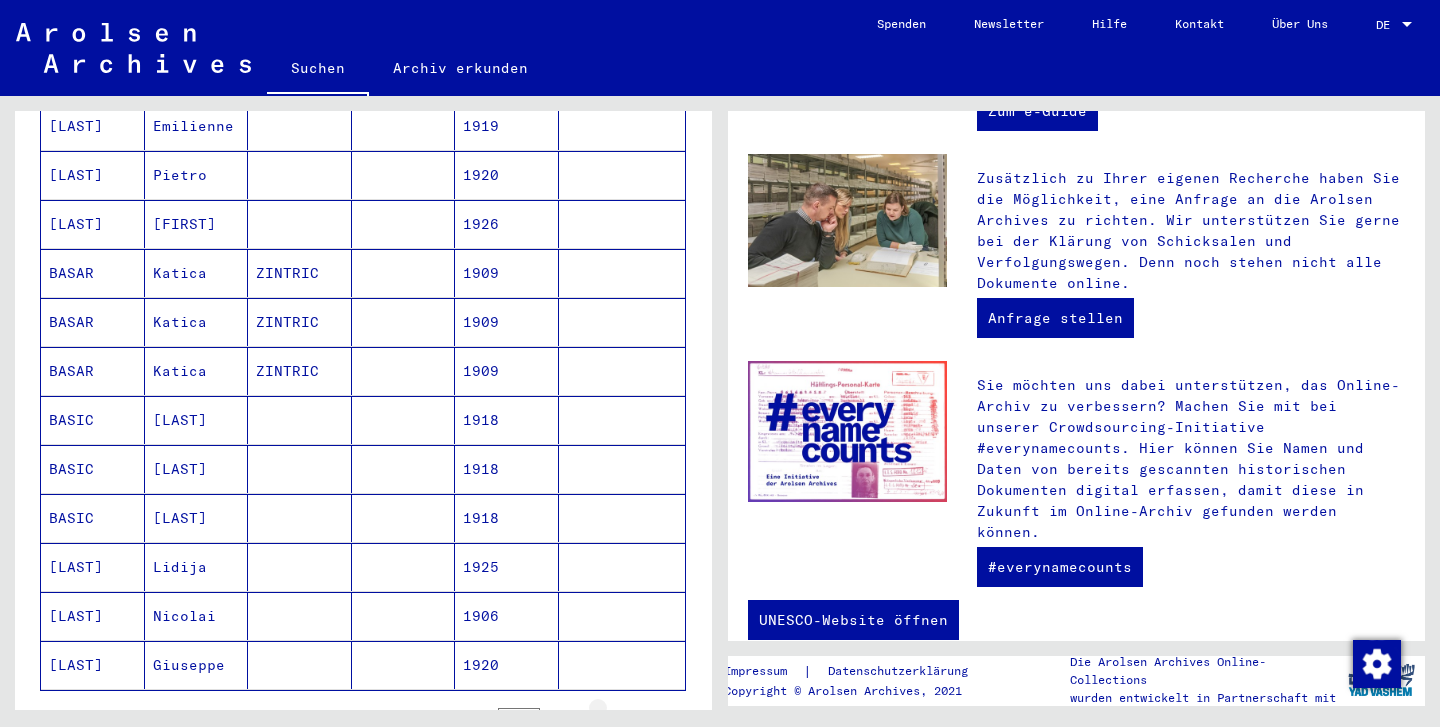click 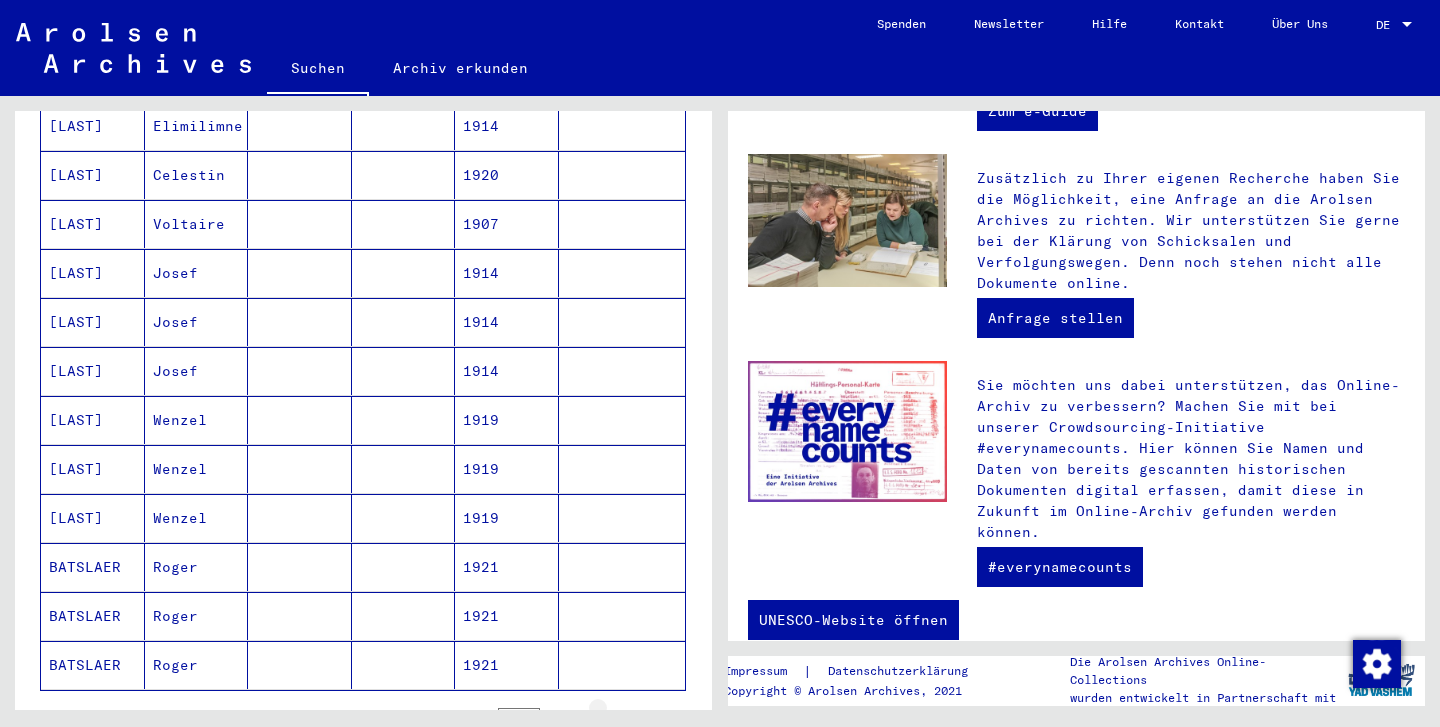 click 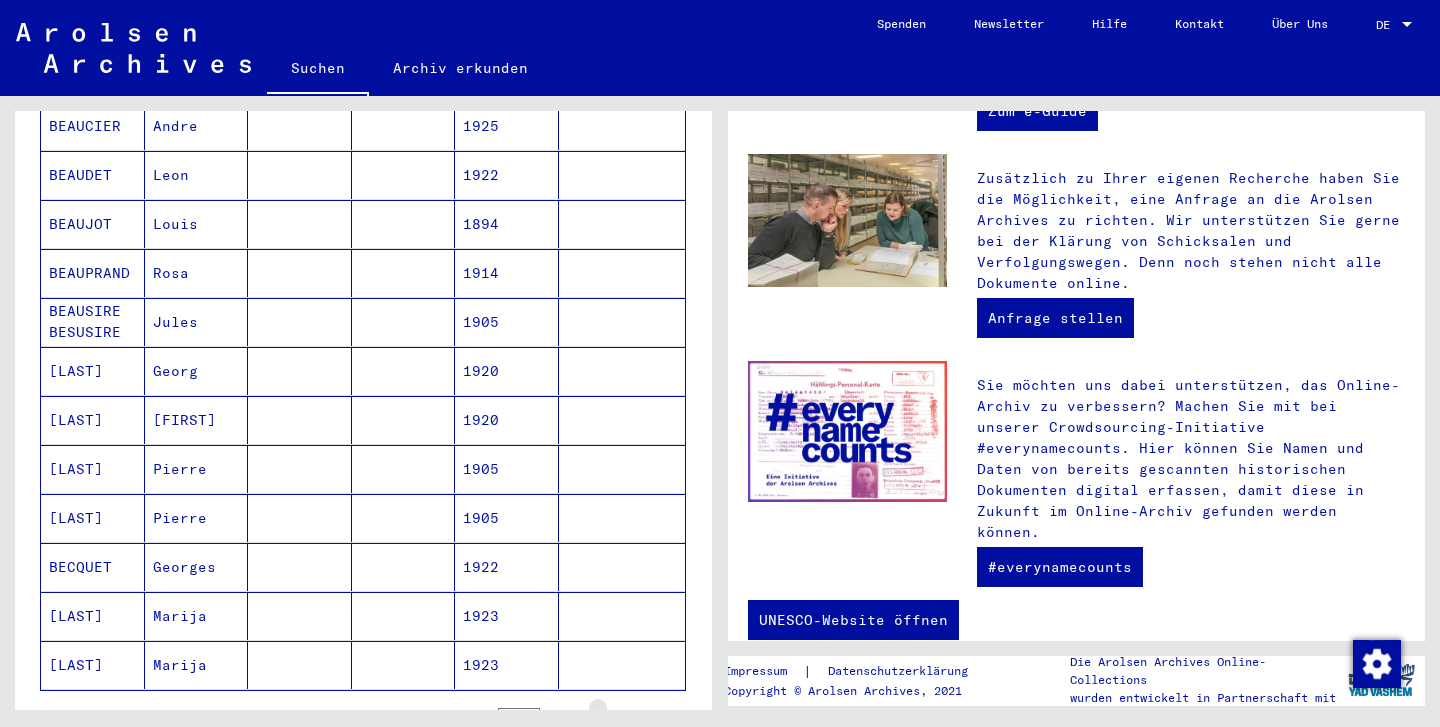 click 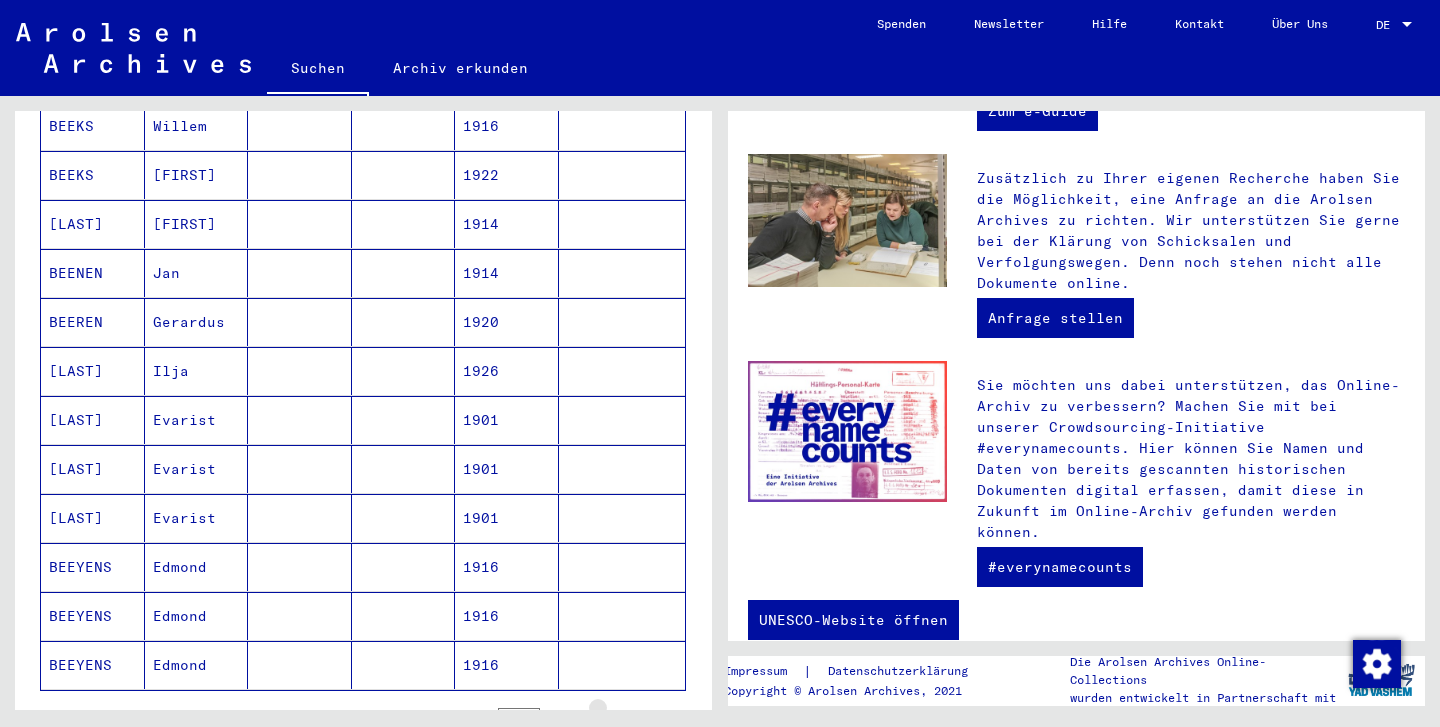 click 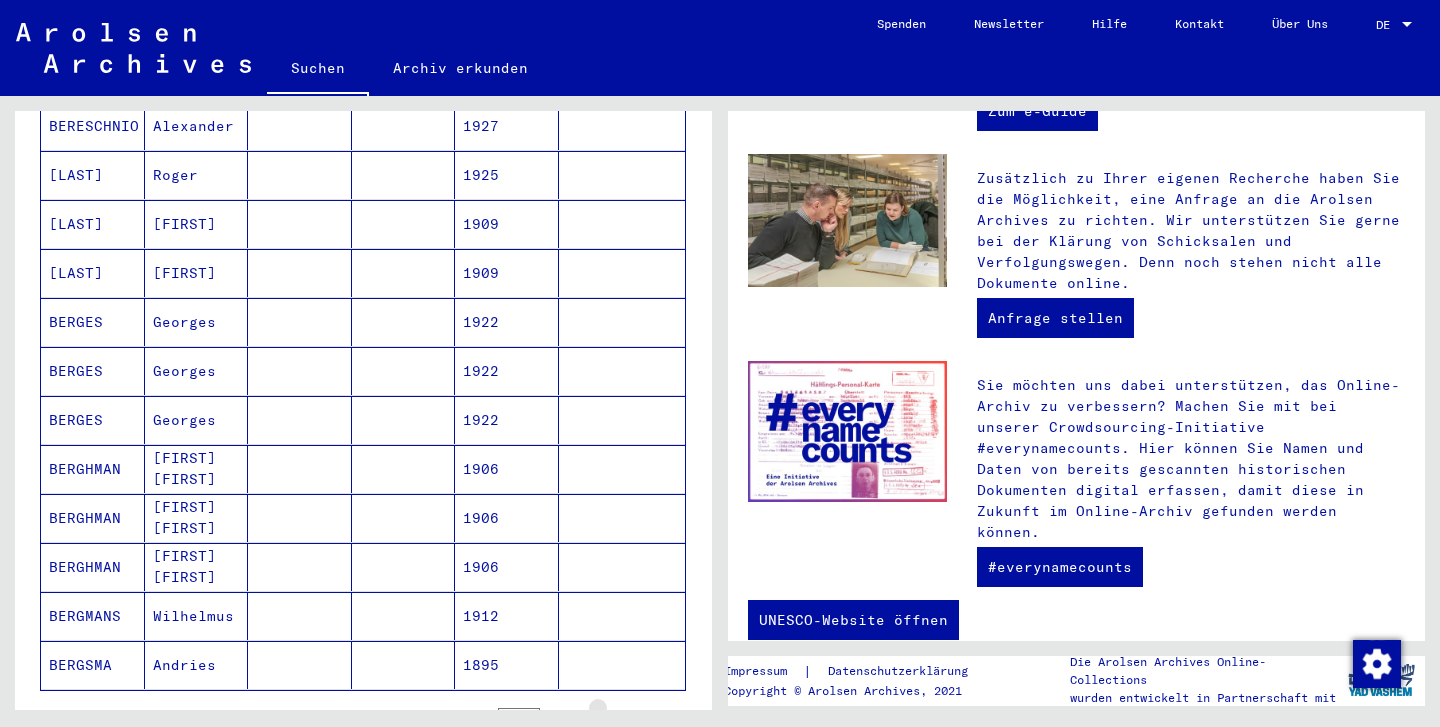 click 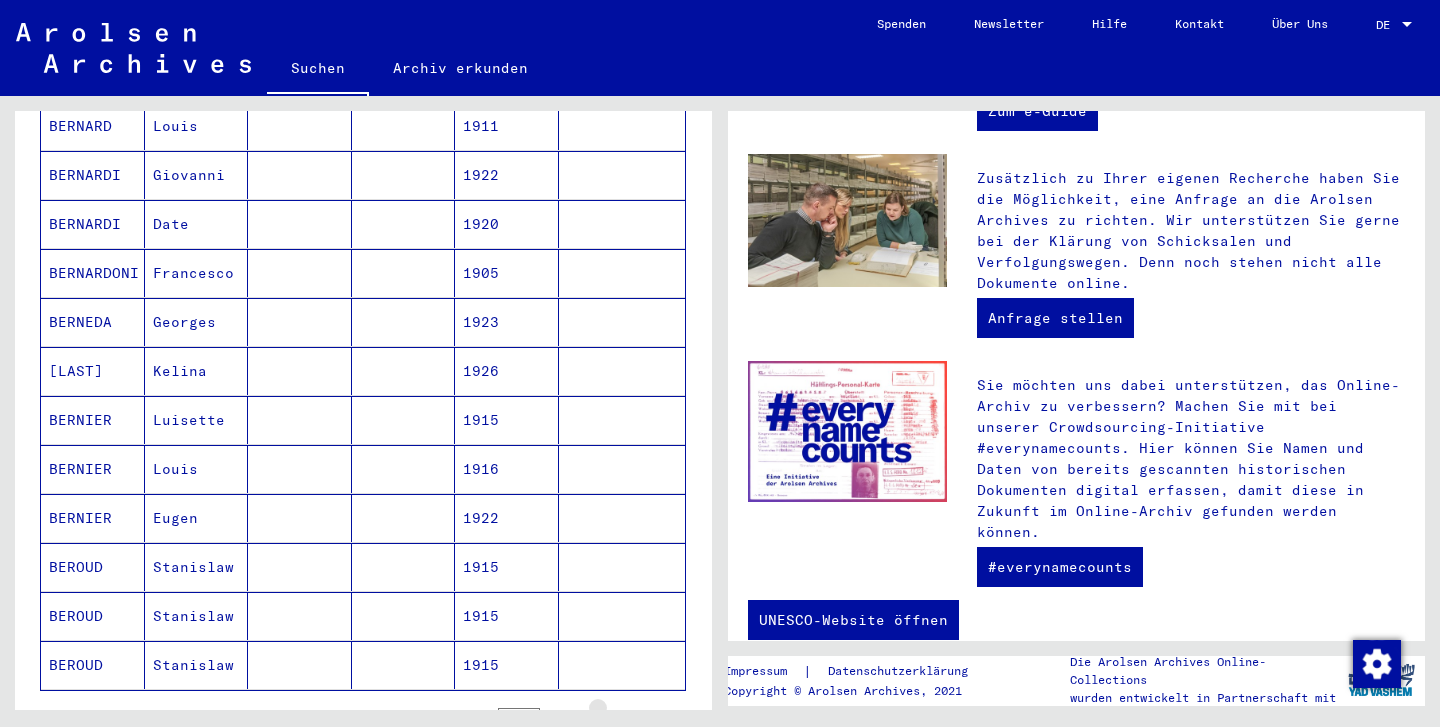 click 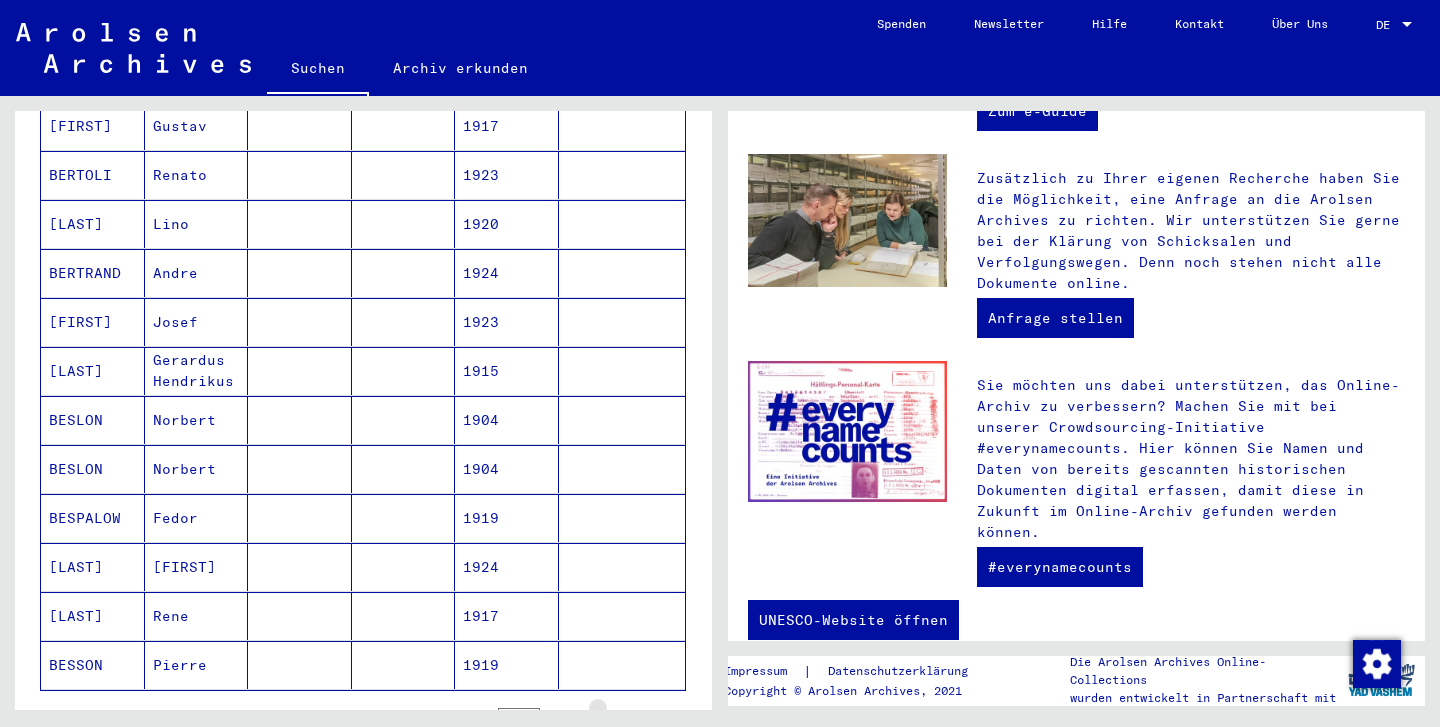 click 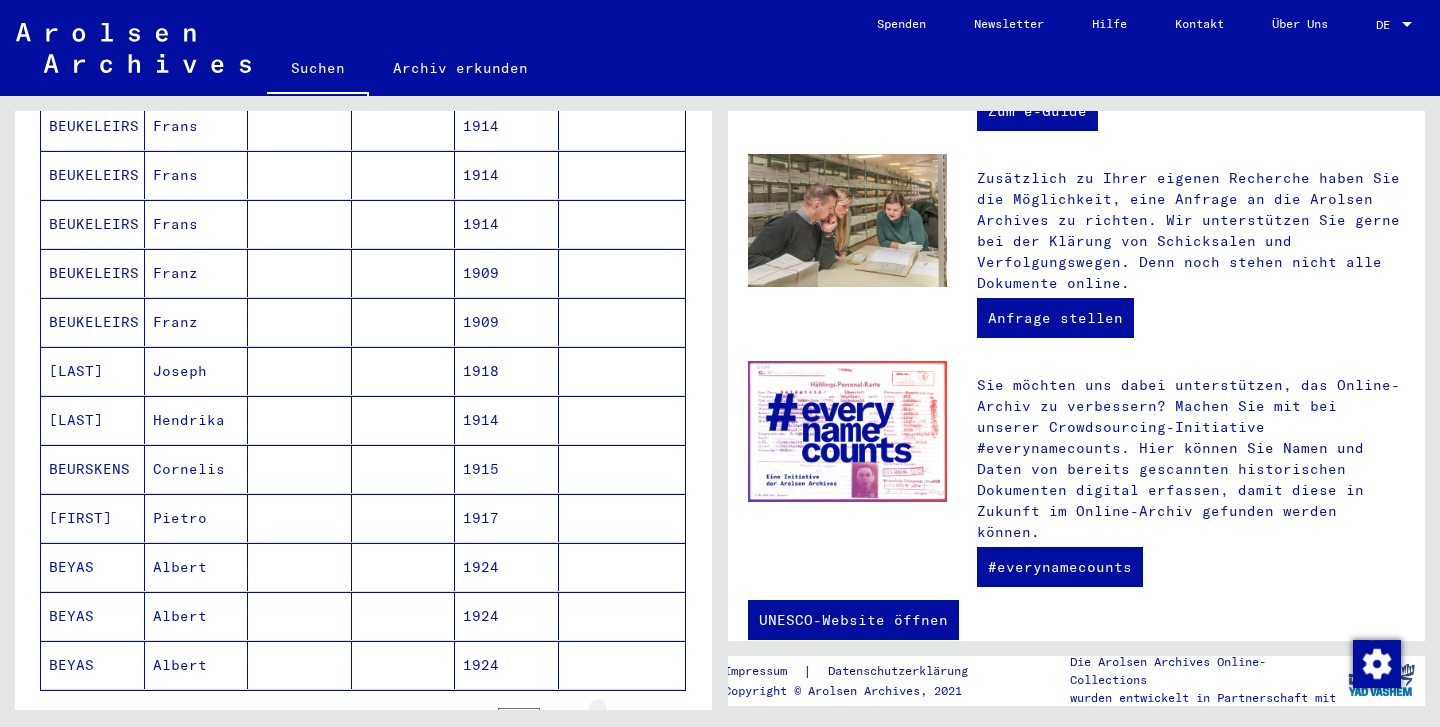 click 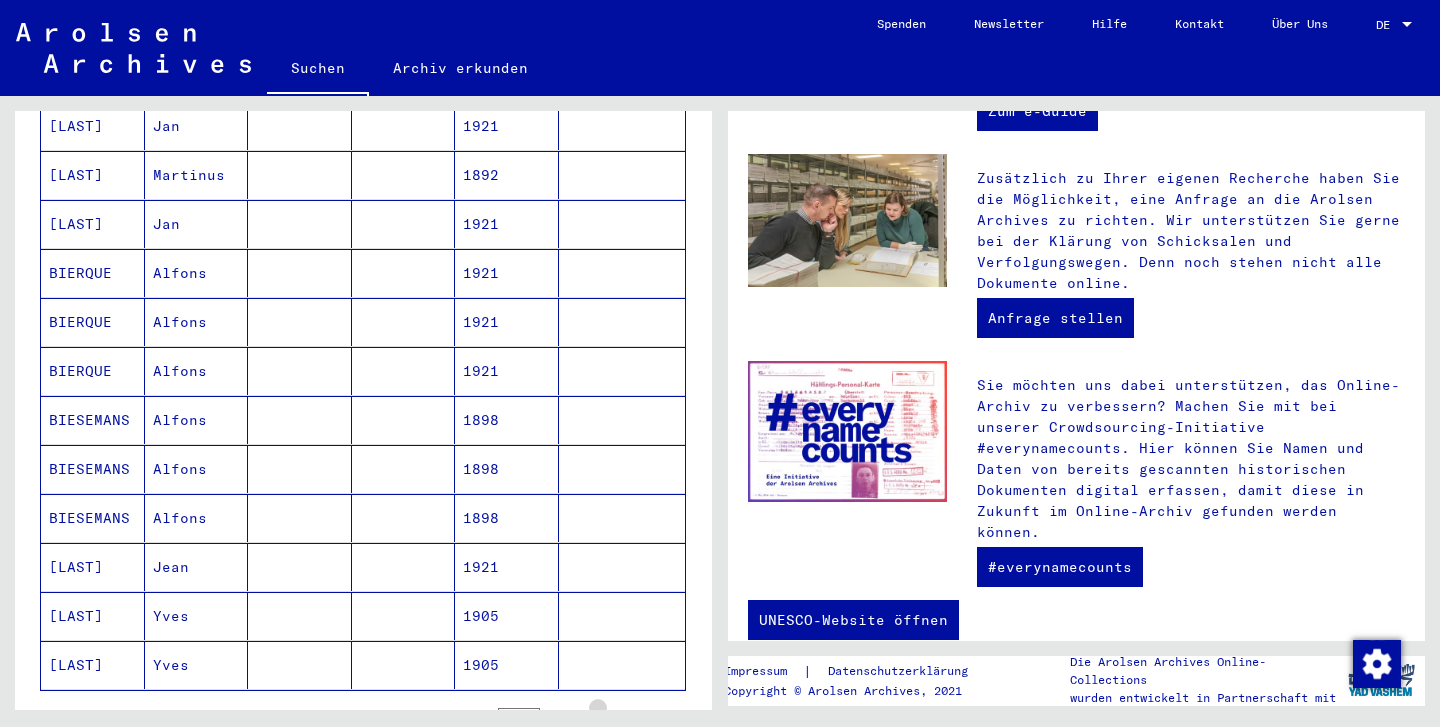 click 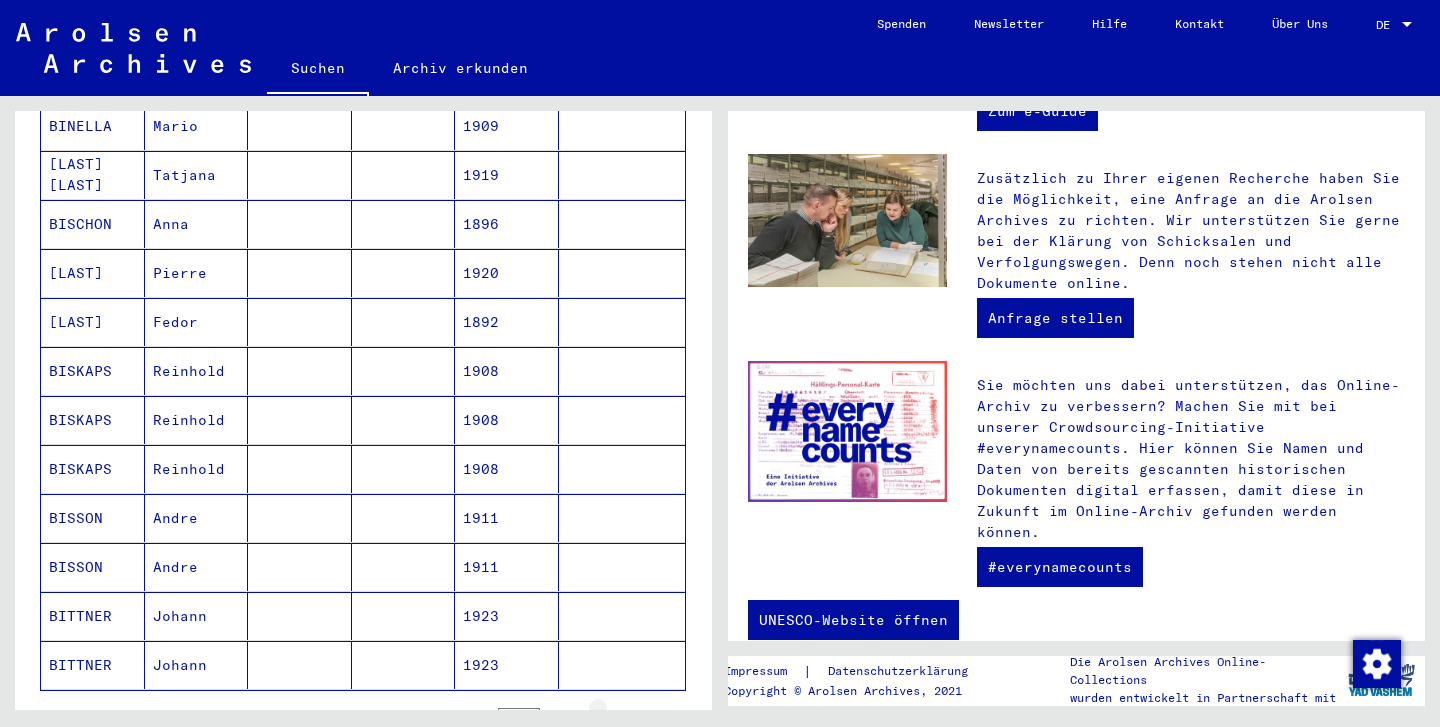 click 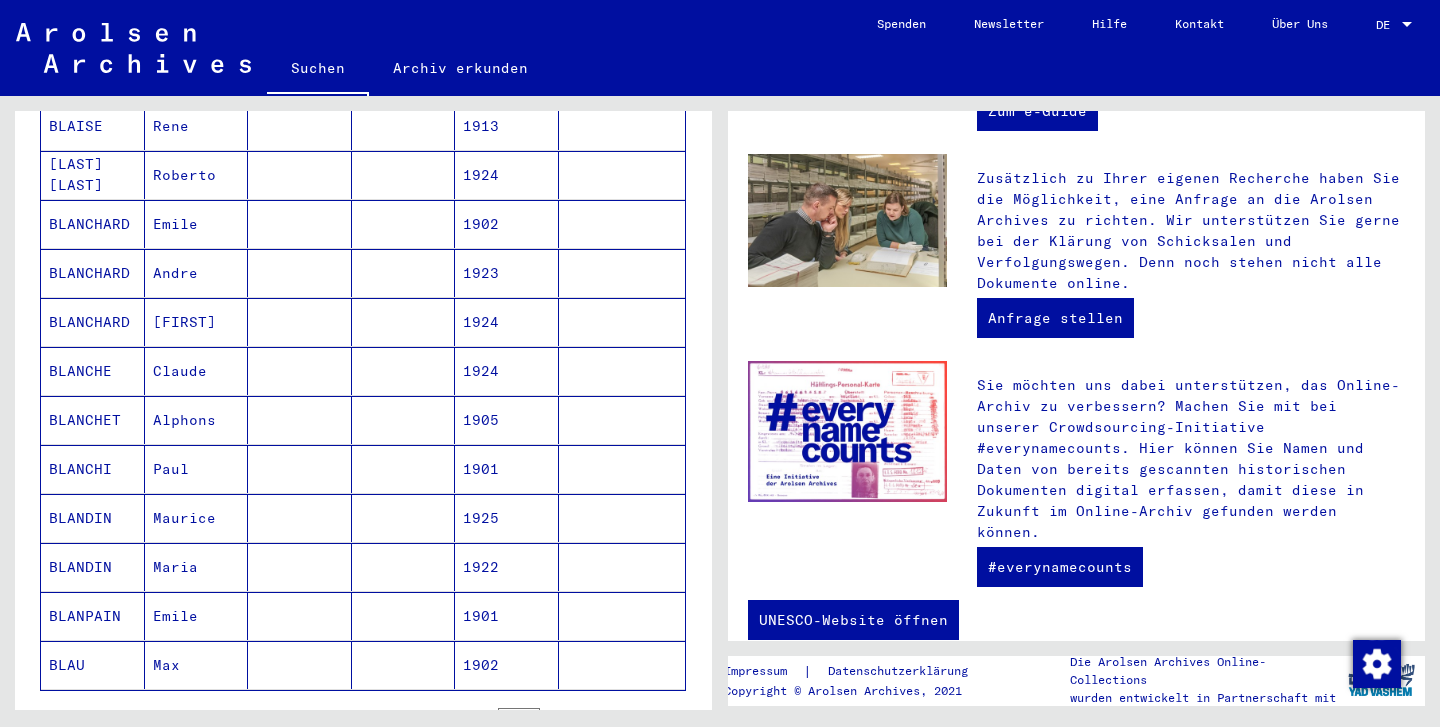 click 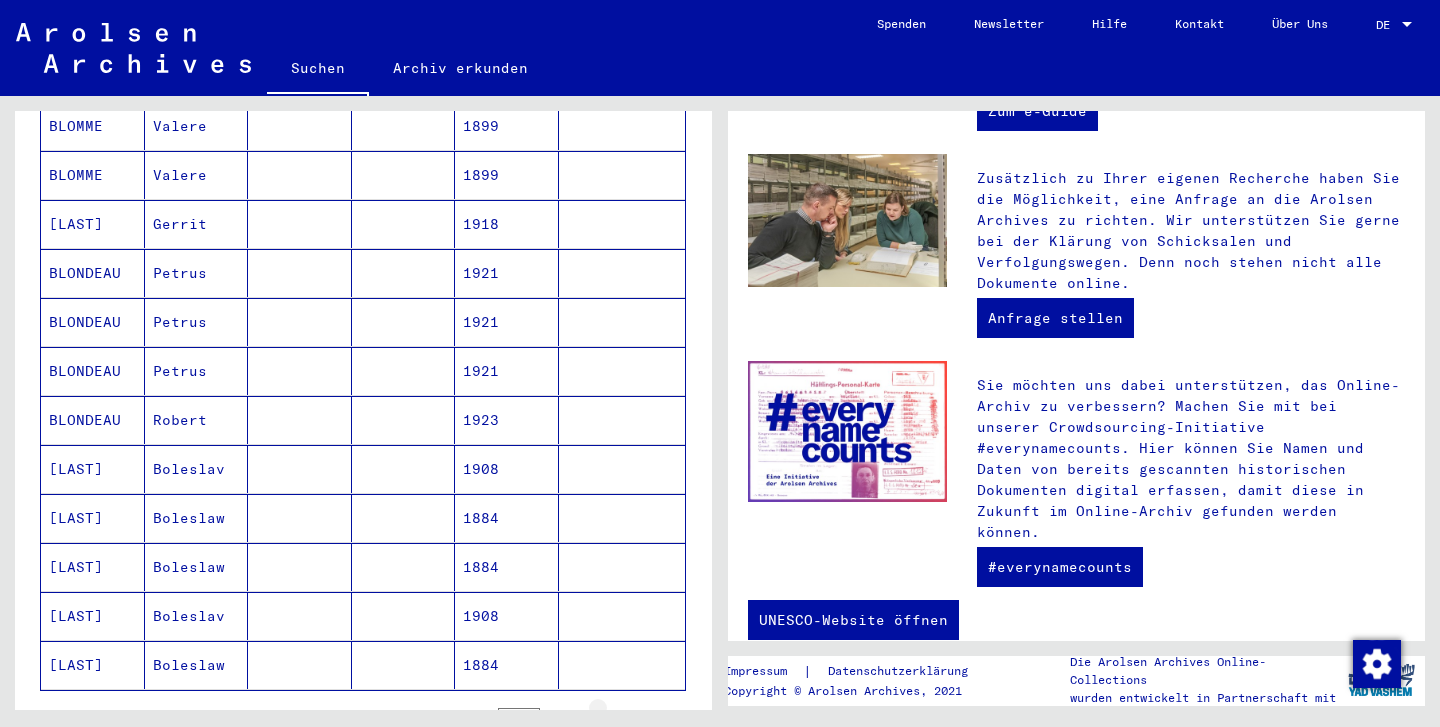 click 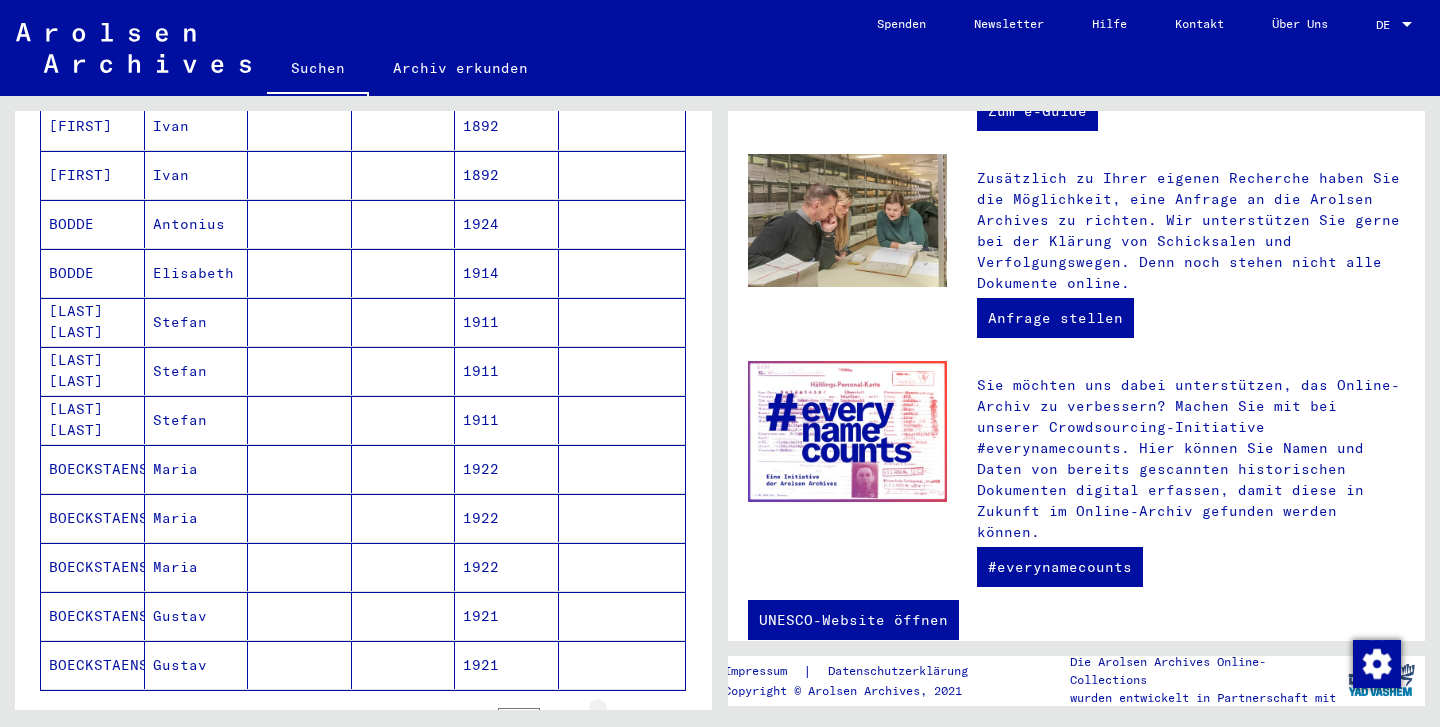 click 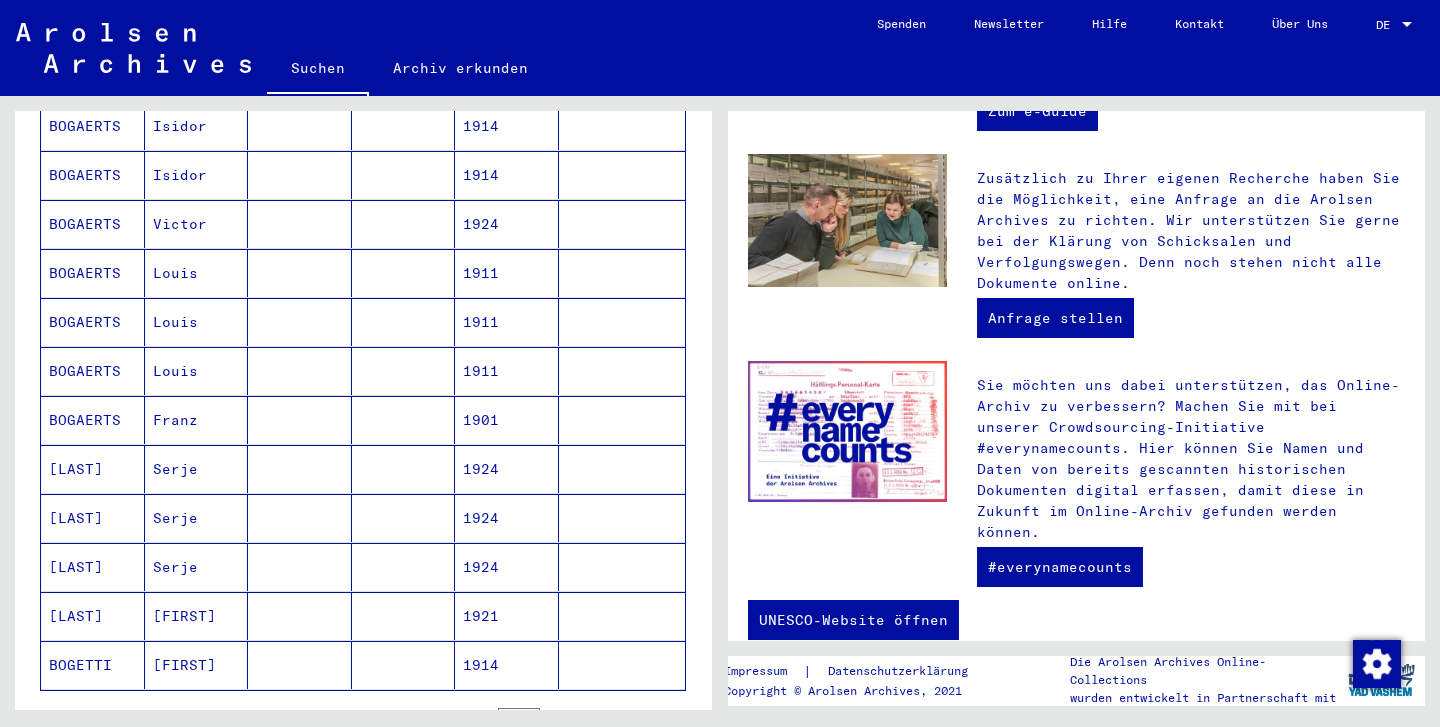 click 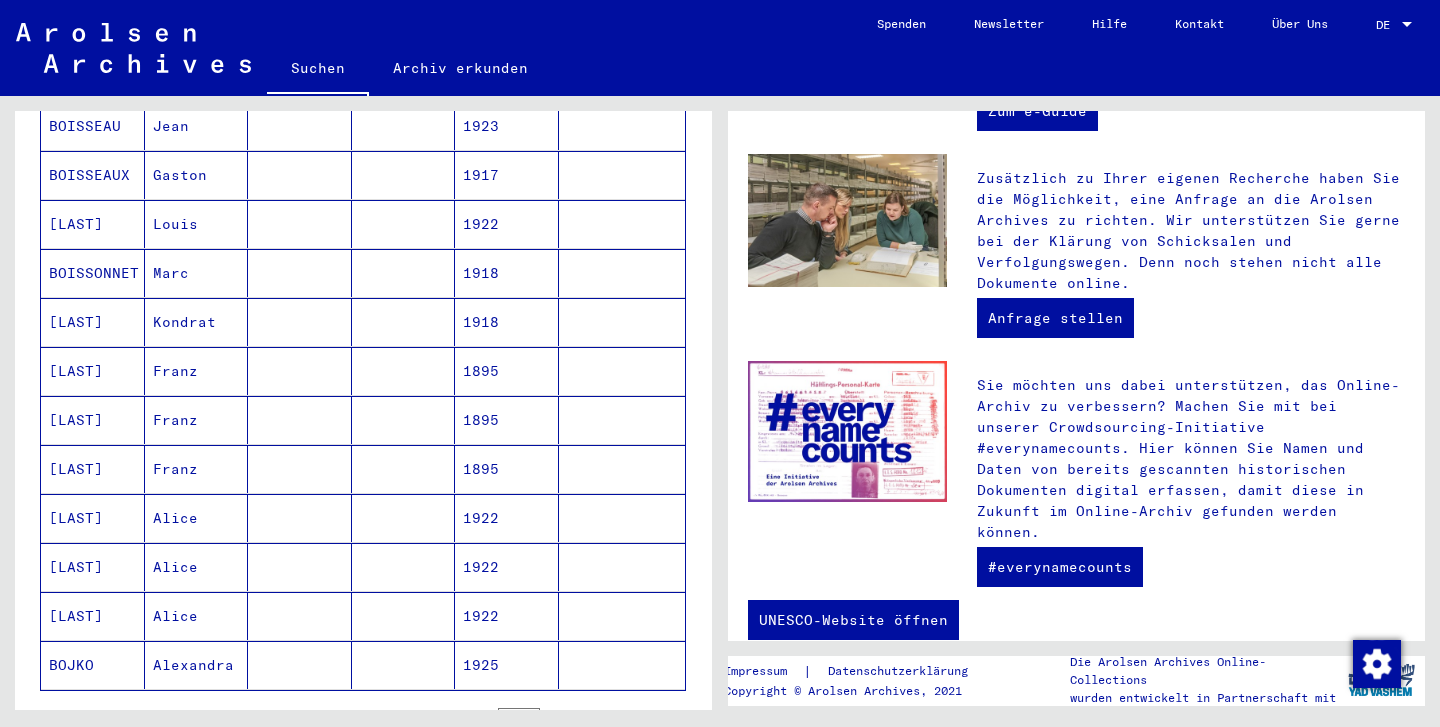 click 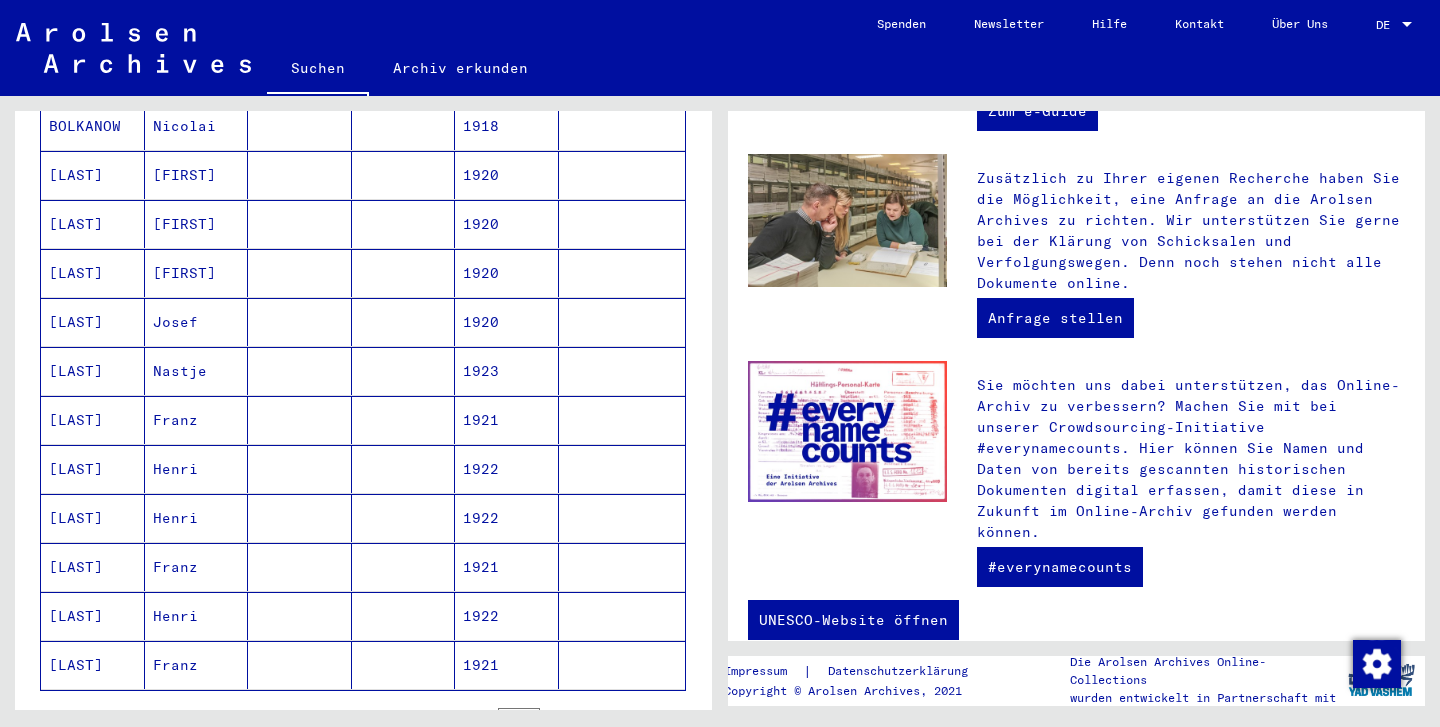 click 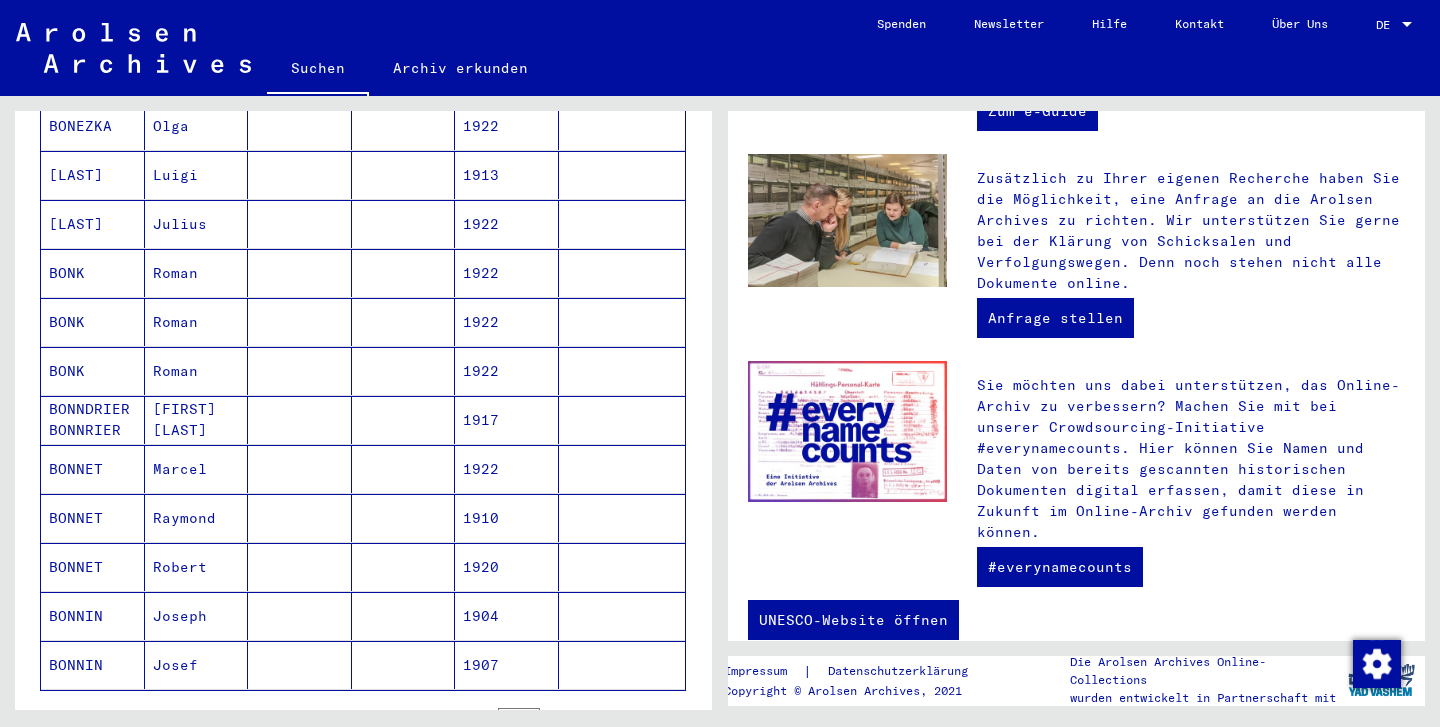 click 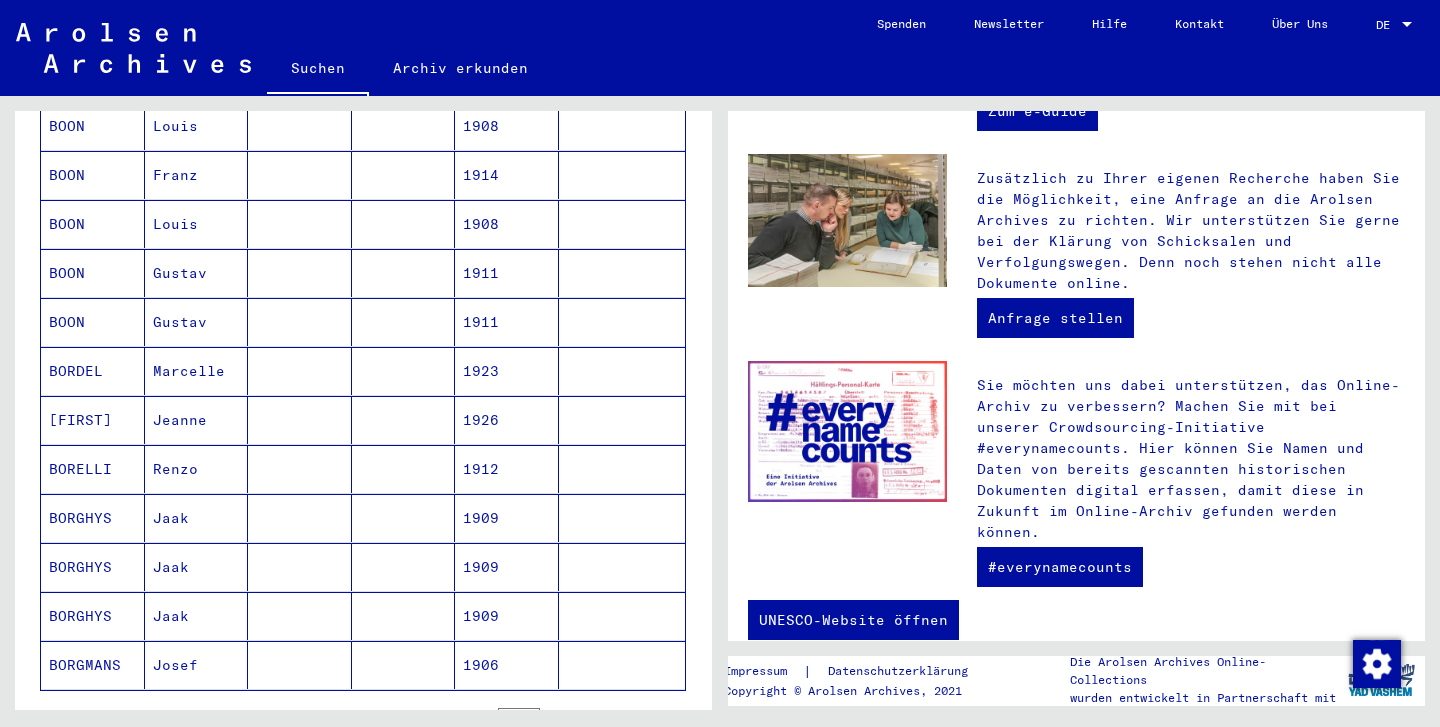 click 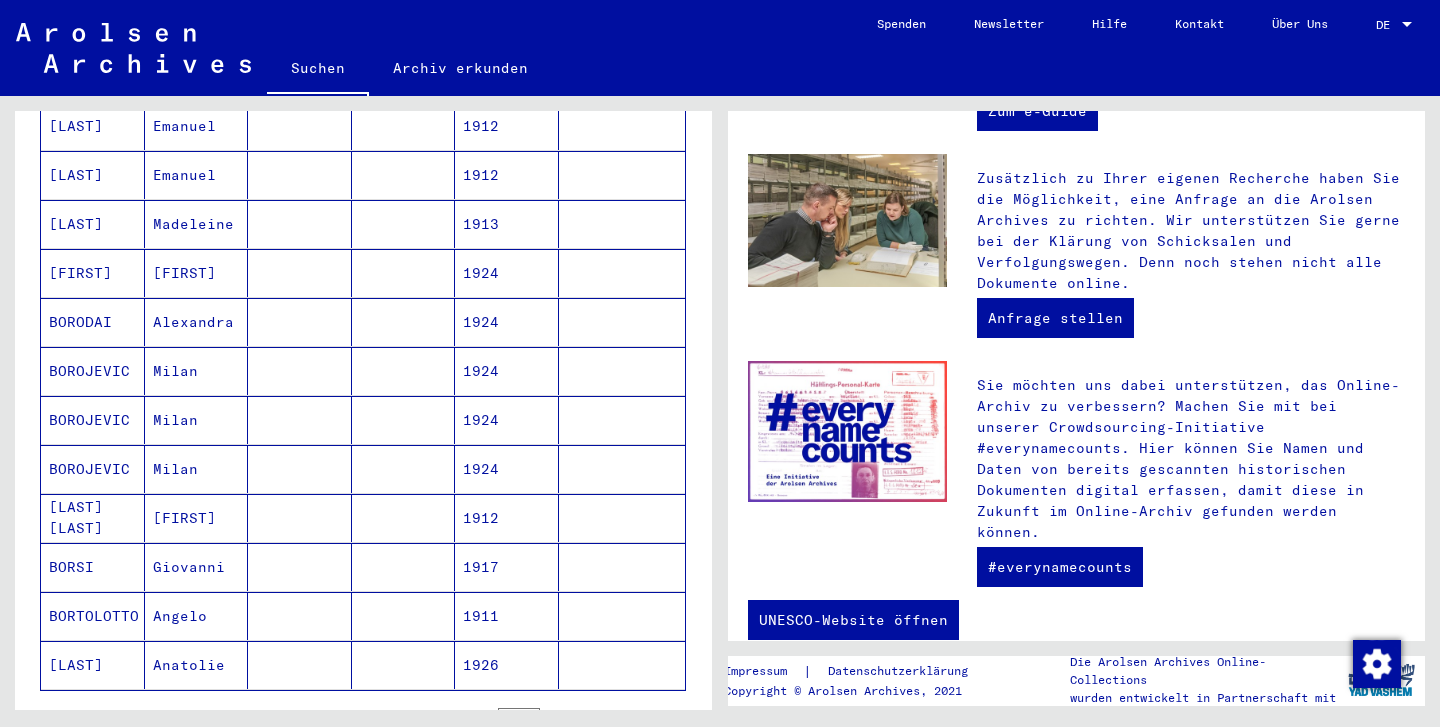 click 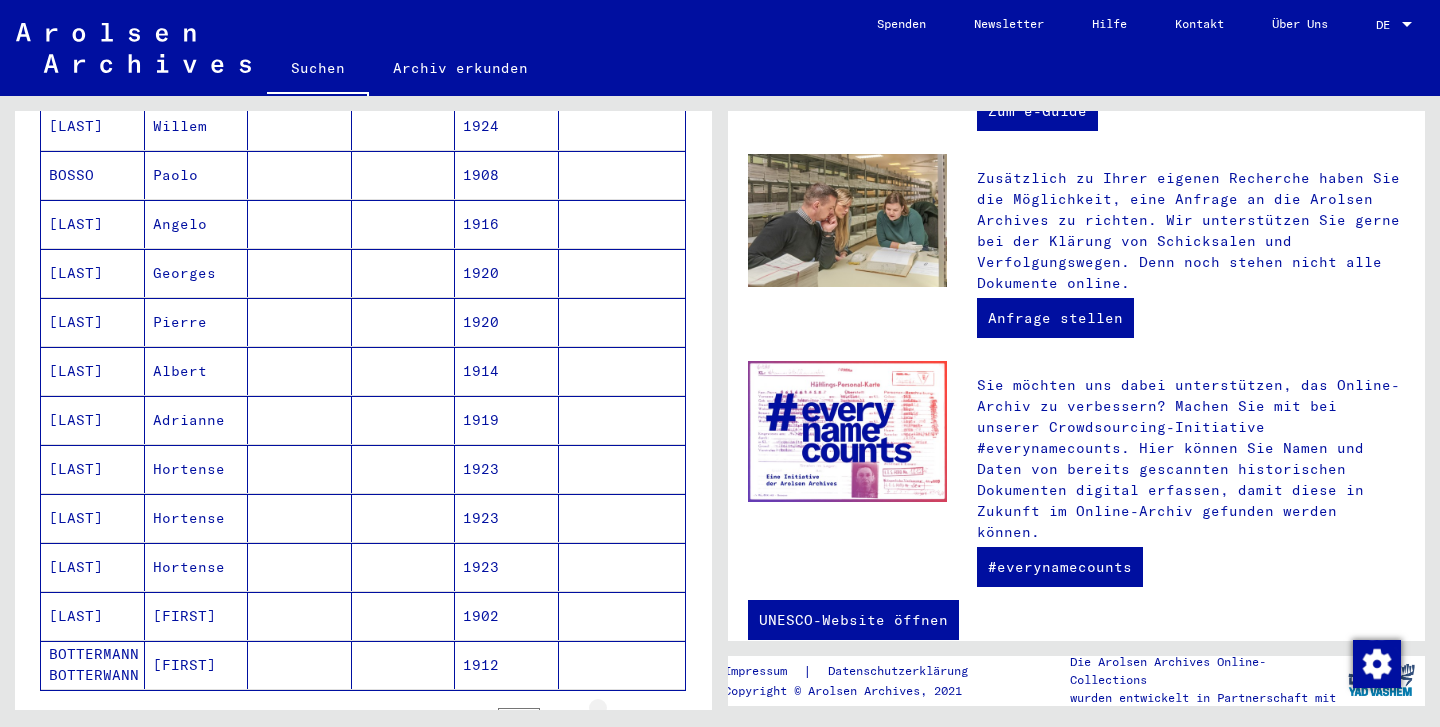 click 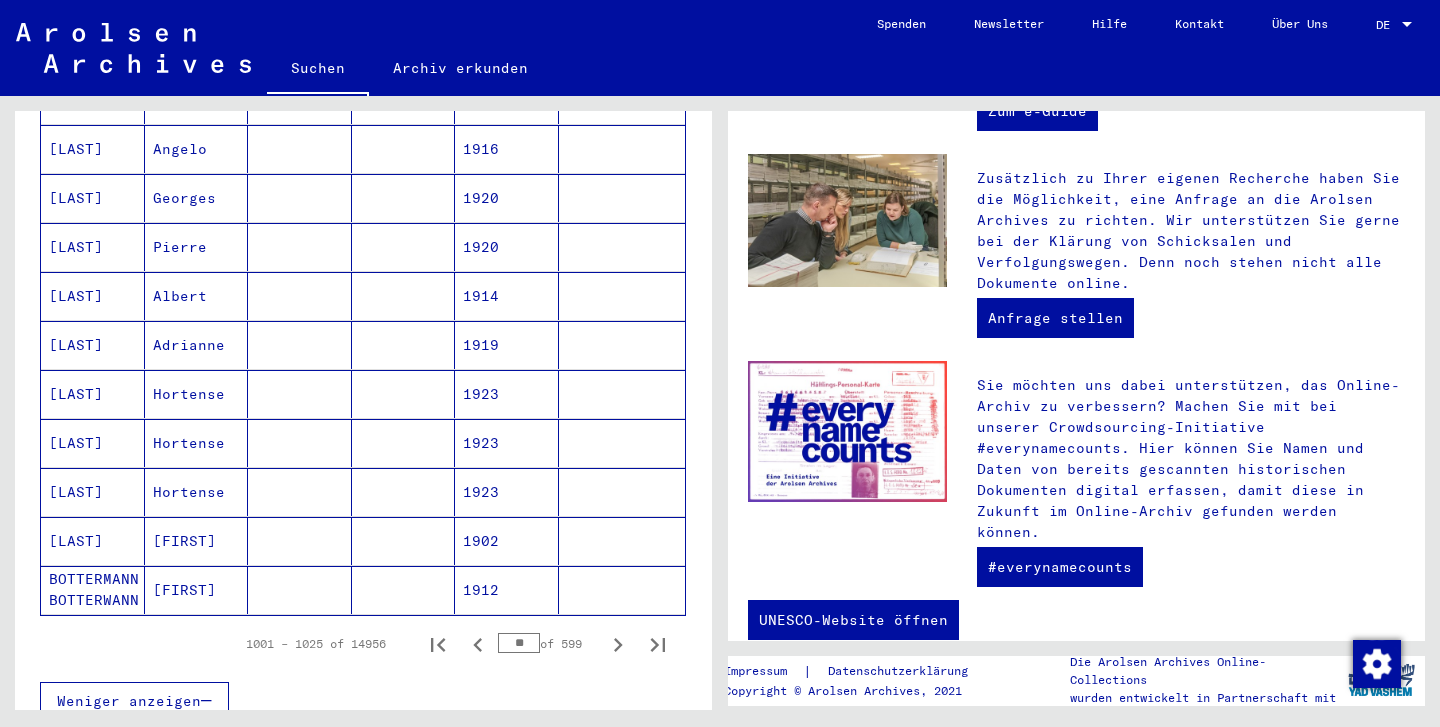 scroll, scrollTop: 1207, scrollLeft: 0, axis: vertical 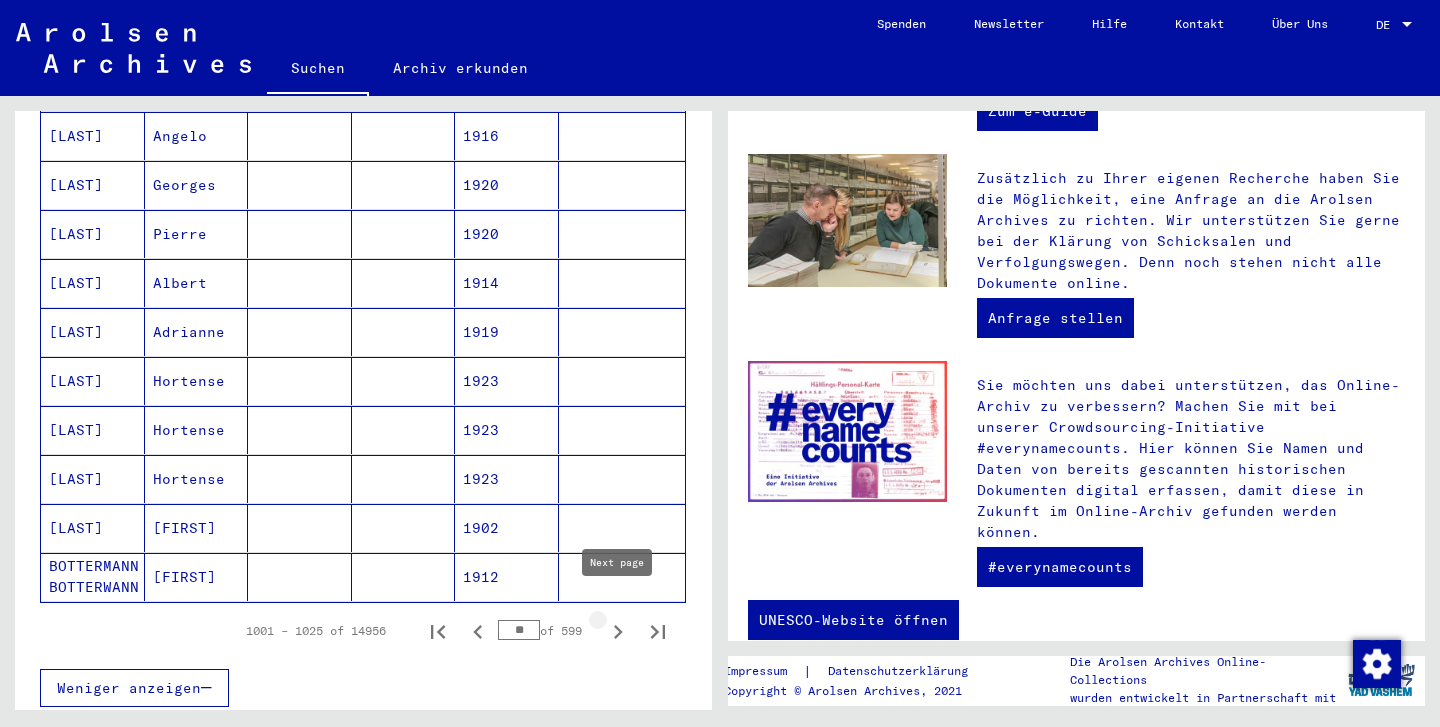 click 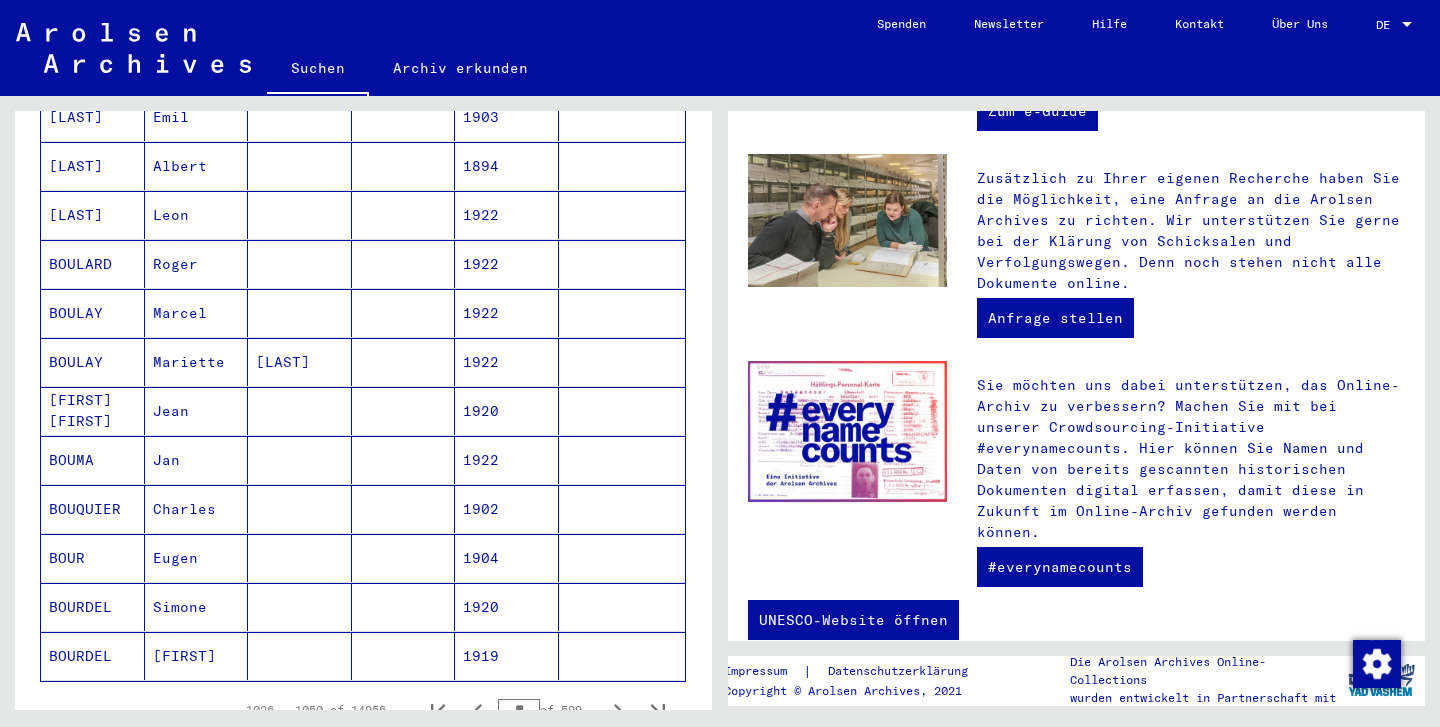 scroll, scrollTop: 1126, scrollLeft: 0, axis: vertical 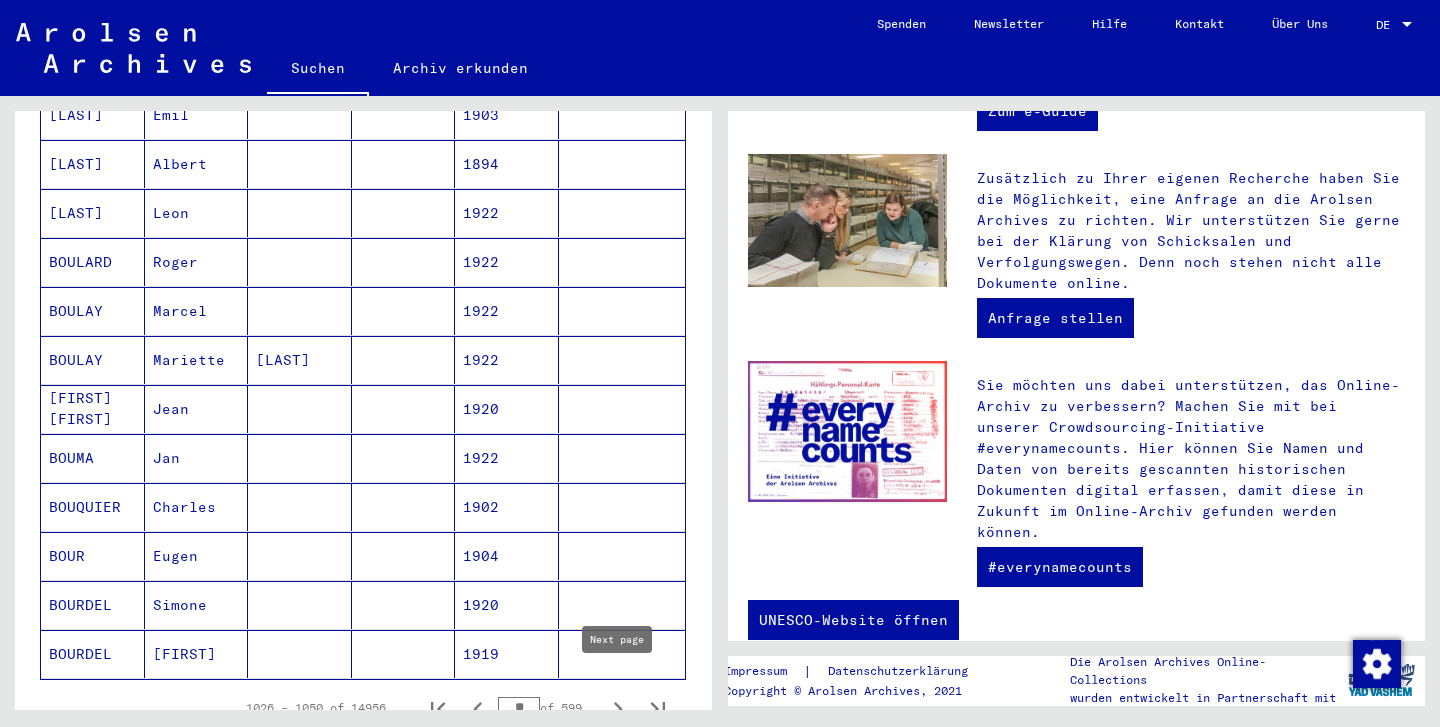 click 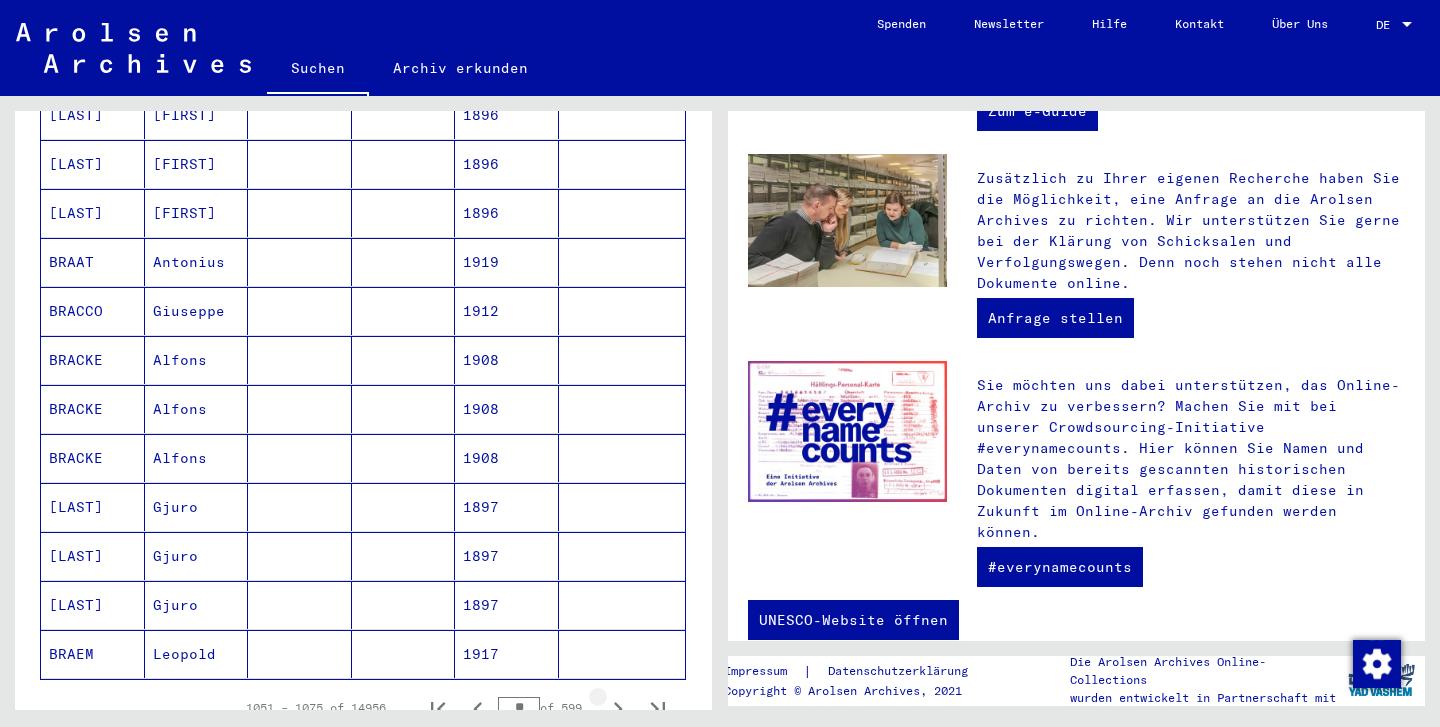 click 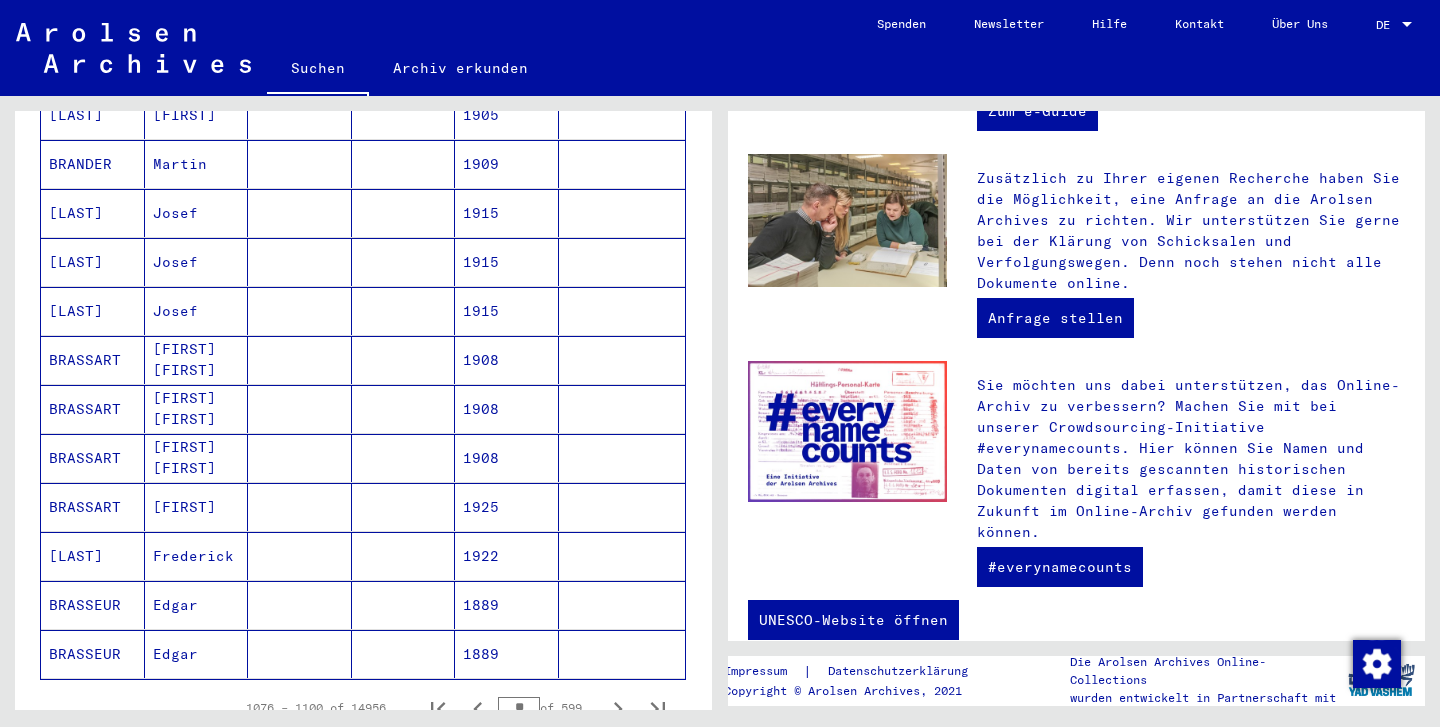 click 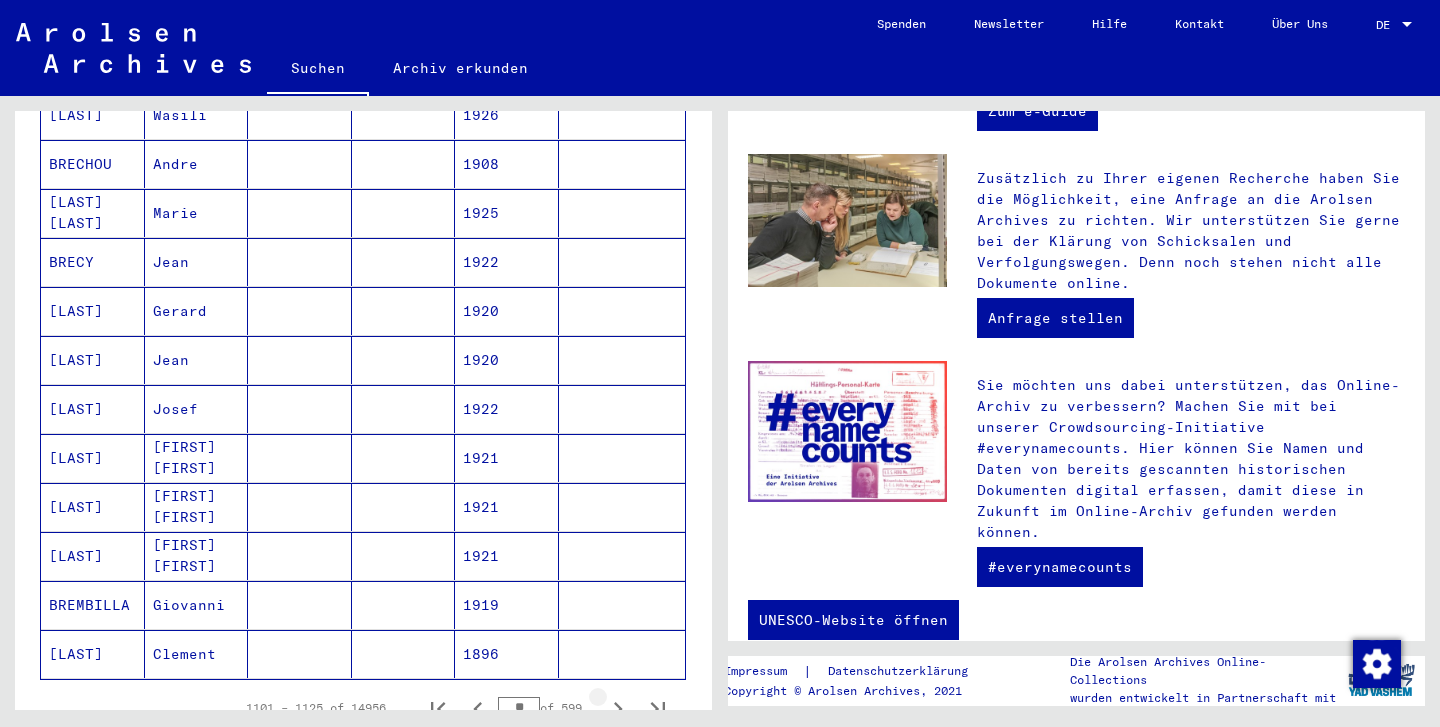 click 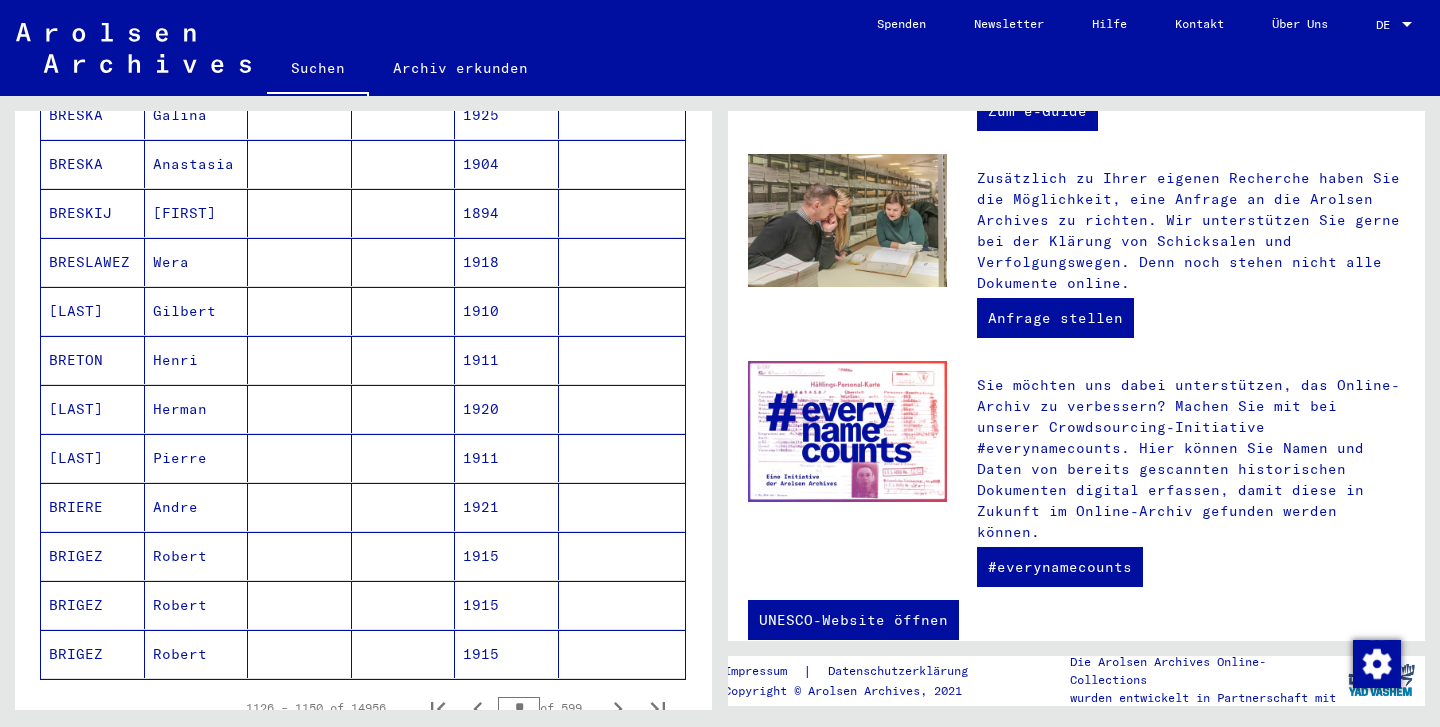 click 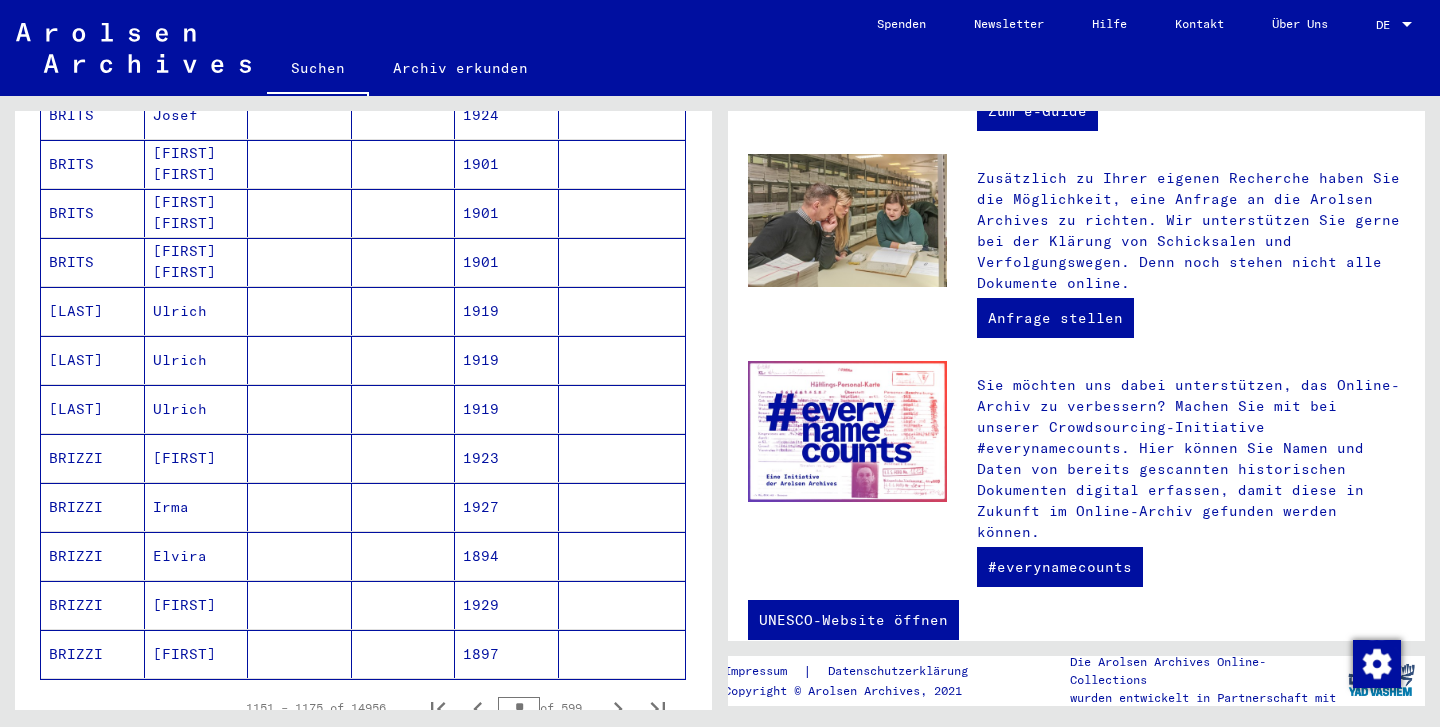 click 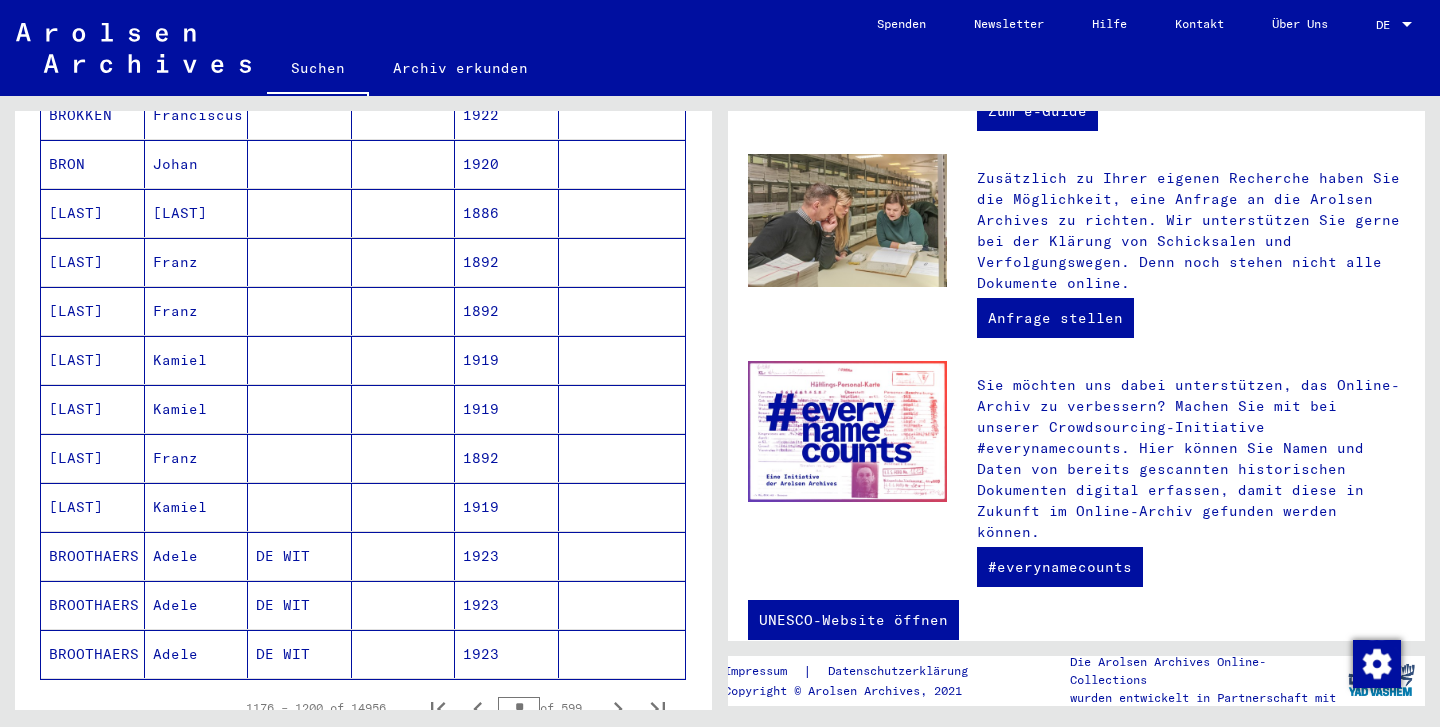 click 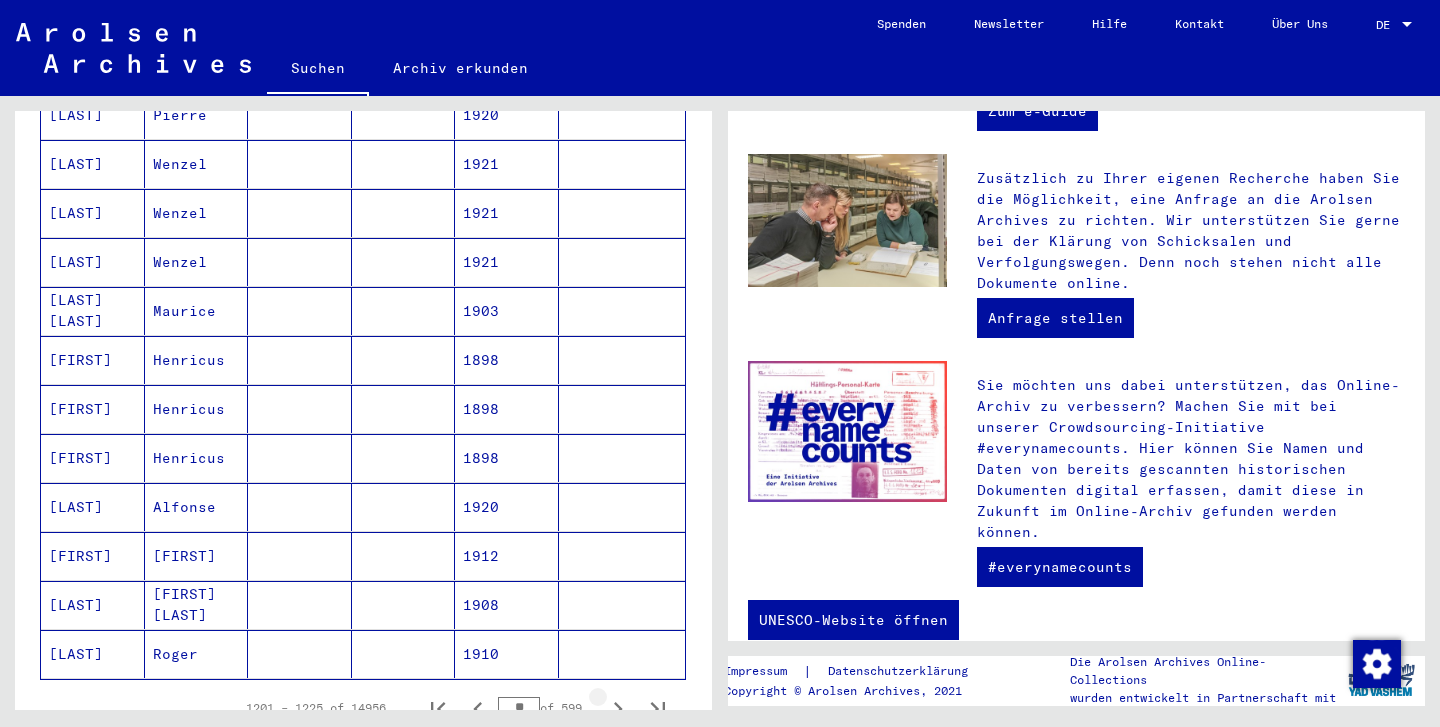 click 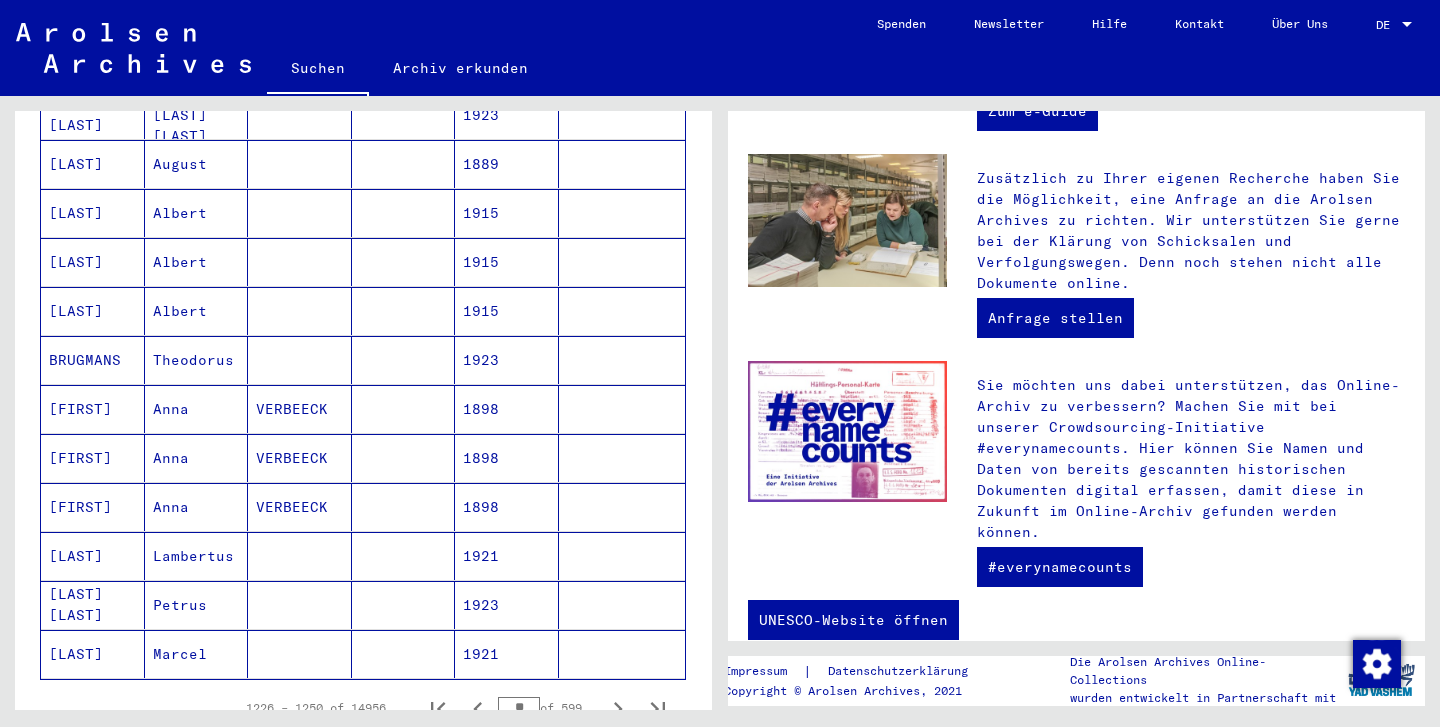 click 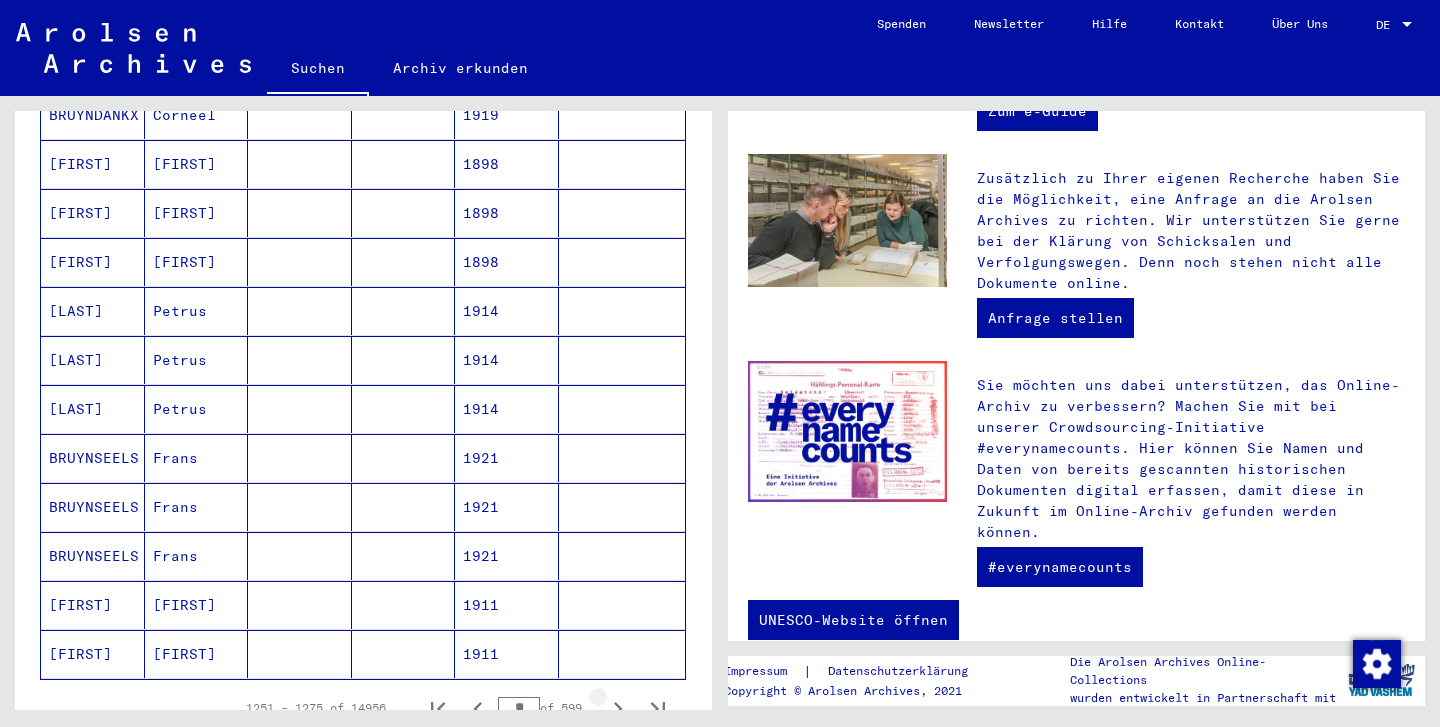 click 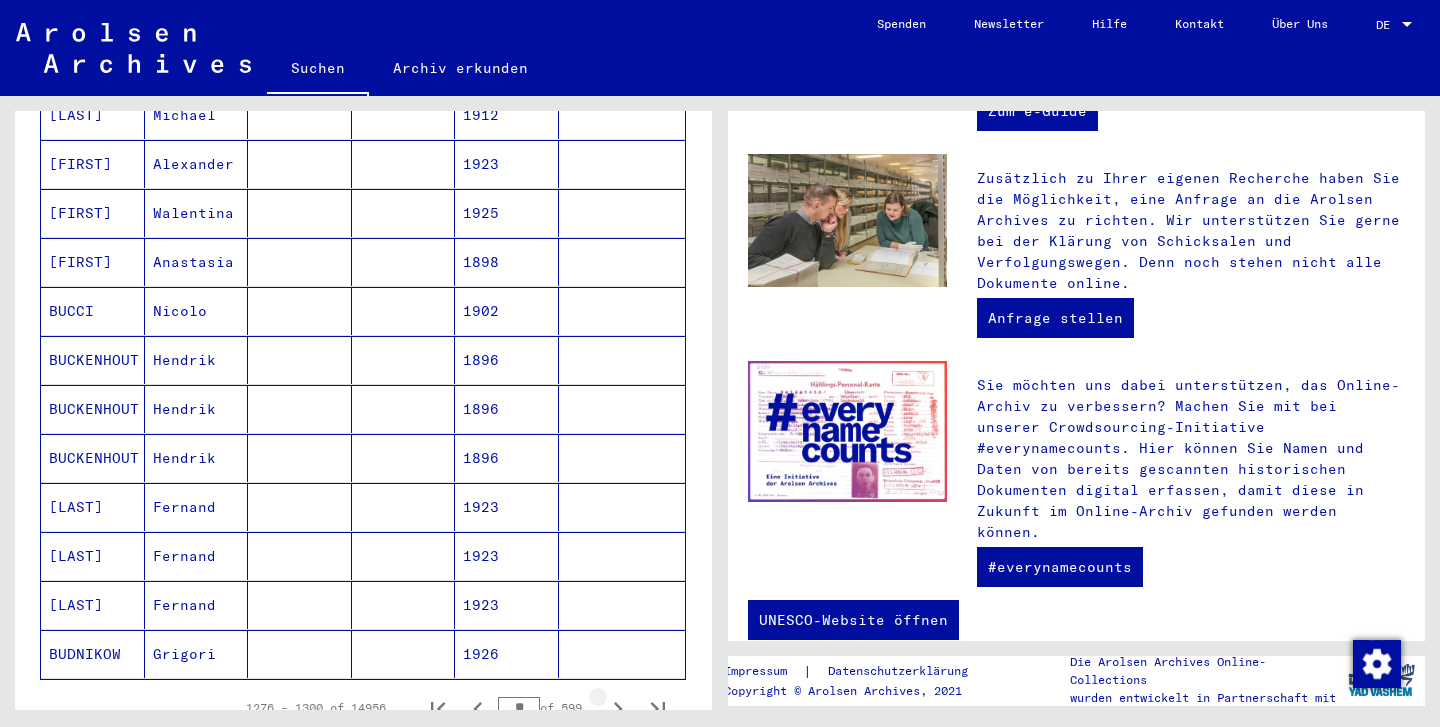 click 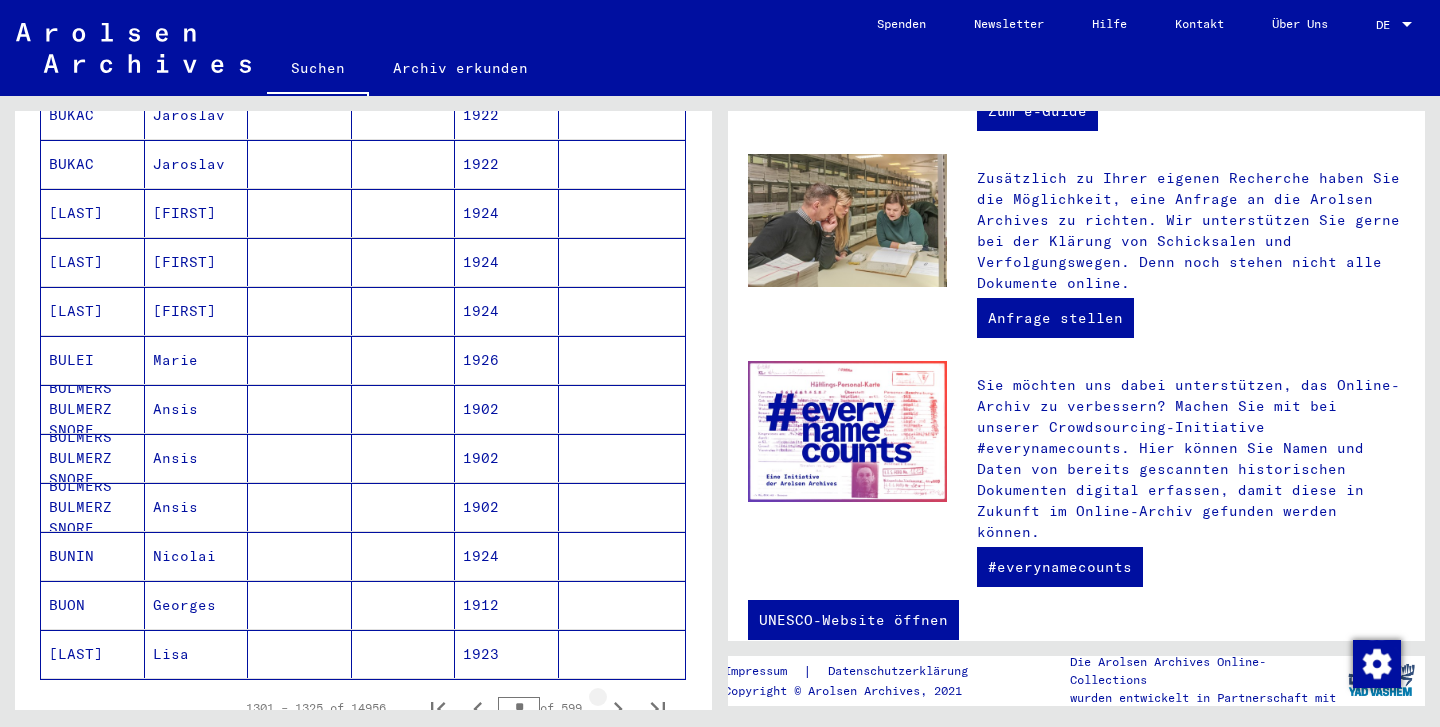 click 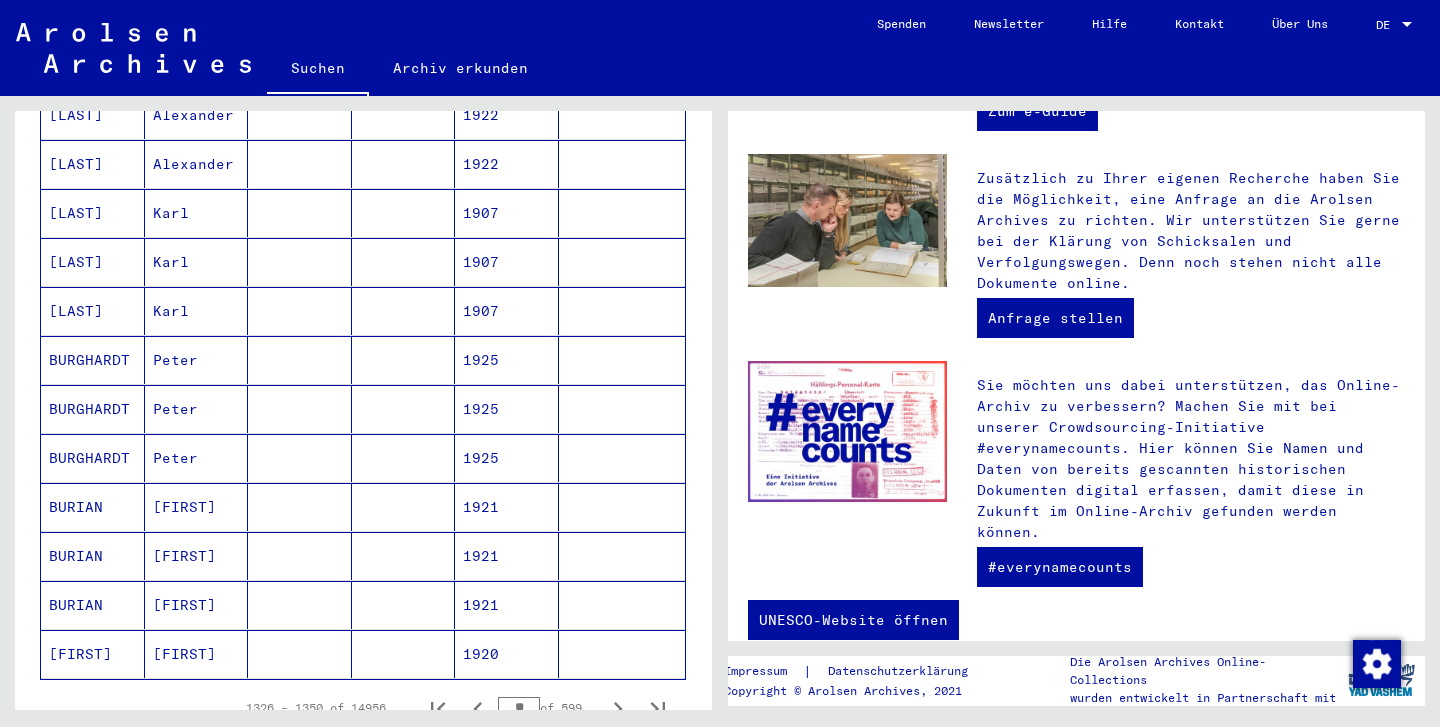 click 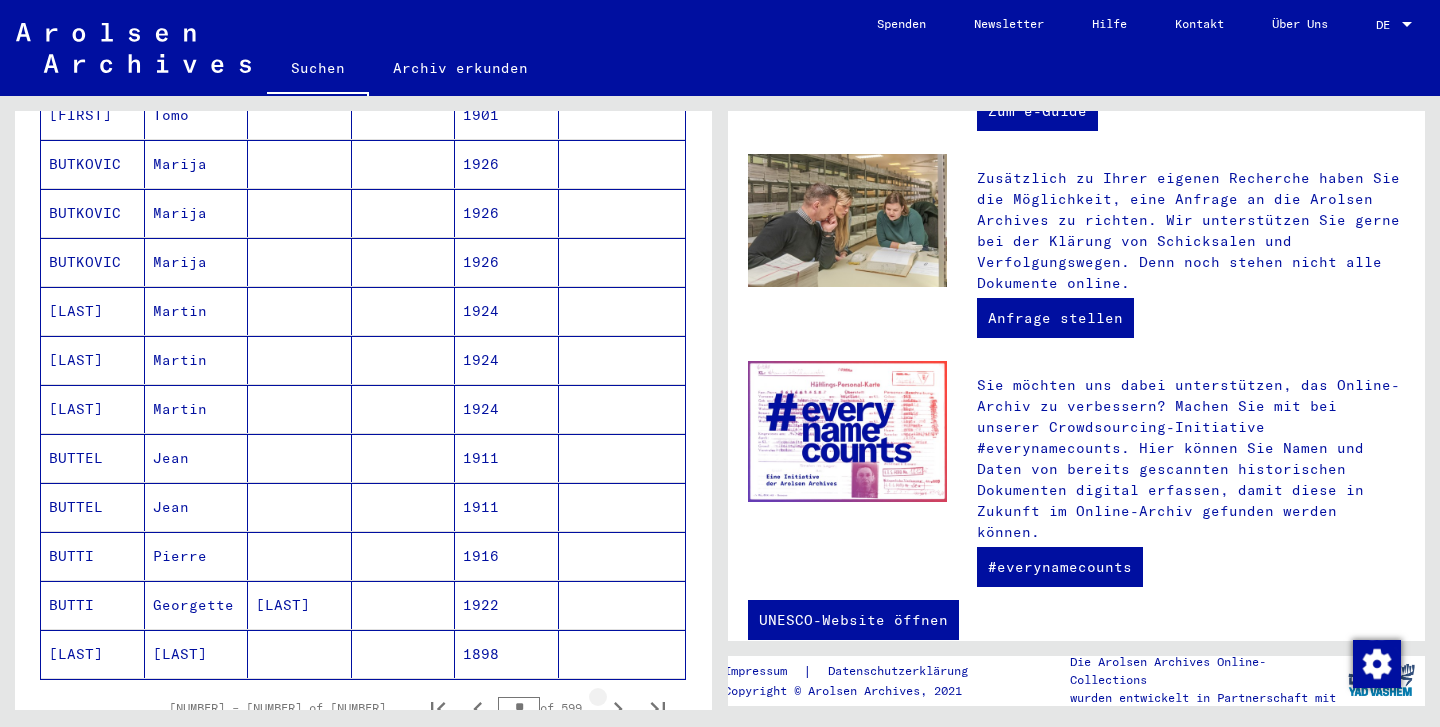 click 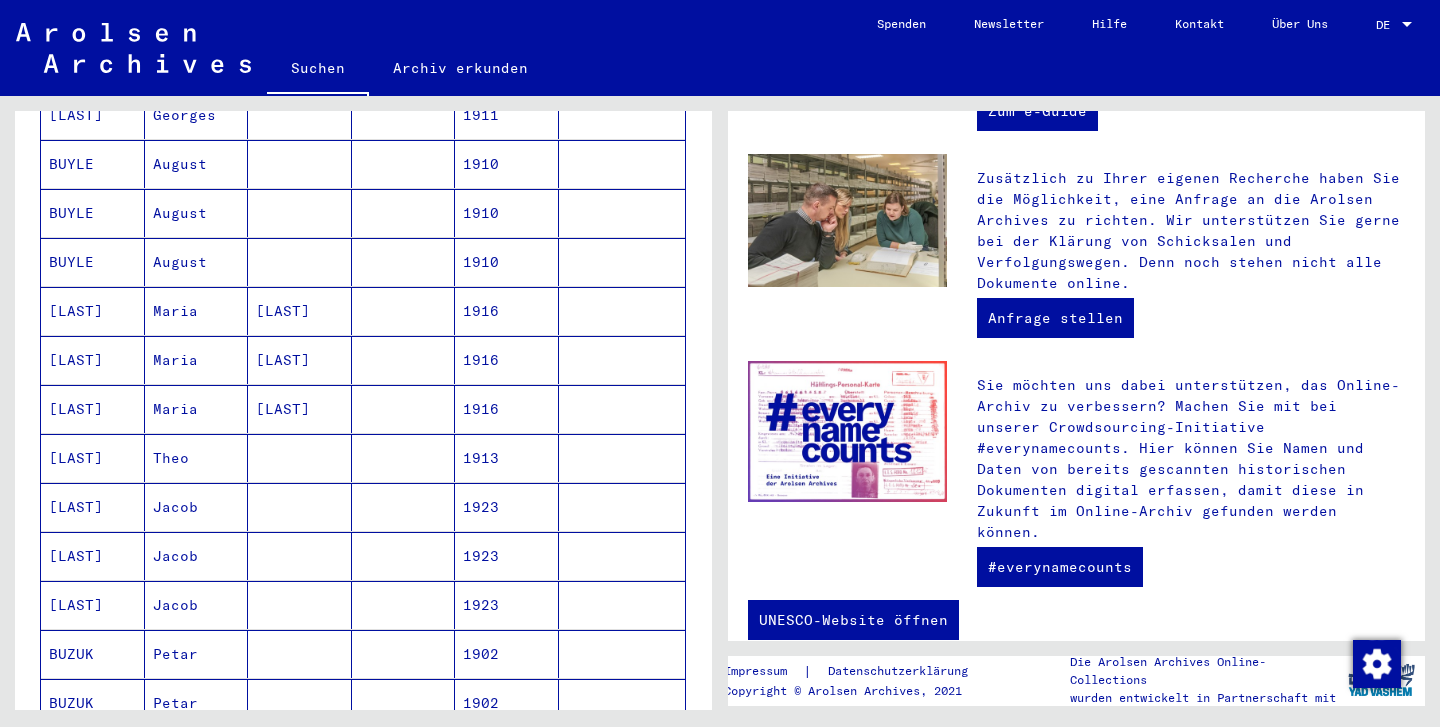scroll, scrollTop: 878, scrollLeft: 0, axis: vertical 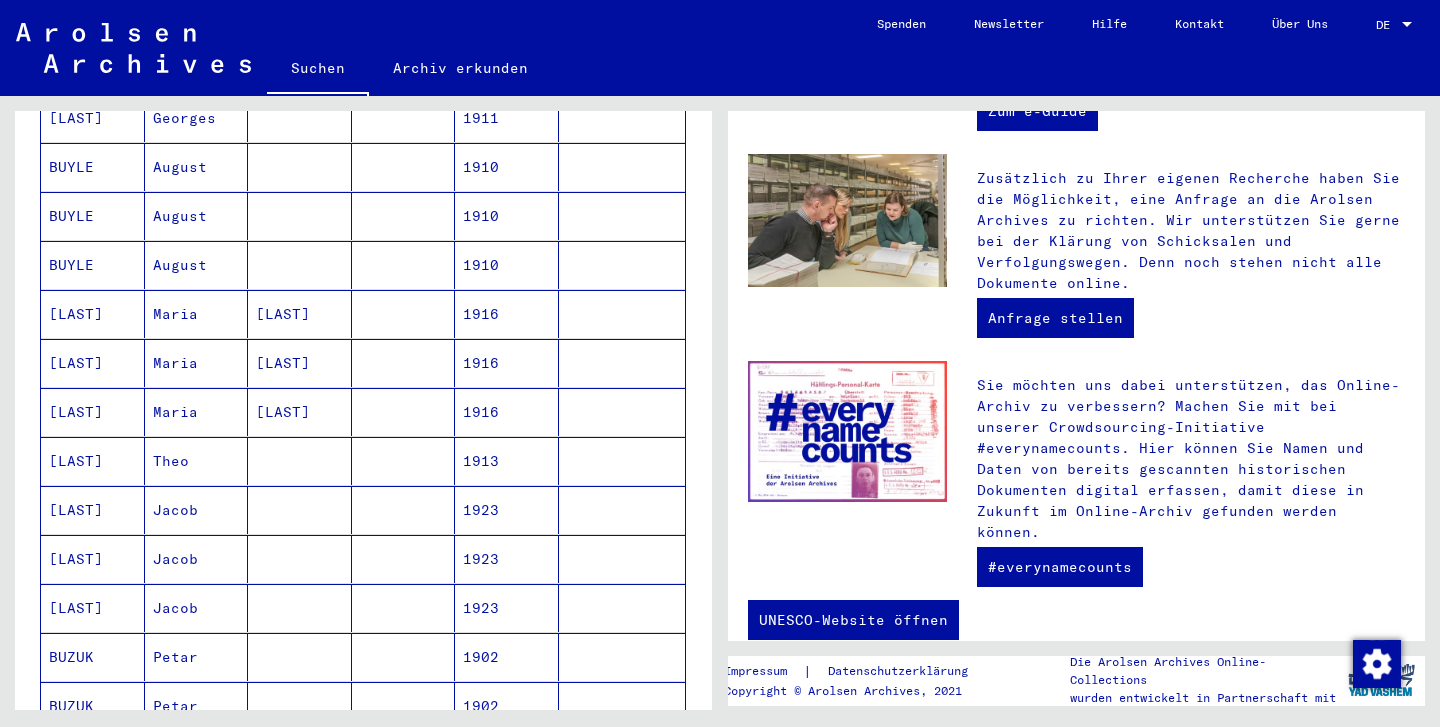 click on "BUYS" at bounding box center [93, 510] 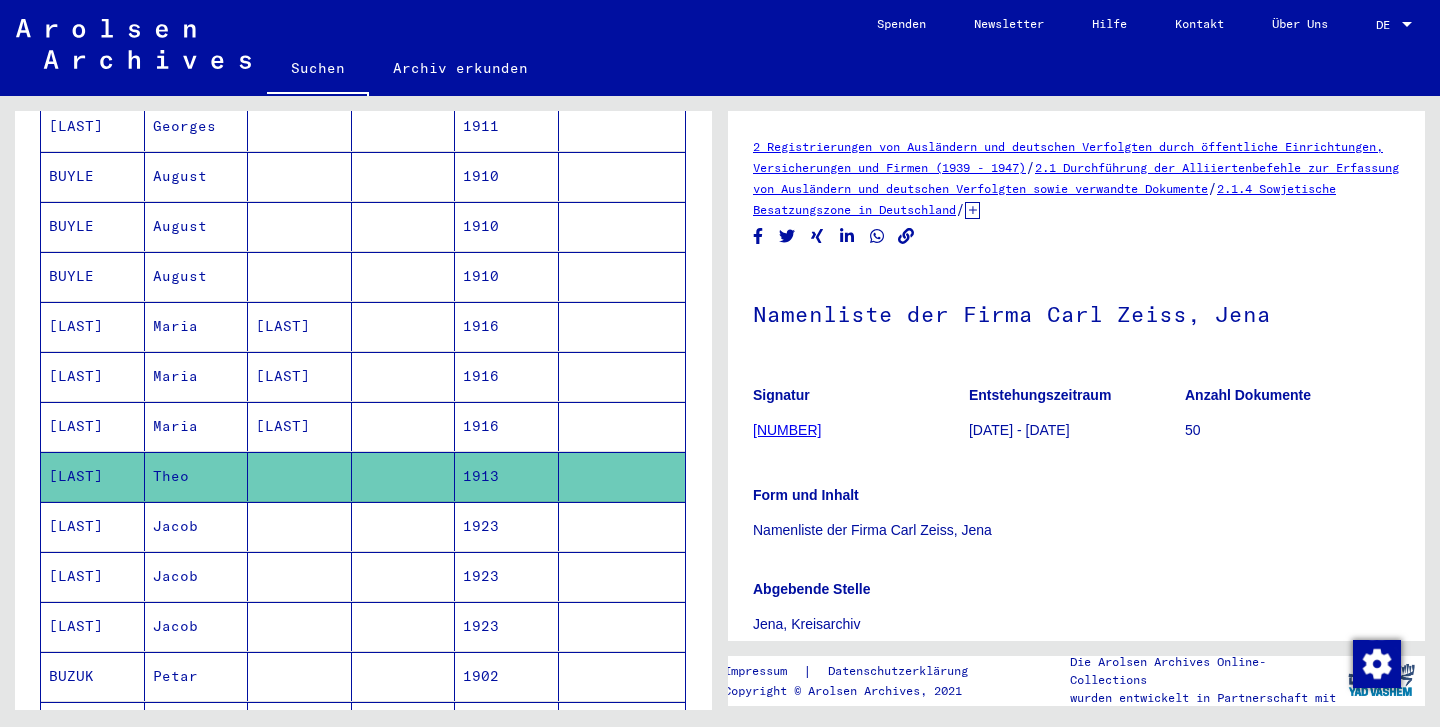 scroll, scrollTop: 0, scrollLeft: 0, axis: both 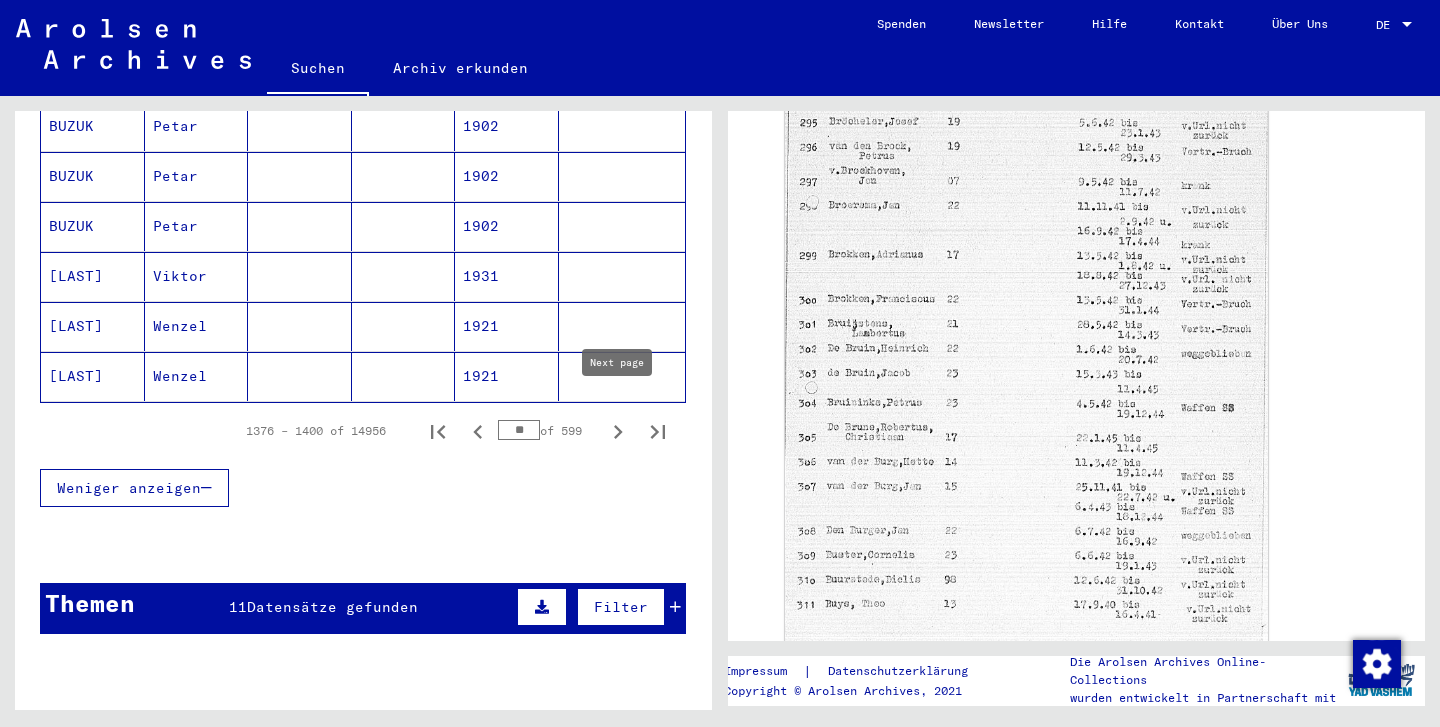 click 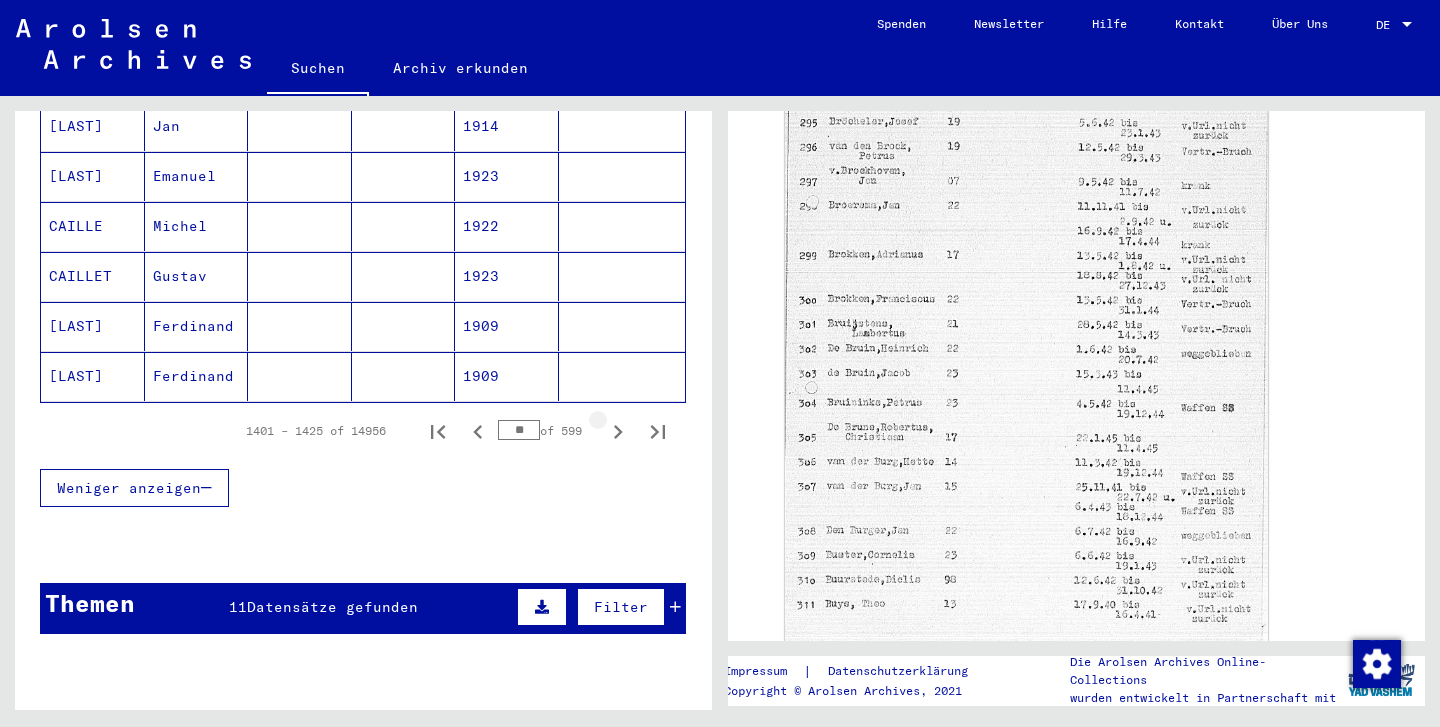 click 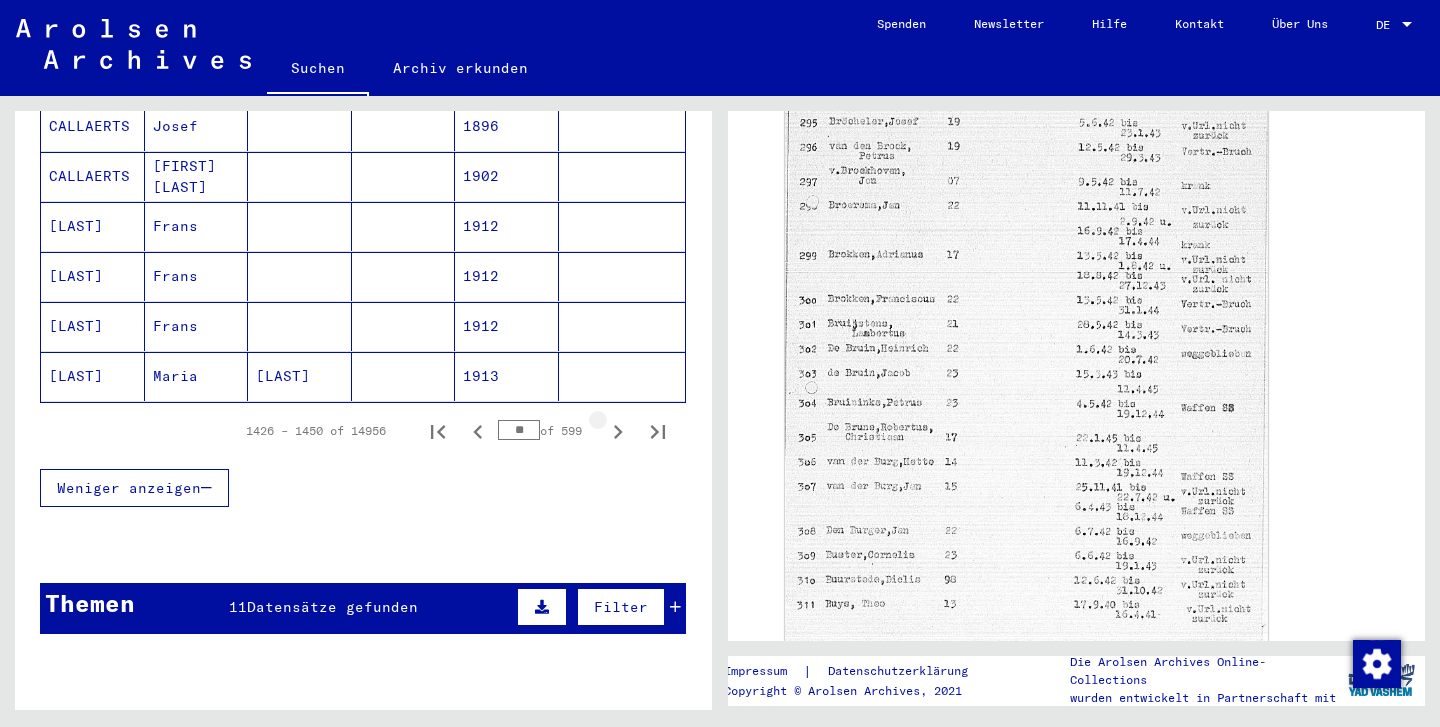 click 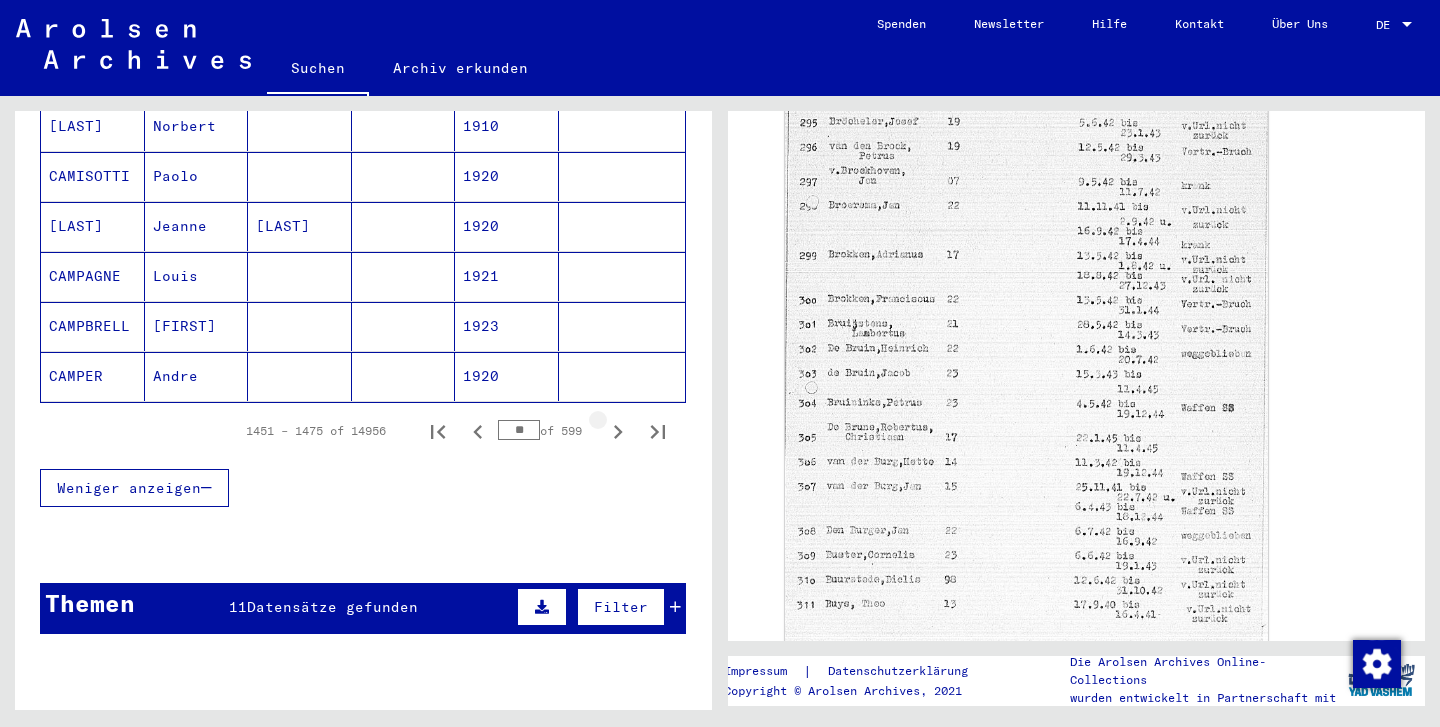 click 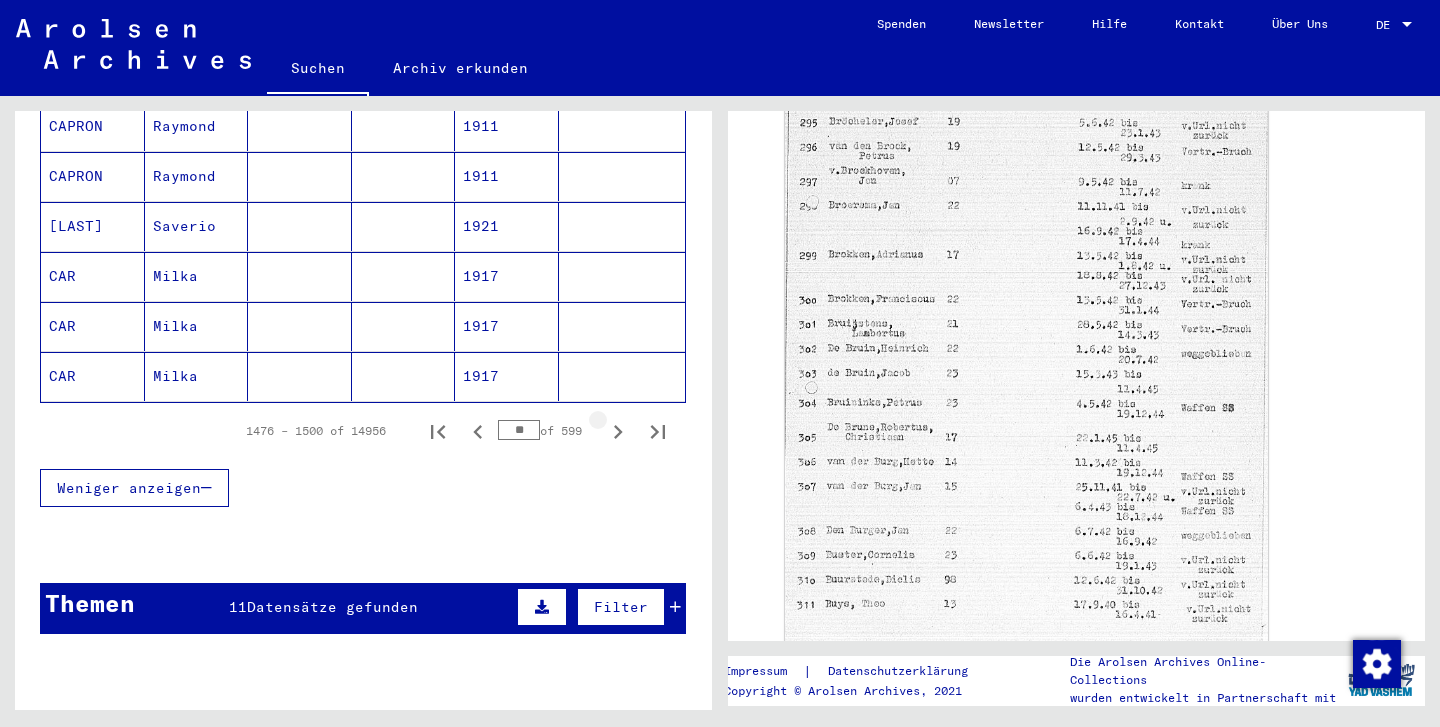 click 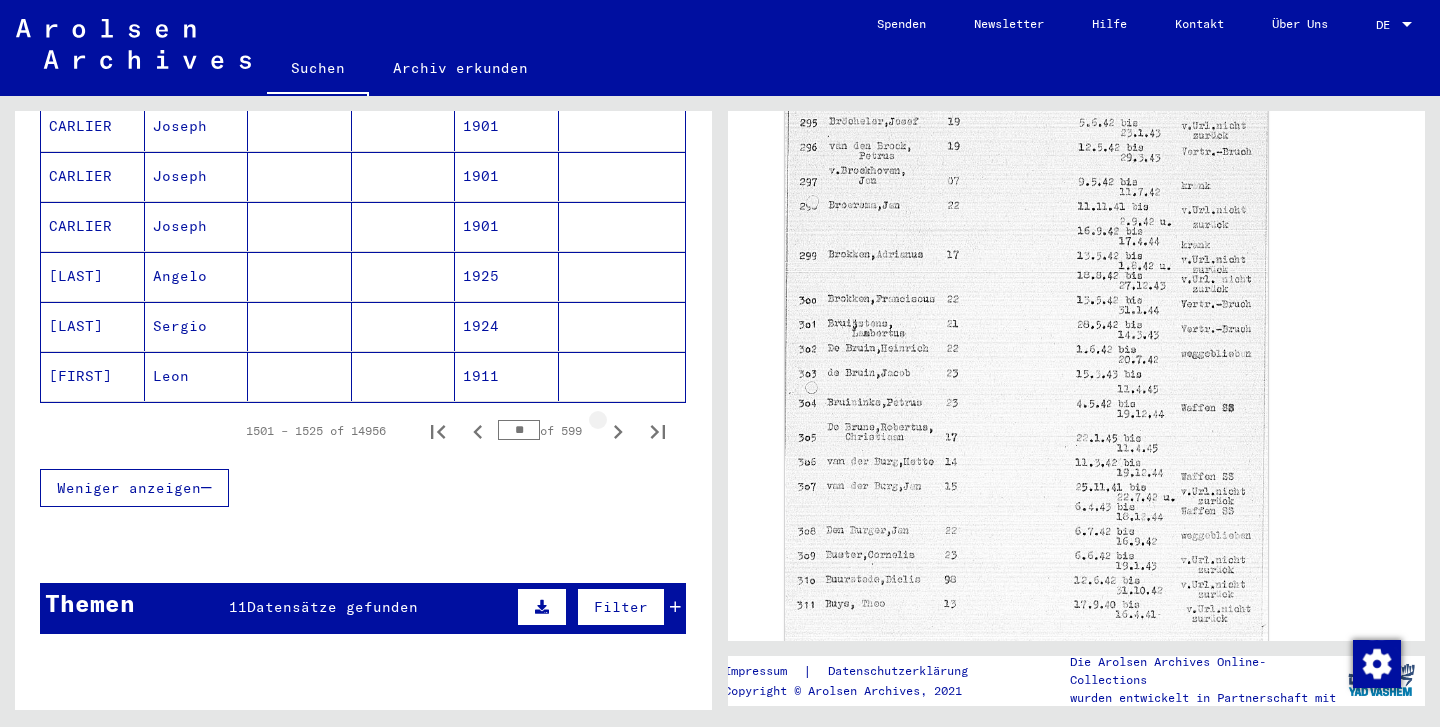 click 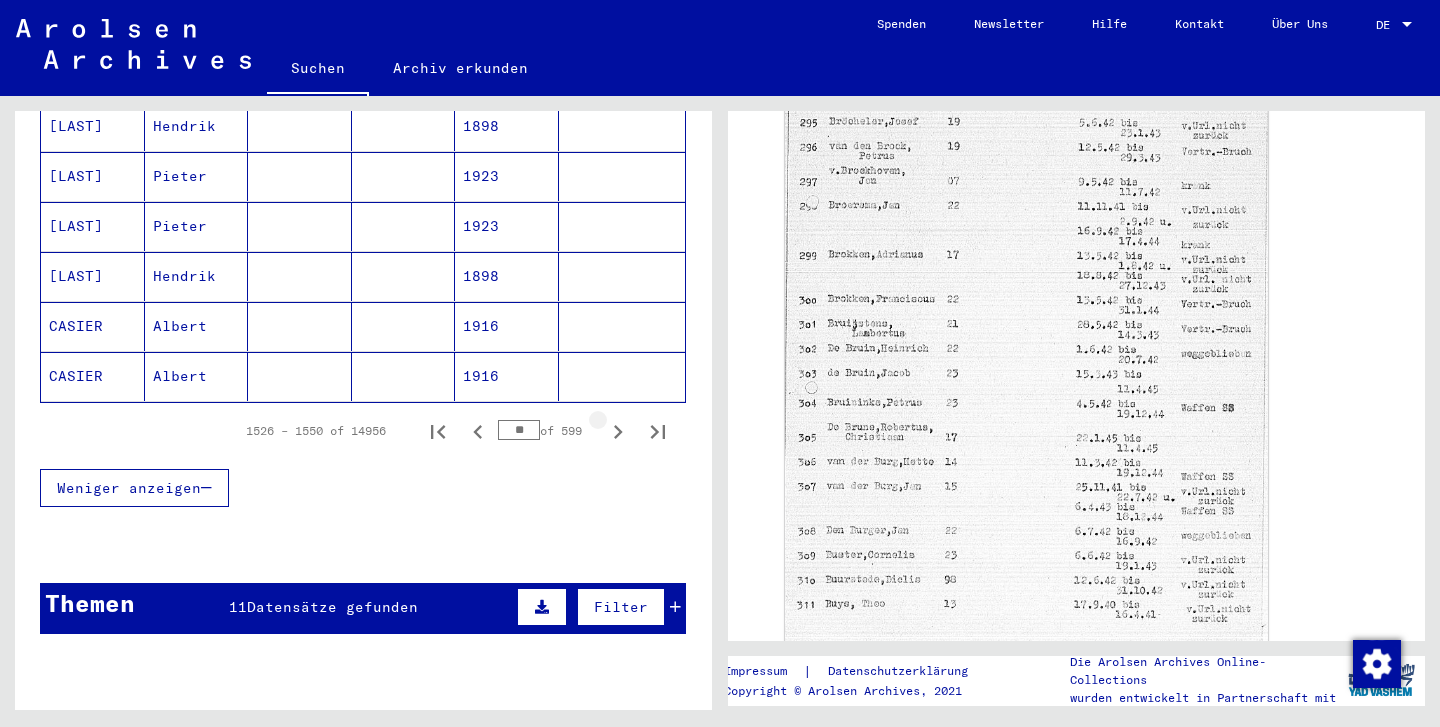click 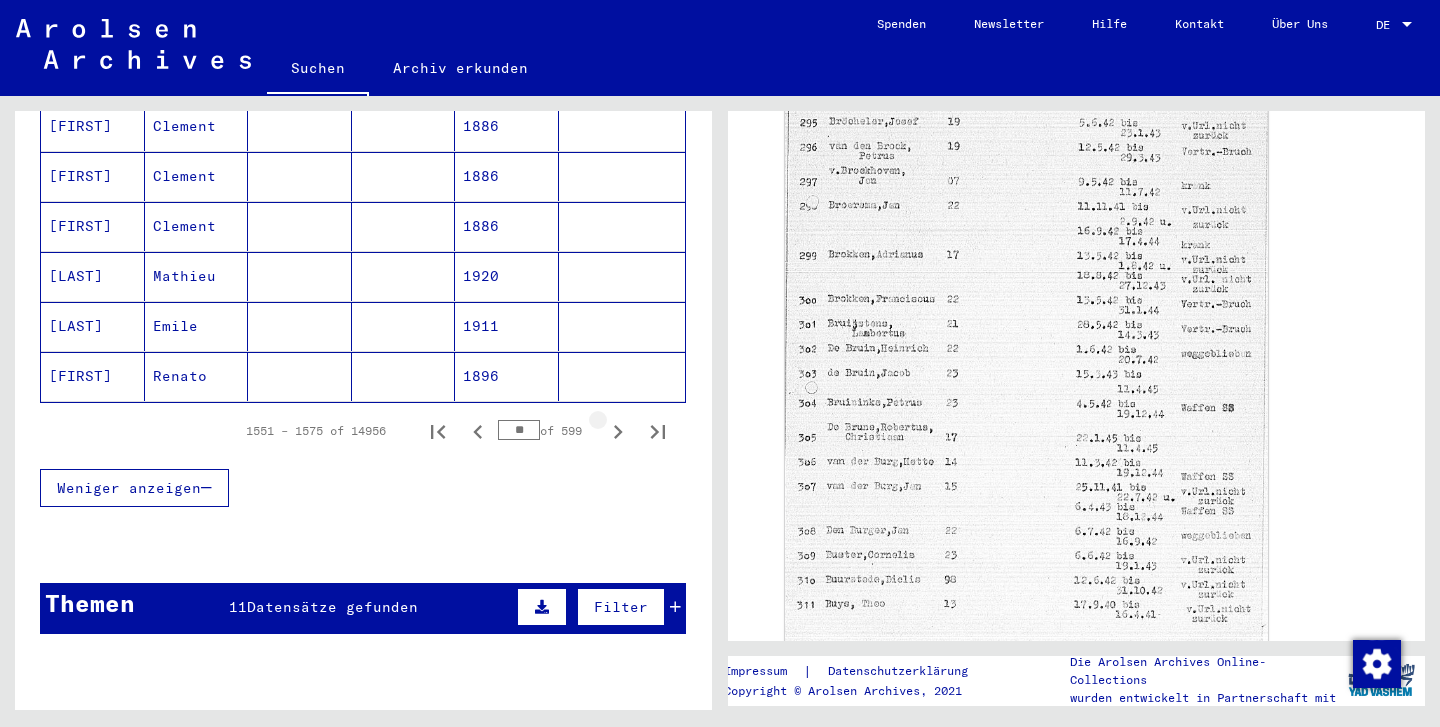 click 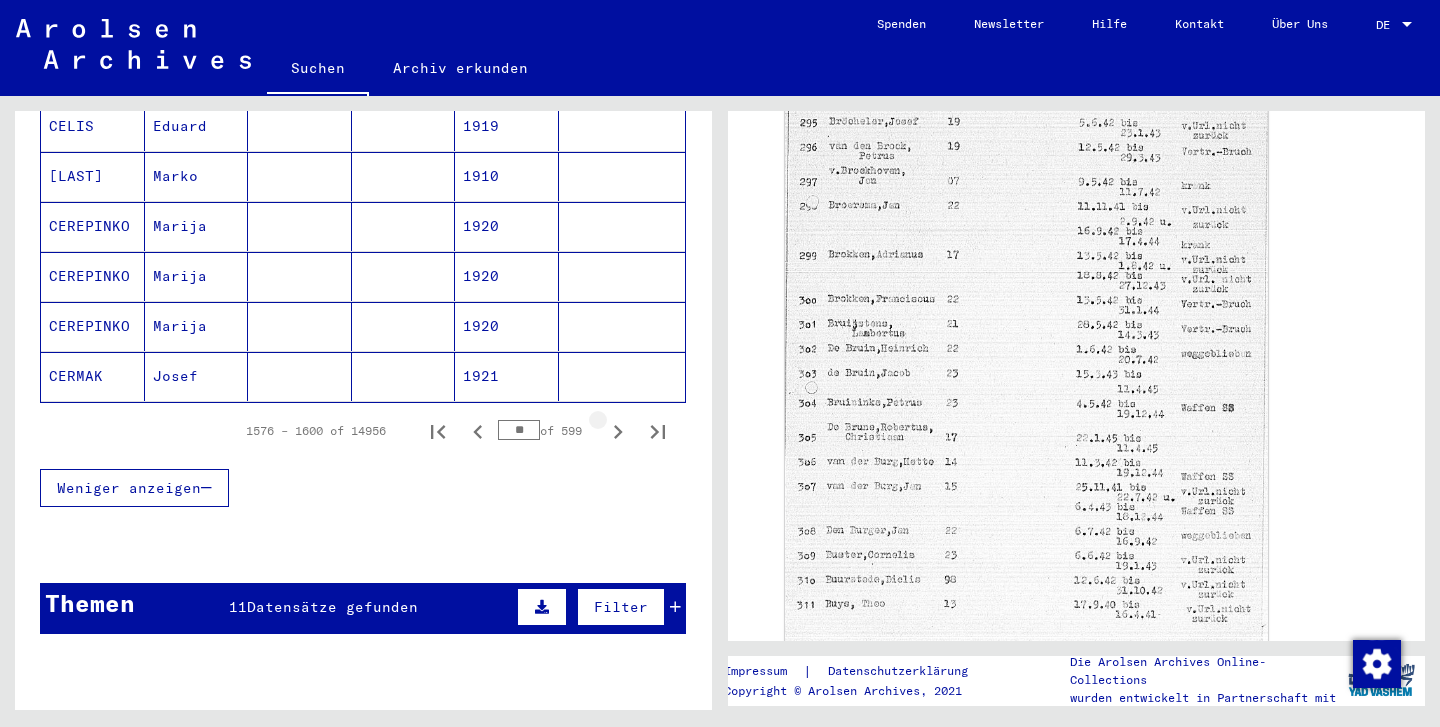 click 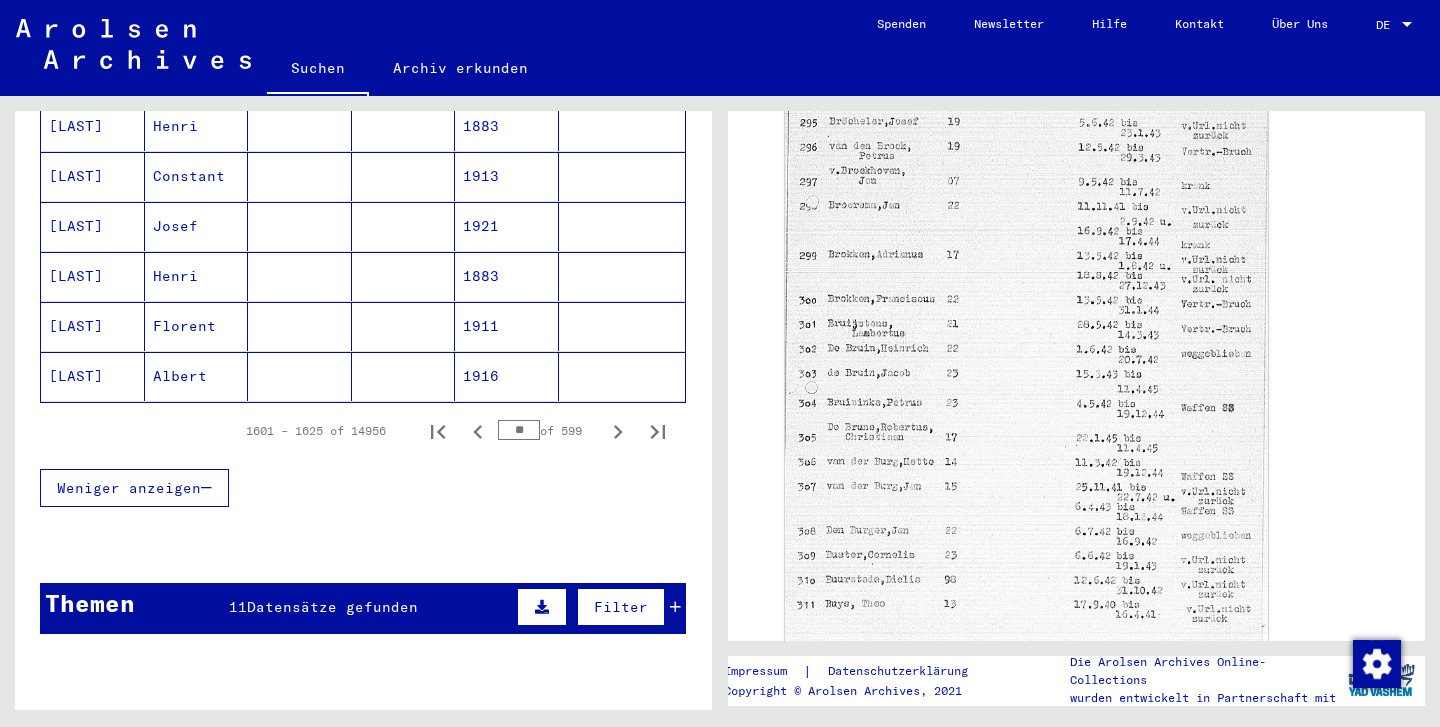 click 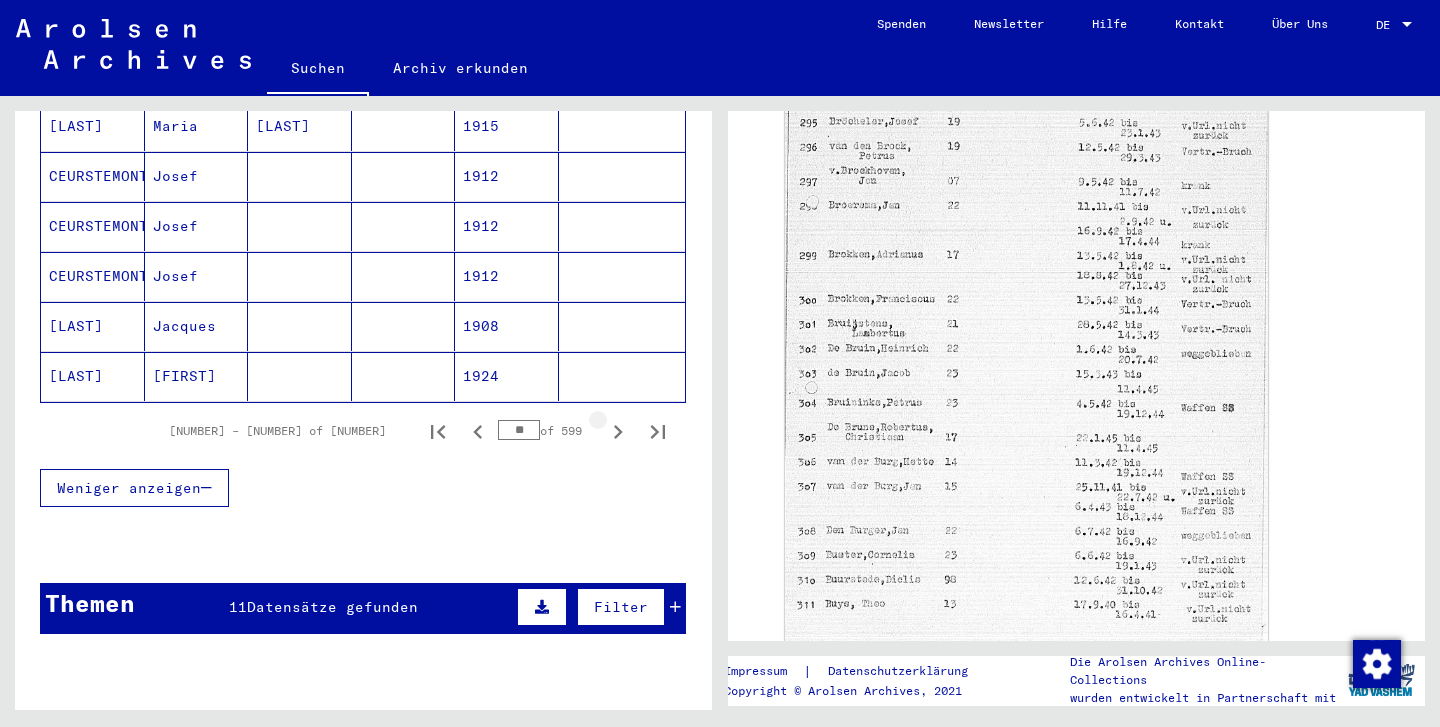 click 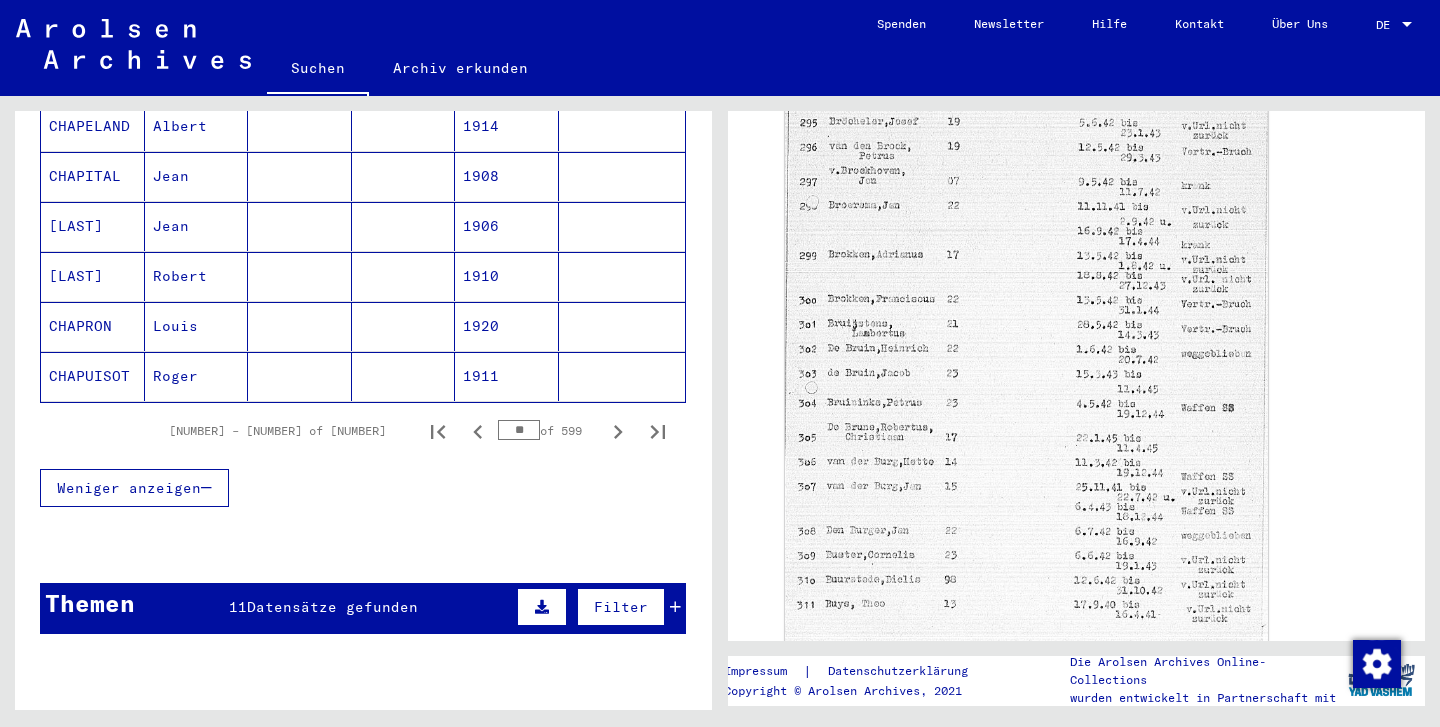 click 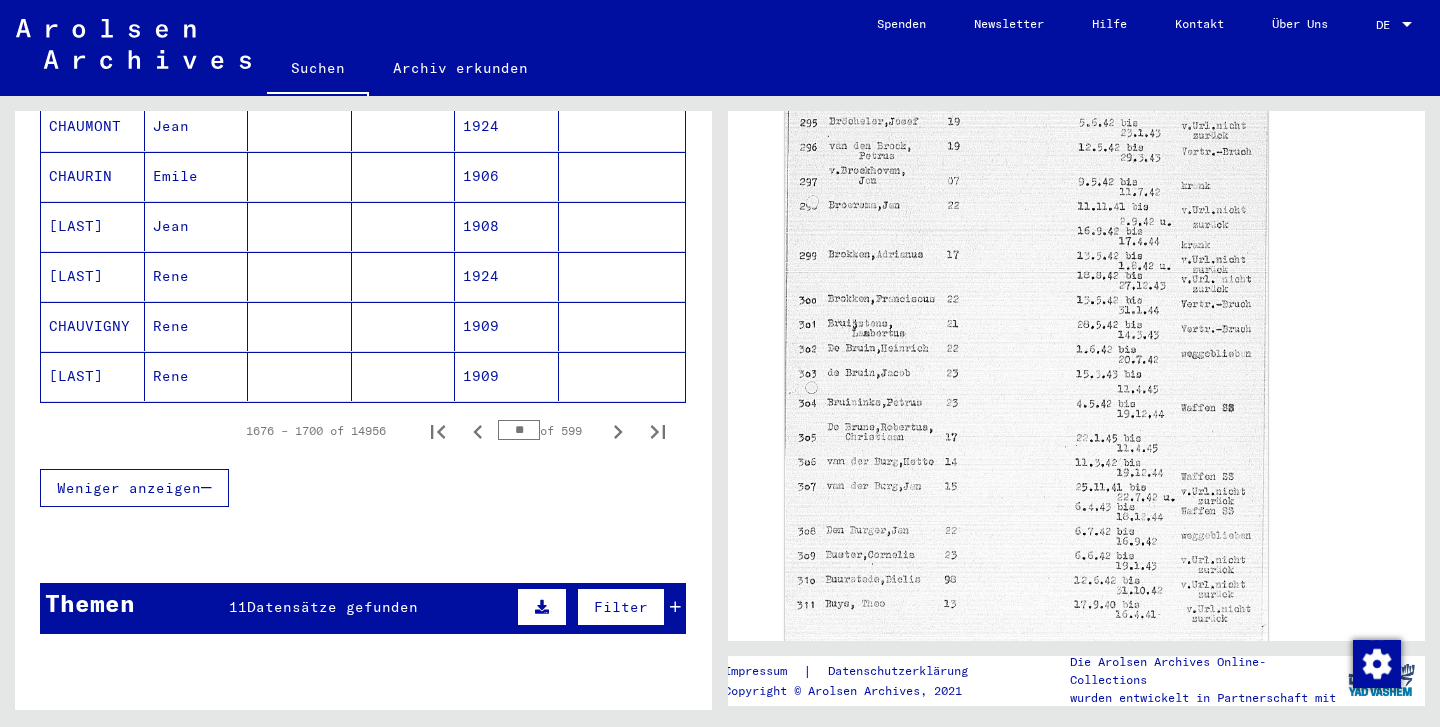 click 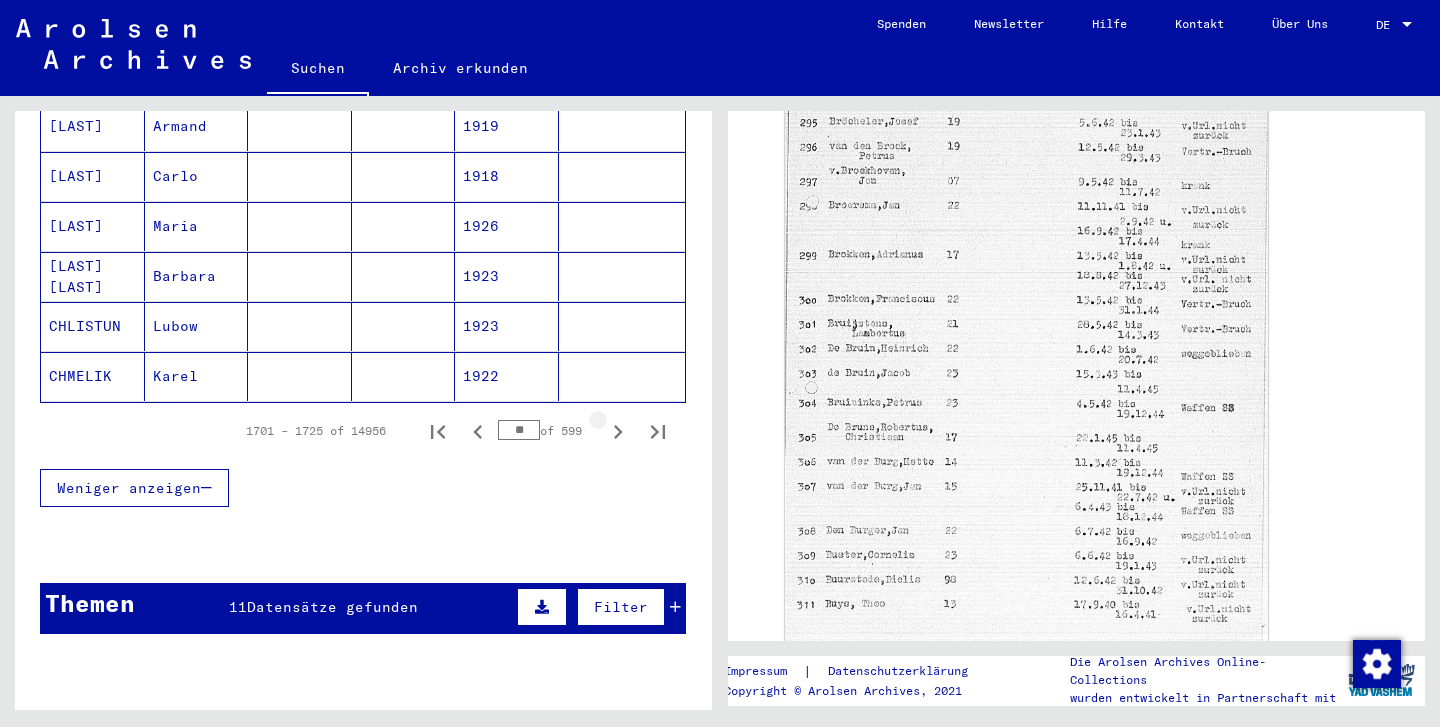 click 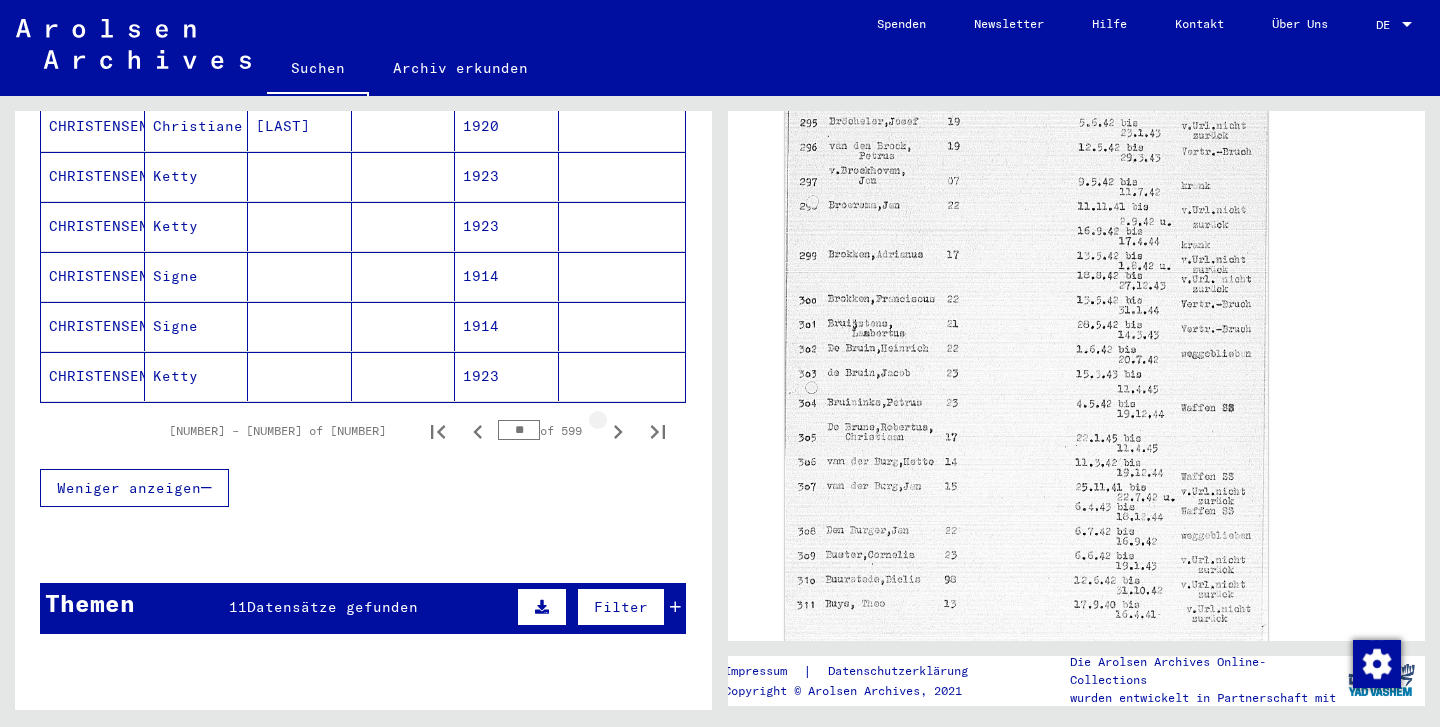 click 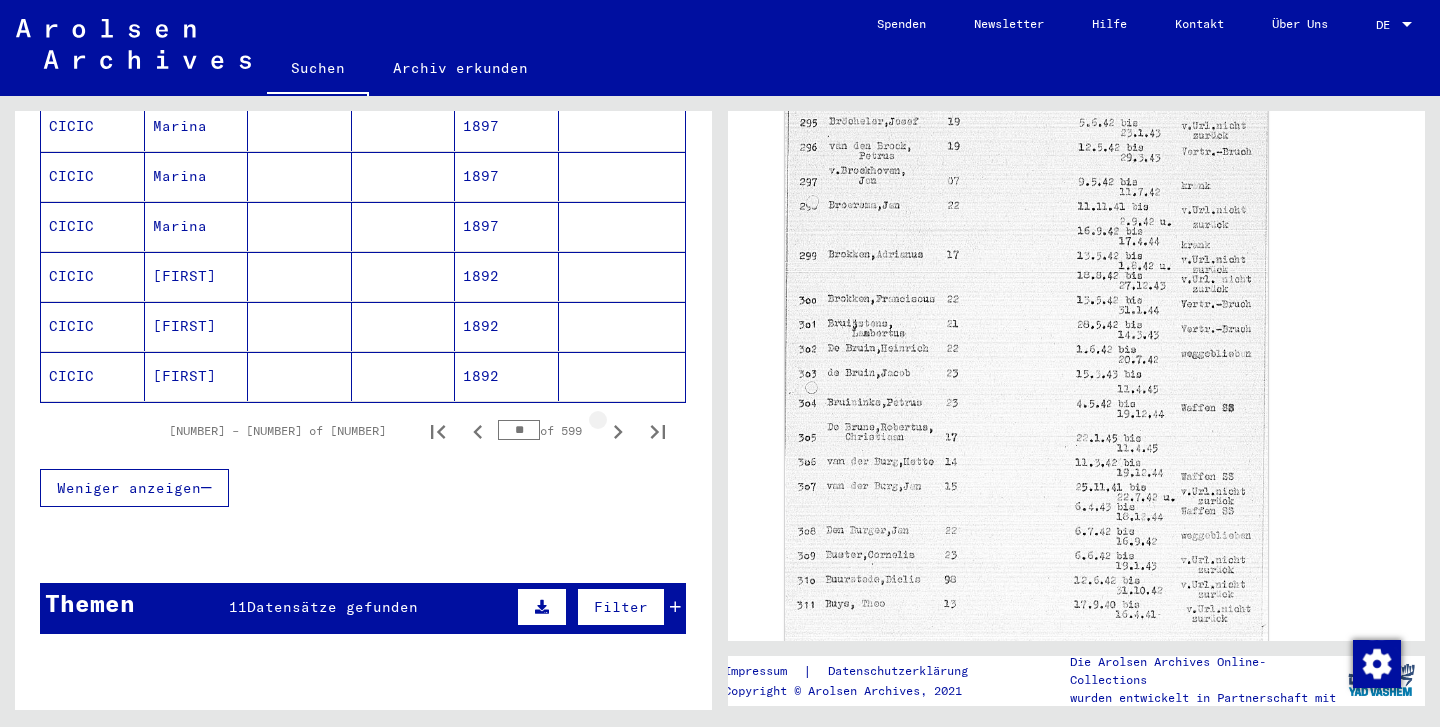 click 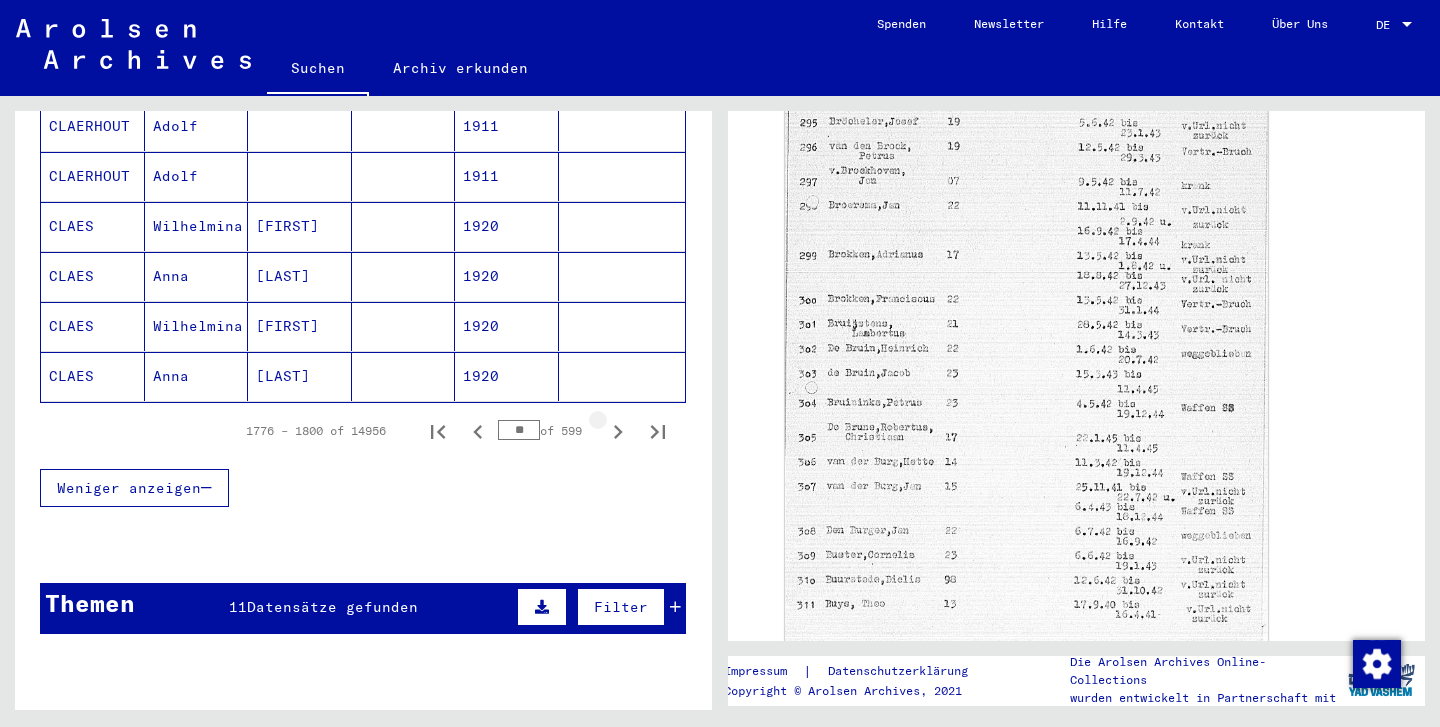 click 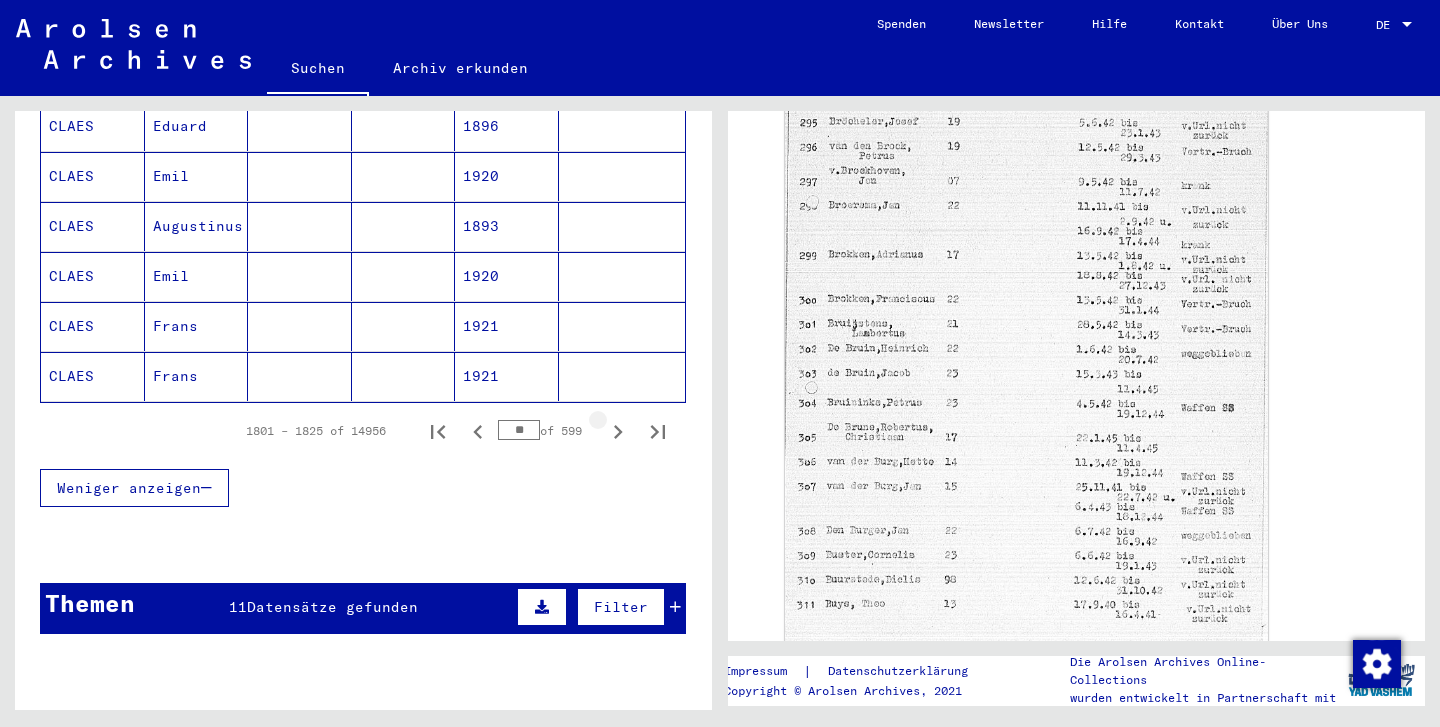 click 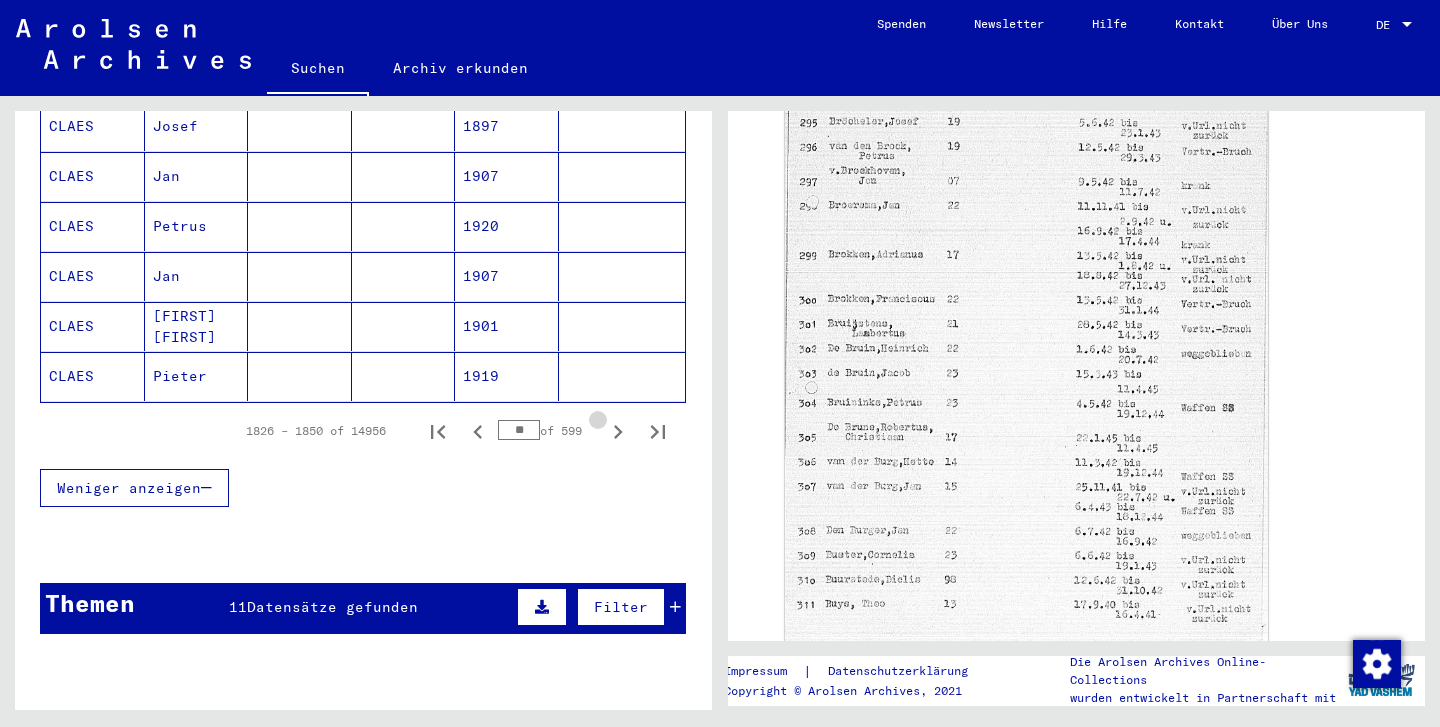 click 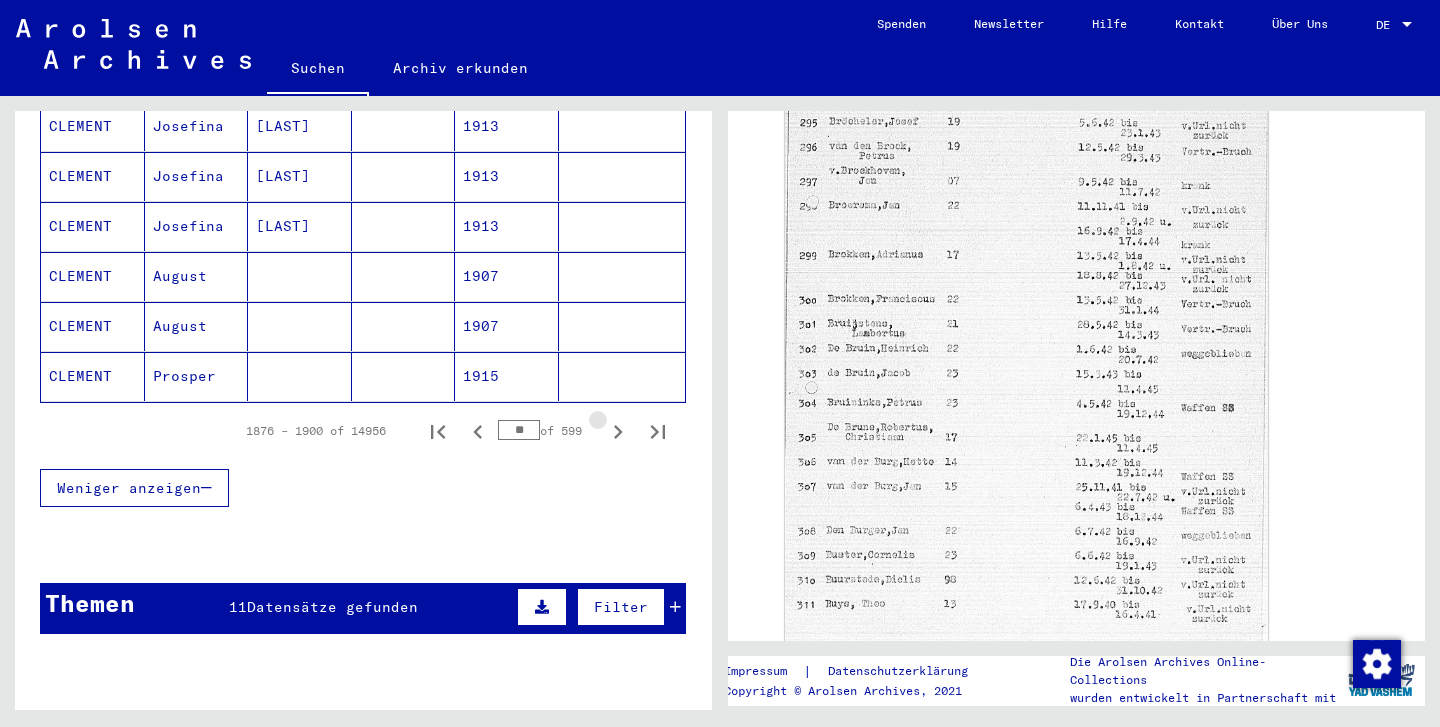 click 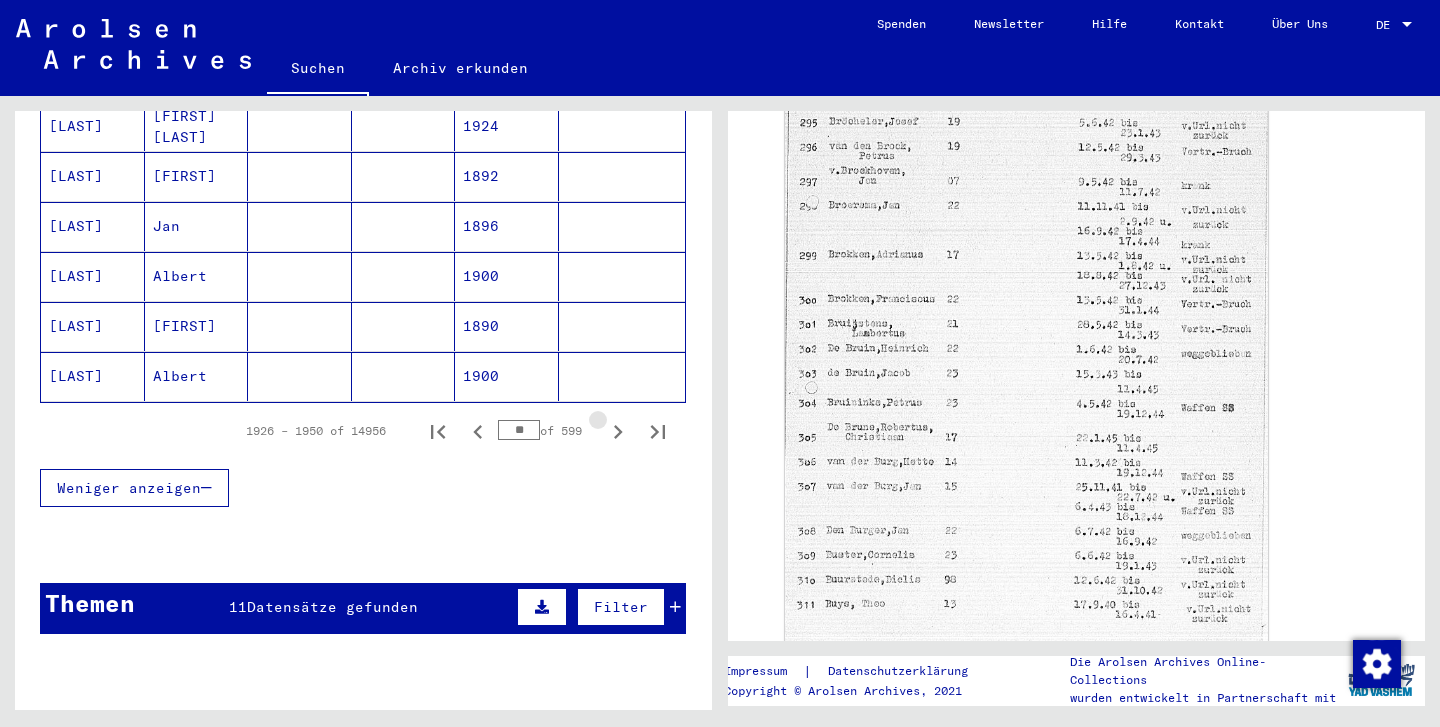 click 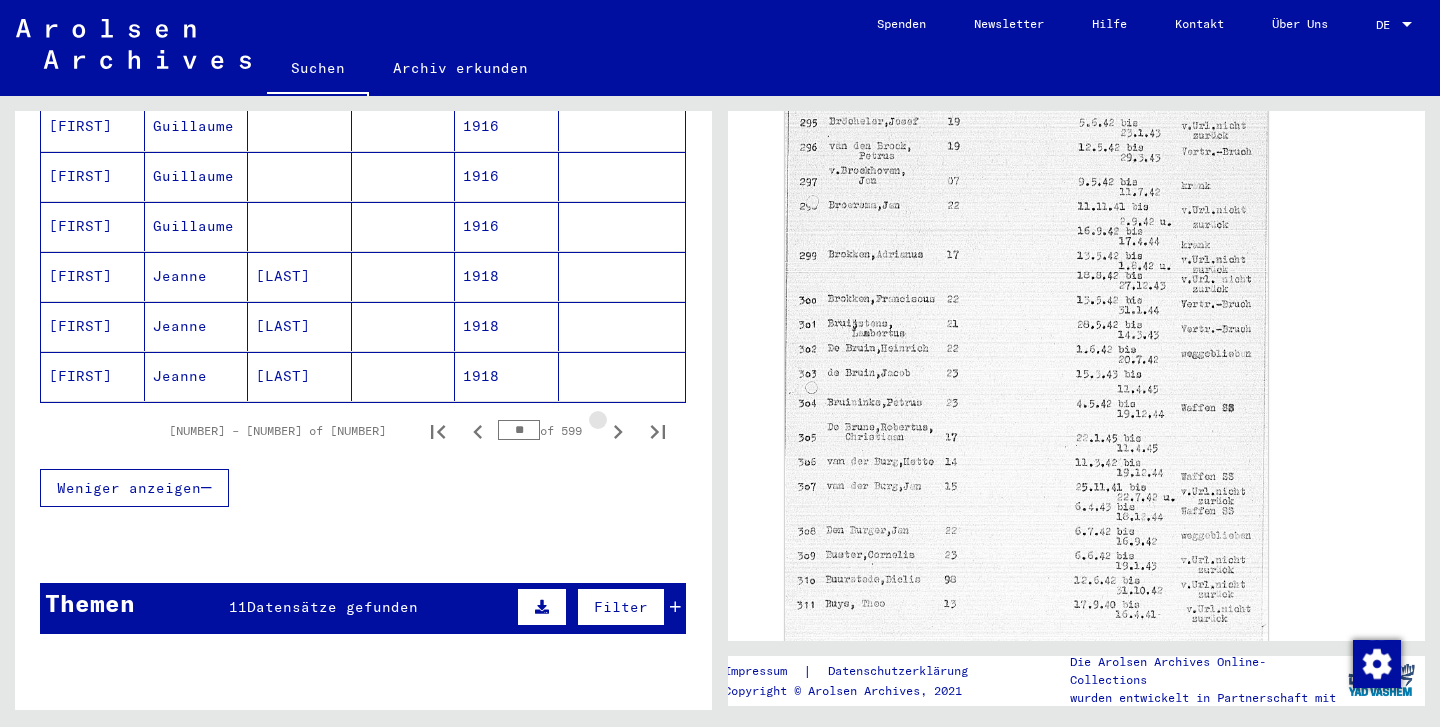 click 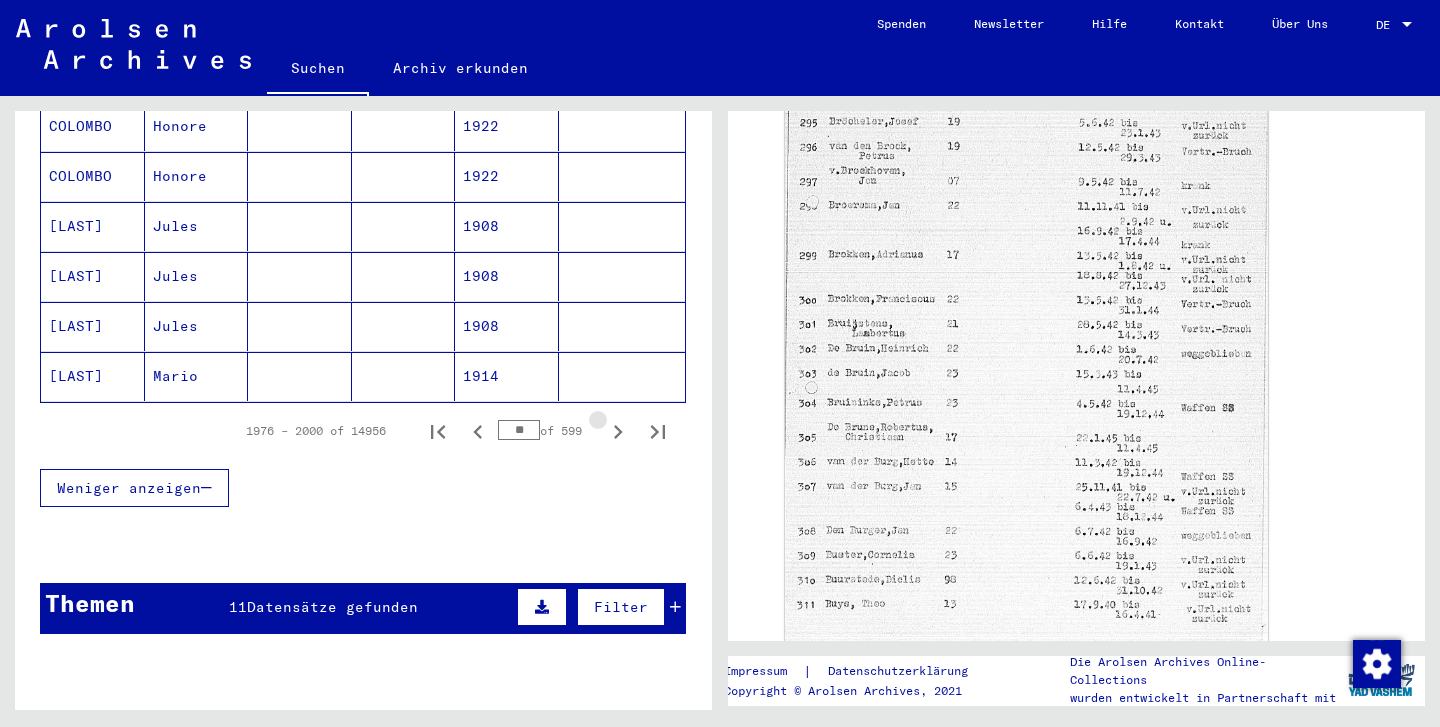 click 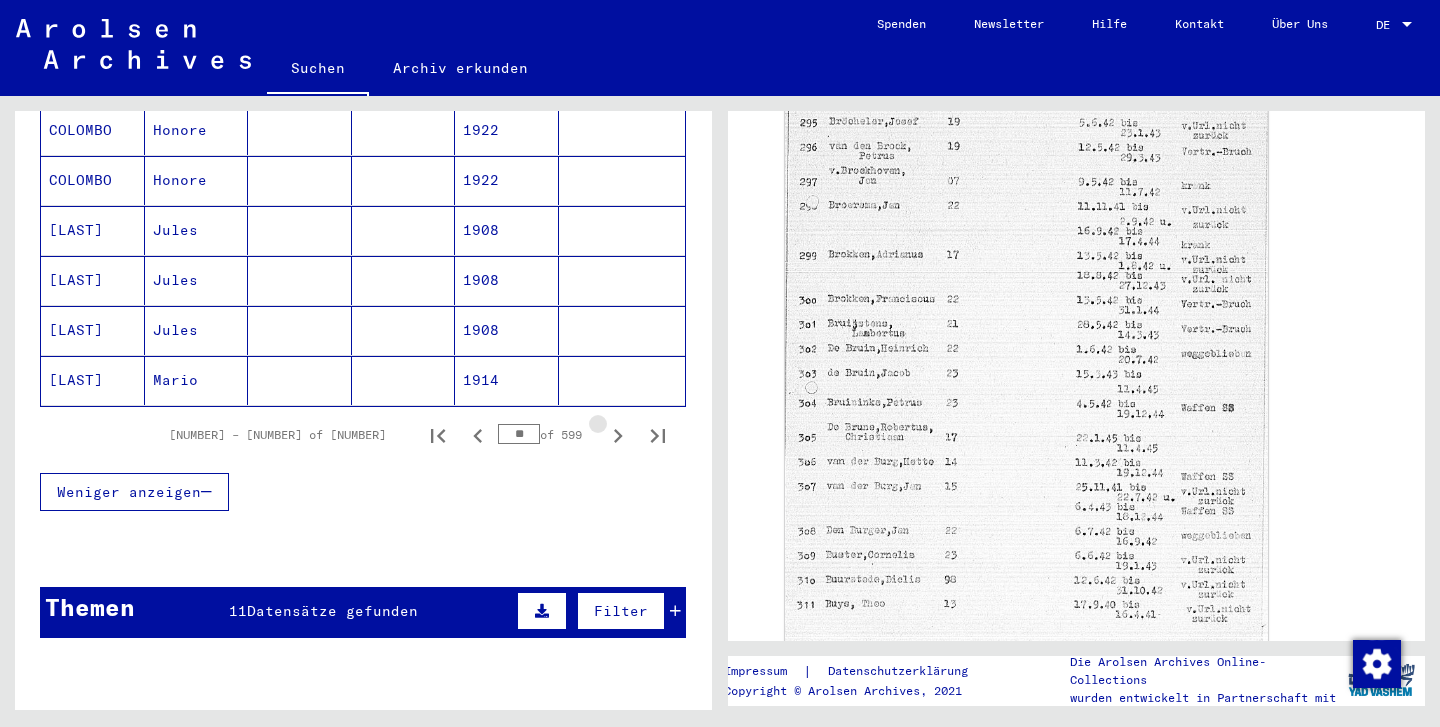 click 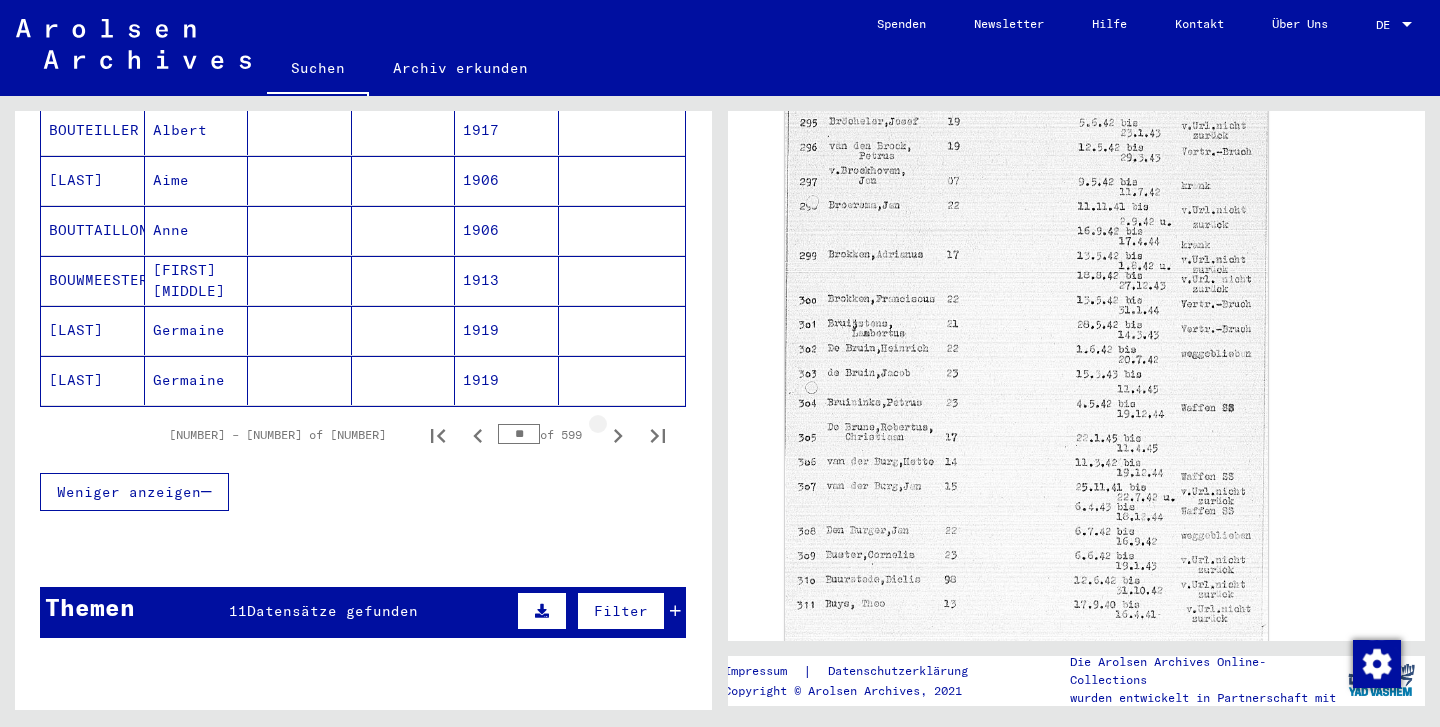 click 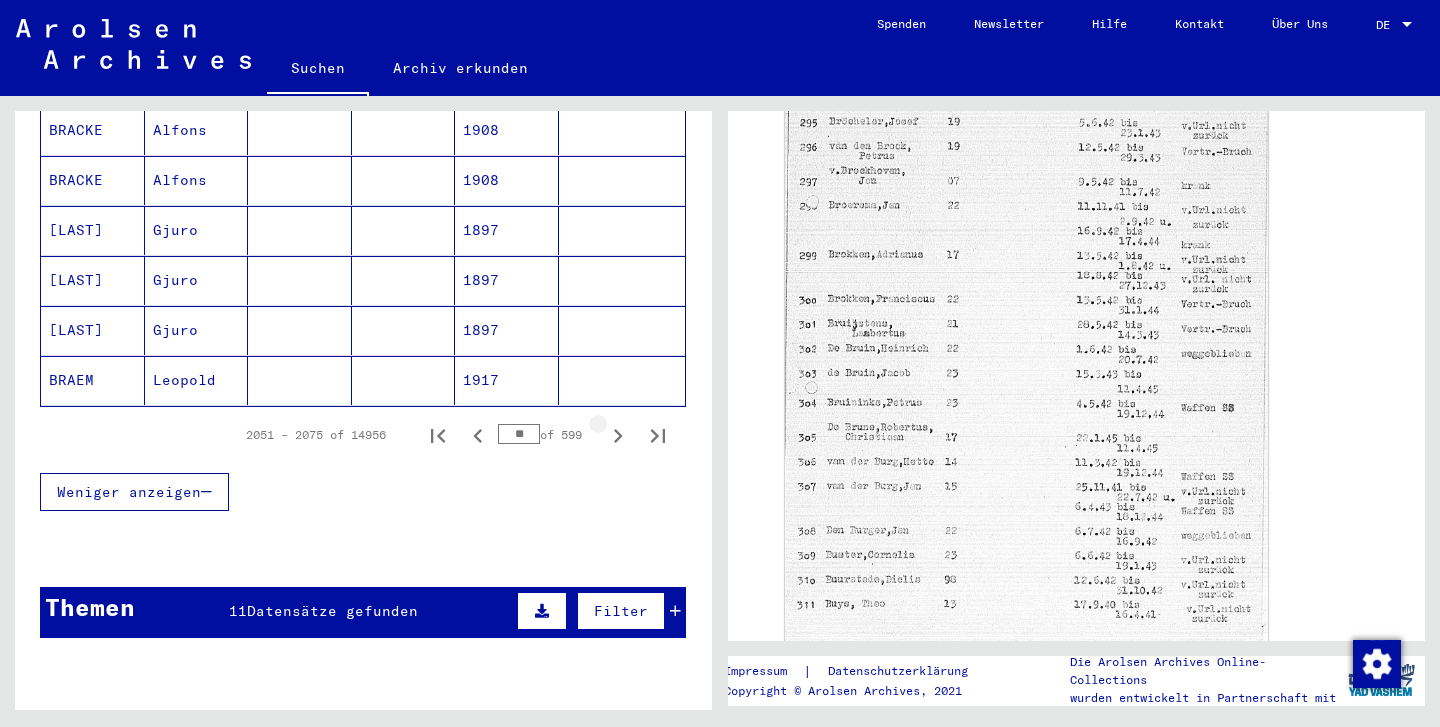 click 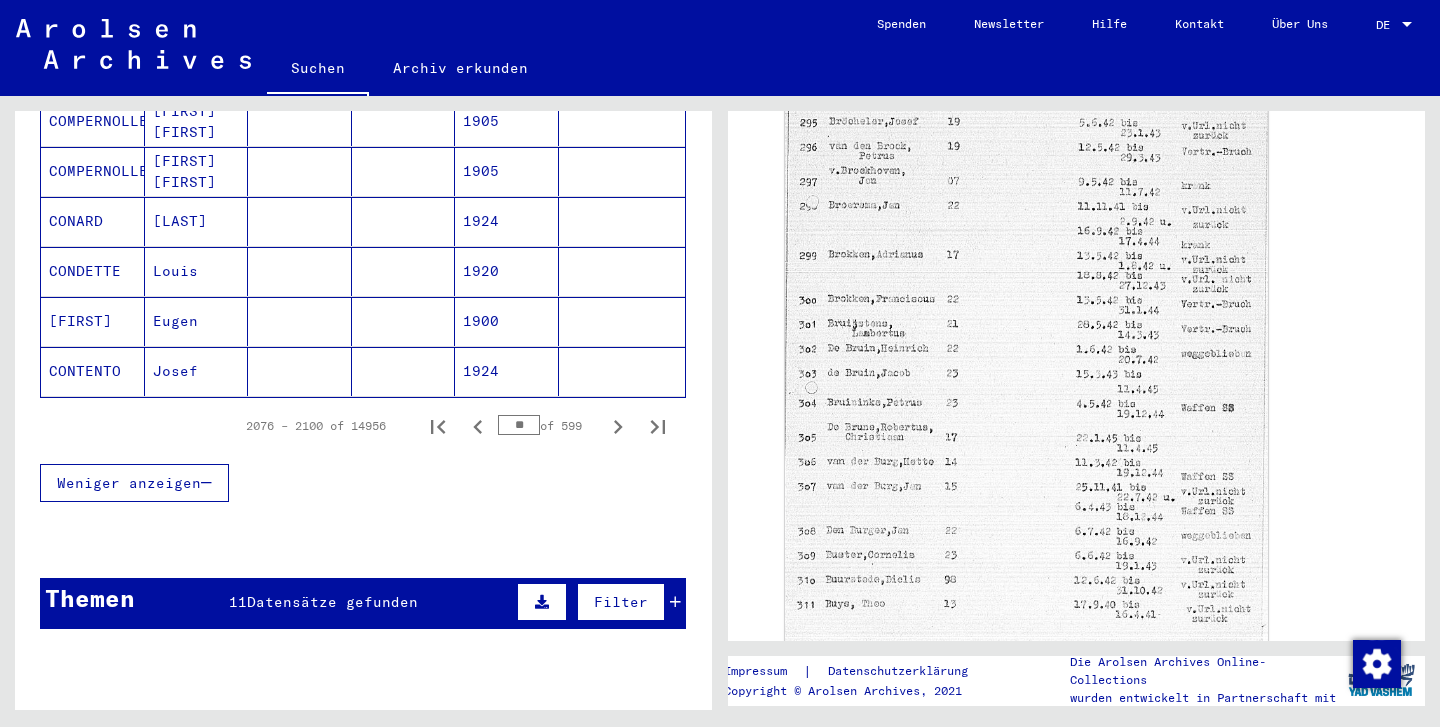 scroll, scrollTop: 1498, scrollLeft: 0, axis: vertical 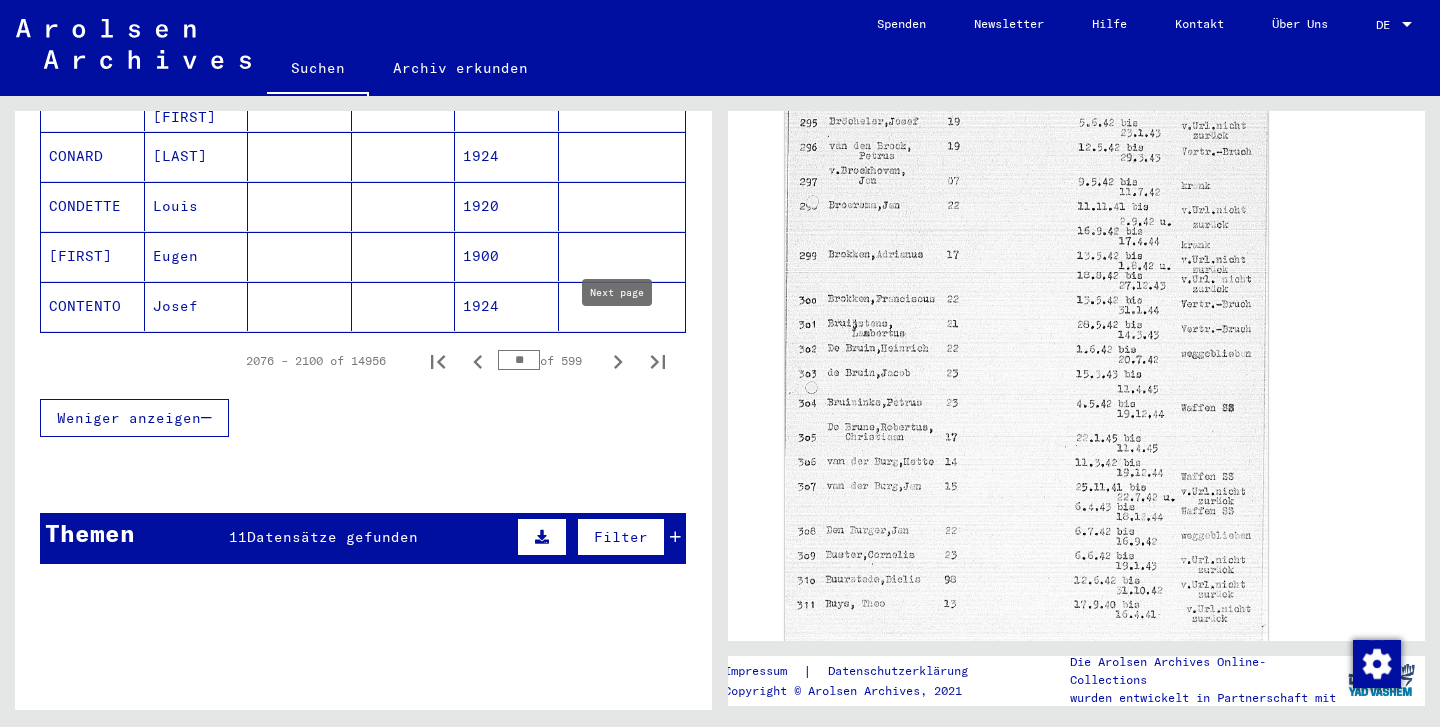 click 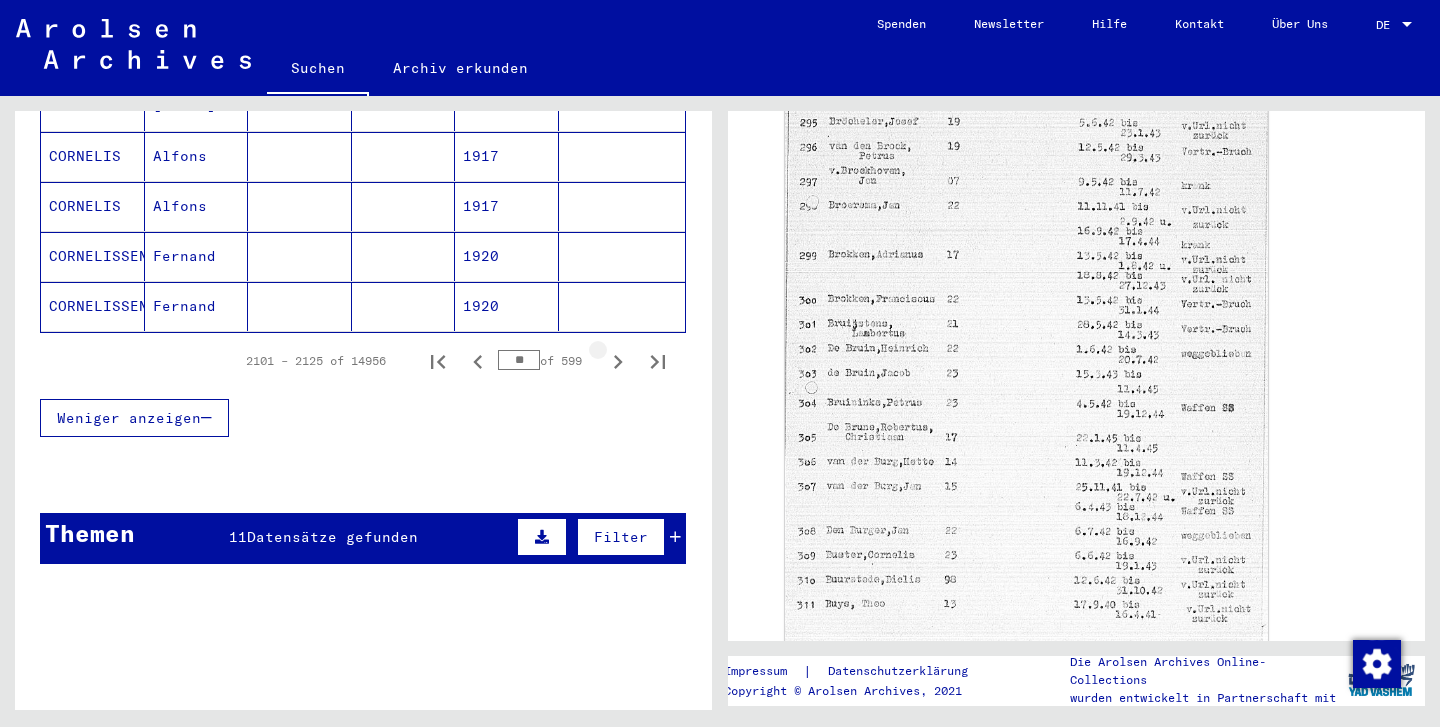 click 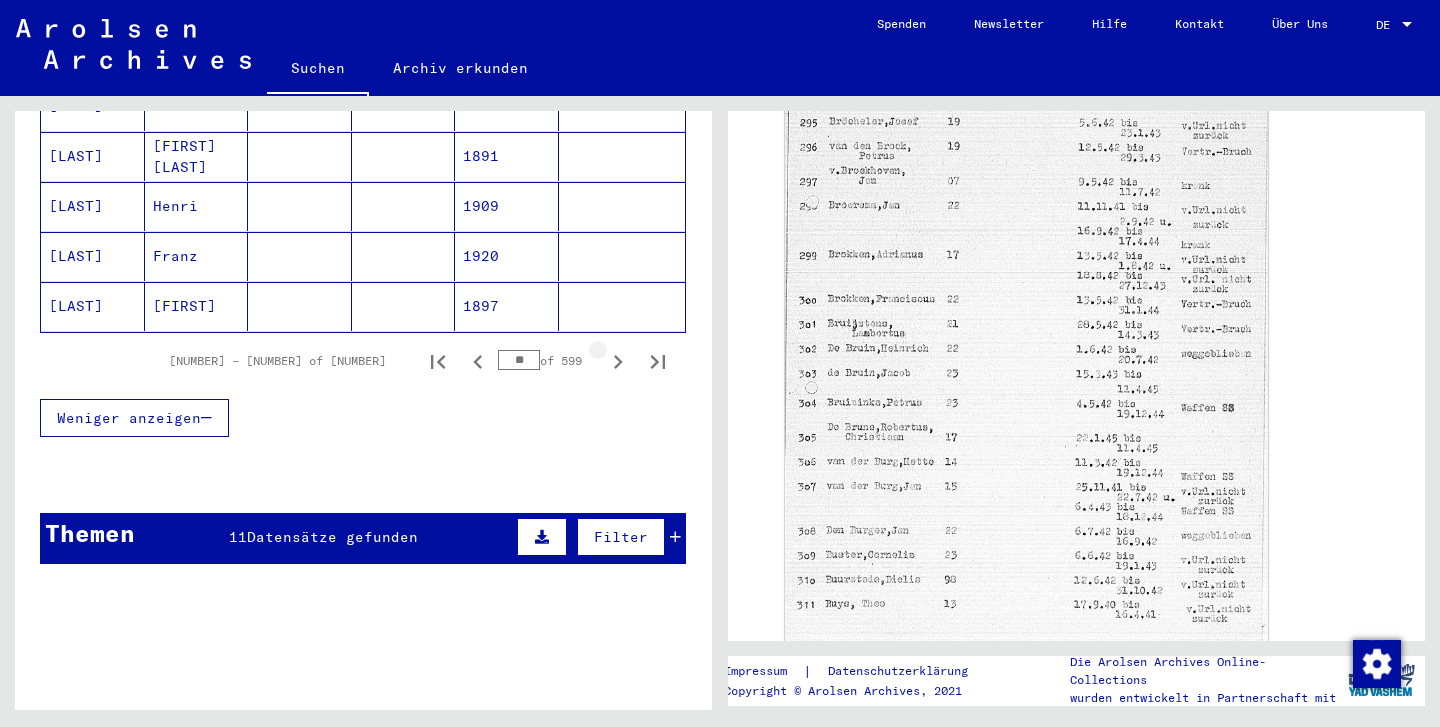click 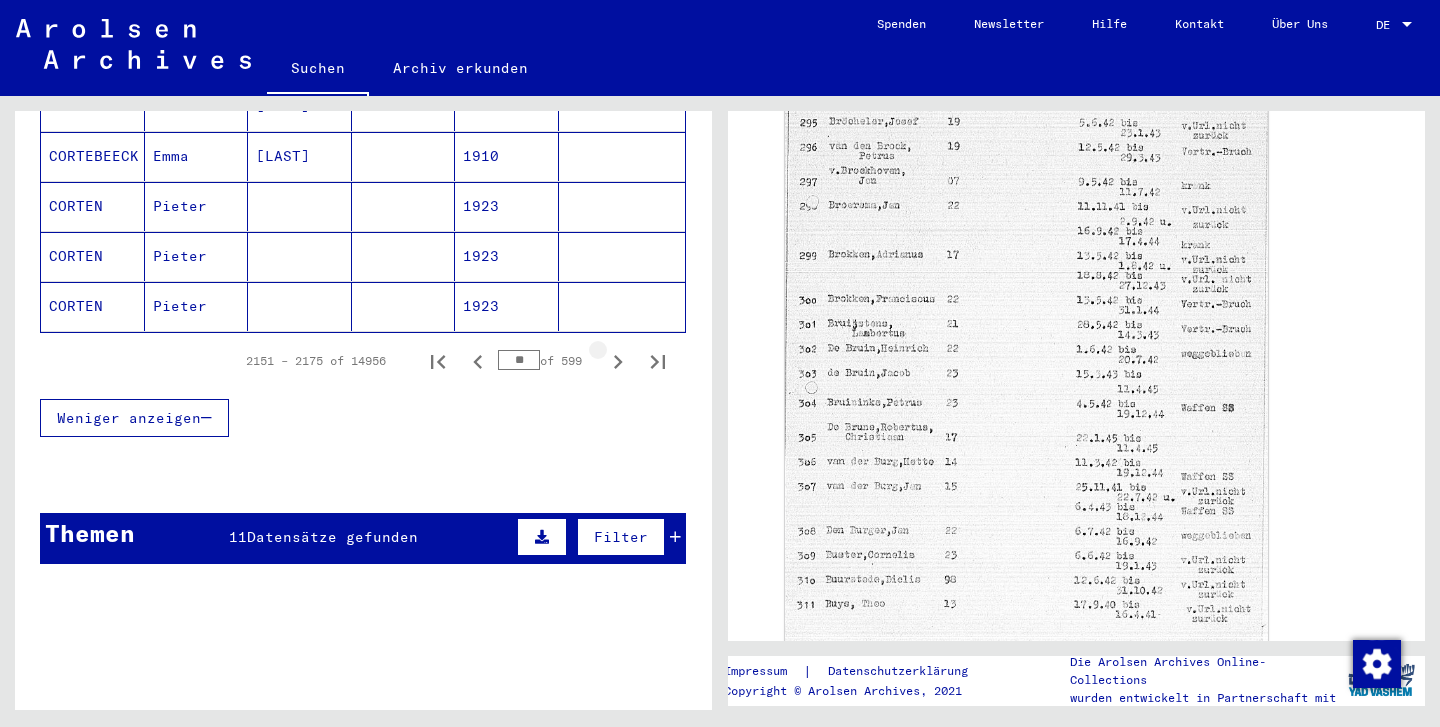 click 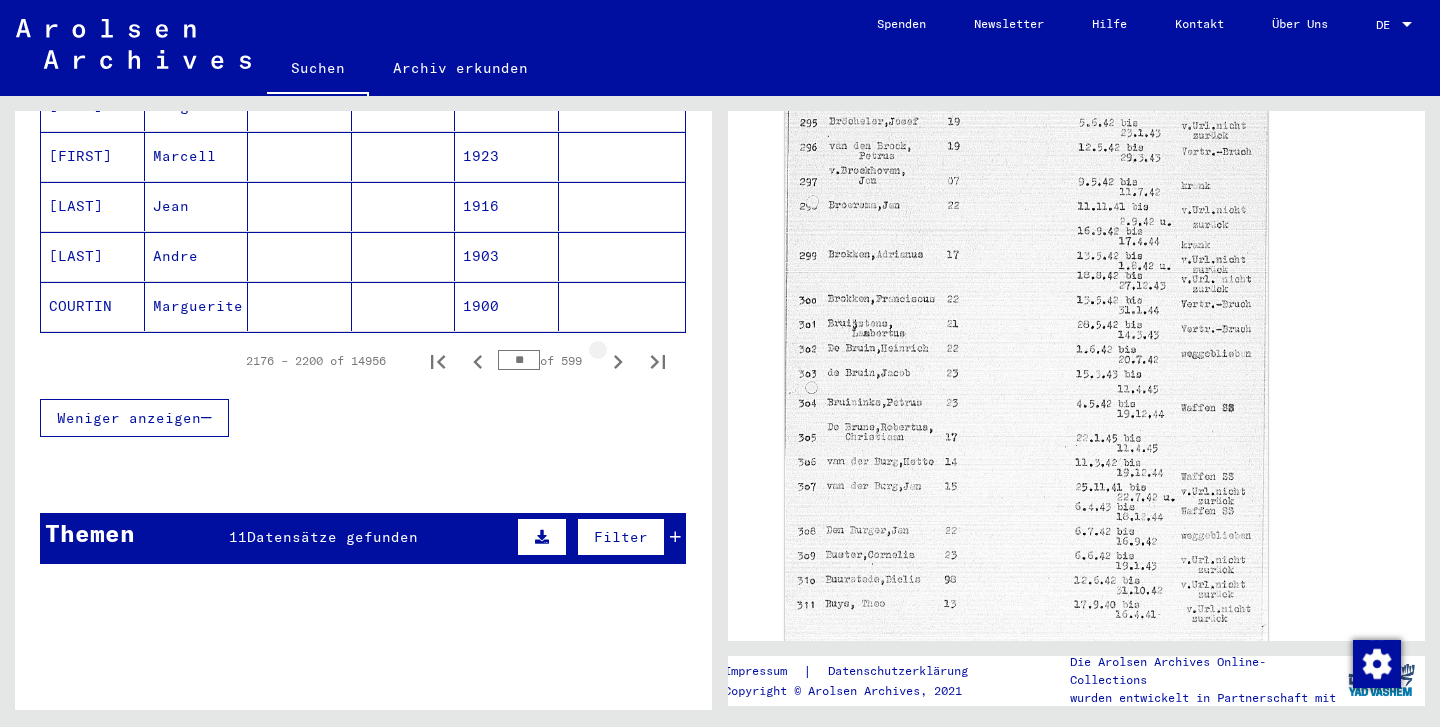 click 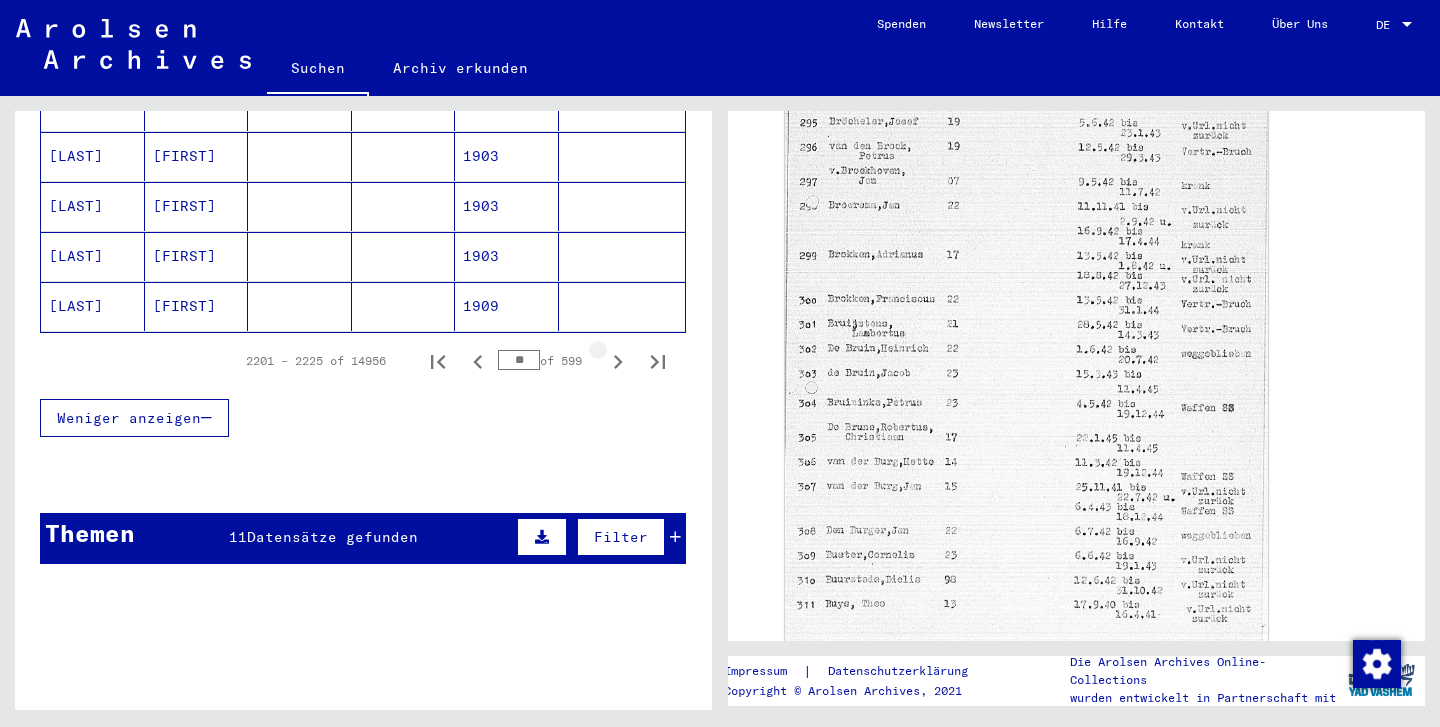 click 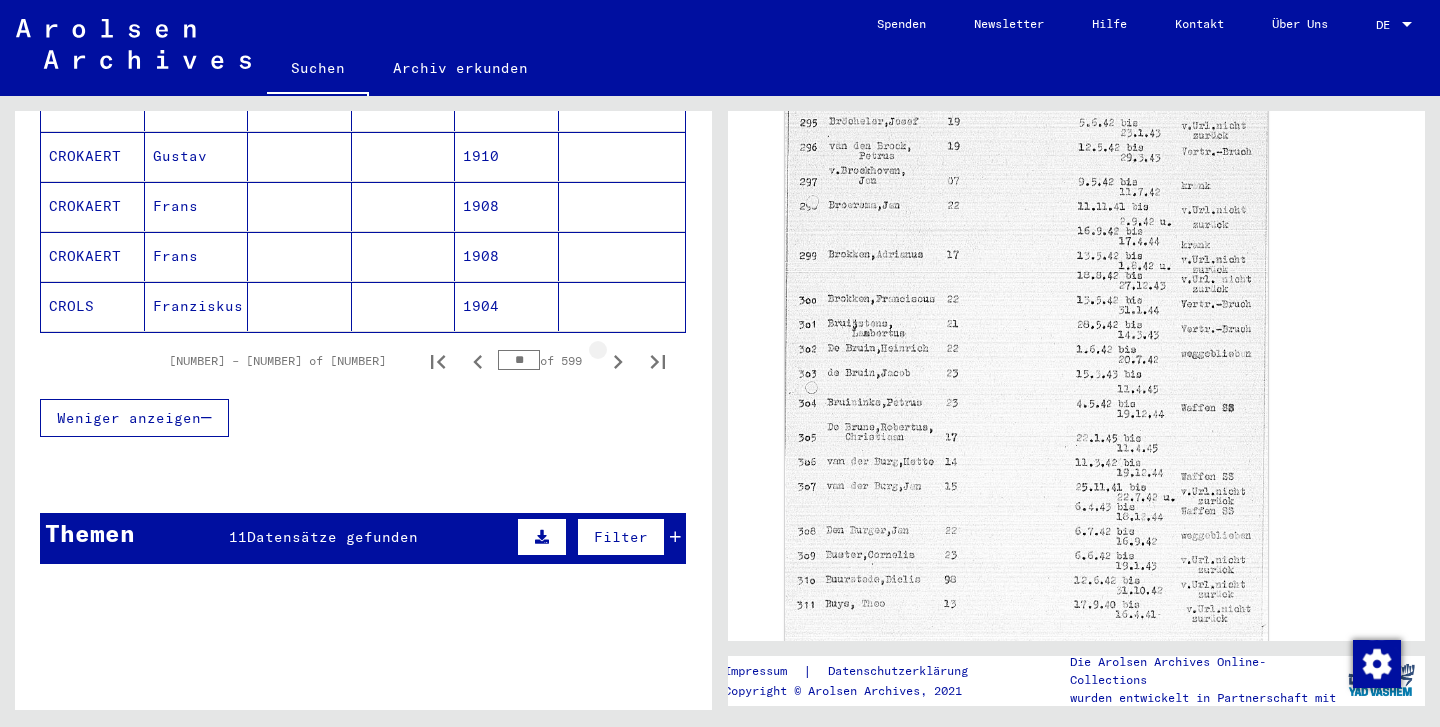 click 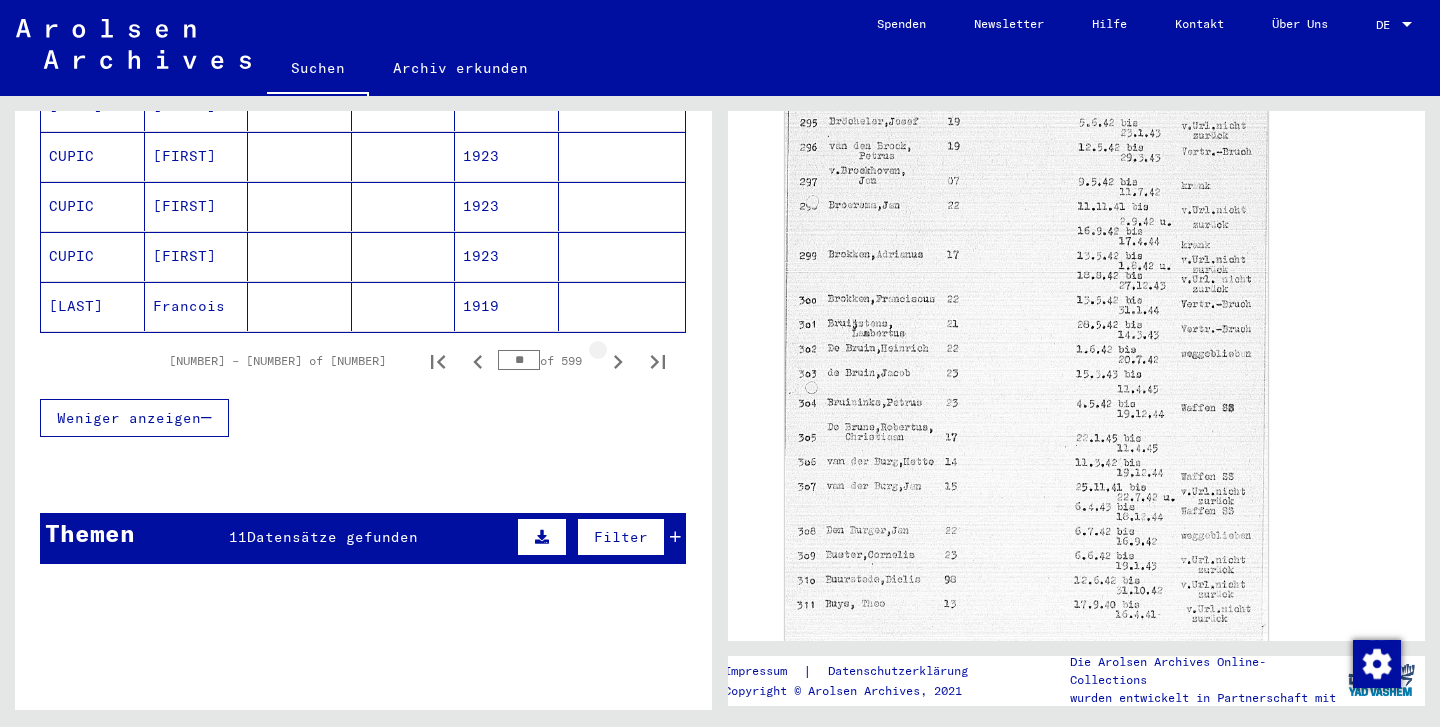 click 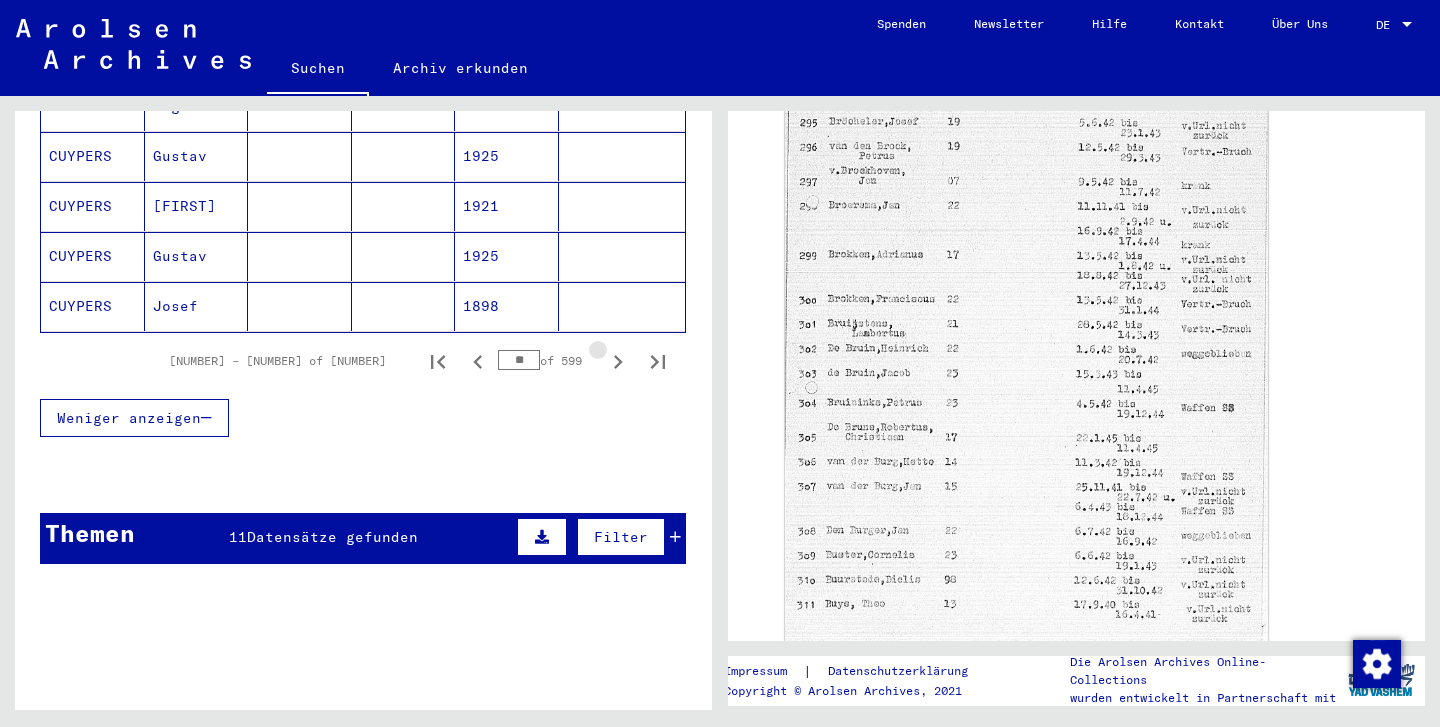 click 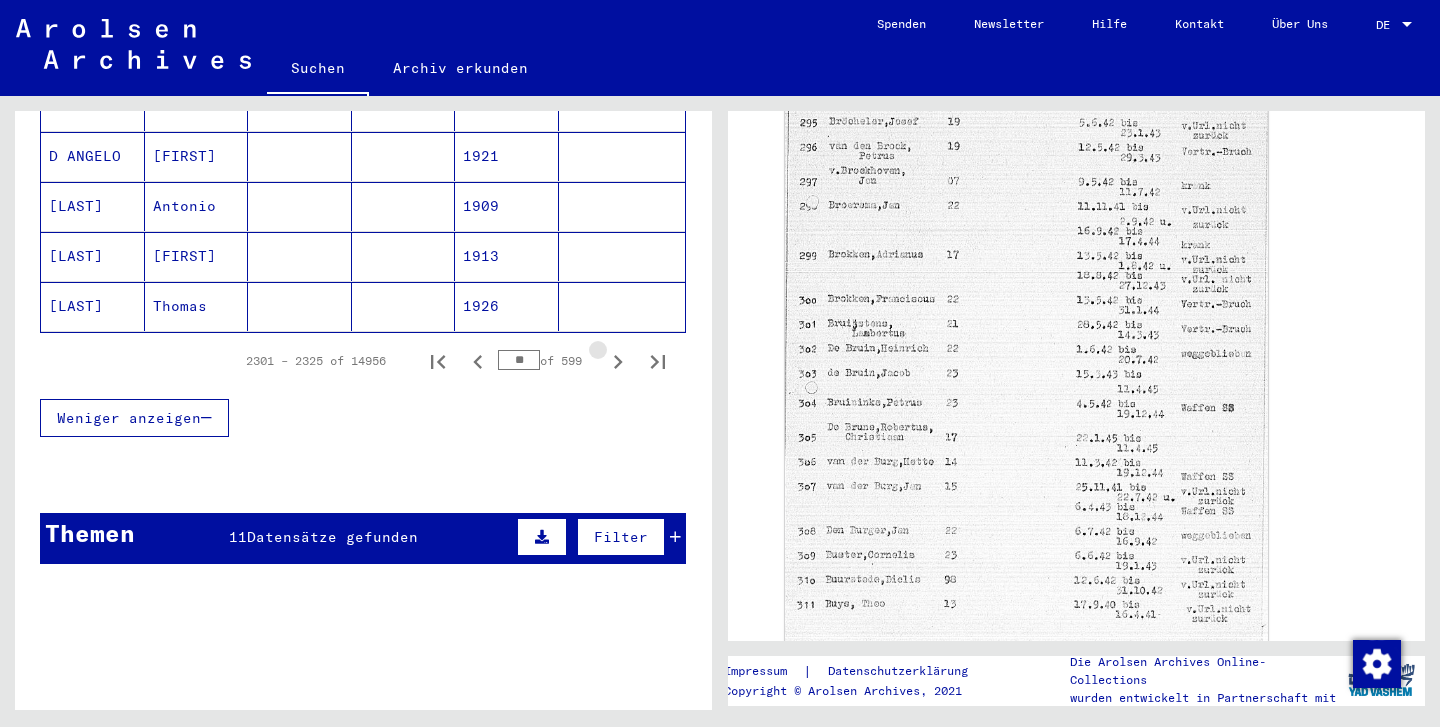 click 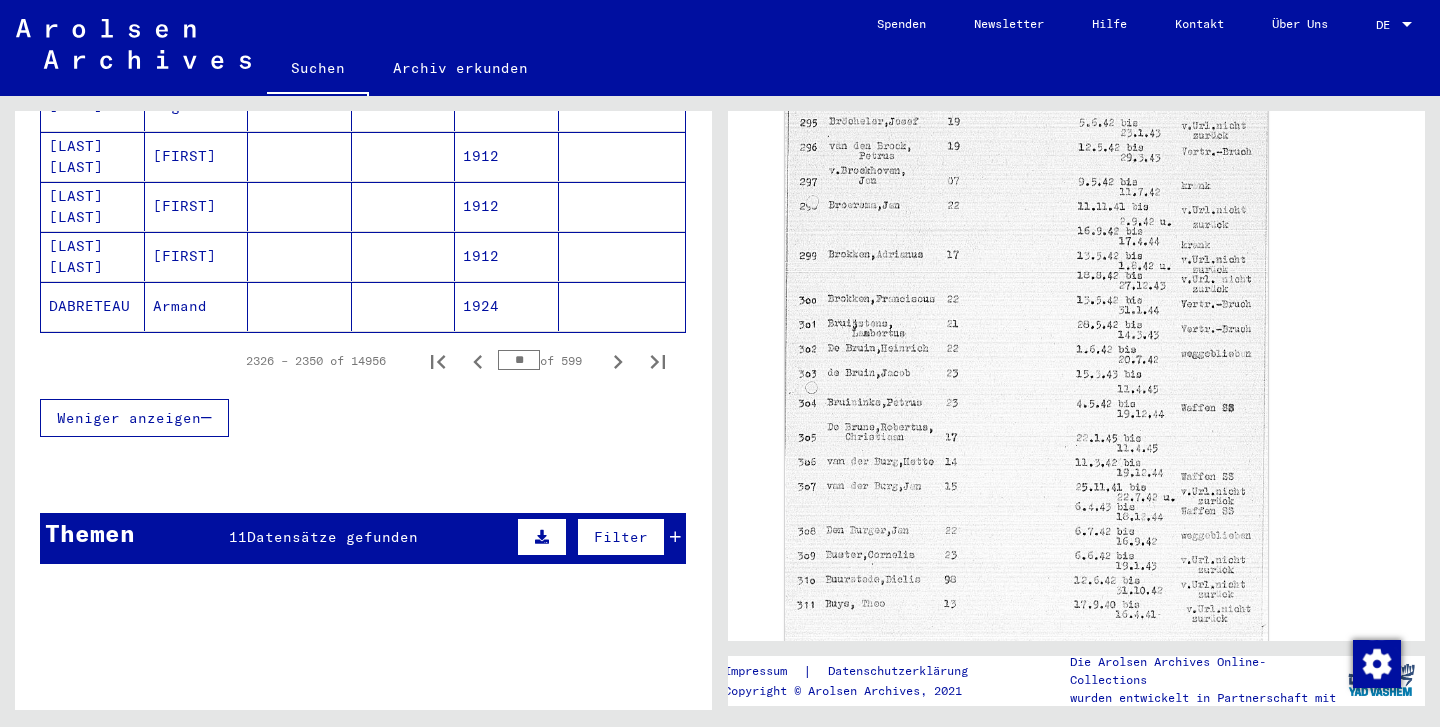 click 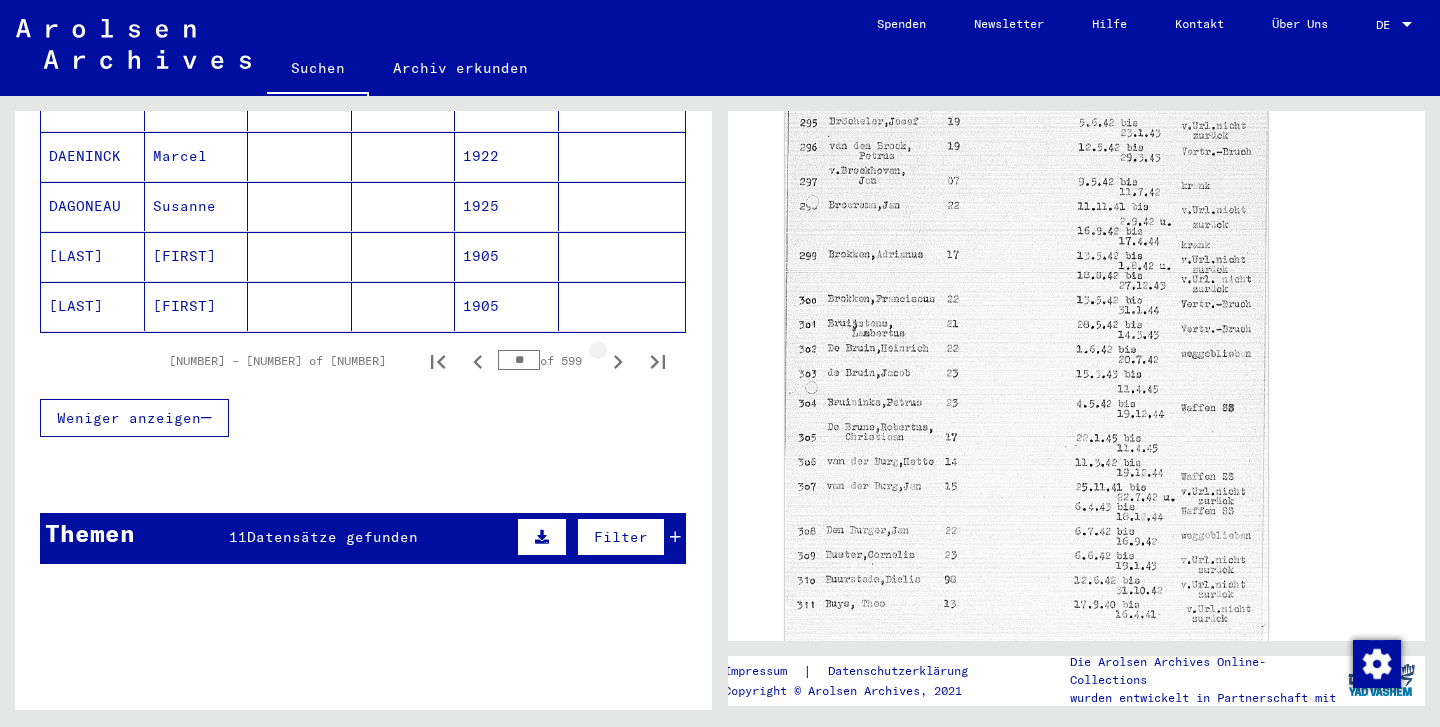 click 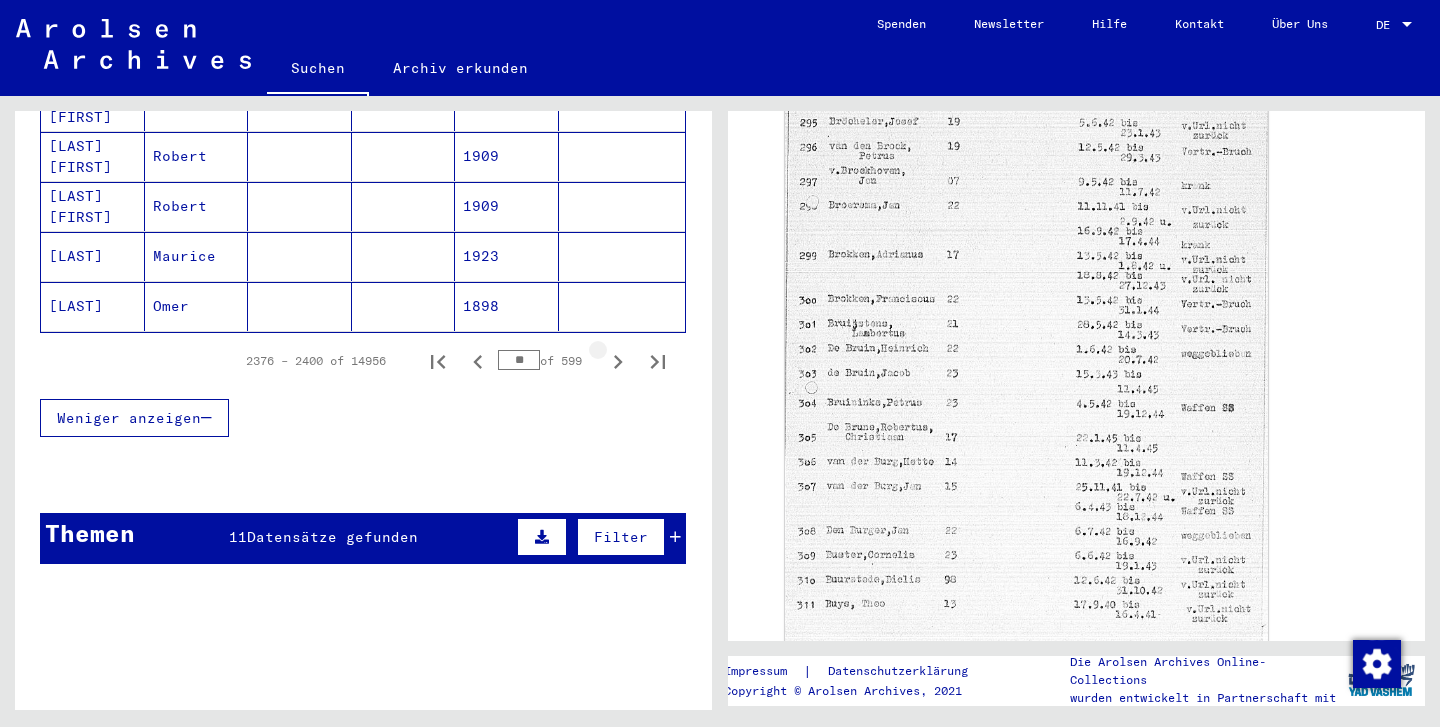 click 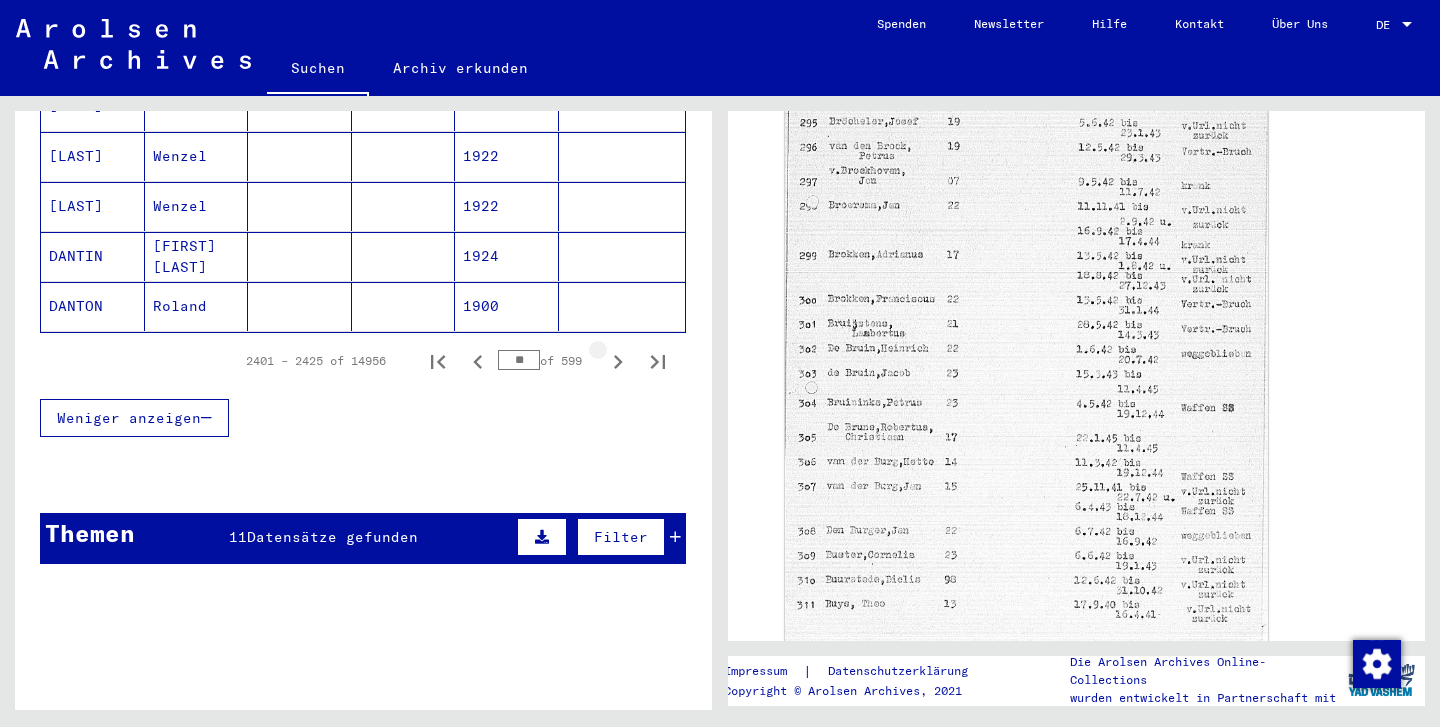 click 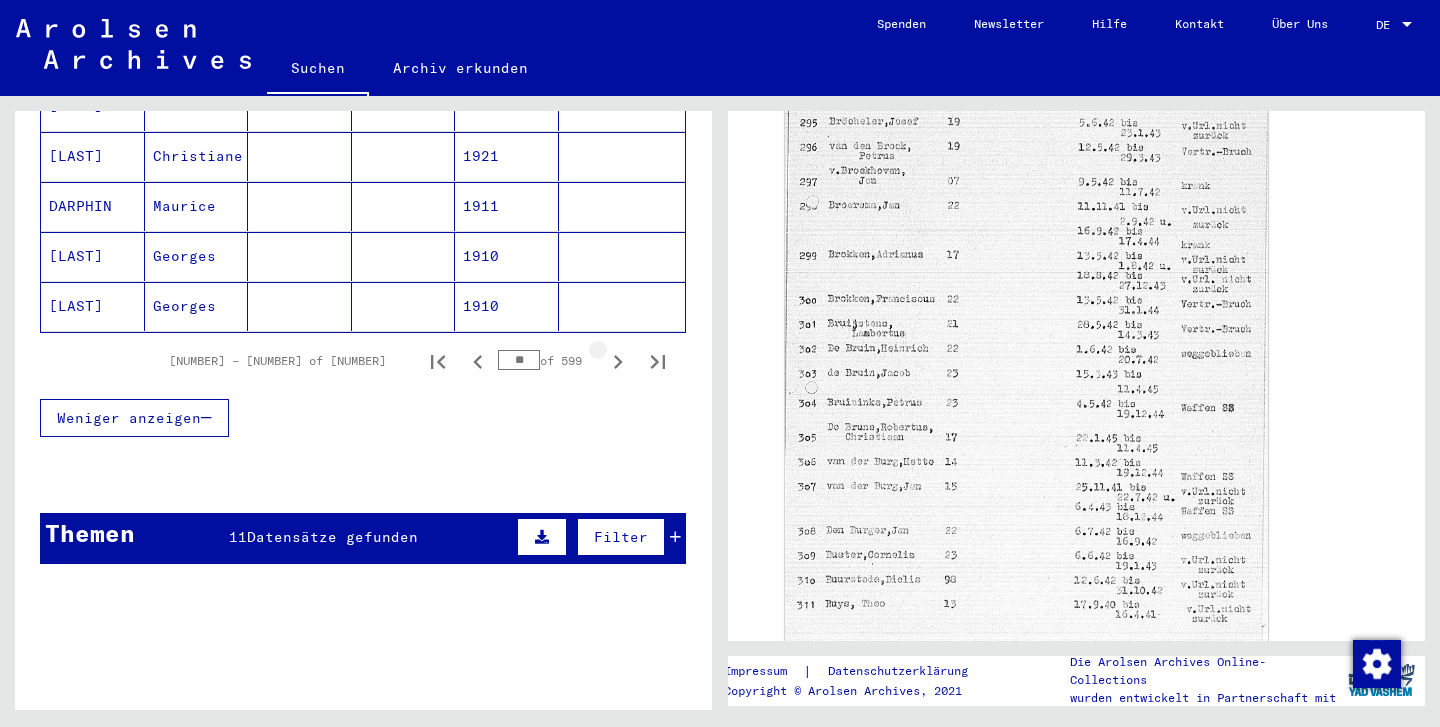 click 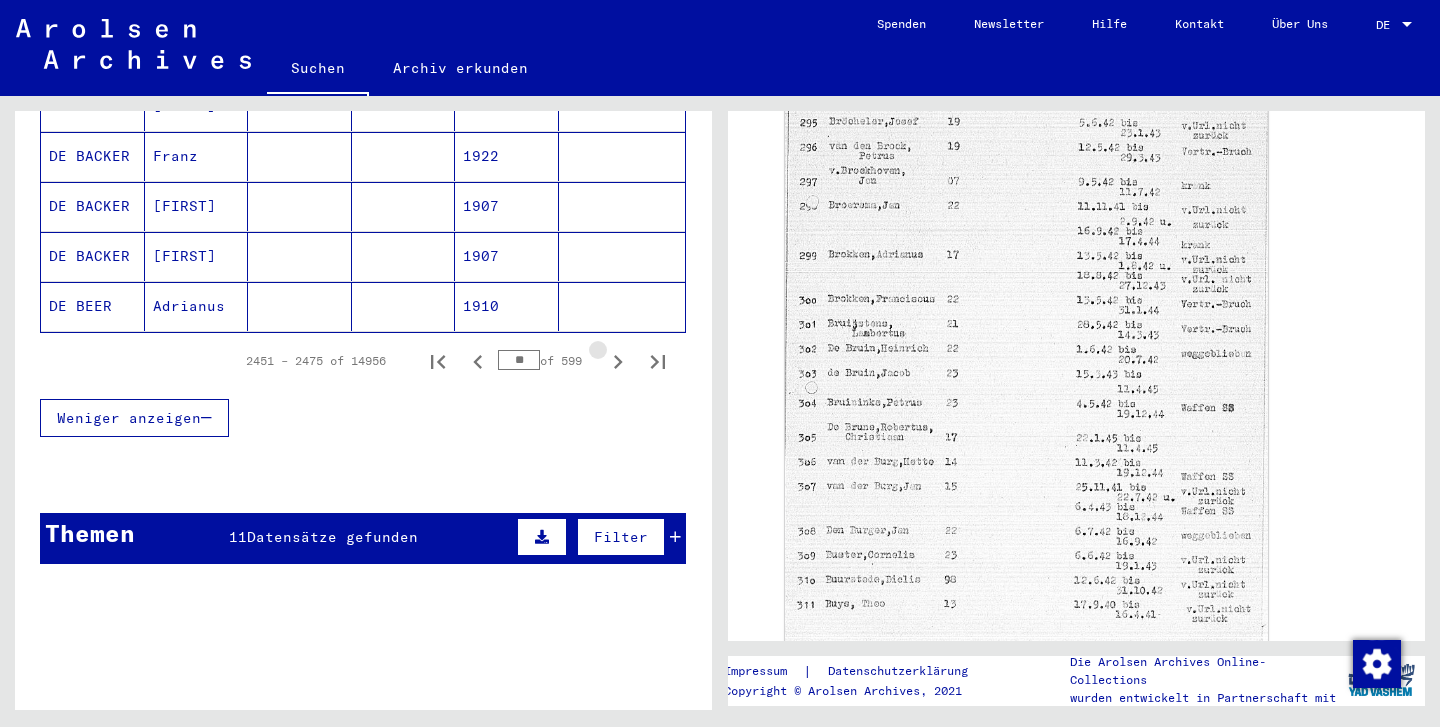 click 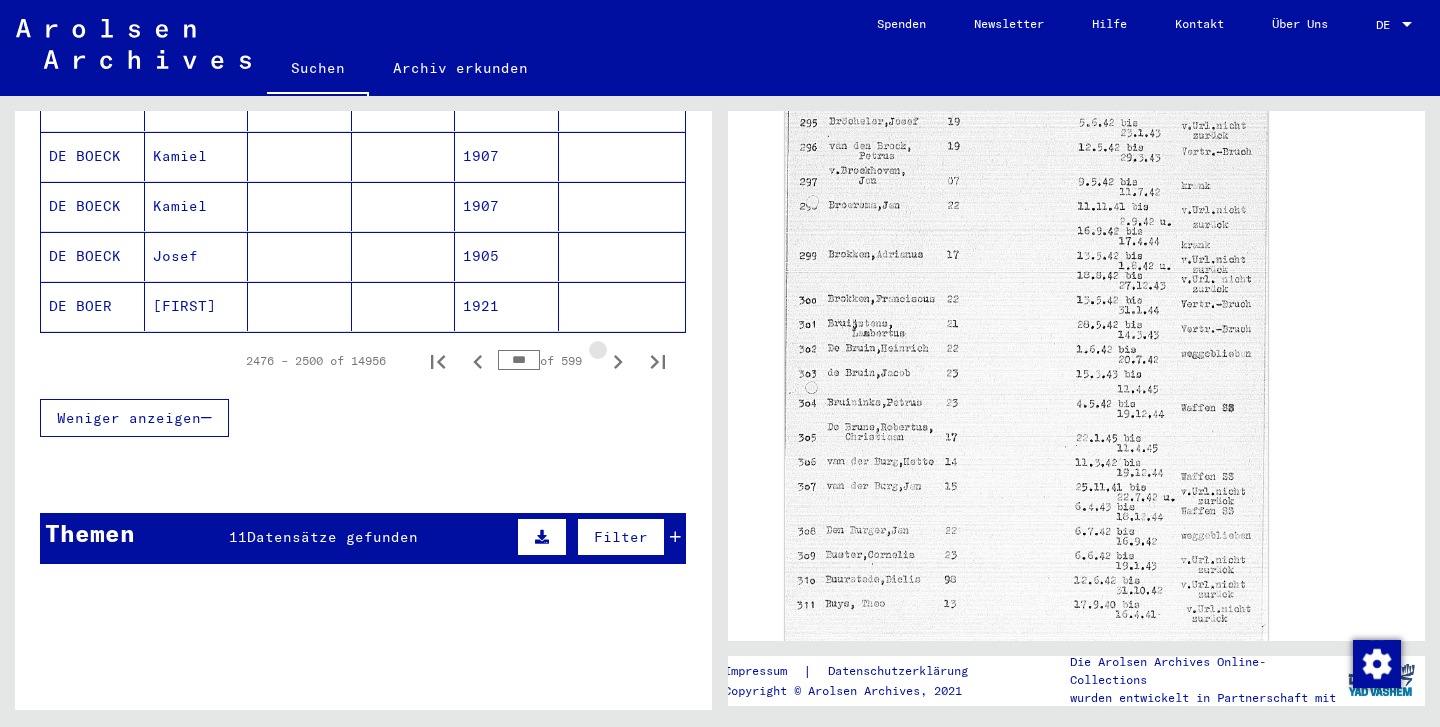 click 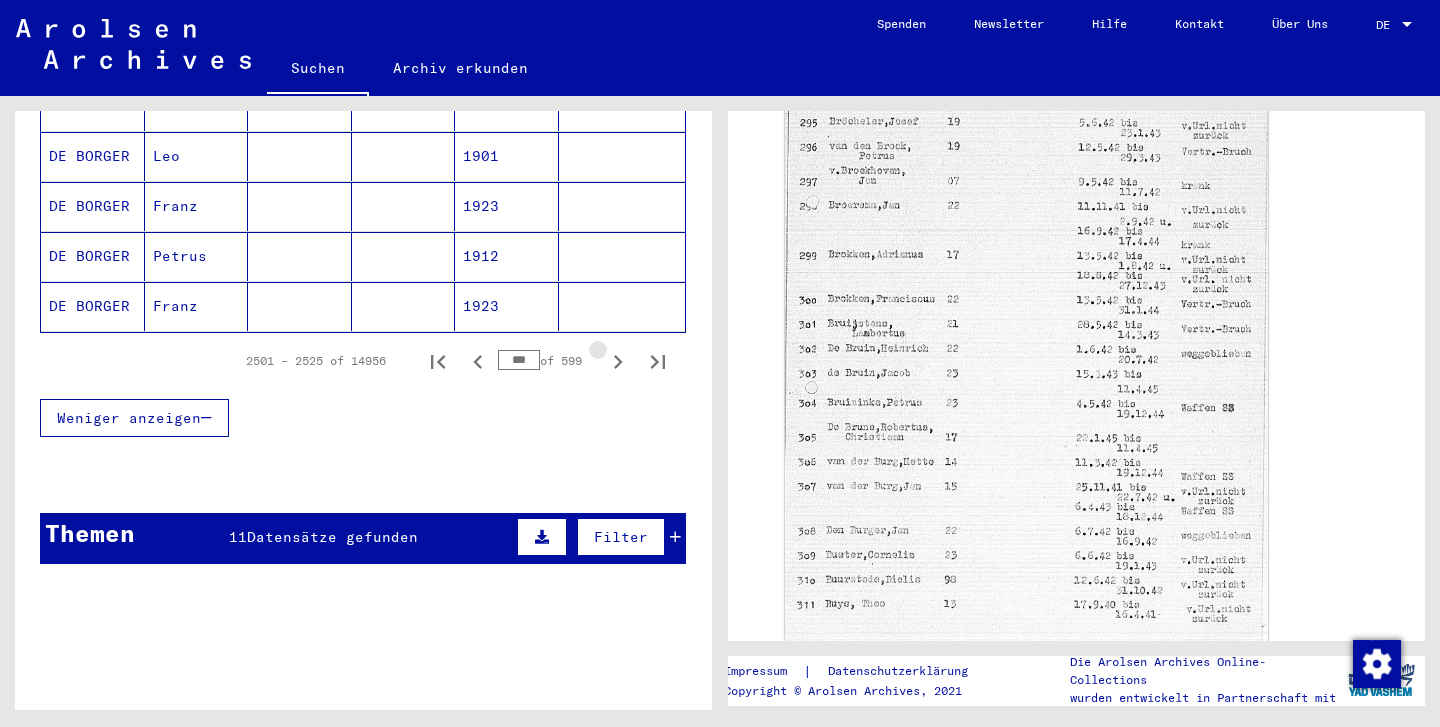click 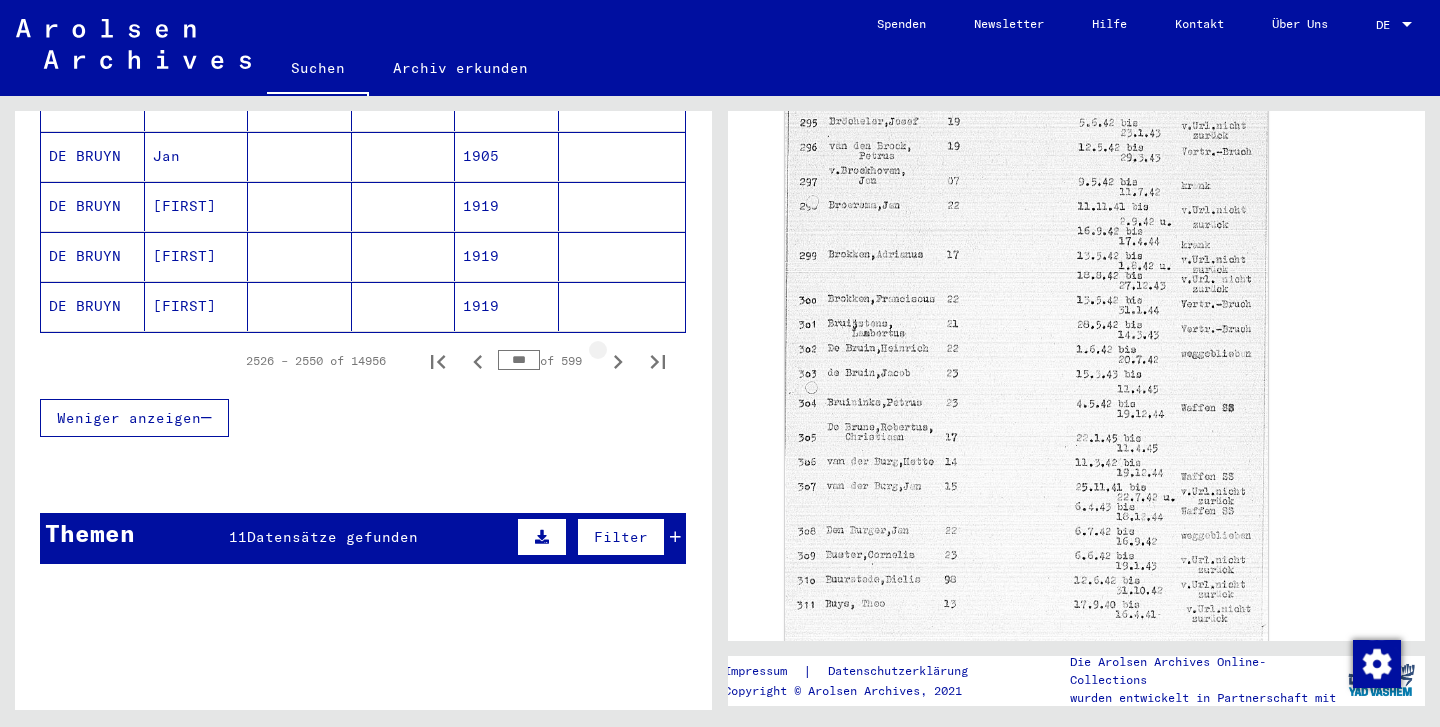 click 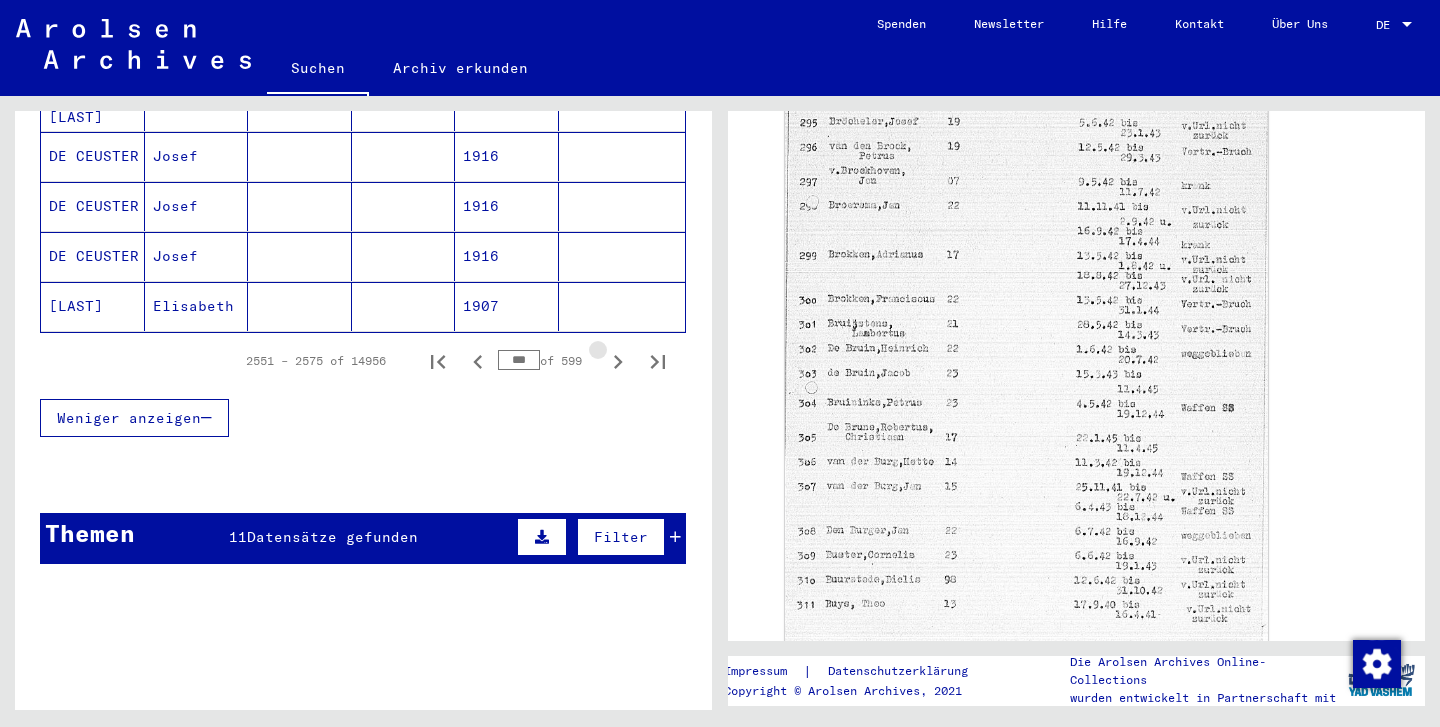 click 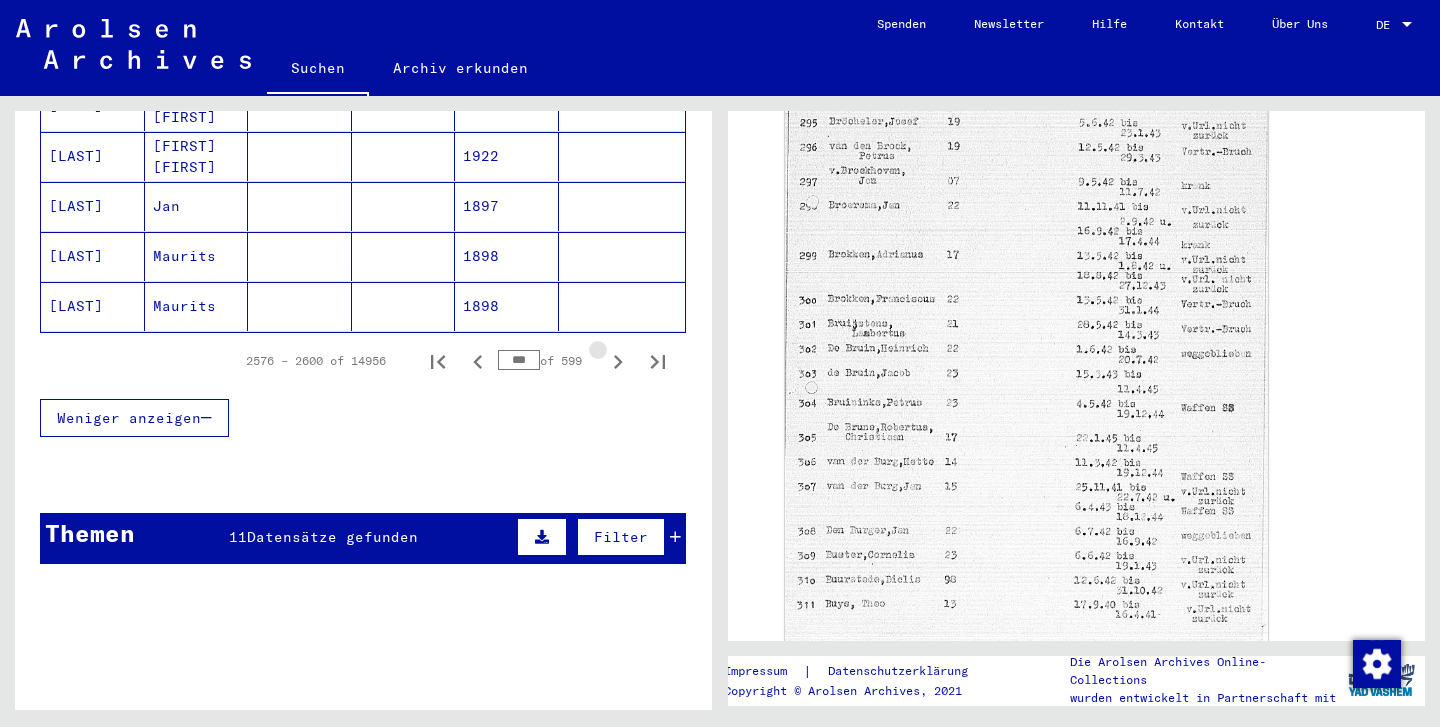 click 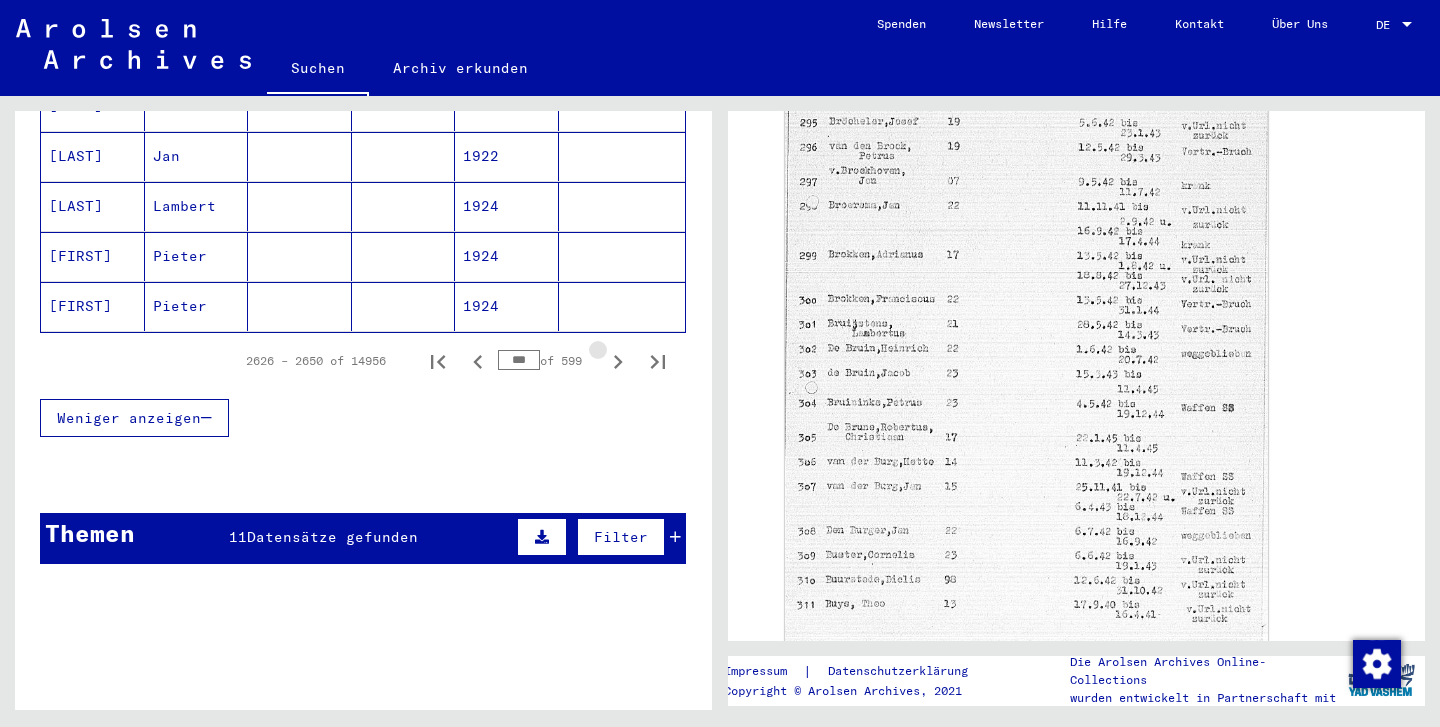 click 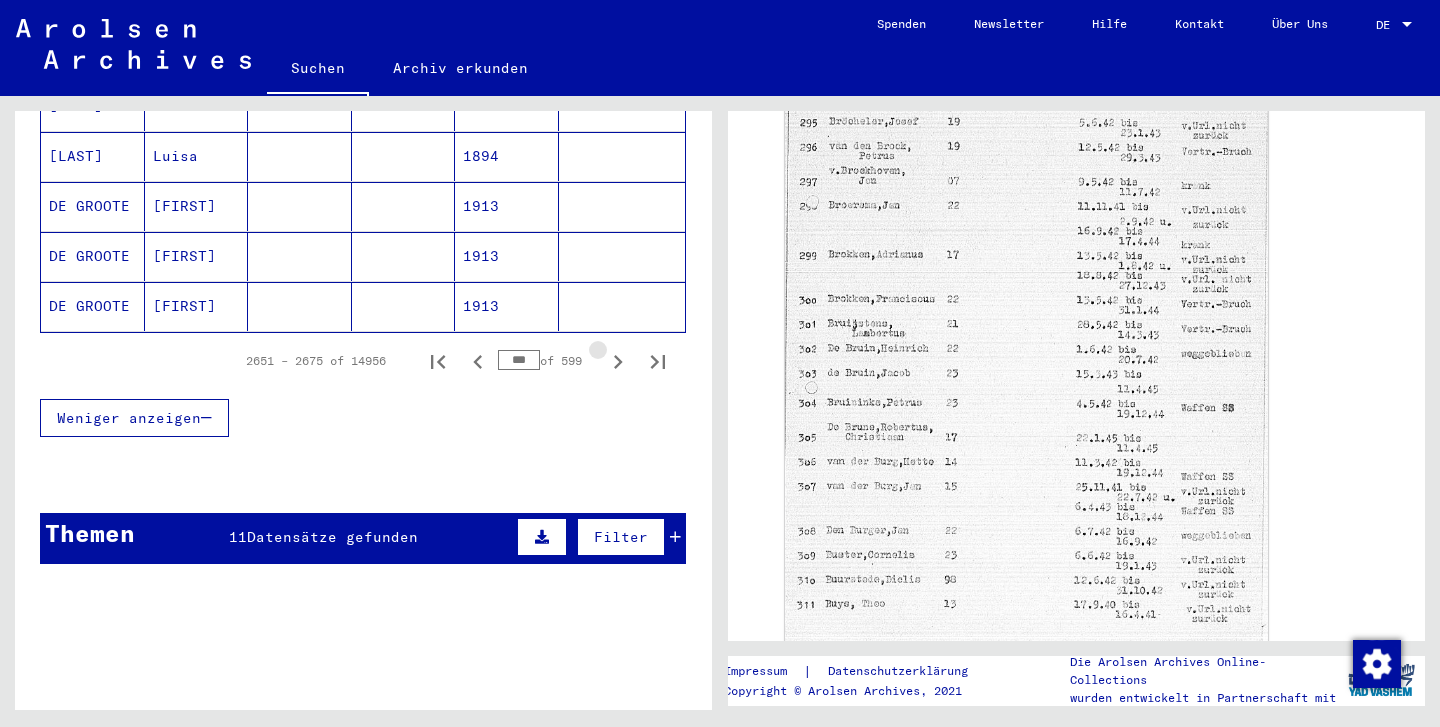 click 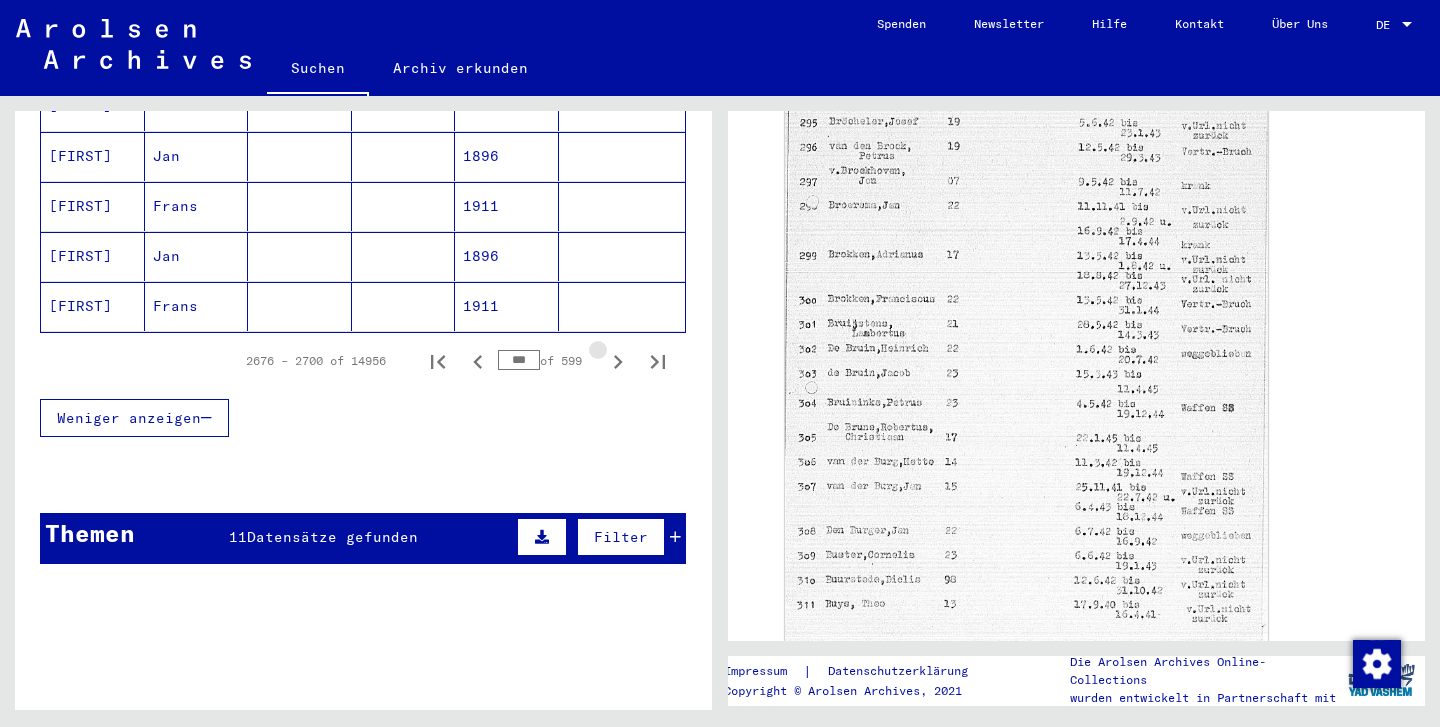 click 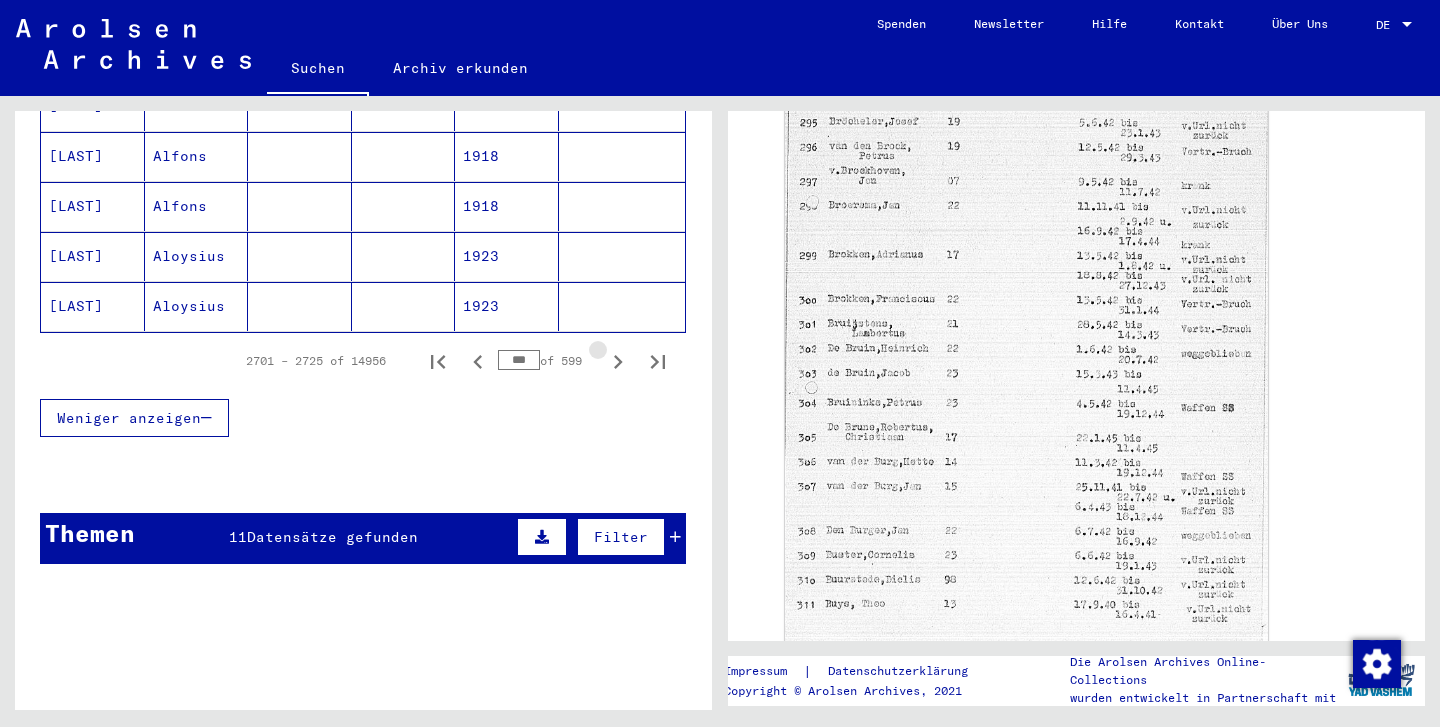 click 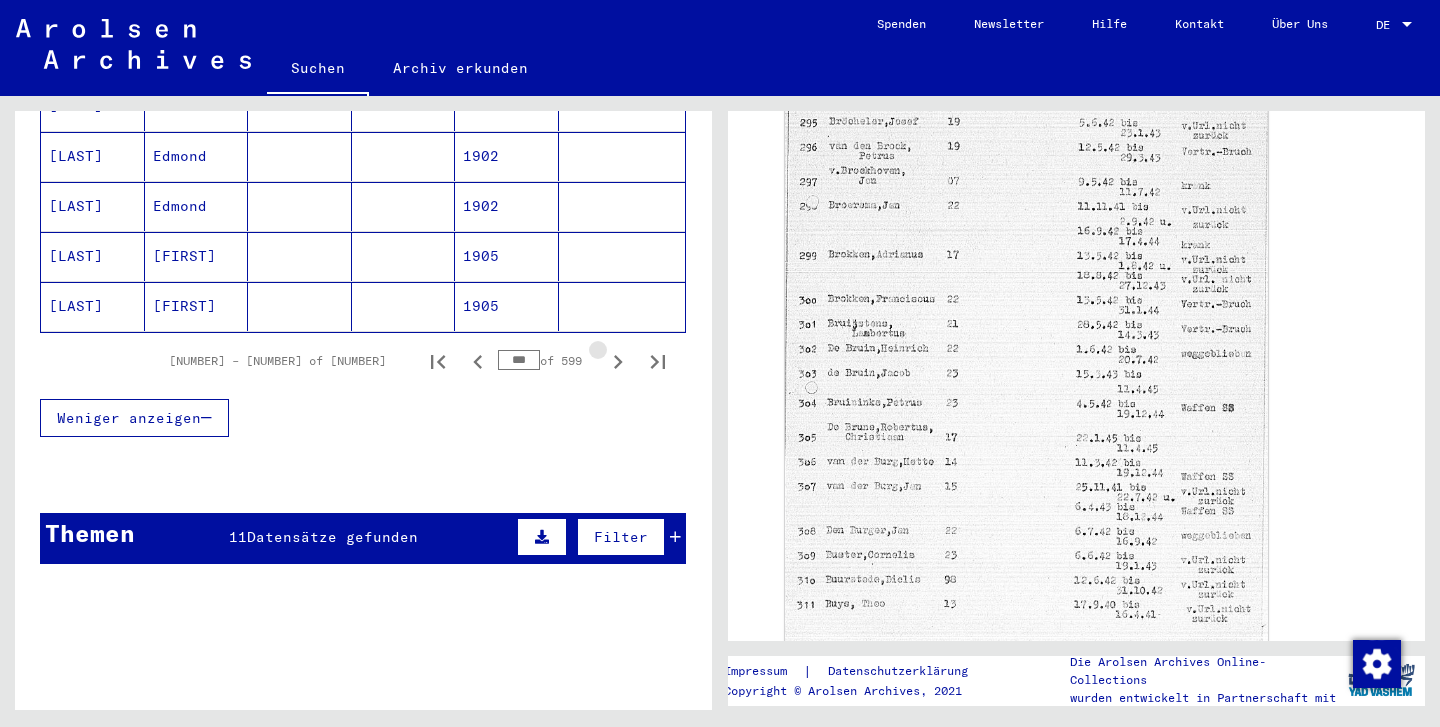 click 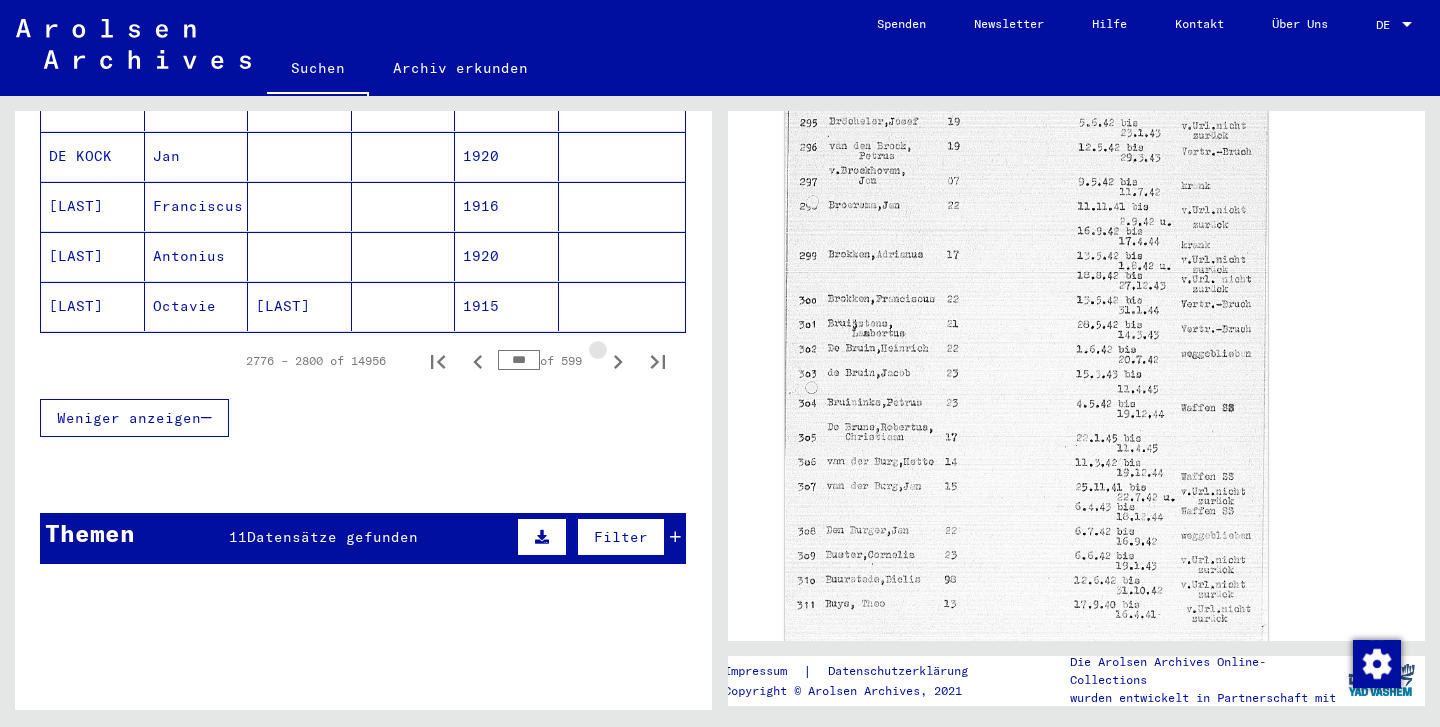 click 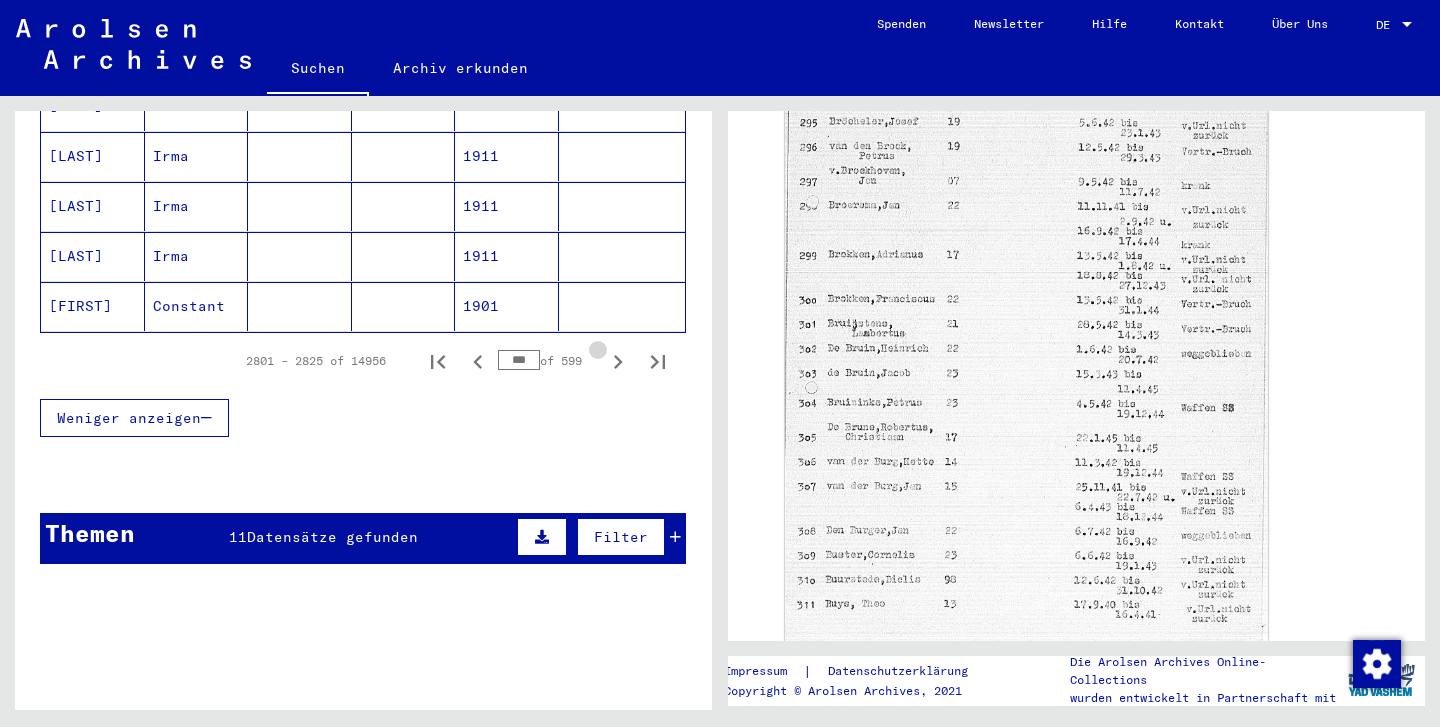 click 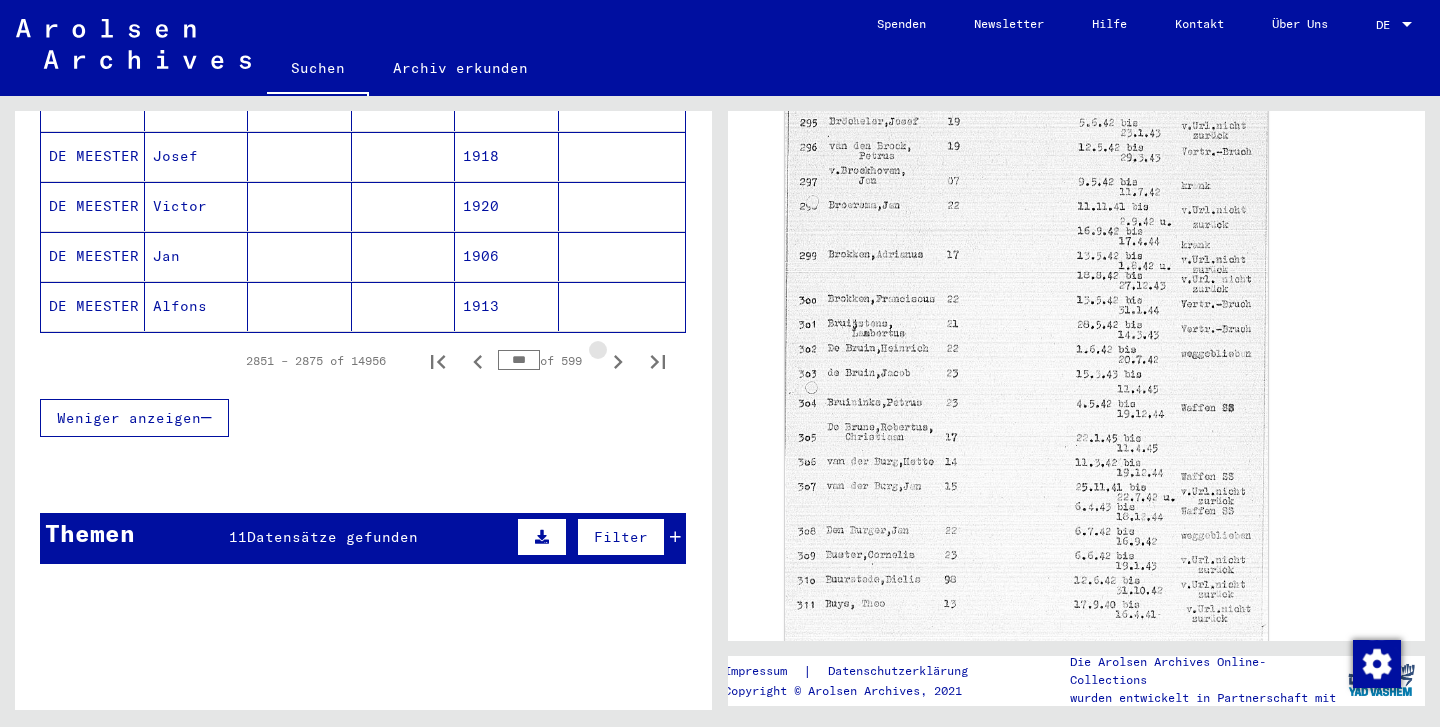 click 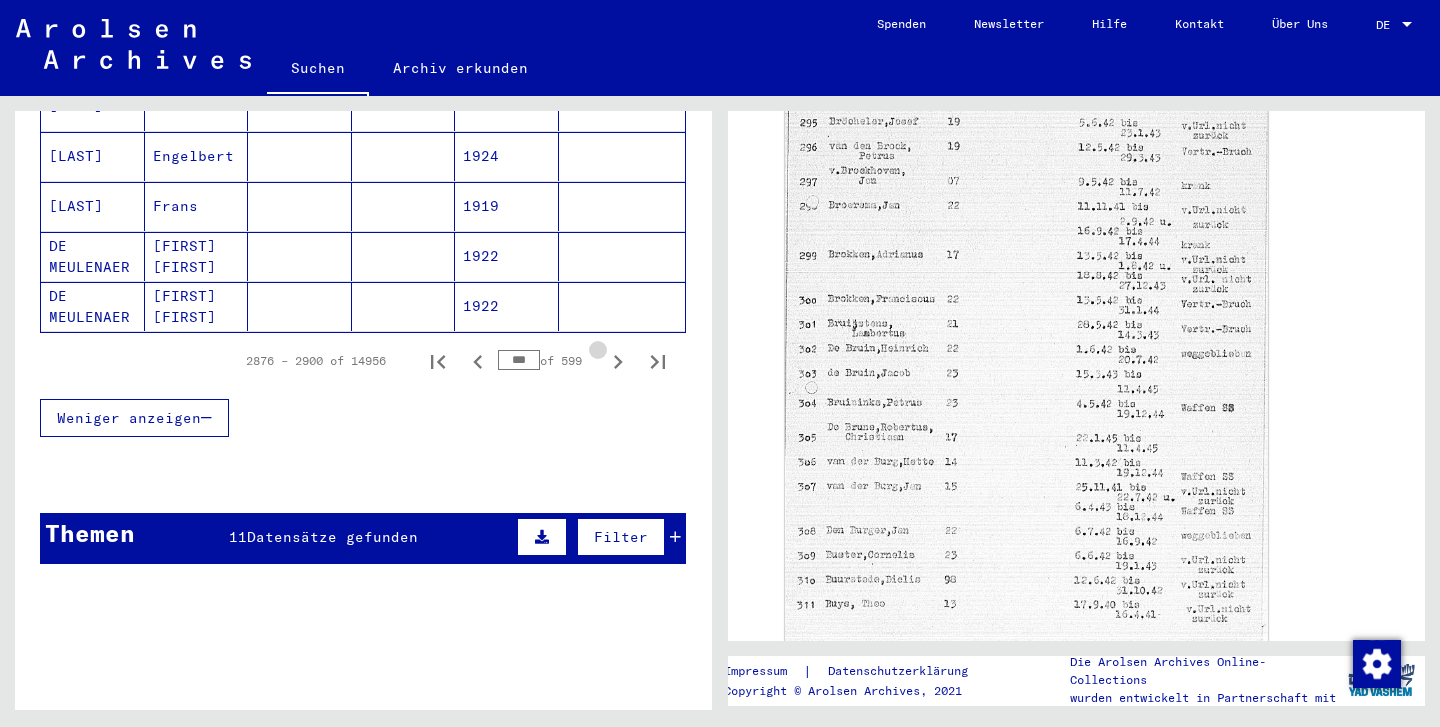 click 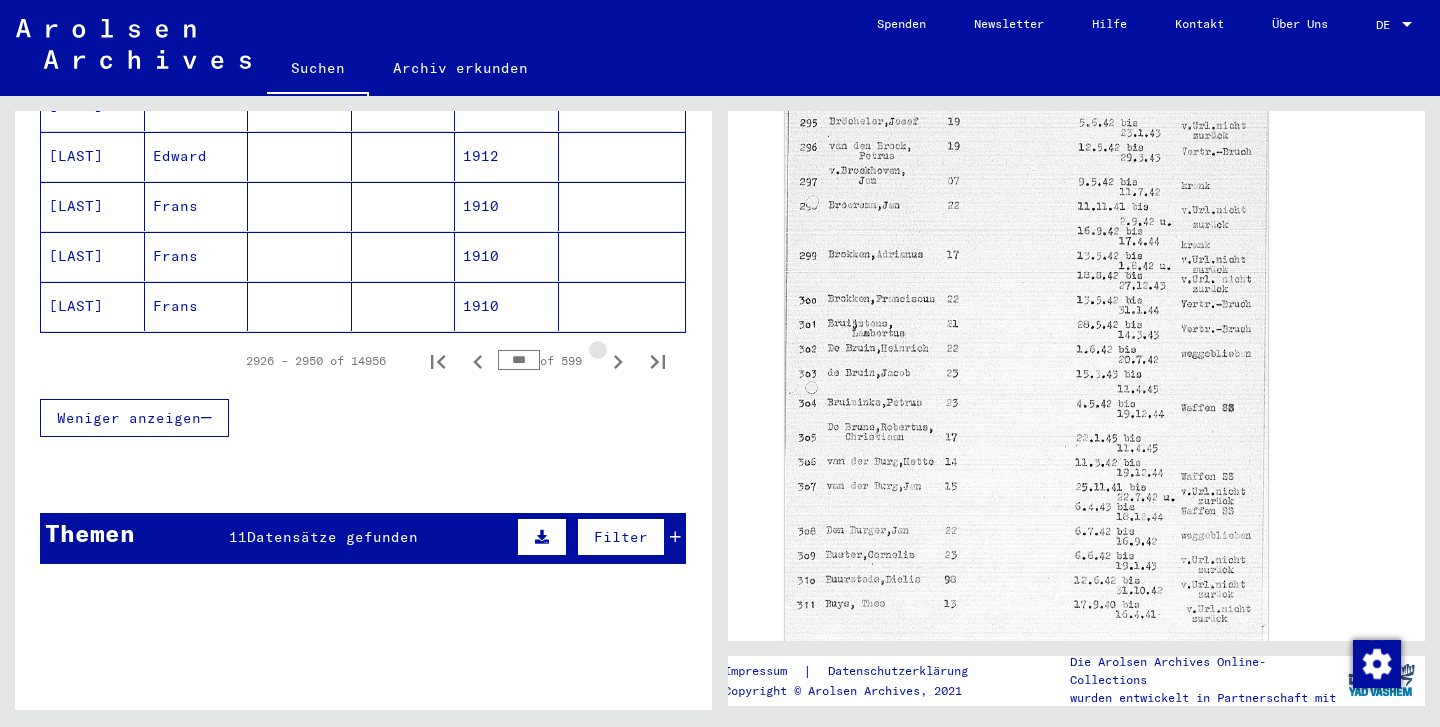 click 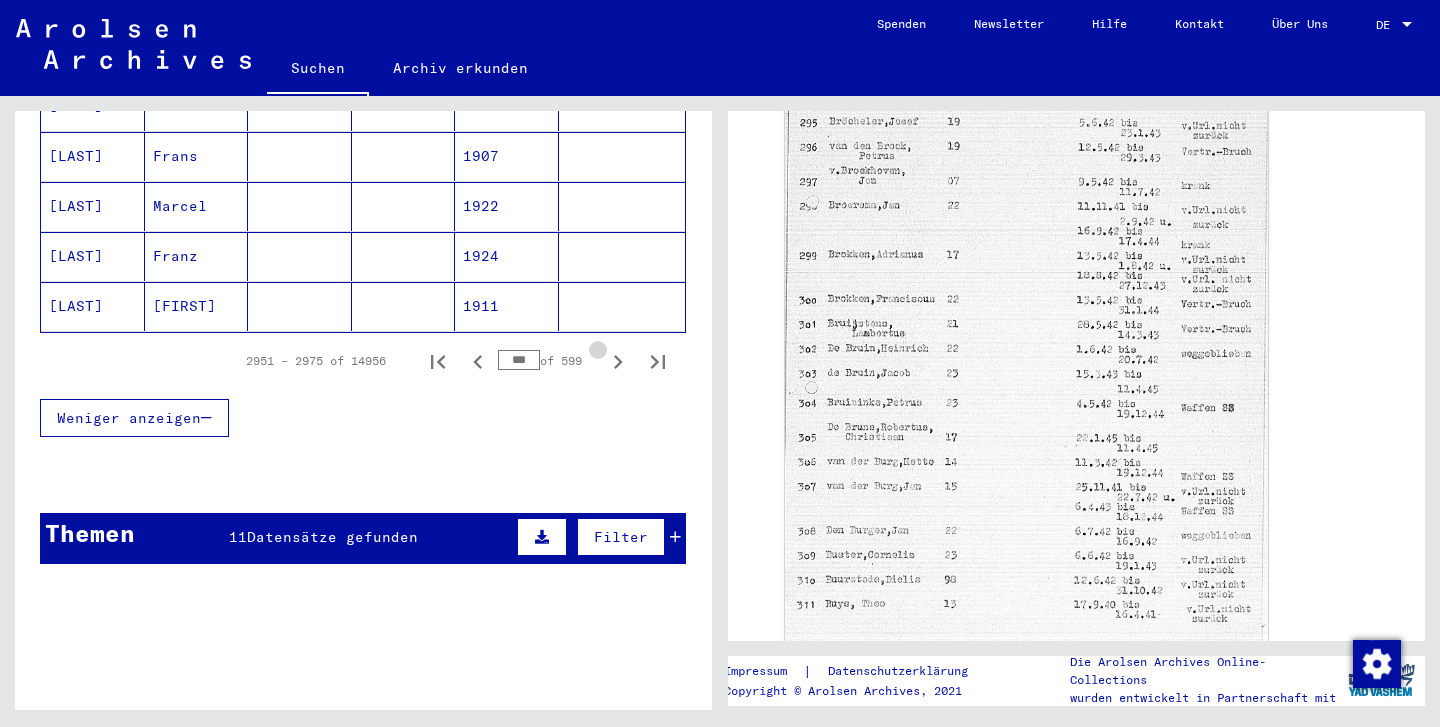 click 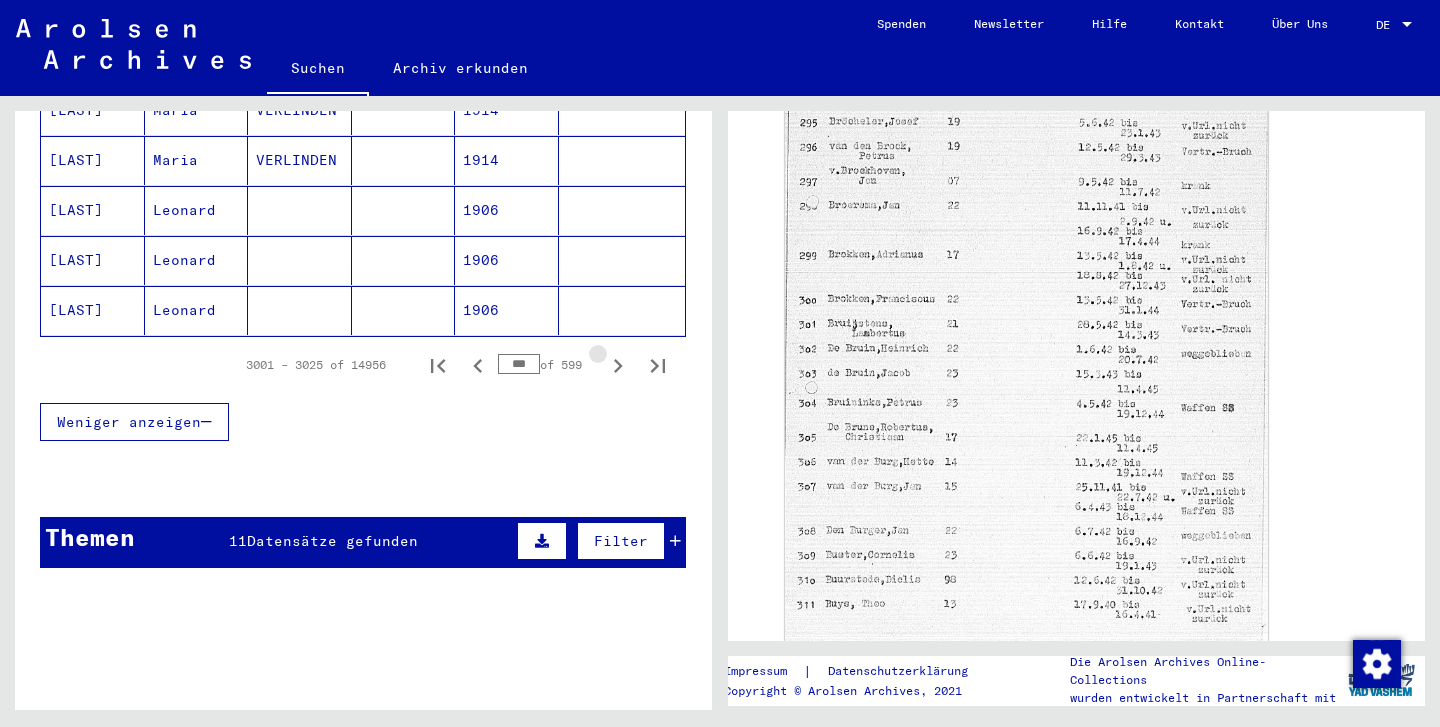 click 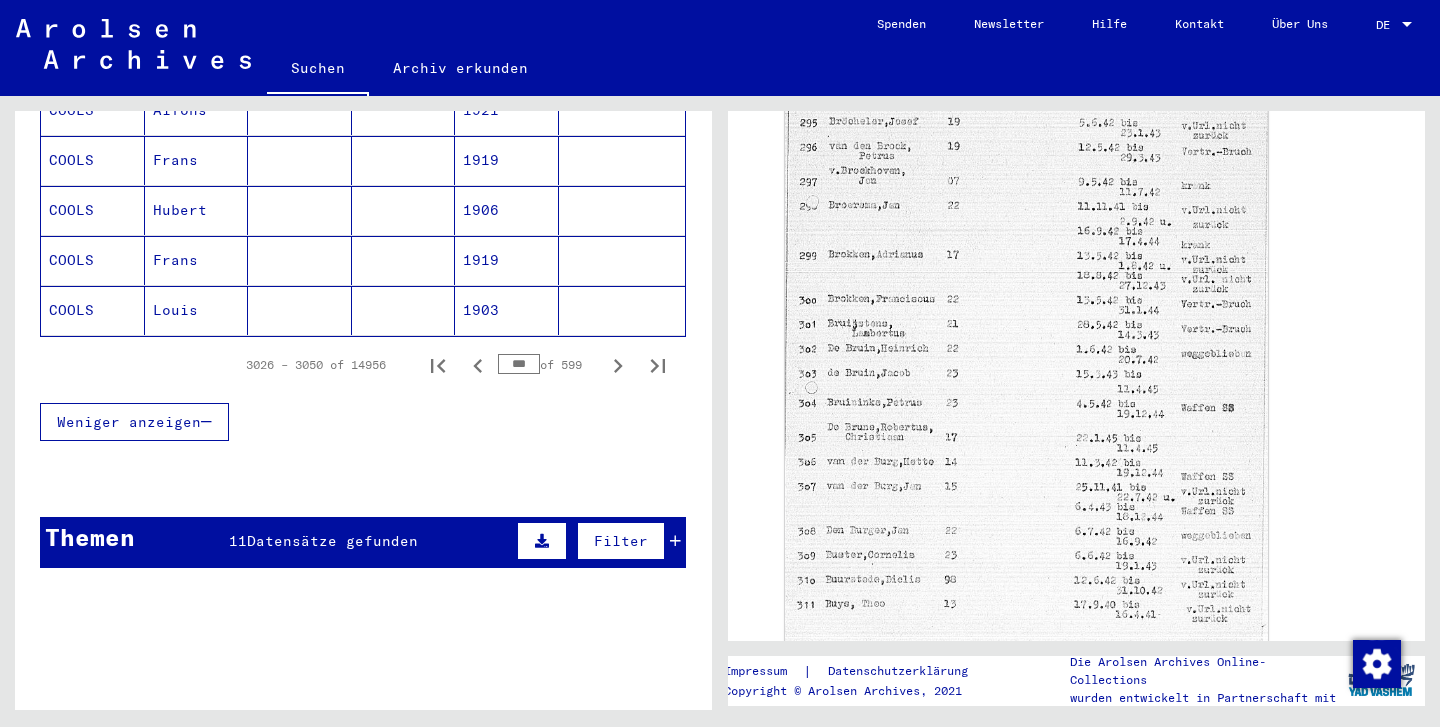 click 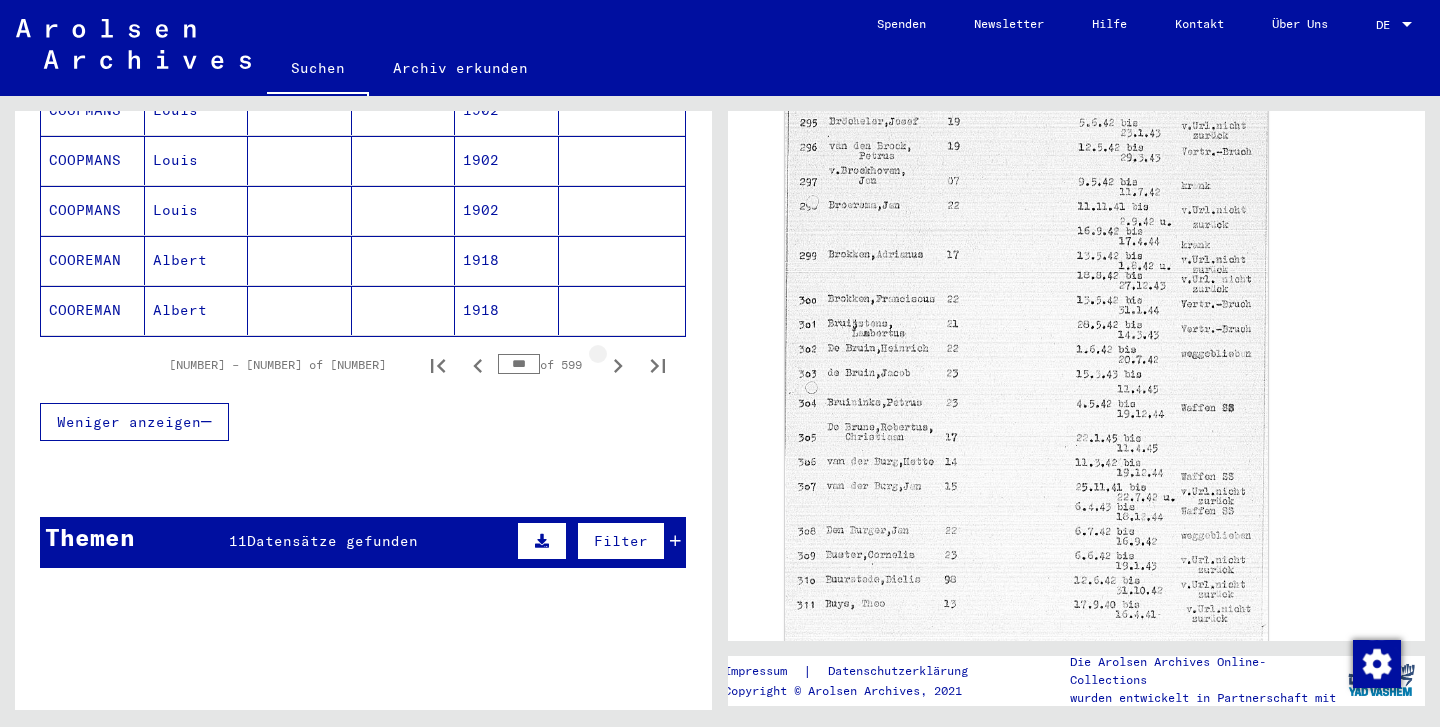 click 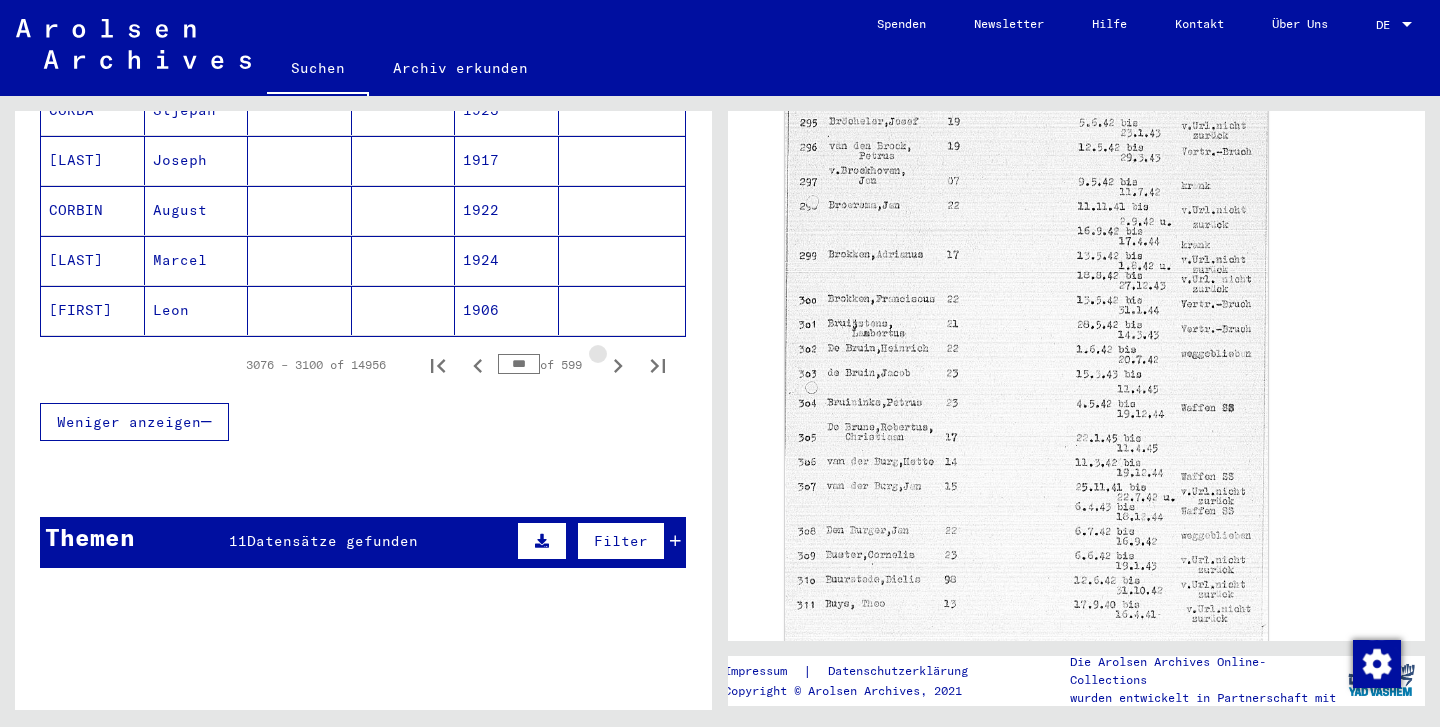 click 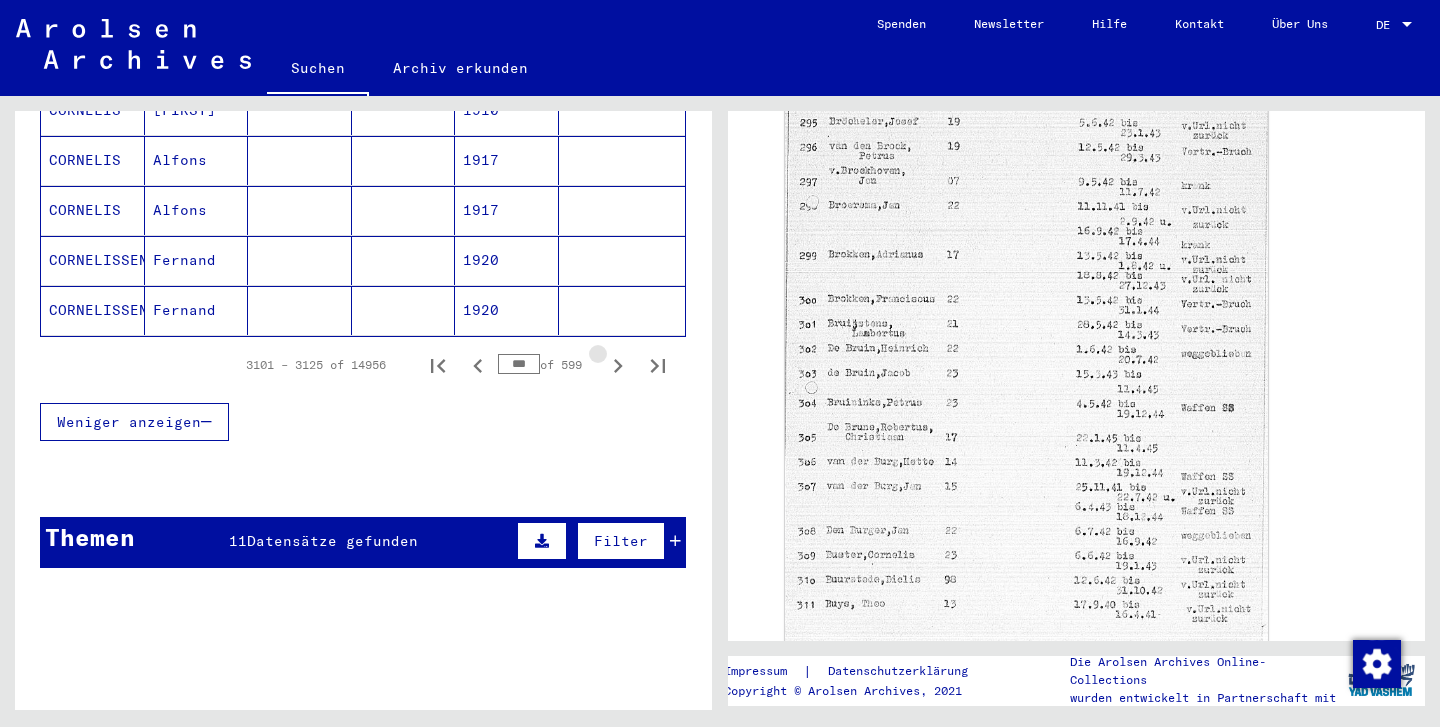 click 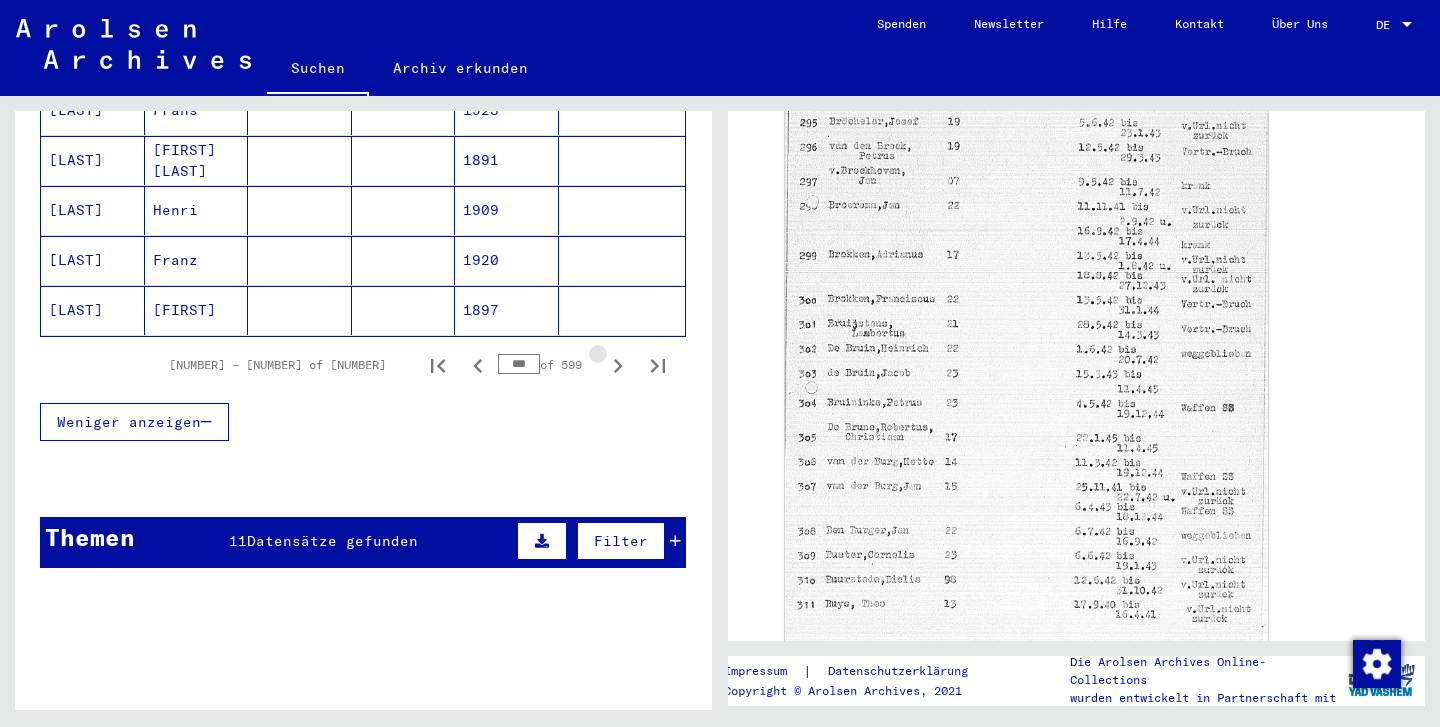 click 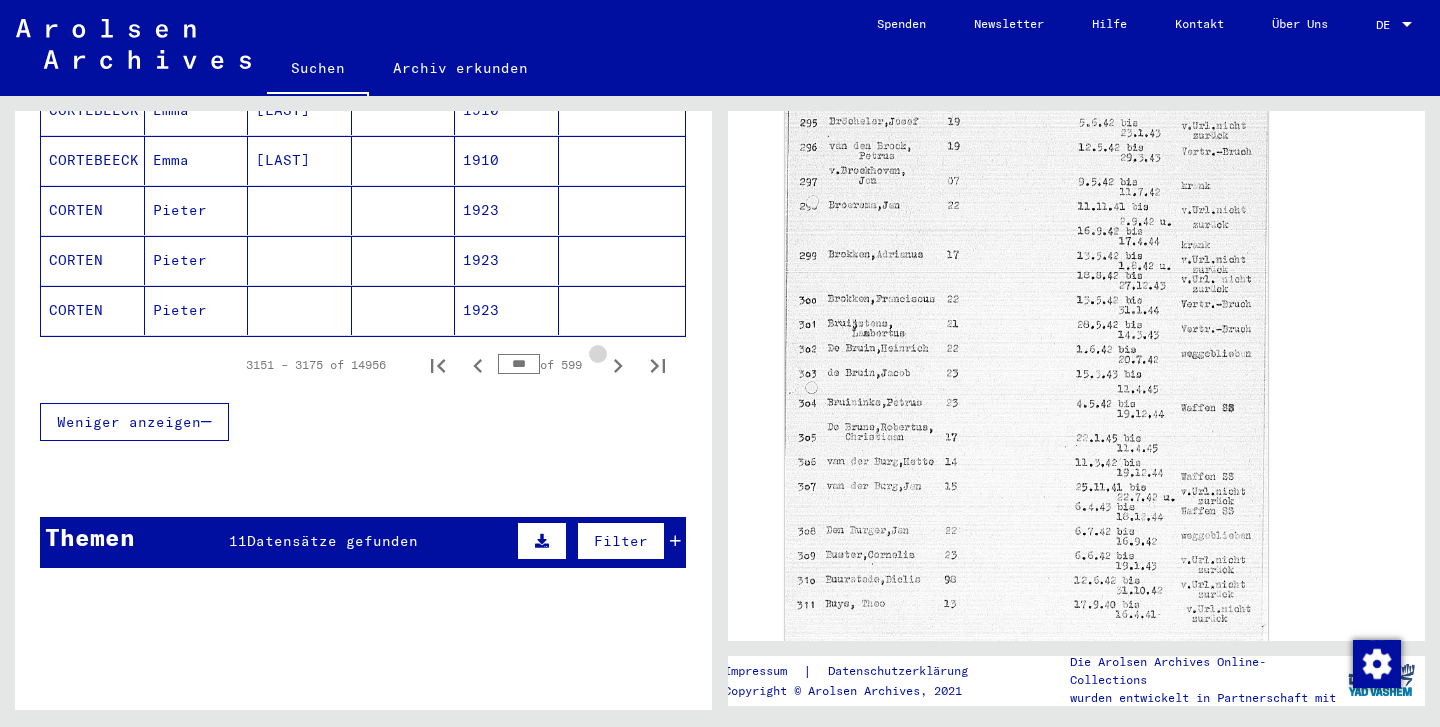 click 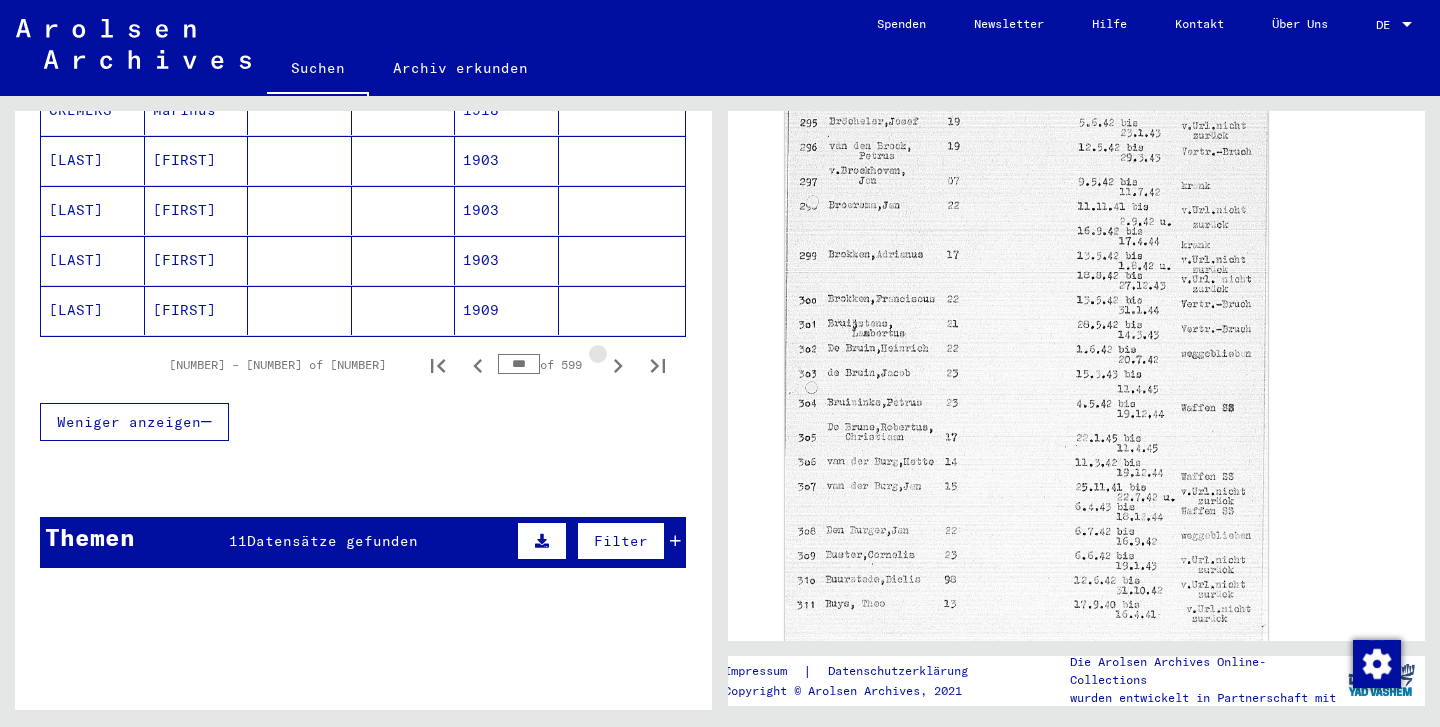 click 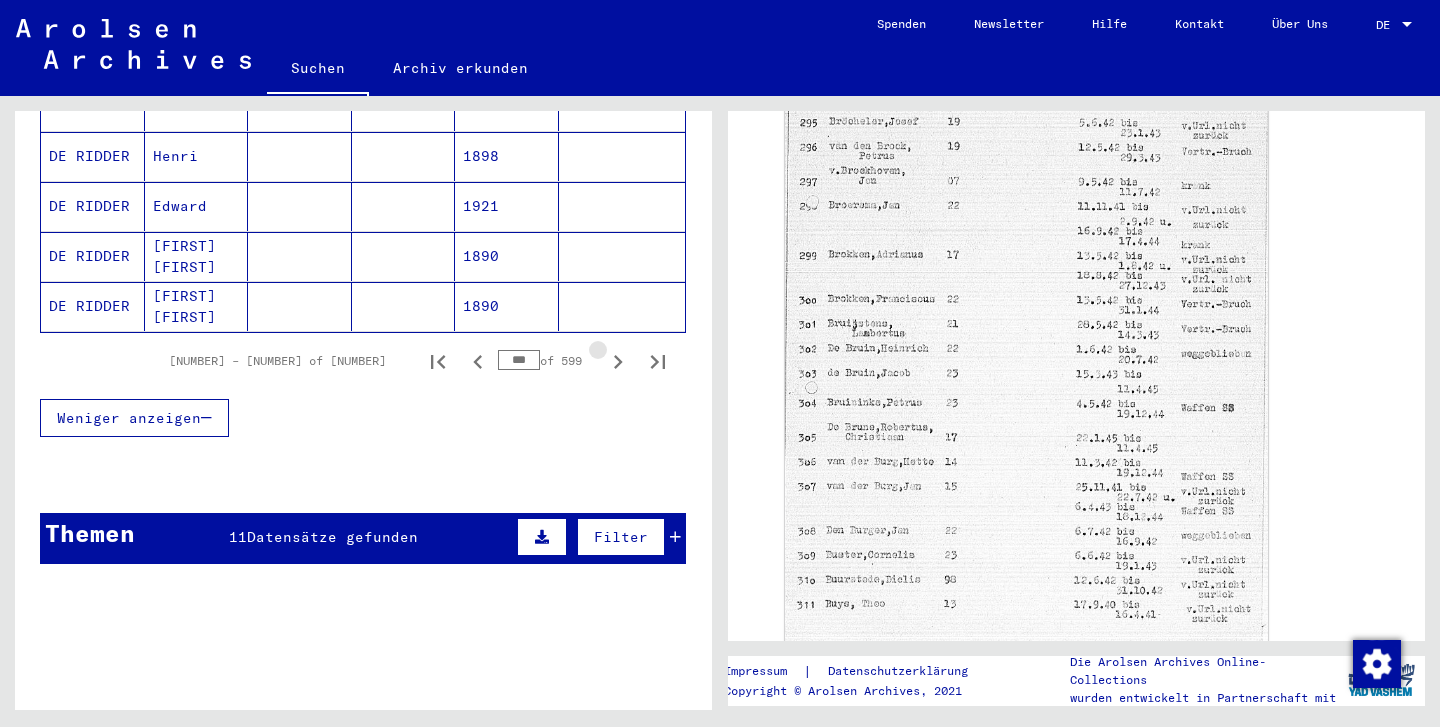click 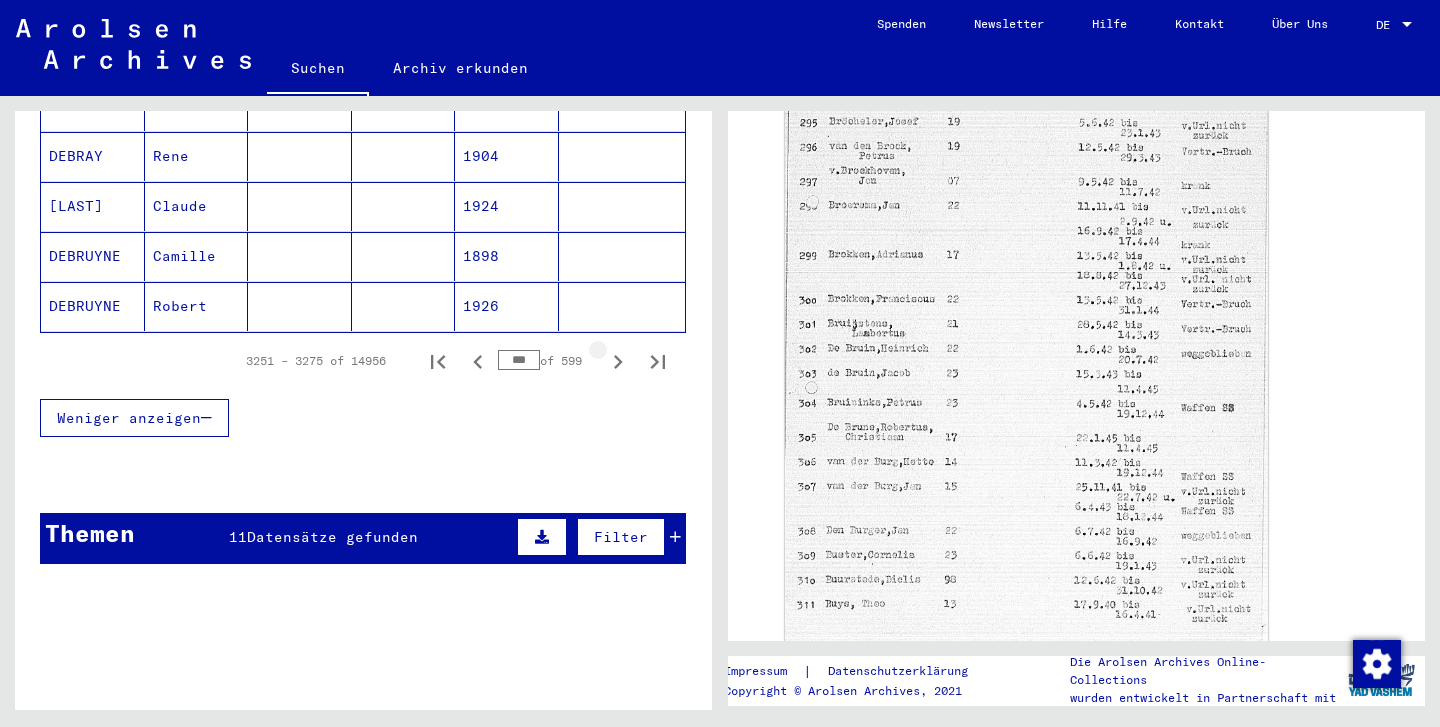 click 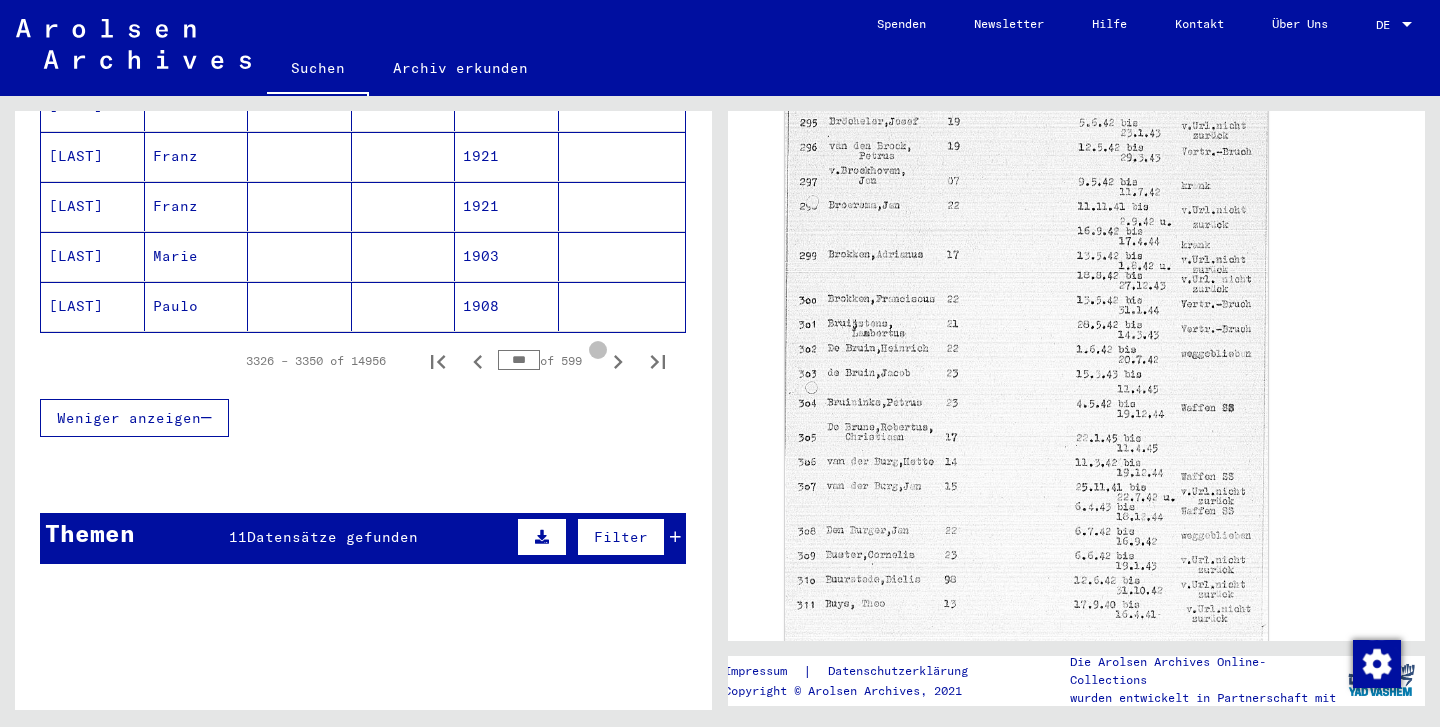 click 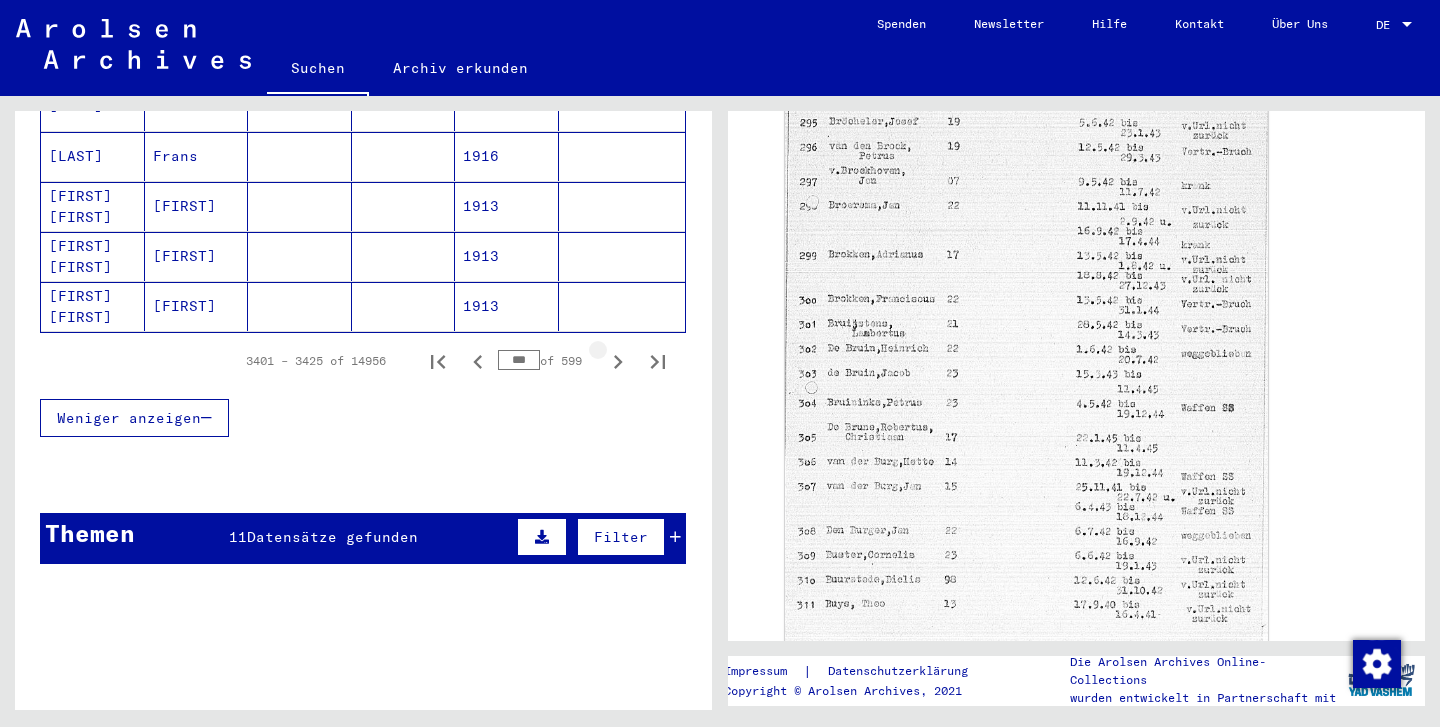 click 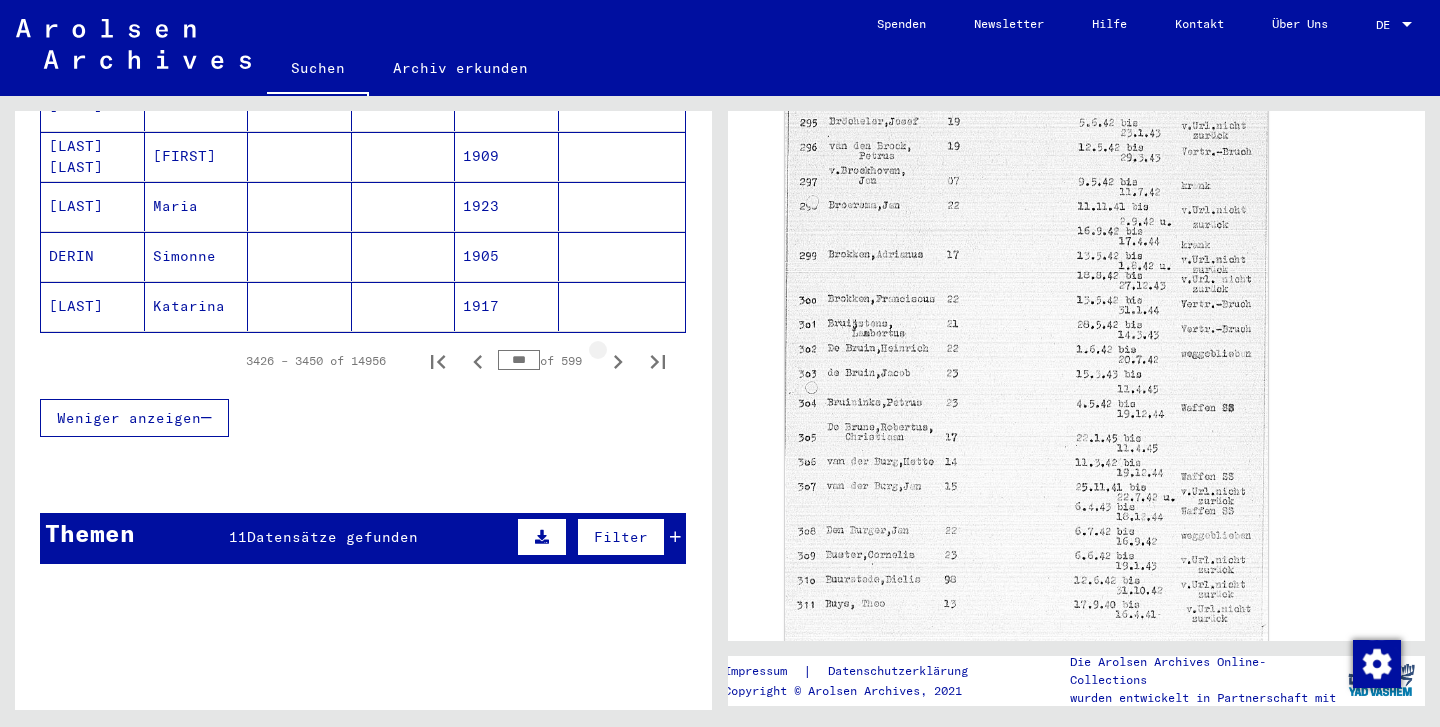 click 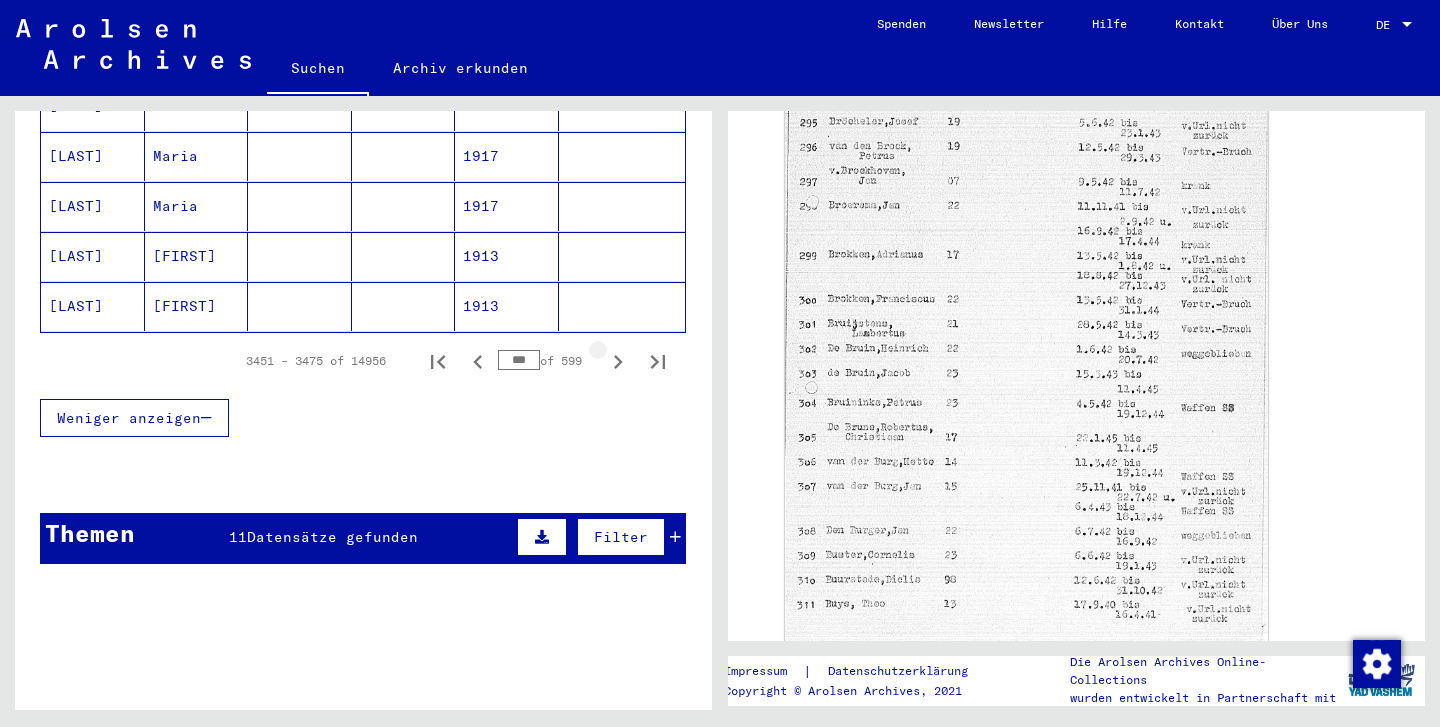 click 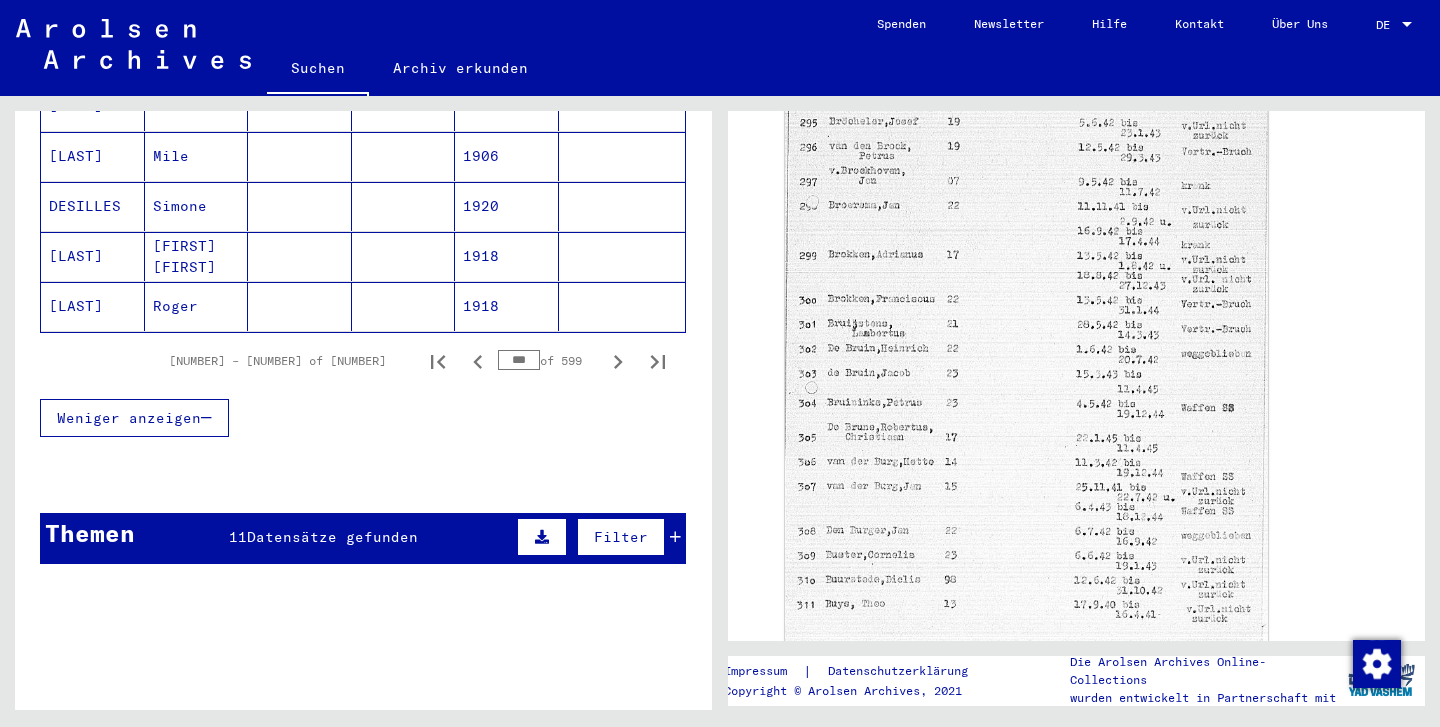 click 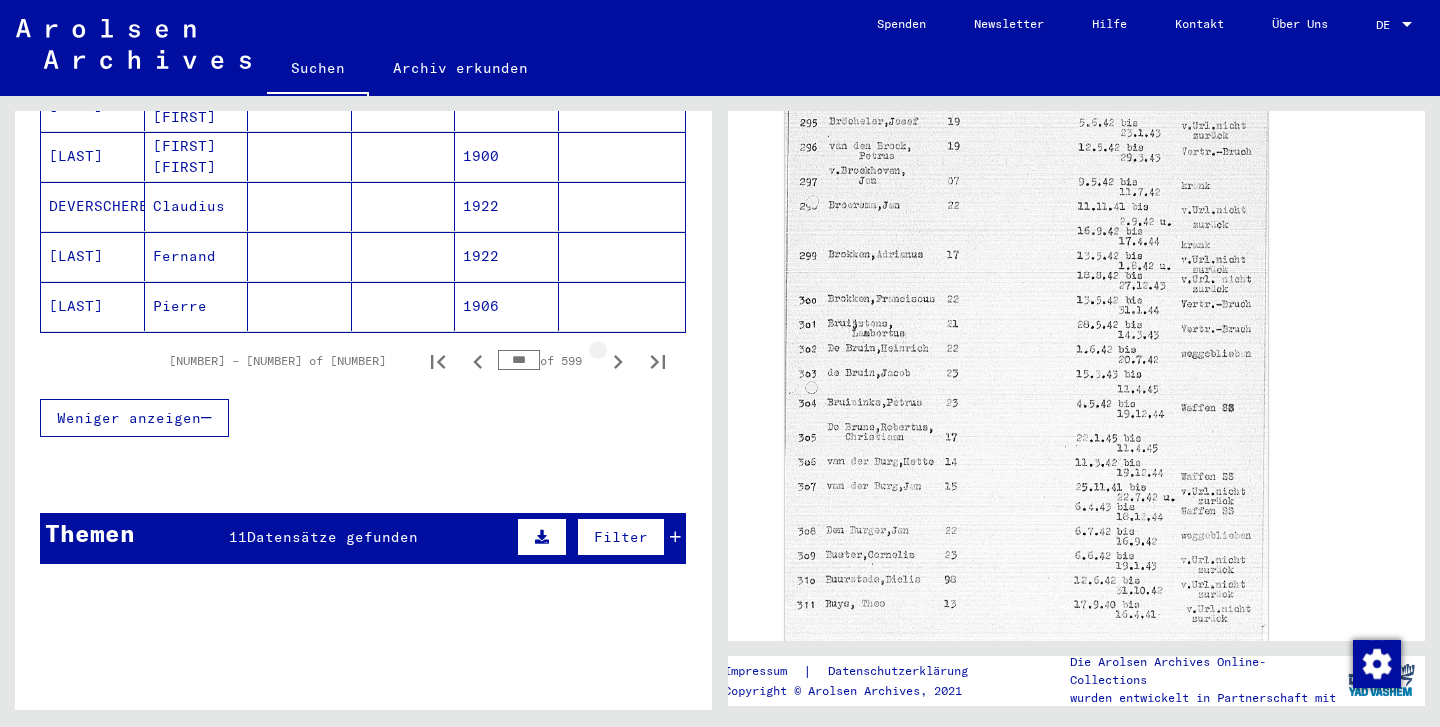 click 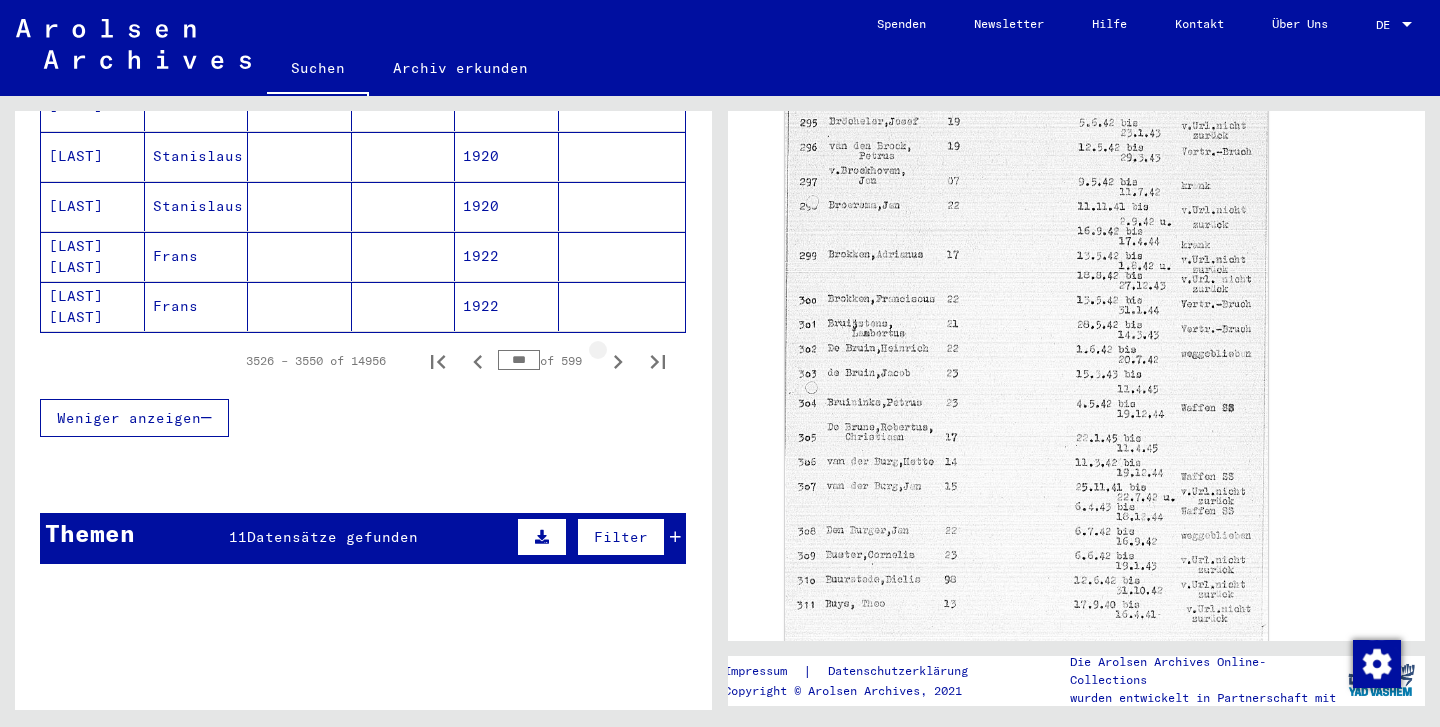 click 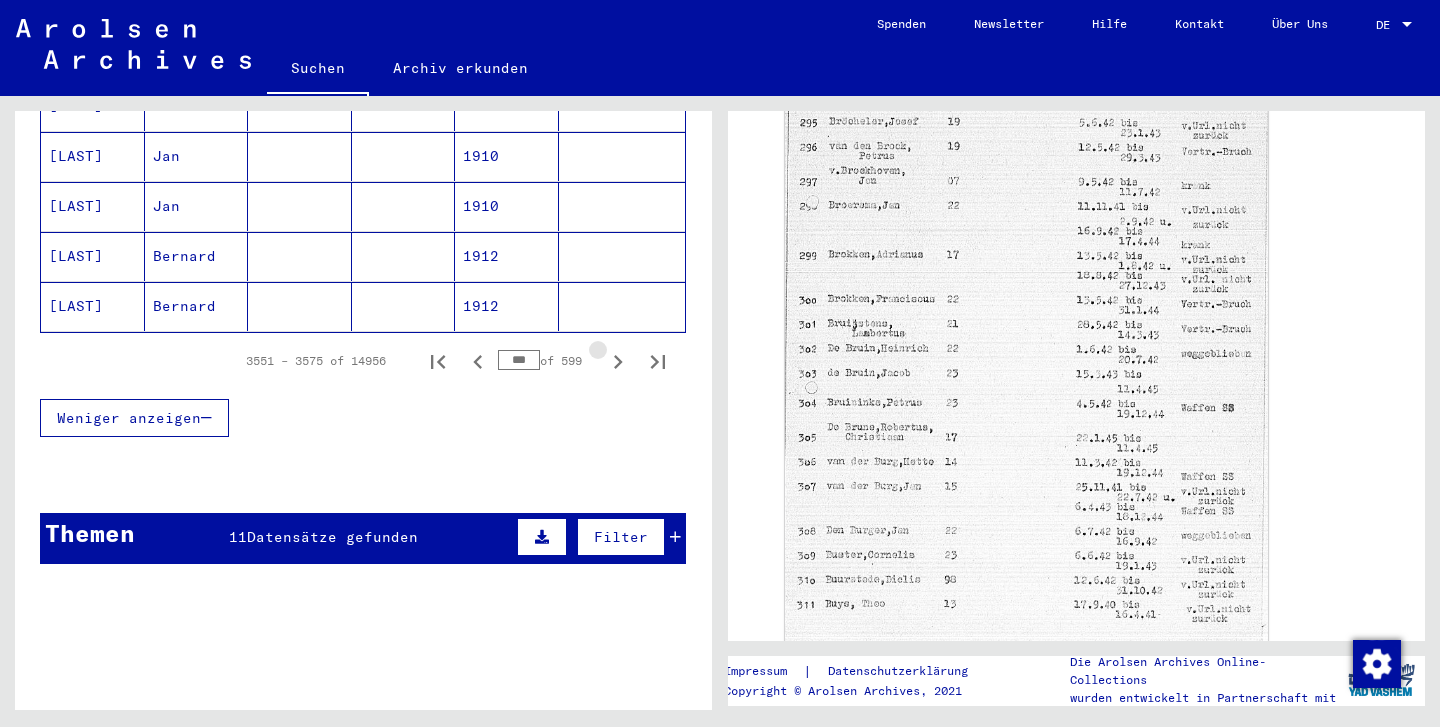 click 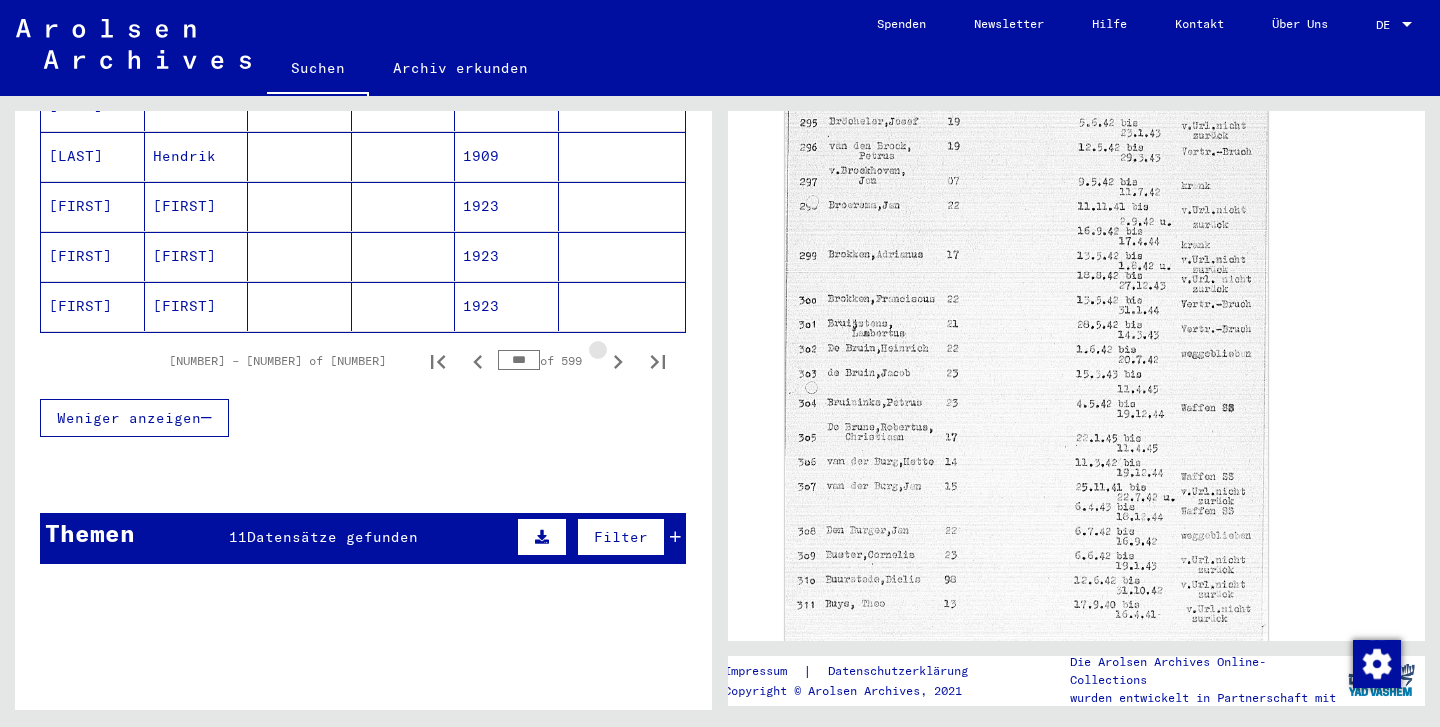 click 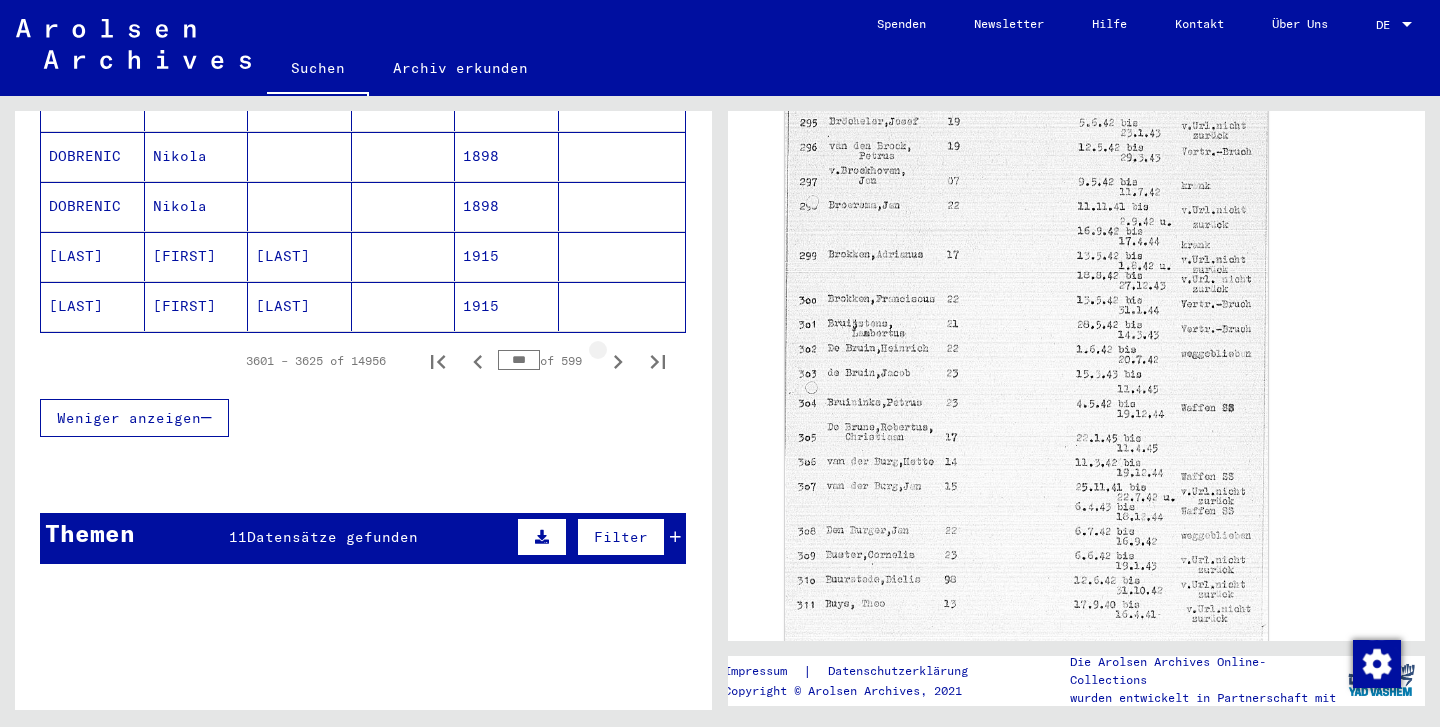 click 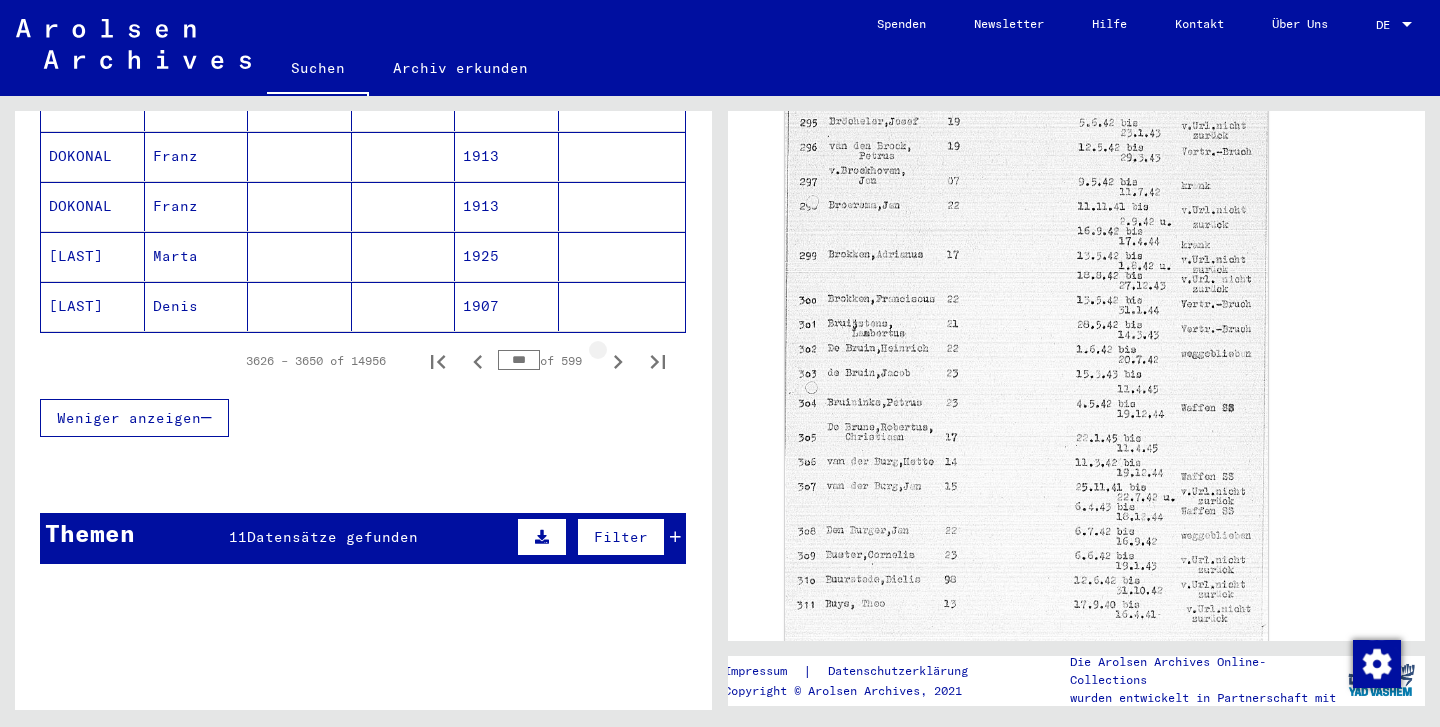 click 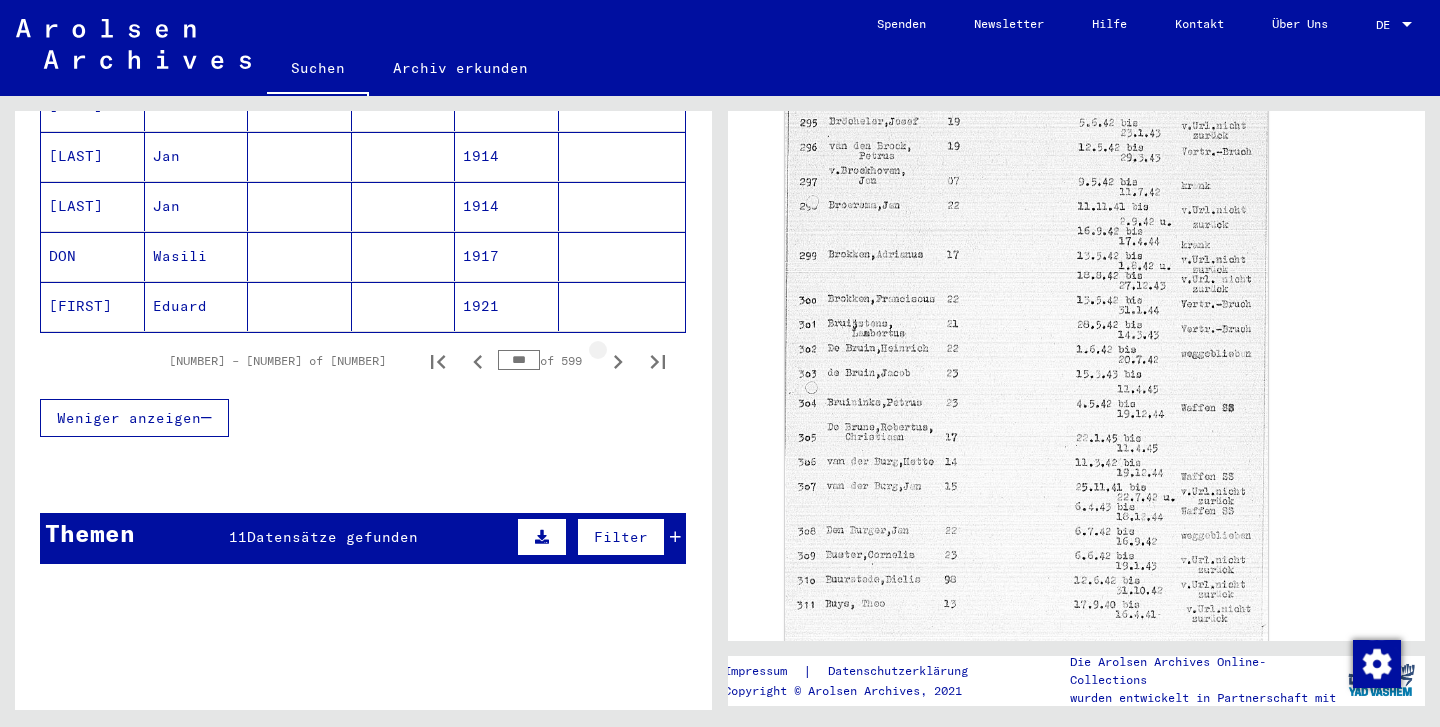 click 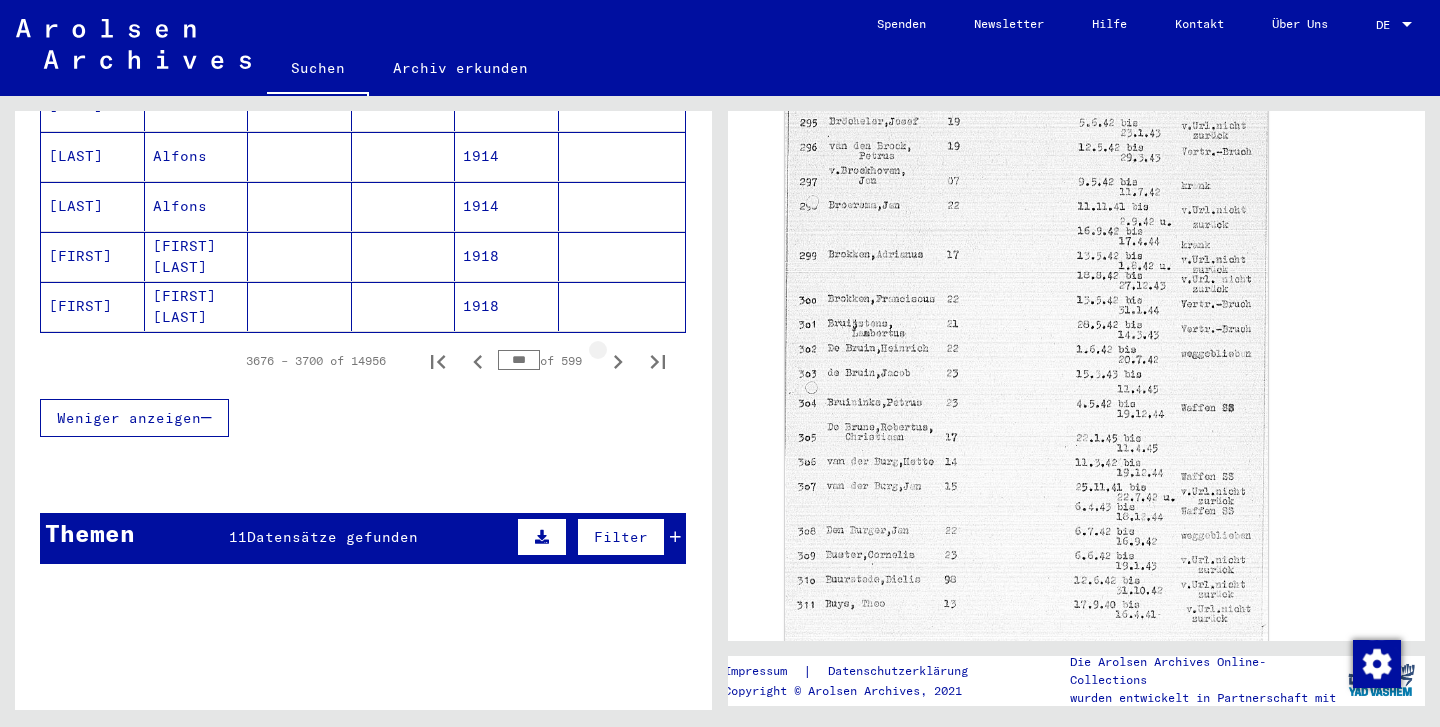 click 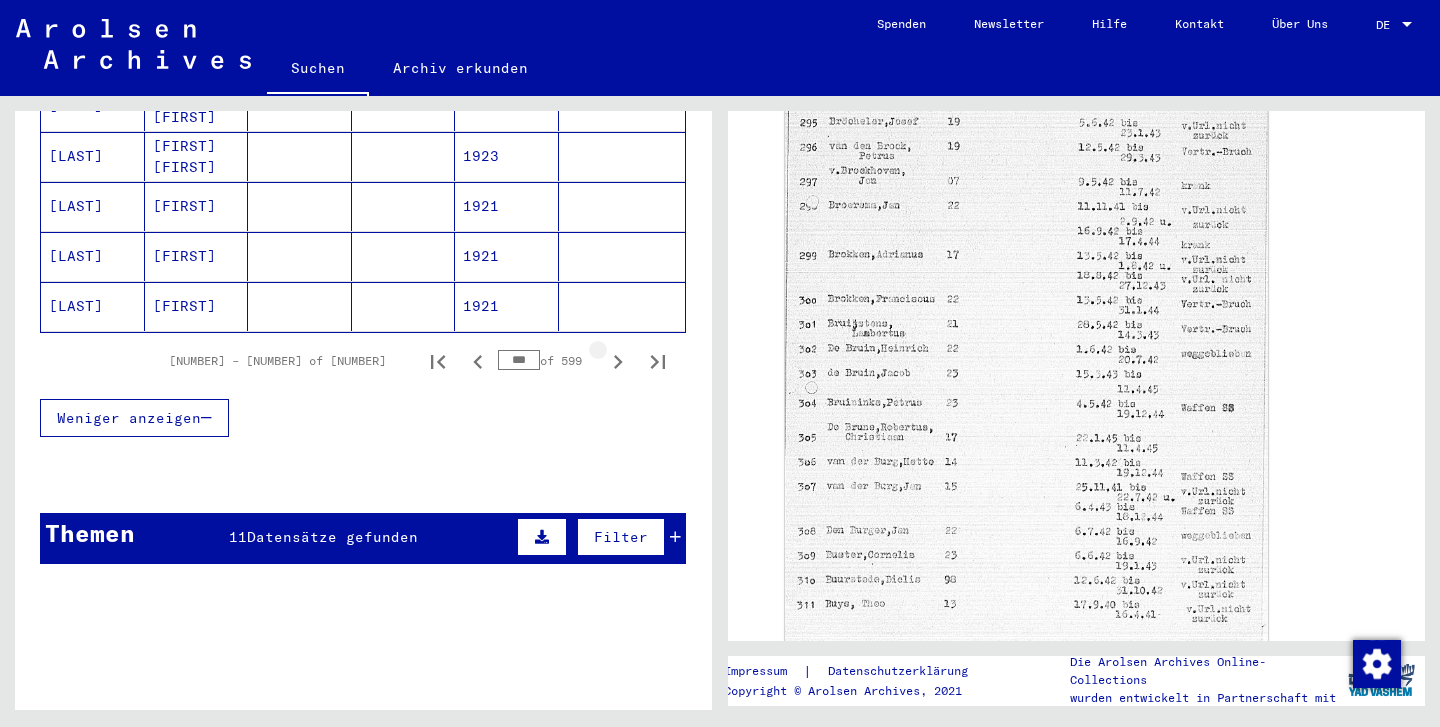click 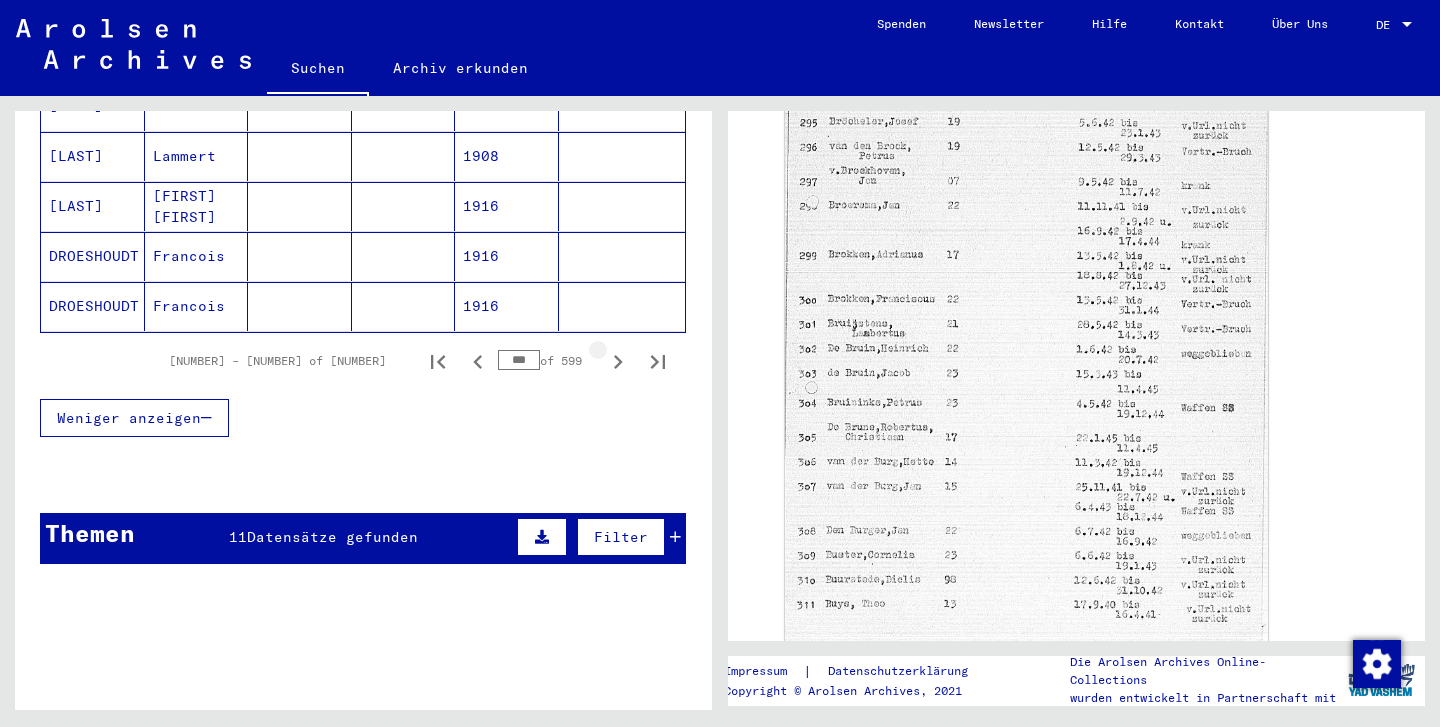 click 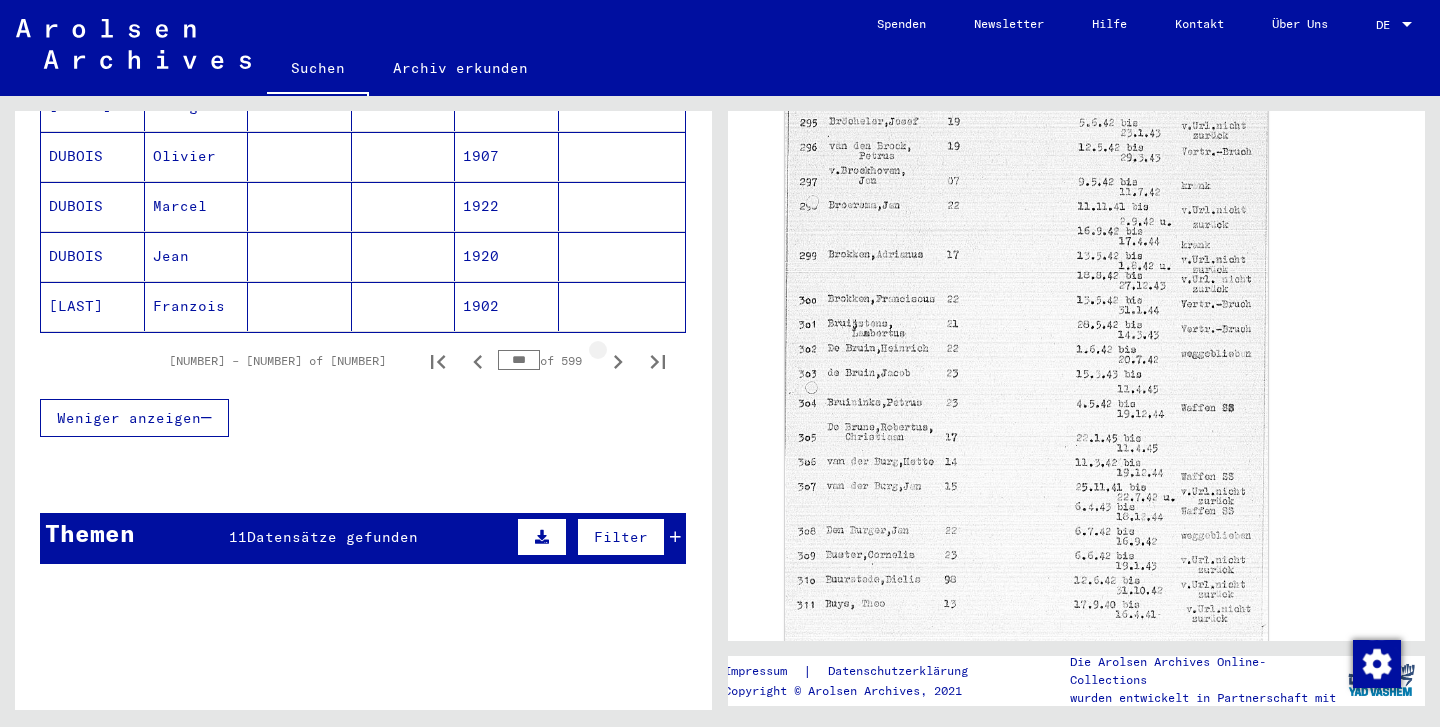 click 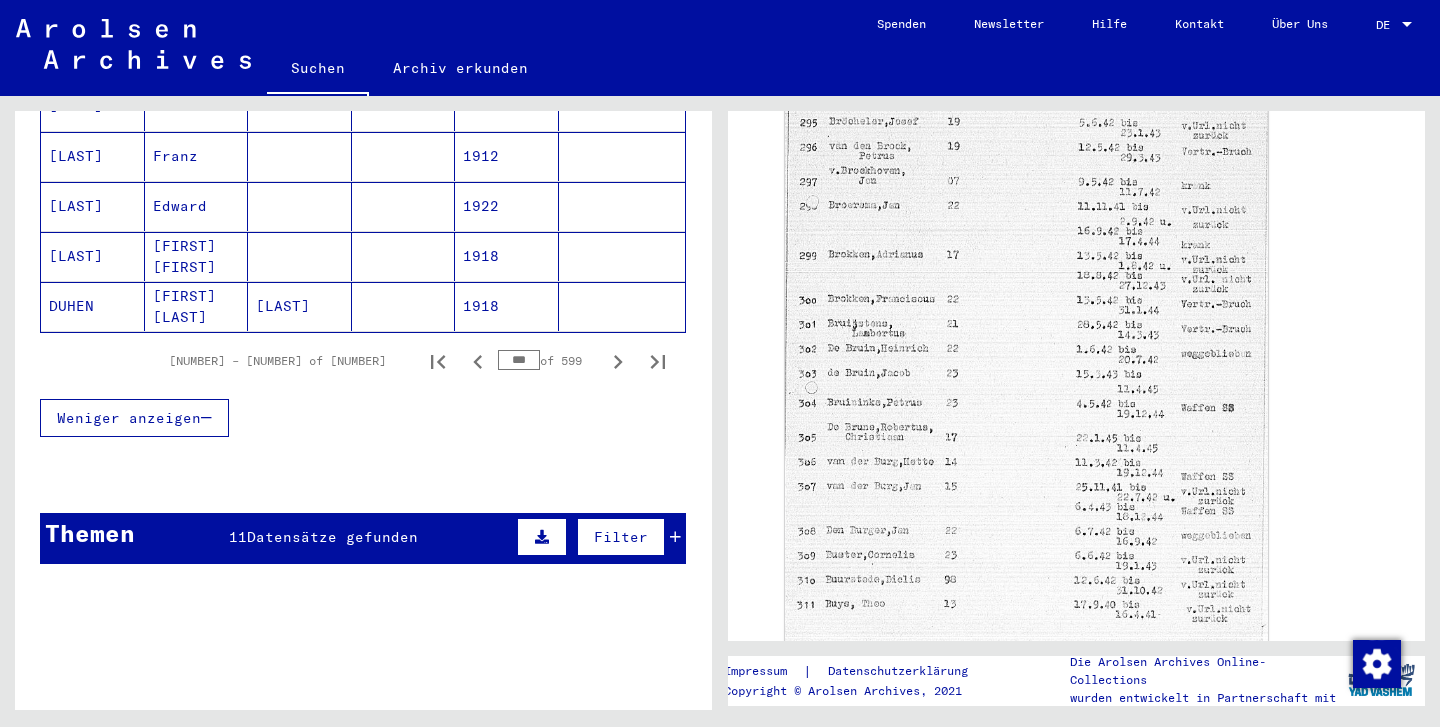 click 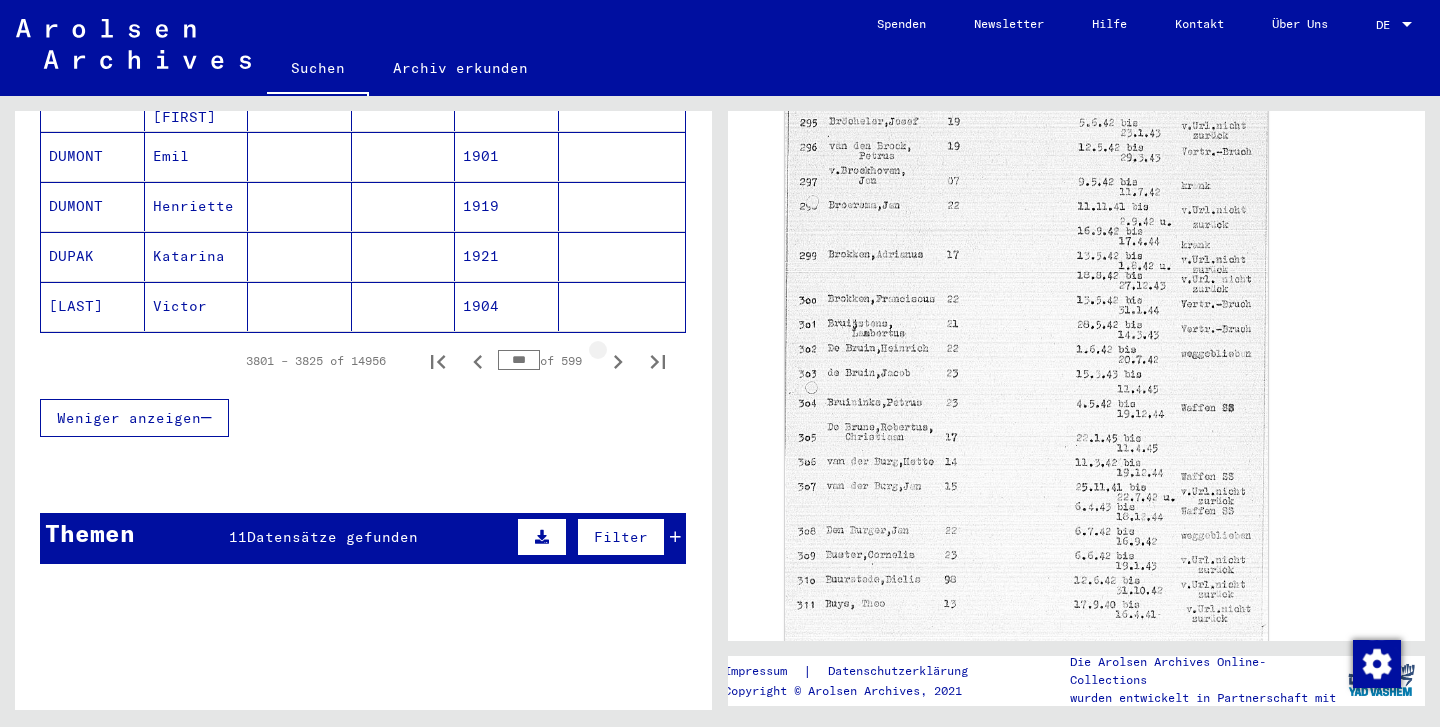 click 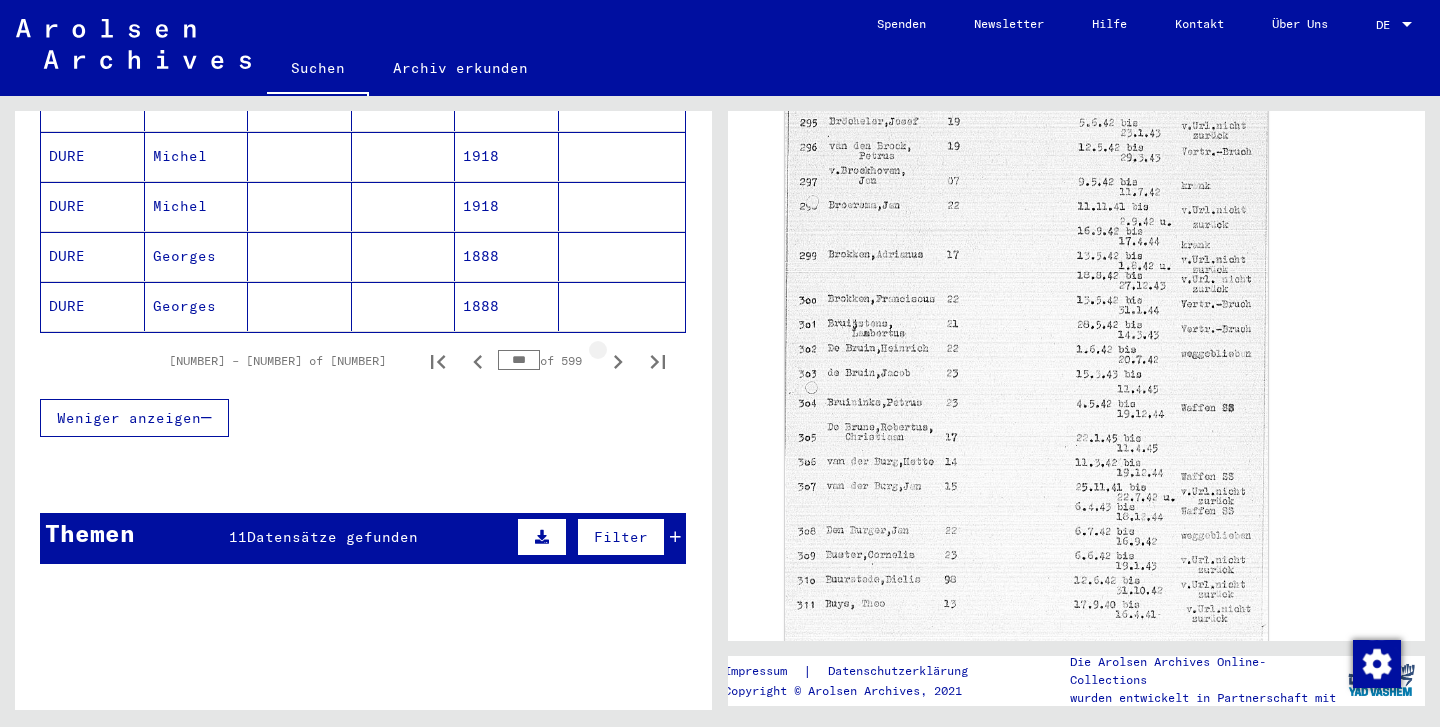 click 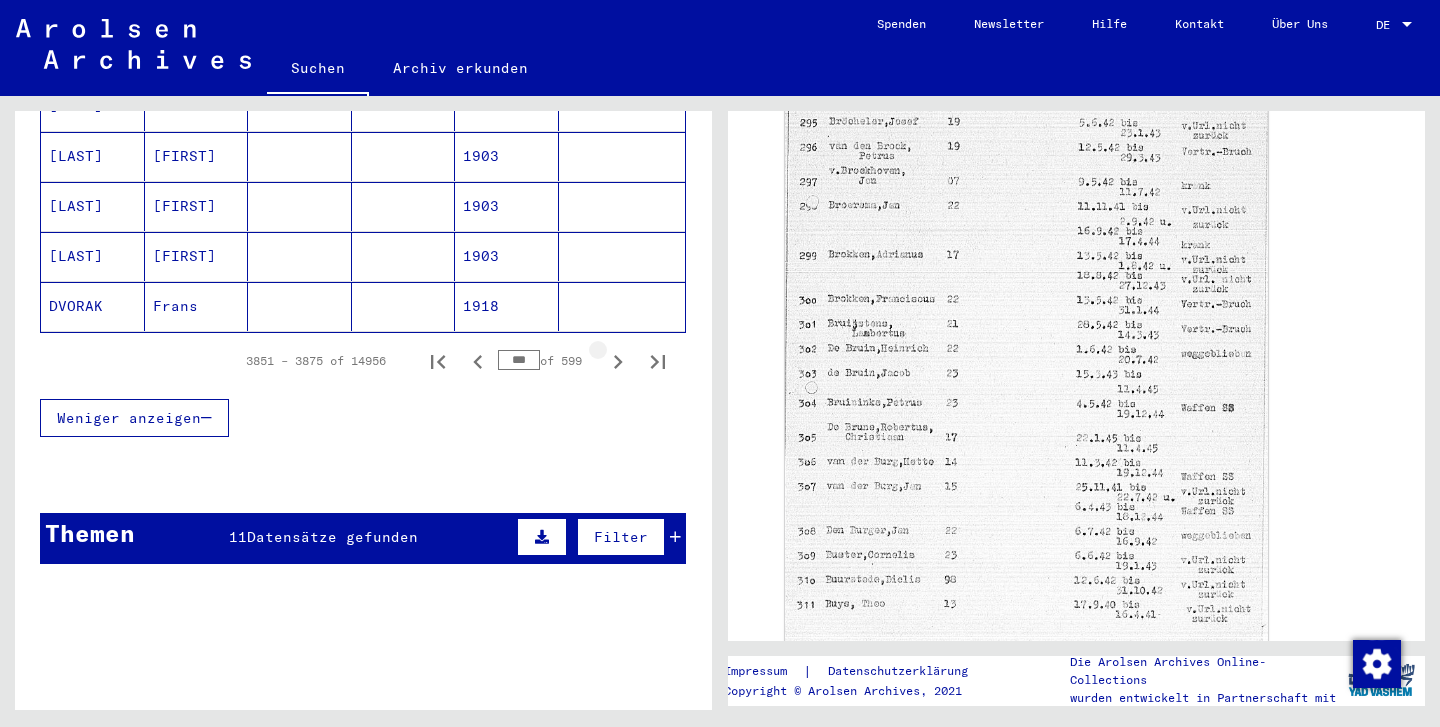 click 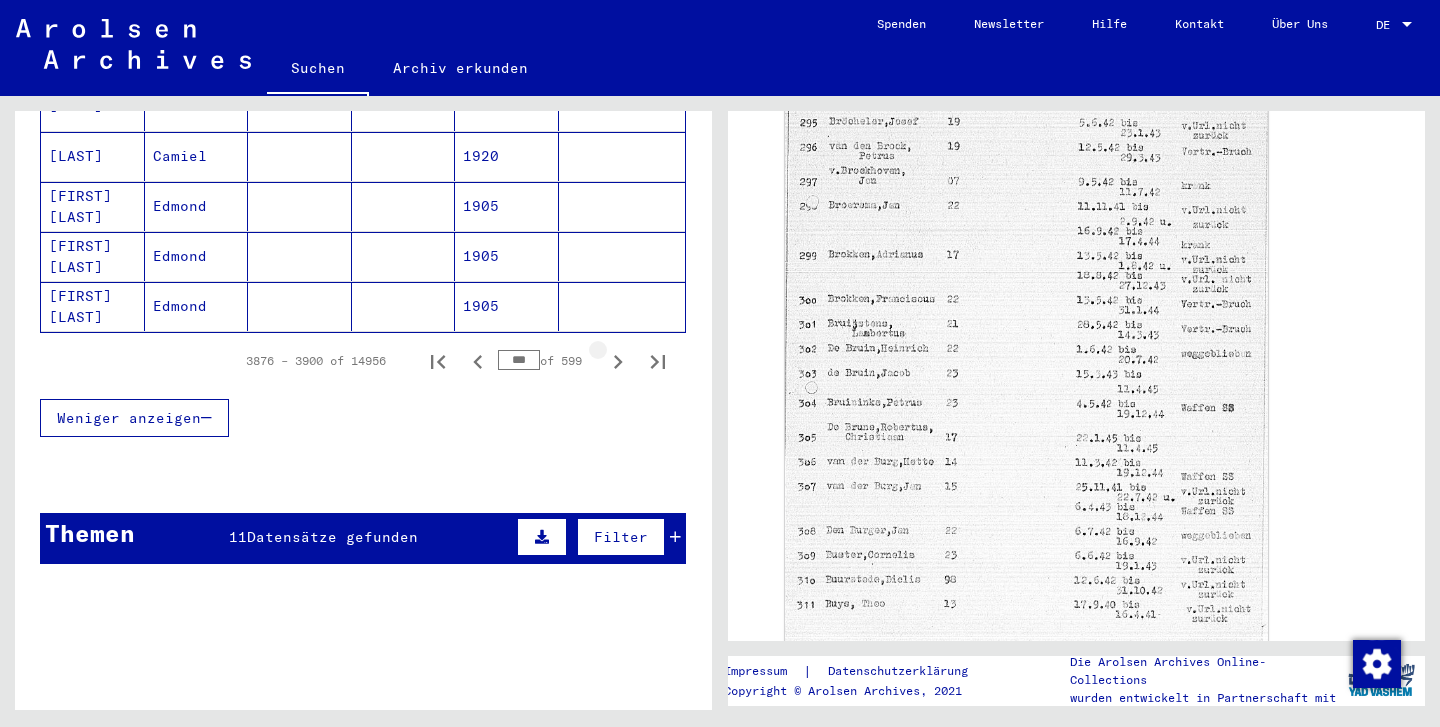 click 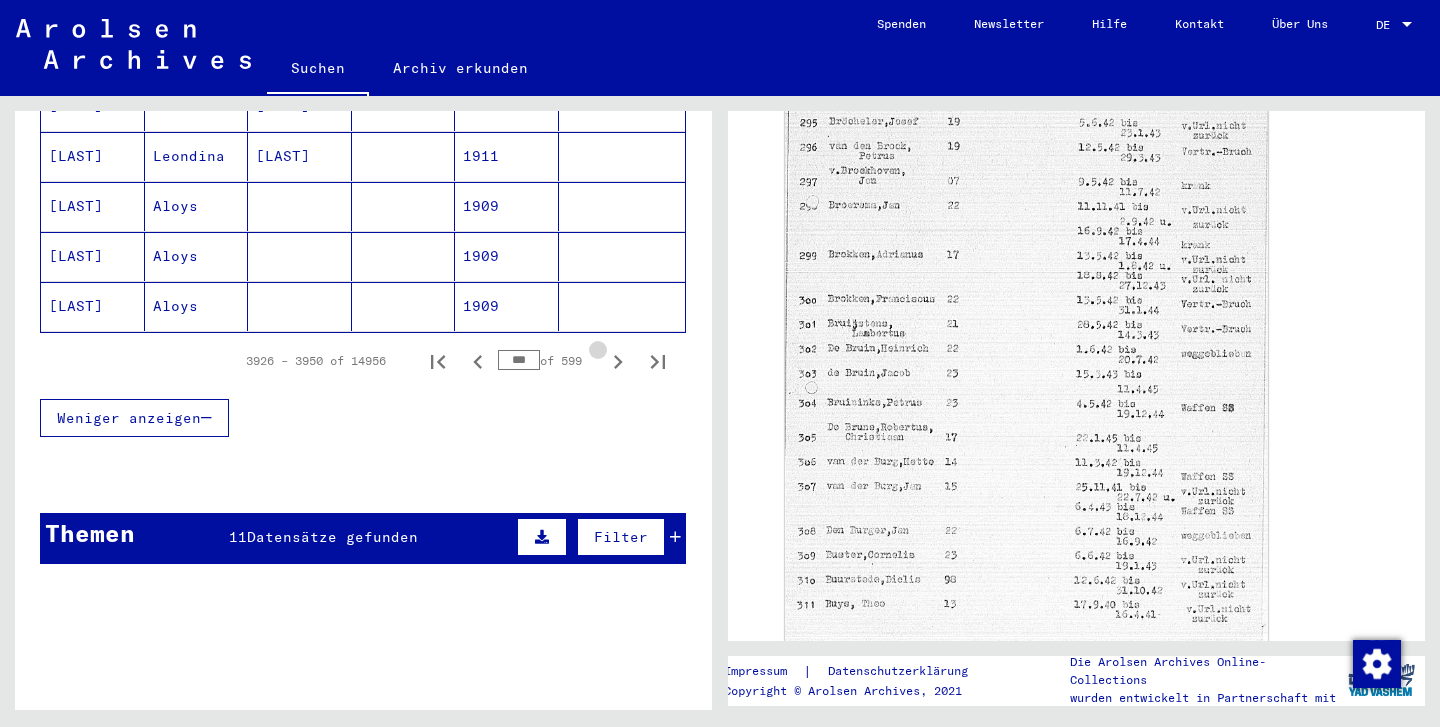 click 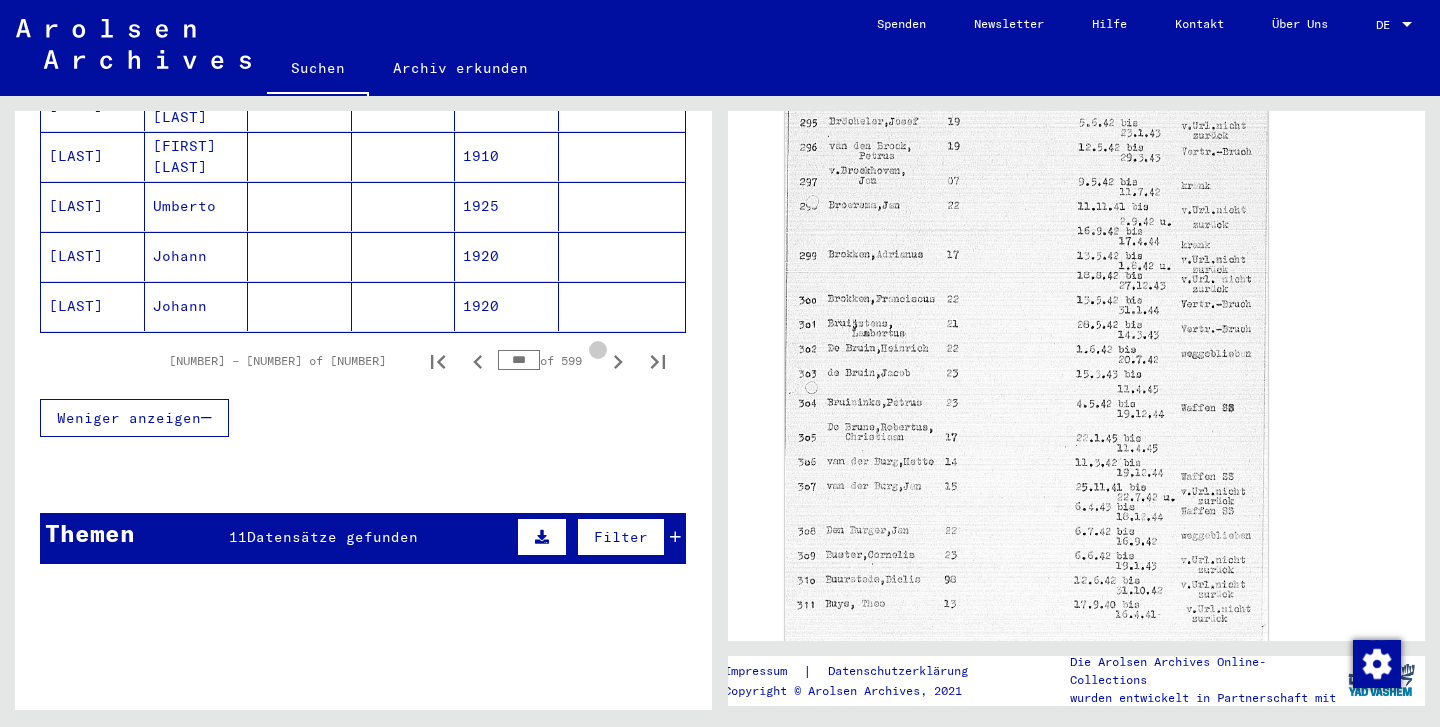 click 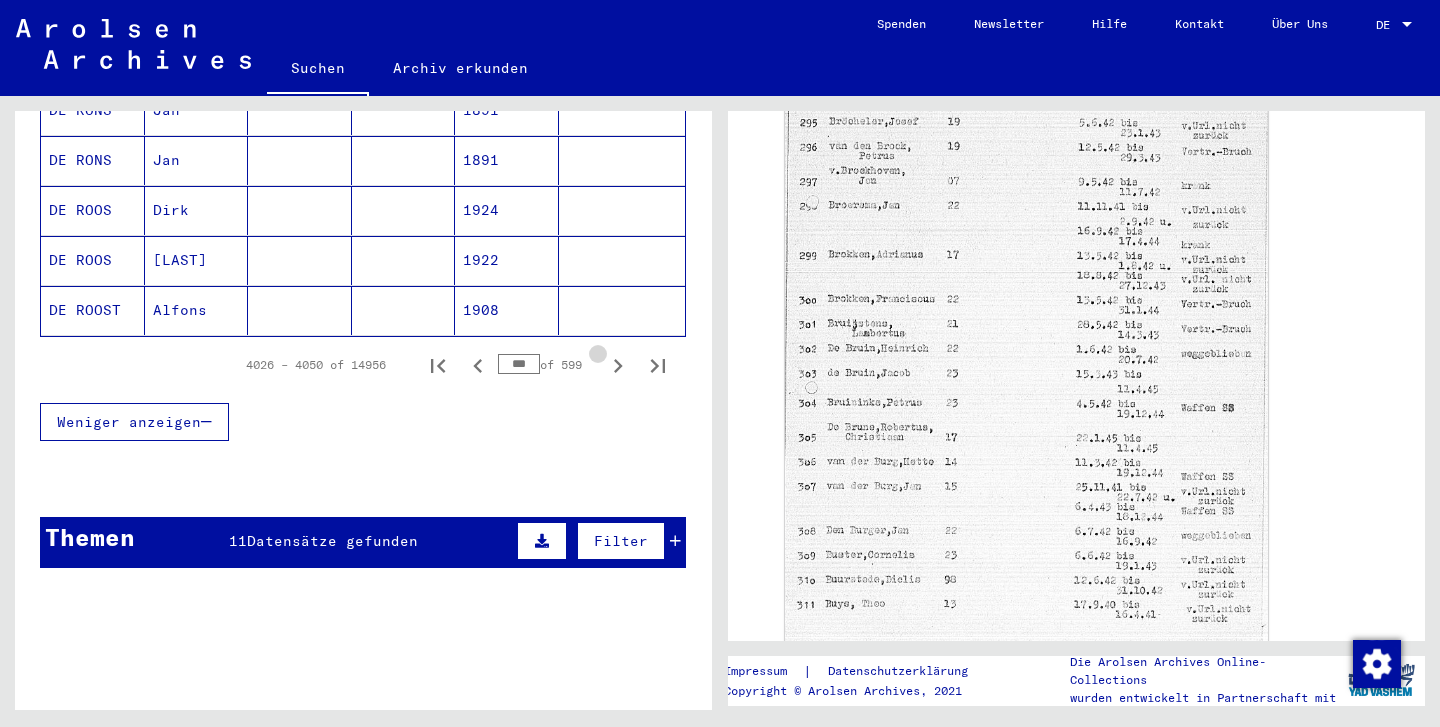 click 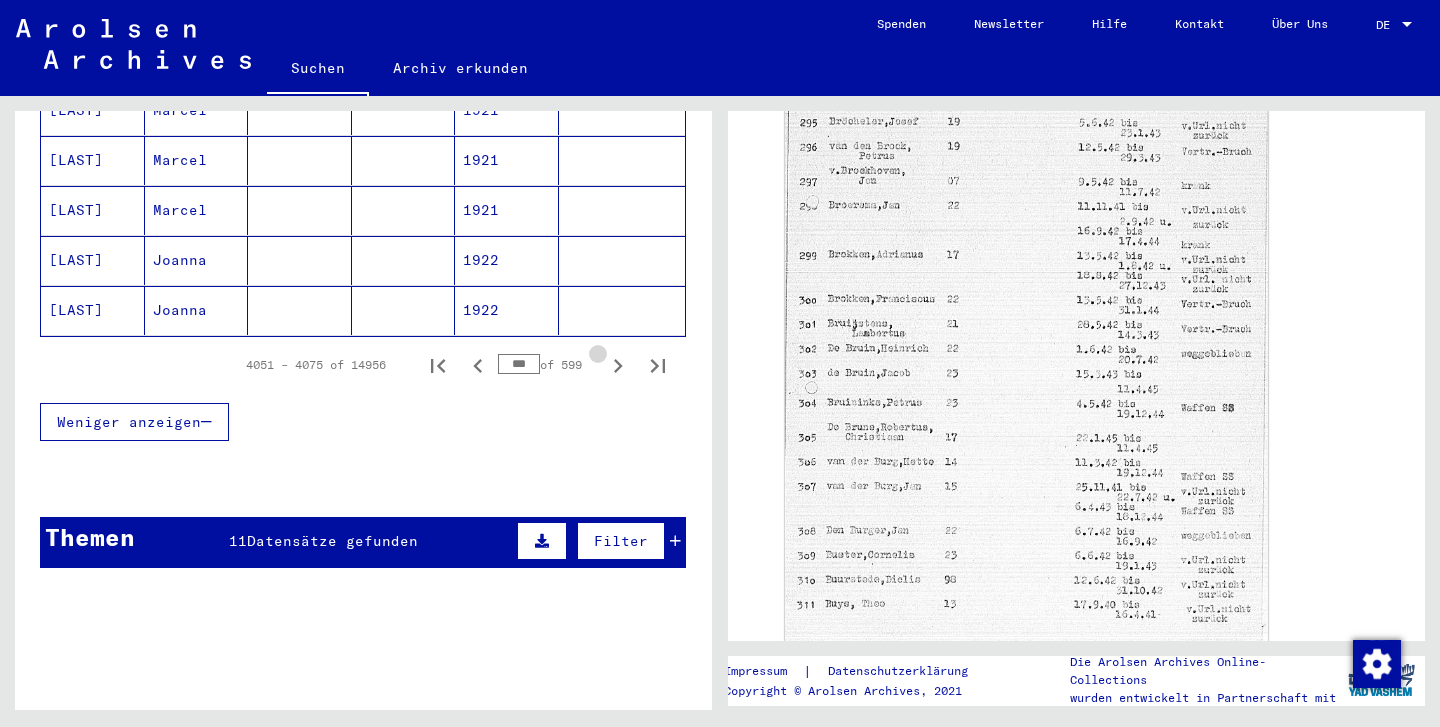 click 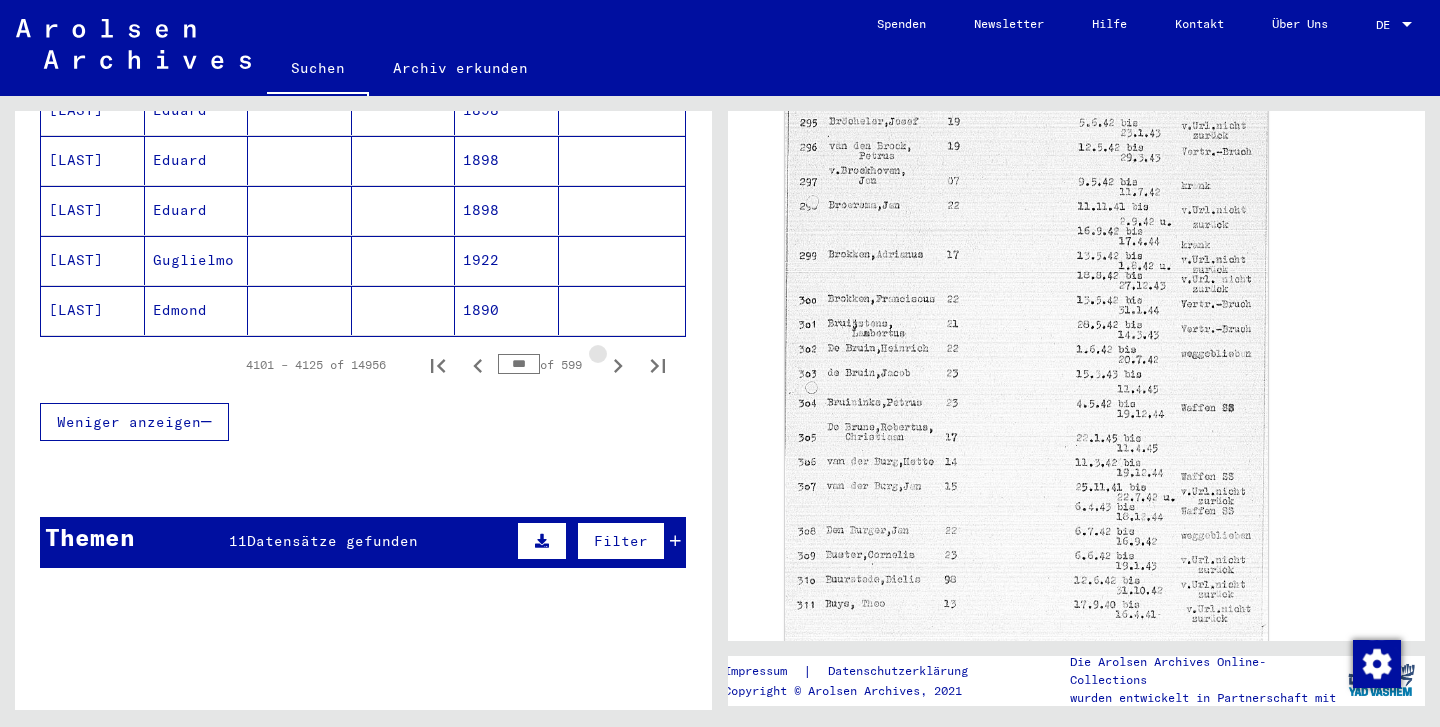 click 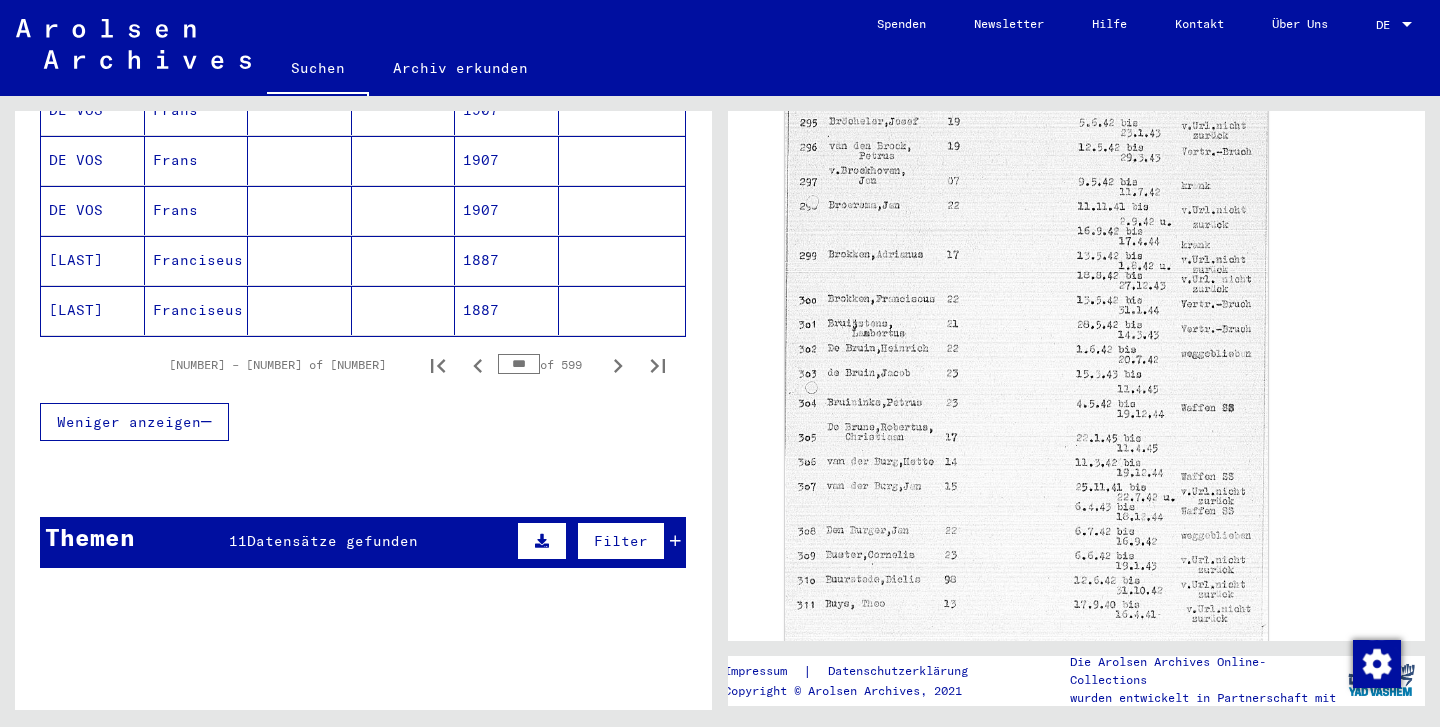 click 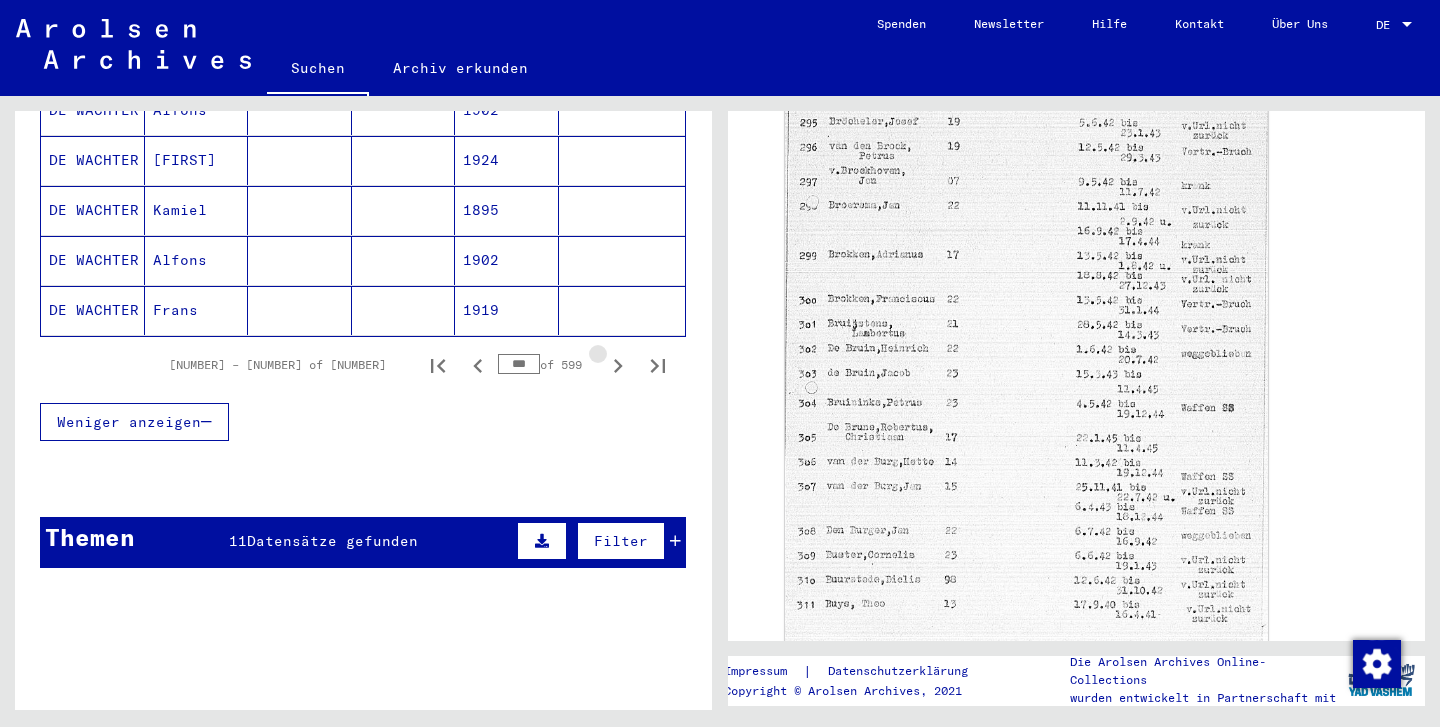 click 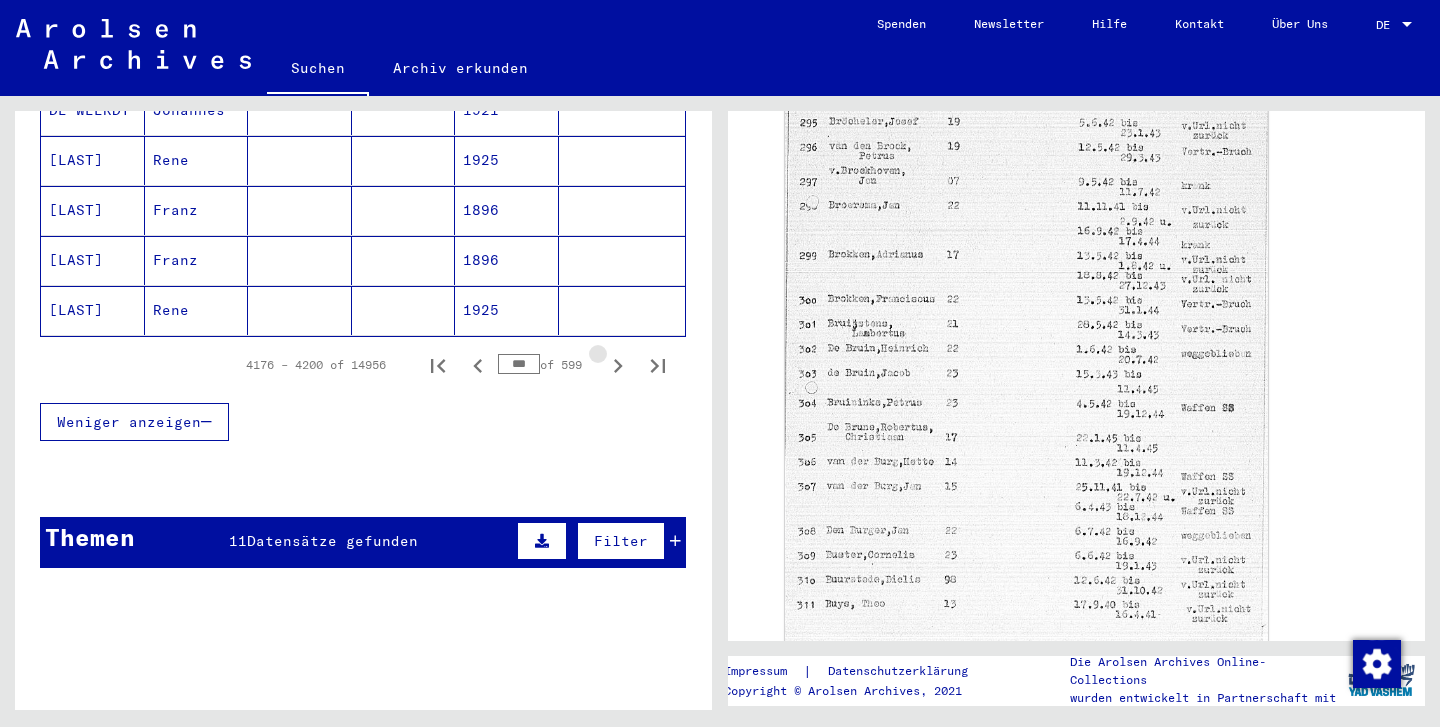click 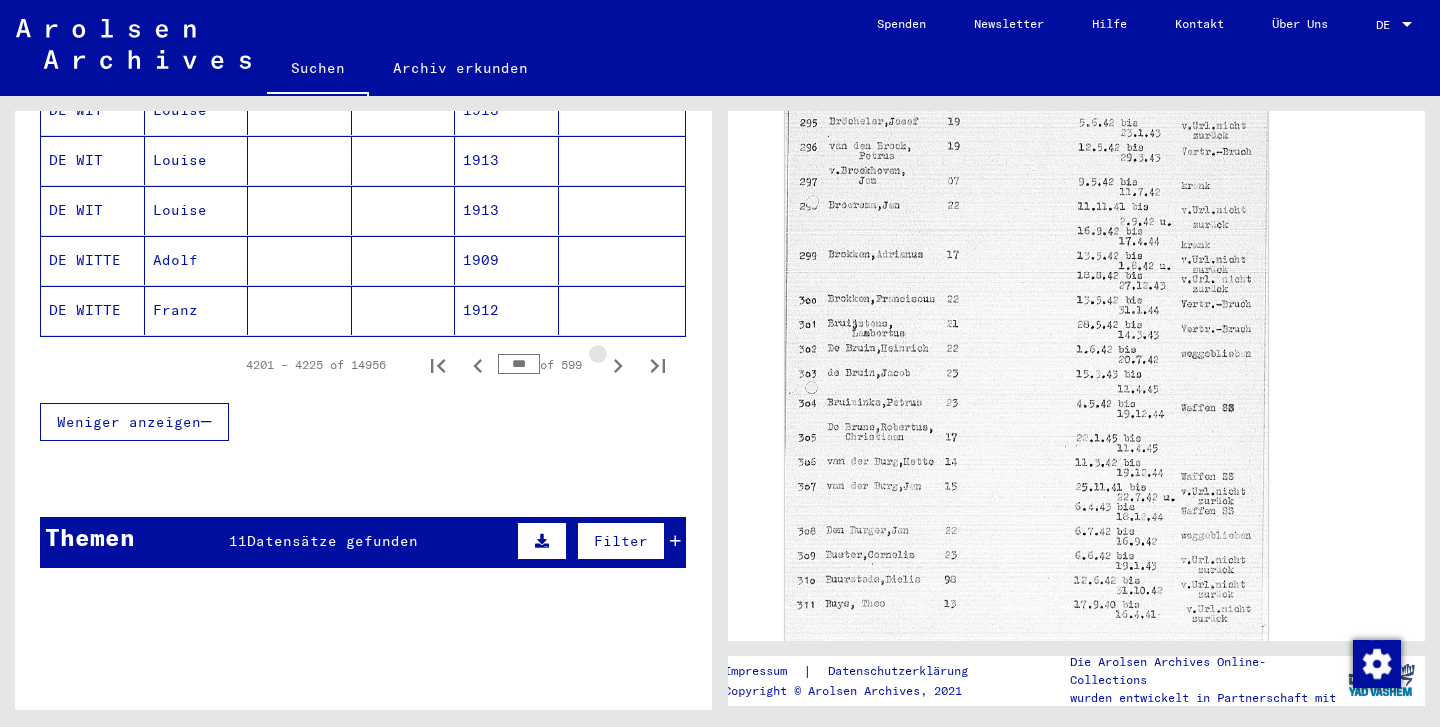 click 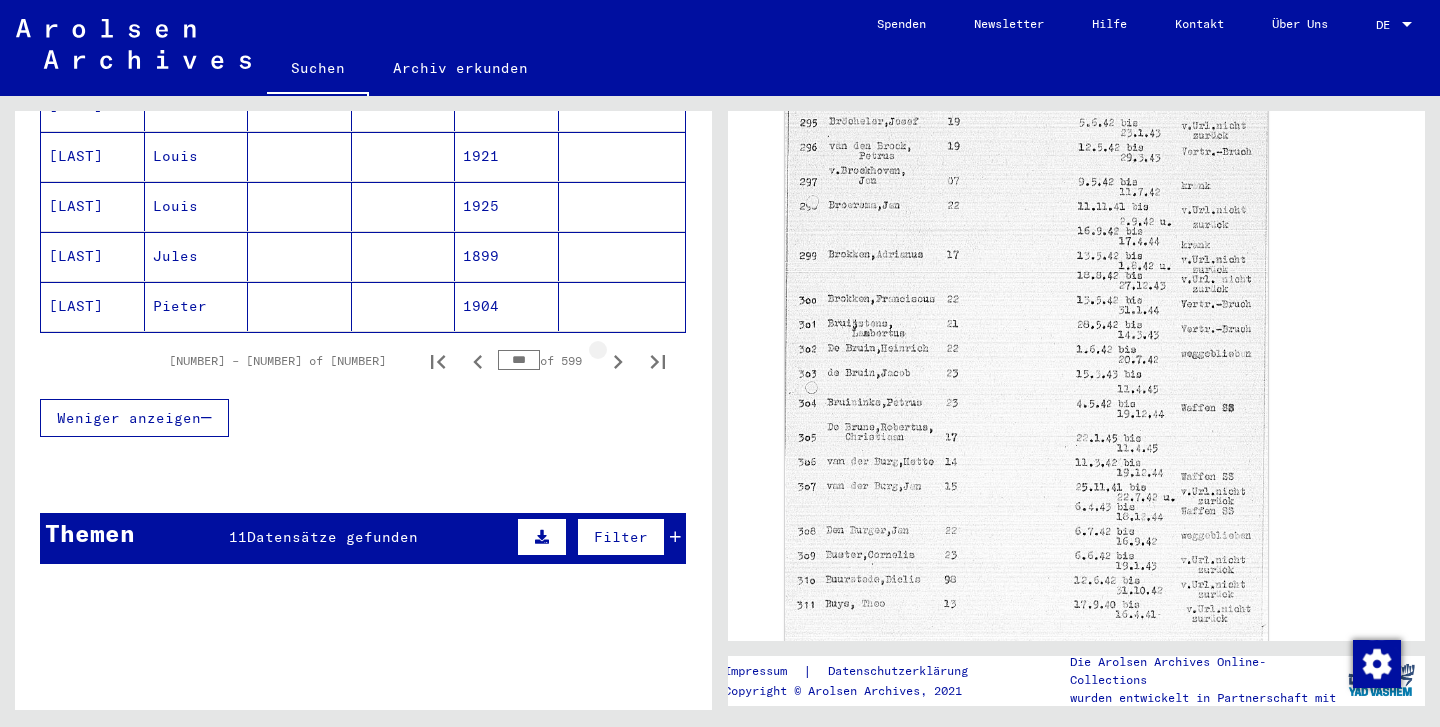 click 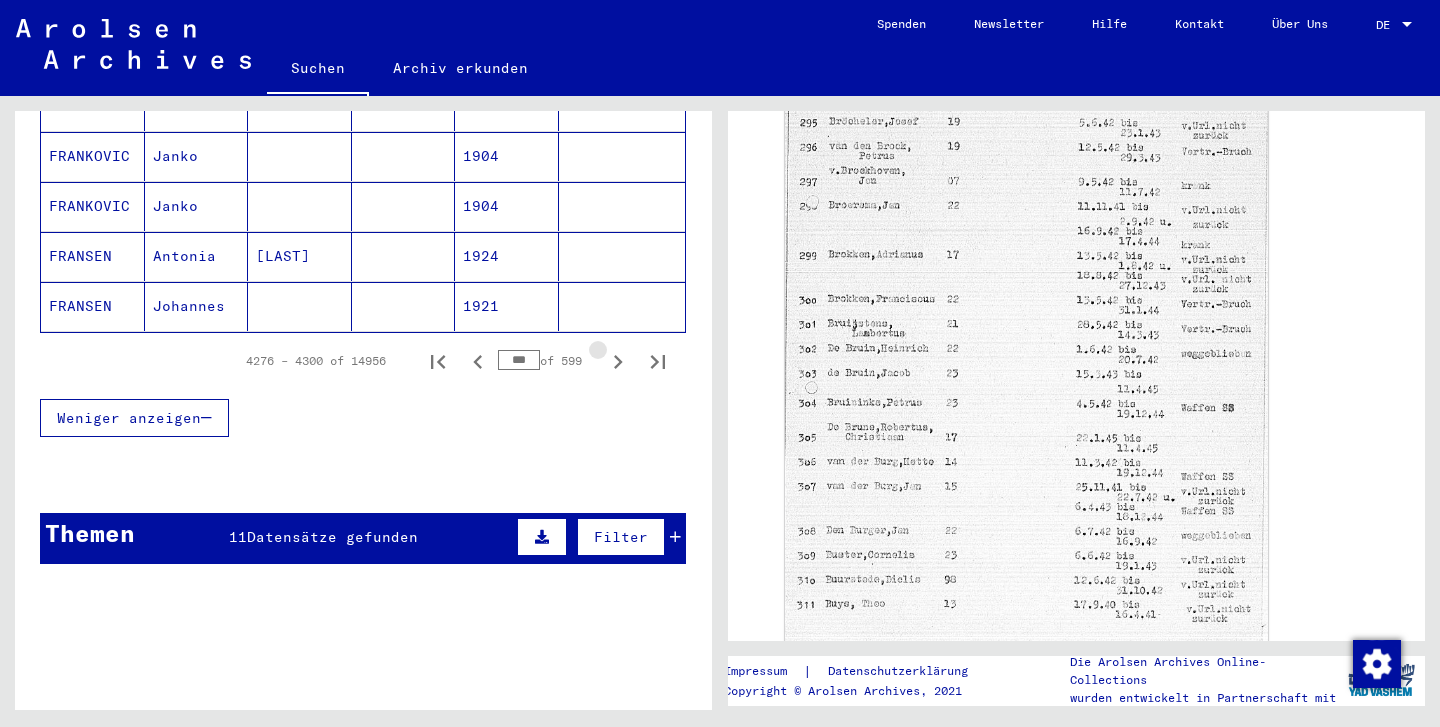 click 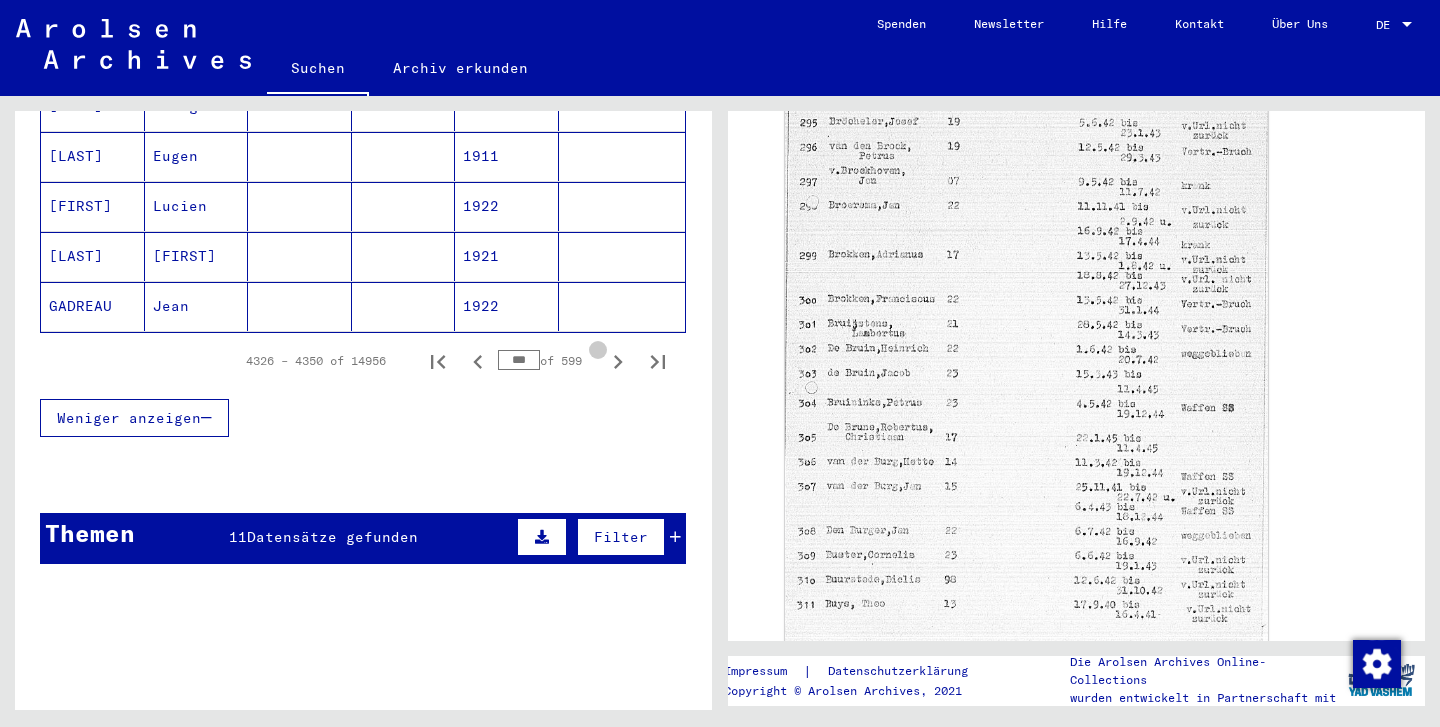 click 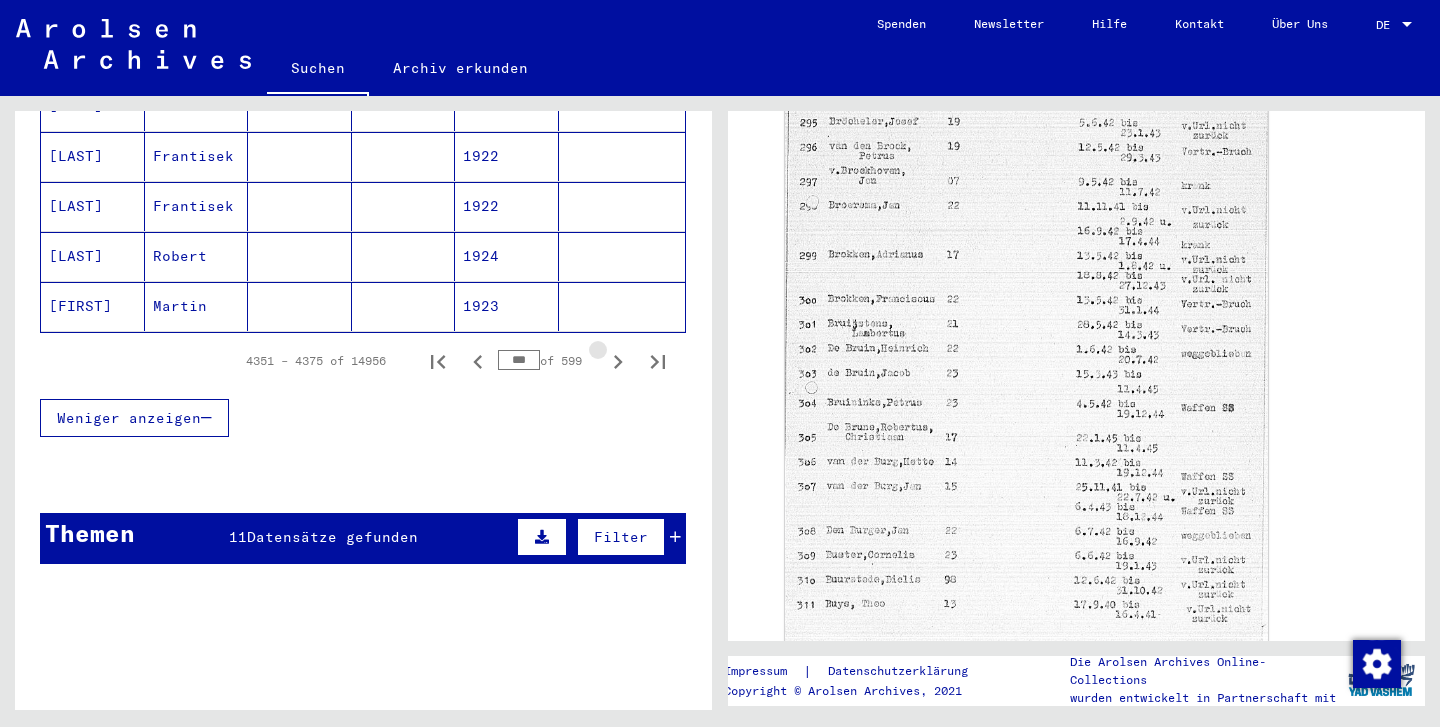 click 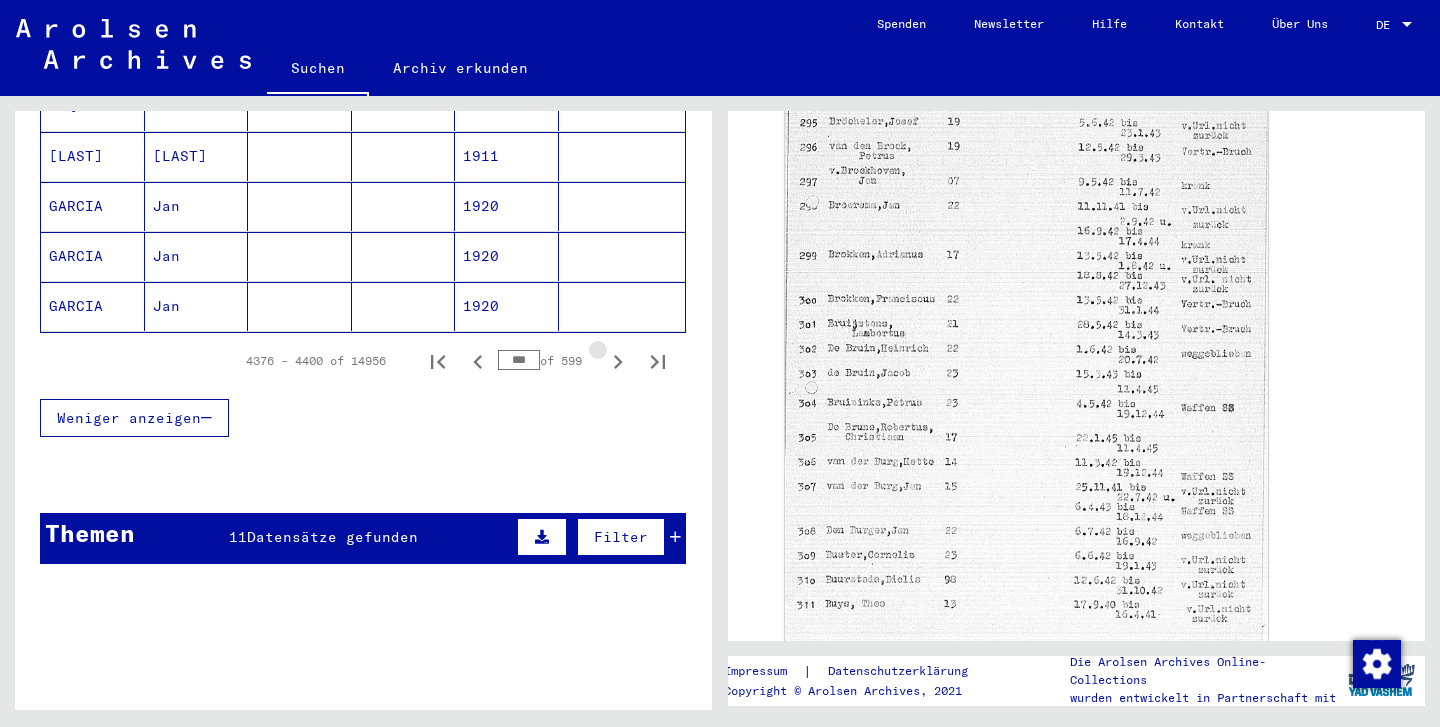 click 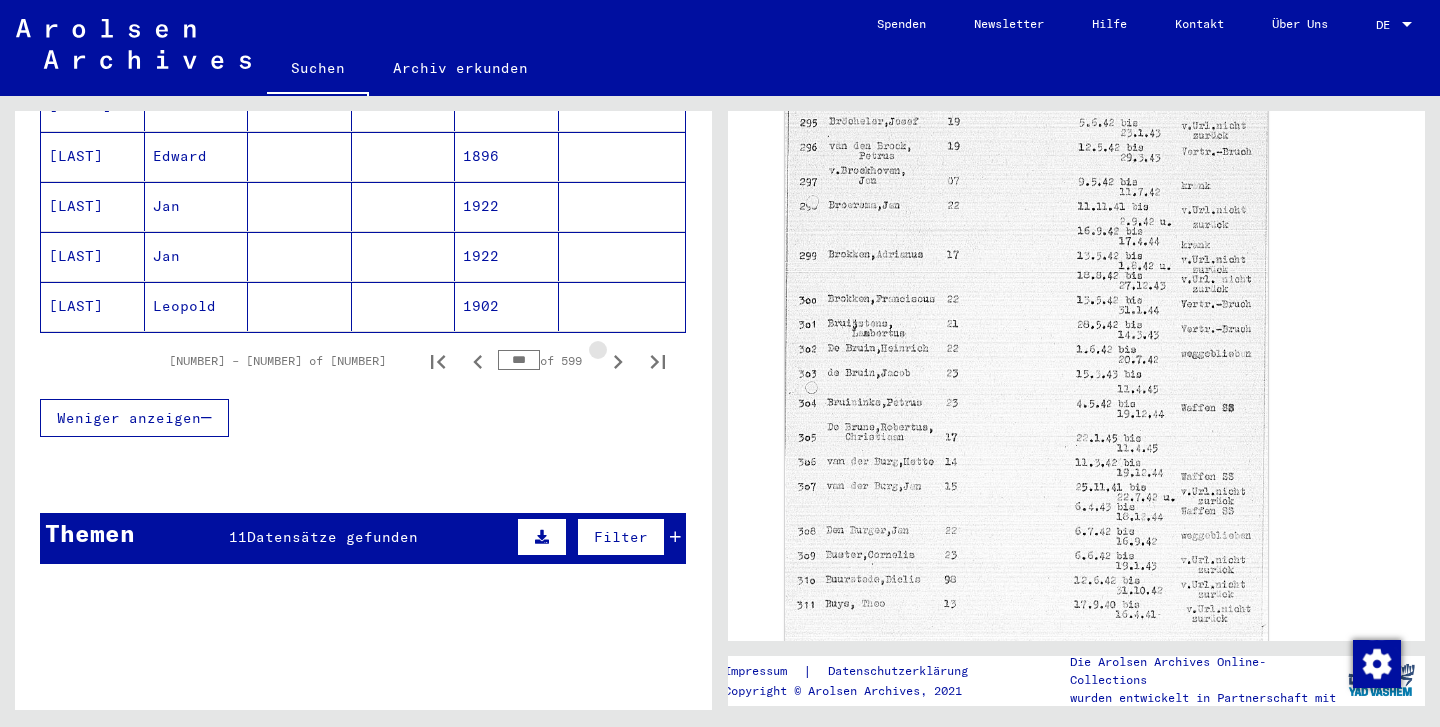 click 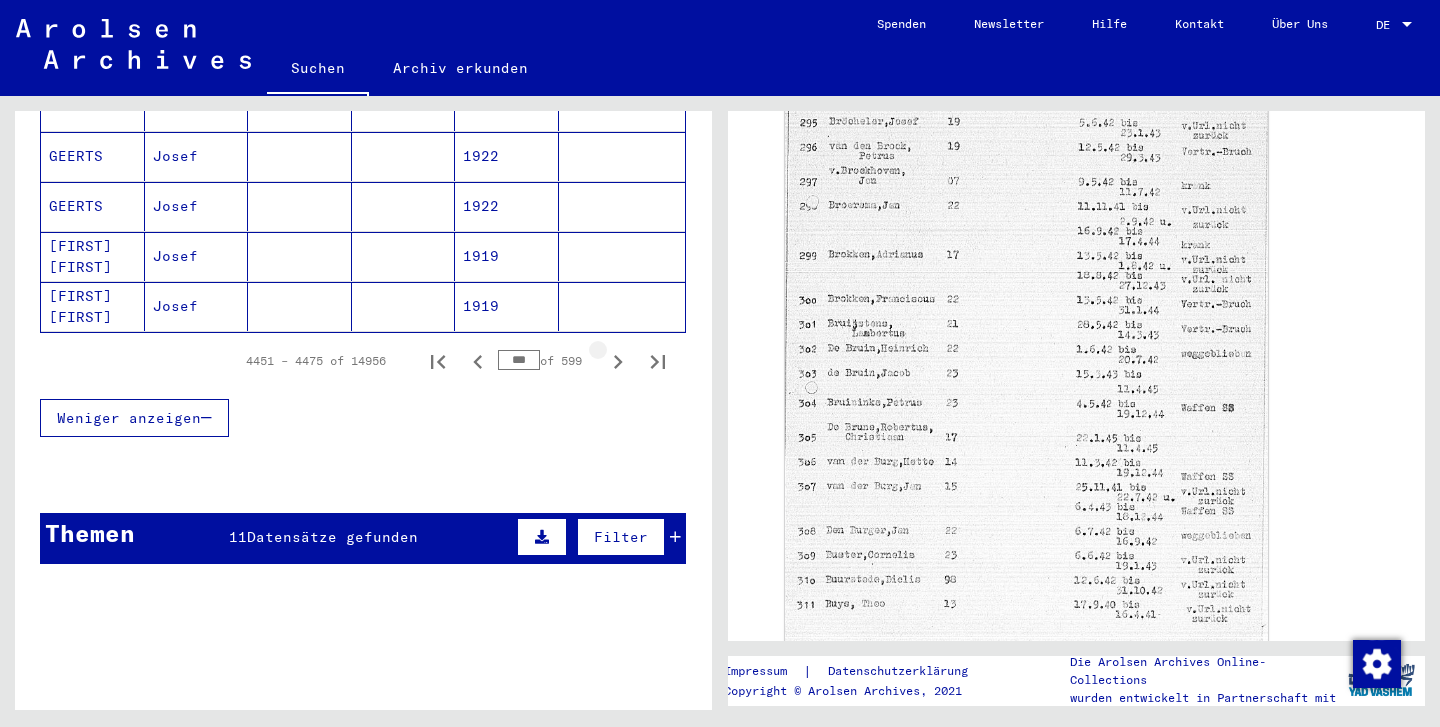 click 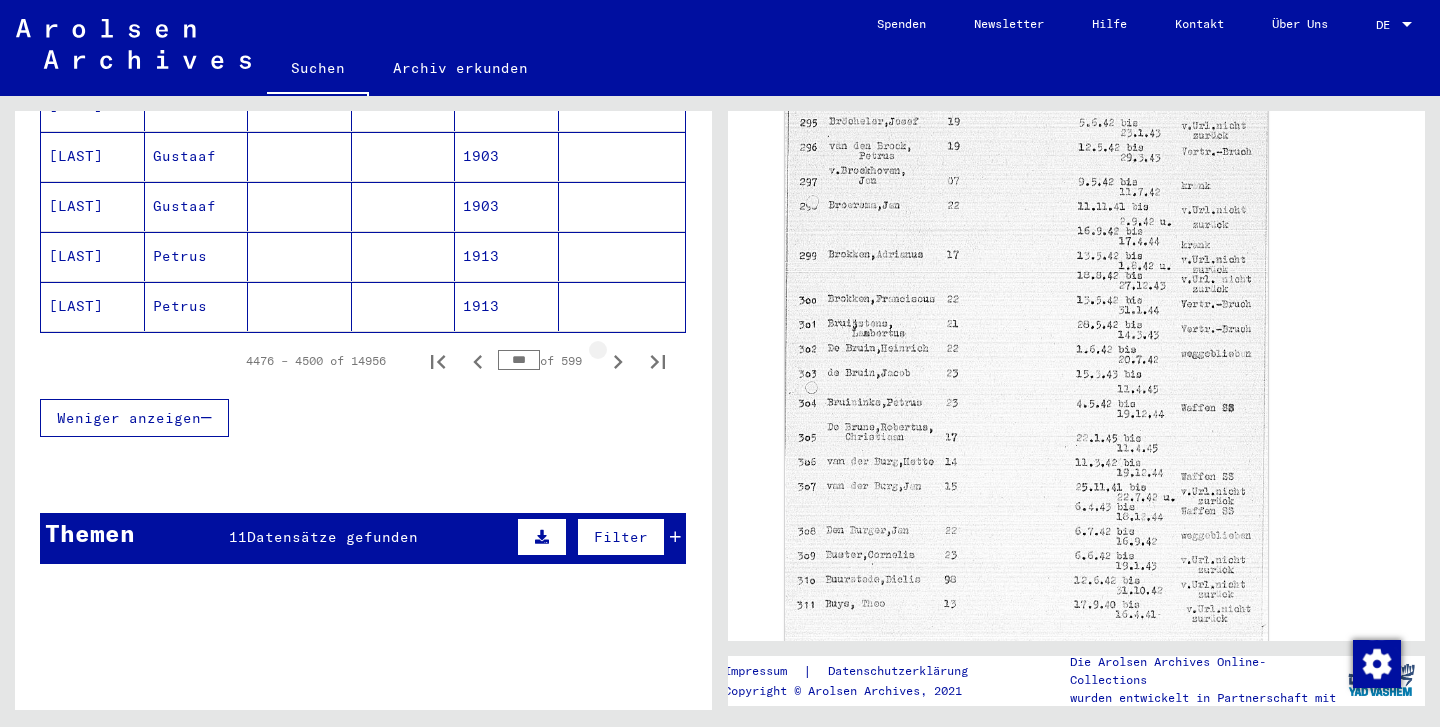 click 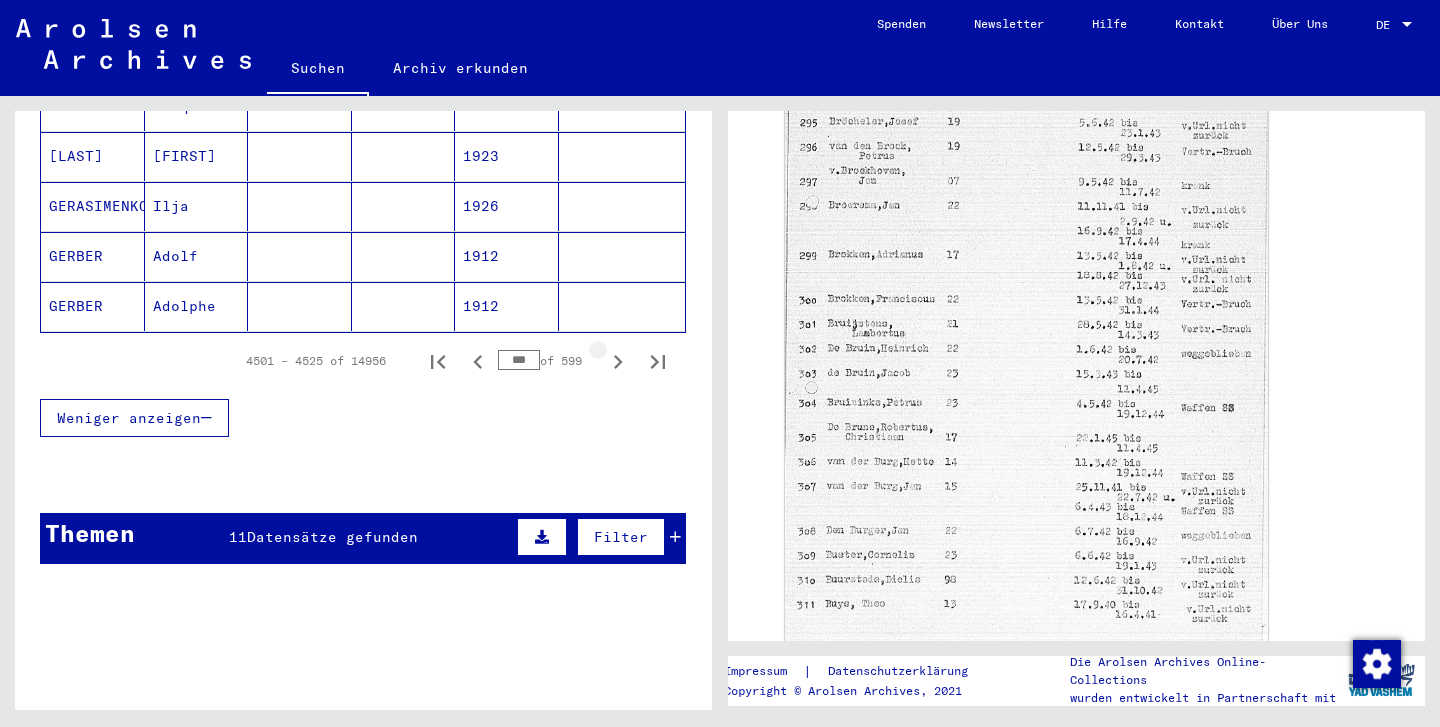 click 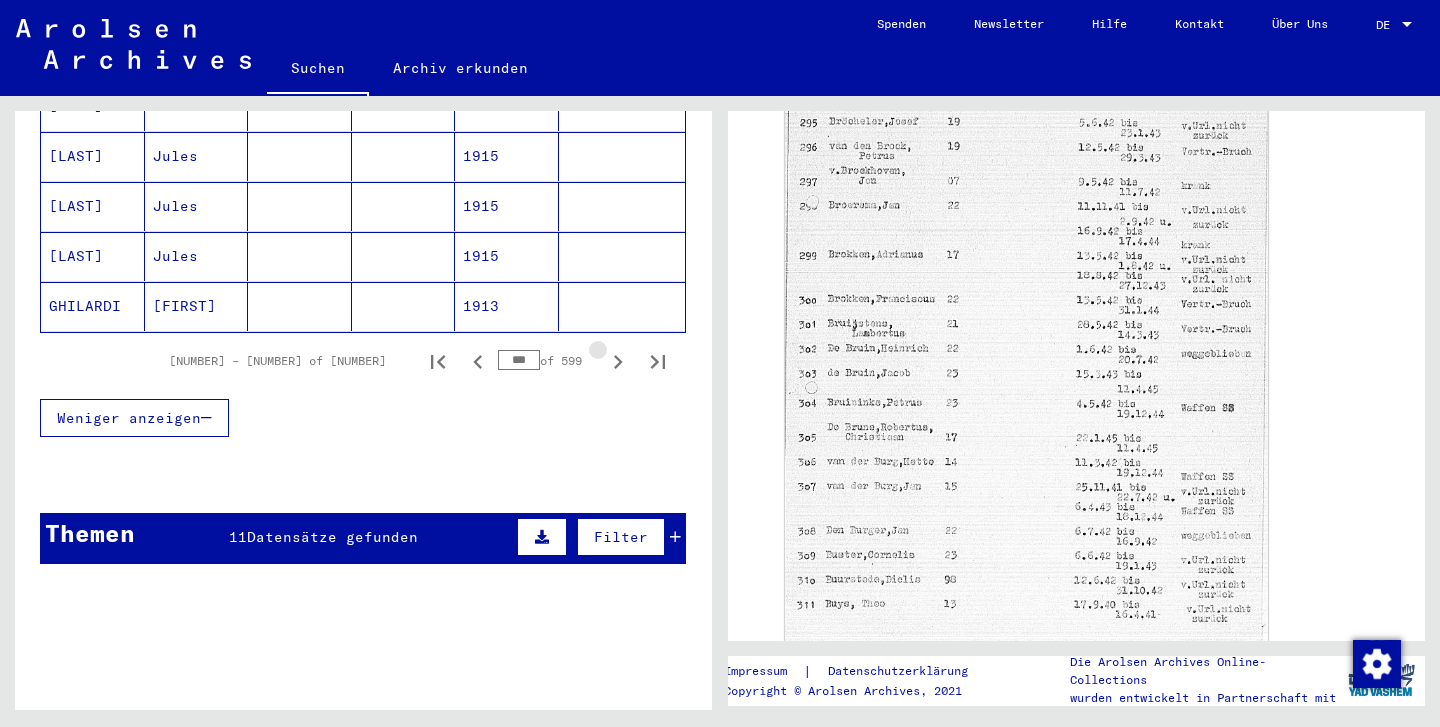 click 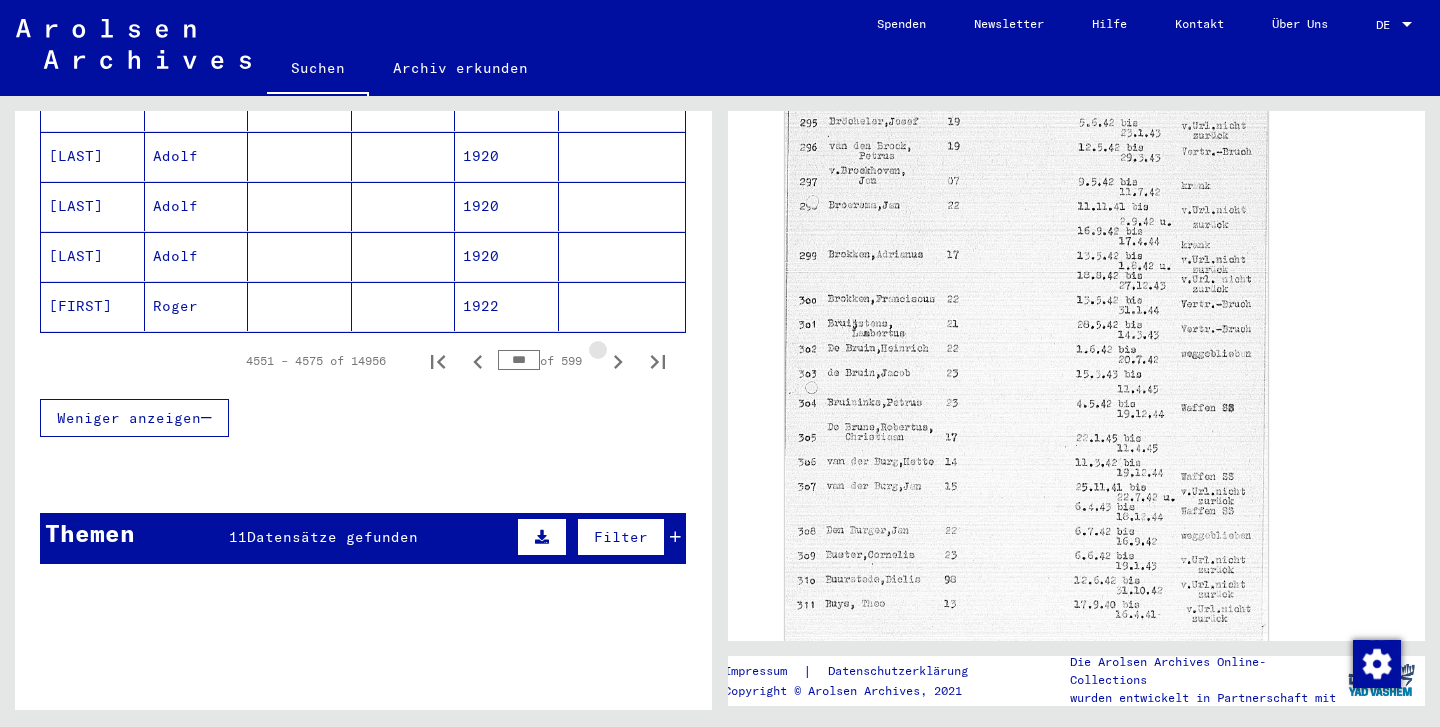 click 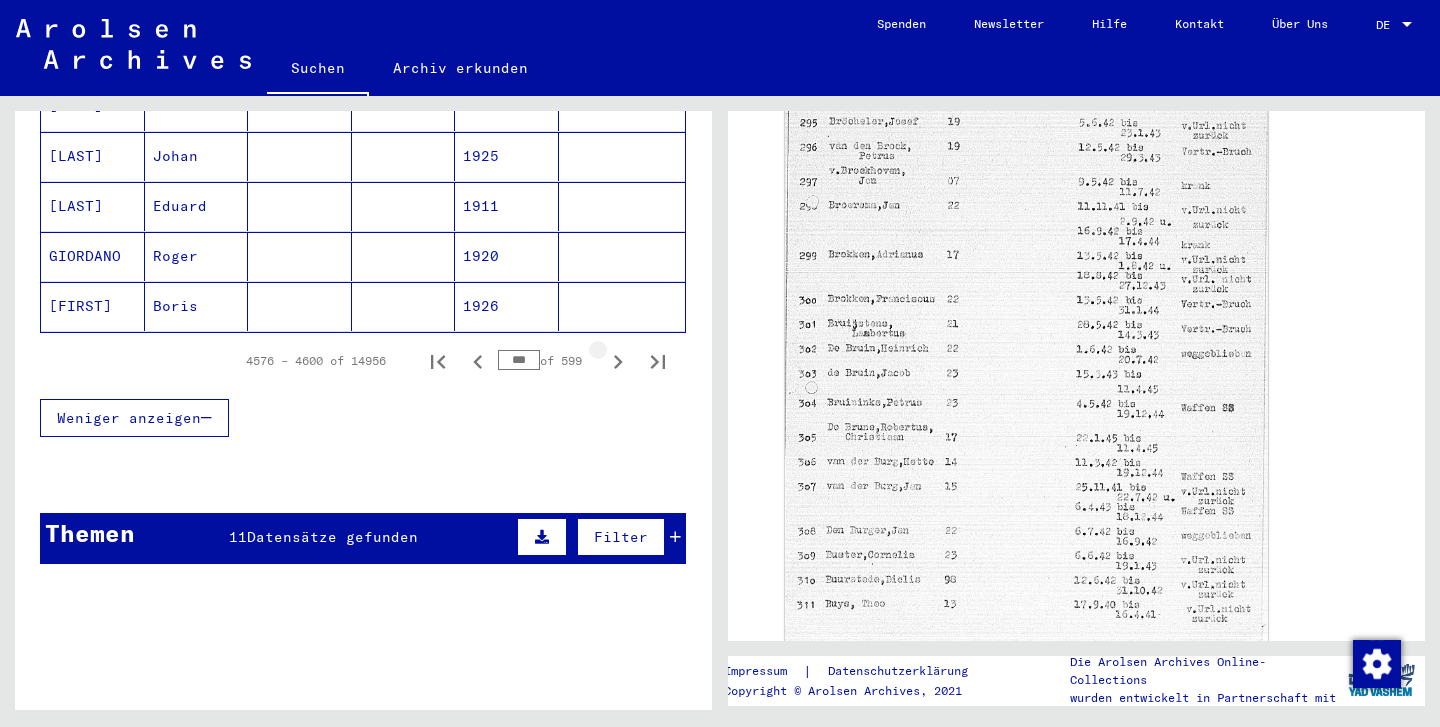 click 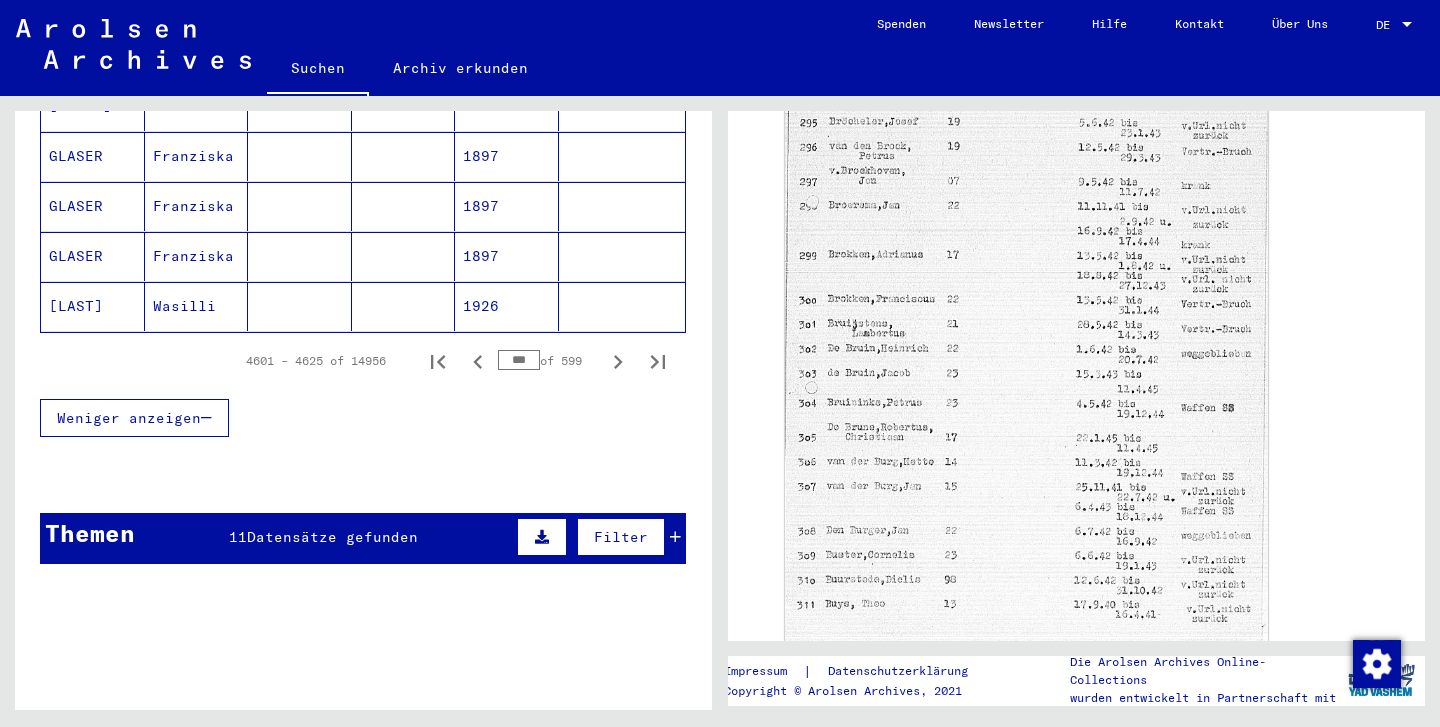 click 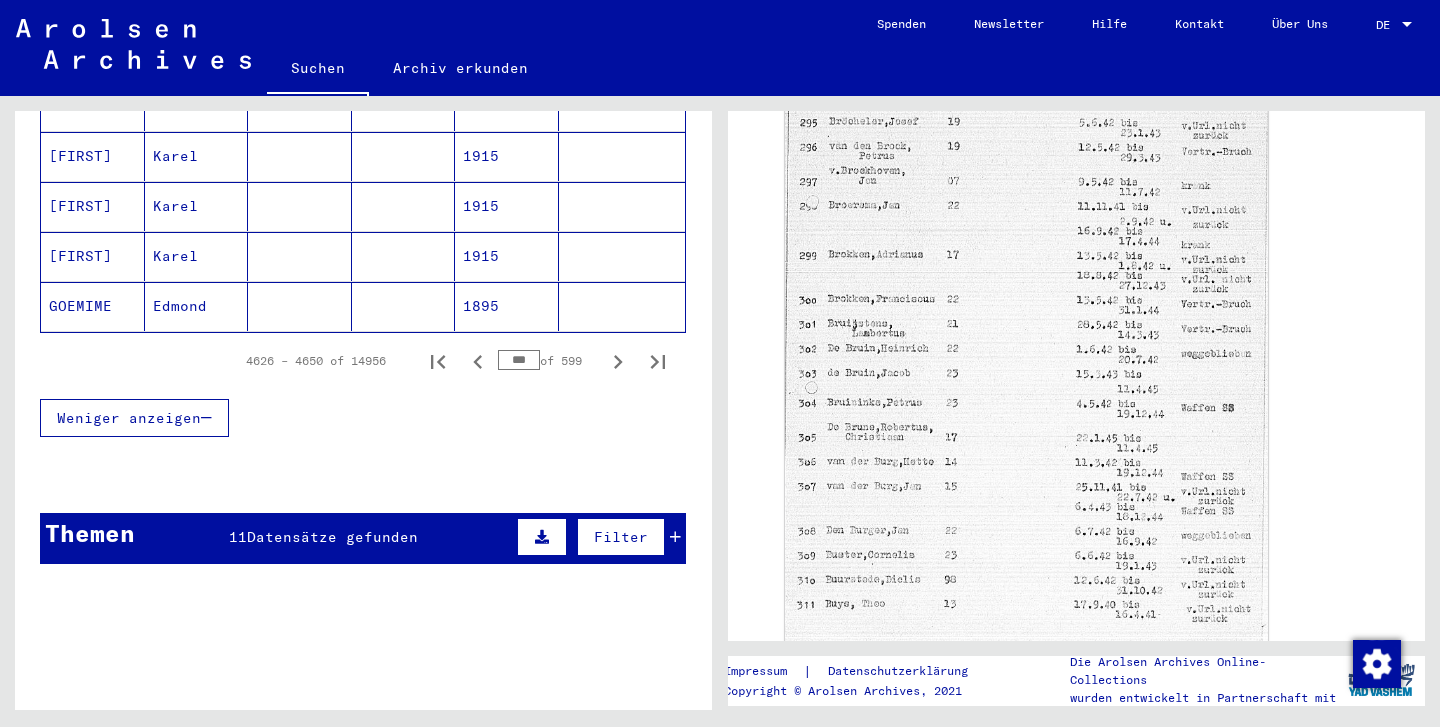 click 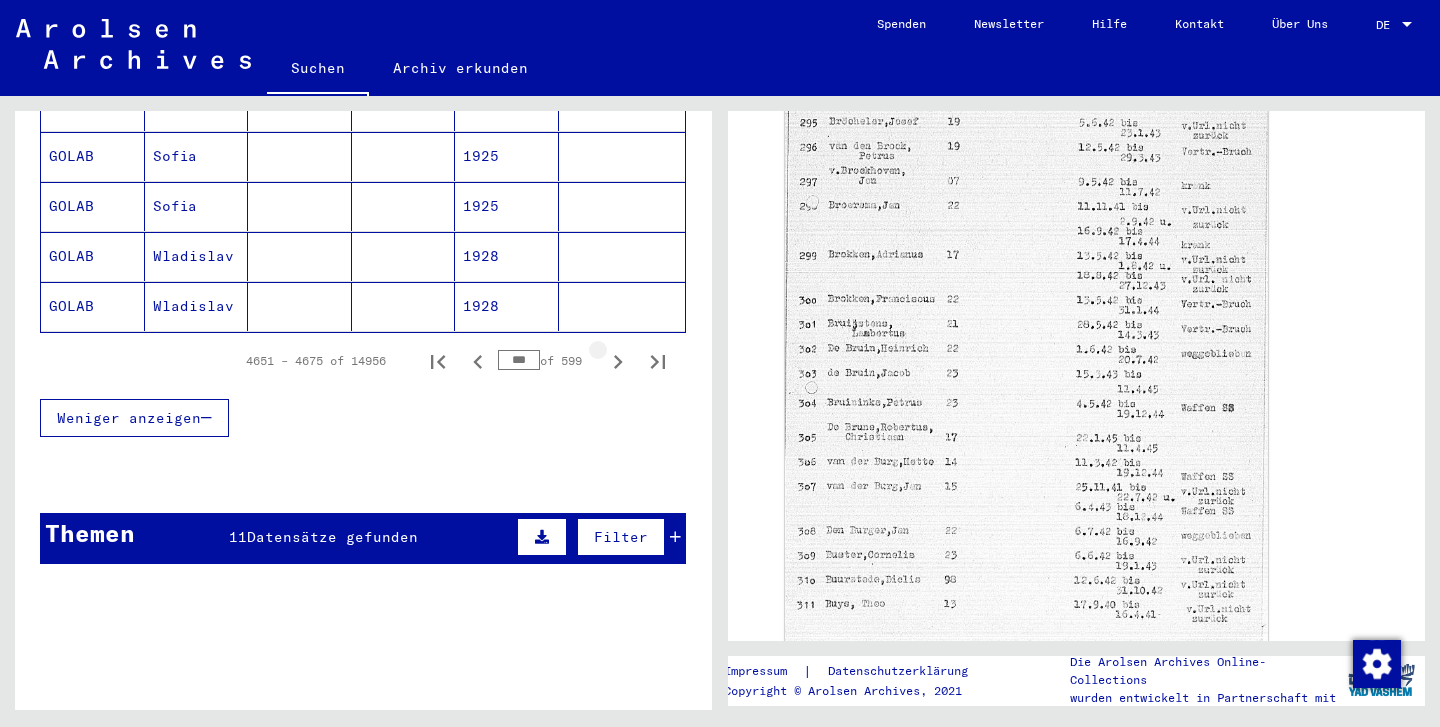 click 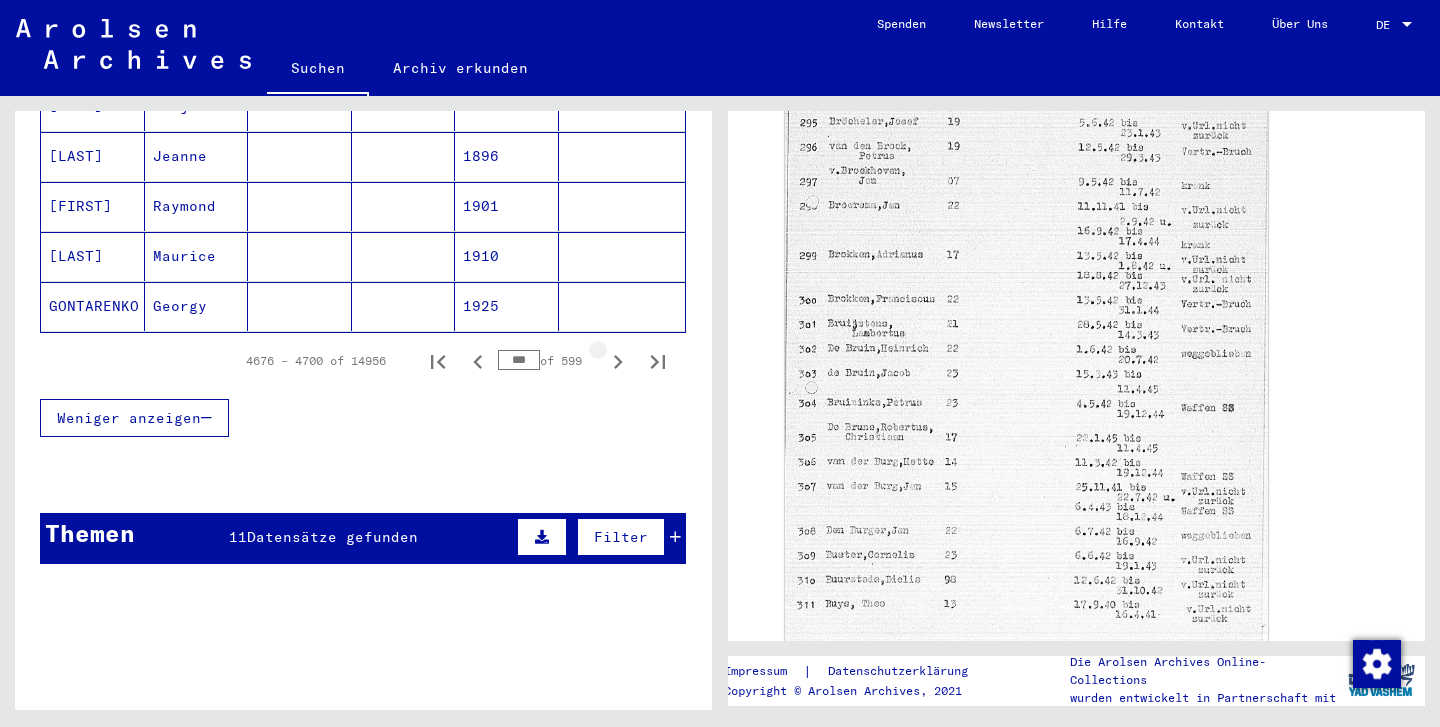 click 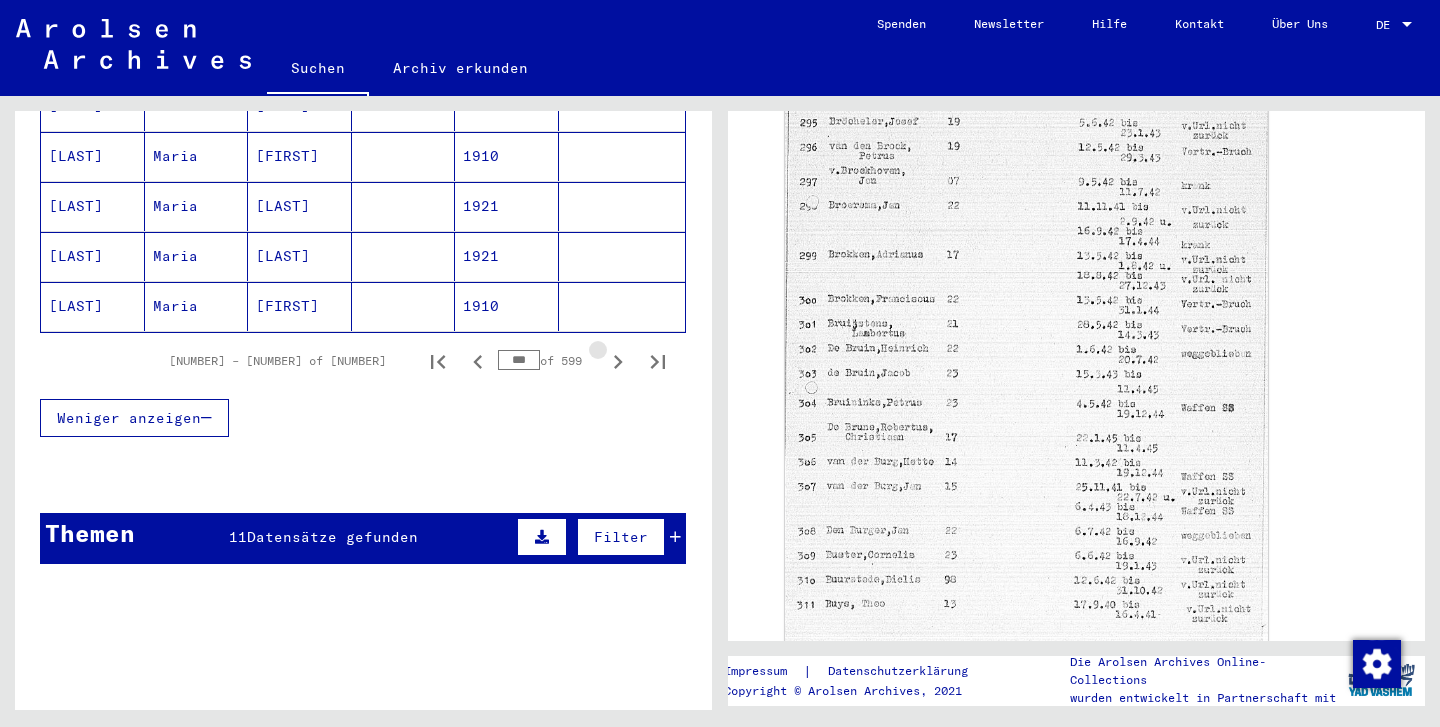 click 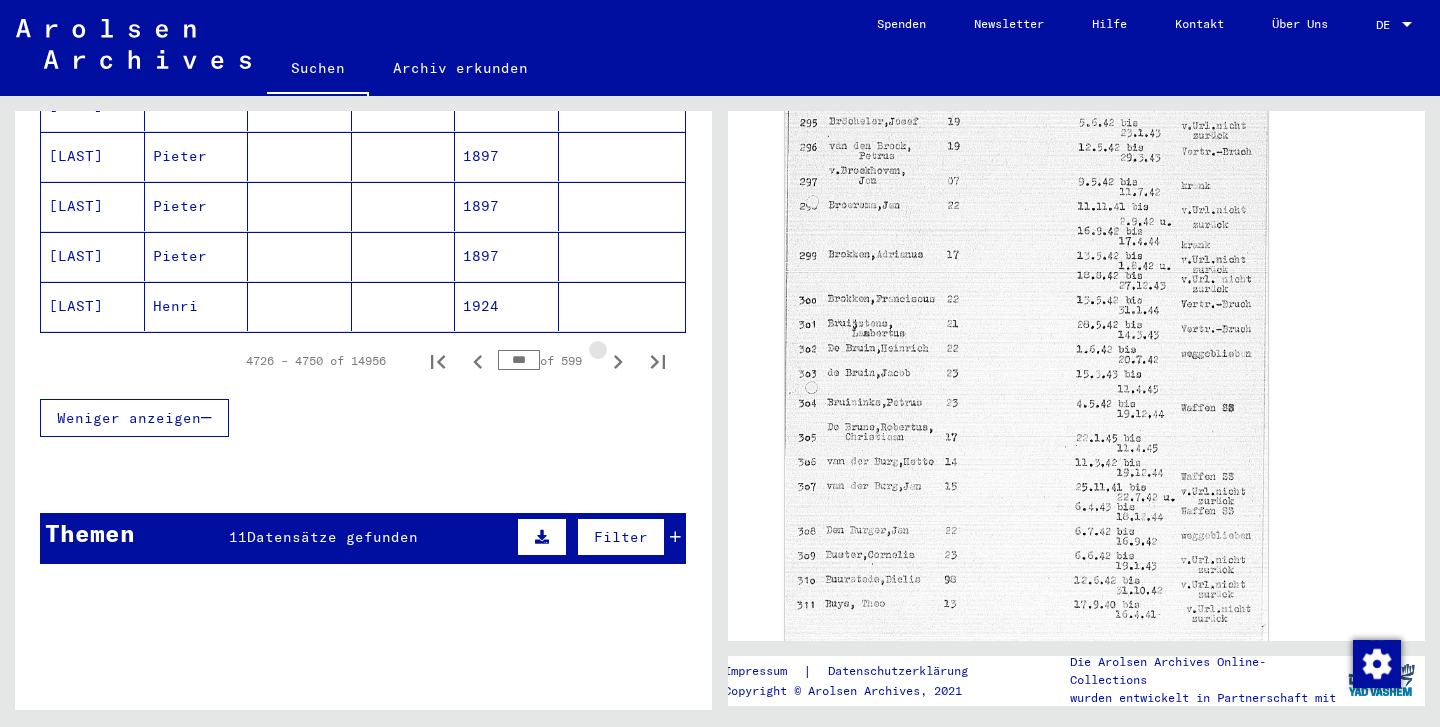click 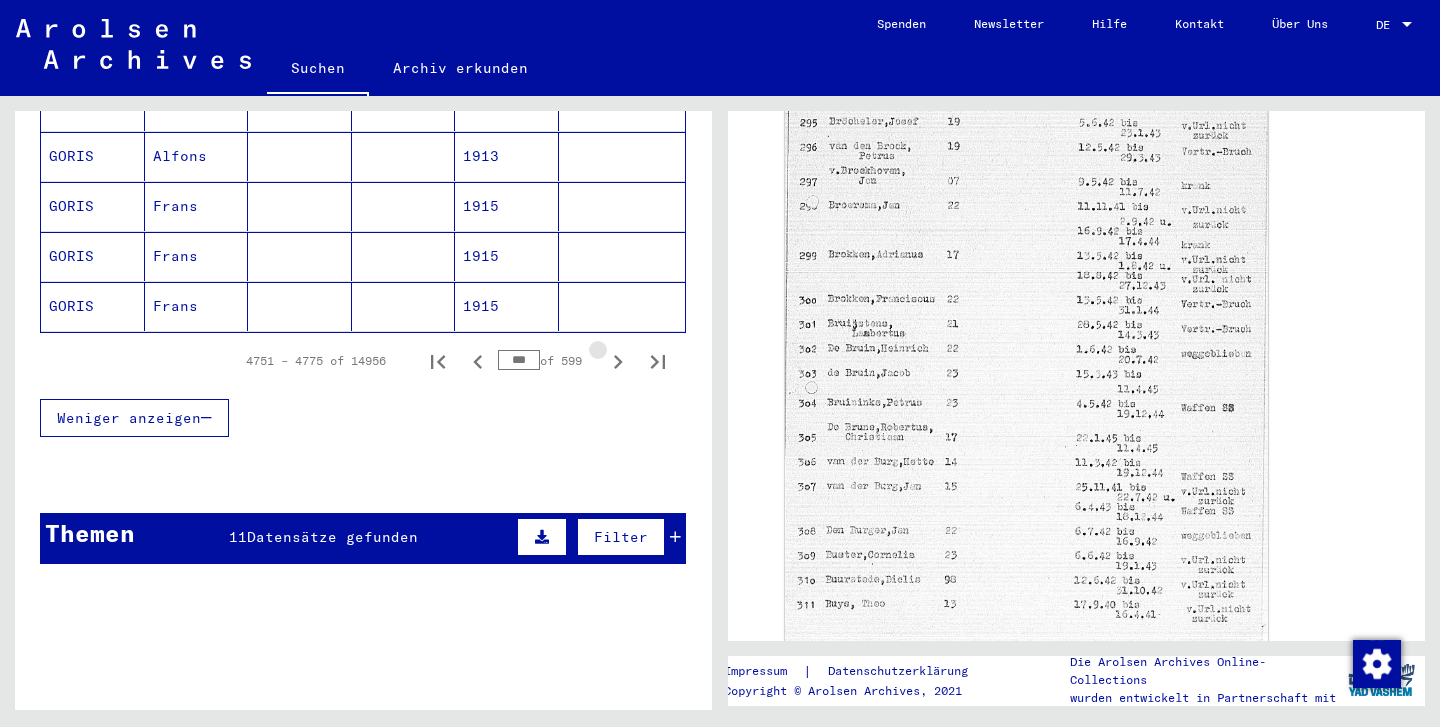 click 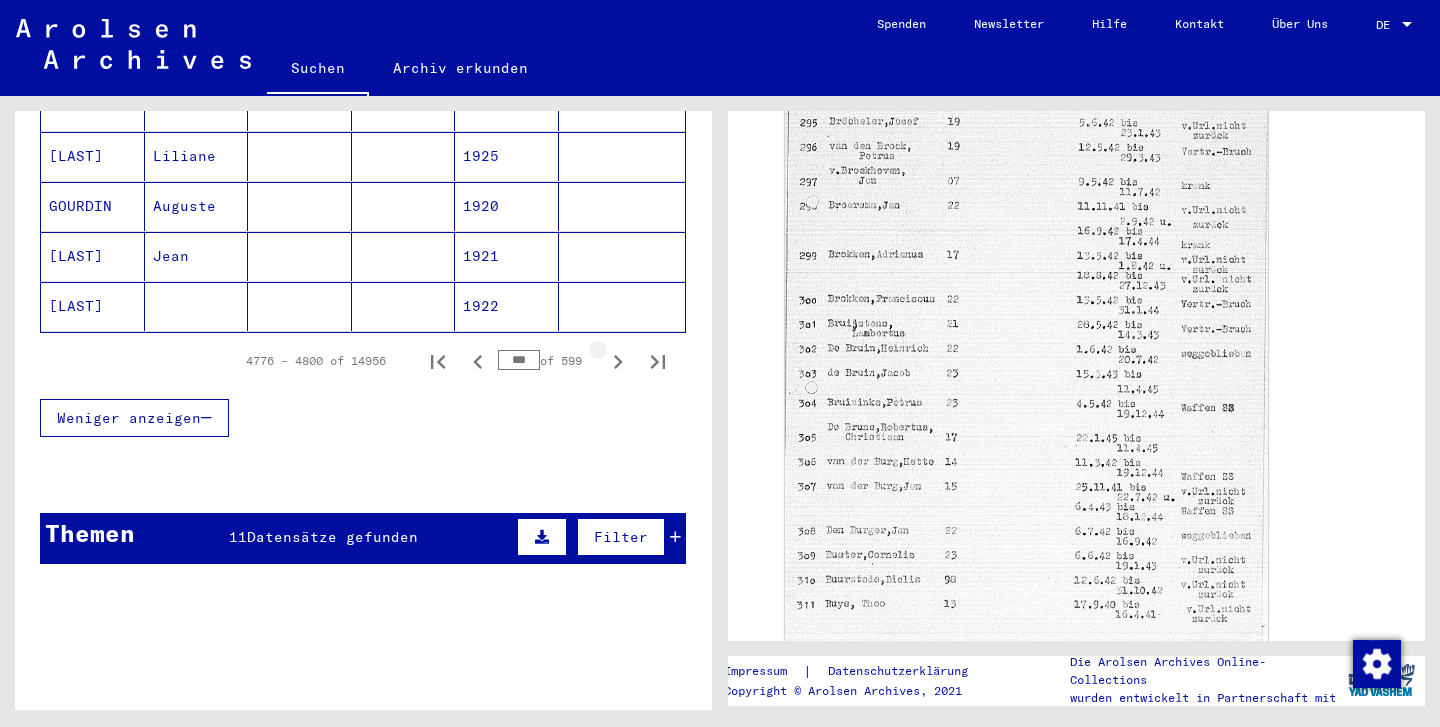 click 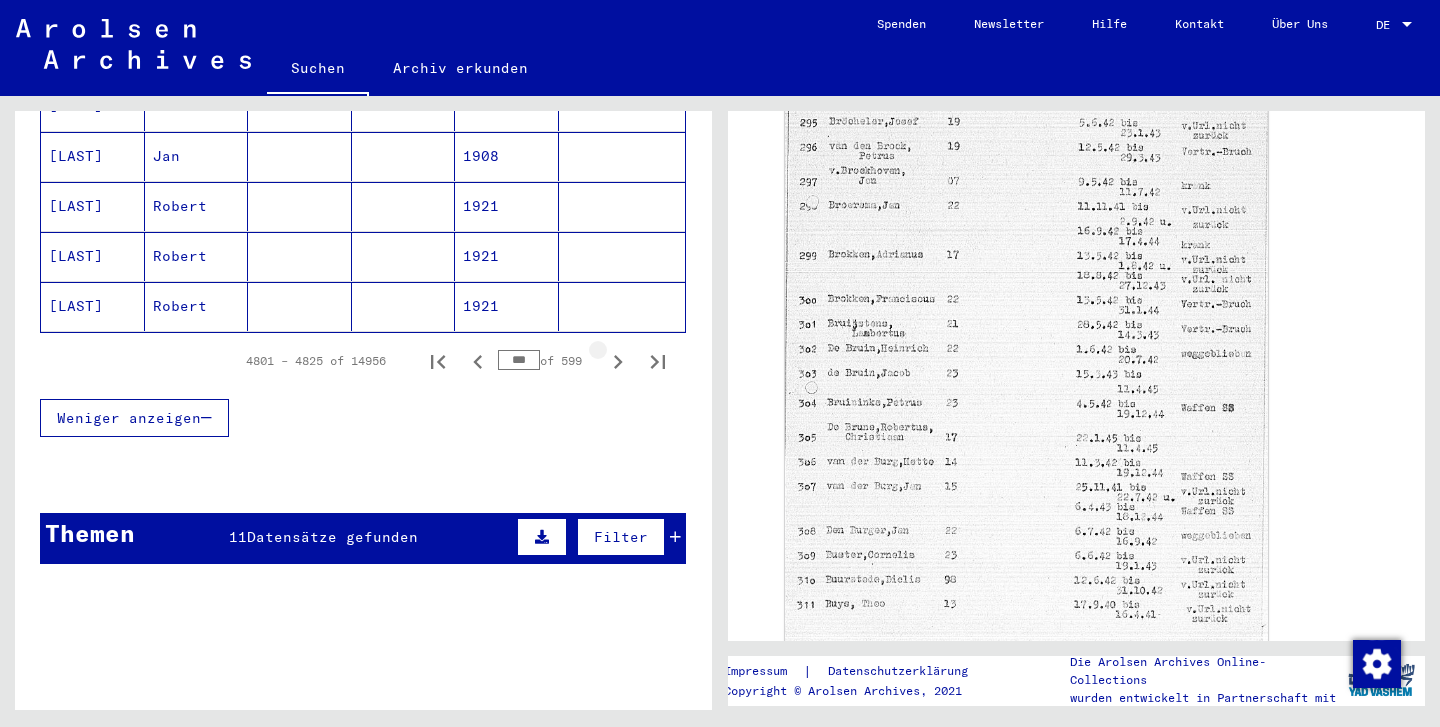 click 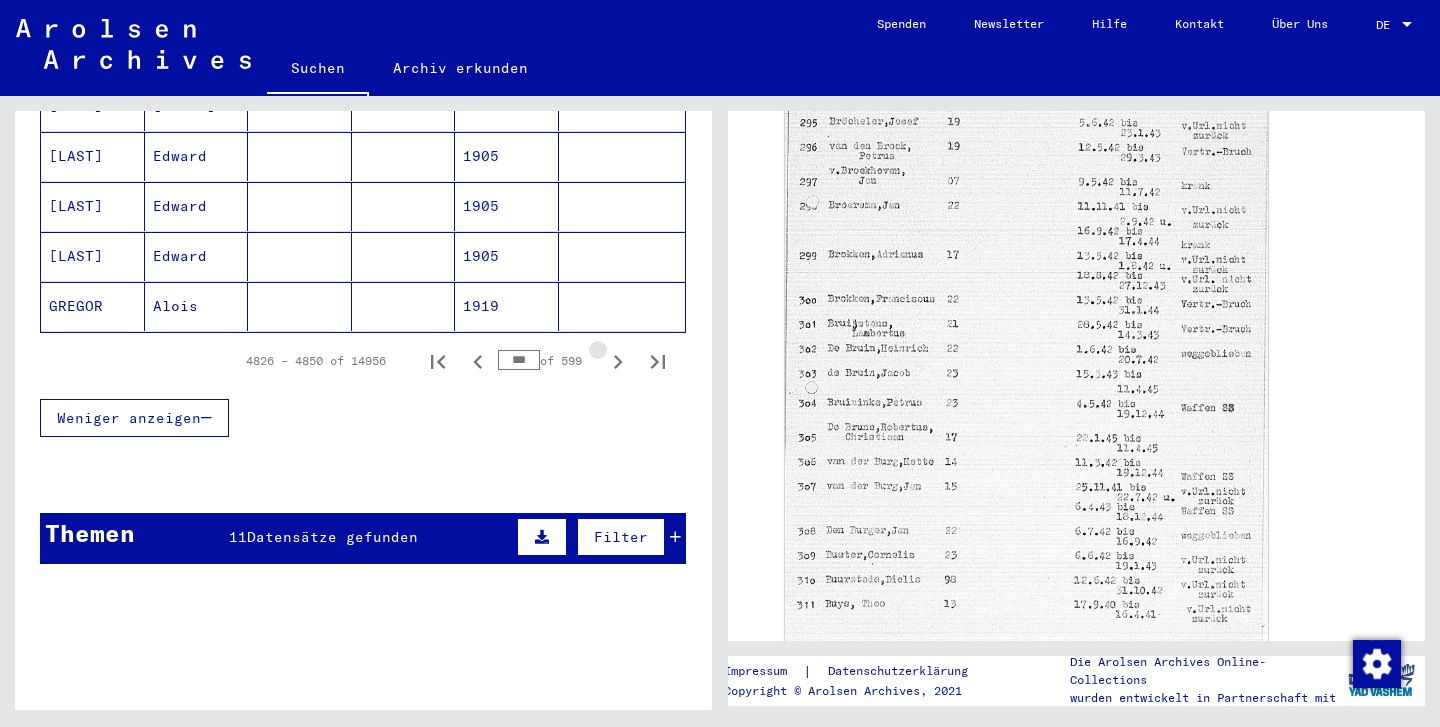 click 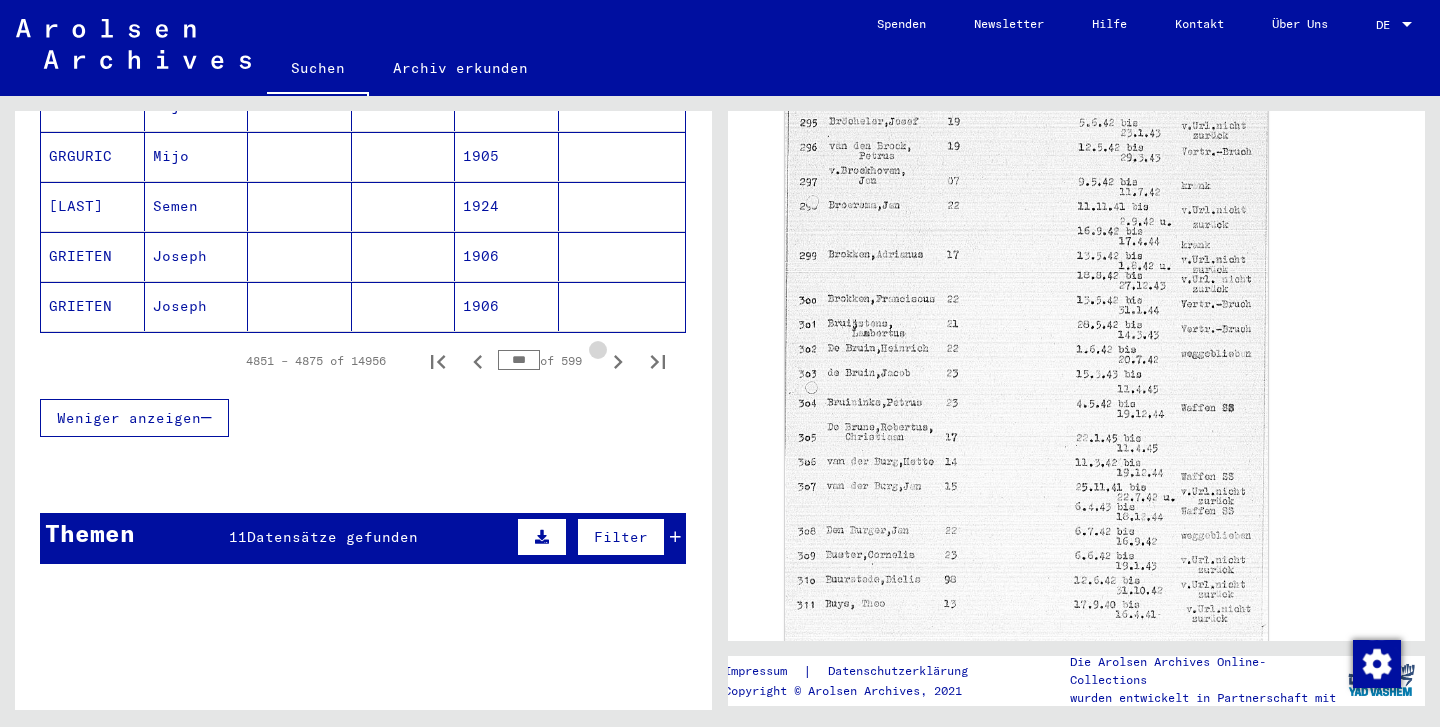 click 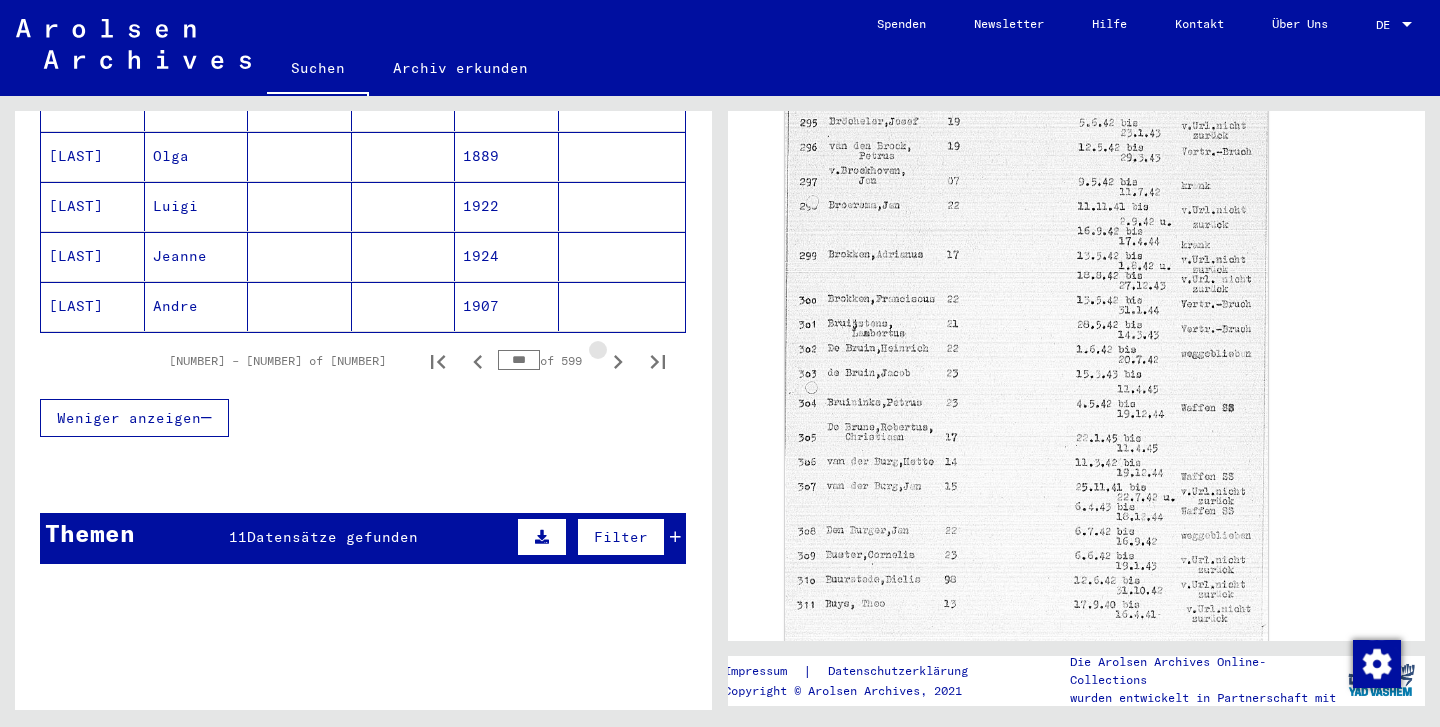 click 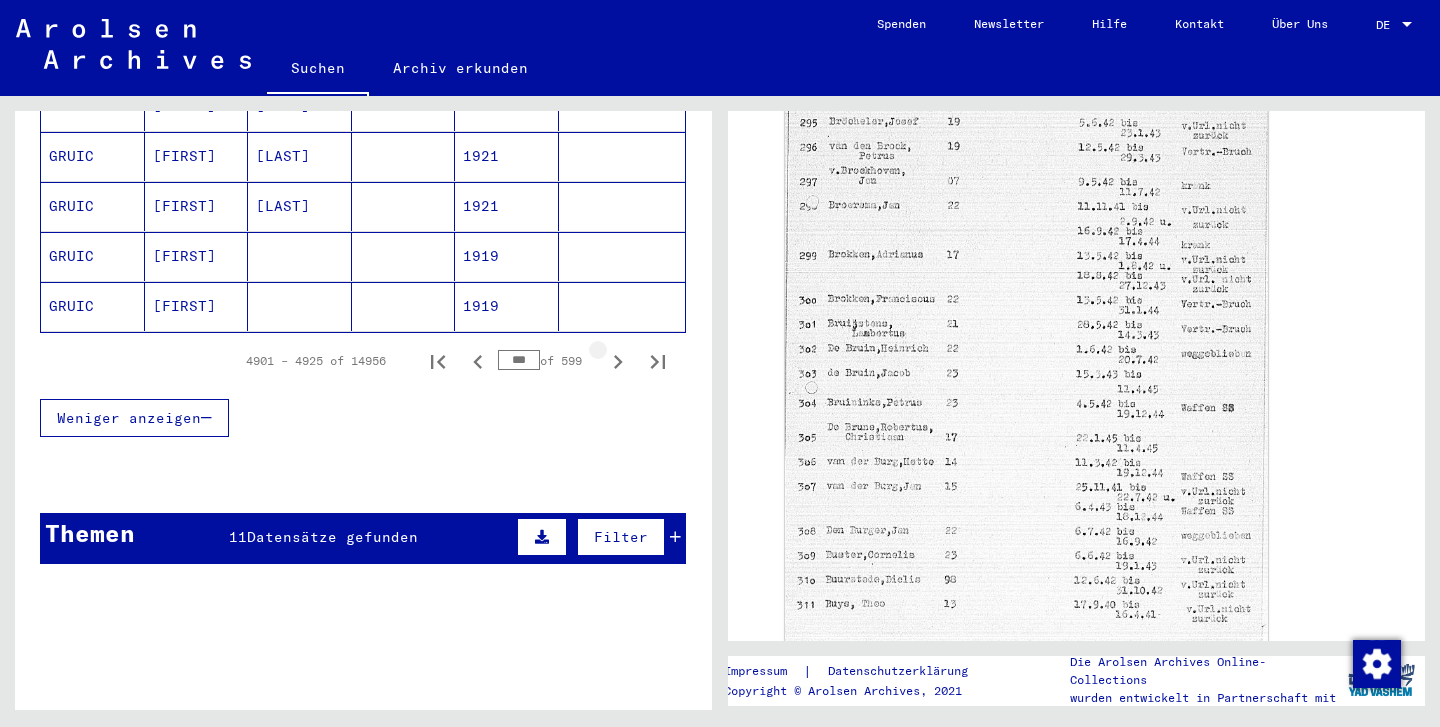 click 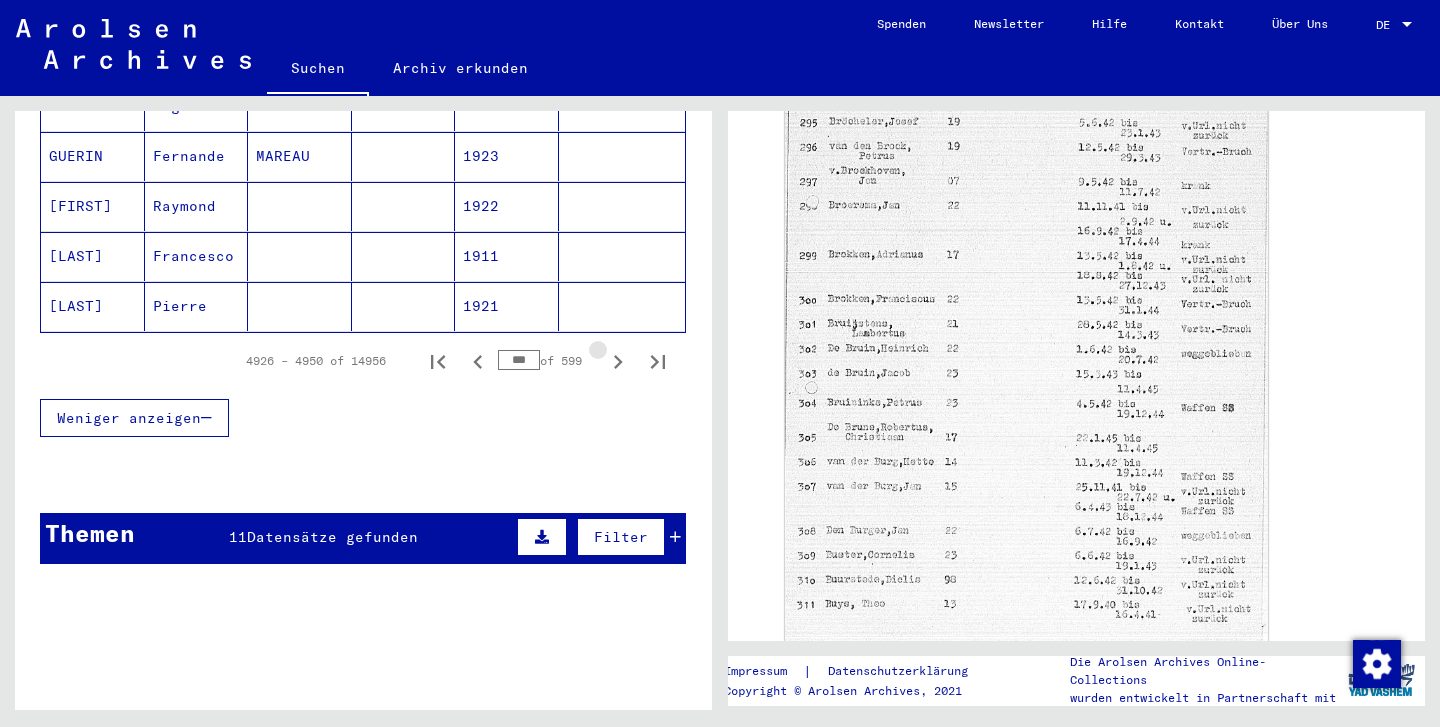 click 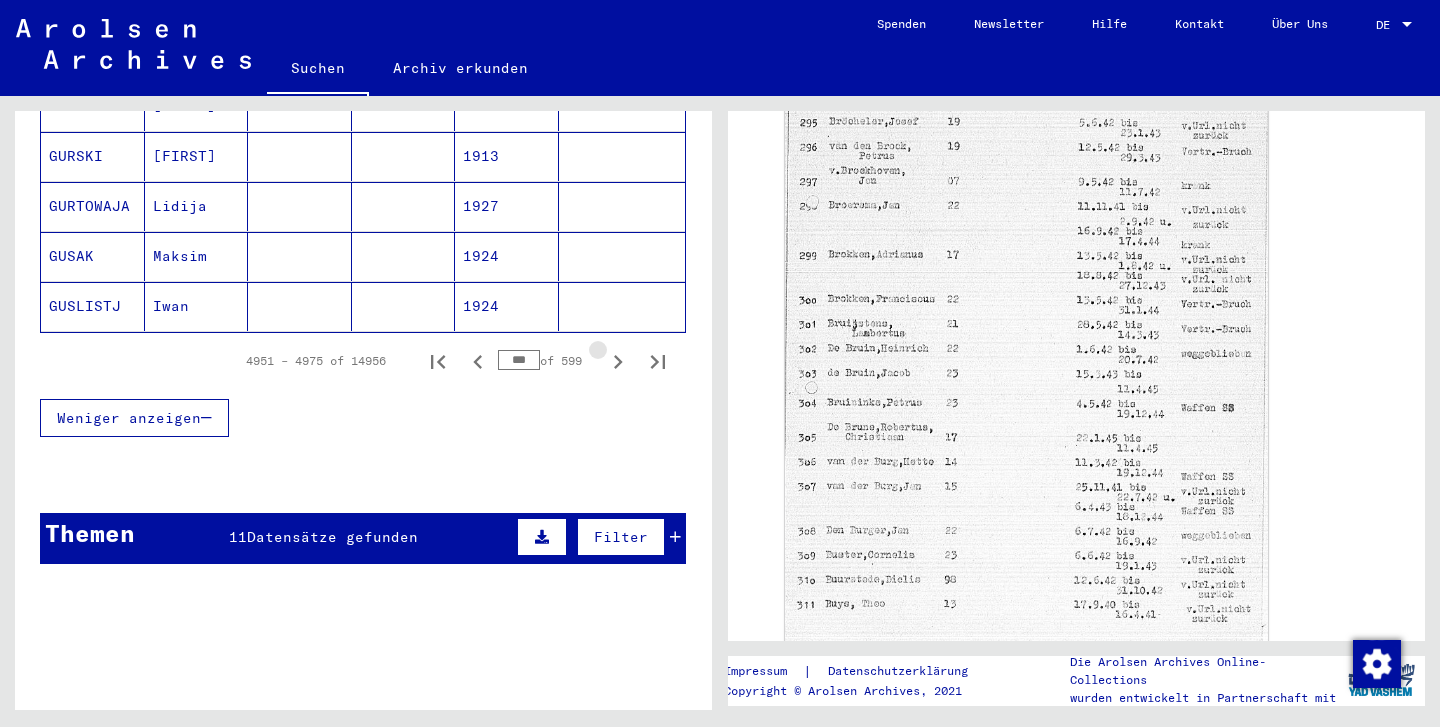 click 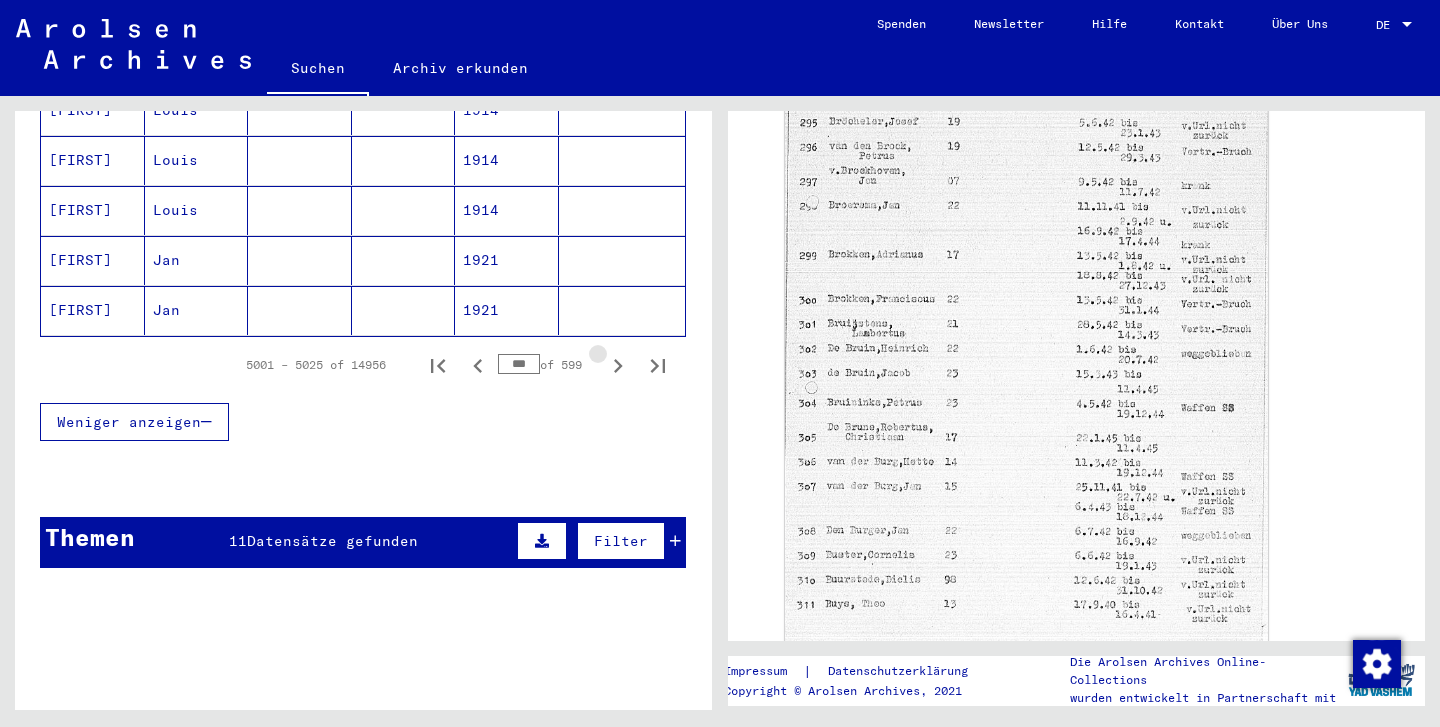 click 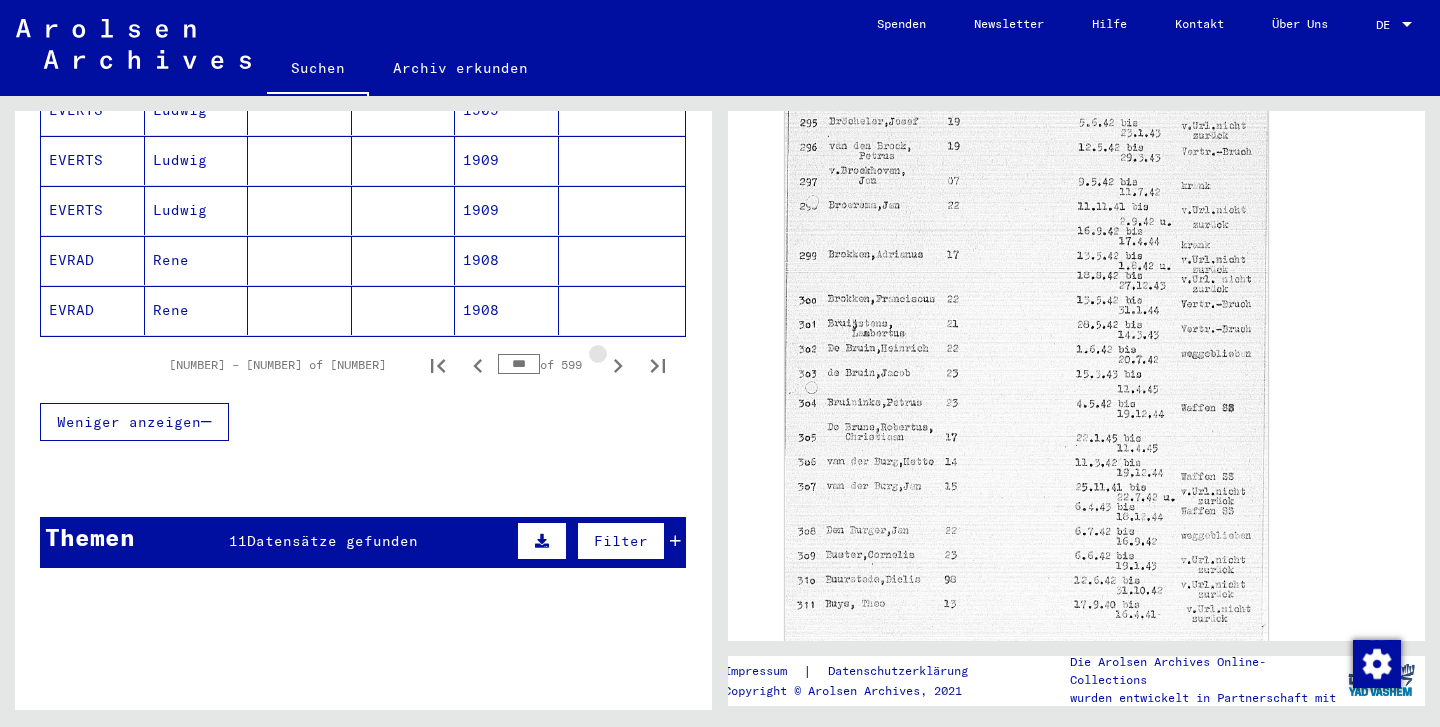 click 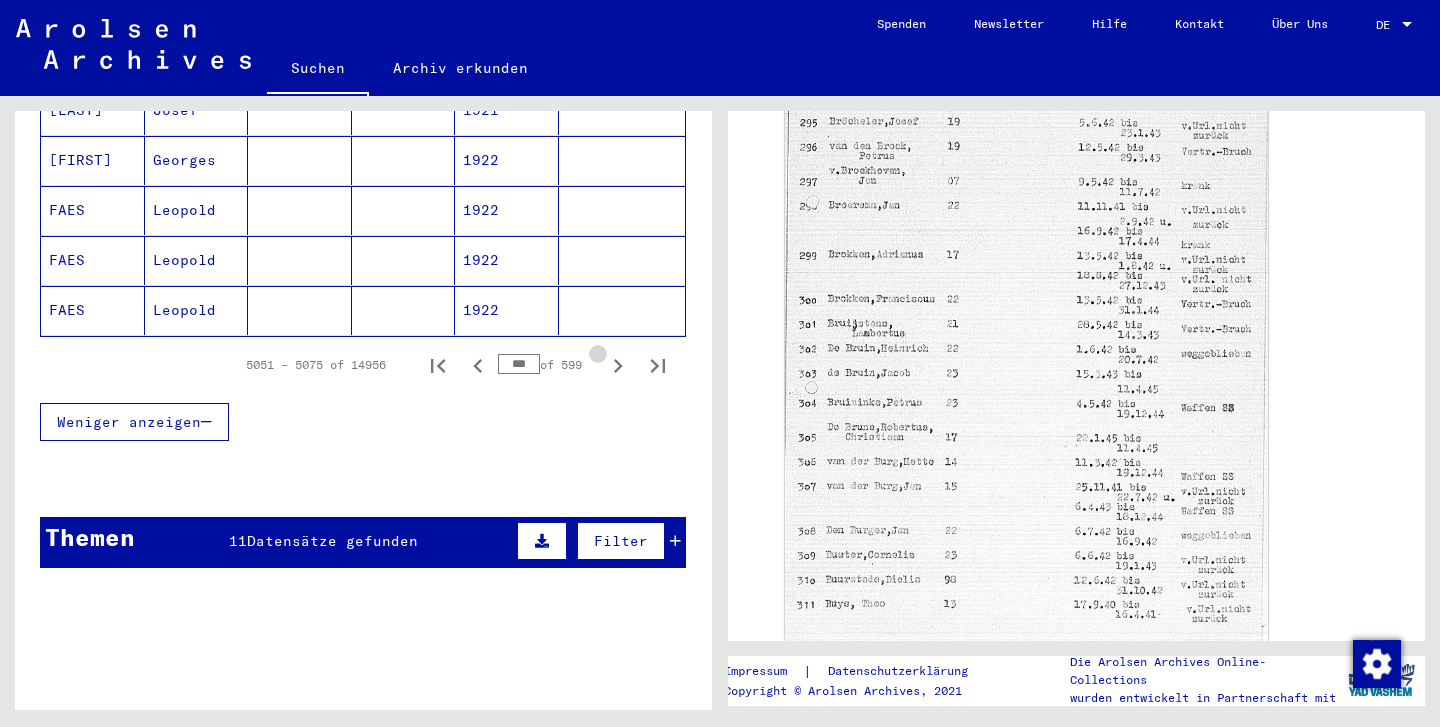 click 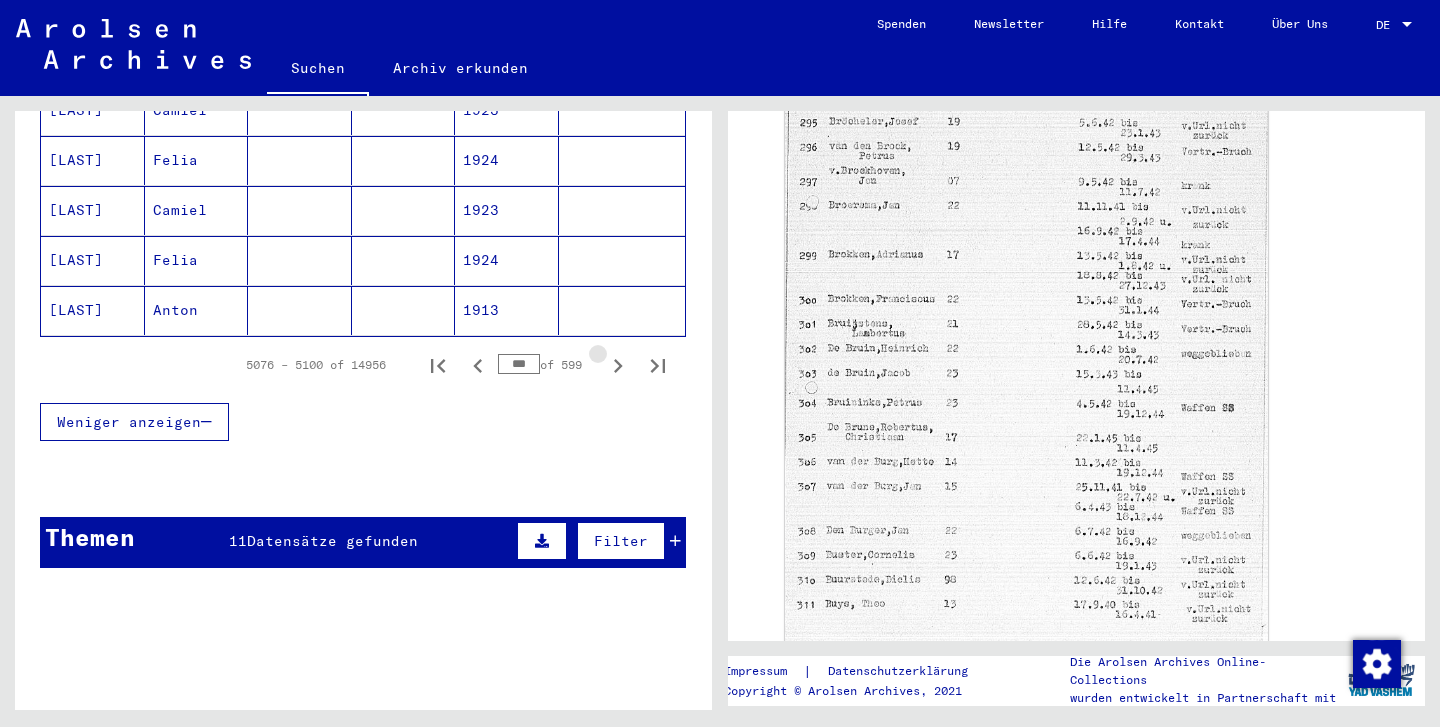 click 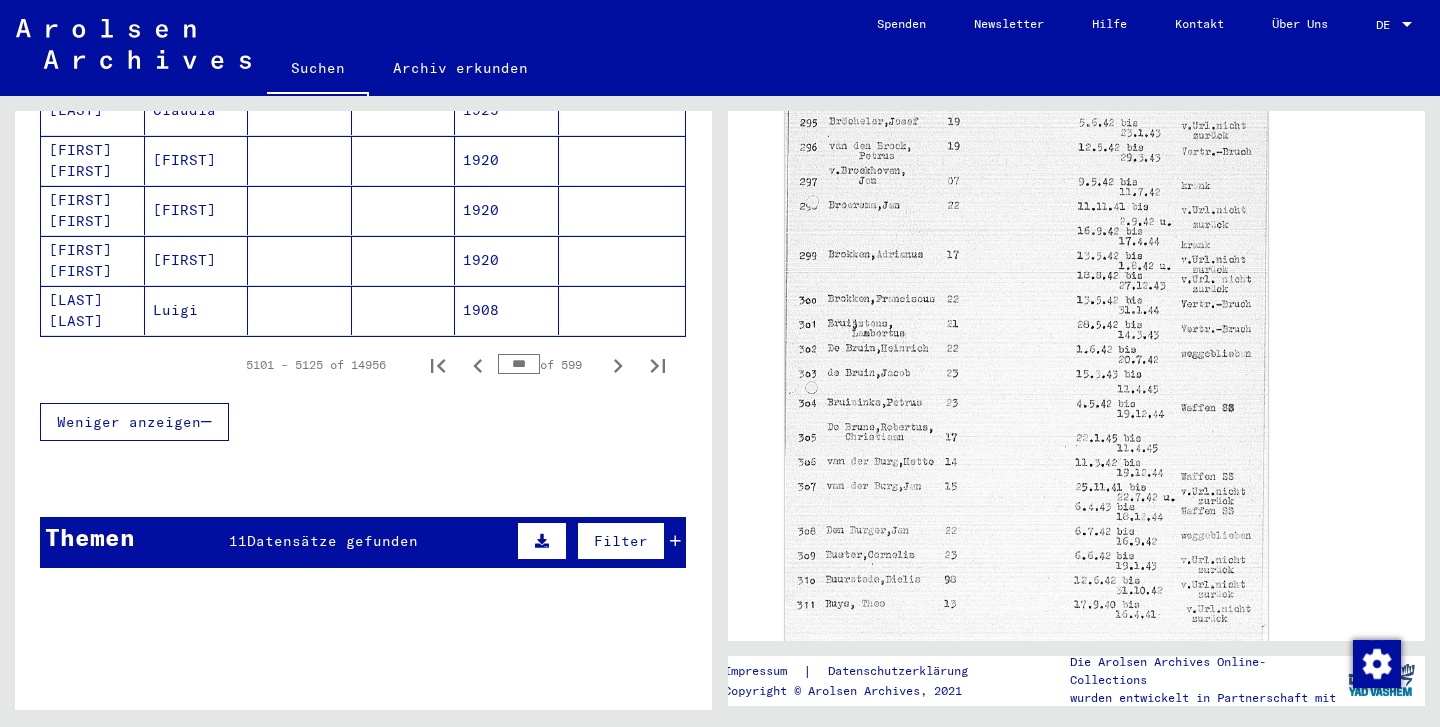 click 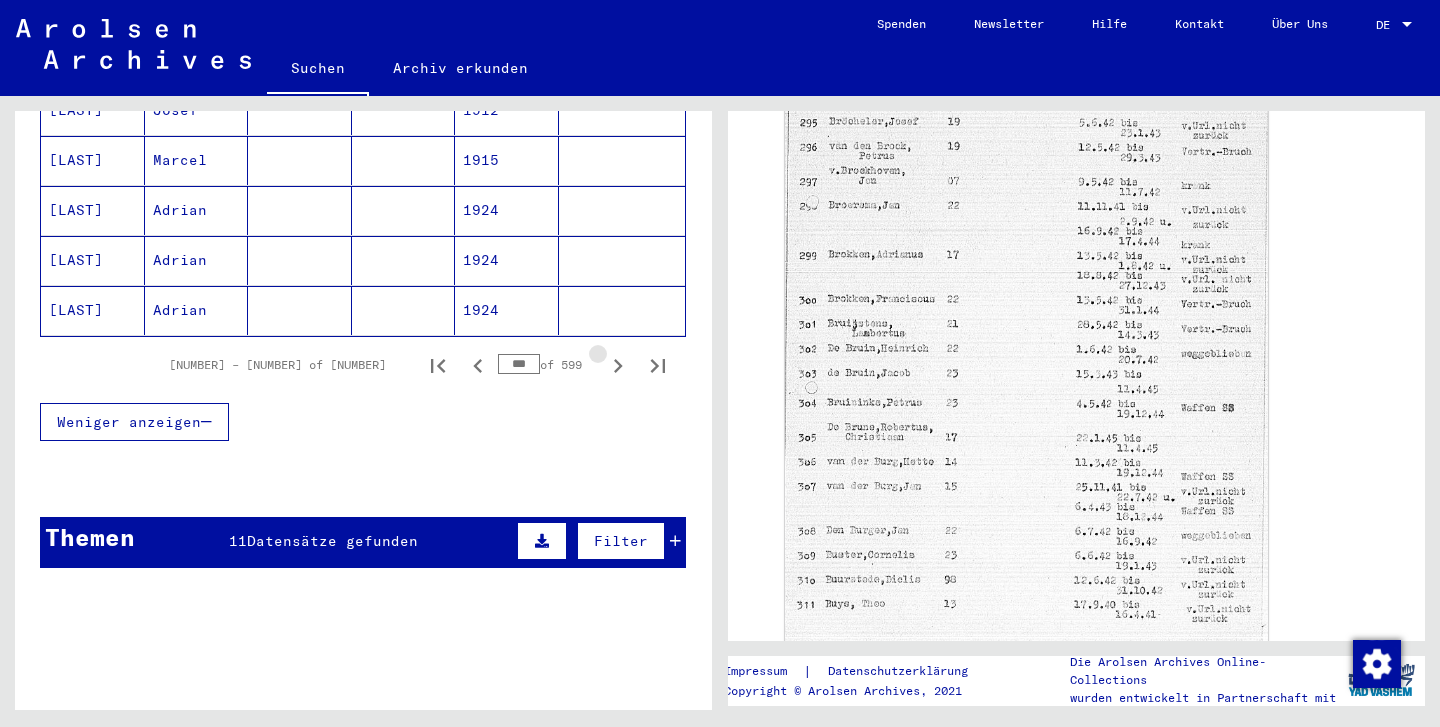 click 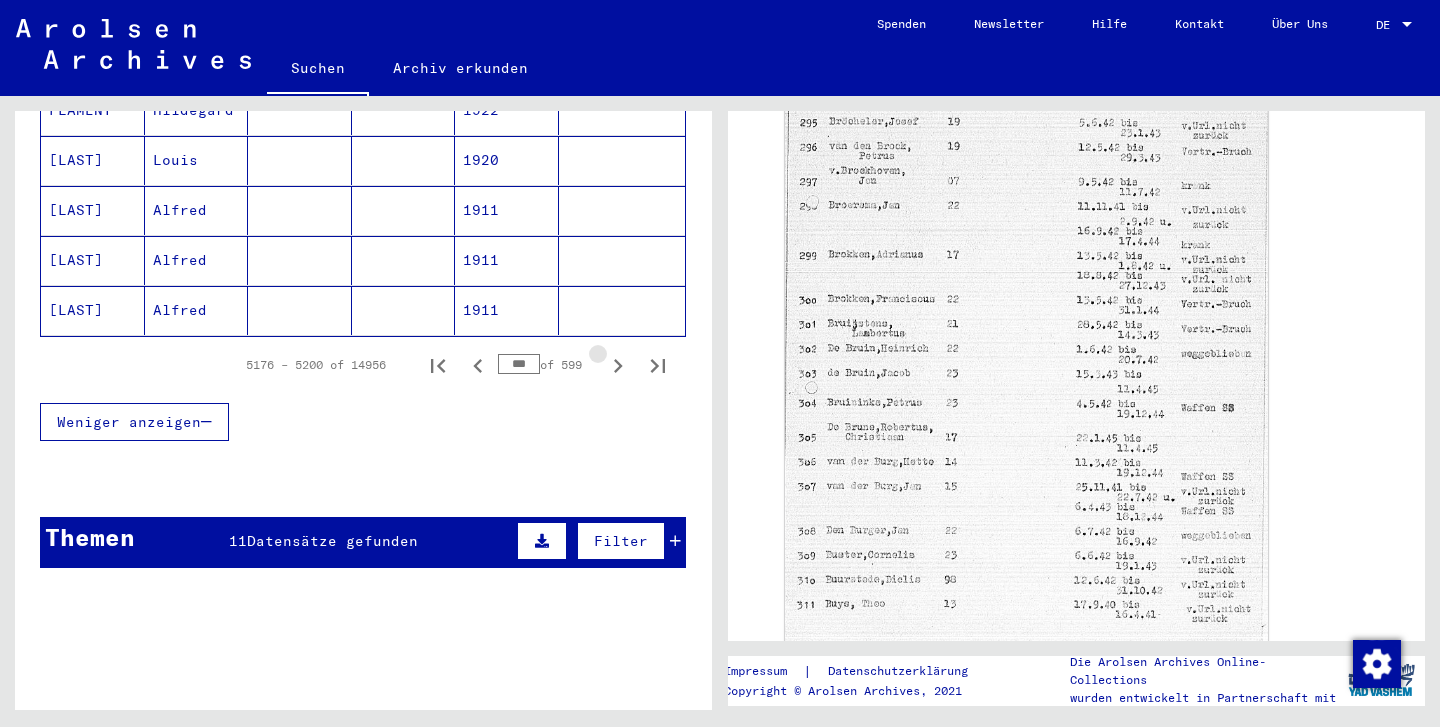 click 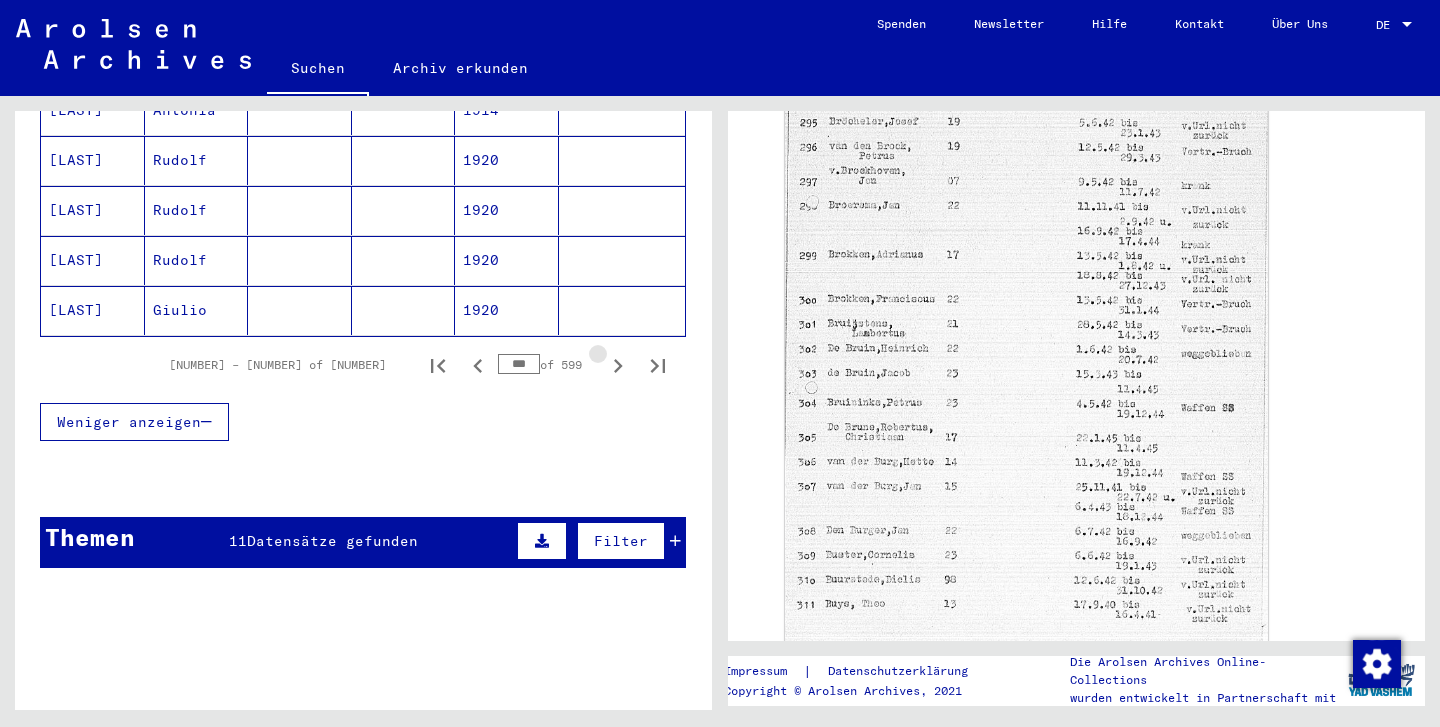 click 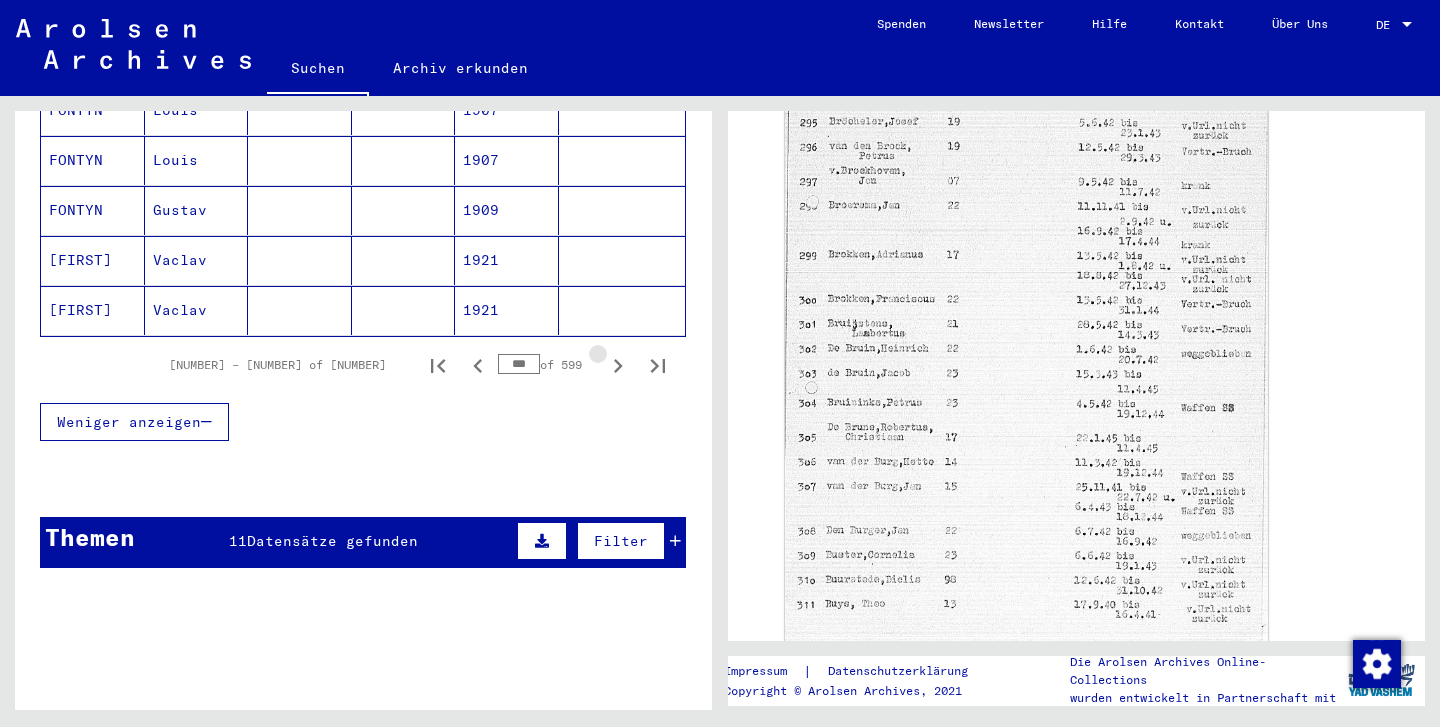 click 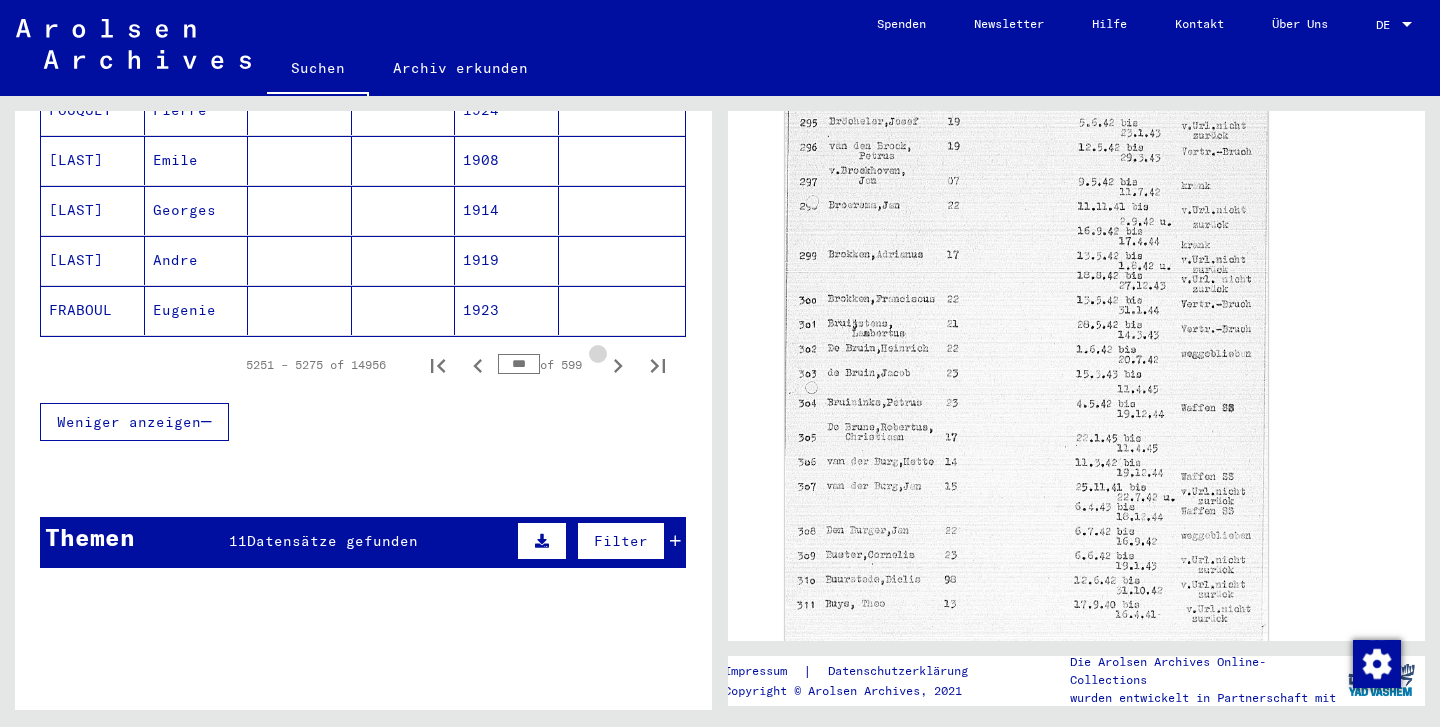 click 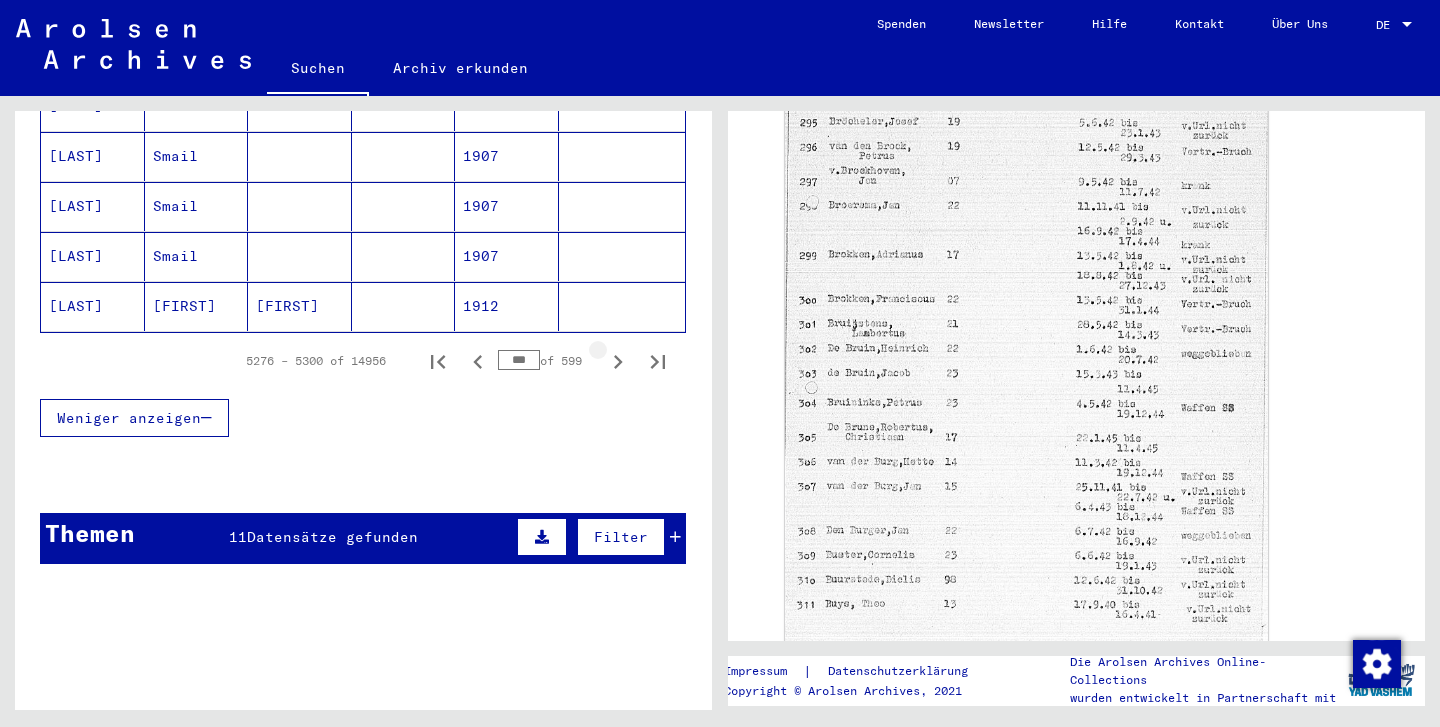 click 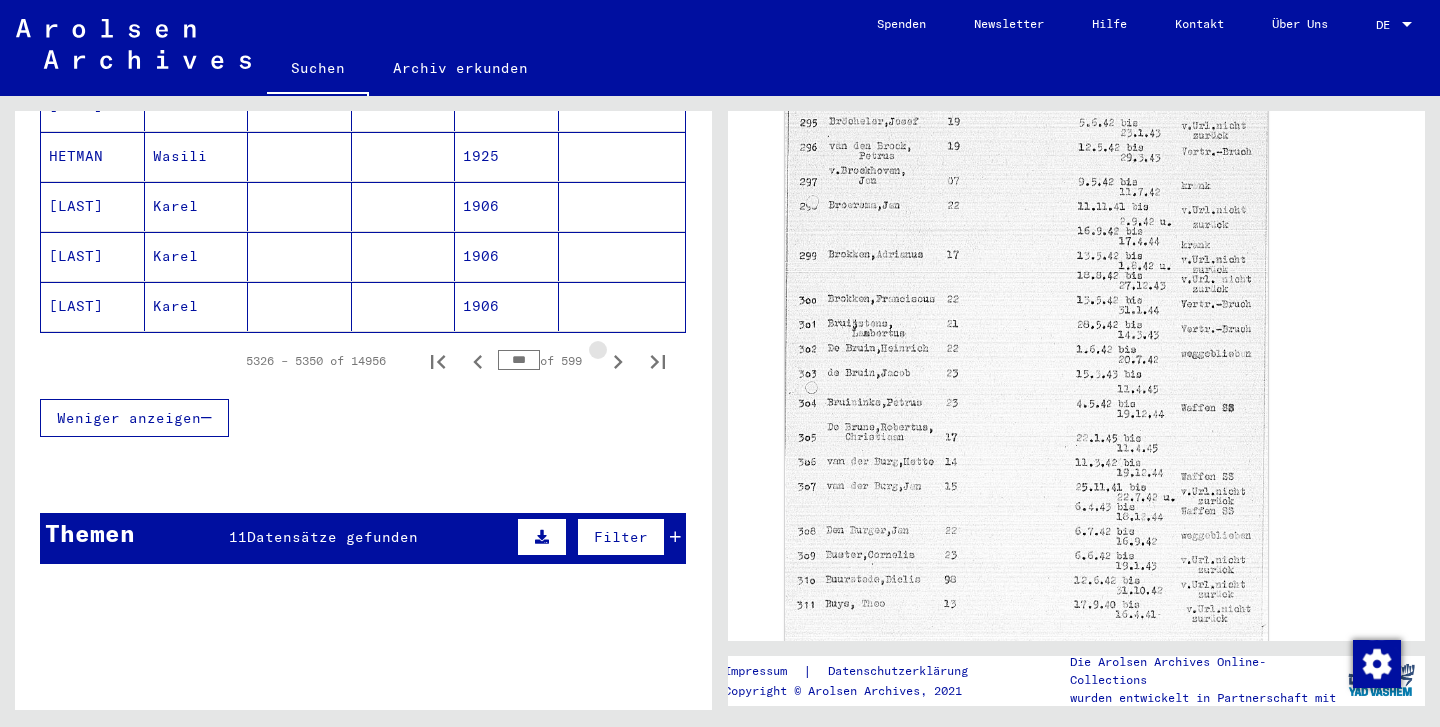 click 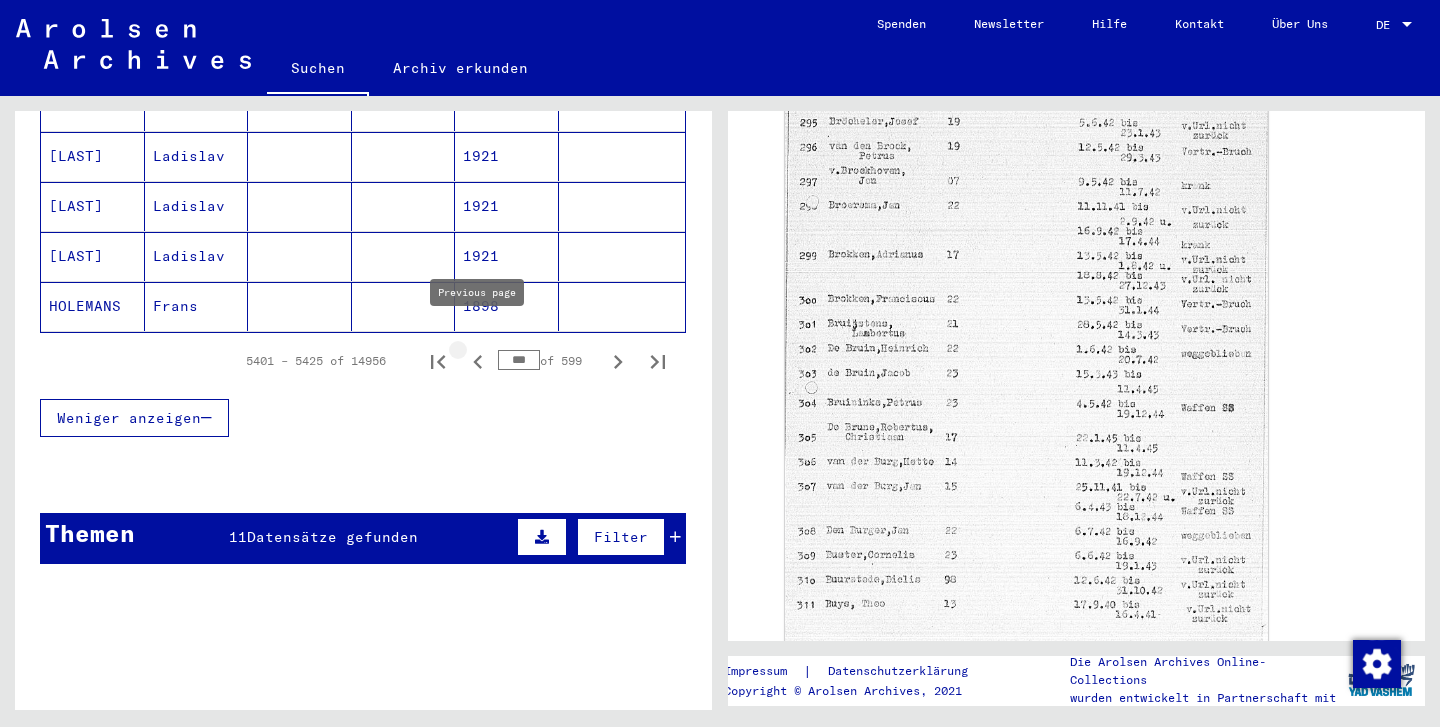 click 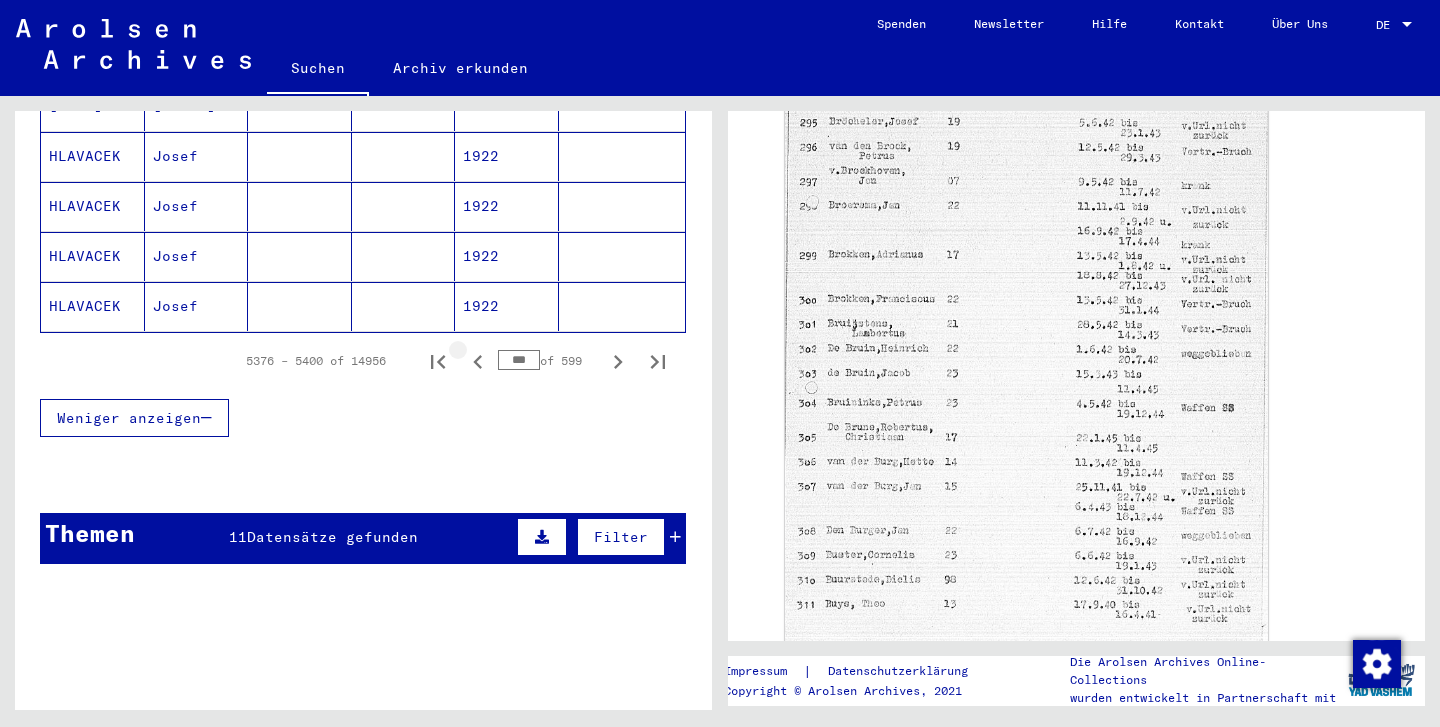 click 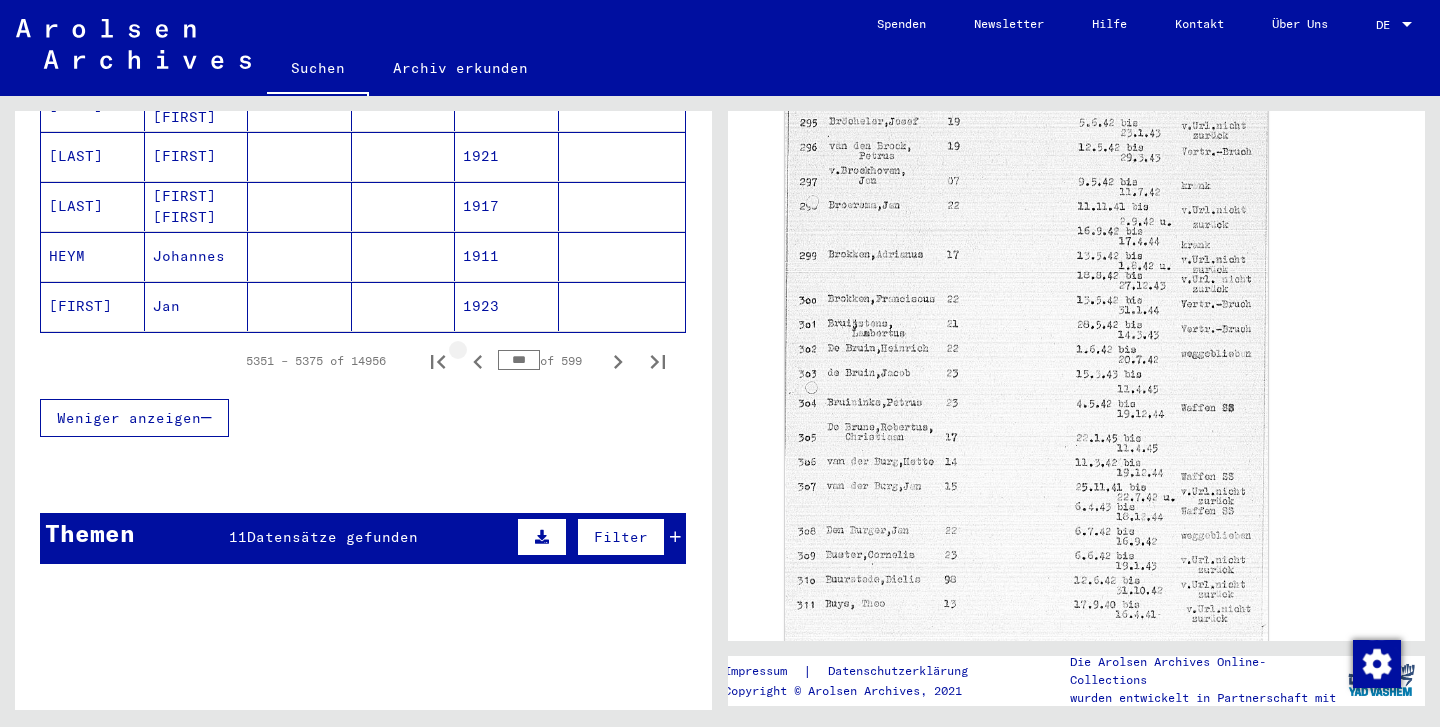 click 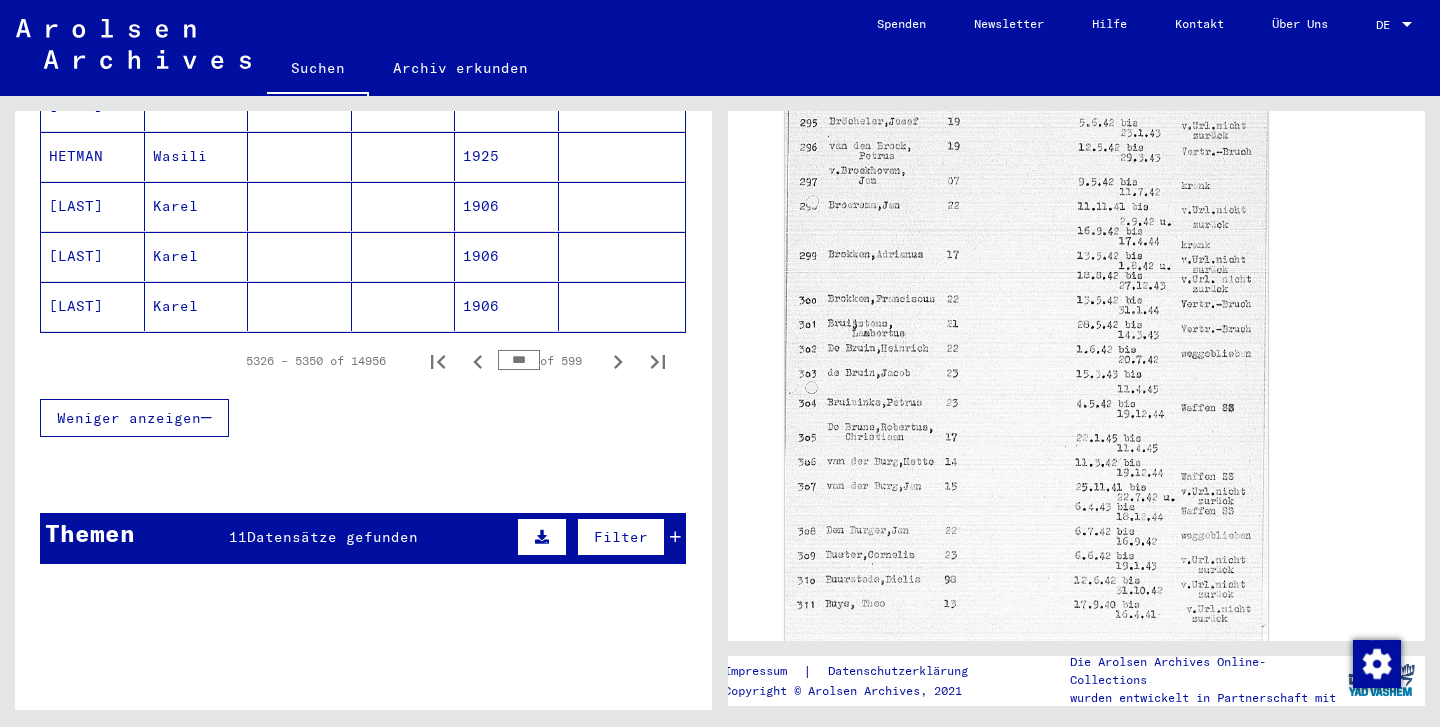 click 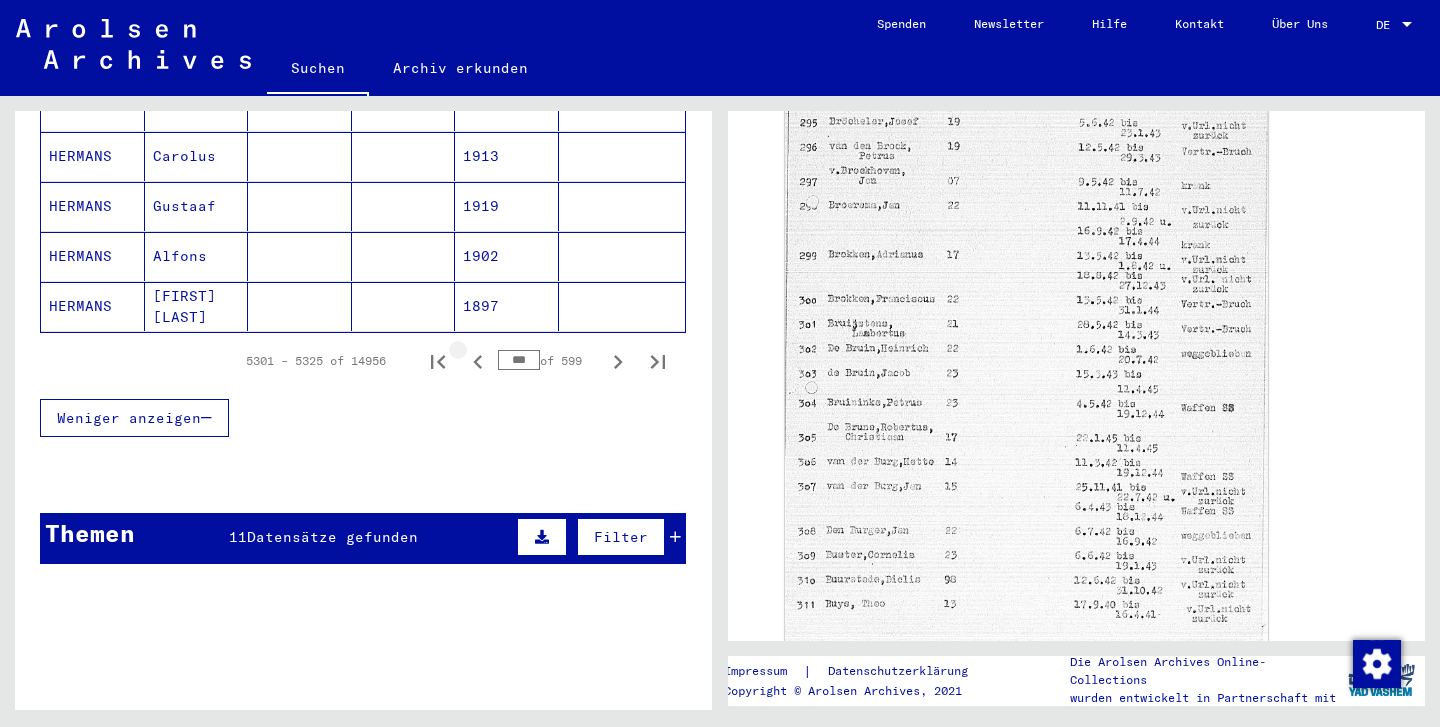 click 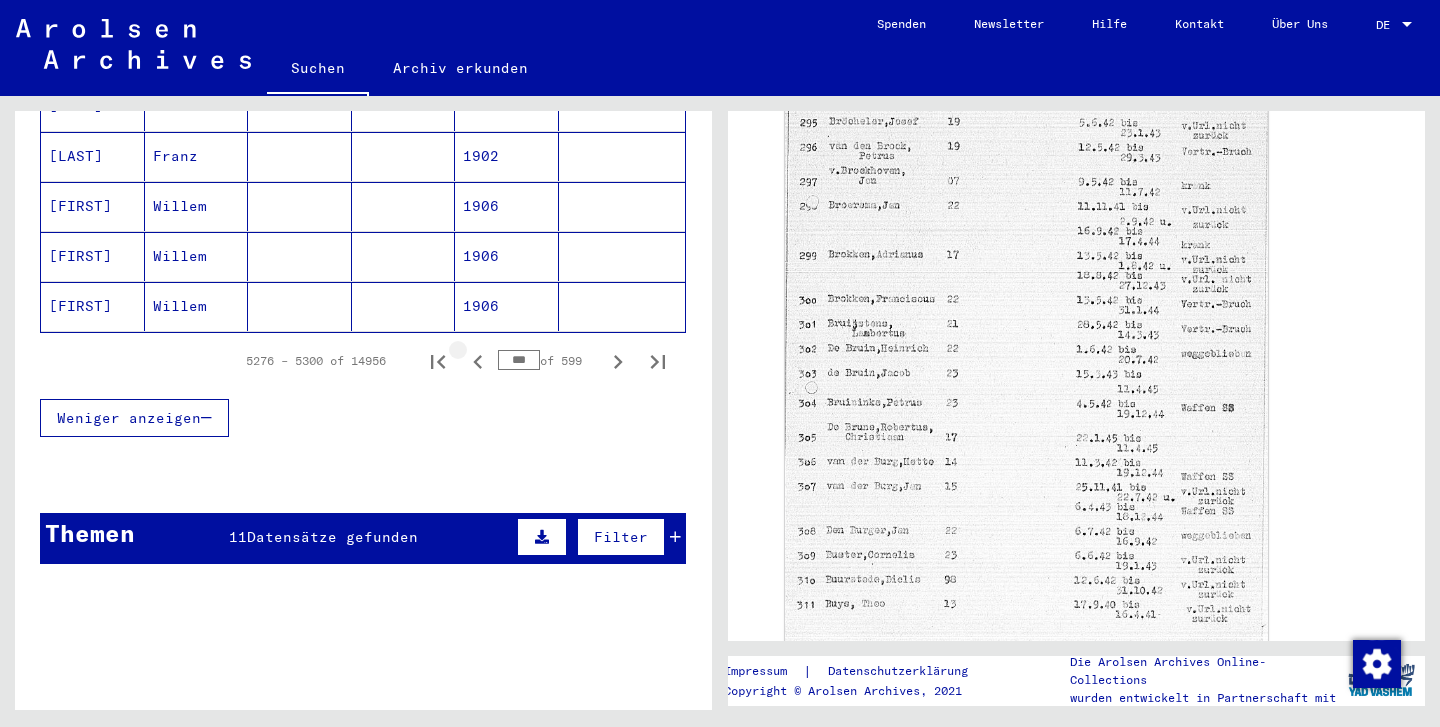 click 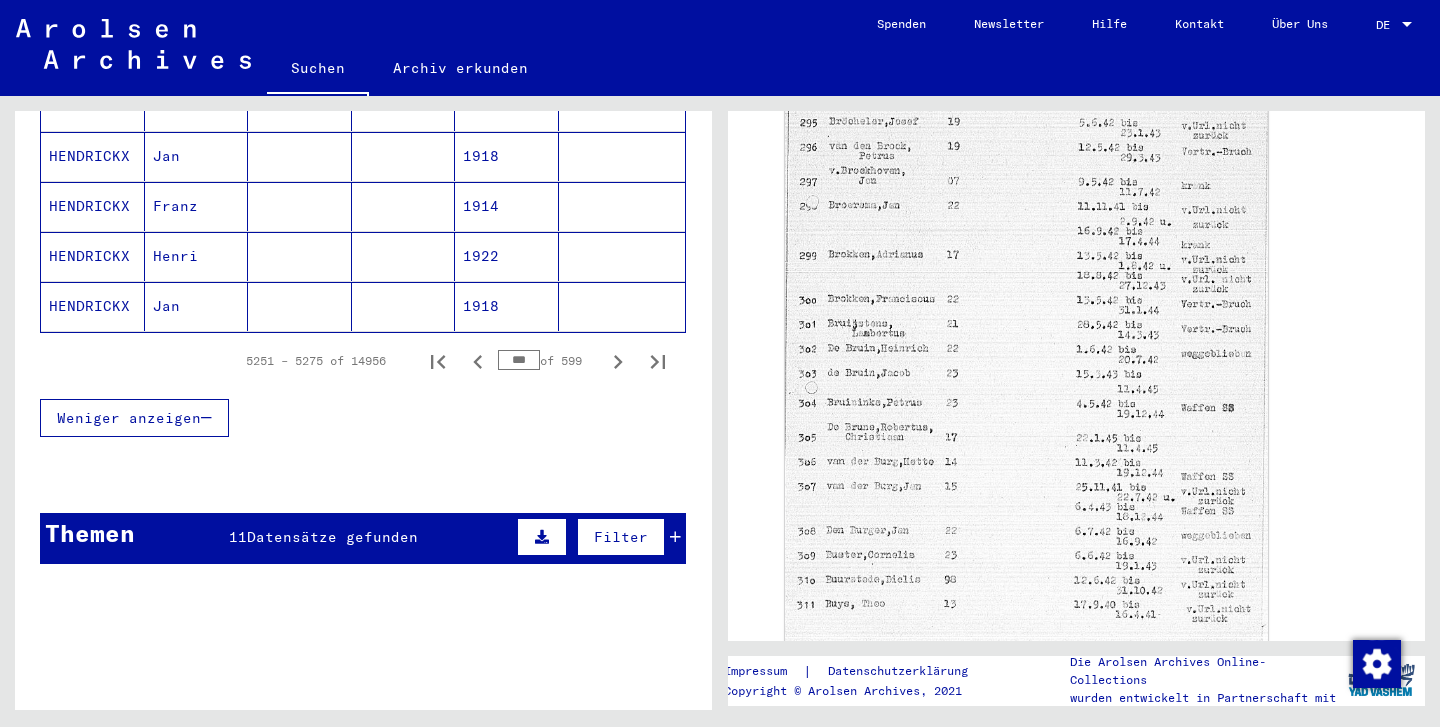 click 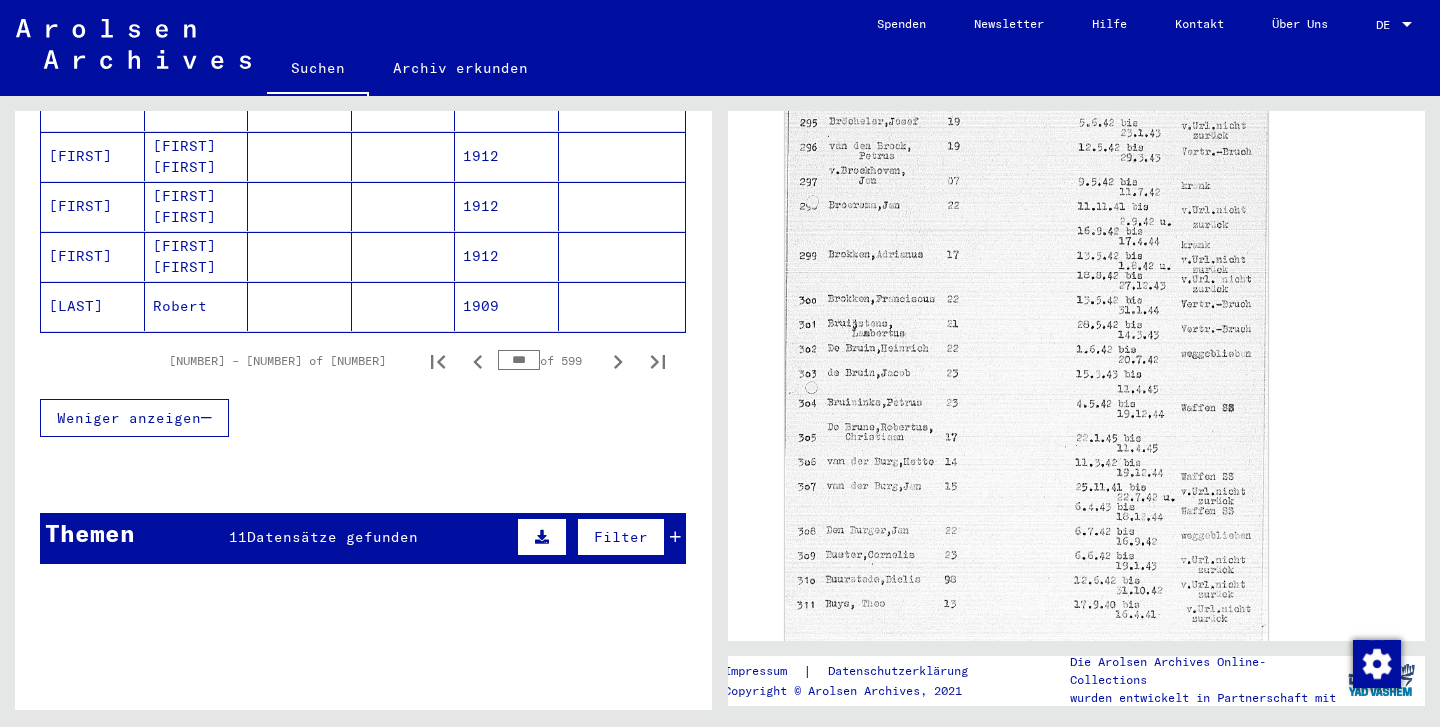 click 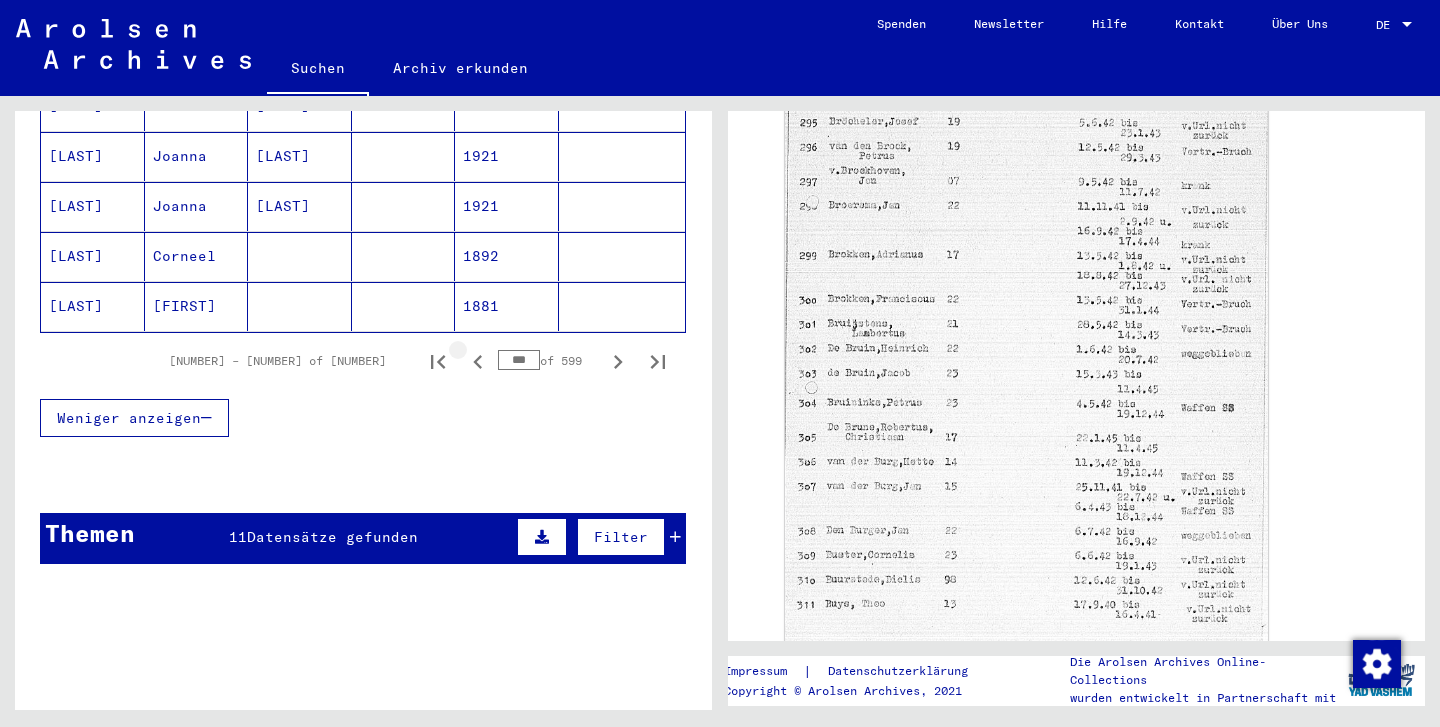 click 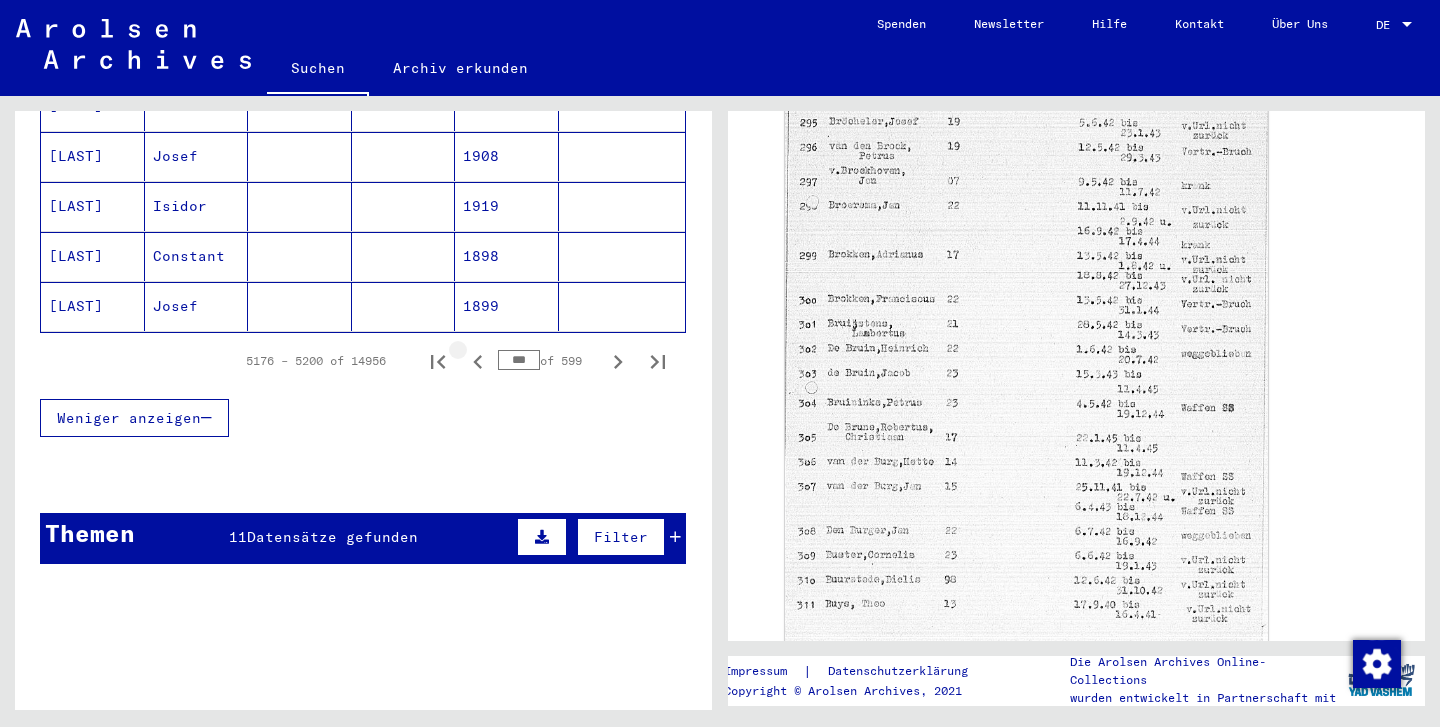 click 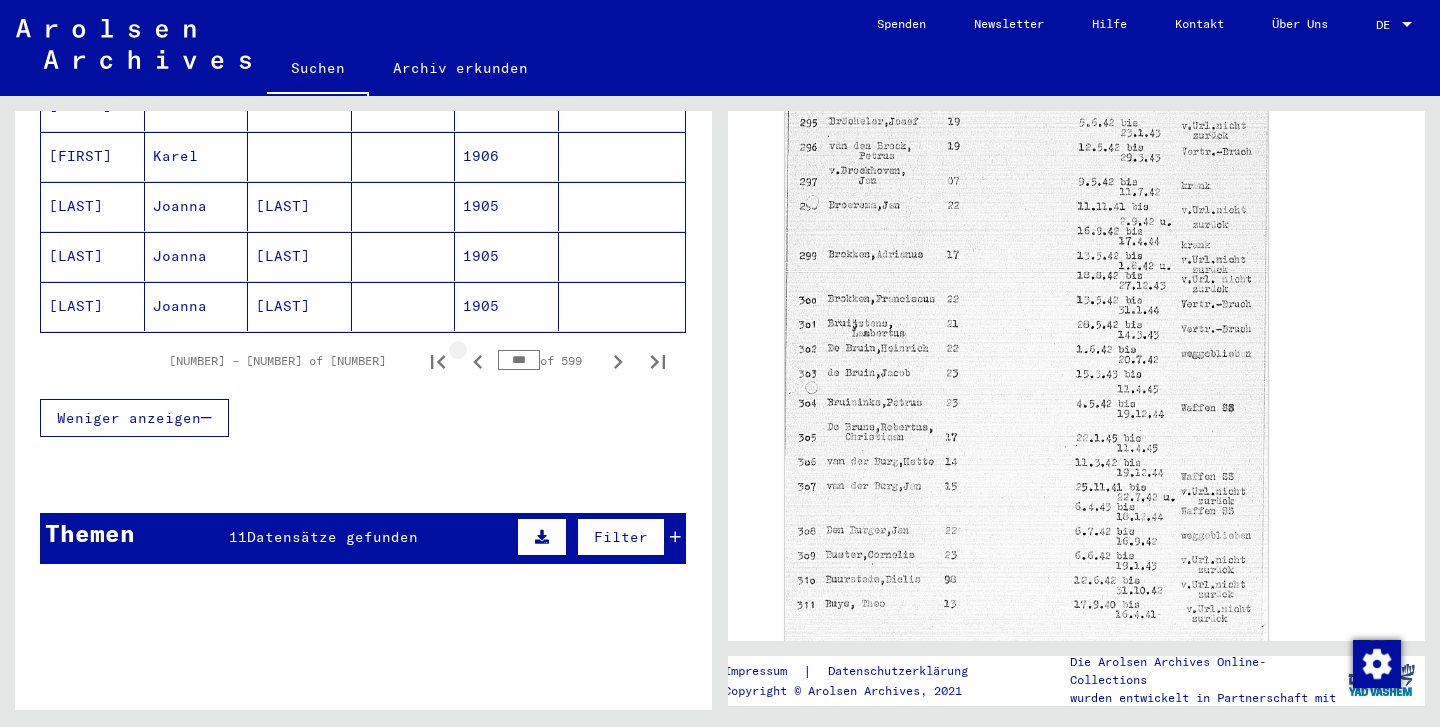 click 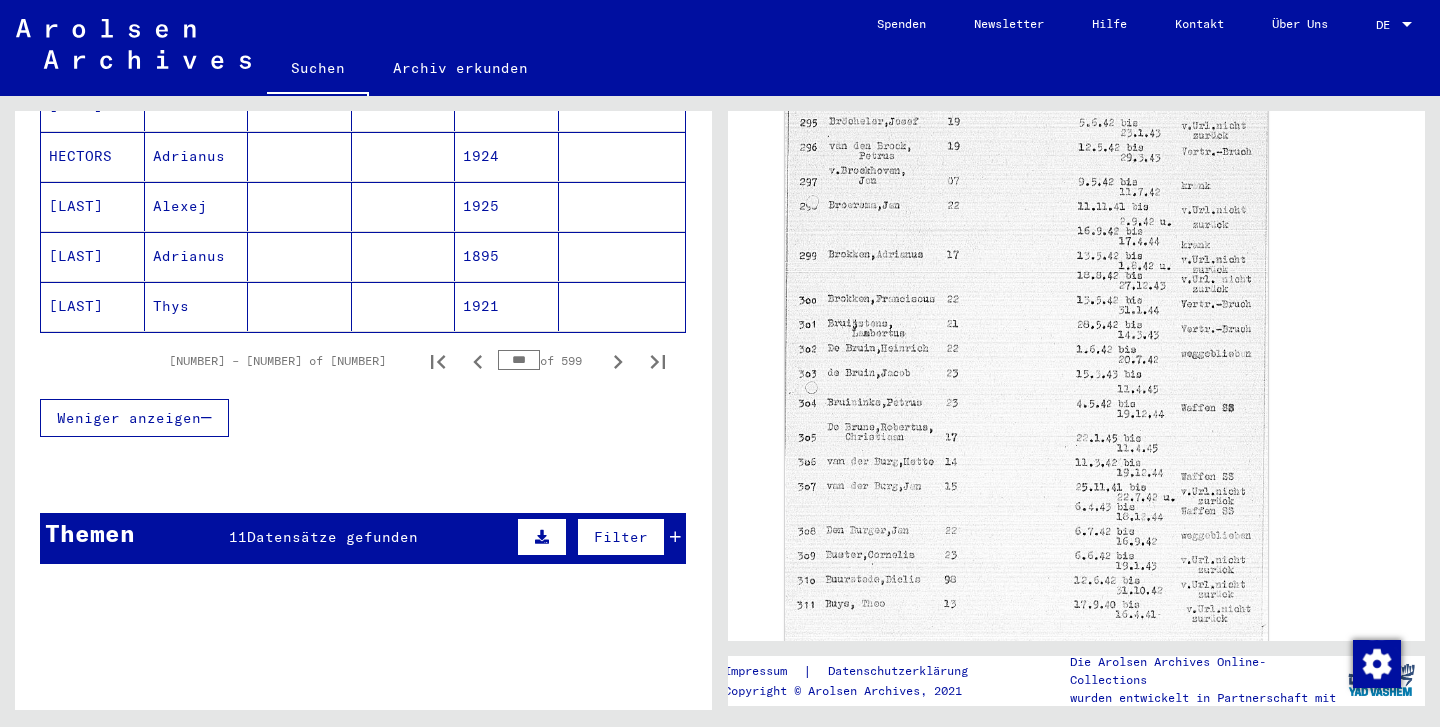 click 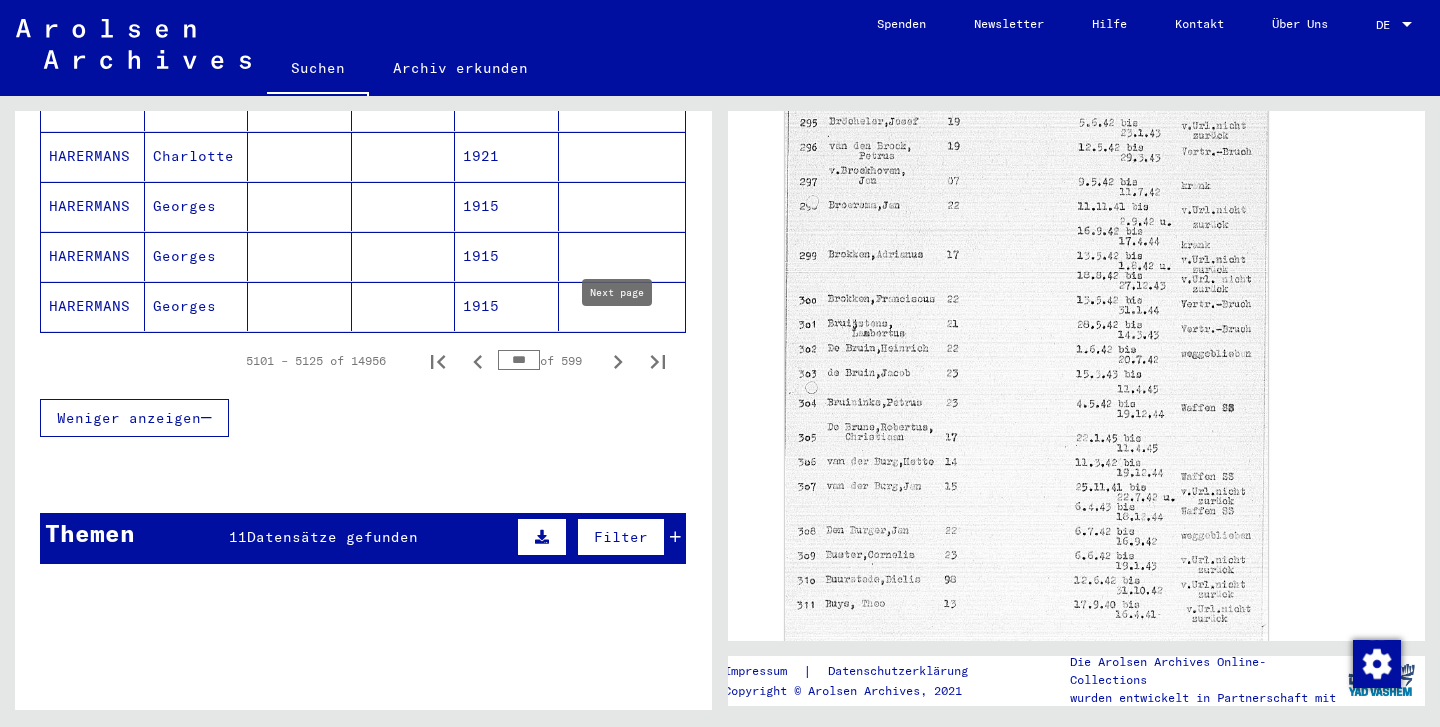 click 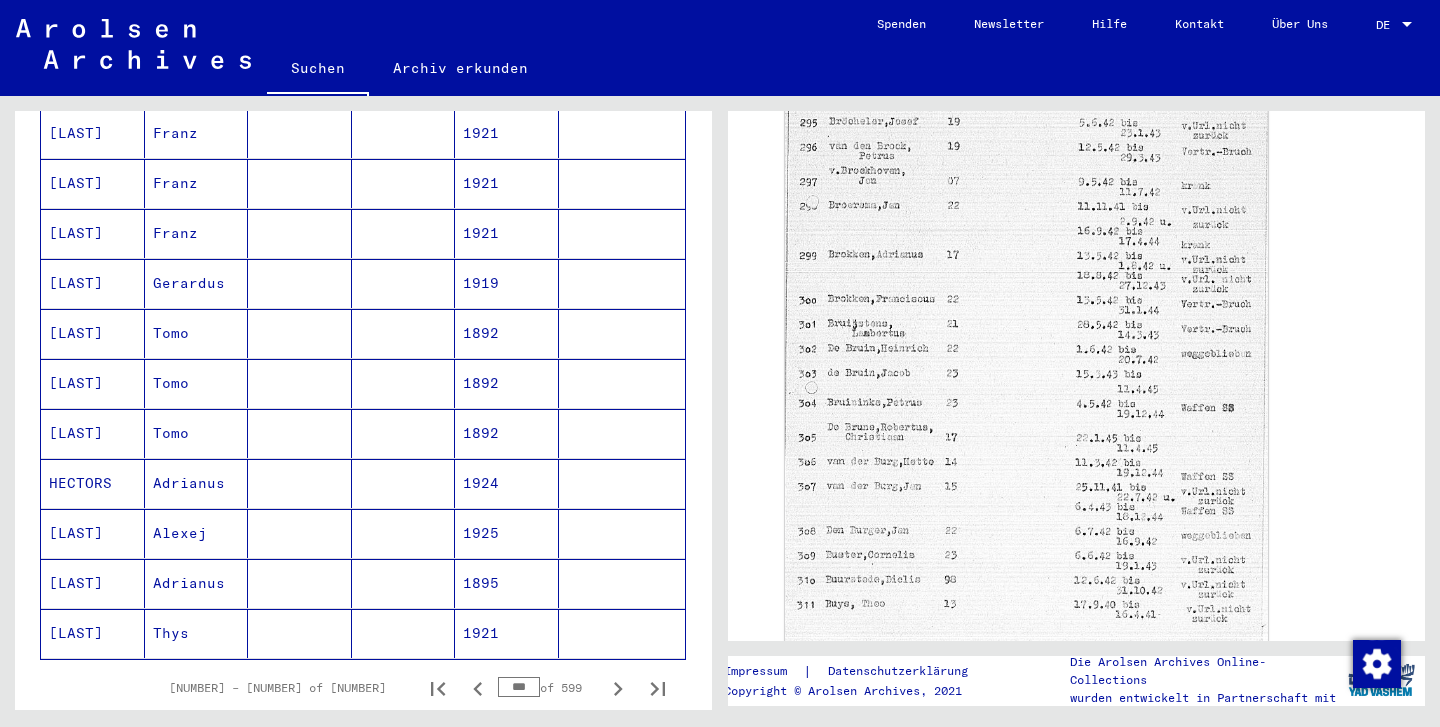 scroll, scrollTop: 1173, scrollLeft: 0, axis: vertical 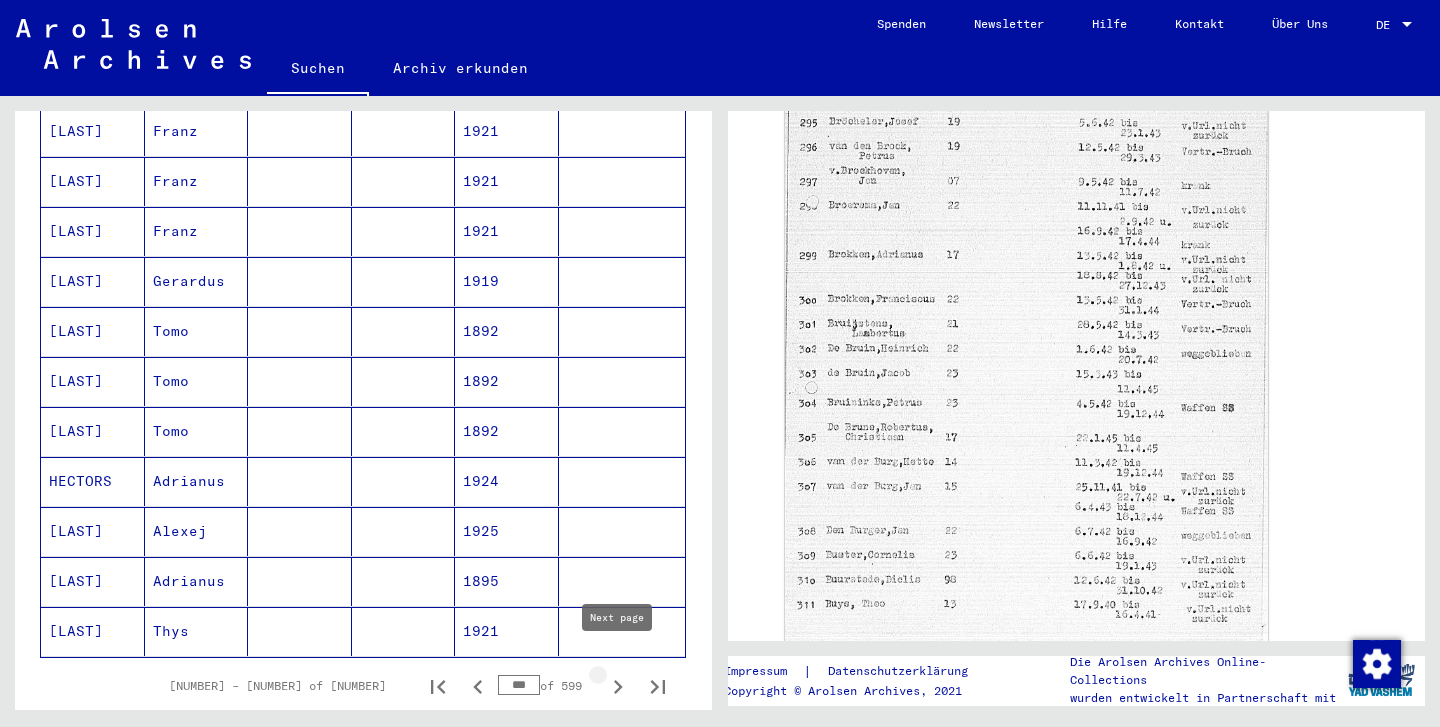 click 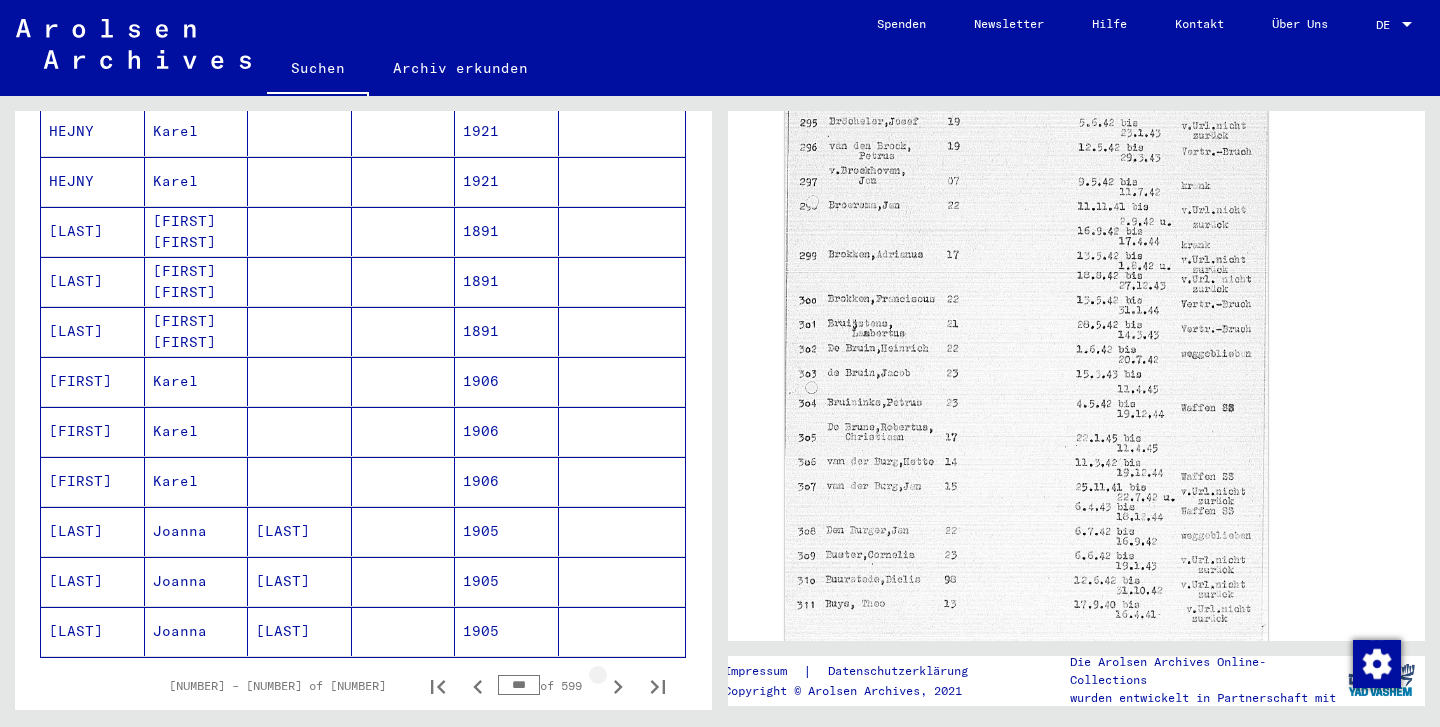 click 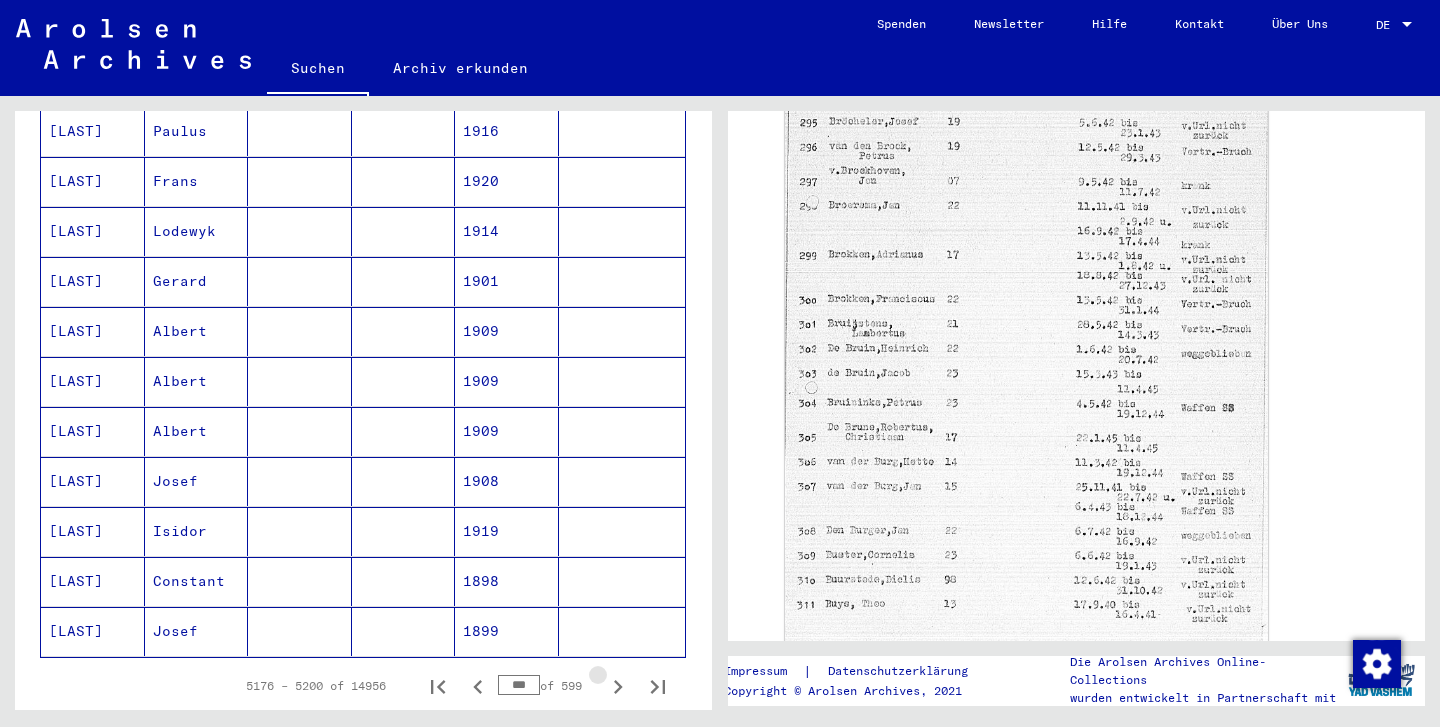 click 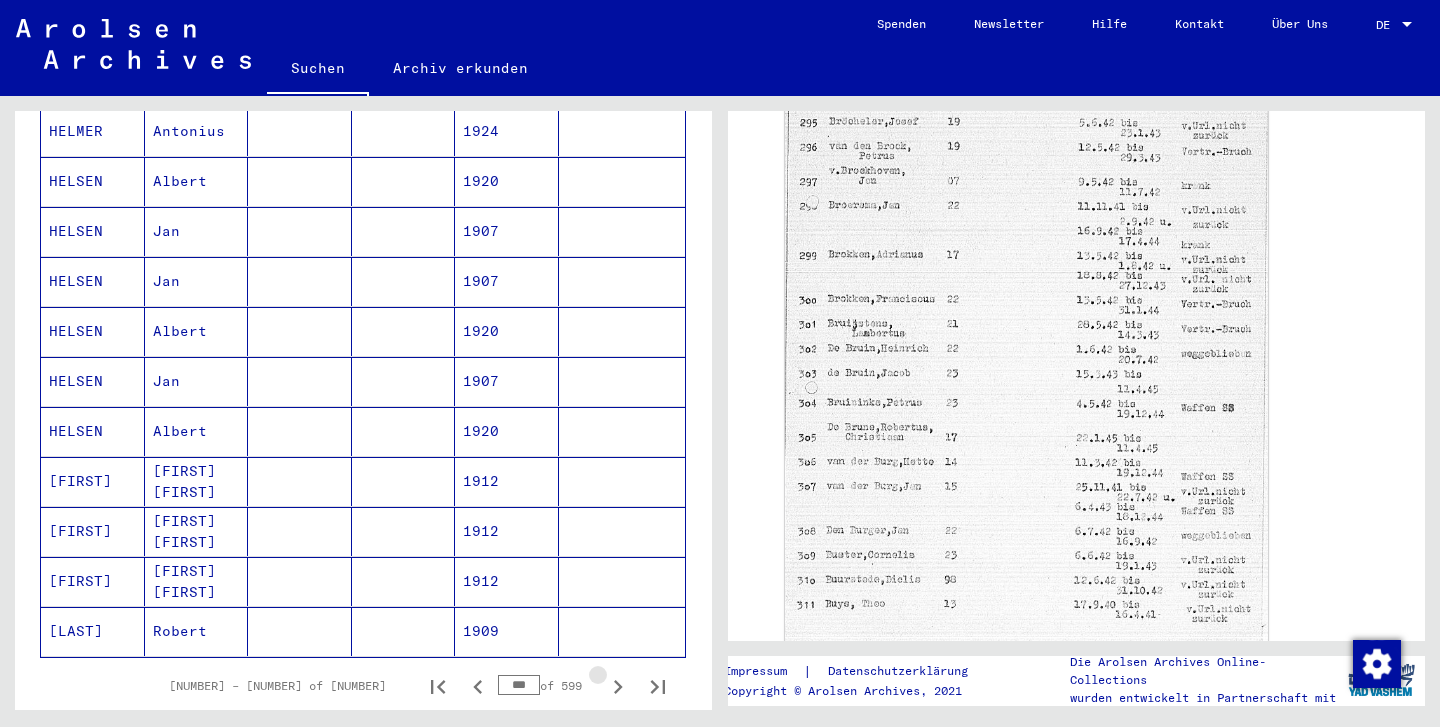 click 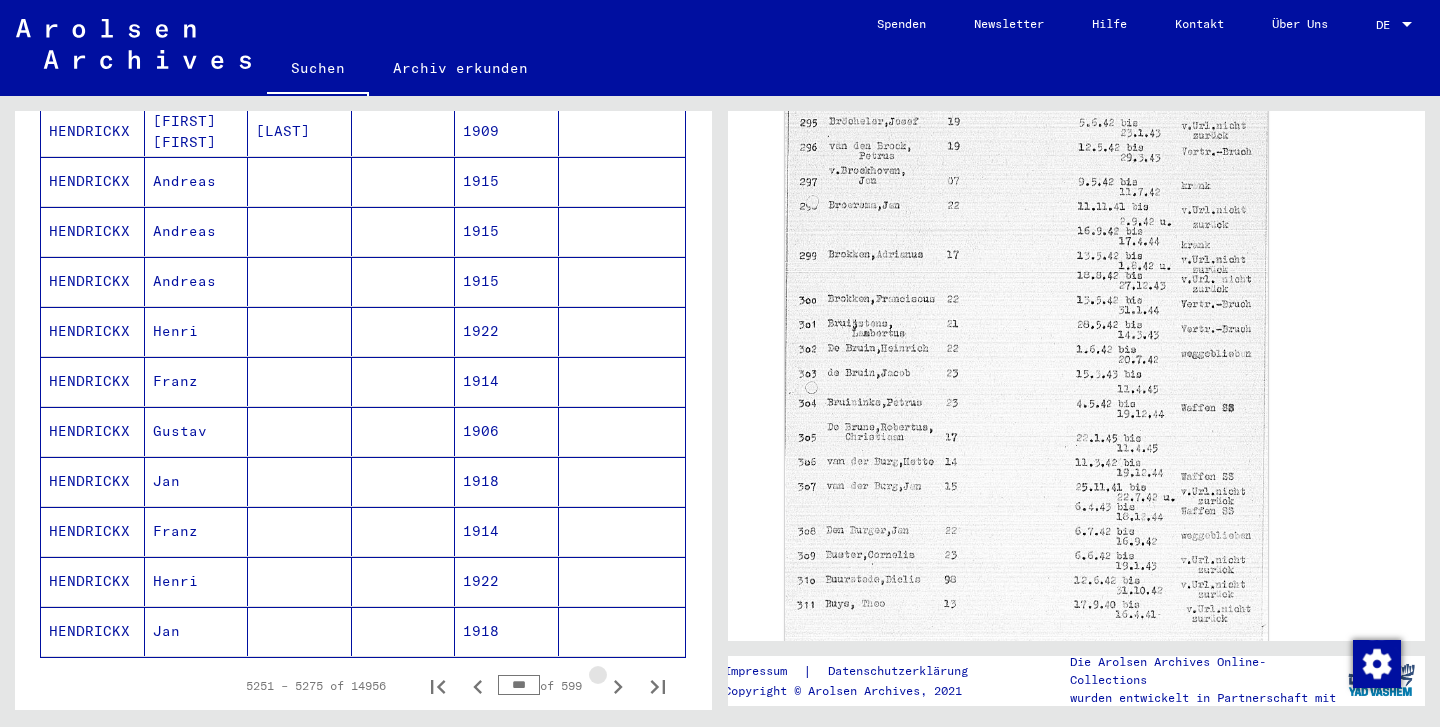 click 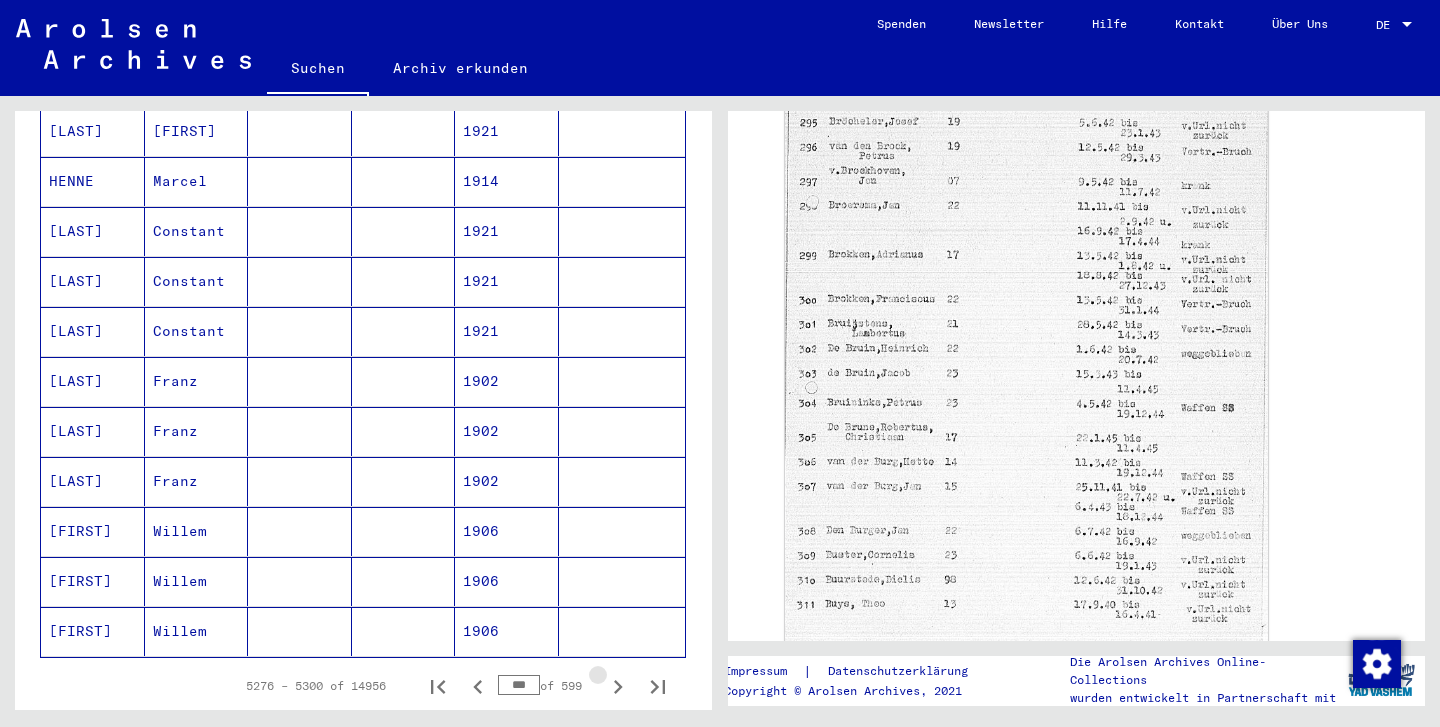 click 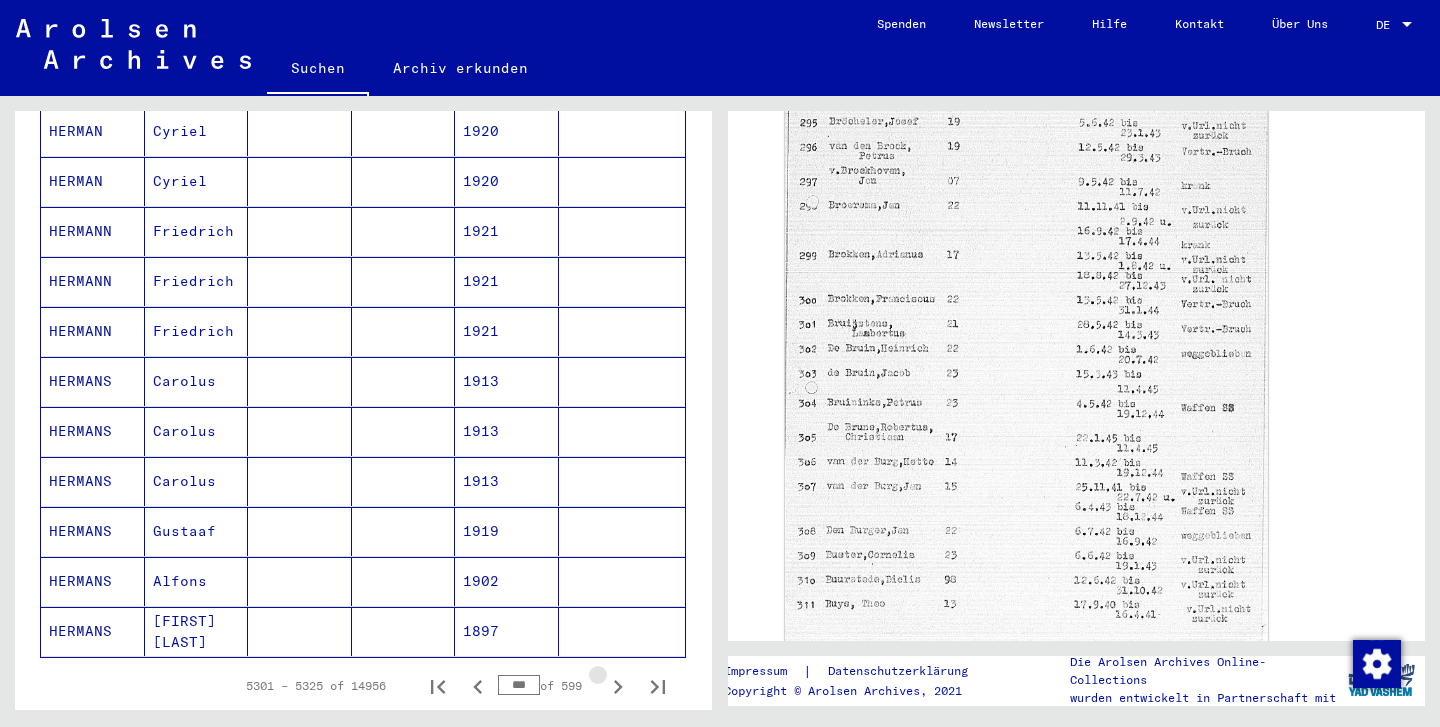 click 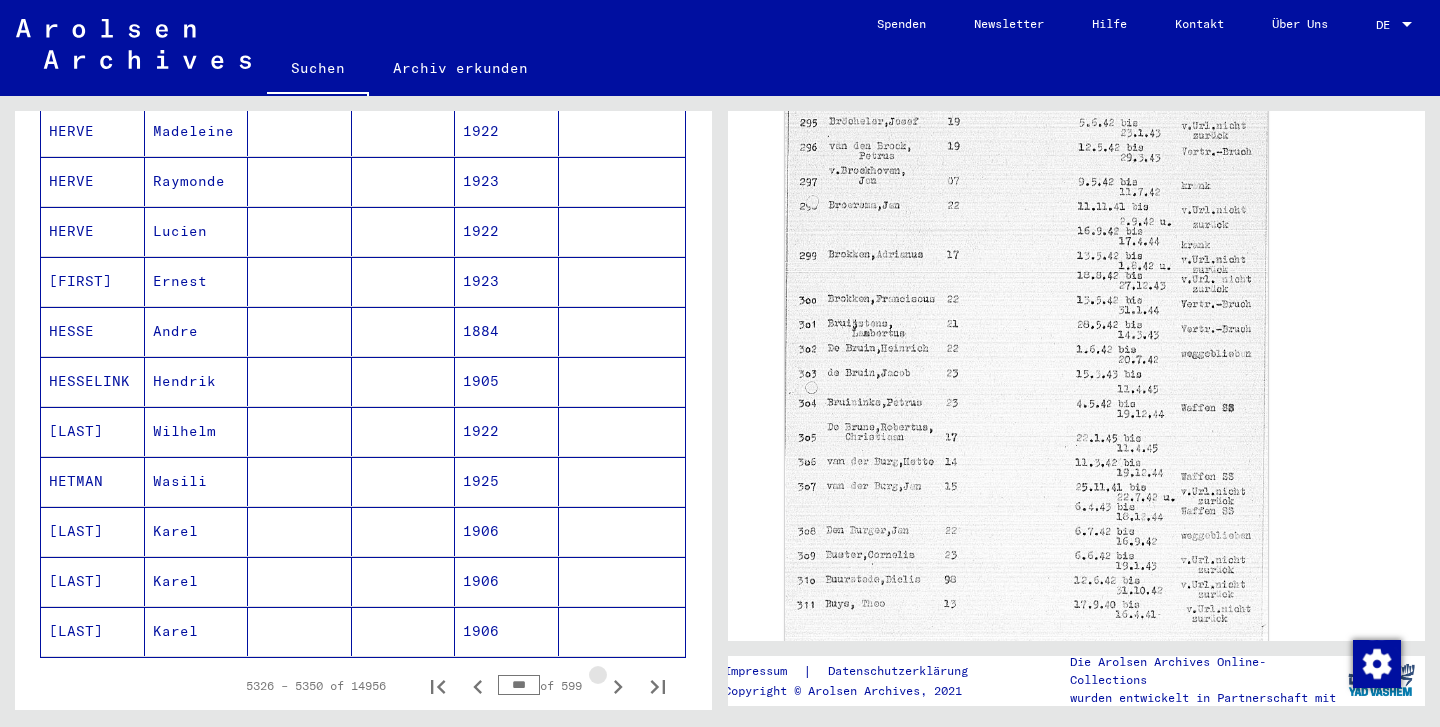 click 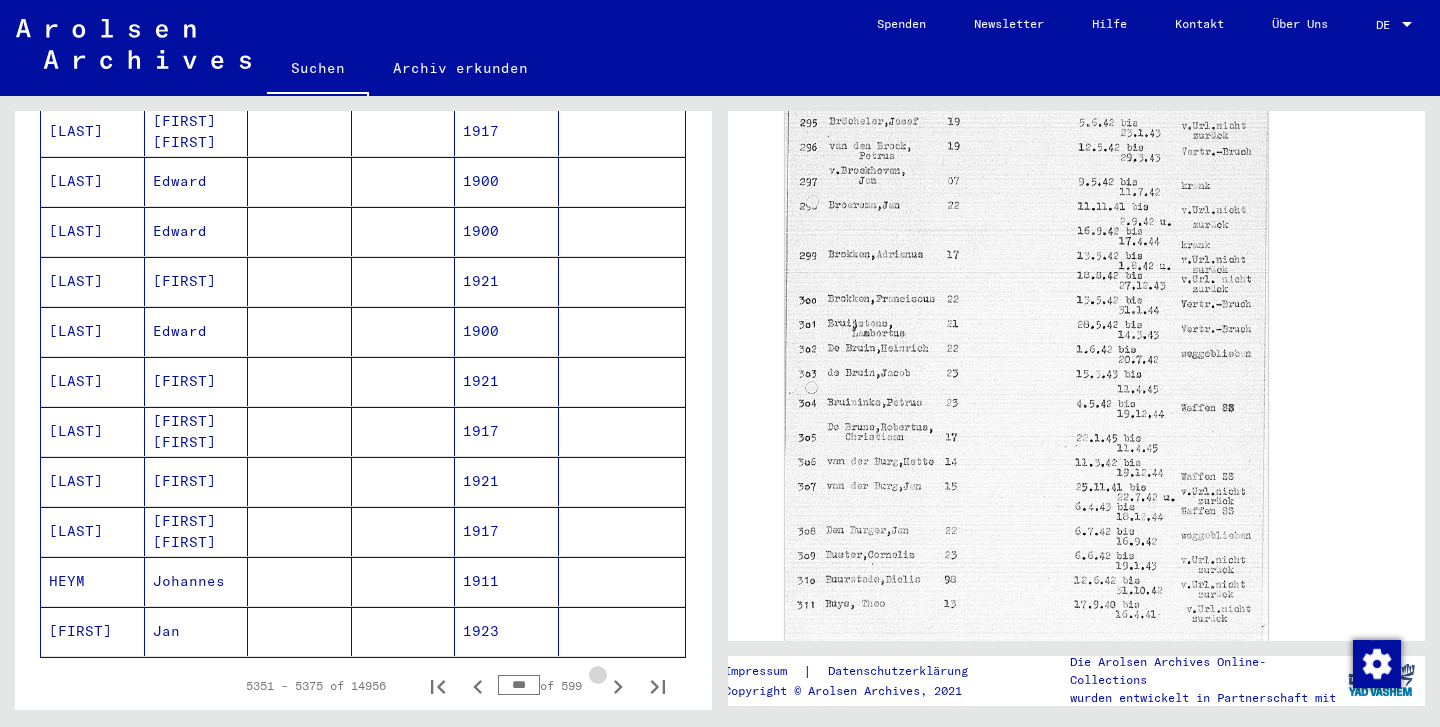 click 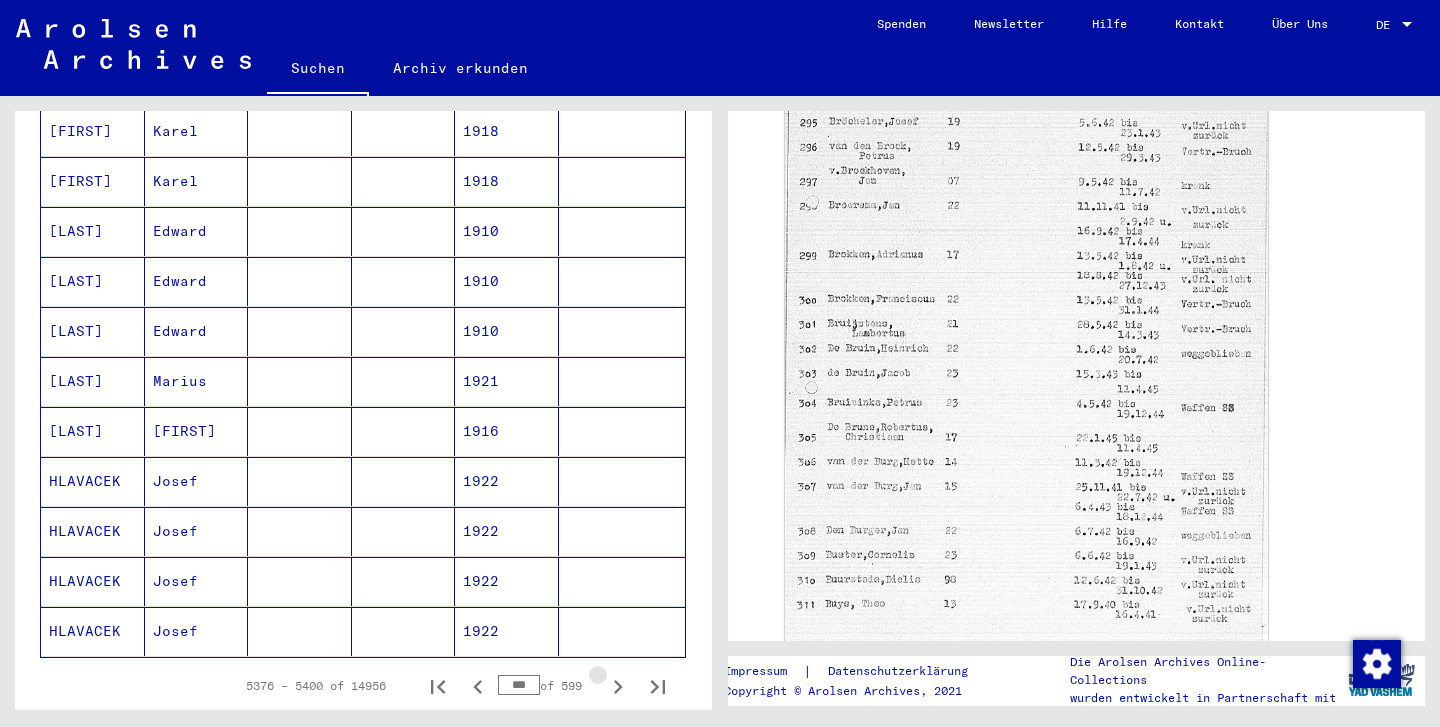 click 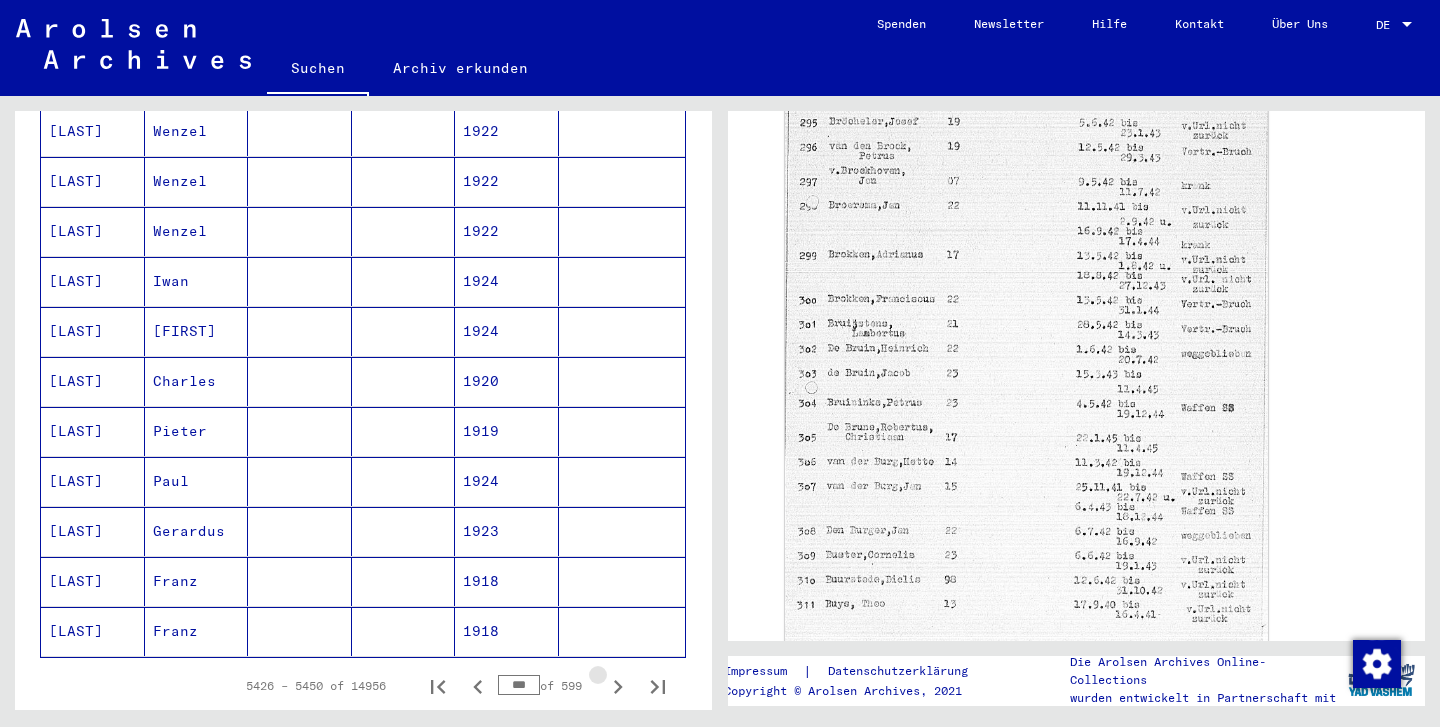 click 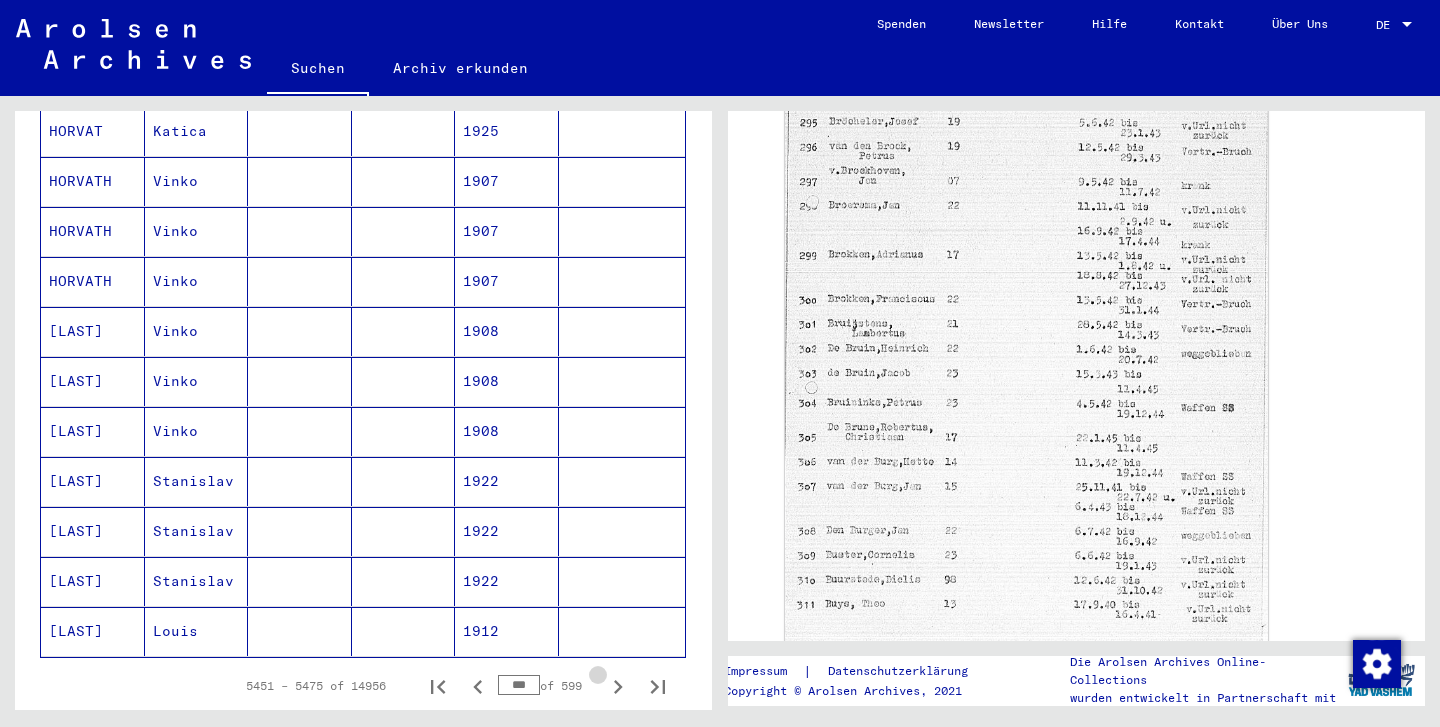 click 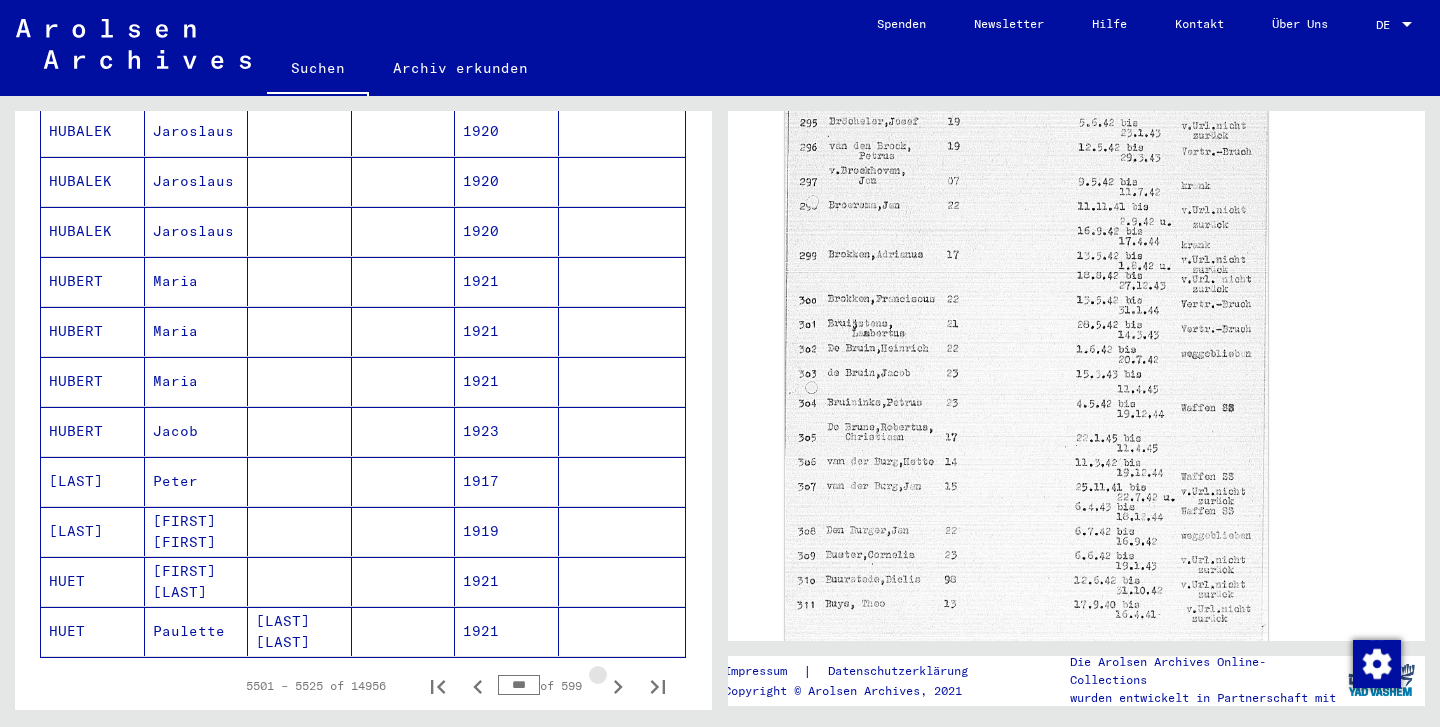 click 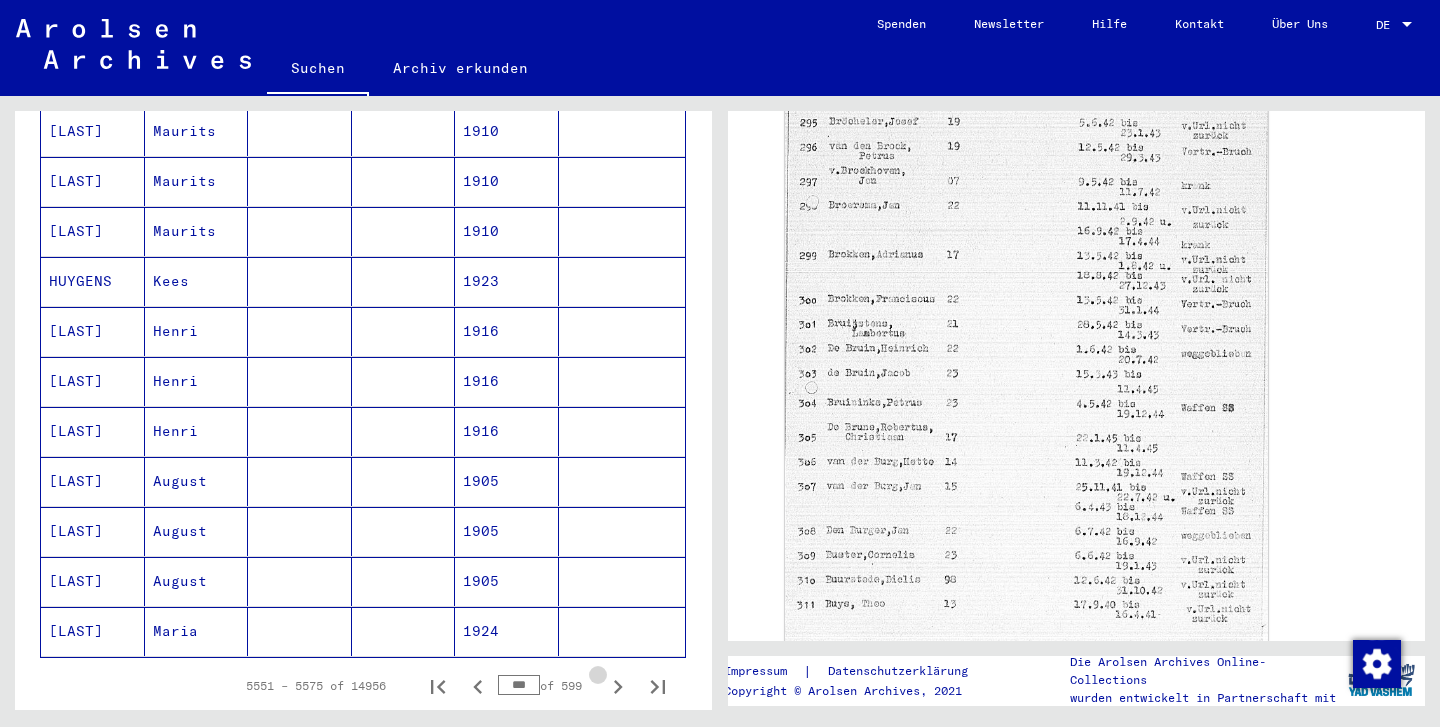 click 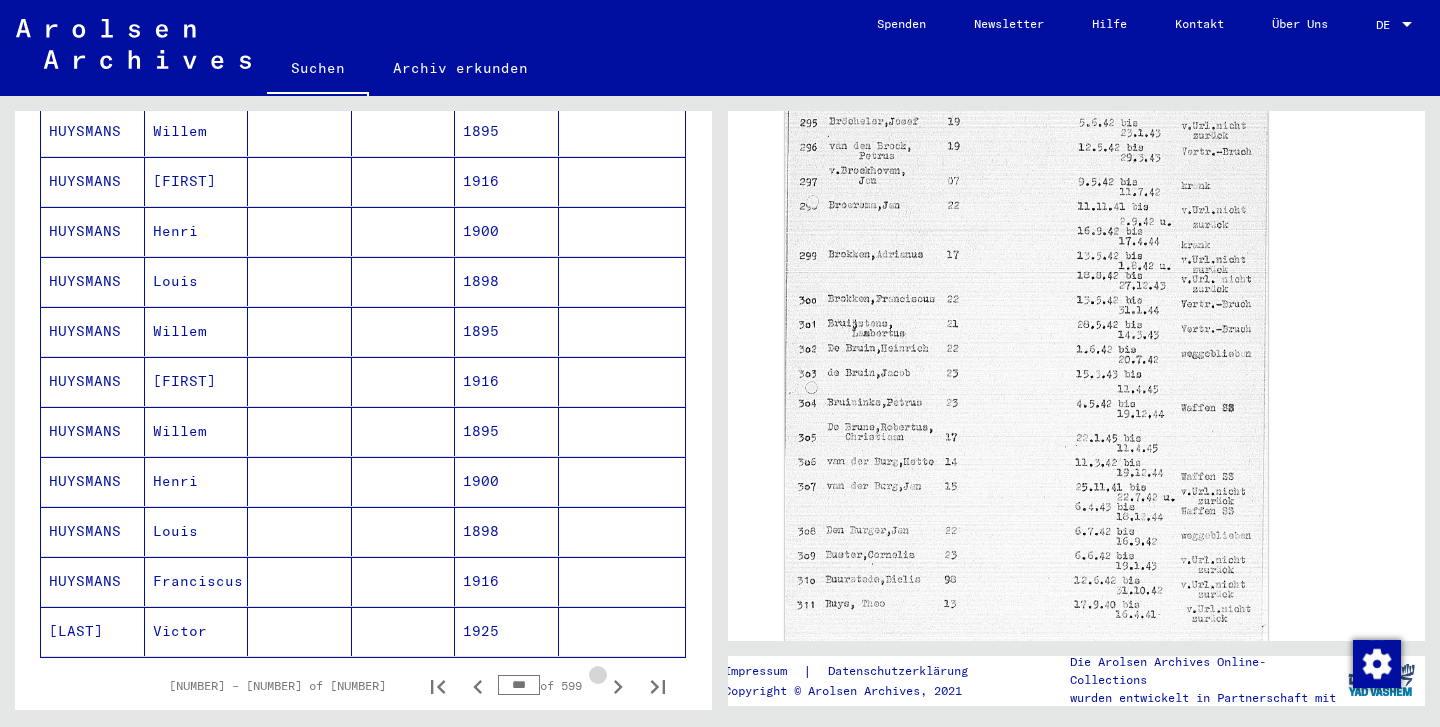 click 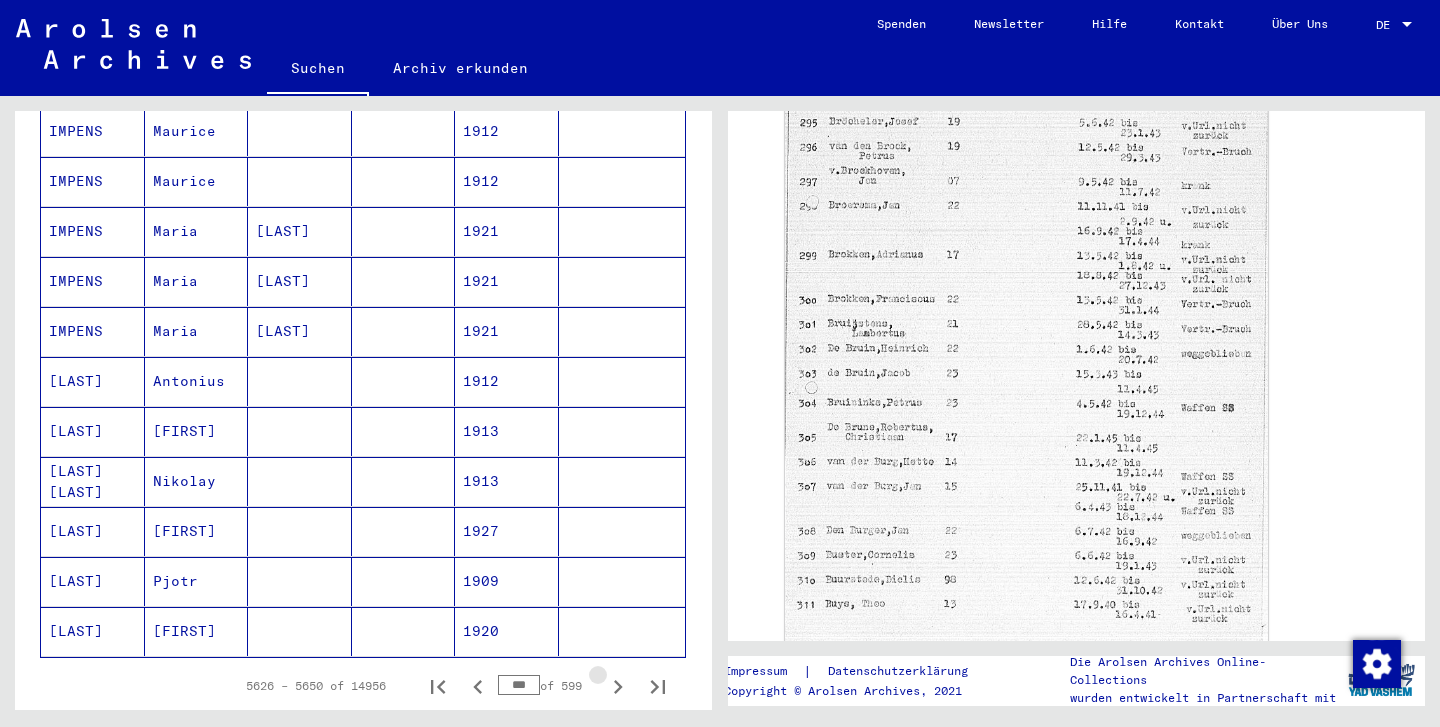 click 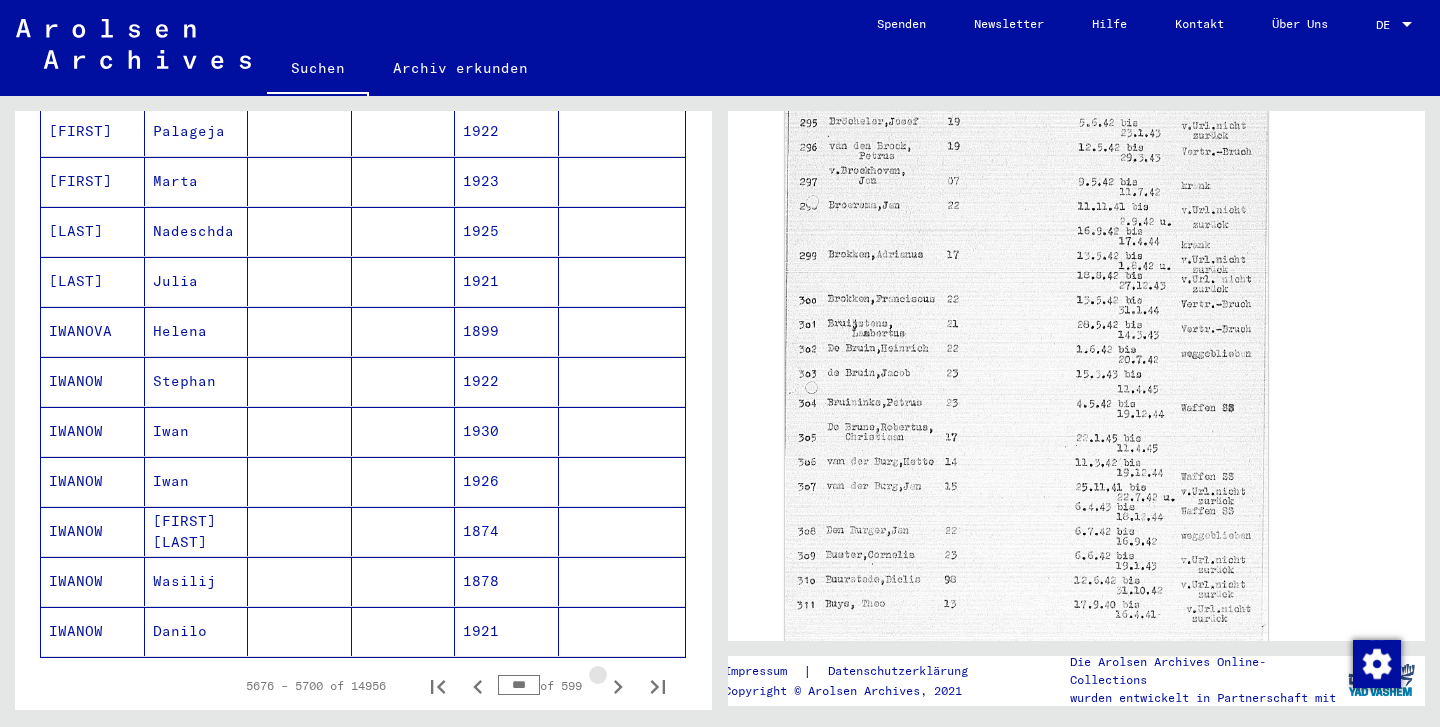 click 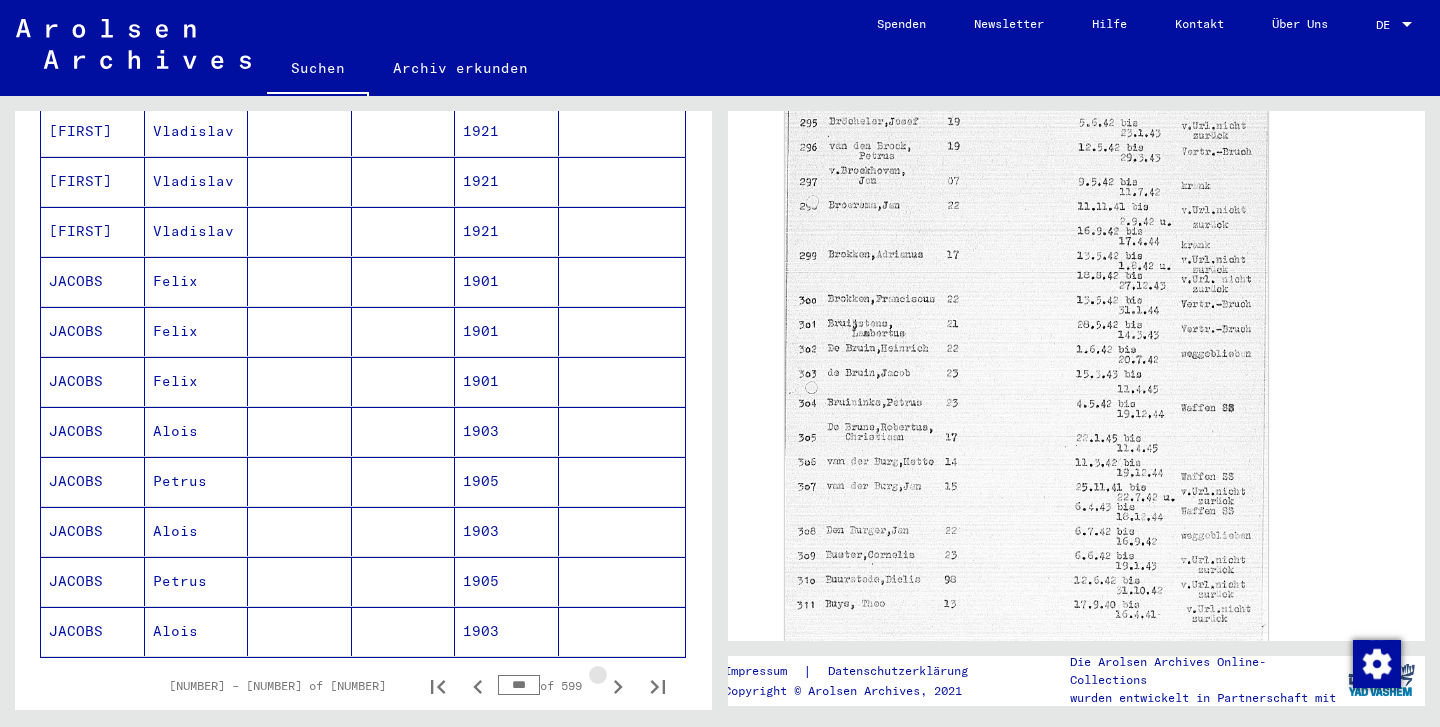 click 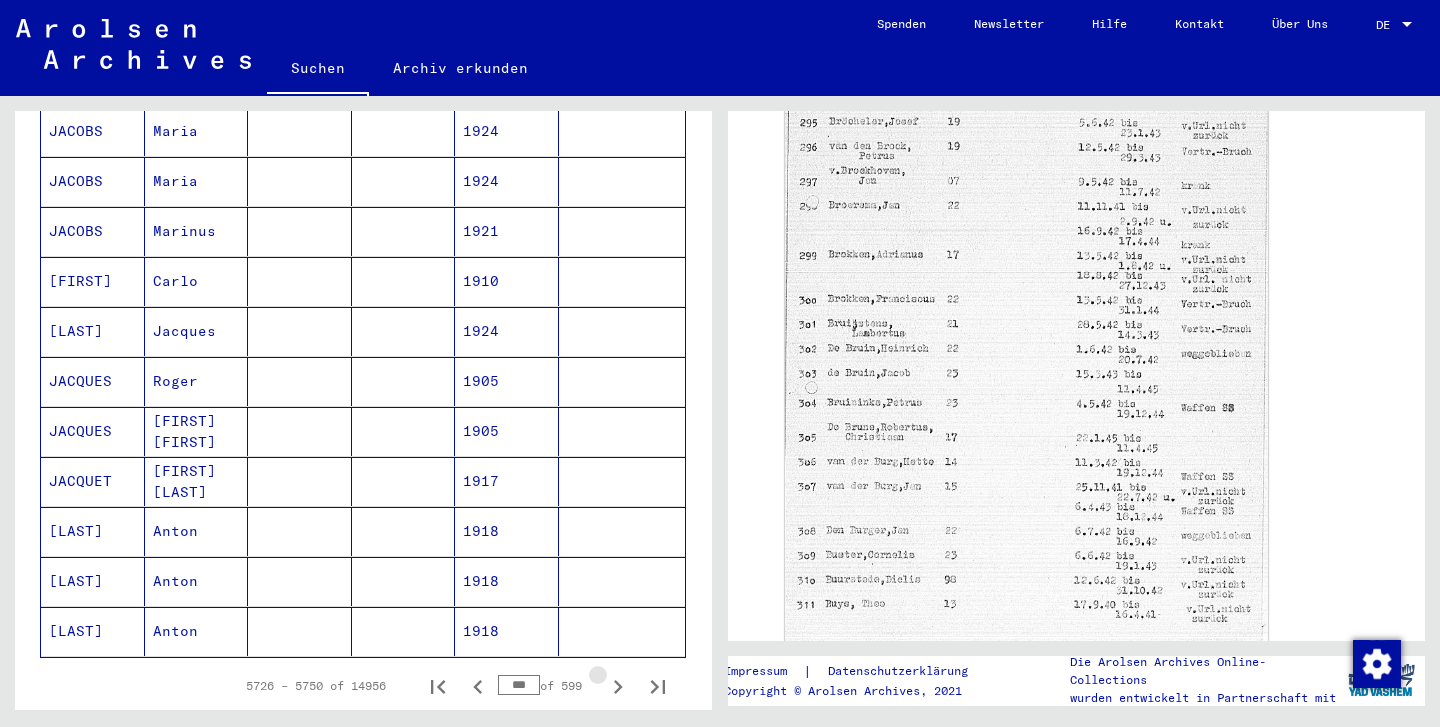 click 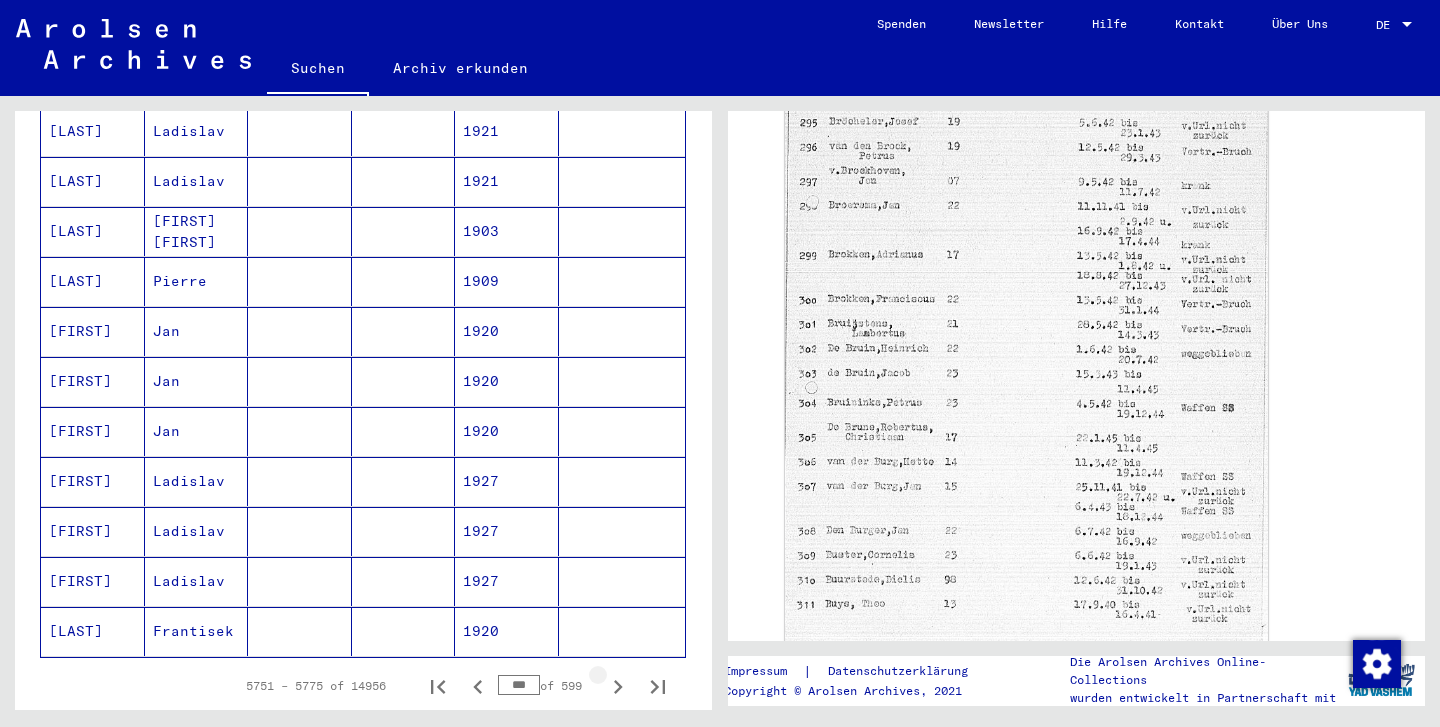 click 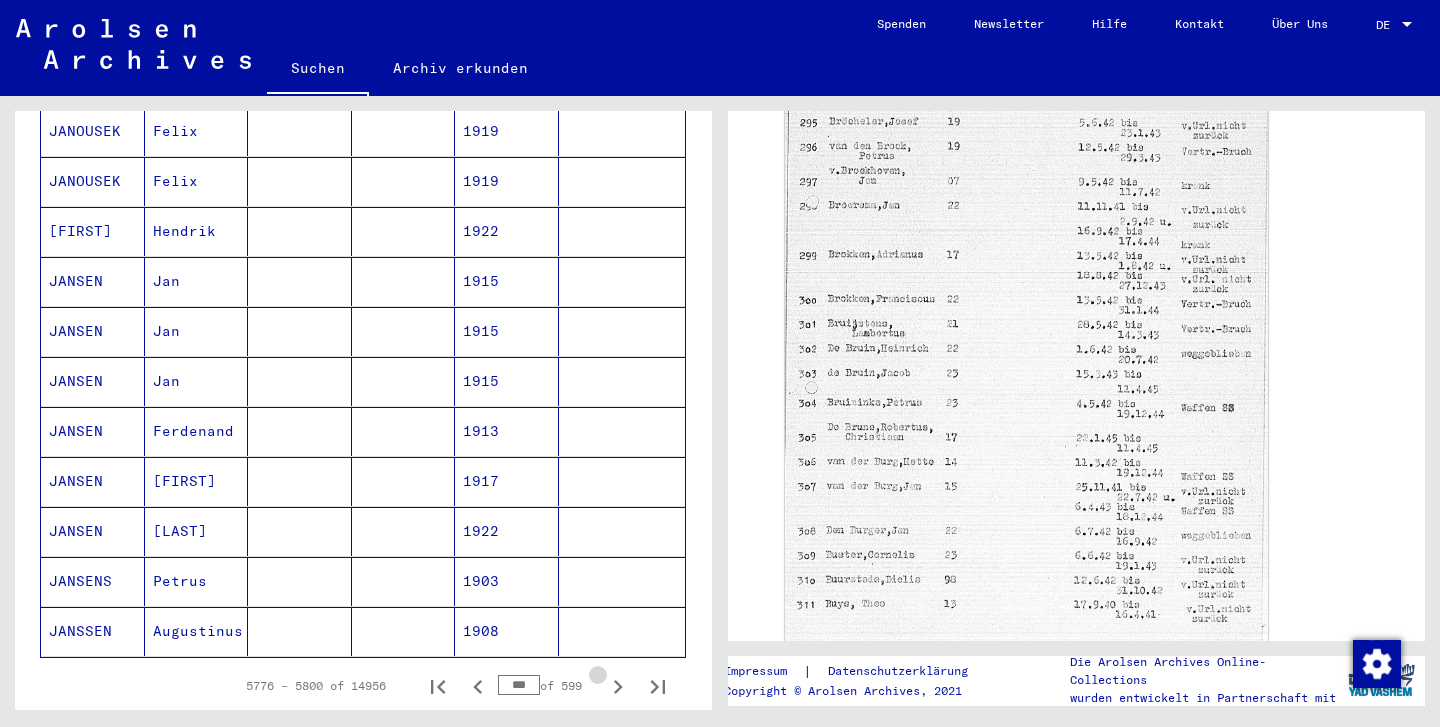 click 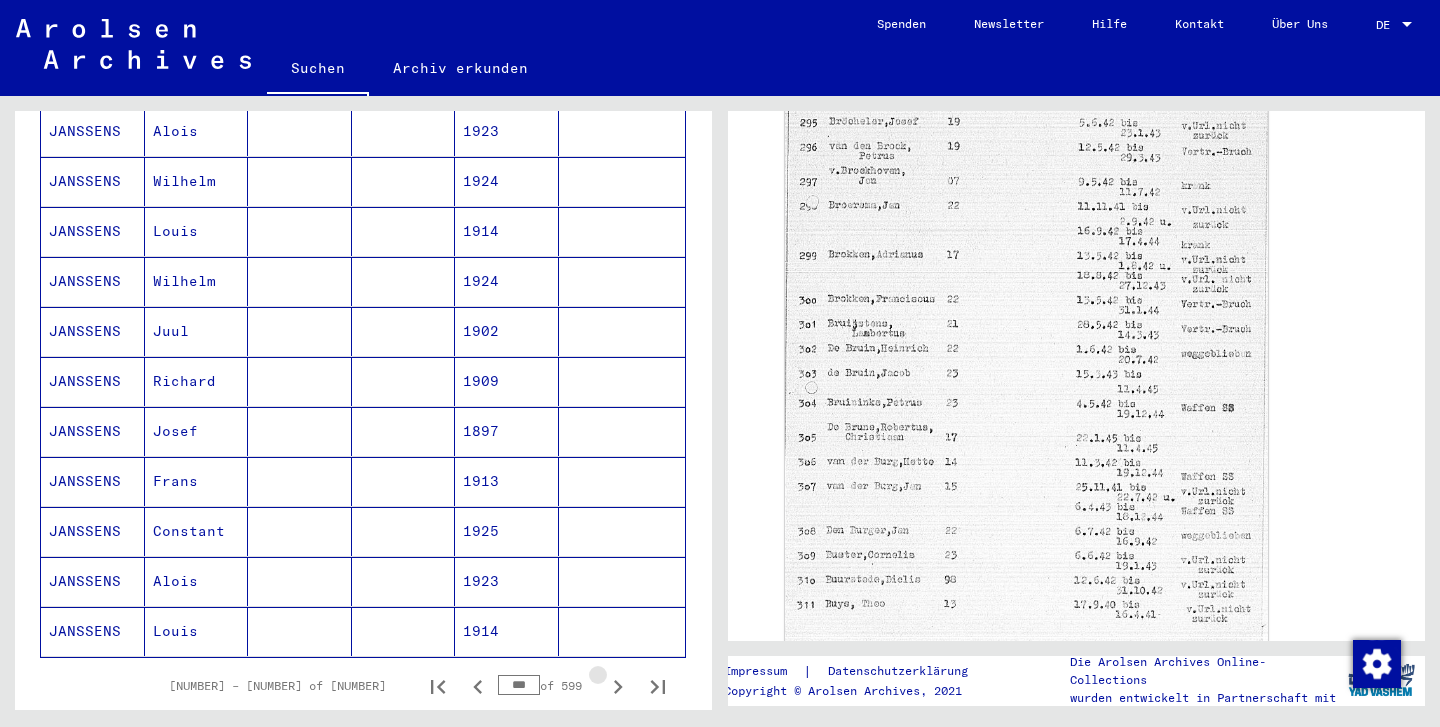 click 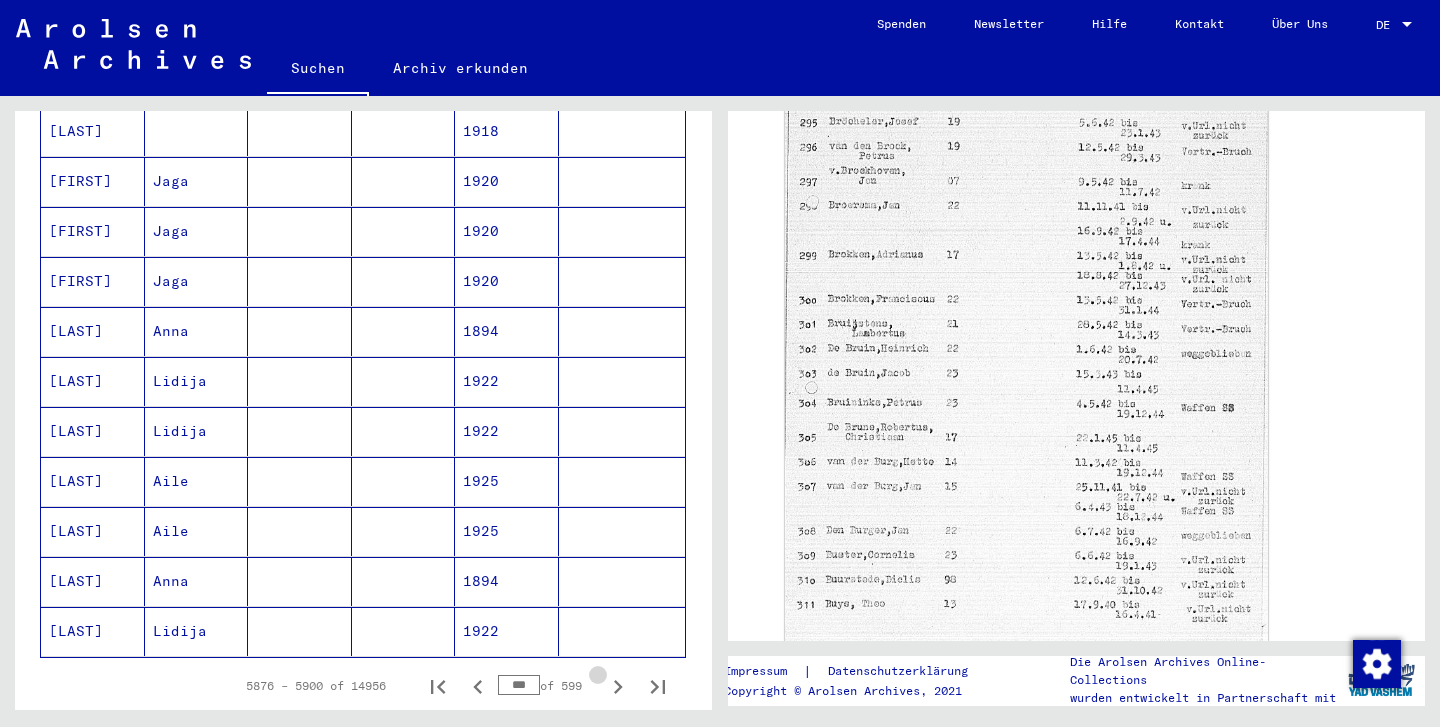 click 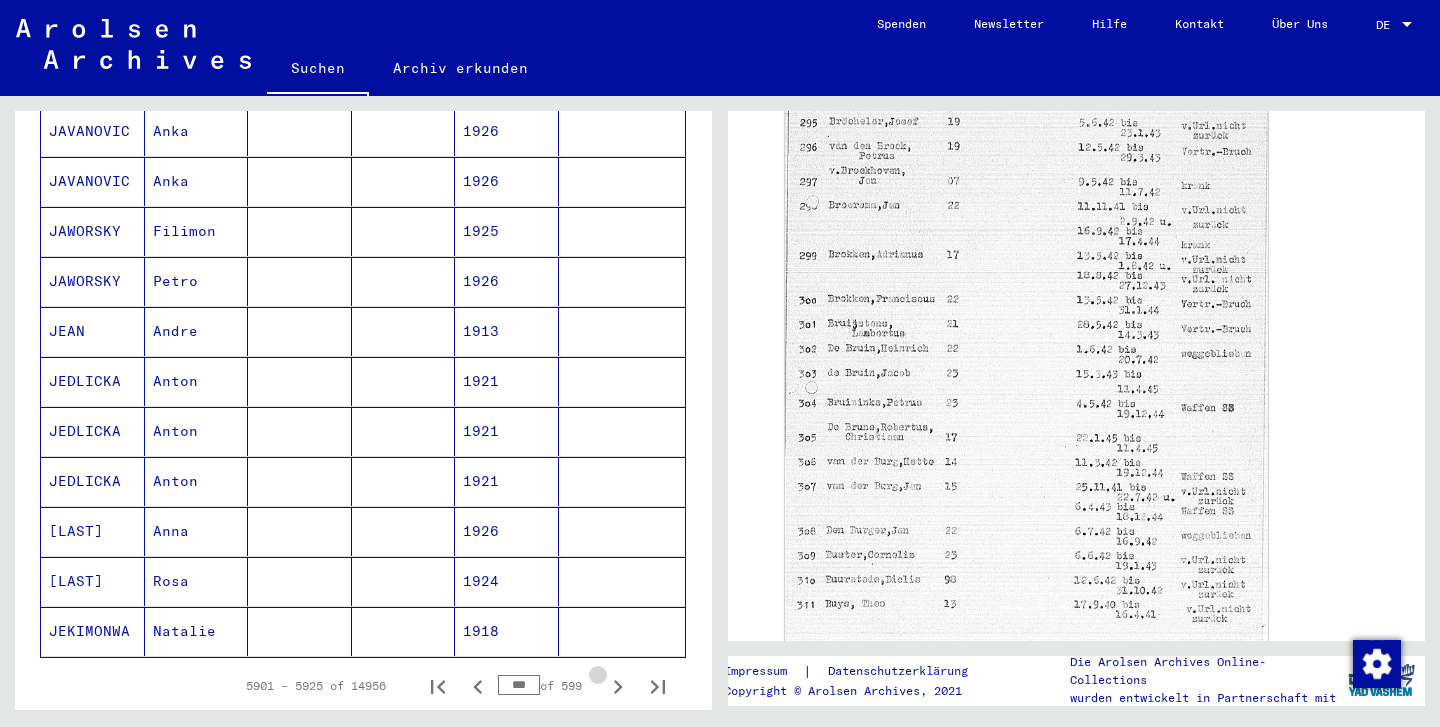 click 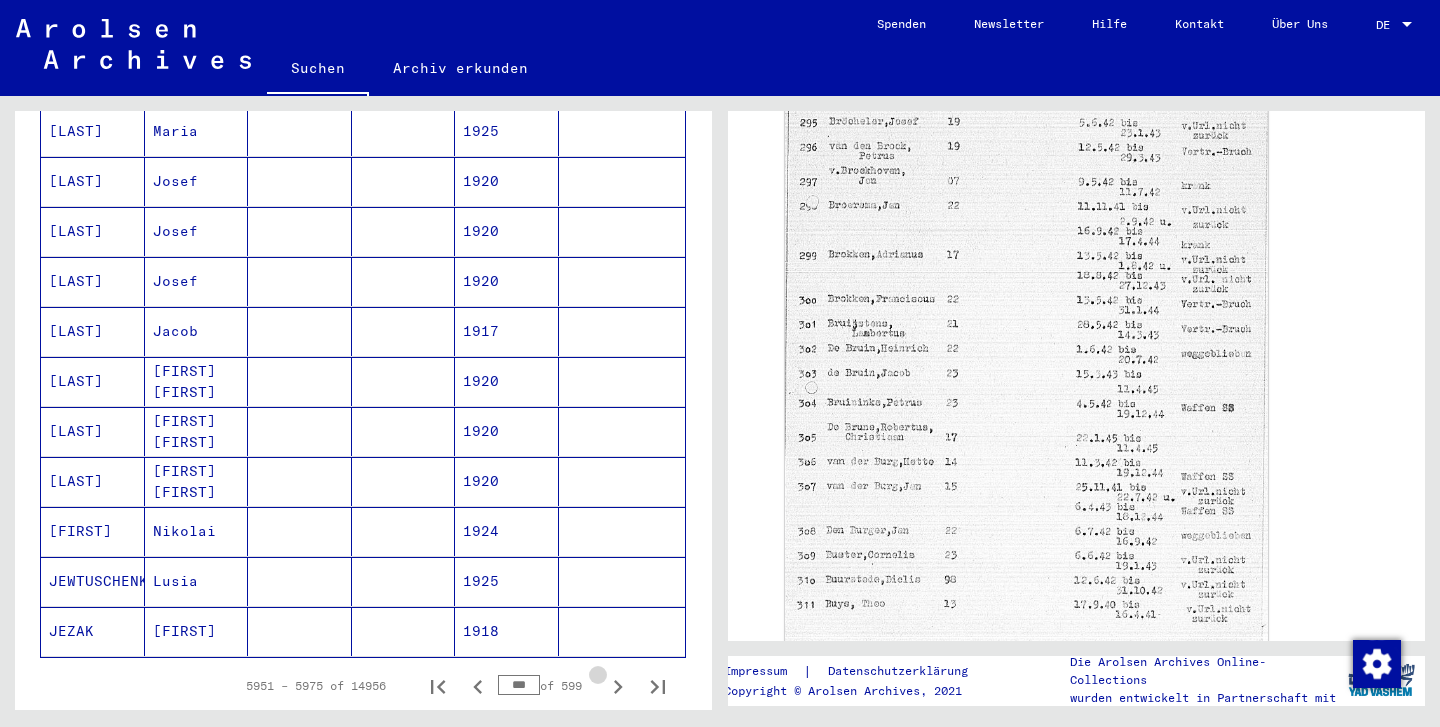 click 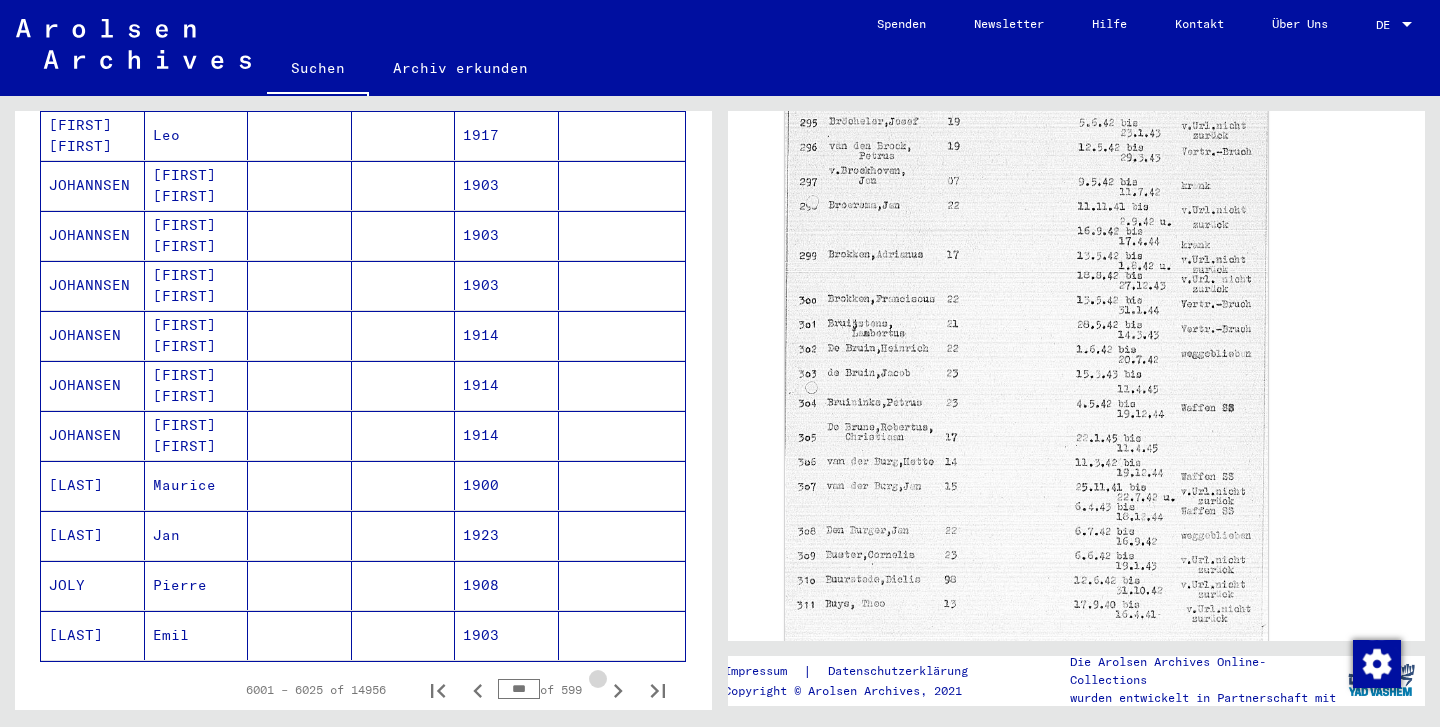 click 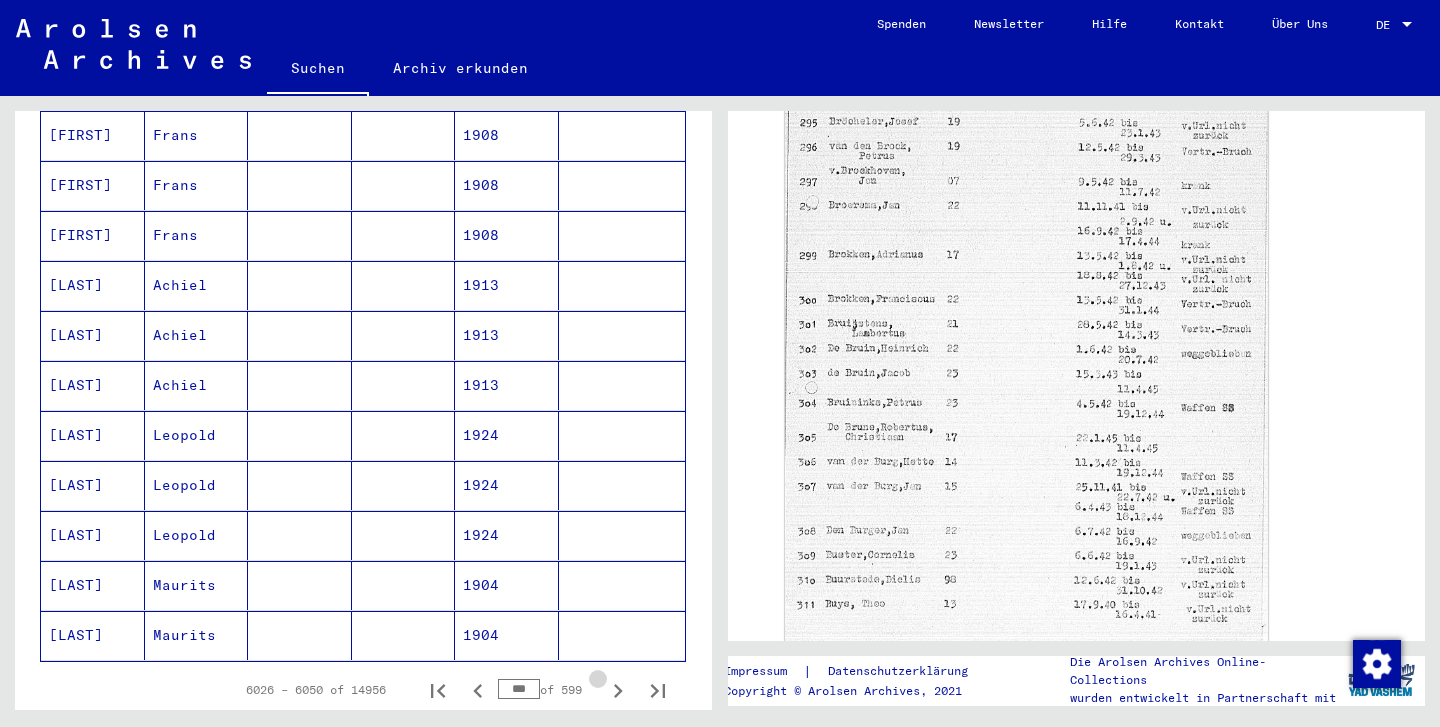 click 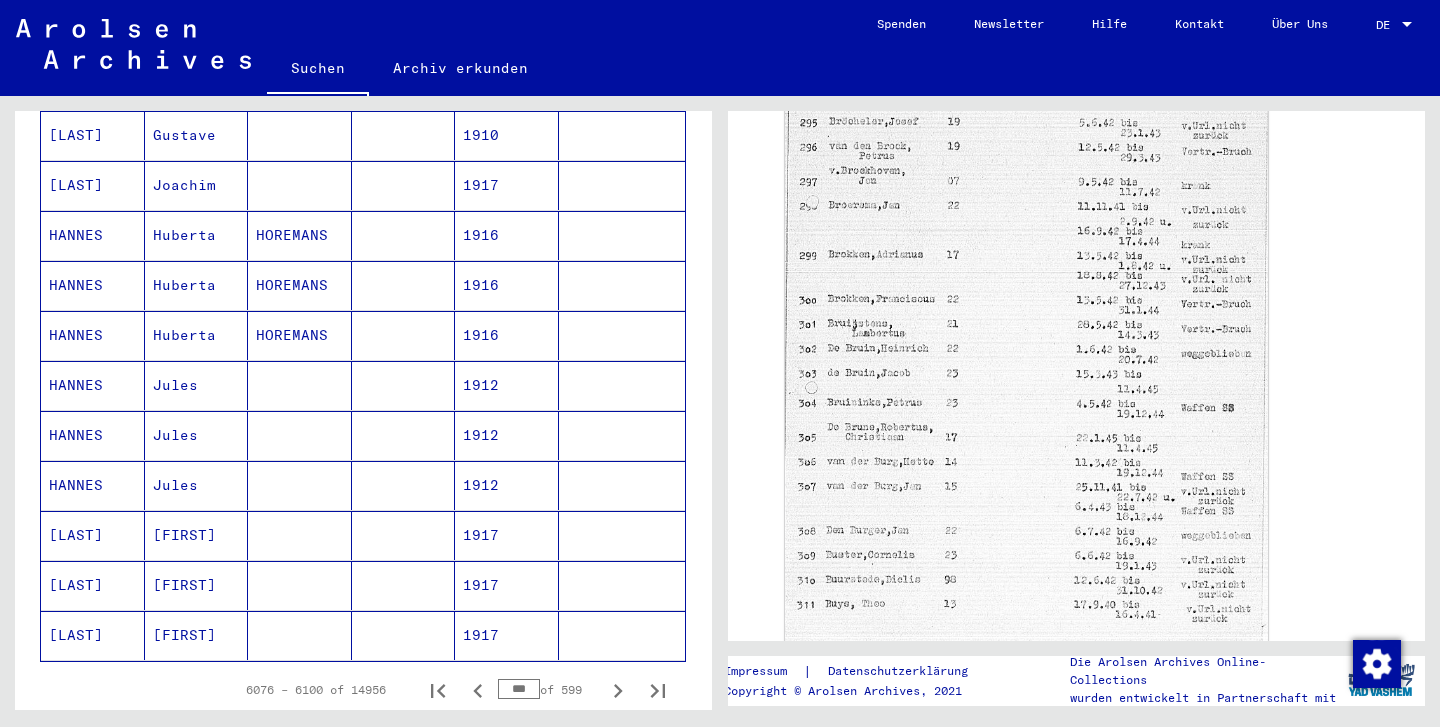 click 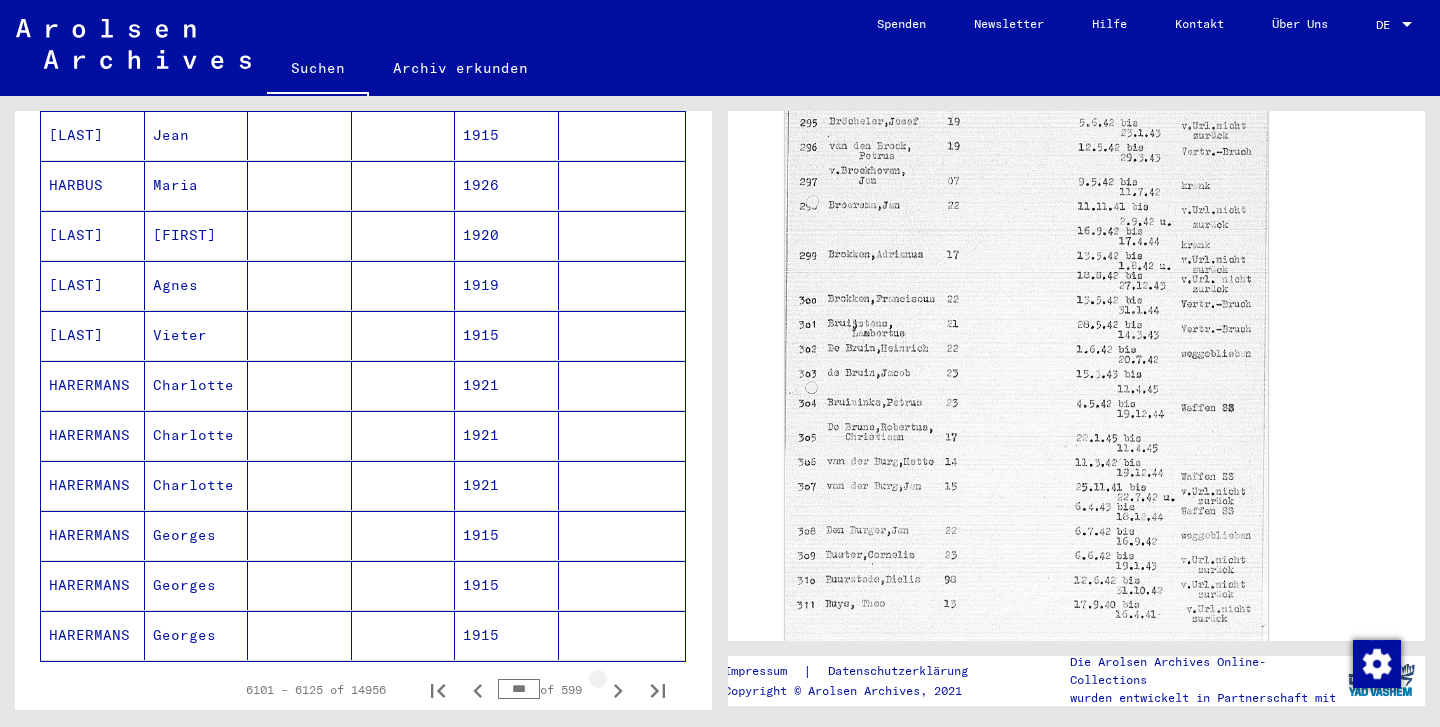 click 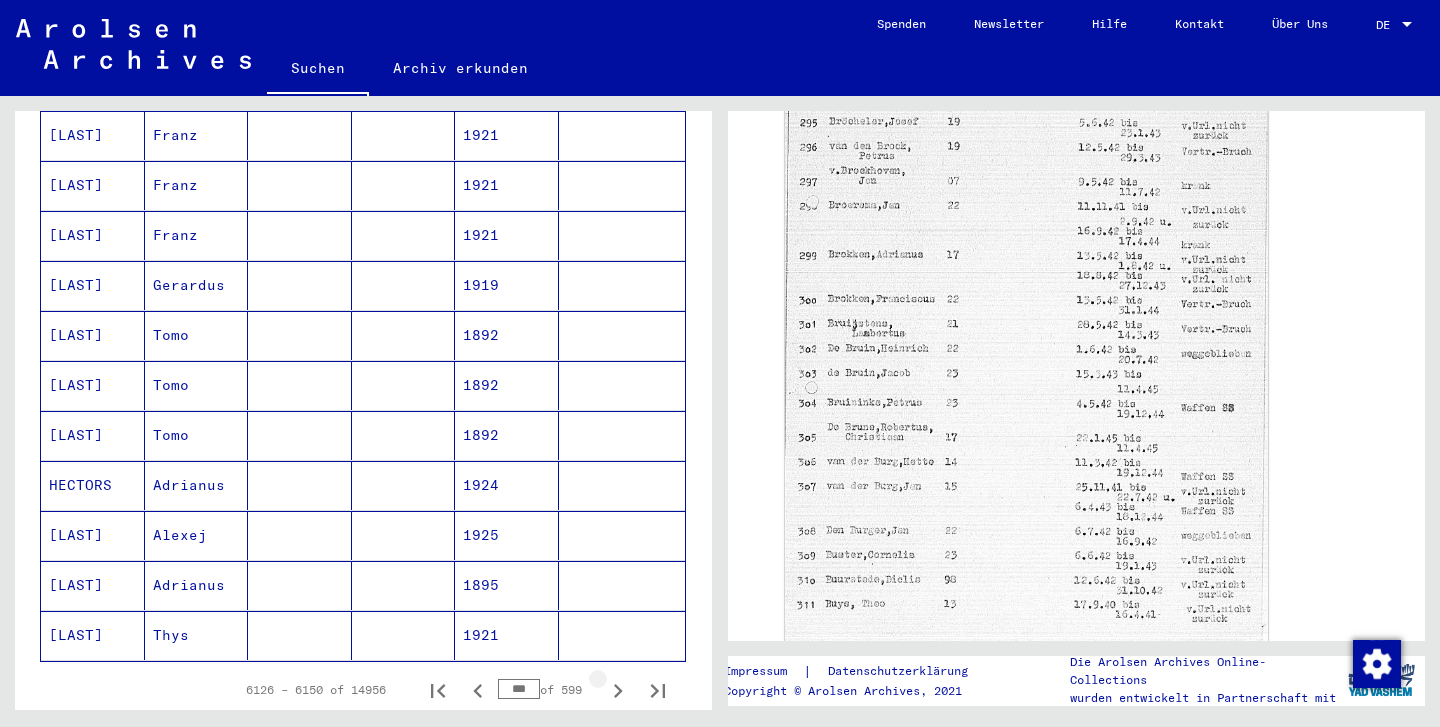 click 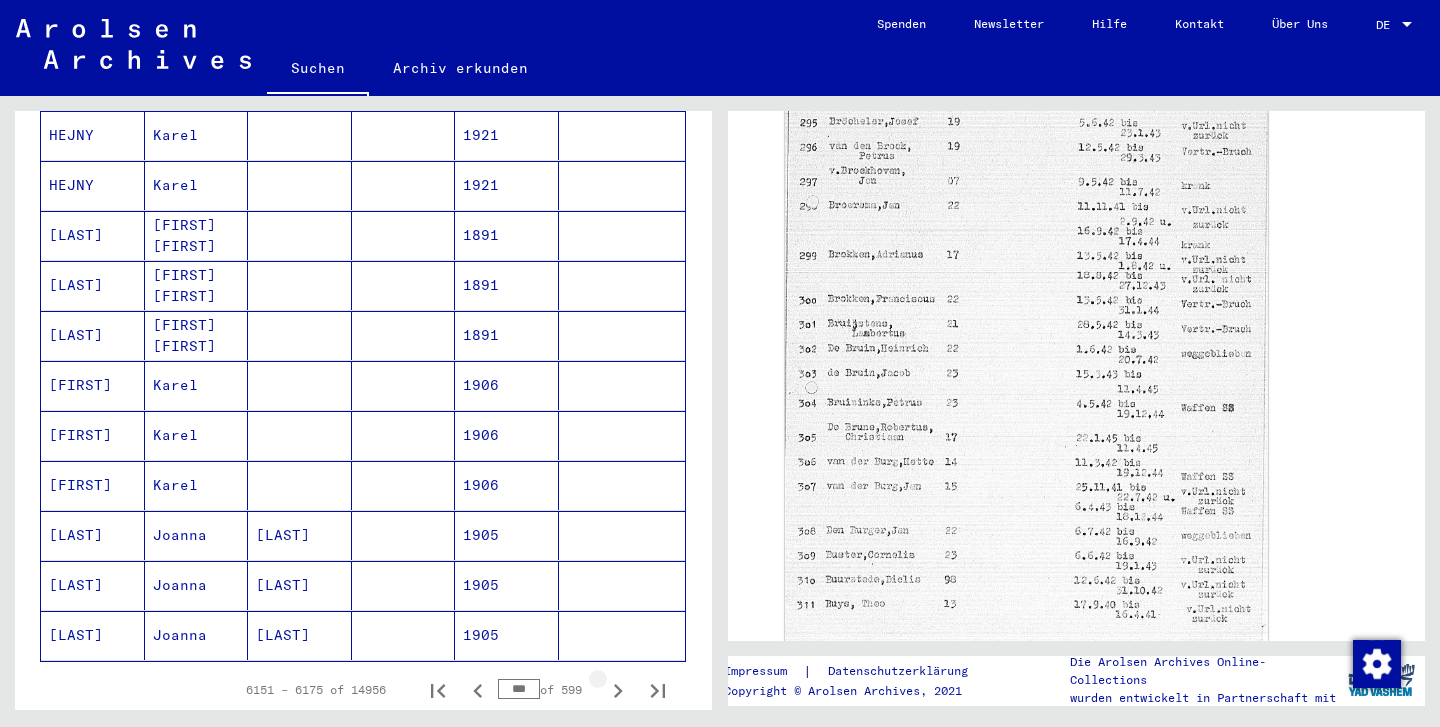 click 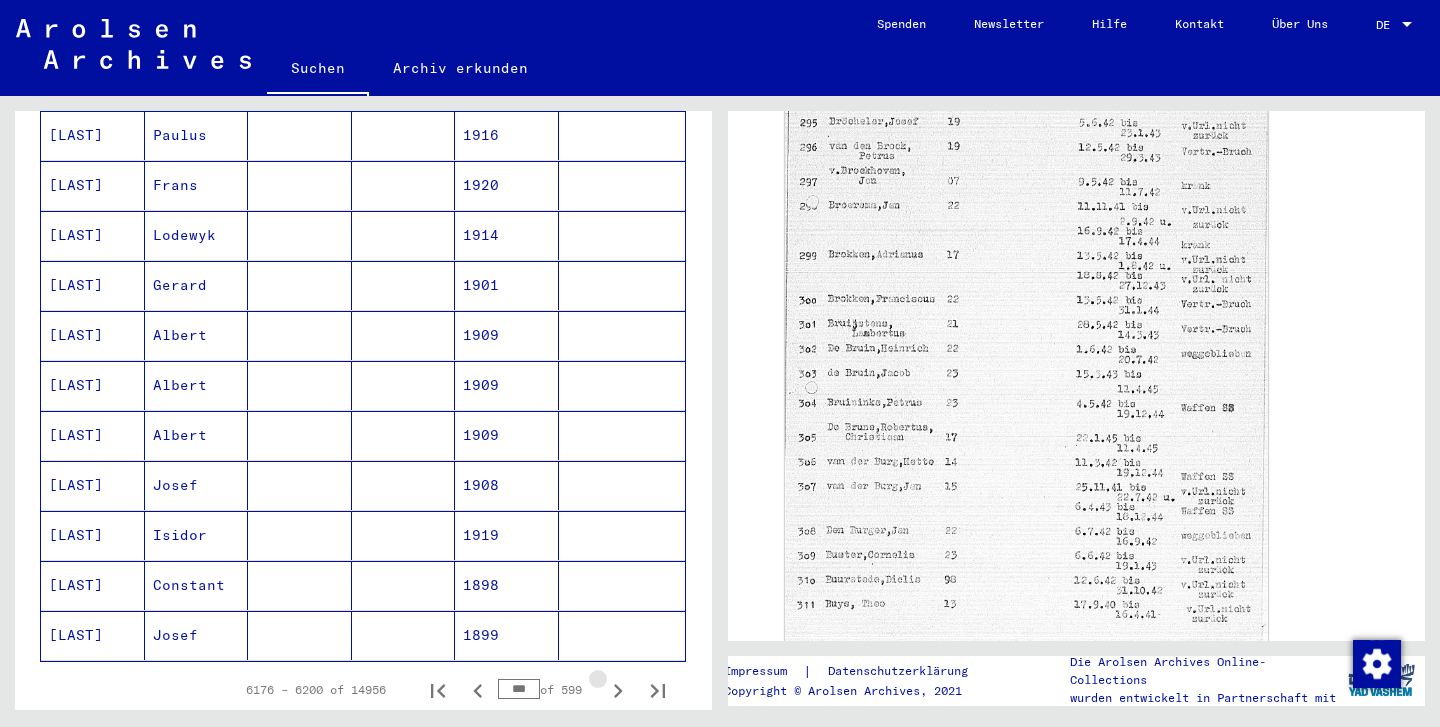 click 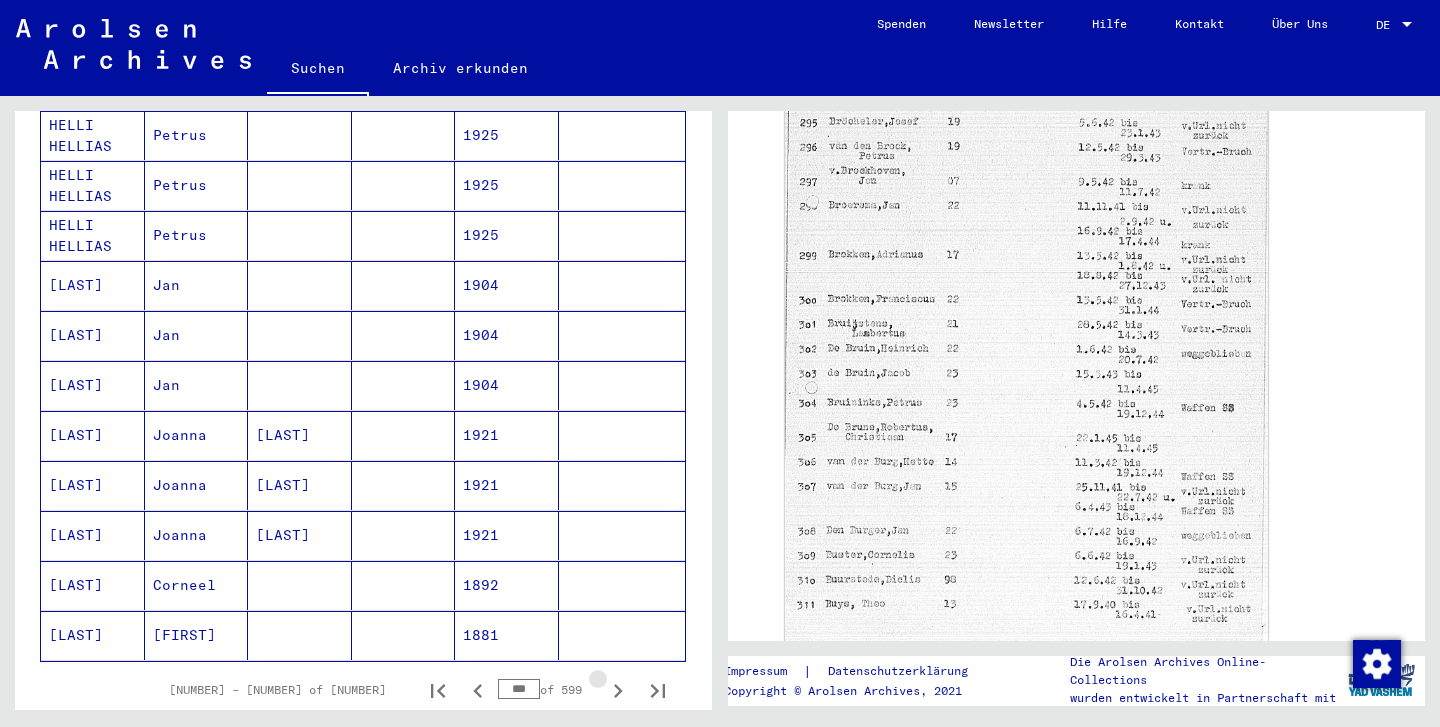 click 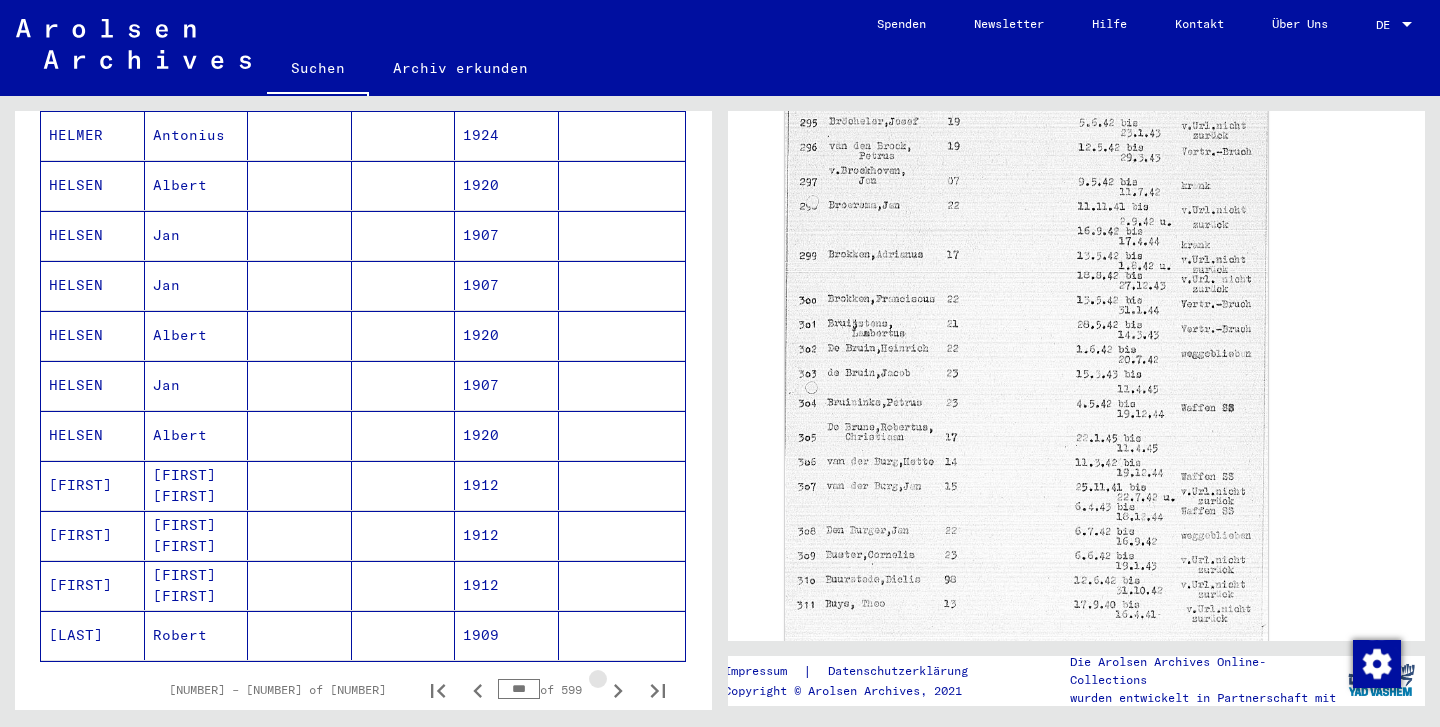 click 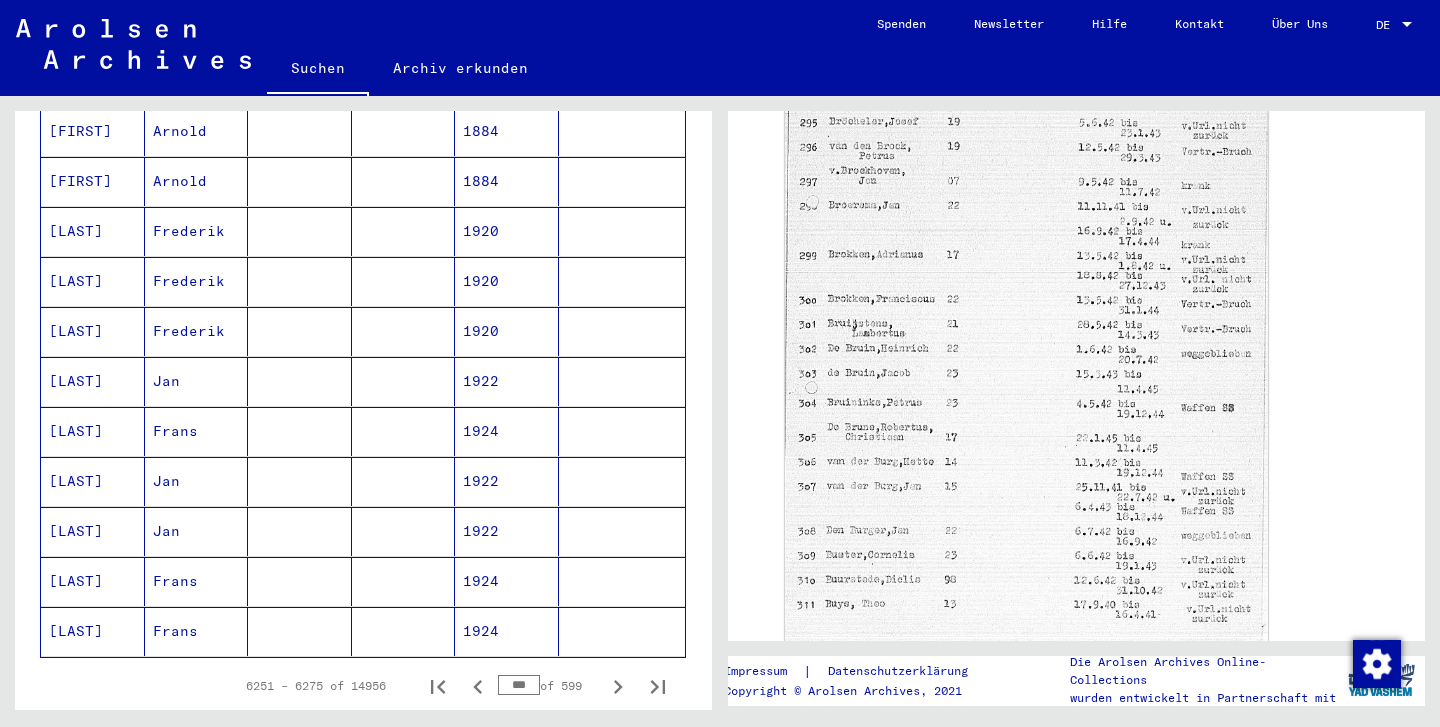 click 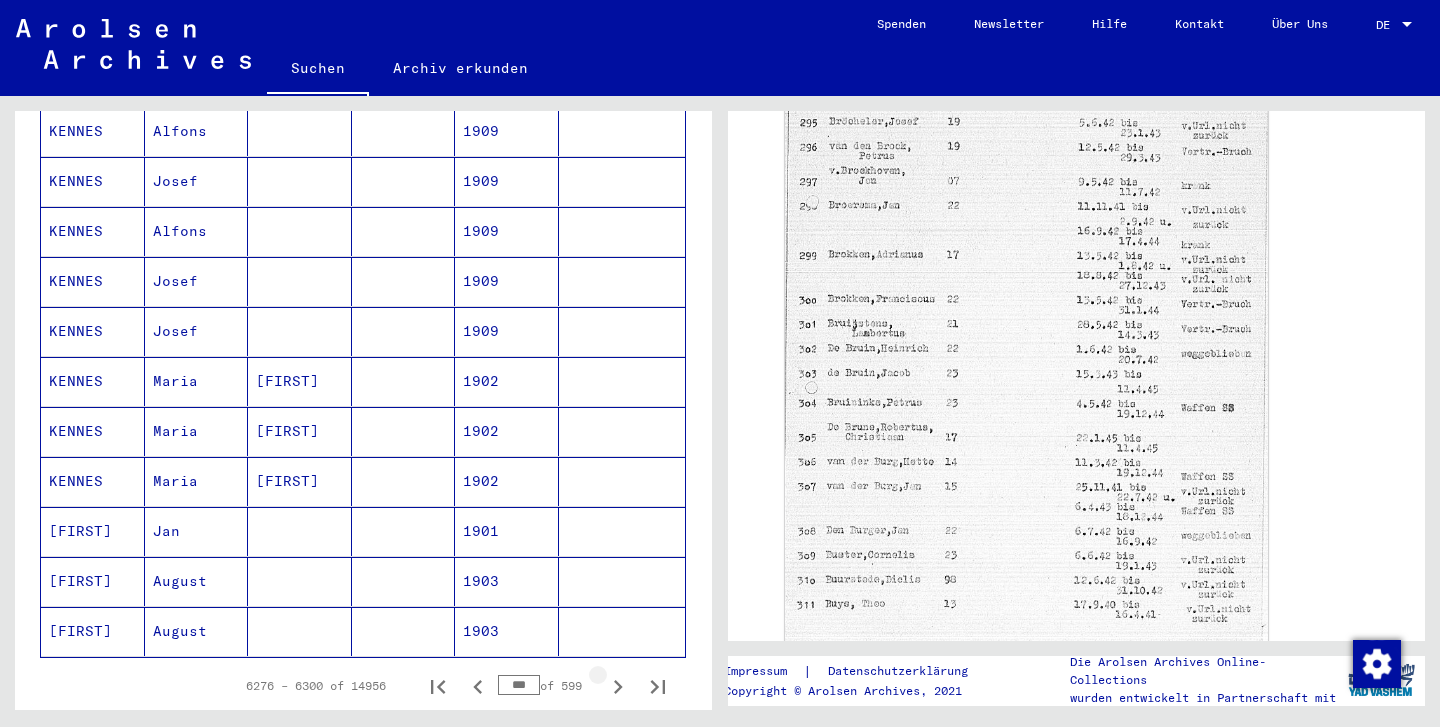 click 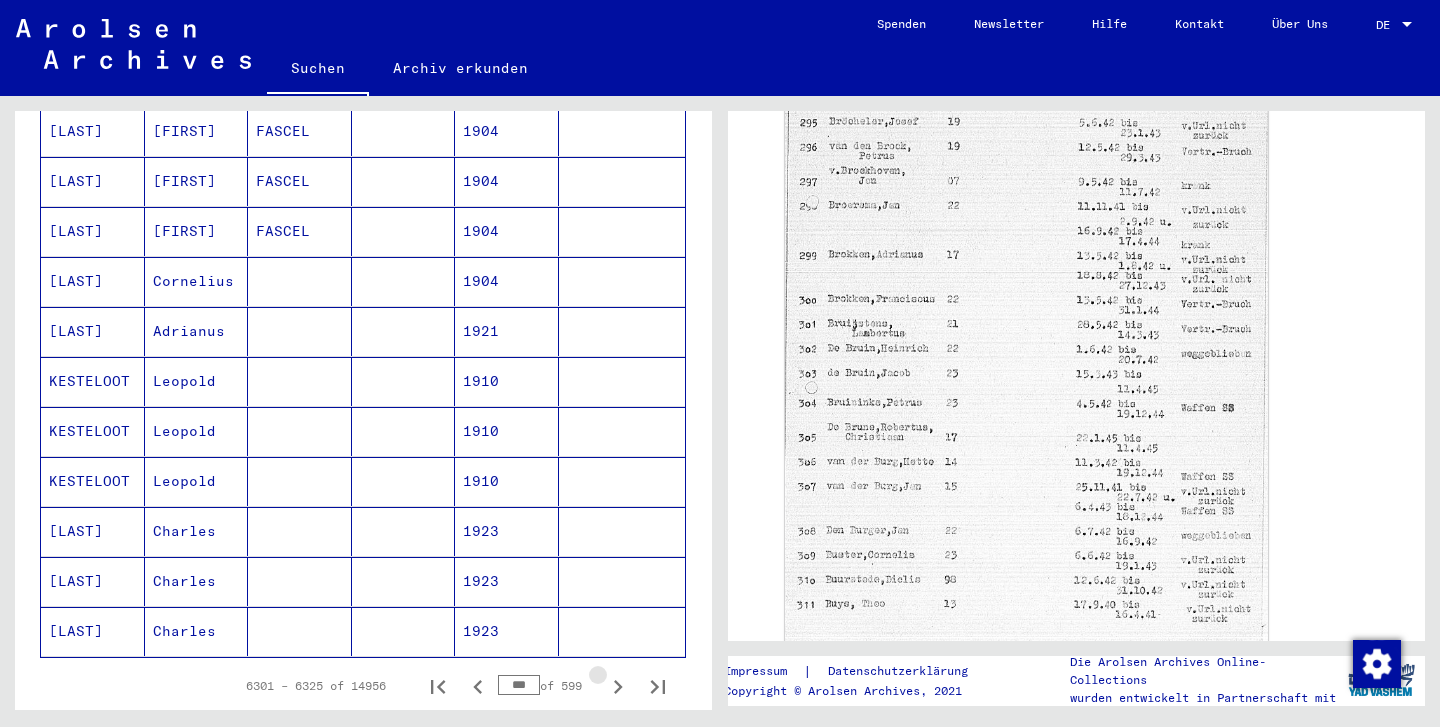 click 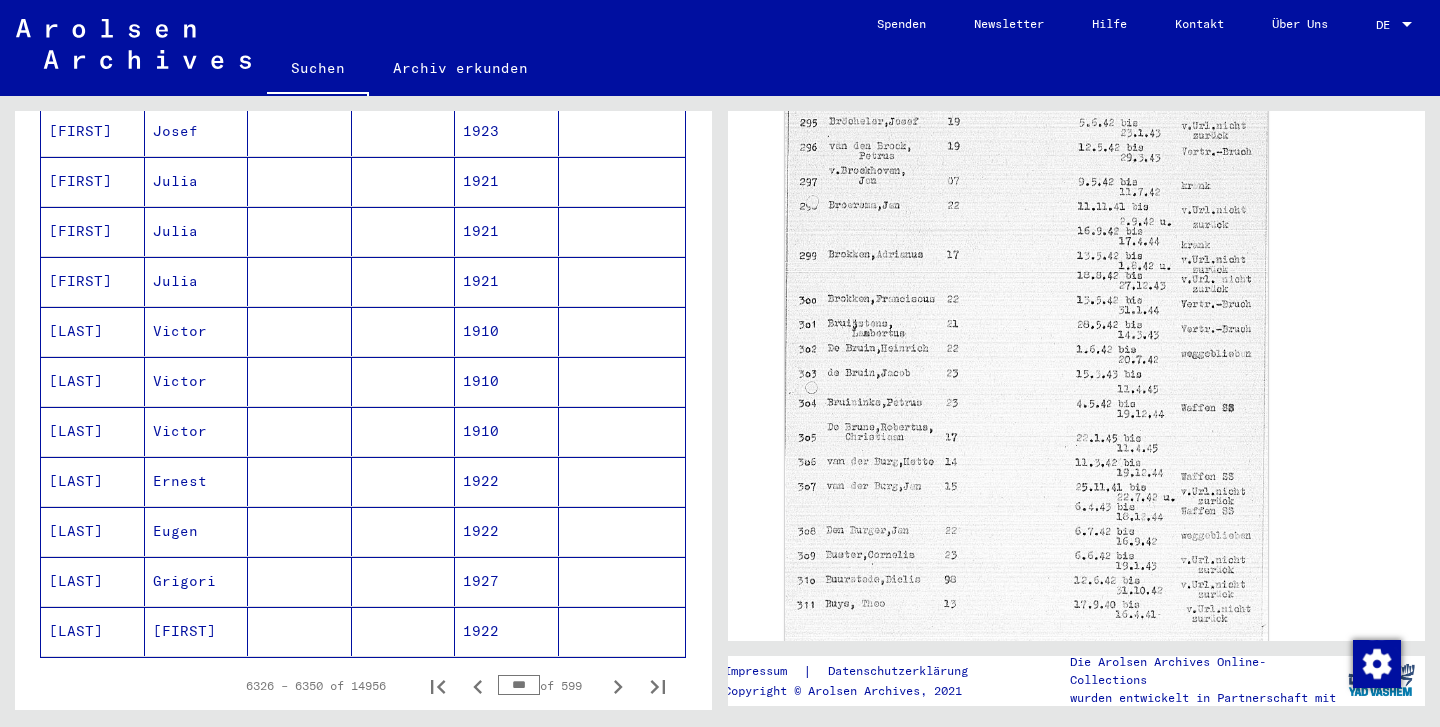 click 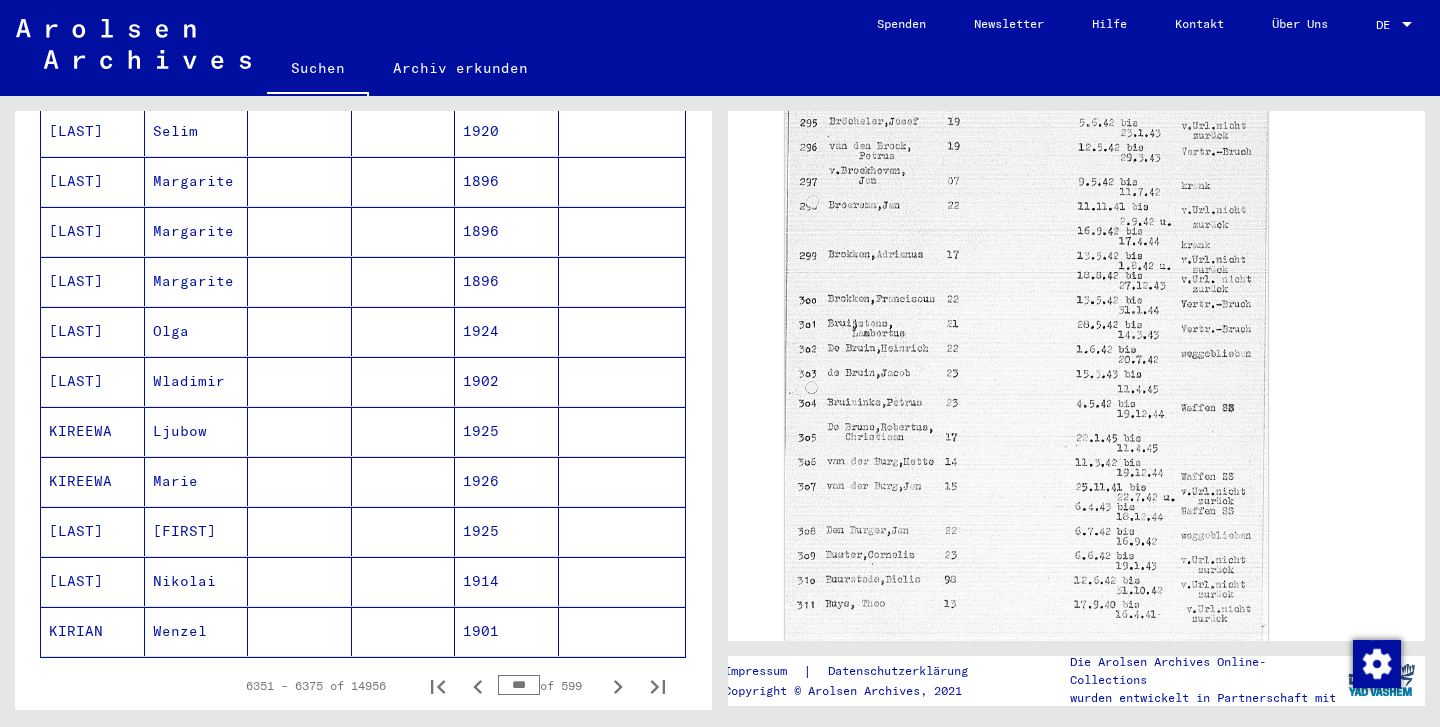 click 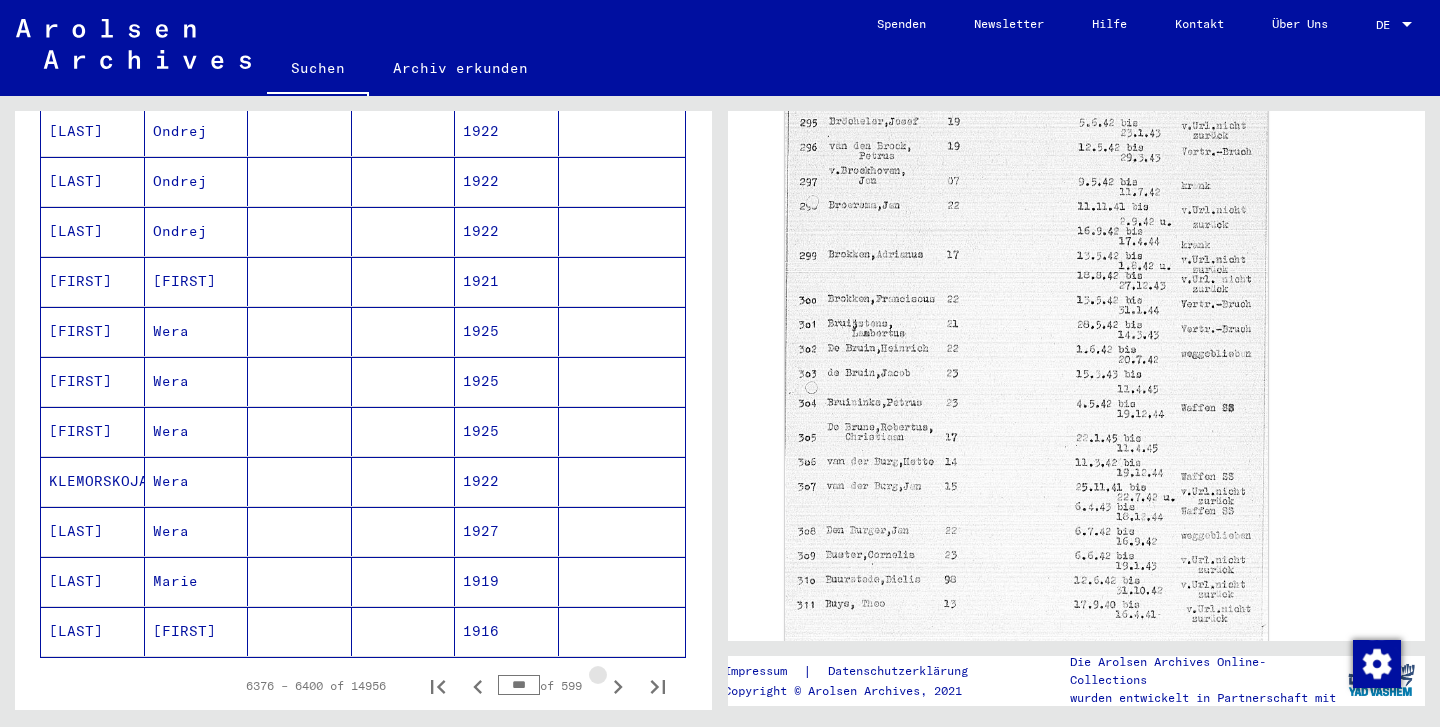 click 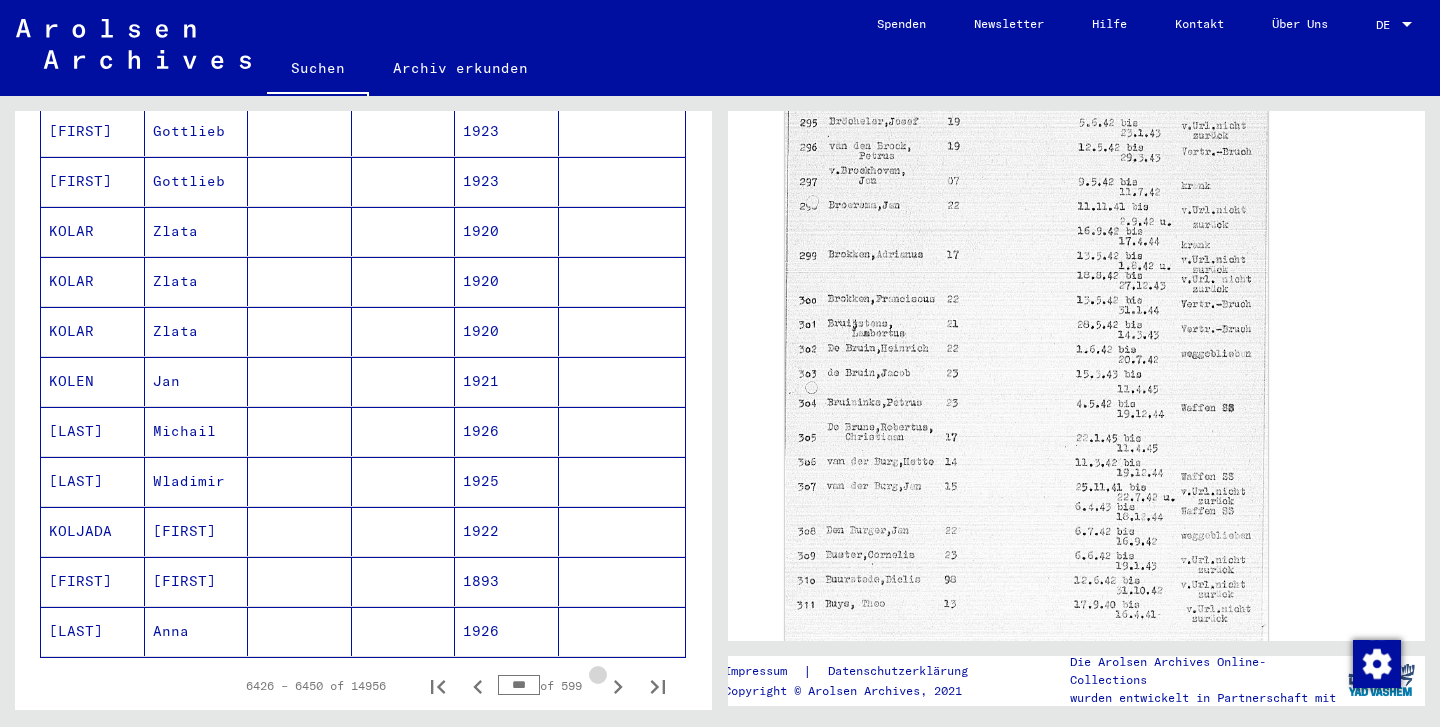 click 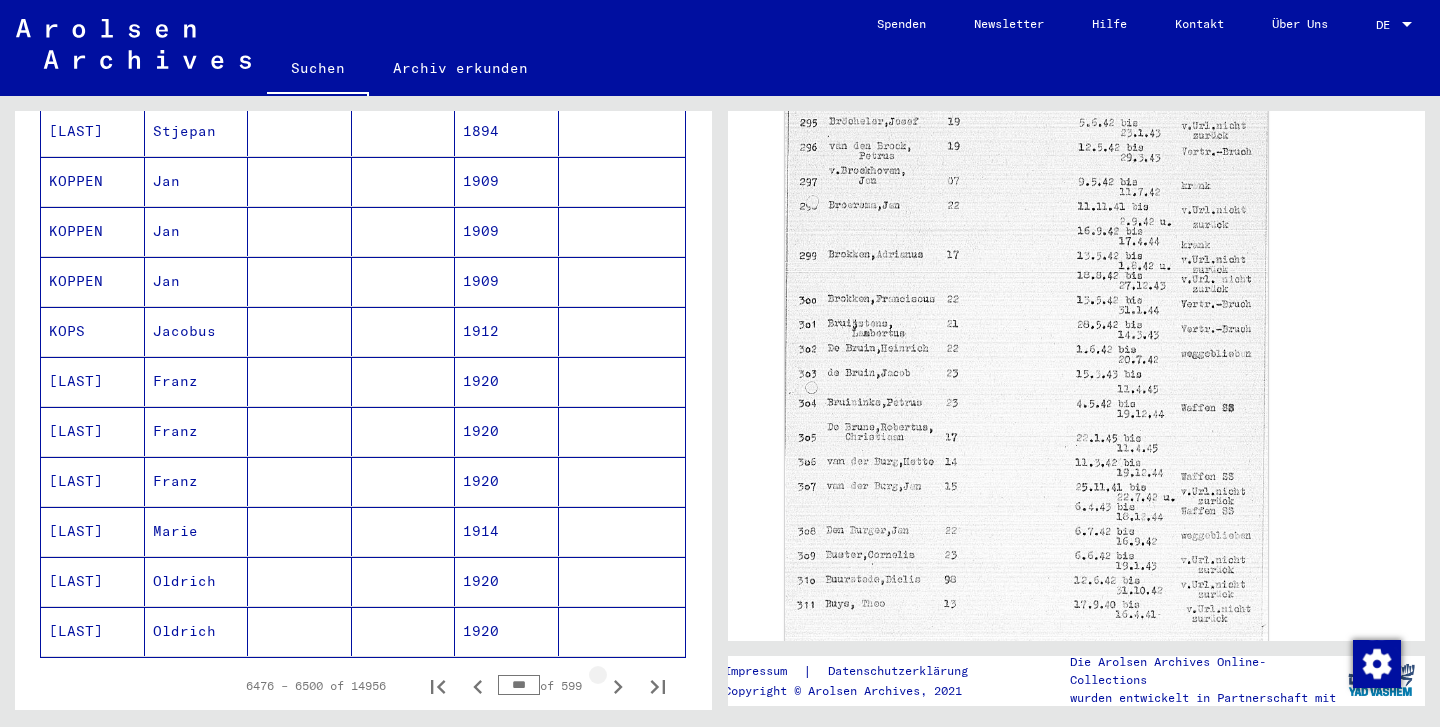 click 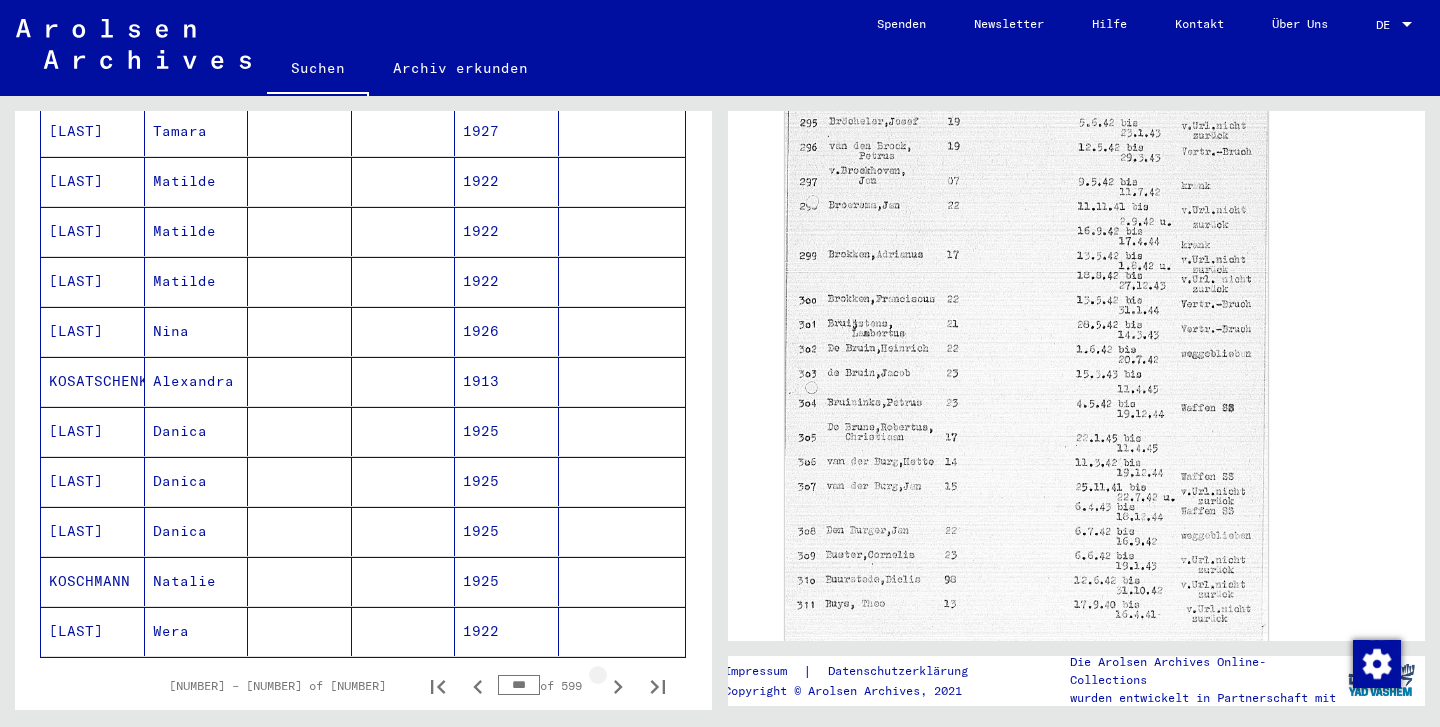 click 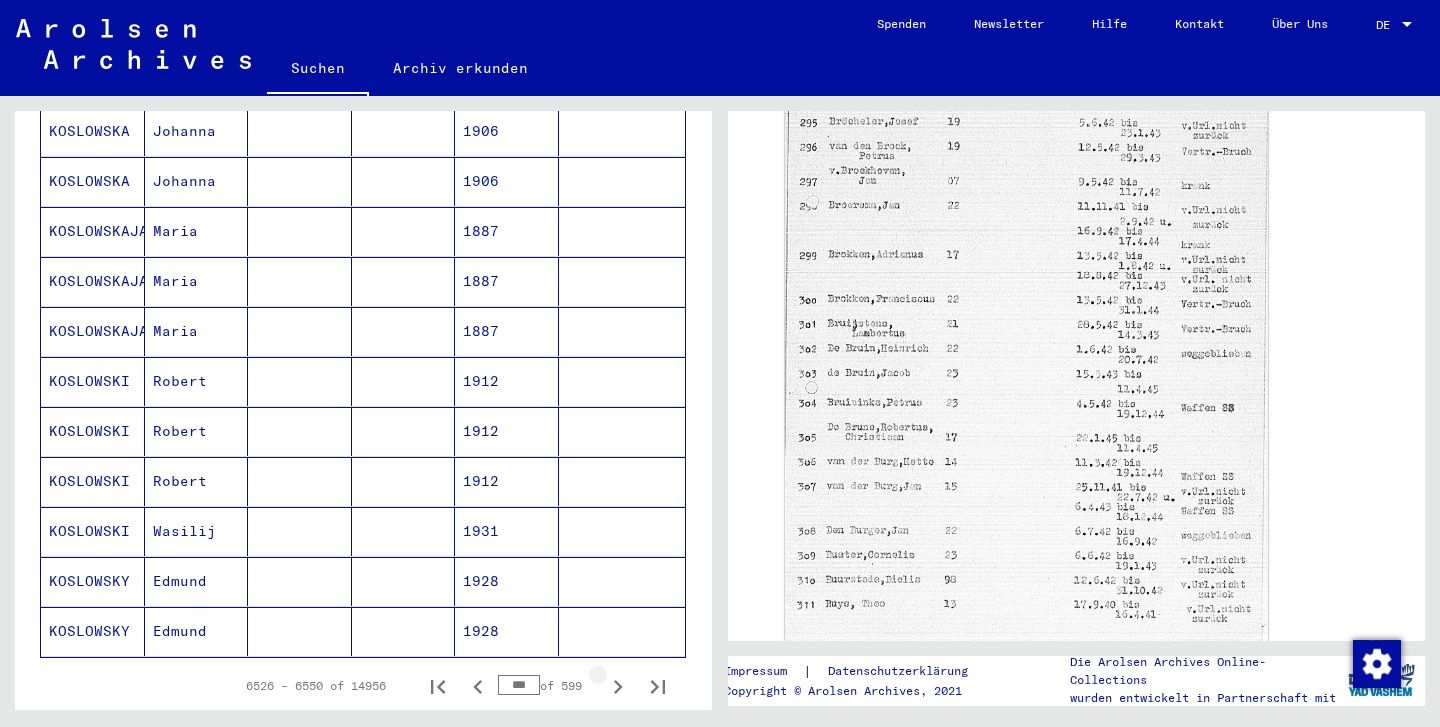 click 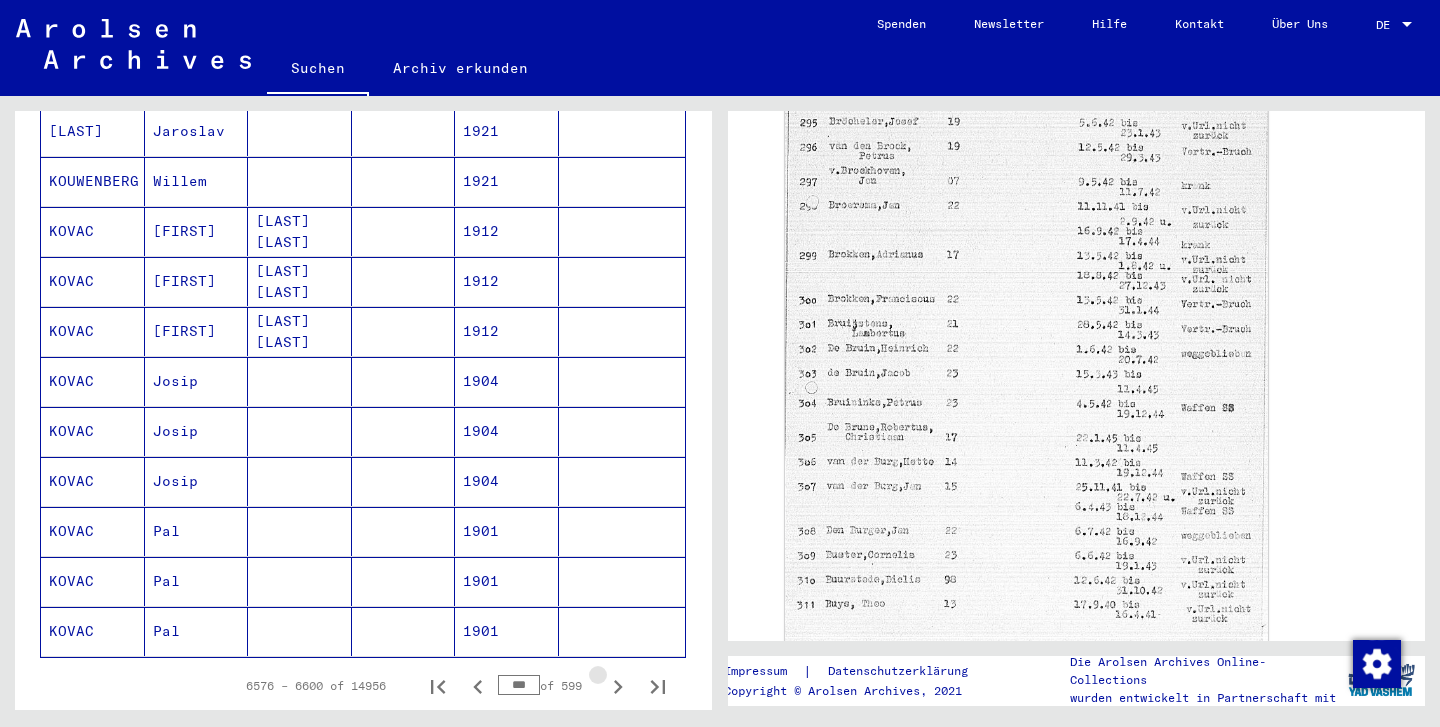 click 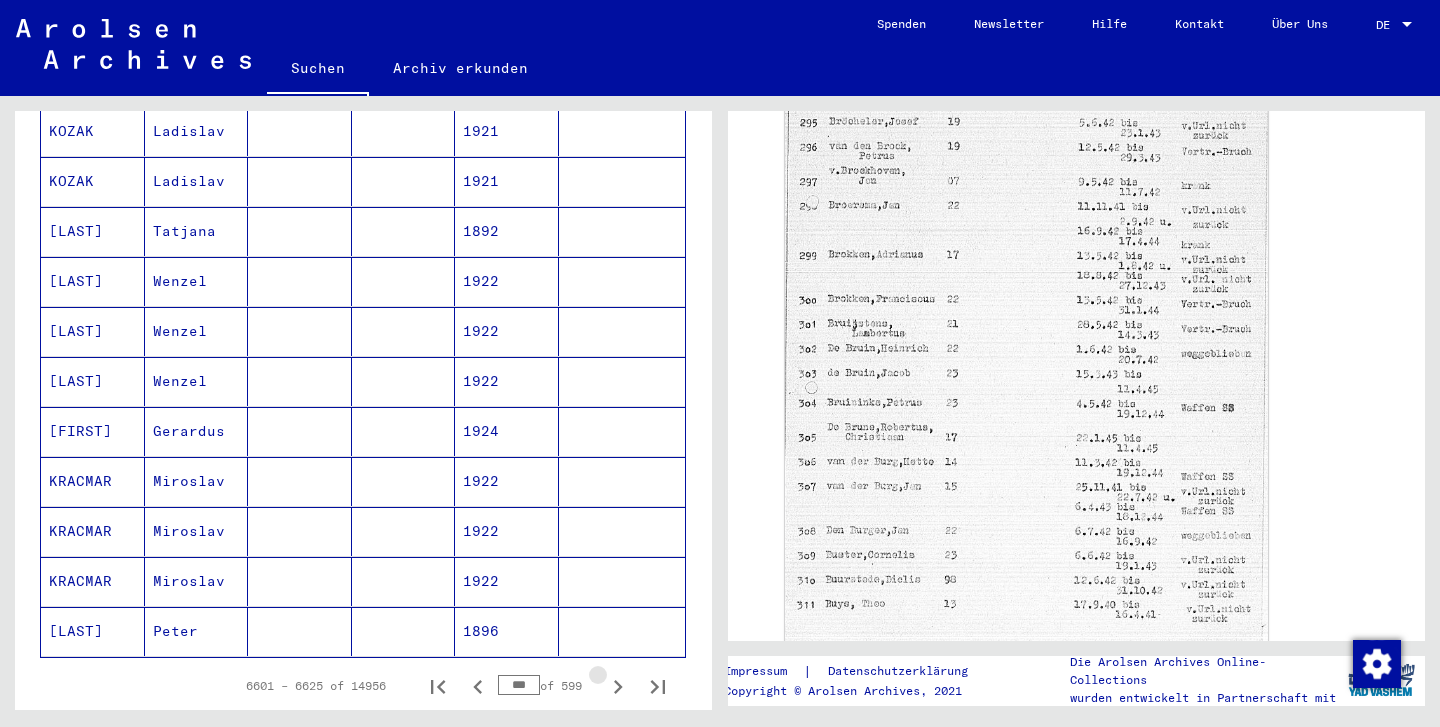 click 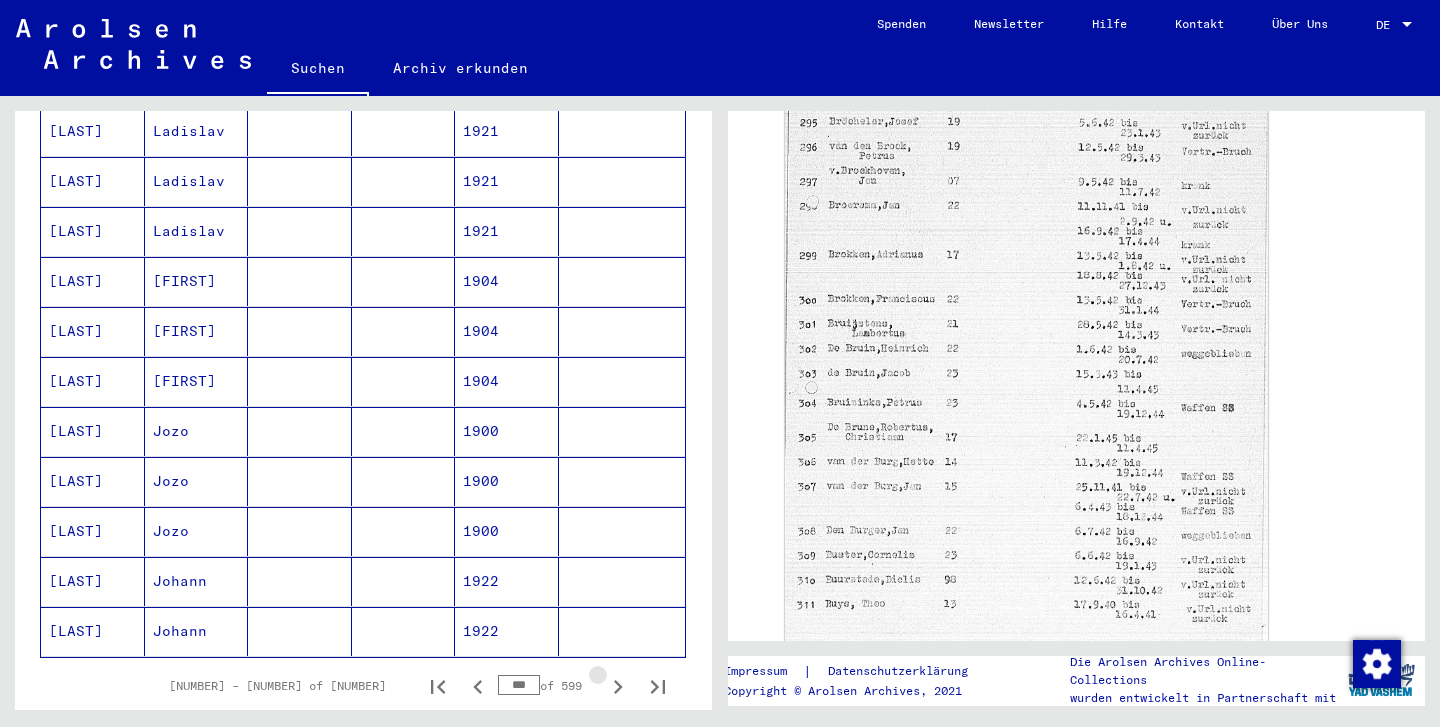 click 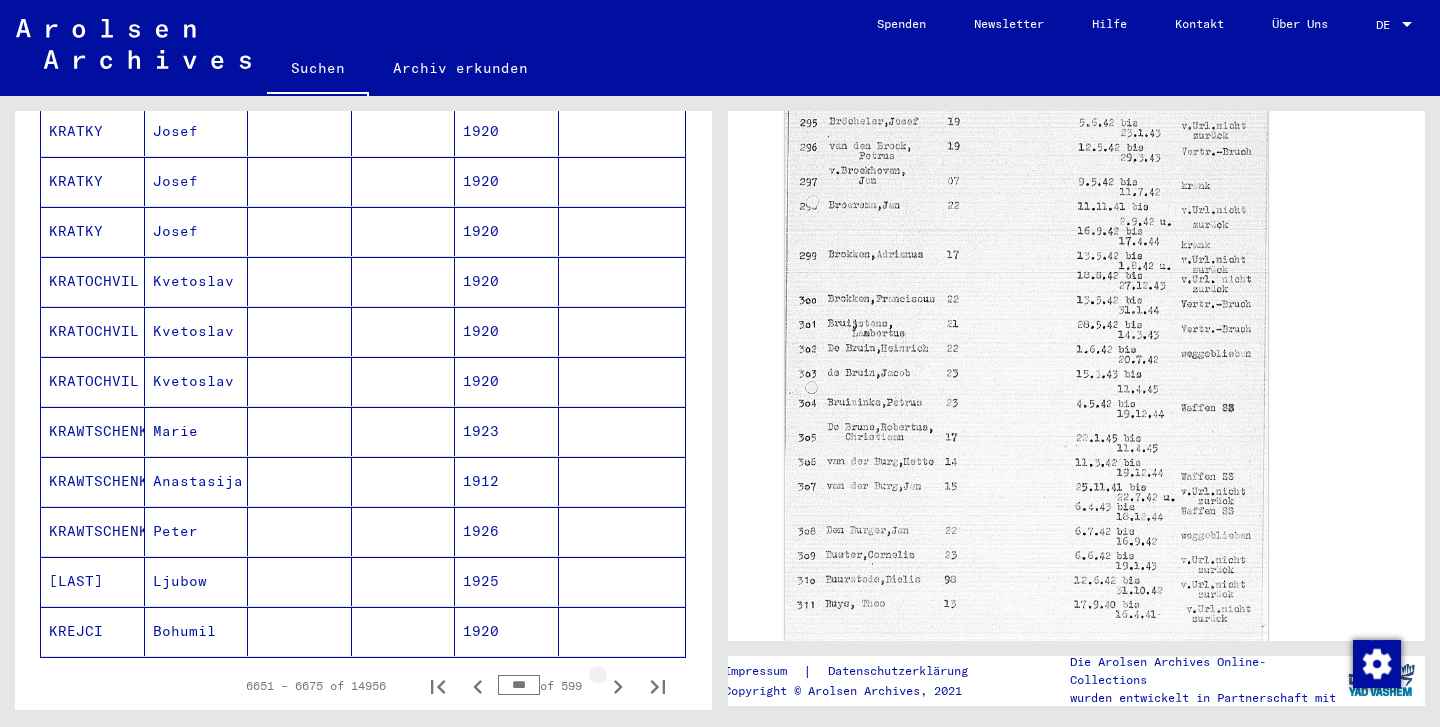 click 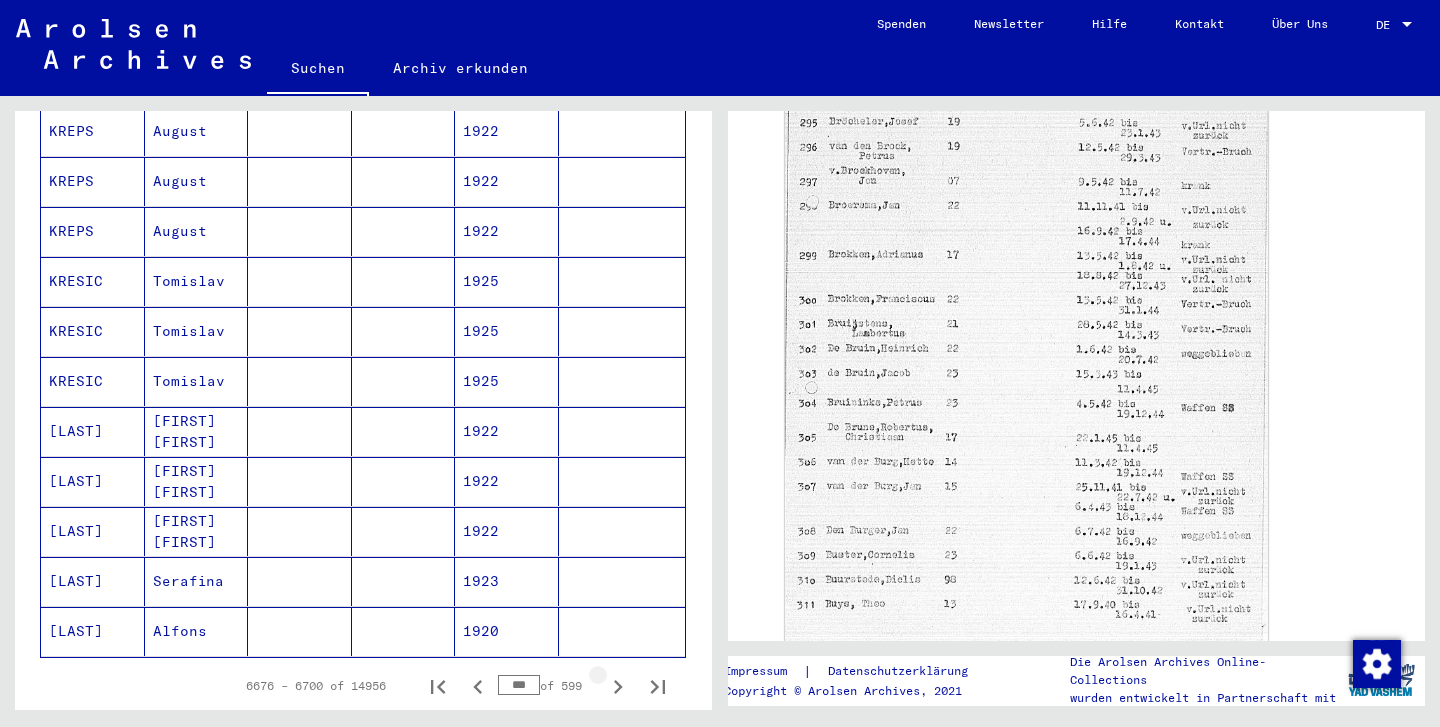 click 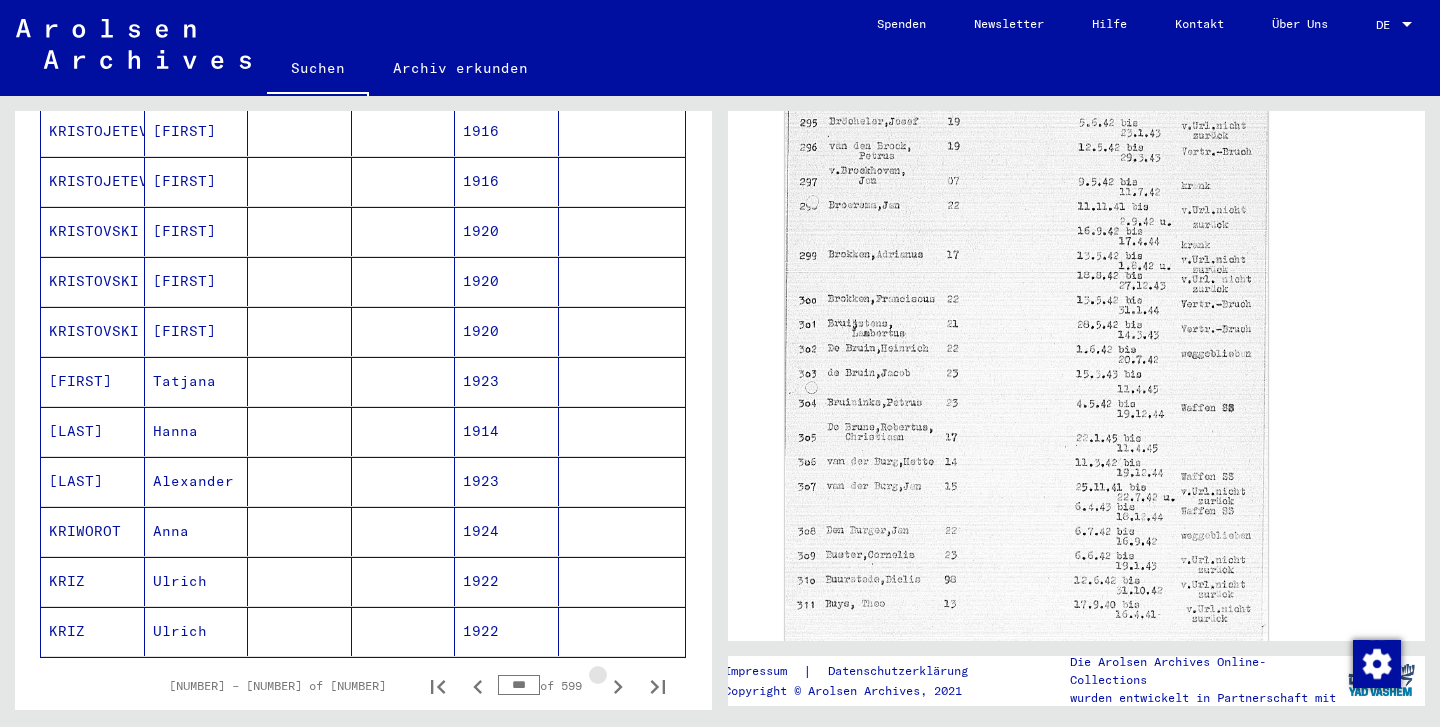 click 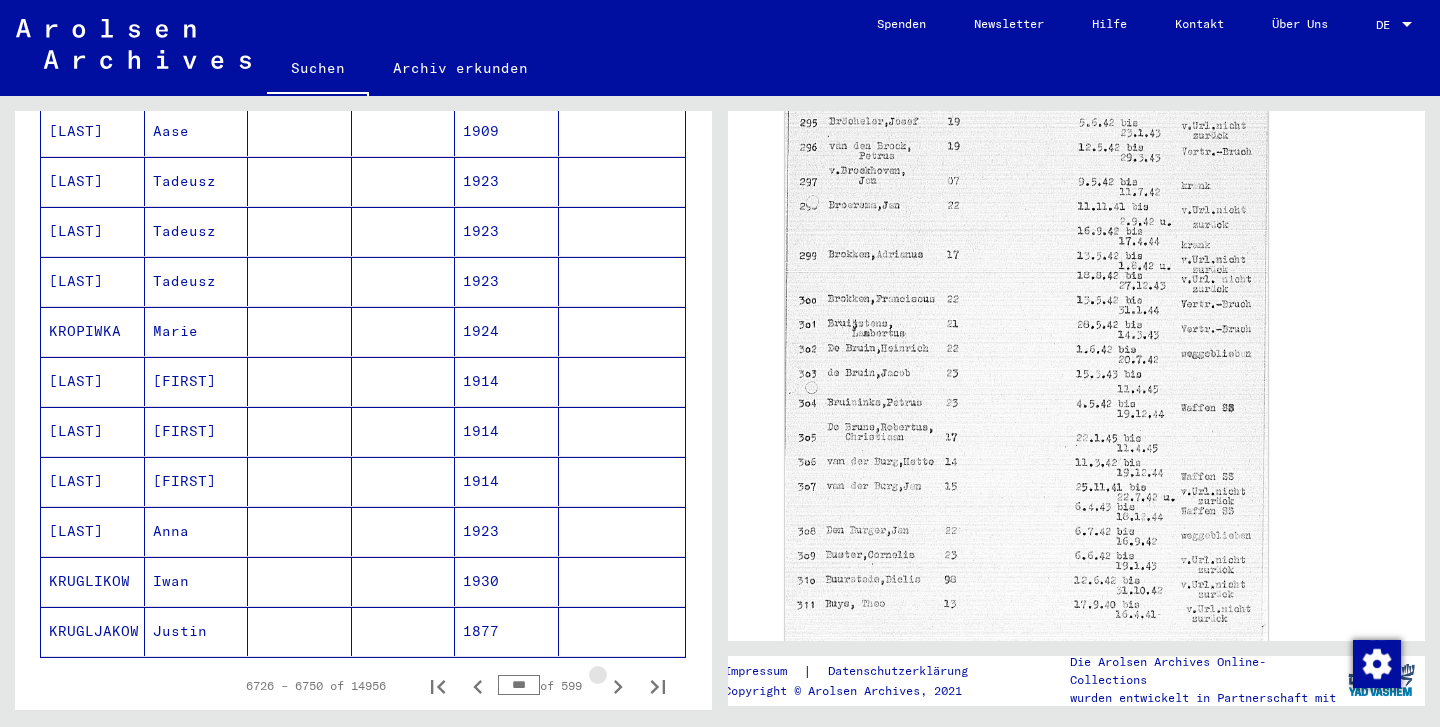 click 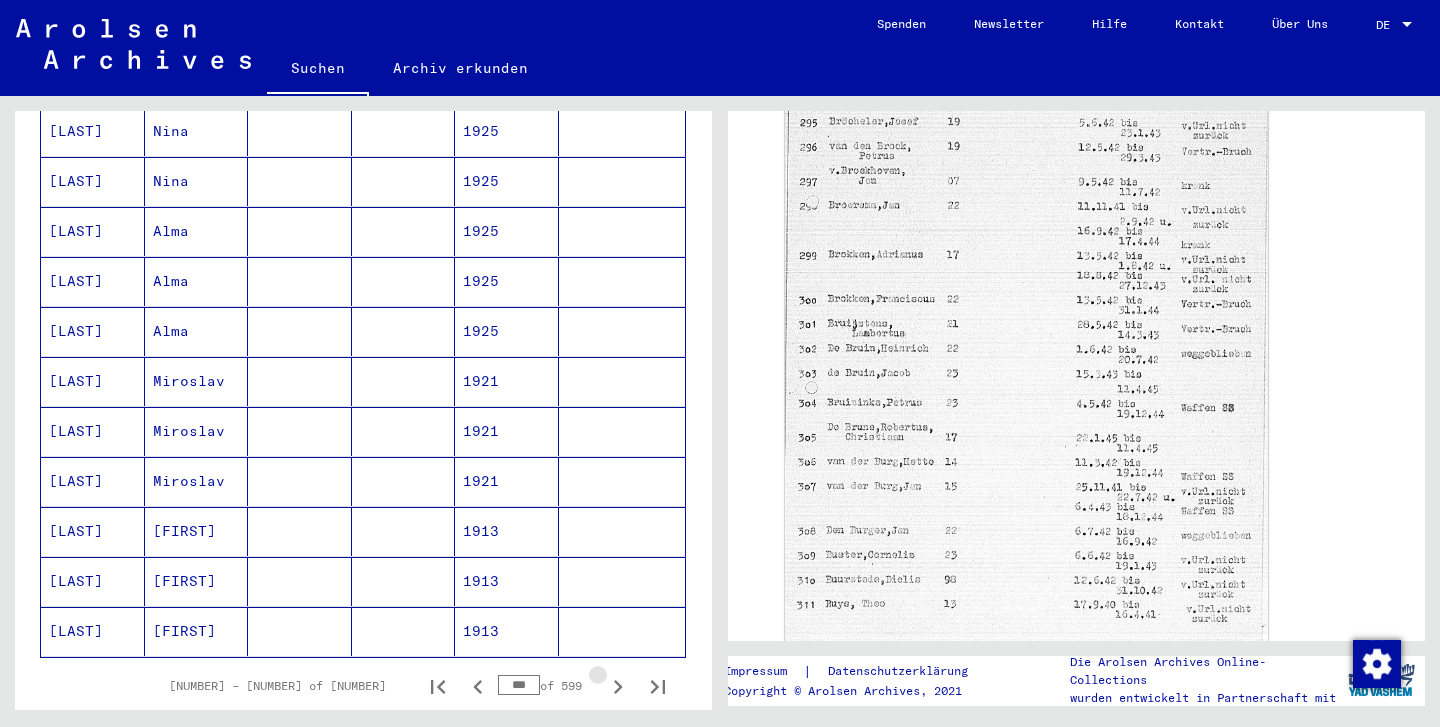click 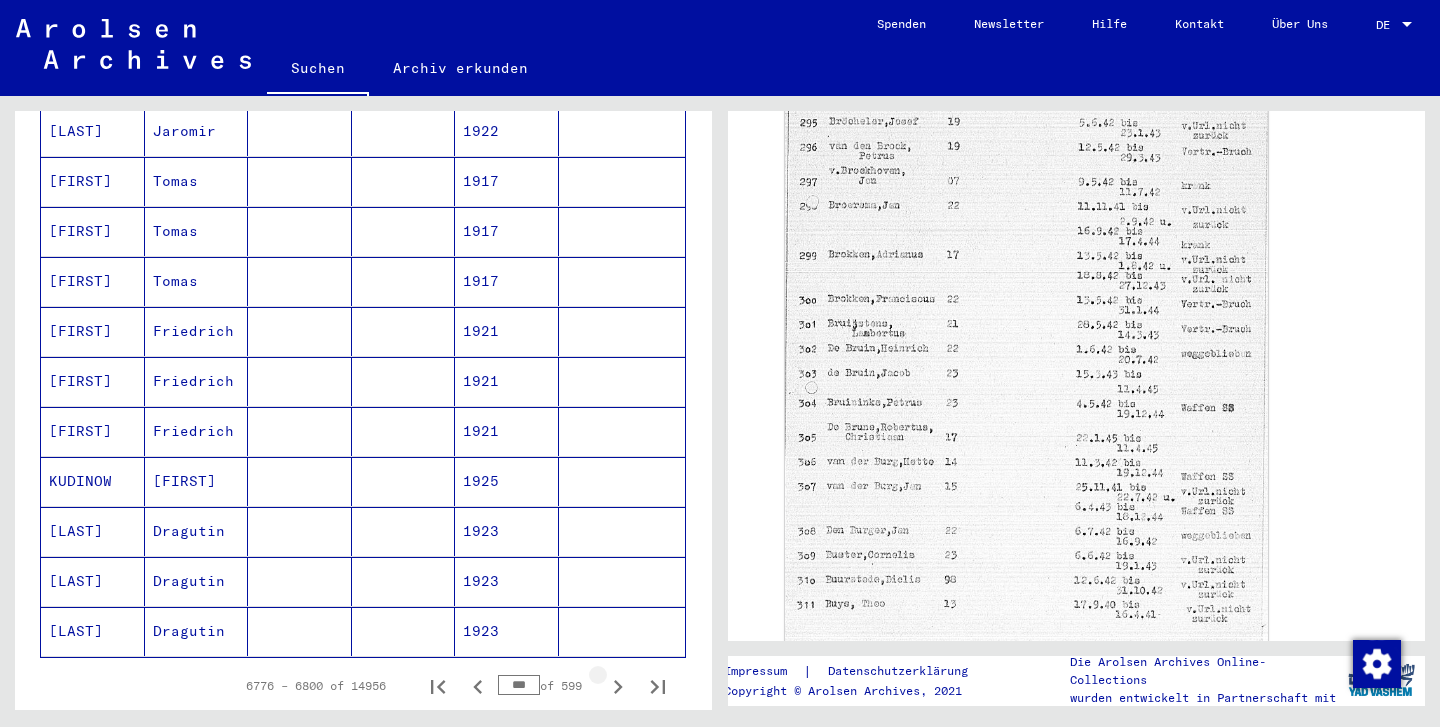 click 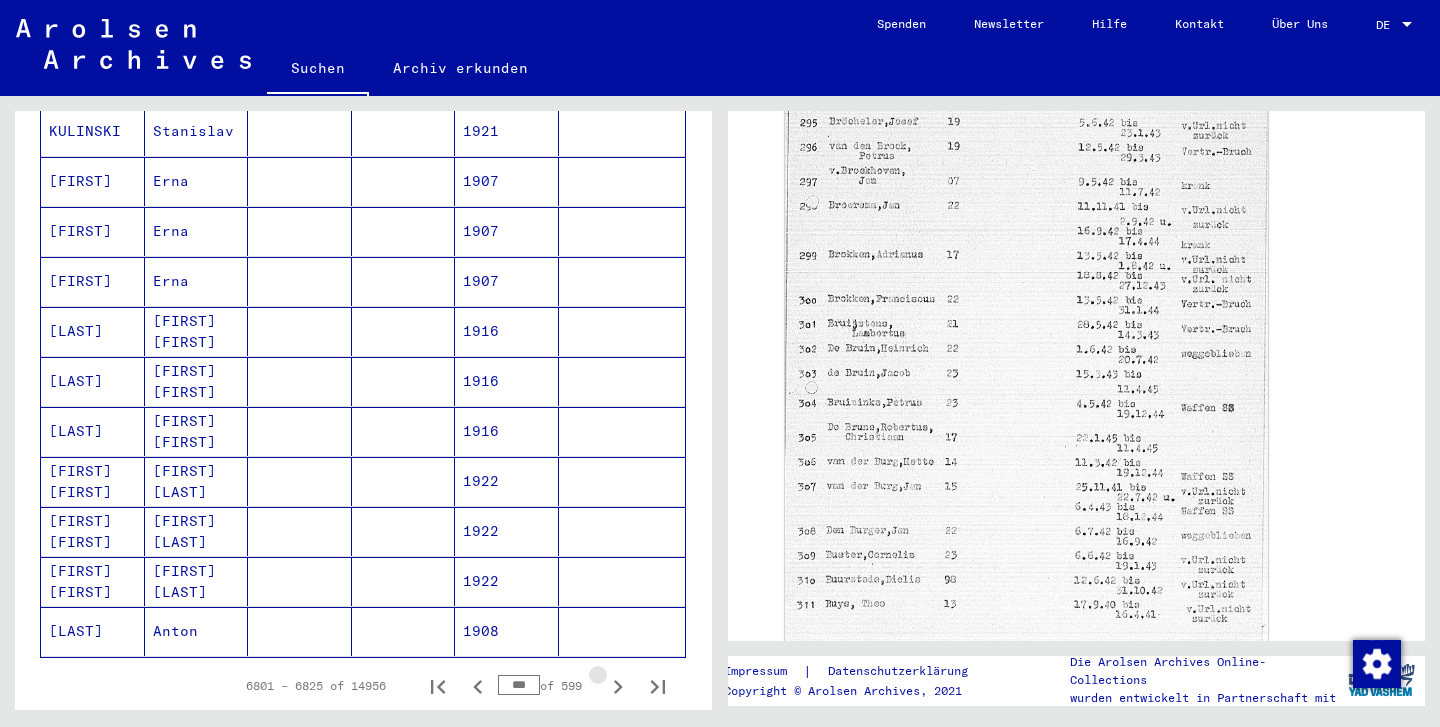 click 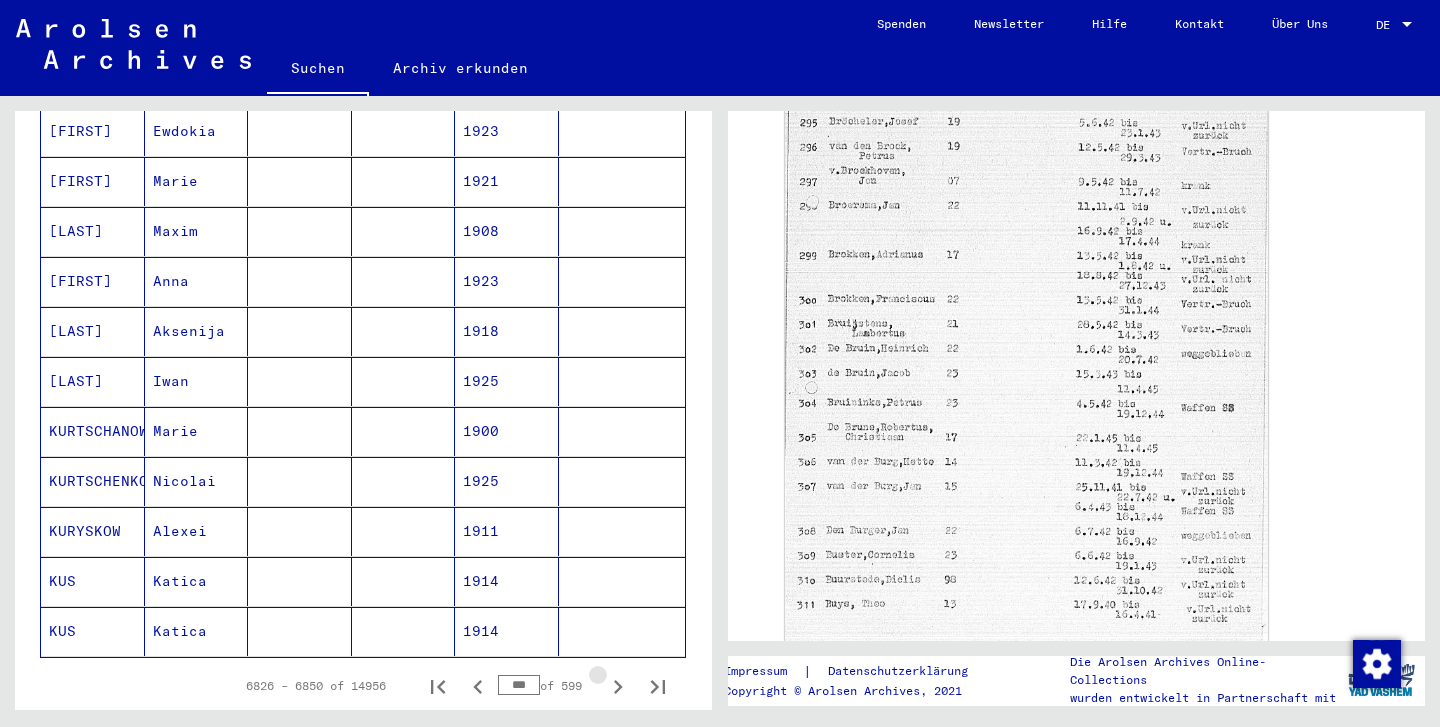 click 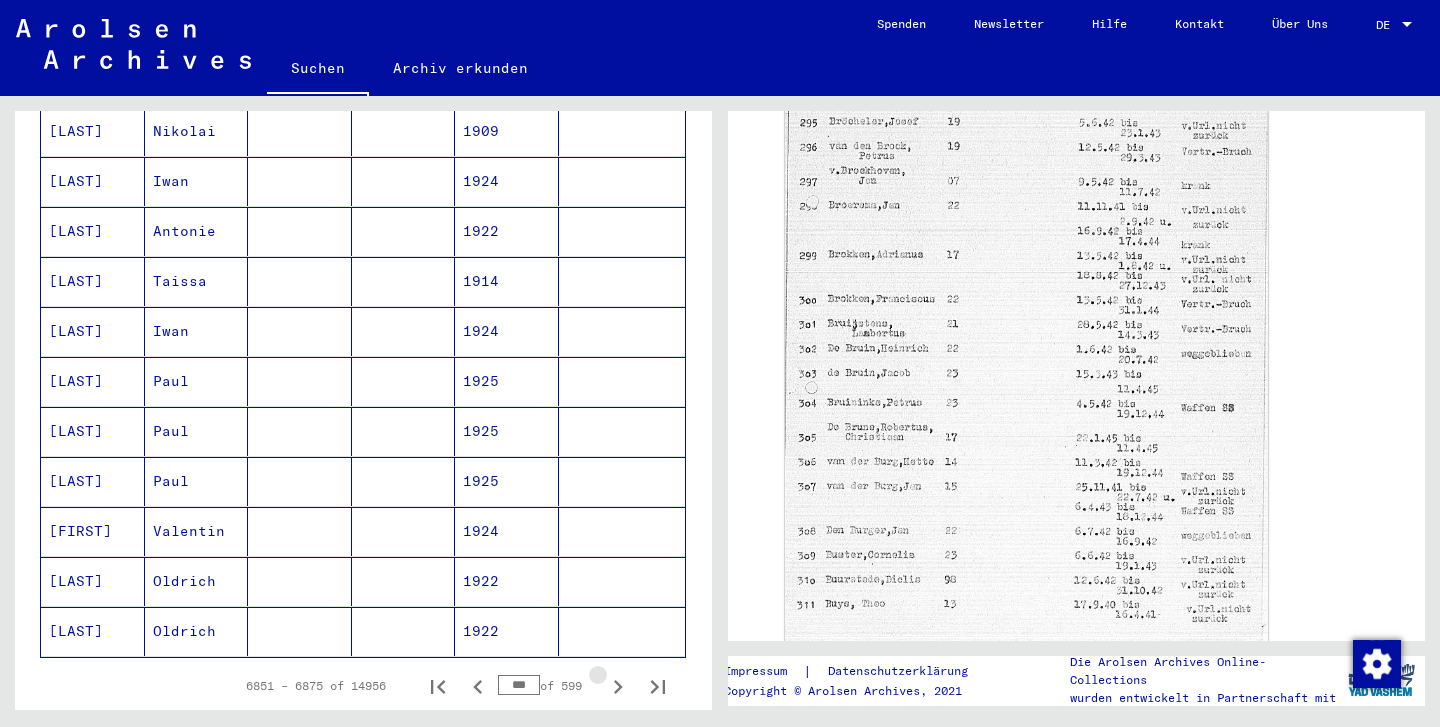 click 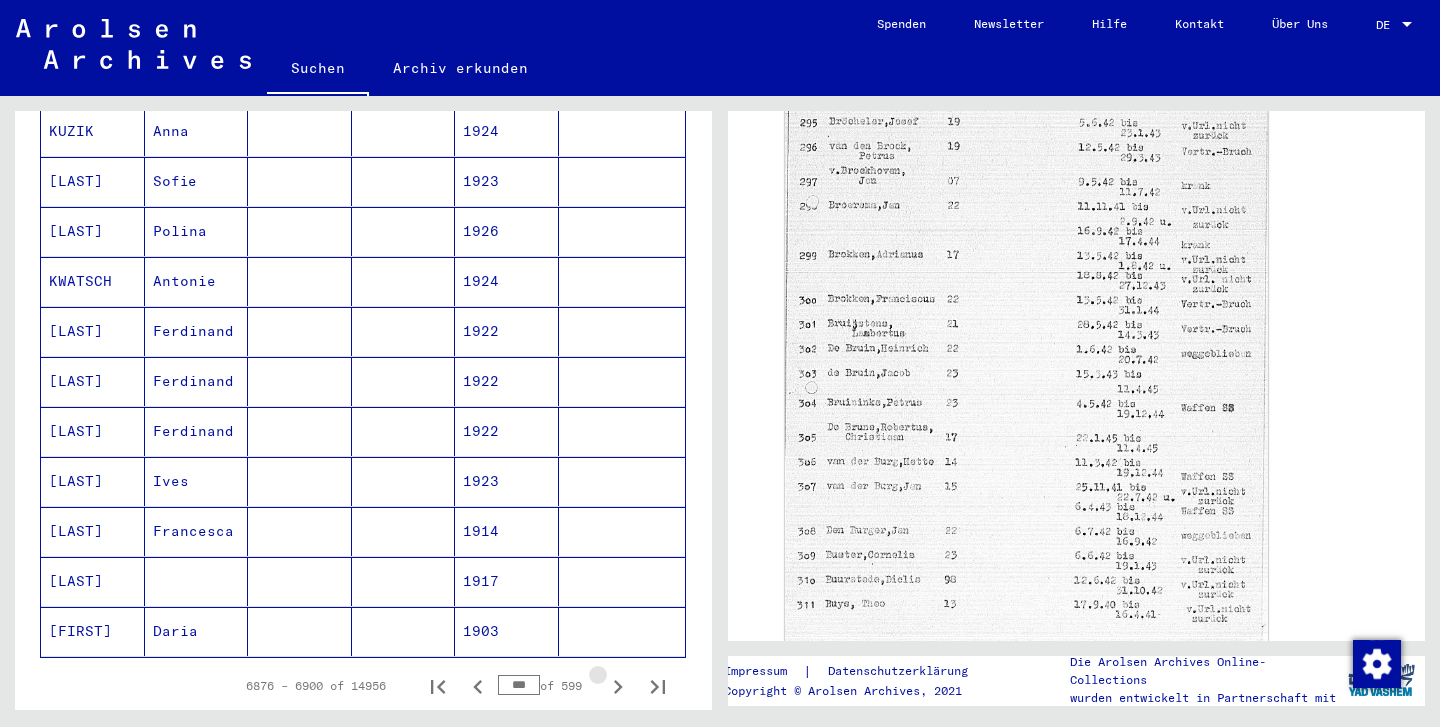 click 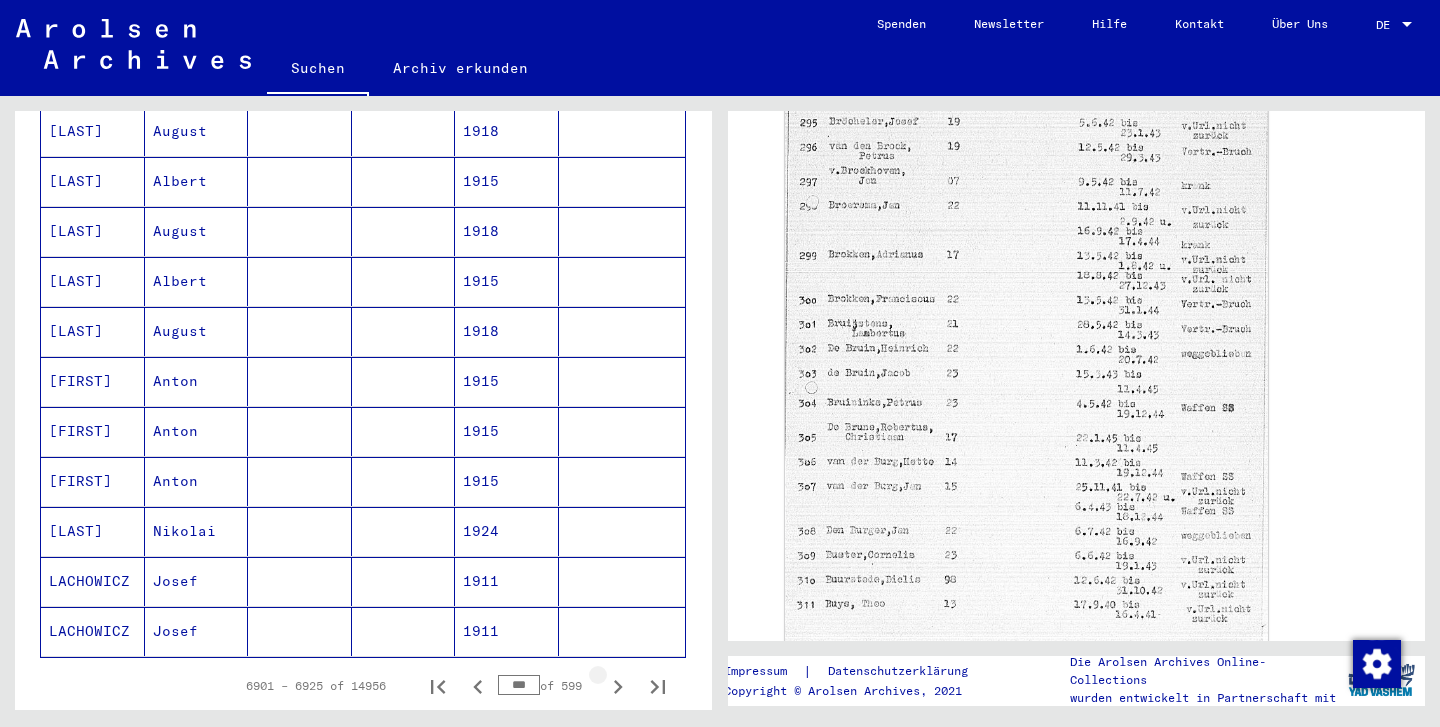 click 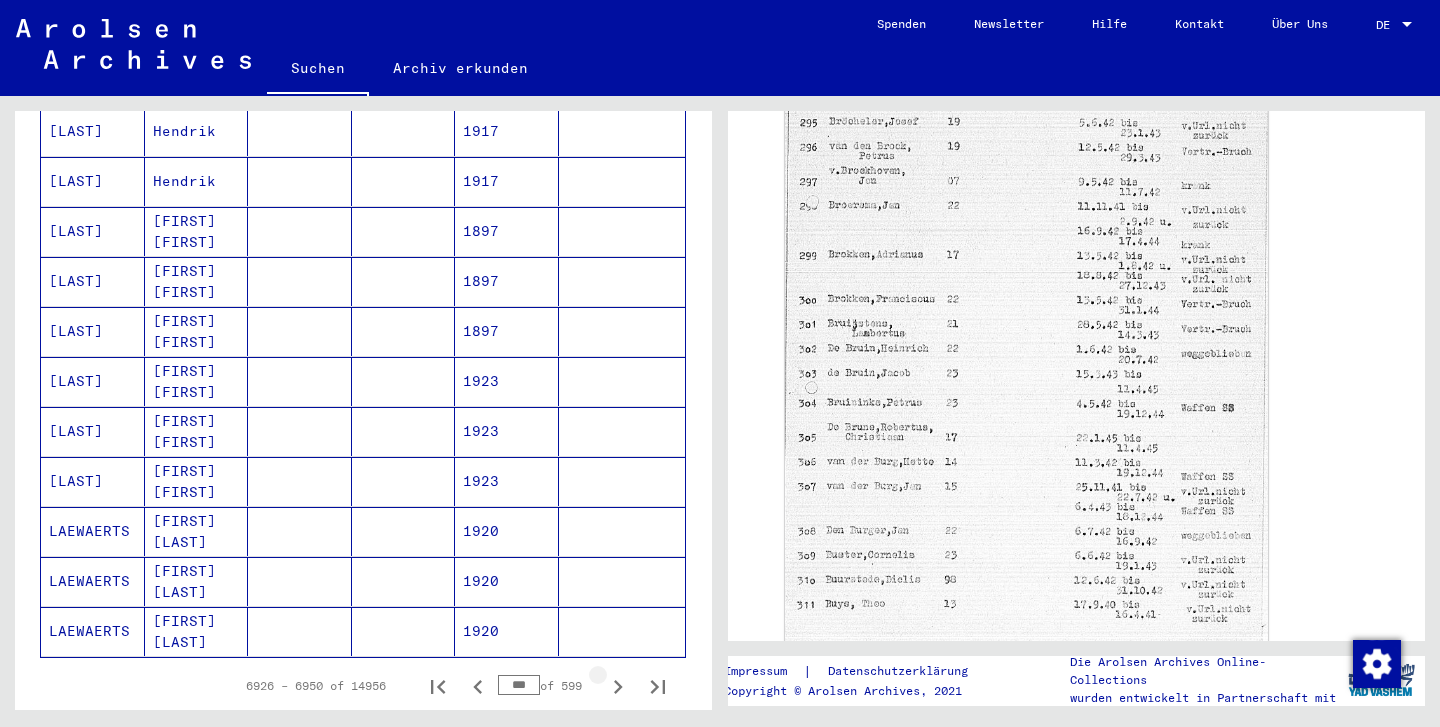 click 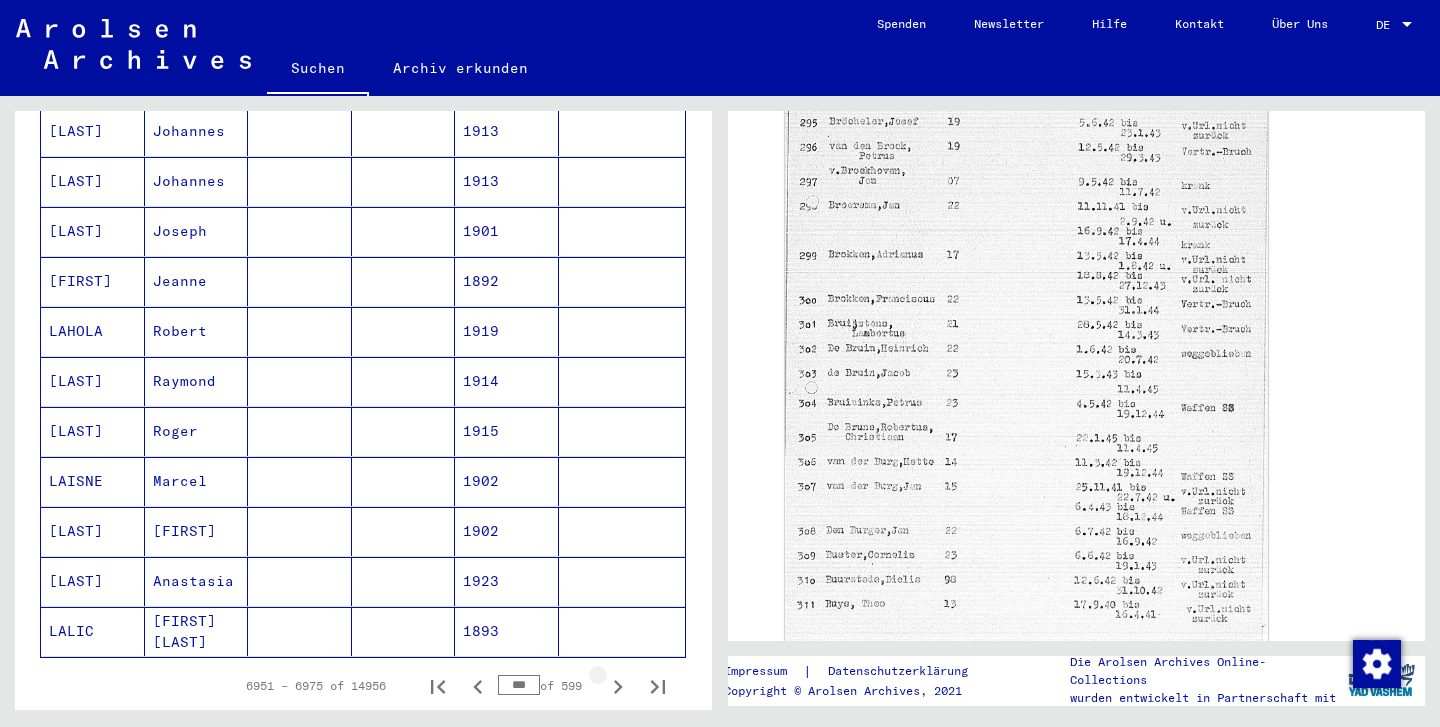 click 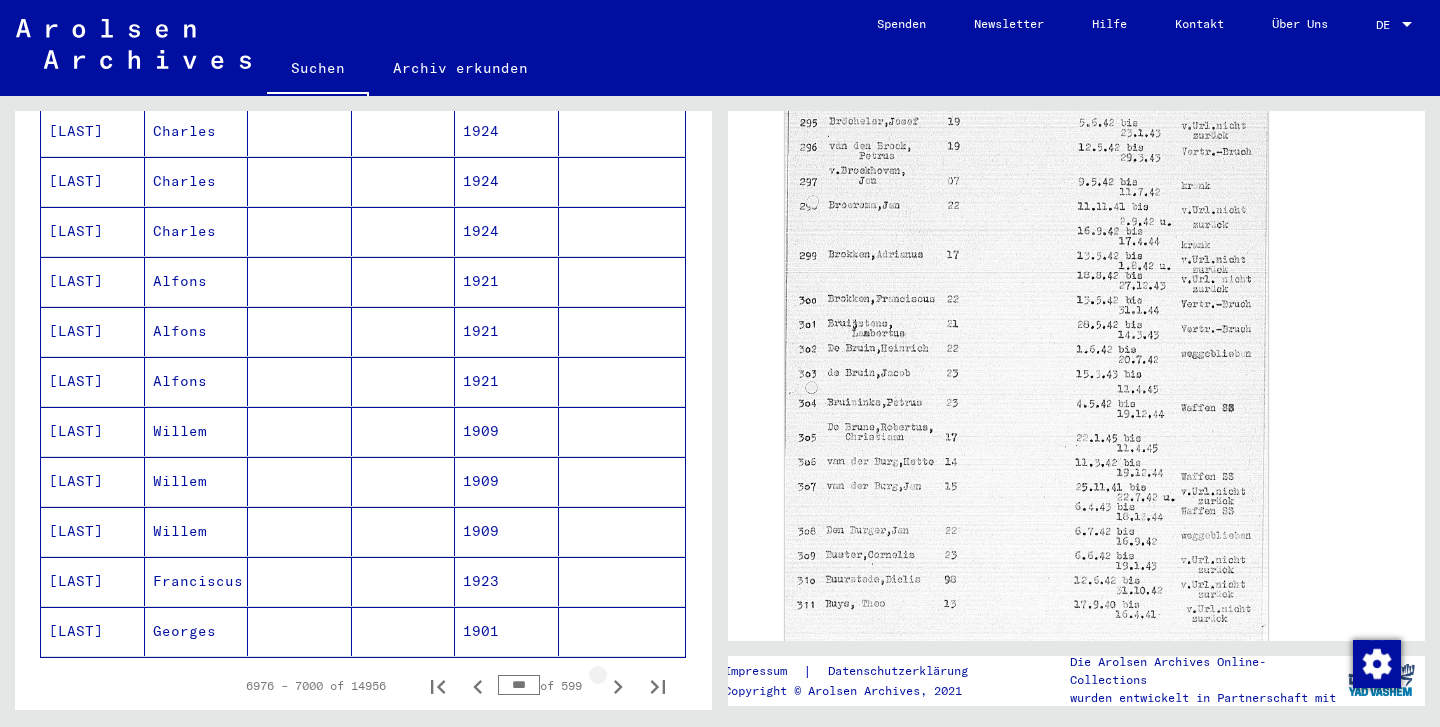 click 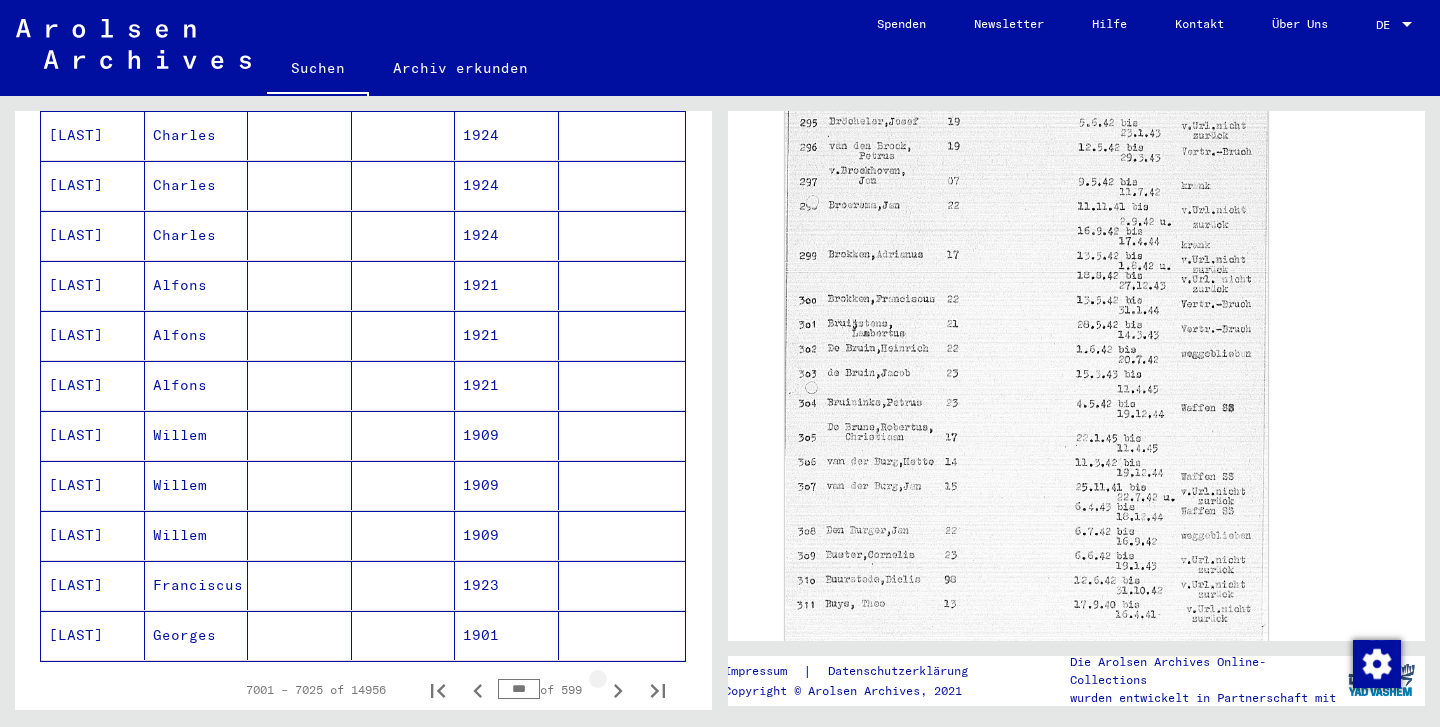 click 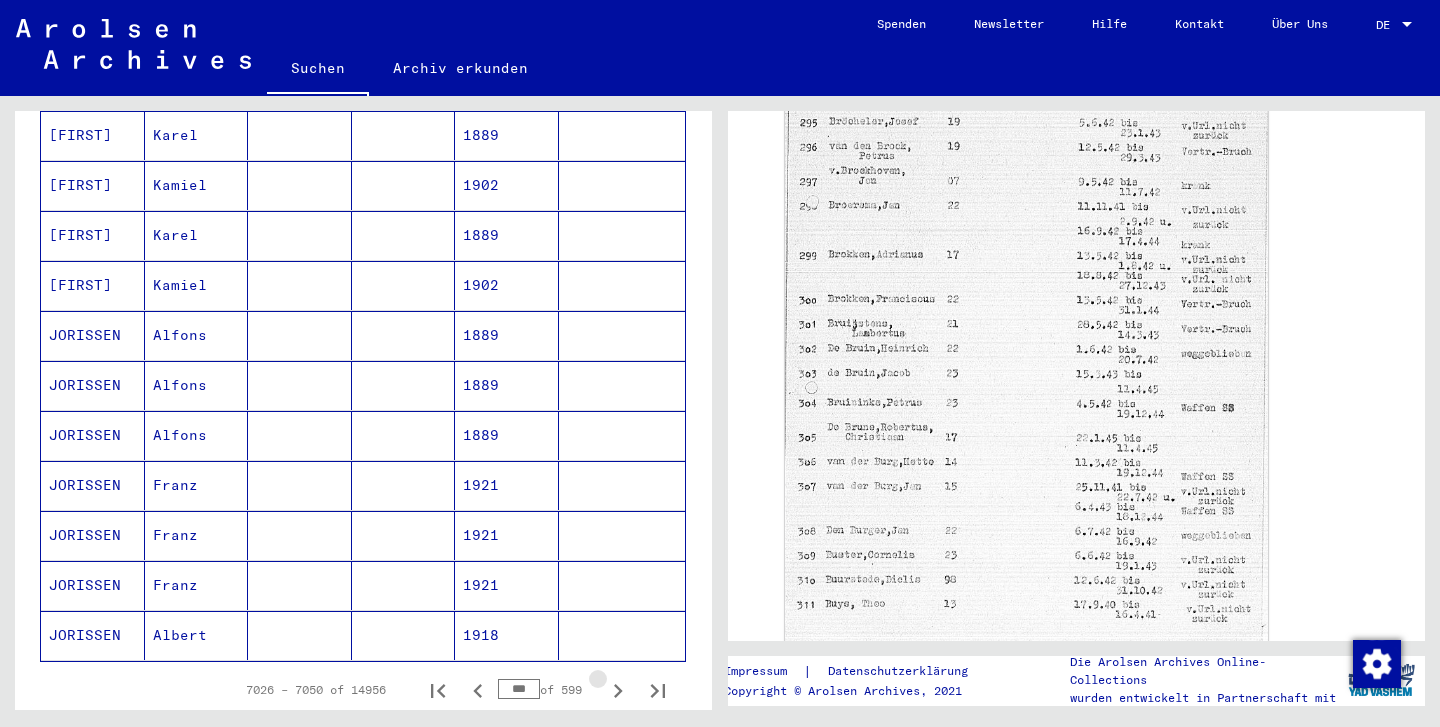 click 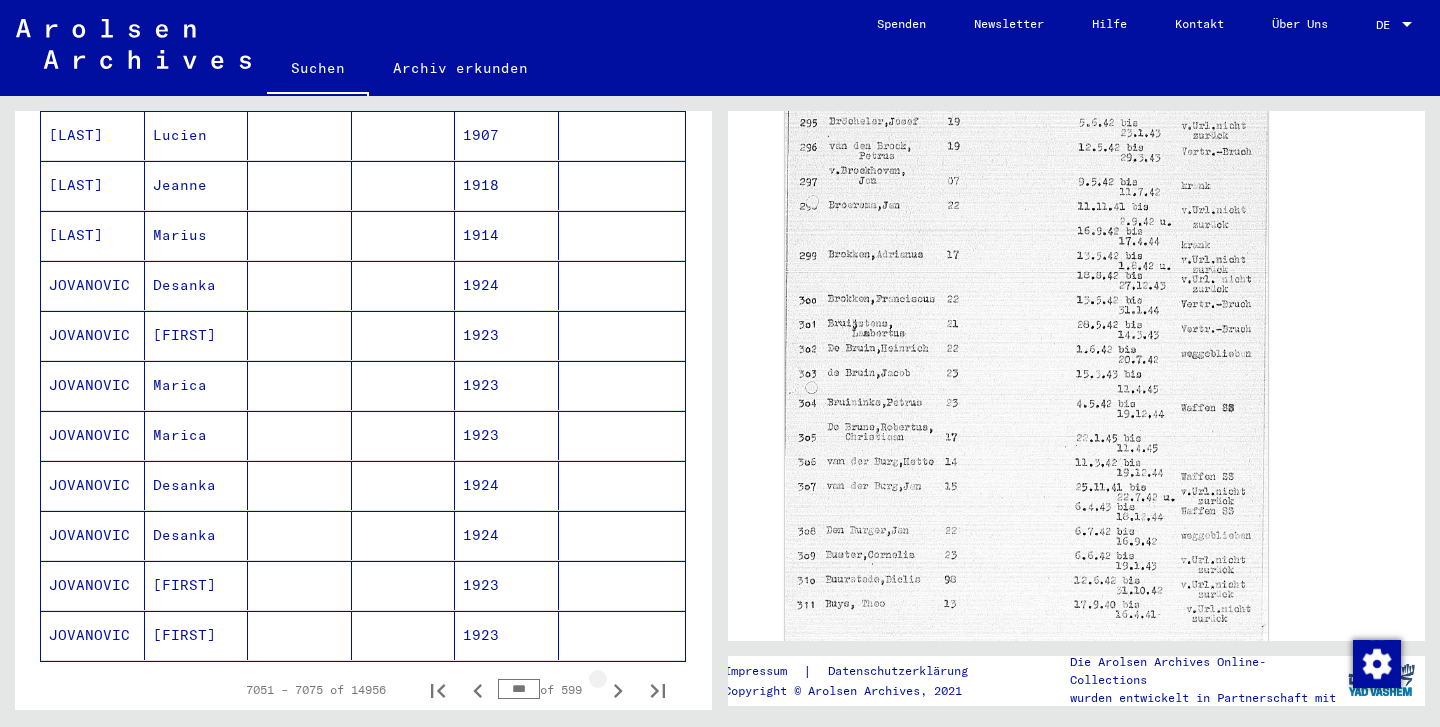 click 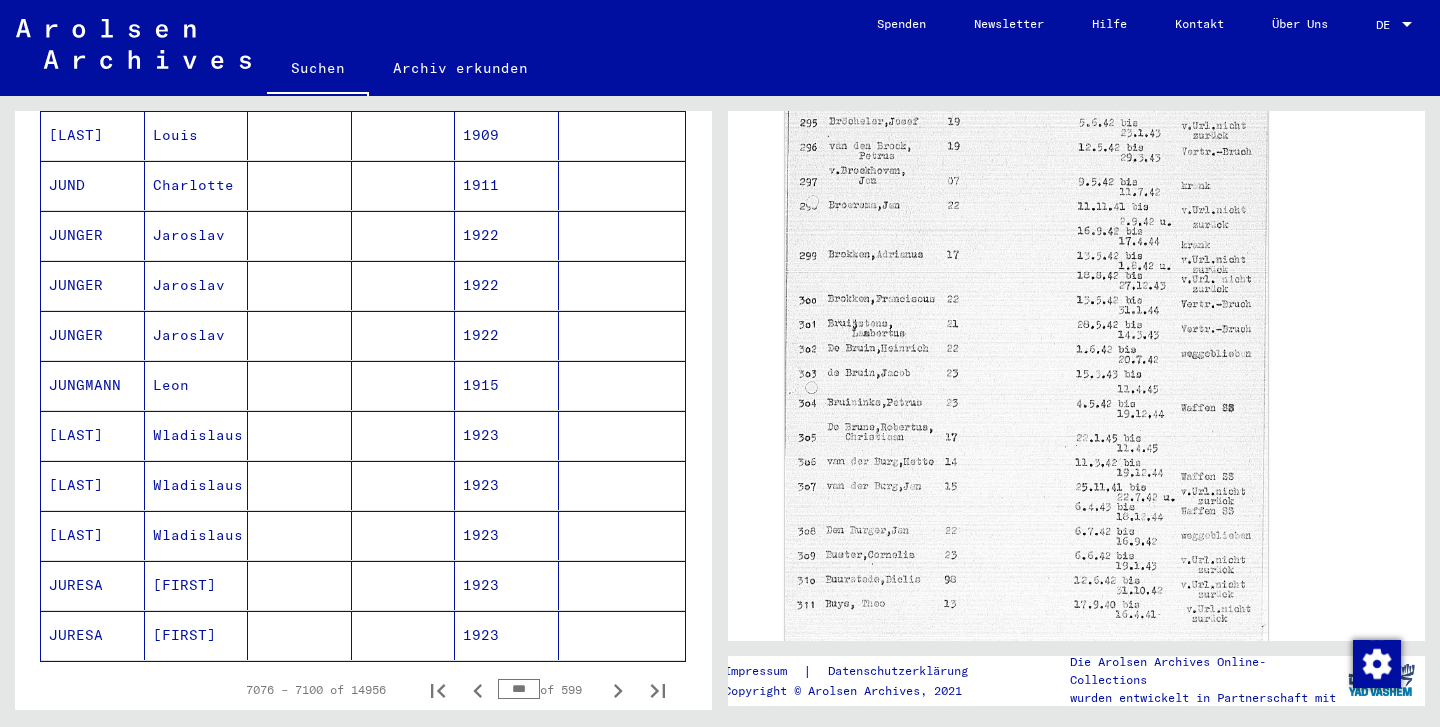 click 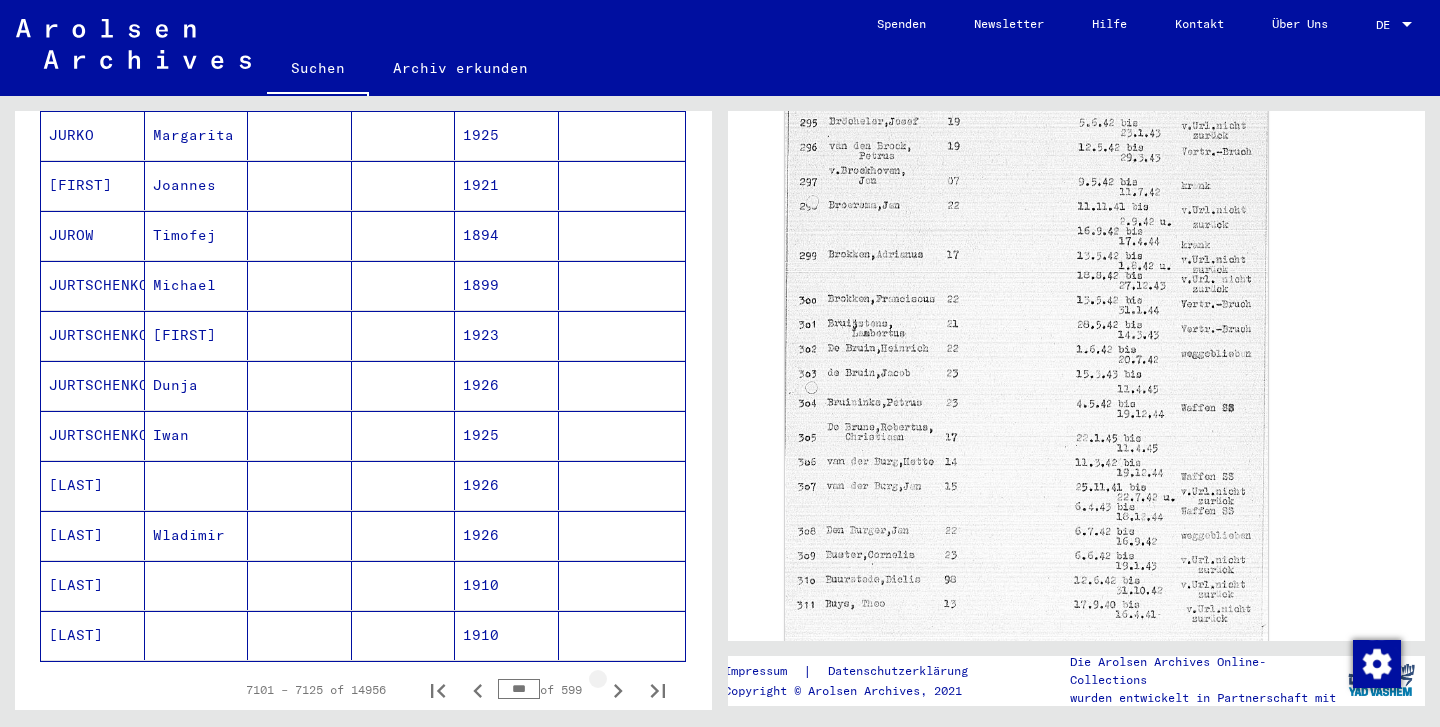 click 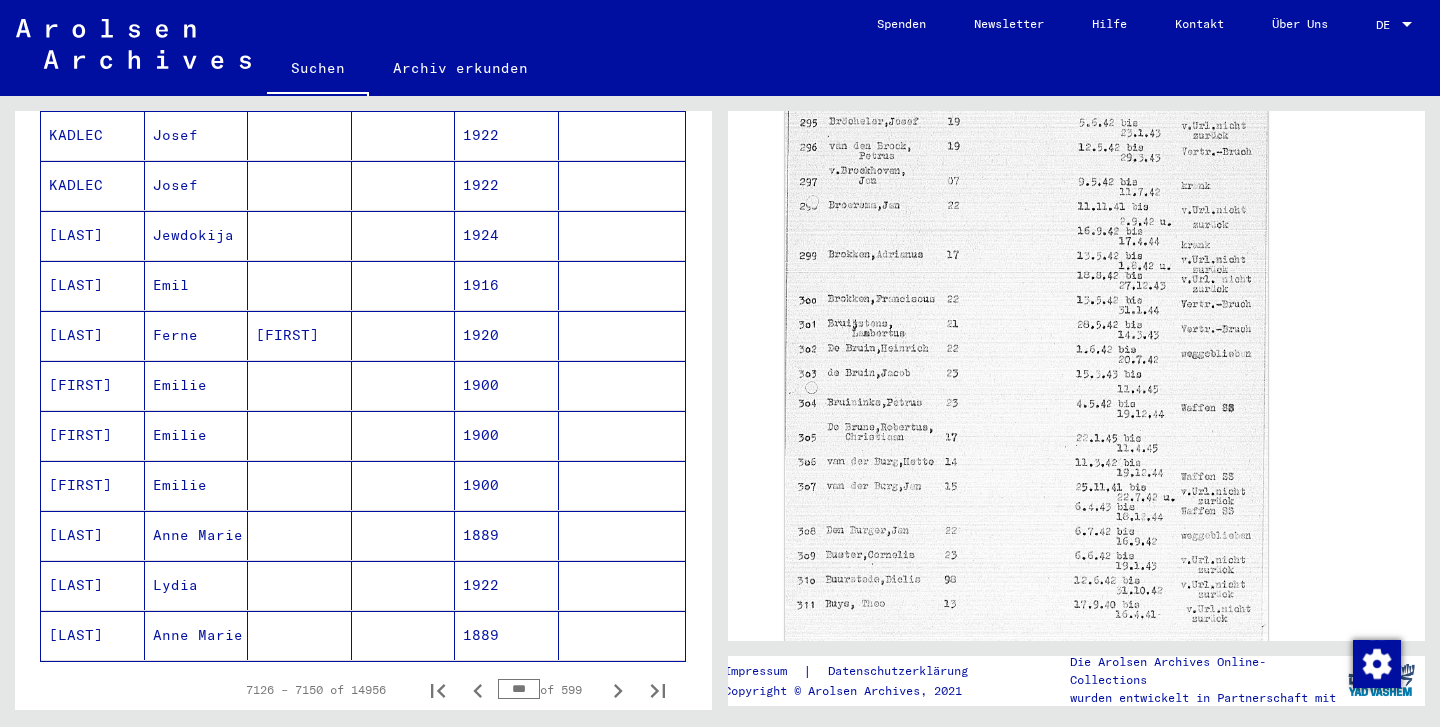 click 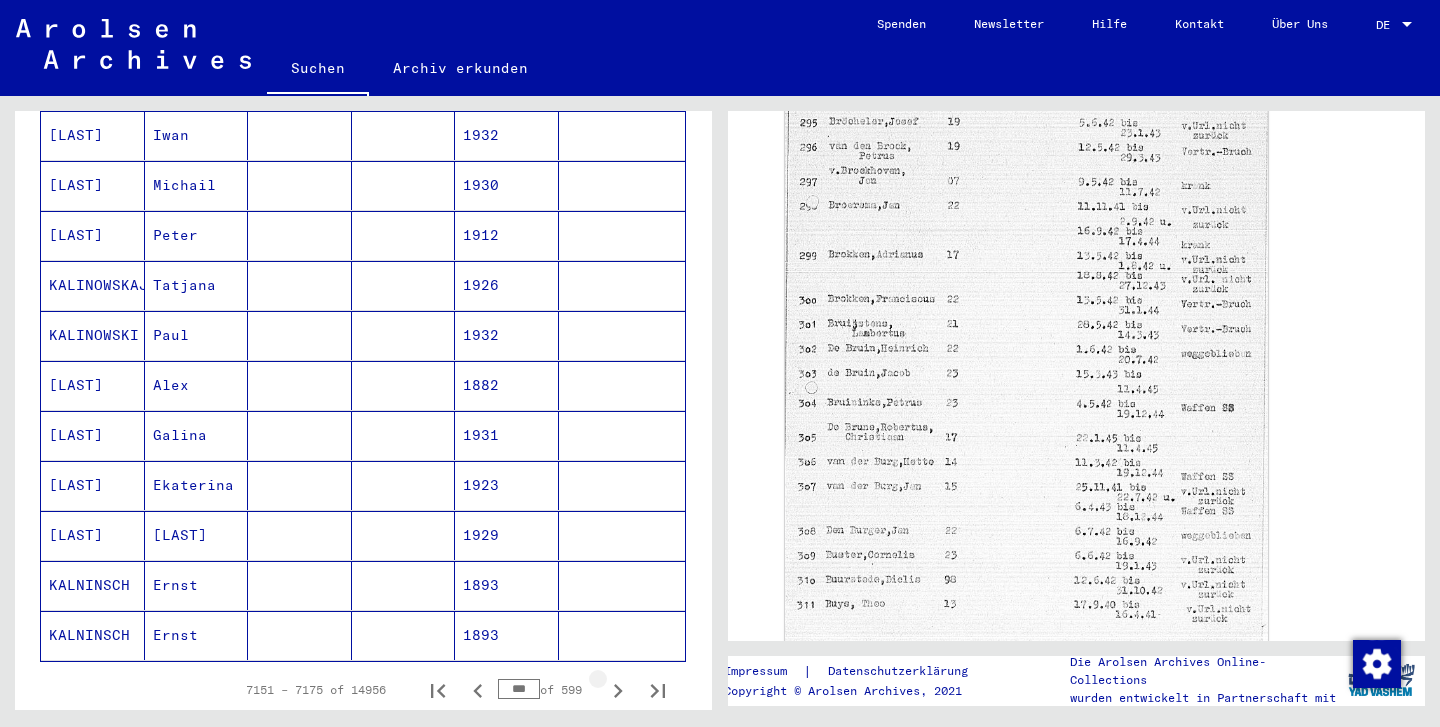 click 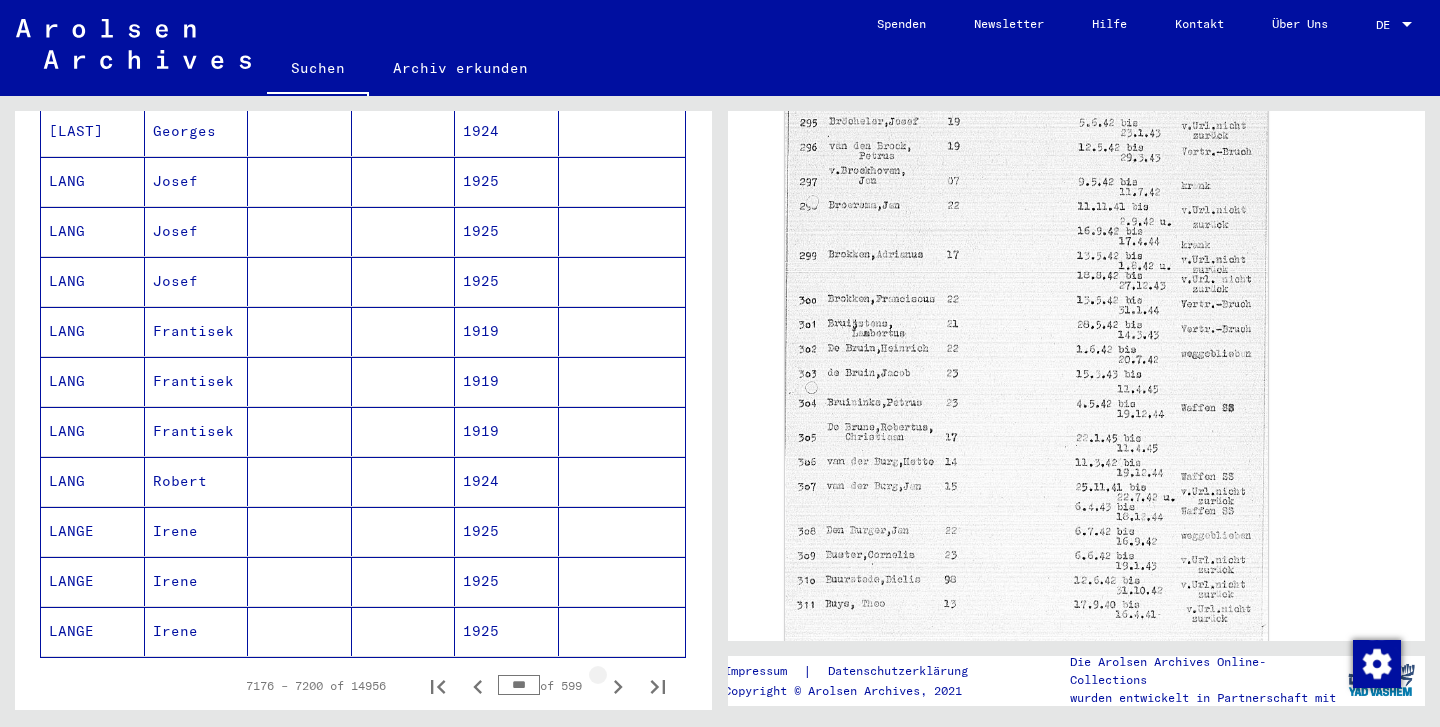 click 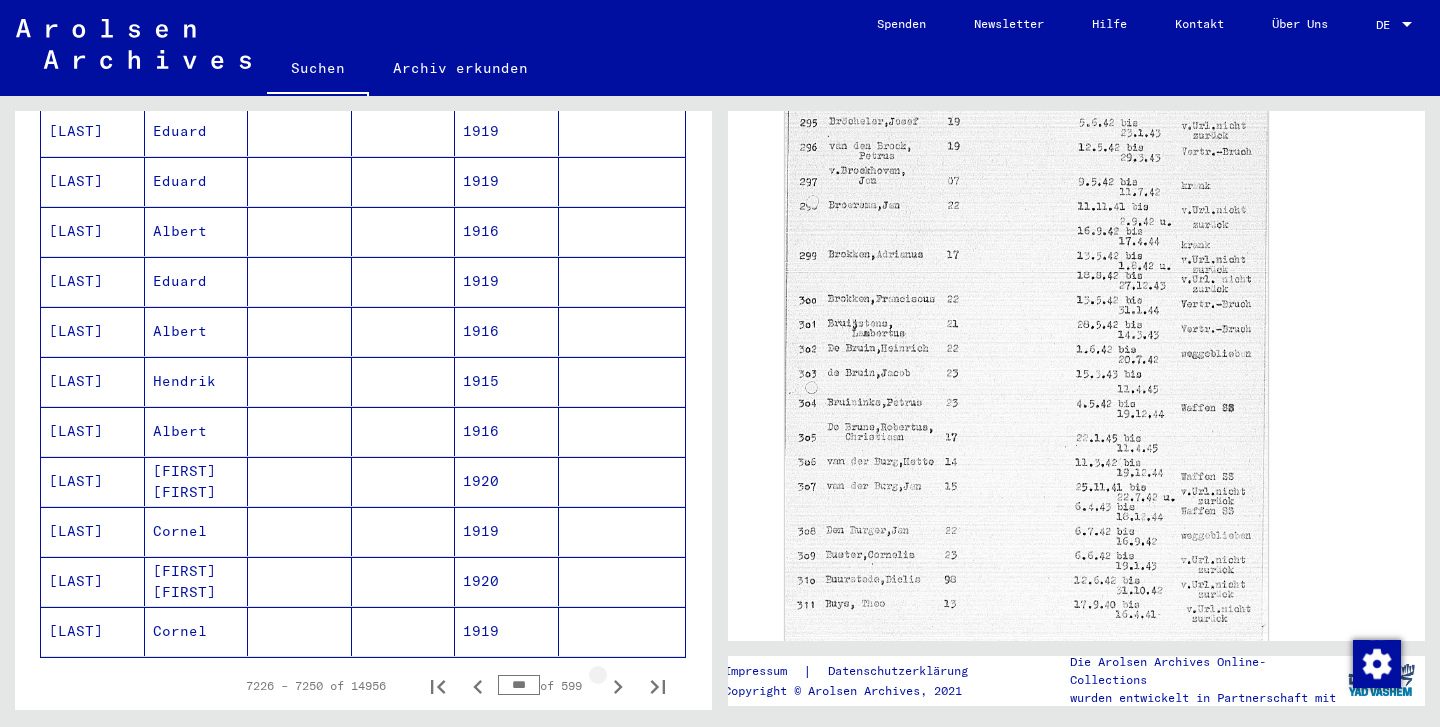 click 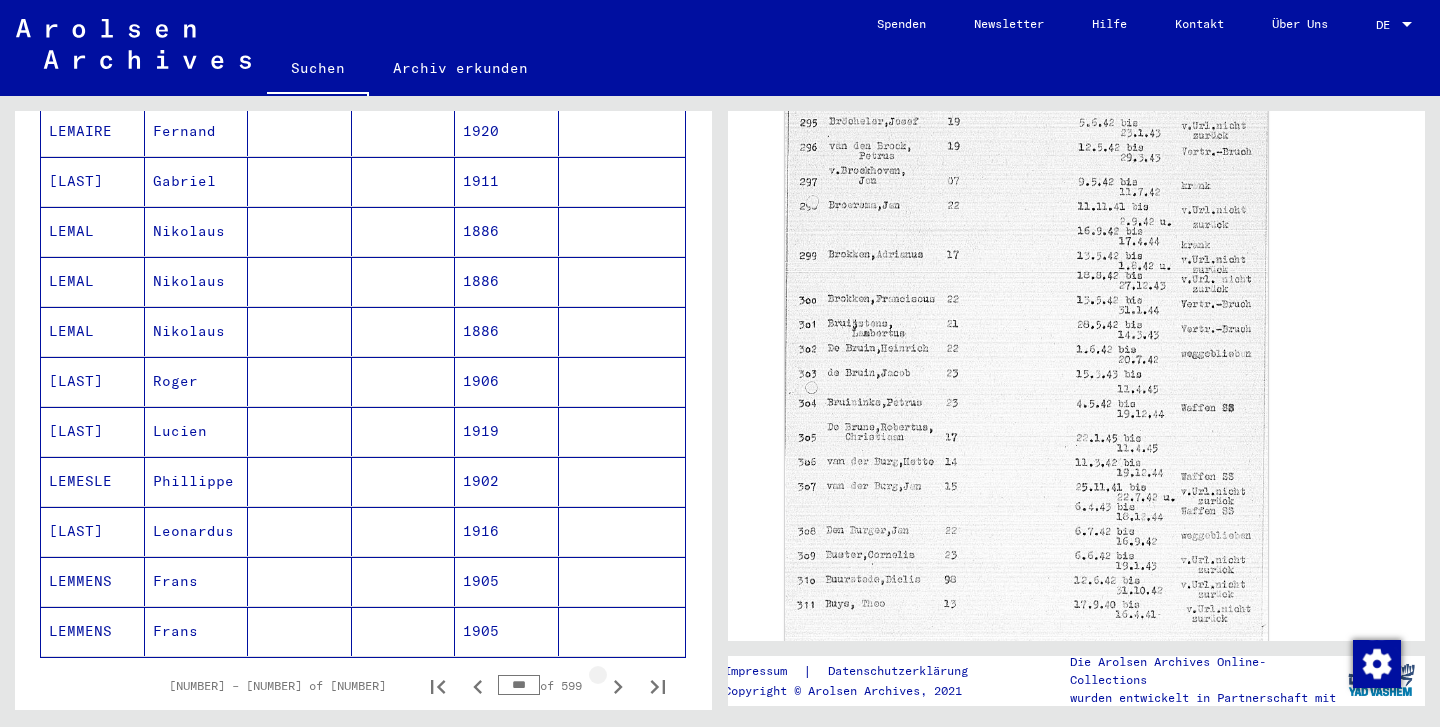 click 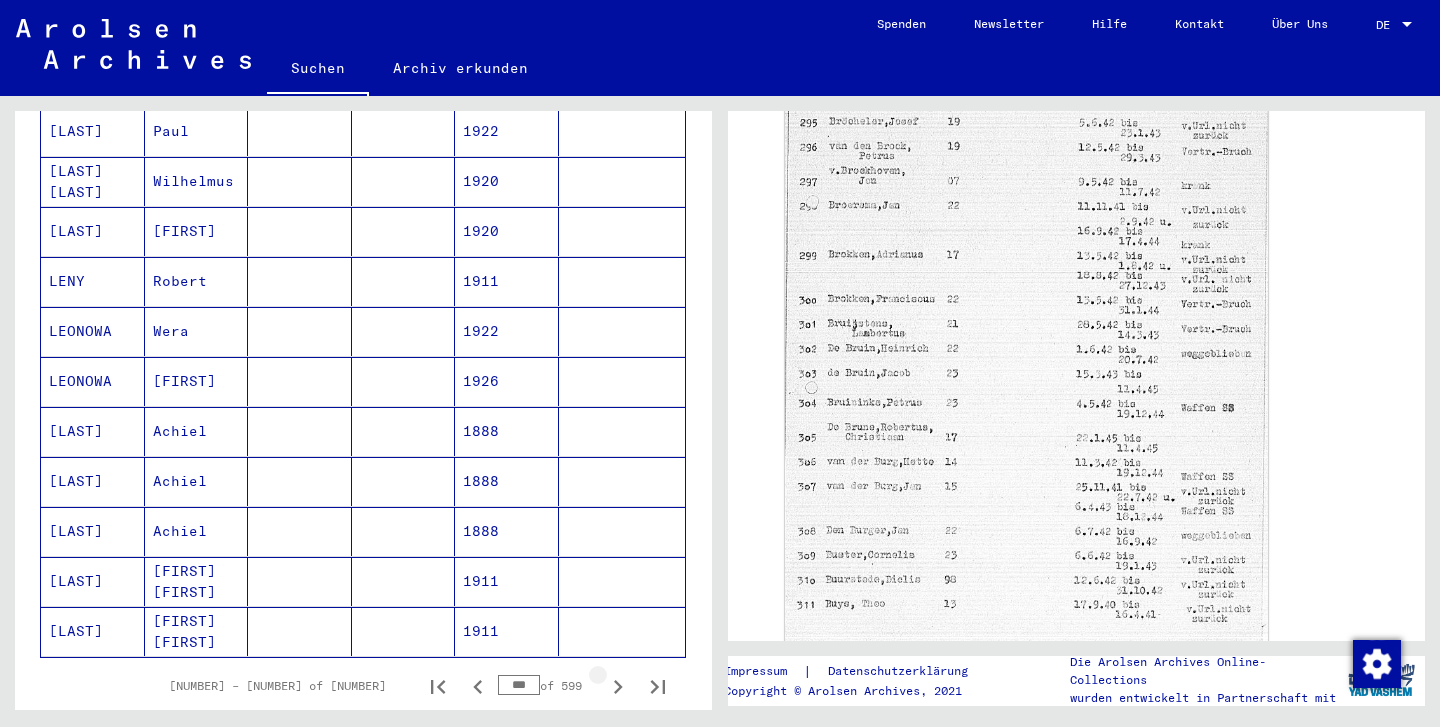click 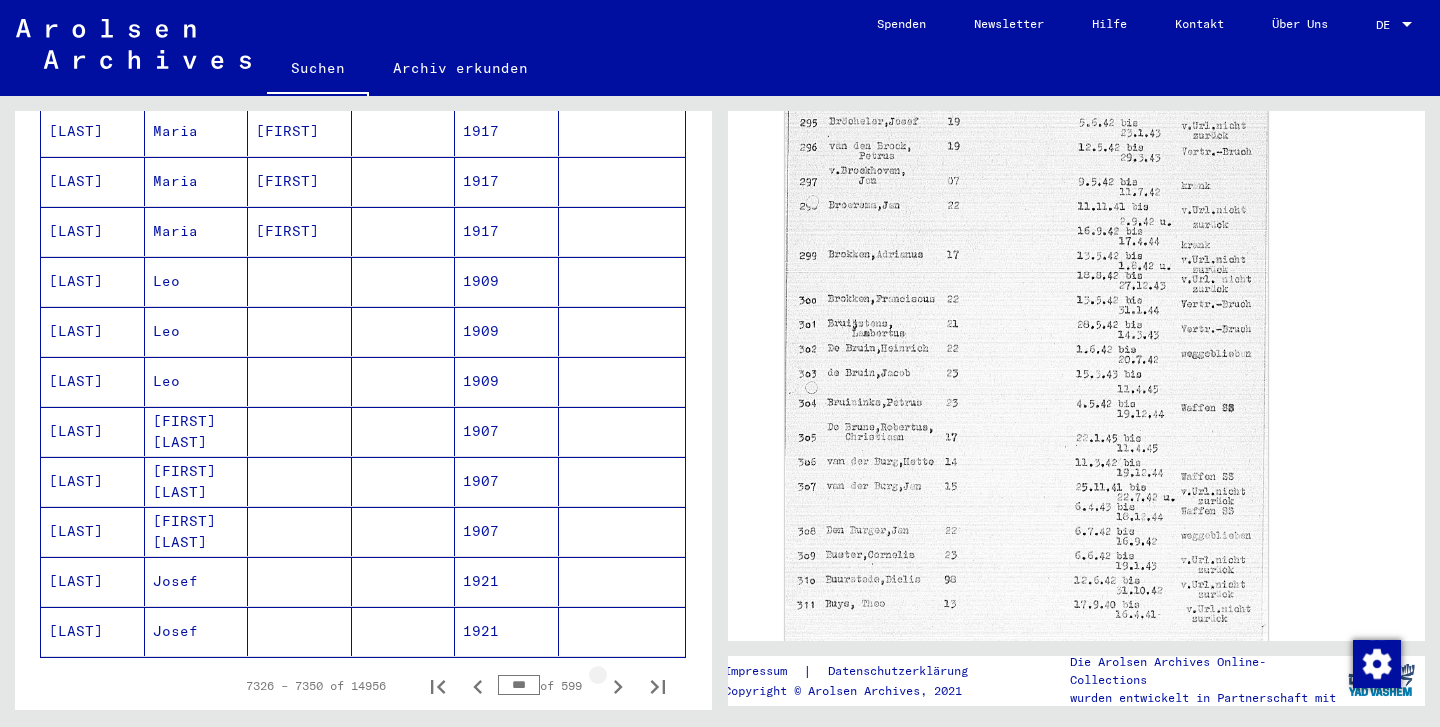 click 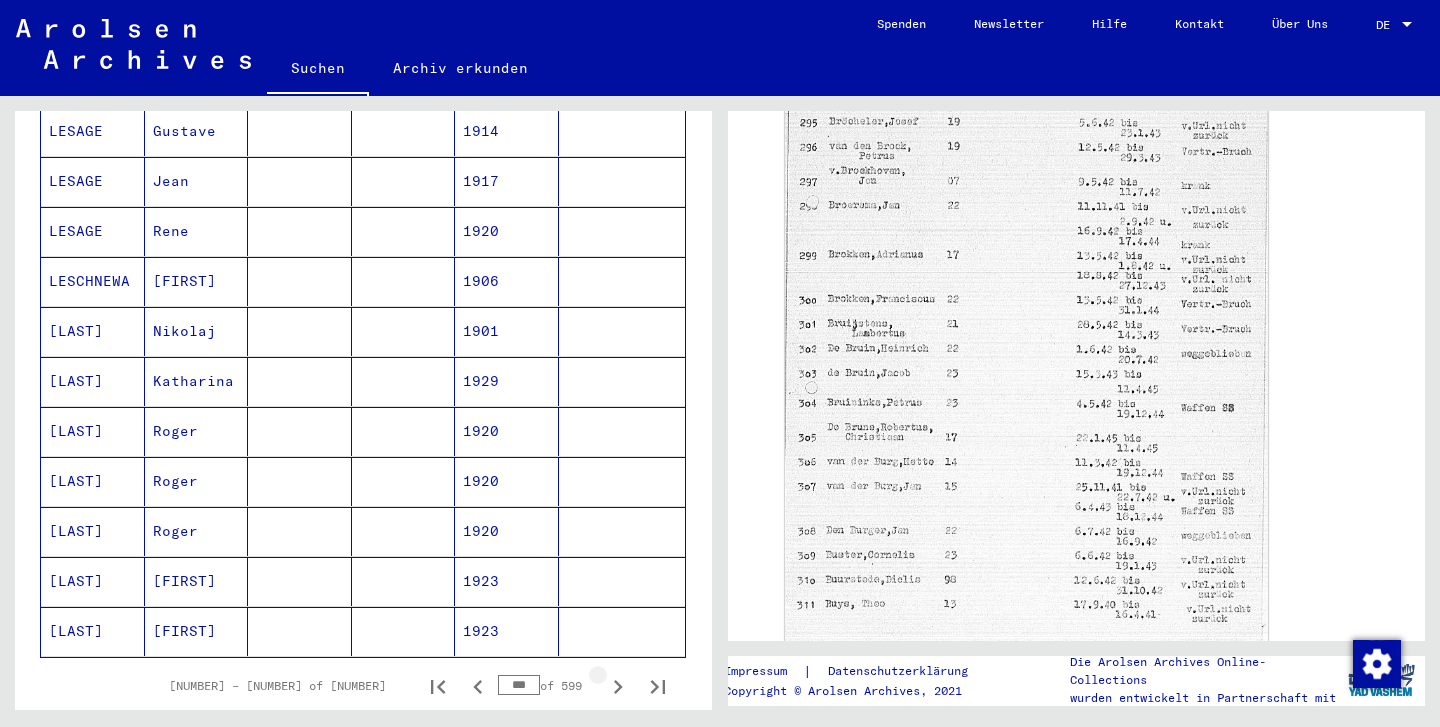 click 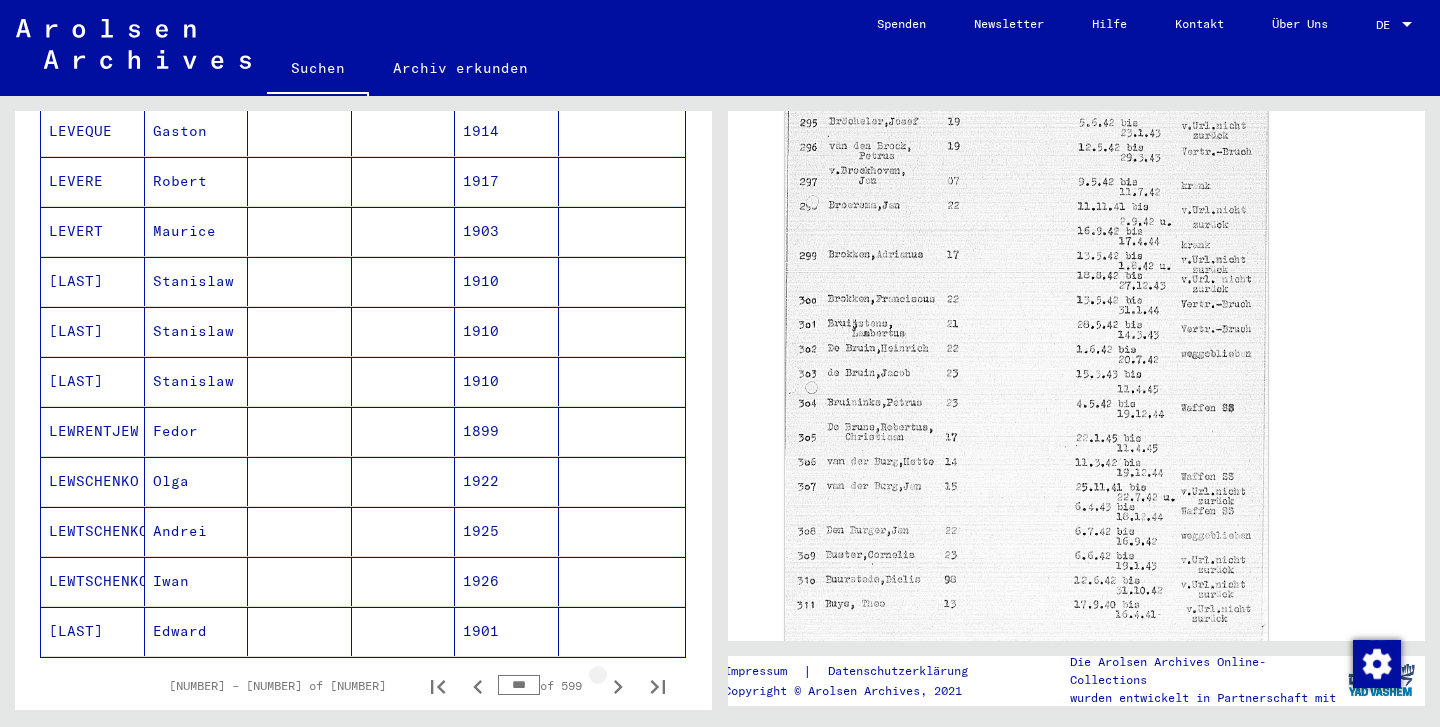 click 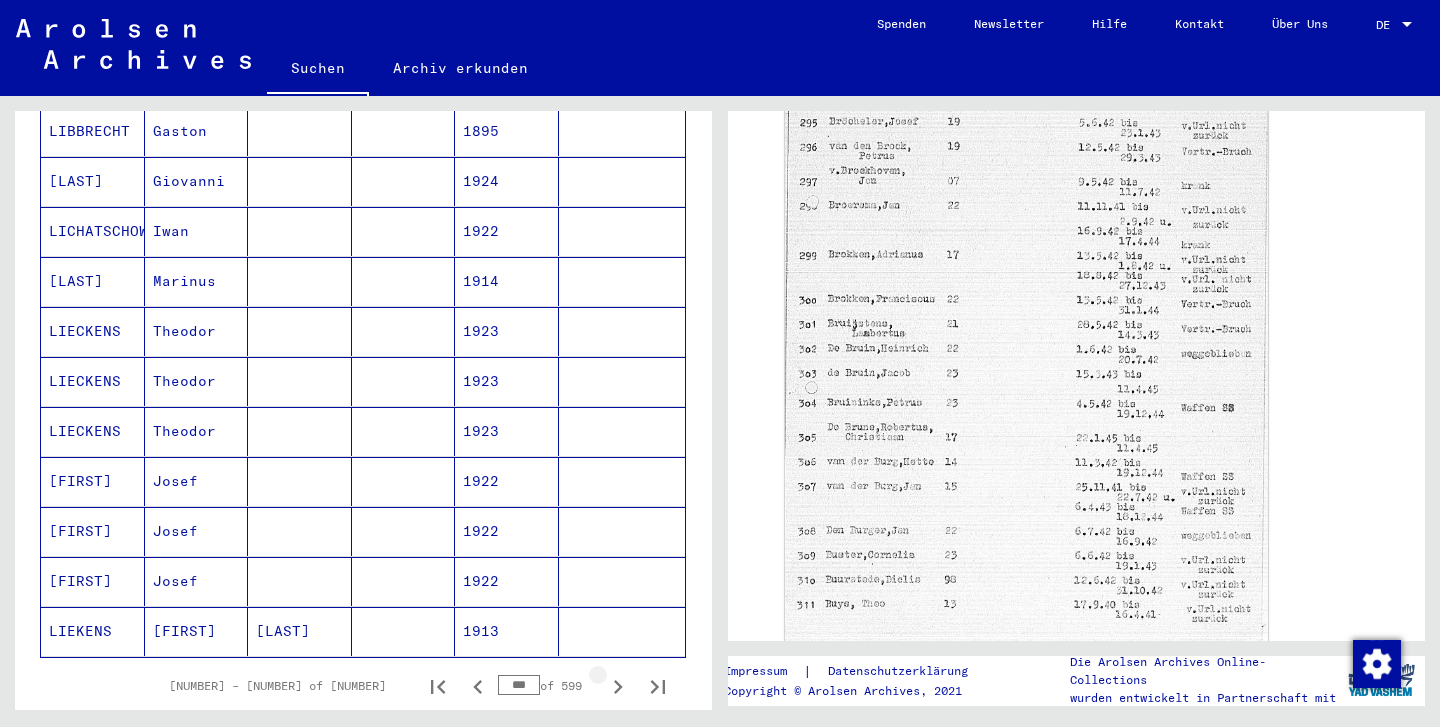 click 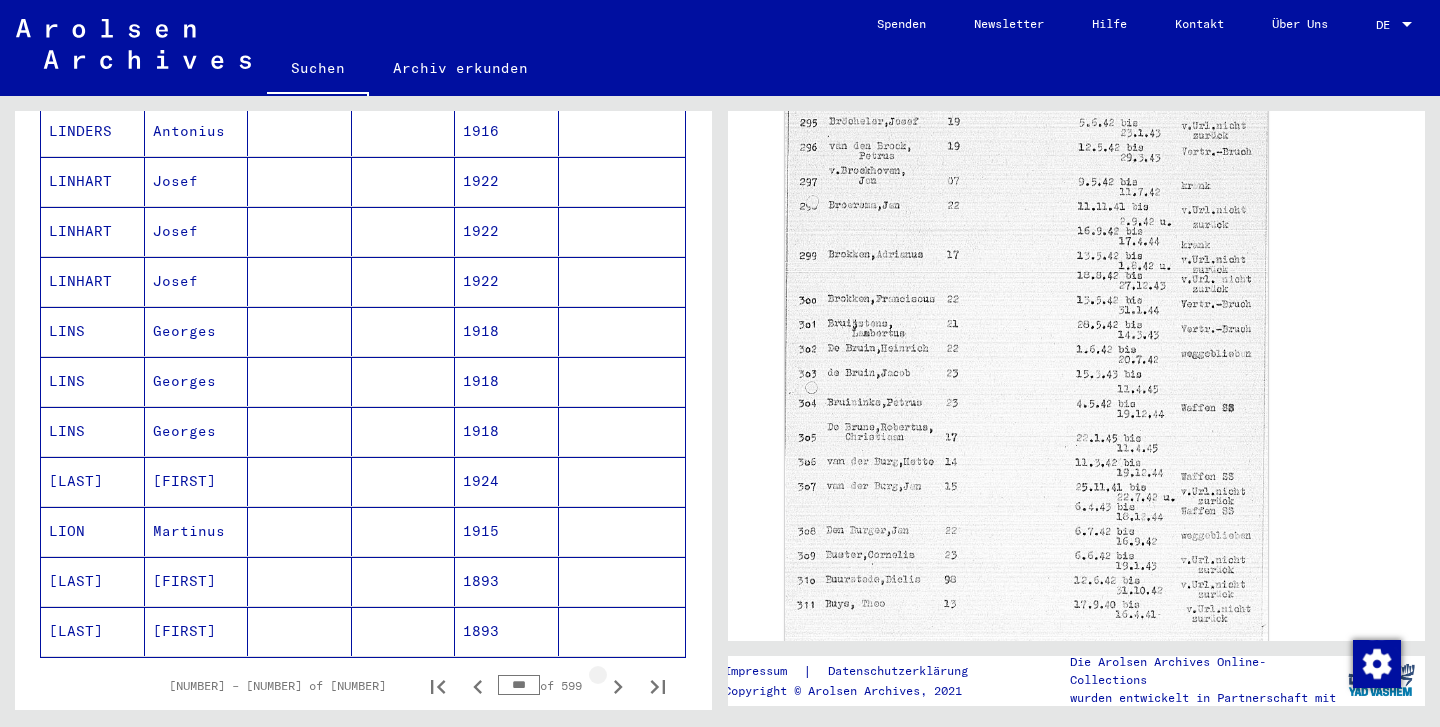 click 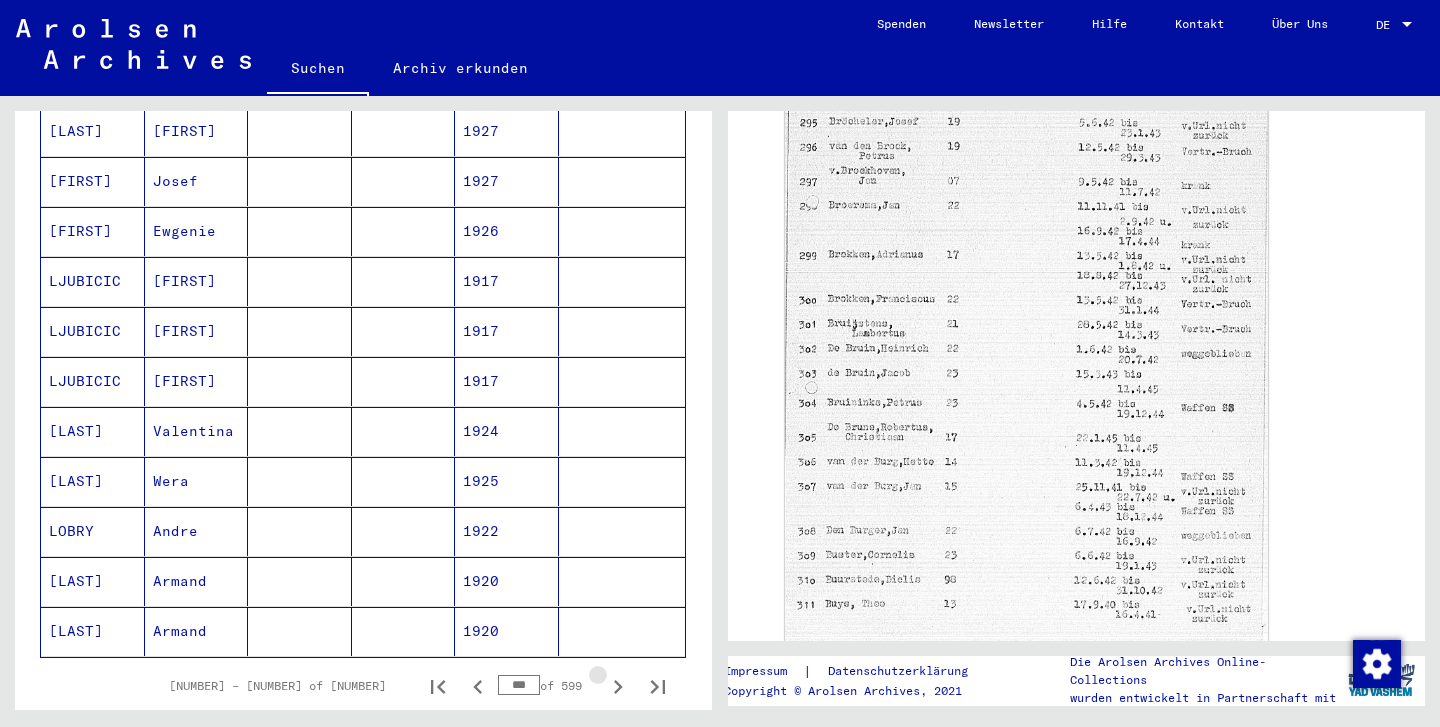 click 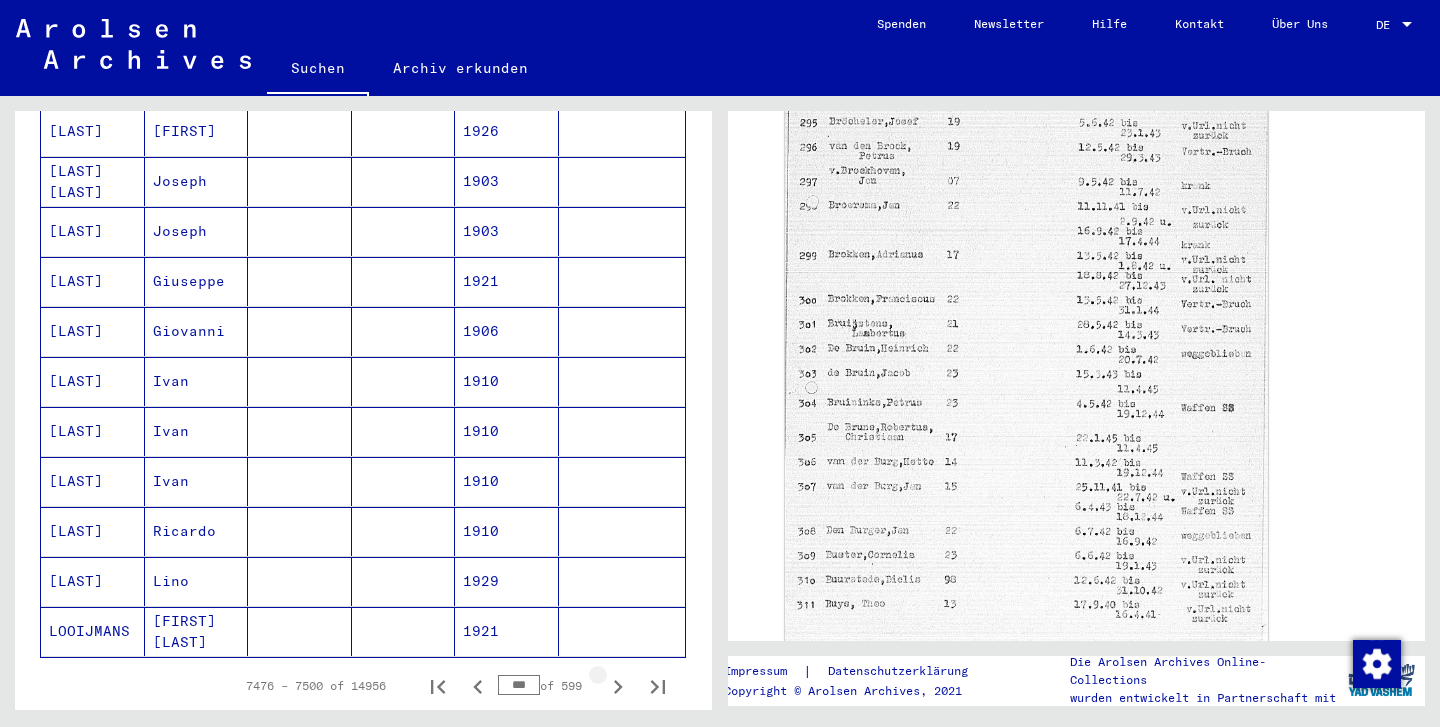 click 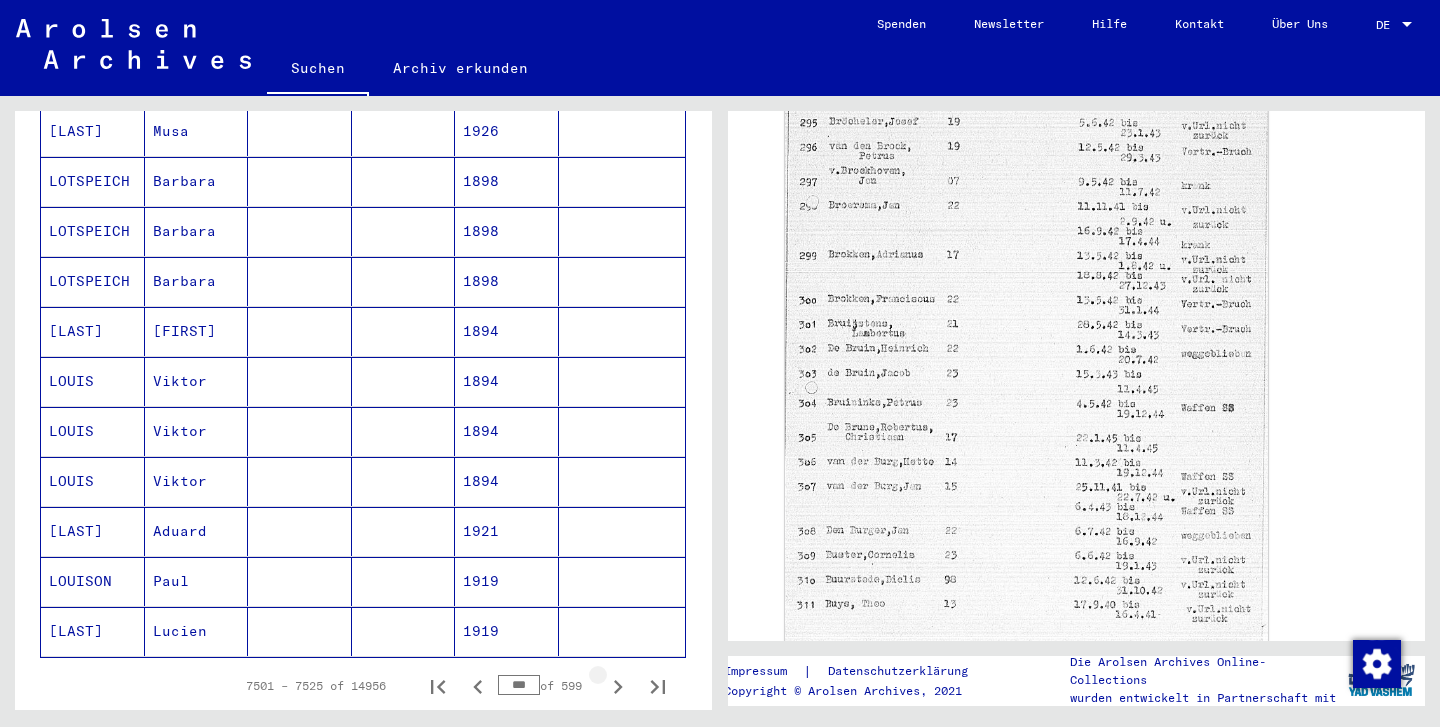 click 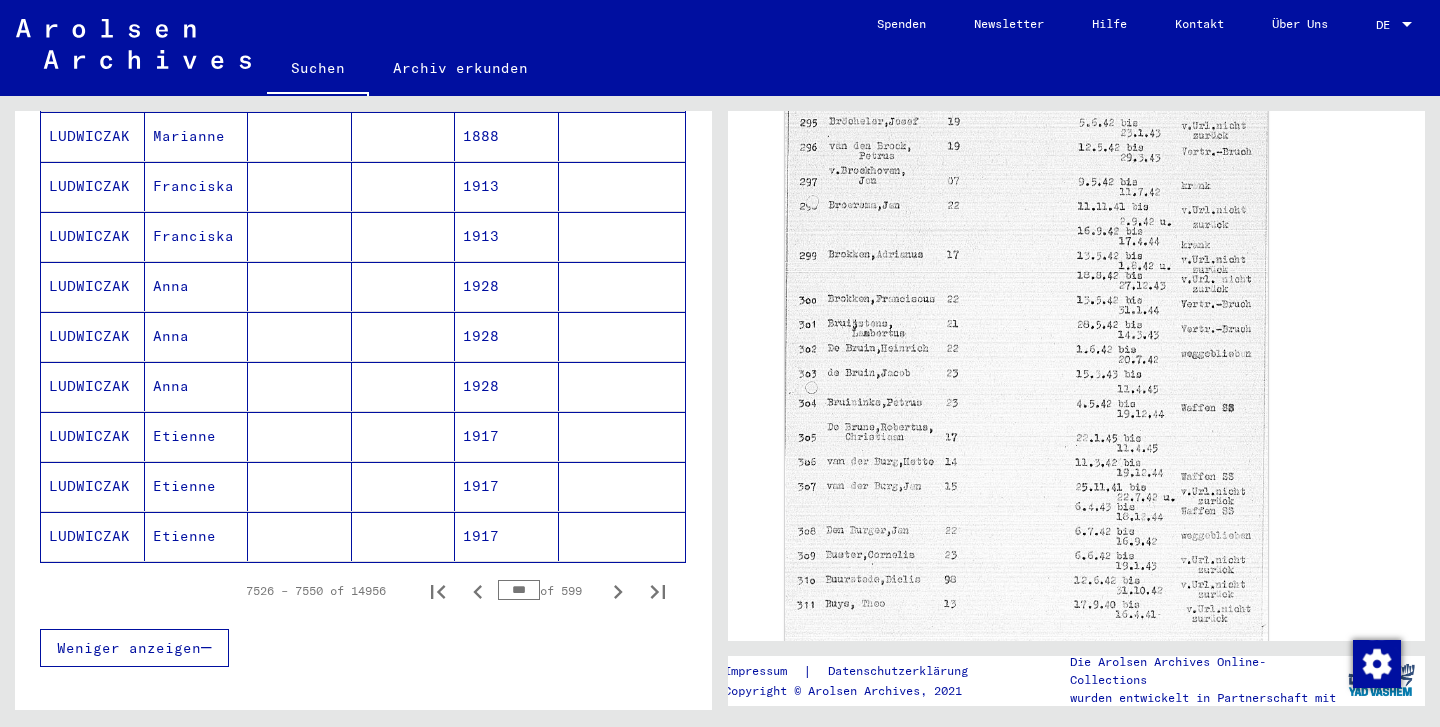 scroll, scrollTop: 1283, scrollLeft: 0, axis: vertical 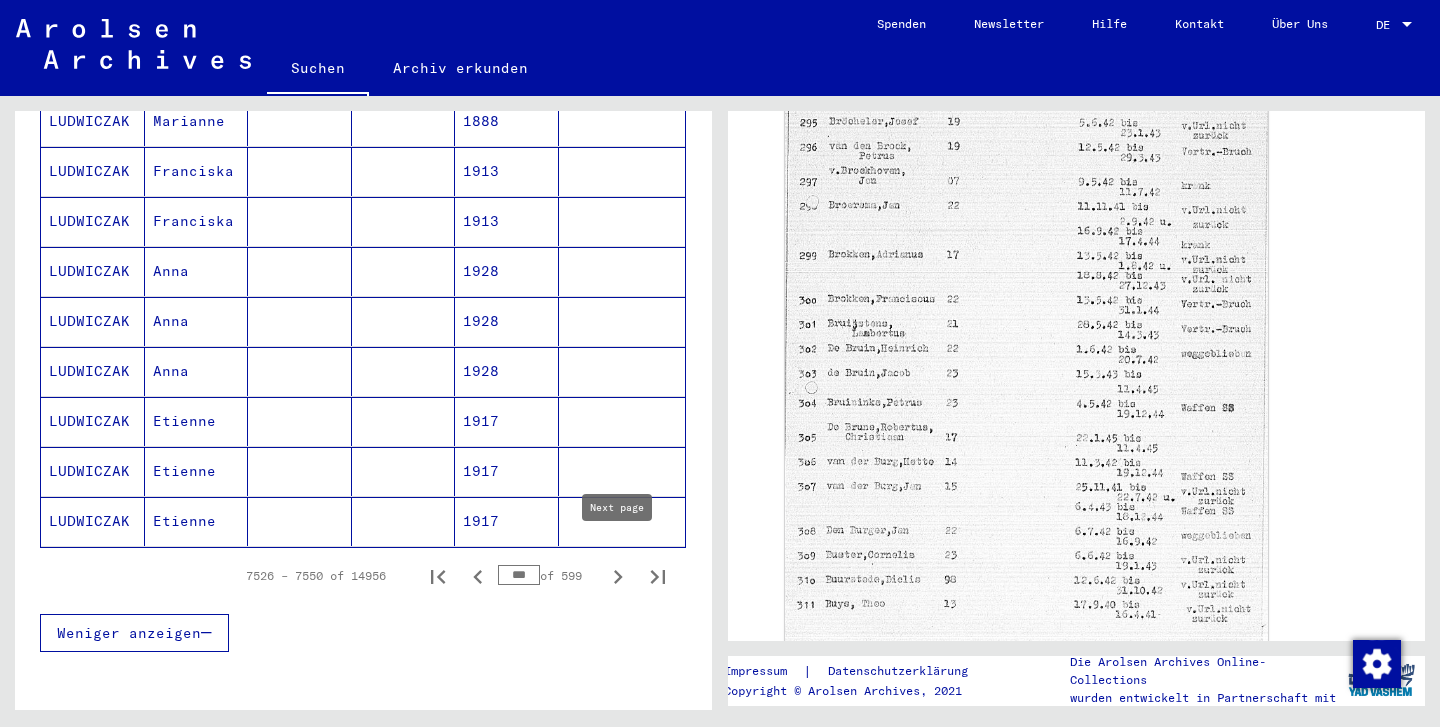 click 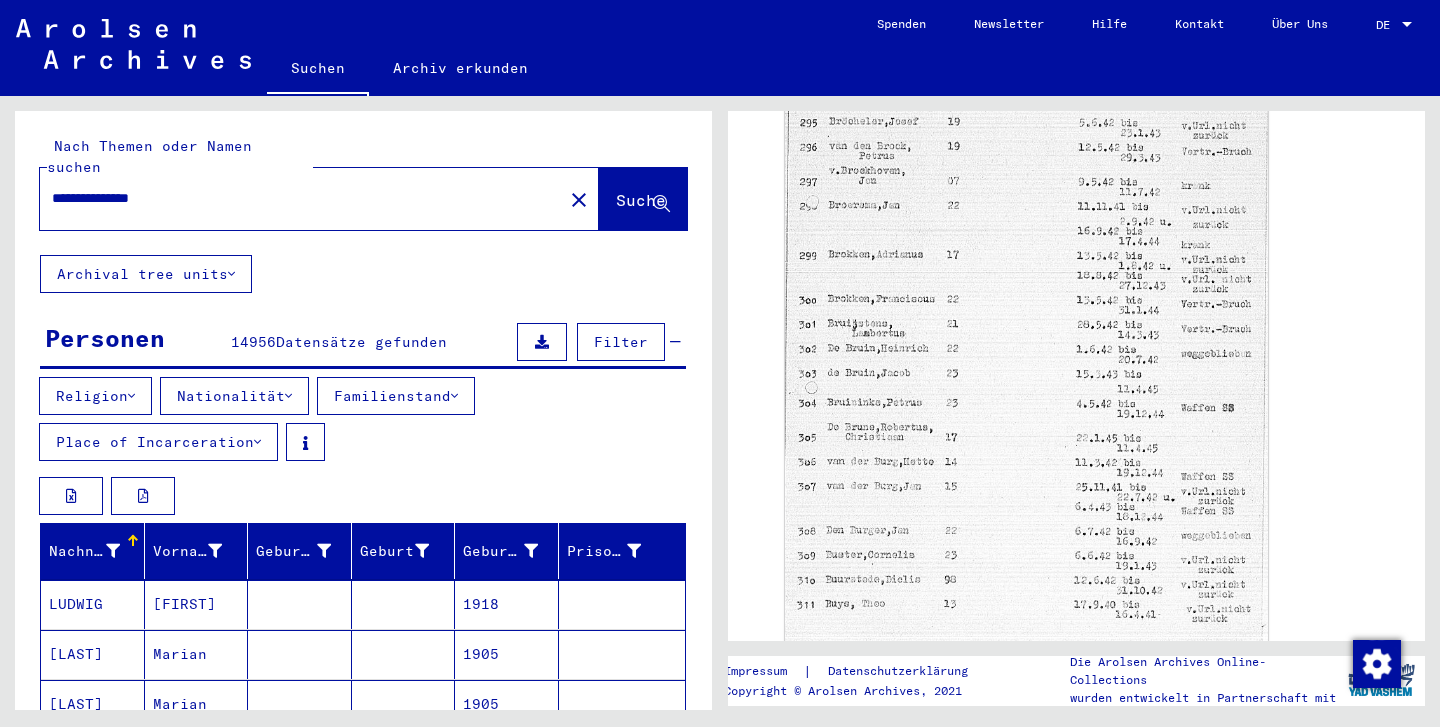 scroll, scrollTop: 0, scrollLeft: 0, axis: both 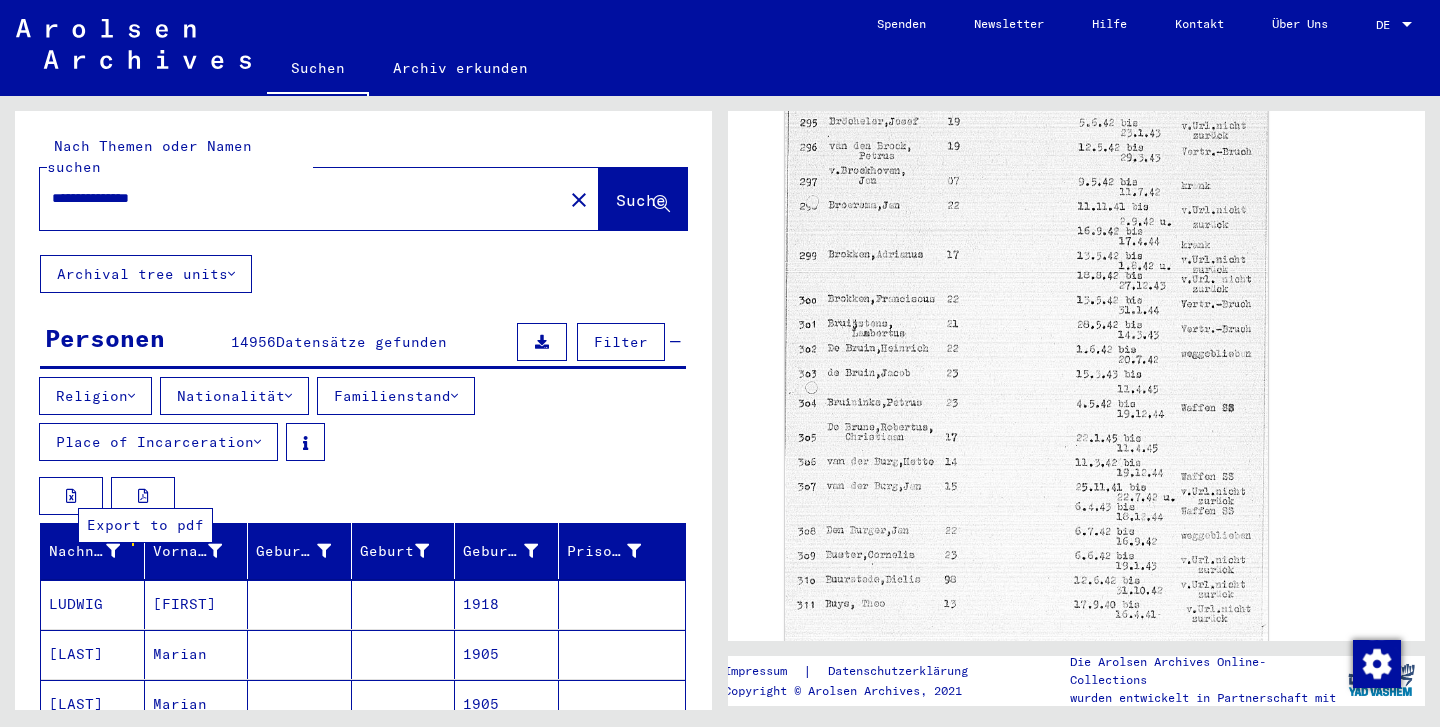 click at bounding box center [143, 496] 